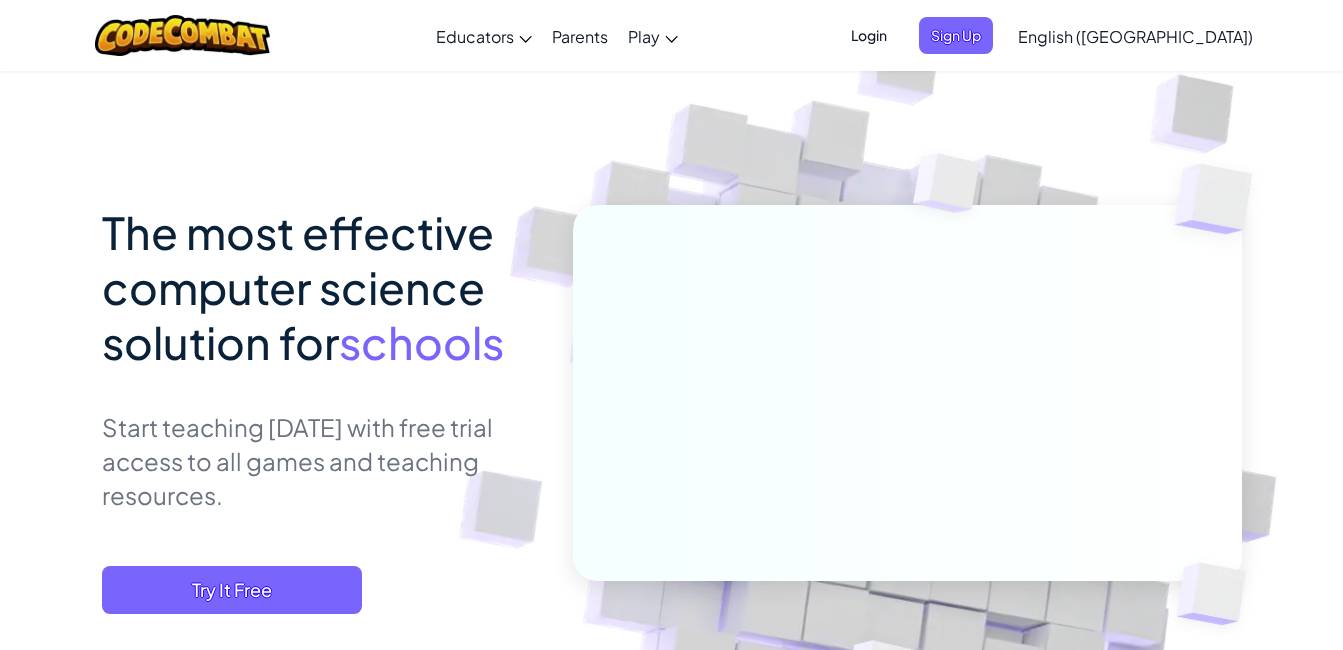 scroll, scrollTop: 100, scrollLeft: 0, axis: vertical 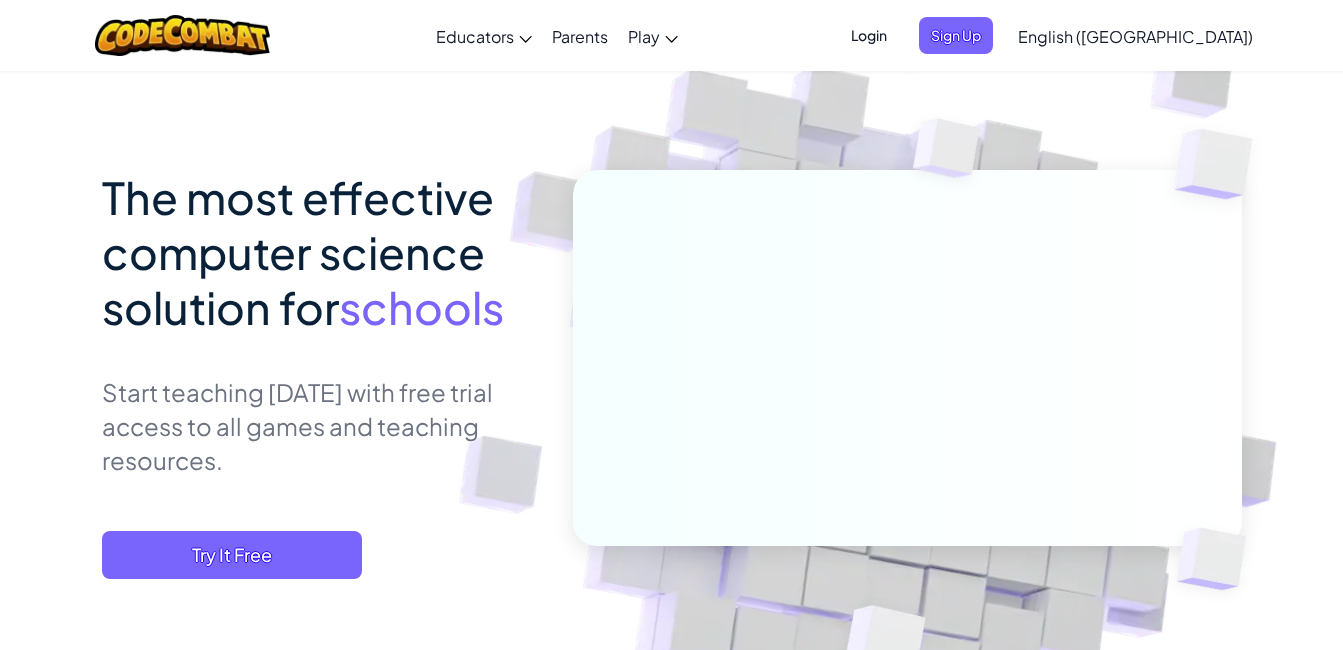 click on "English ([GEOGRAPHIC_DATA])" at bounding box center (1135, 36) 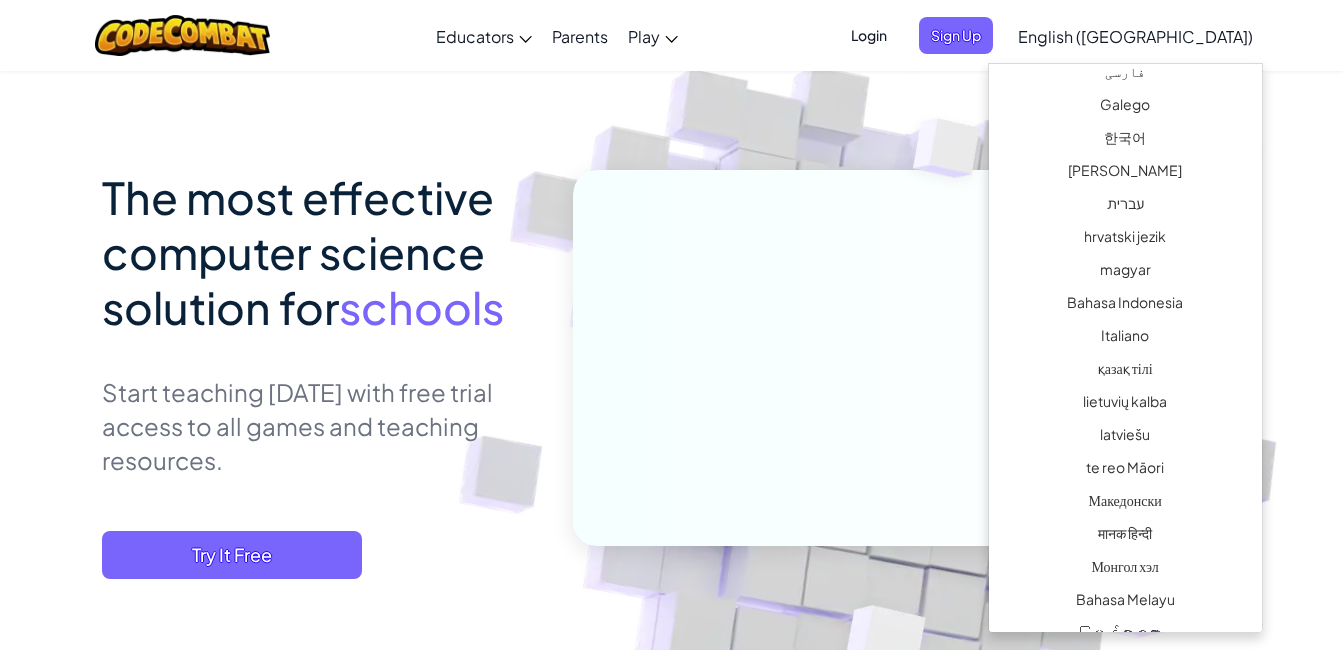 scroll, scrollTop: 800, scrollLeft: 0, axis: vertical 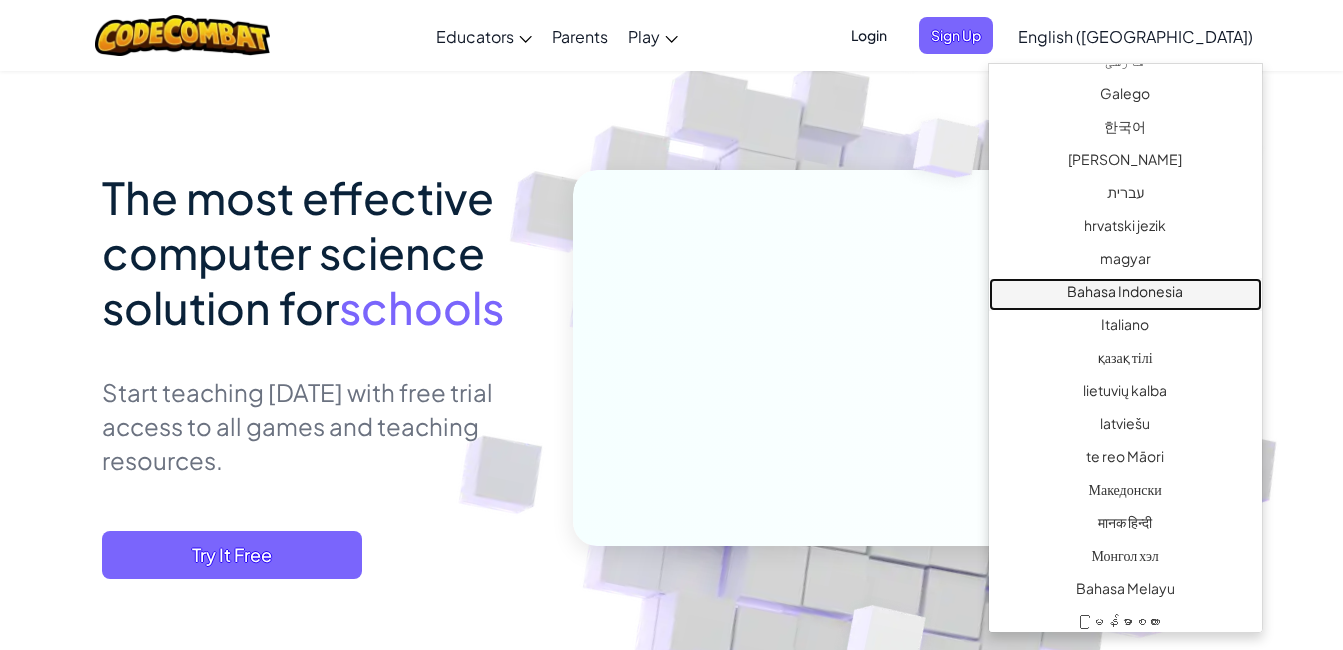 click on "Bahasa Indonesia" at bounding box center (1125, 294) 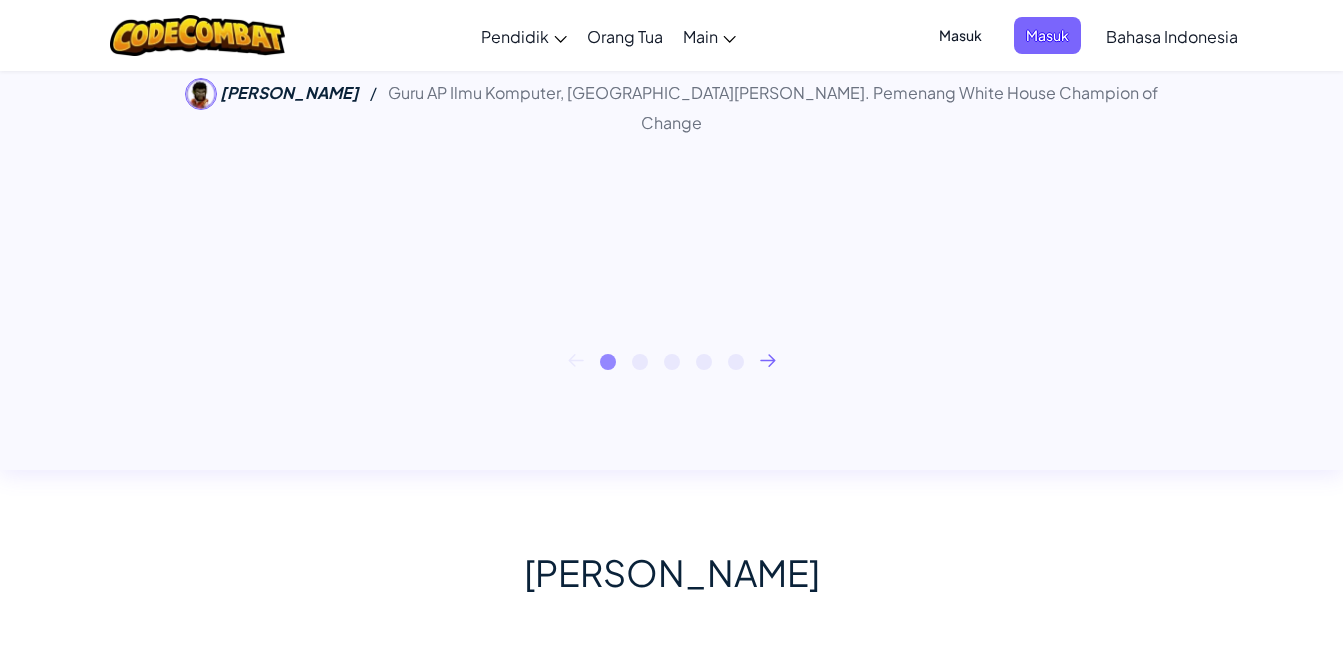 scroll, scrollTop: 900, scrollLeft: 0, axis: vertical 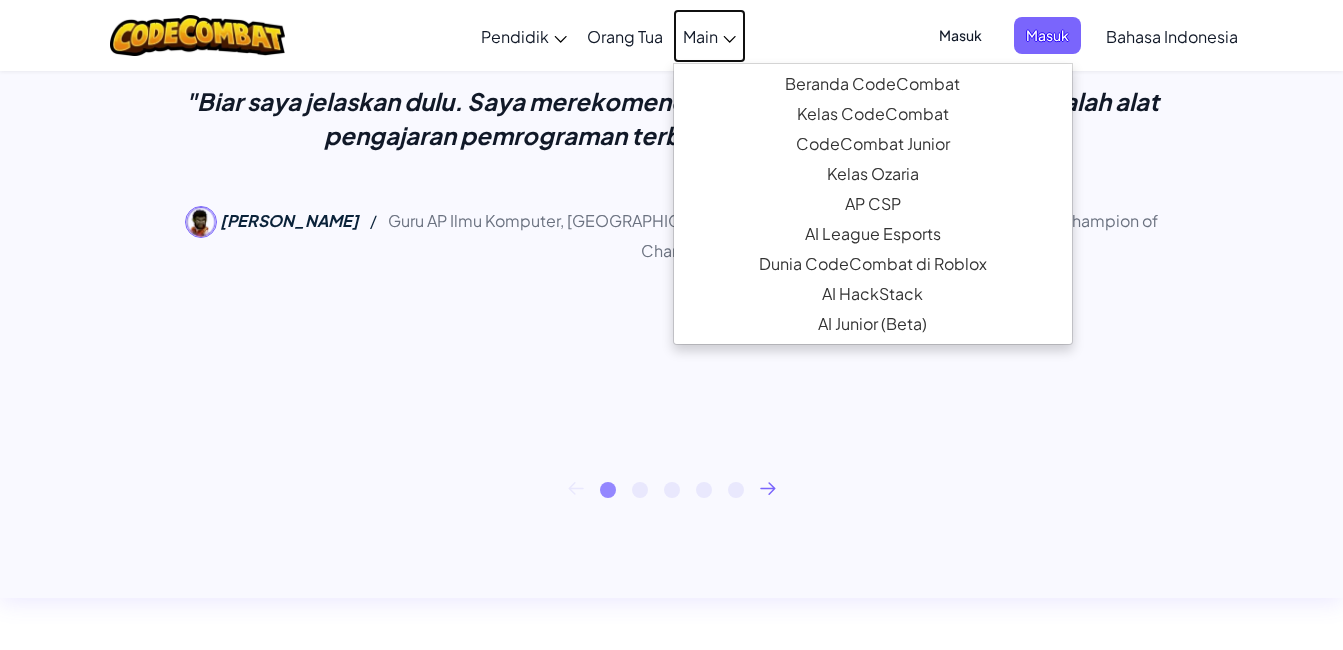 click on "Main" at bounding box center [700, 36] 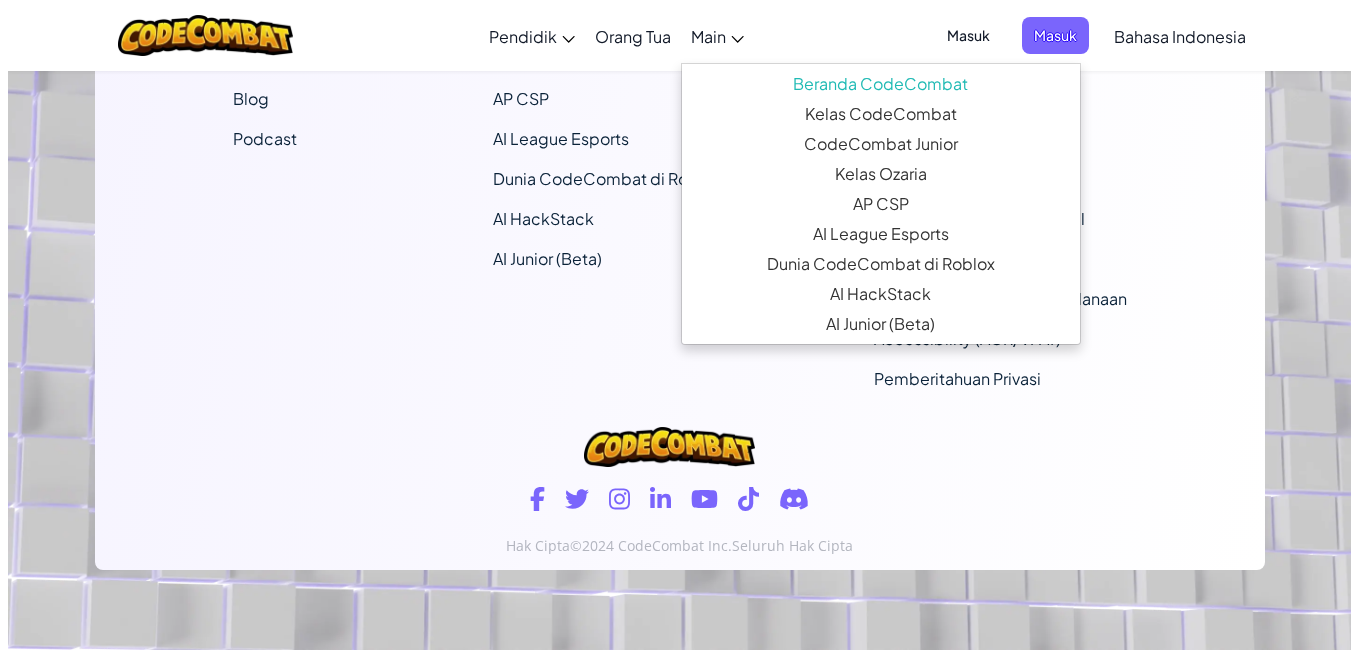 scroll, scrollTop: 0, scrollLeft: 0, axis: both 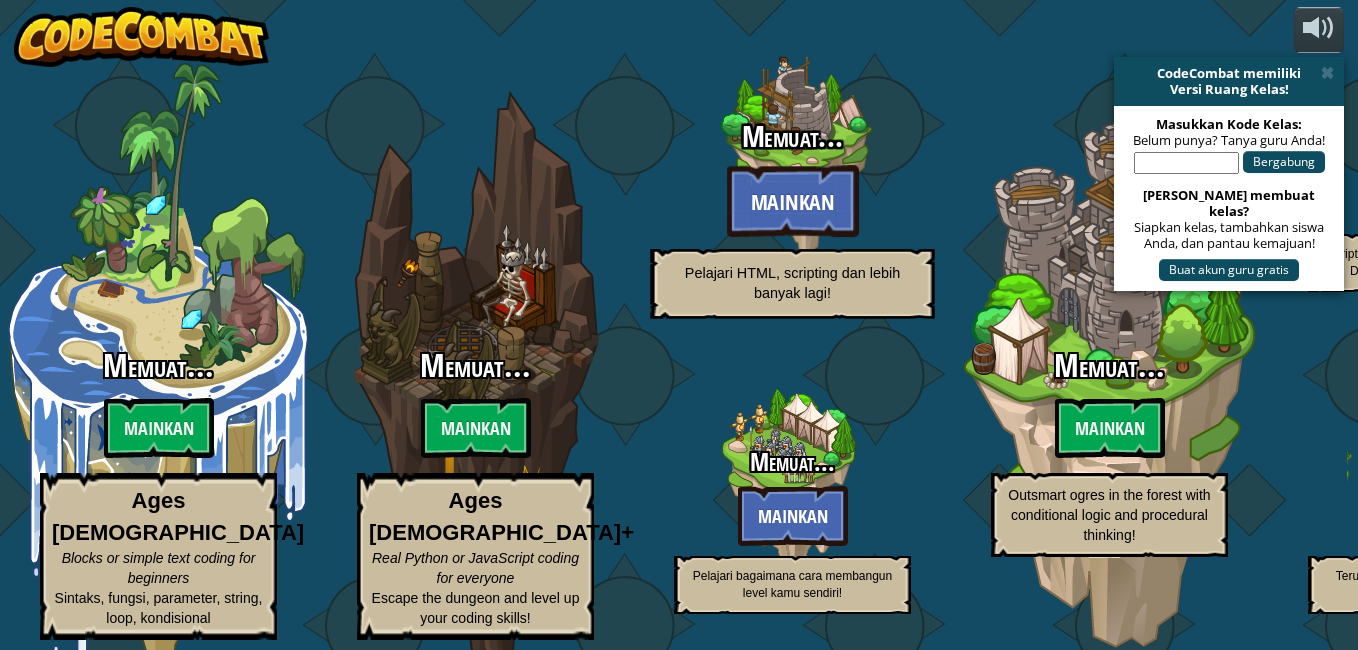 select on "id" 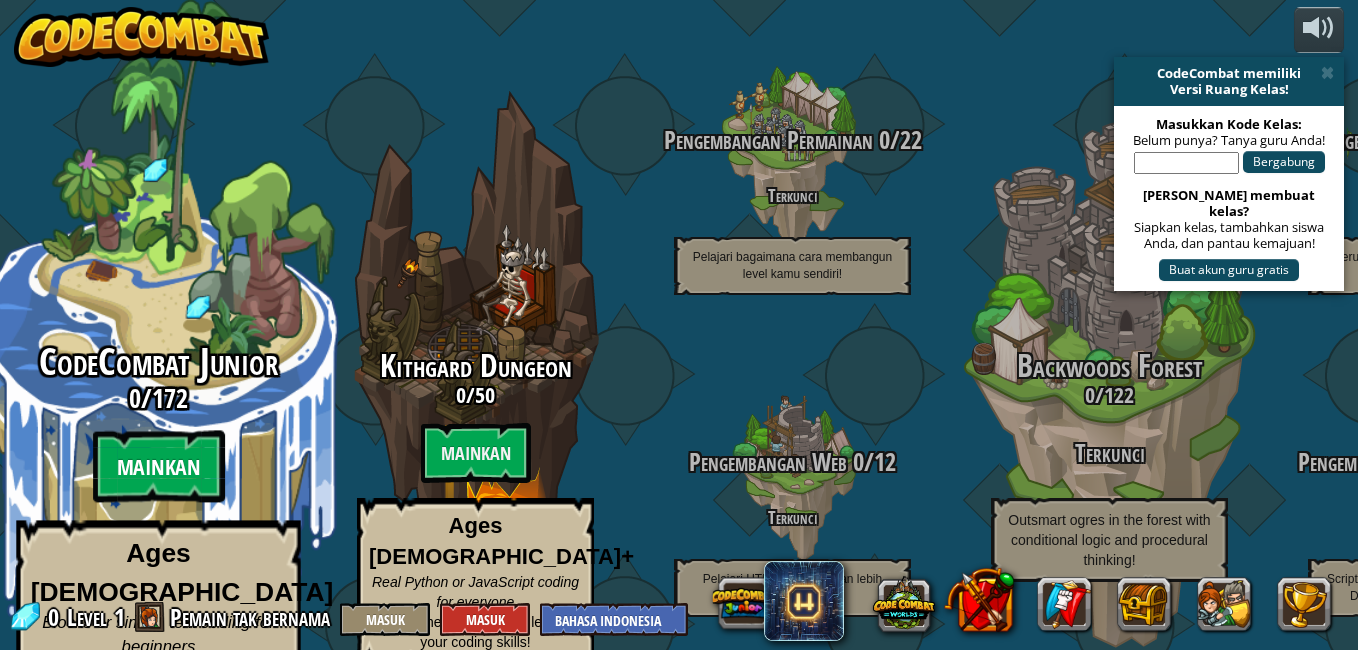 click on "Mainkan" at bounding box center [158, 467] 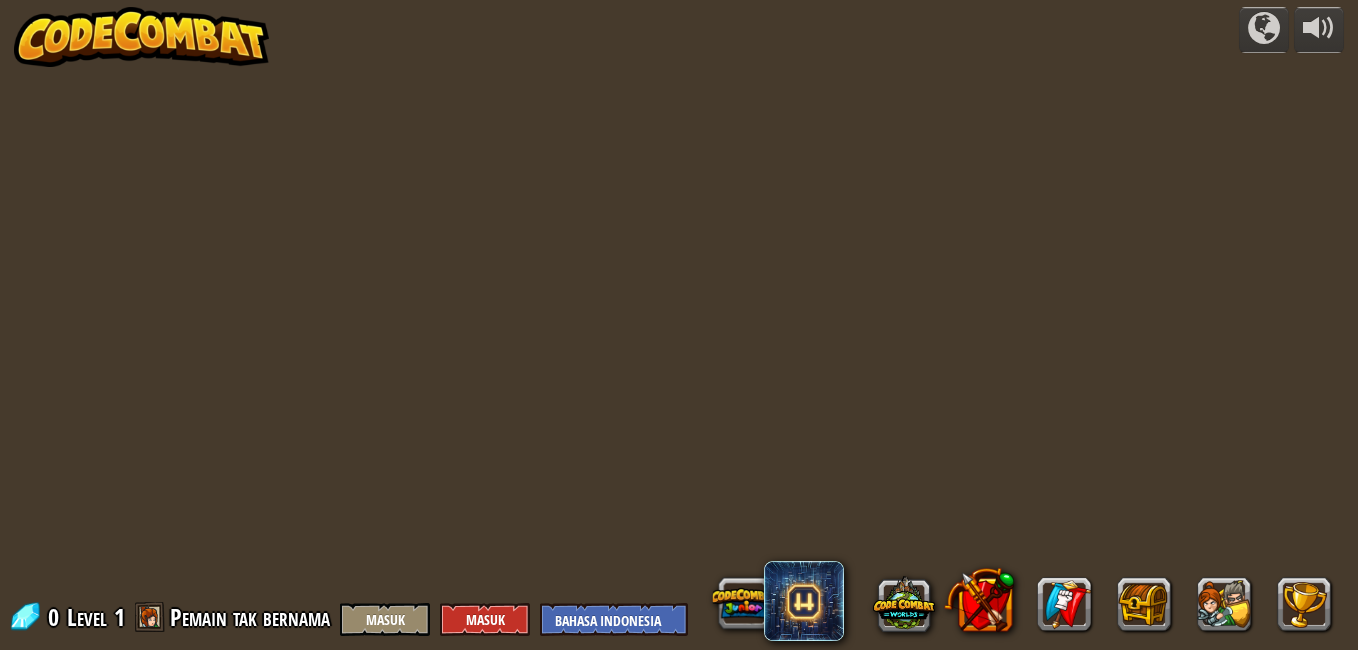select on "id" 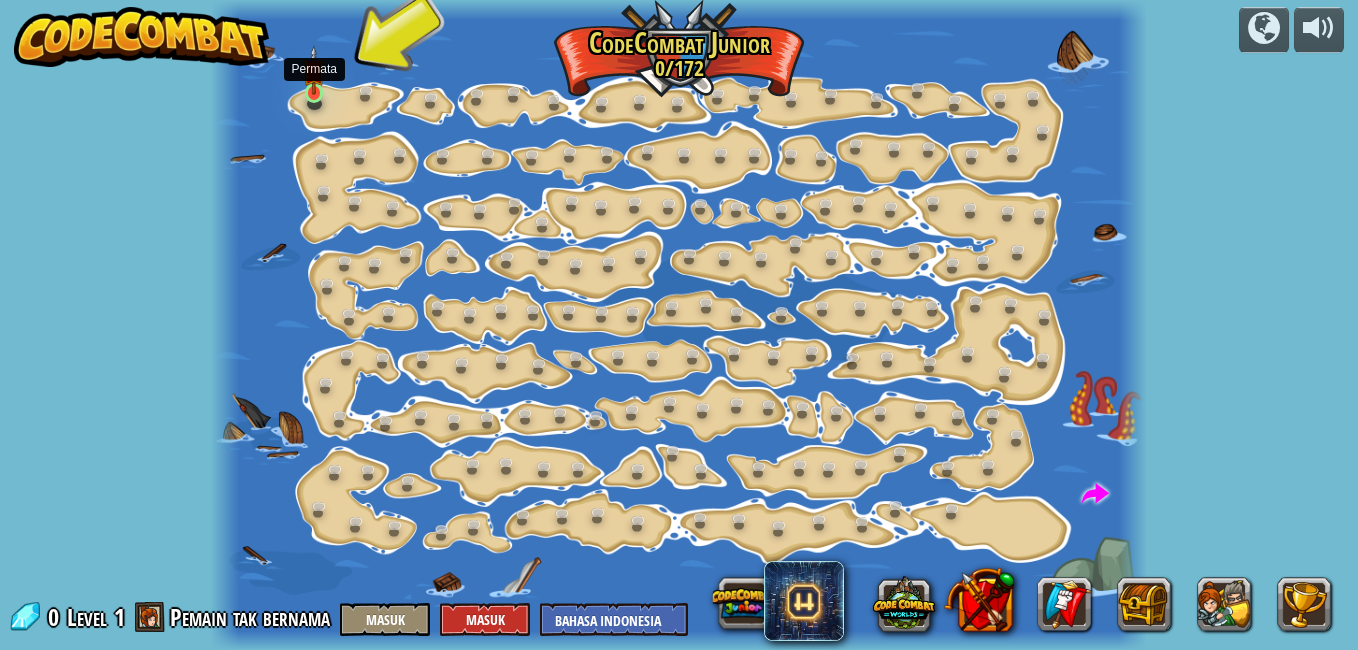 click at bounding box center (314, 70) 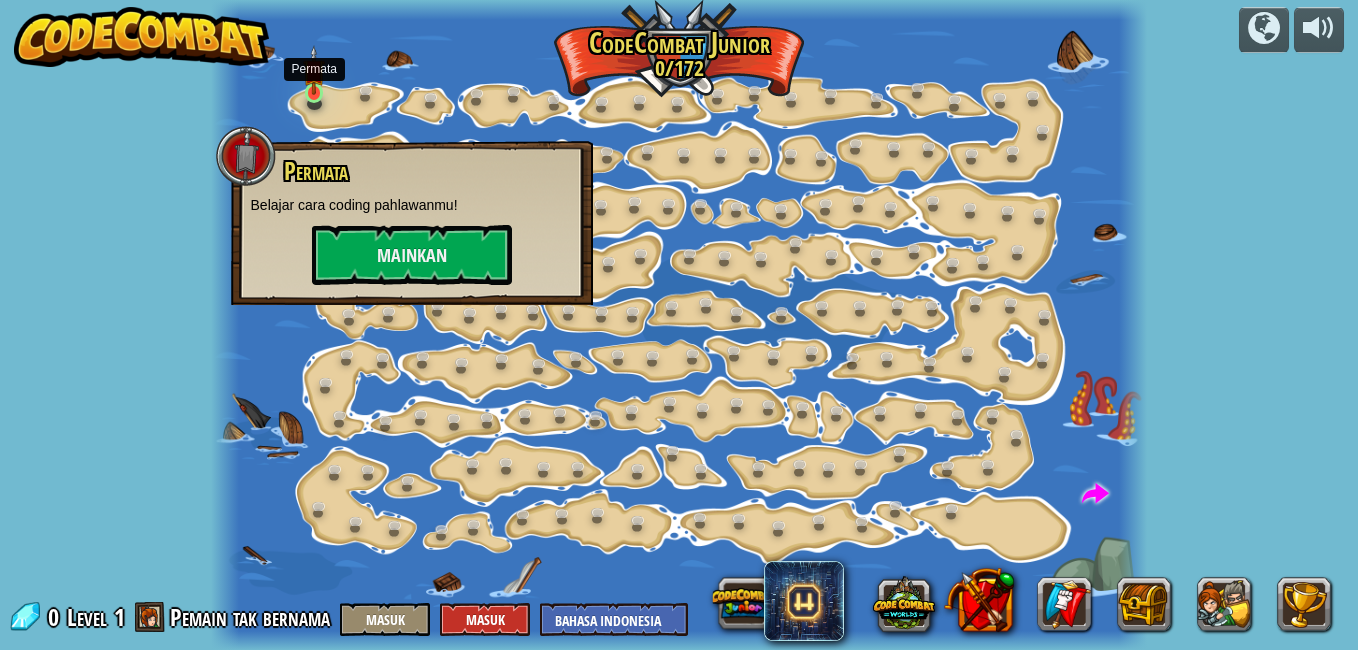 click at bounding box center (314, 70) 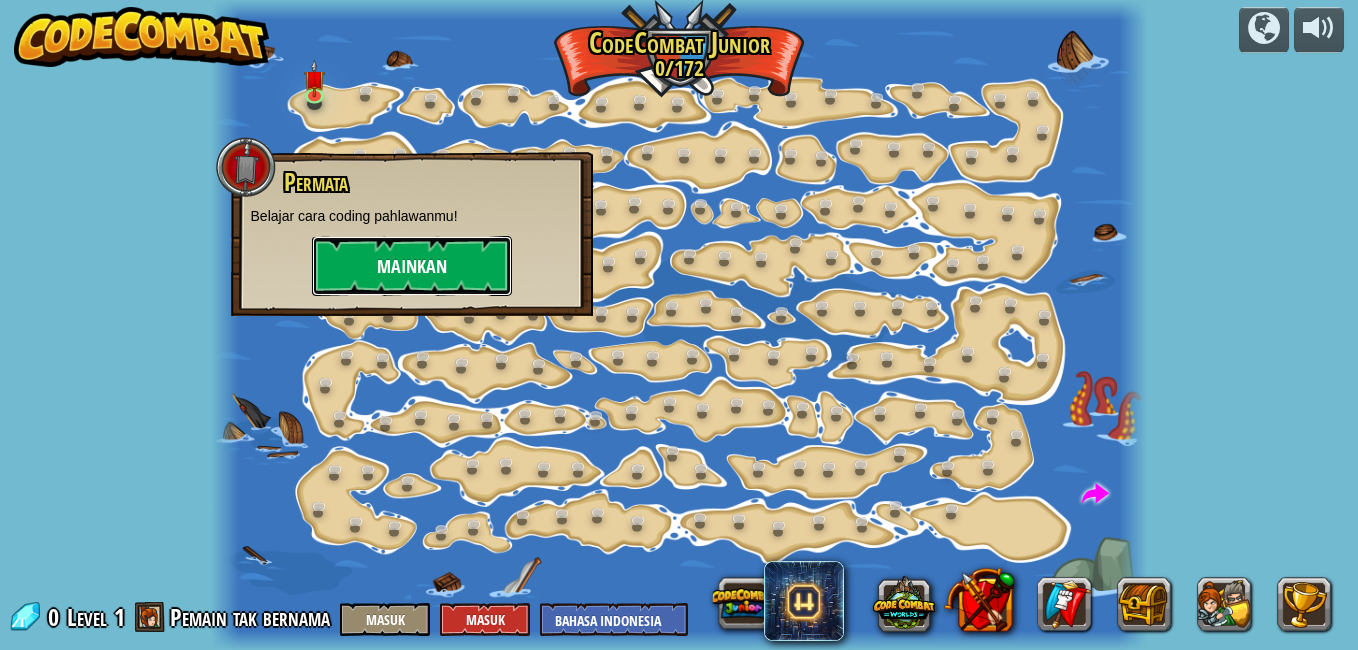 click on "Mainkan" at bounding box center (412, 266) 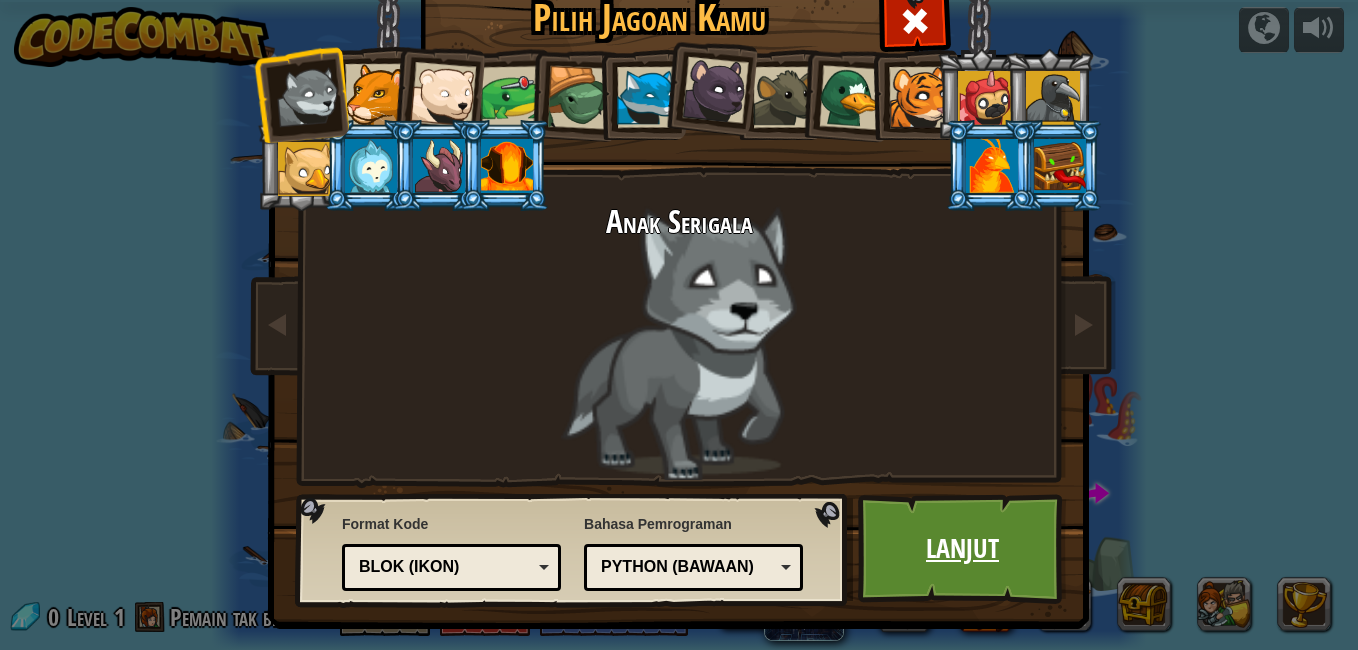 click on "Lanjut" at bounding box center [962, 549] 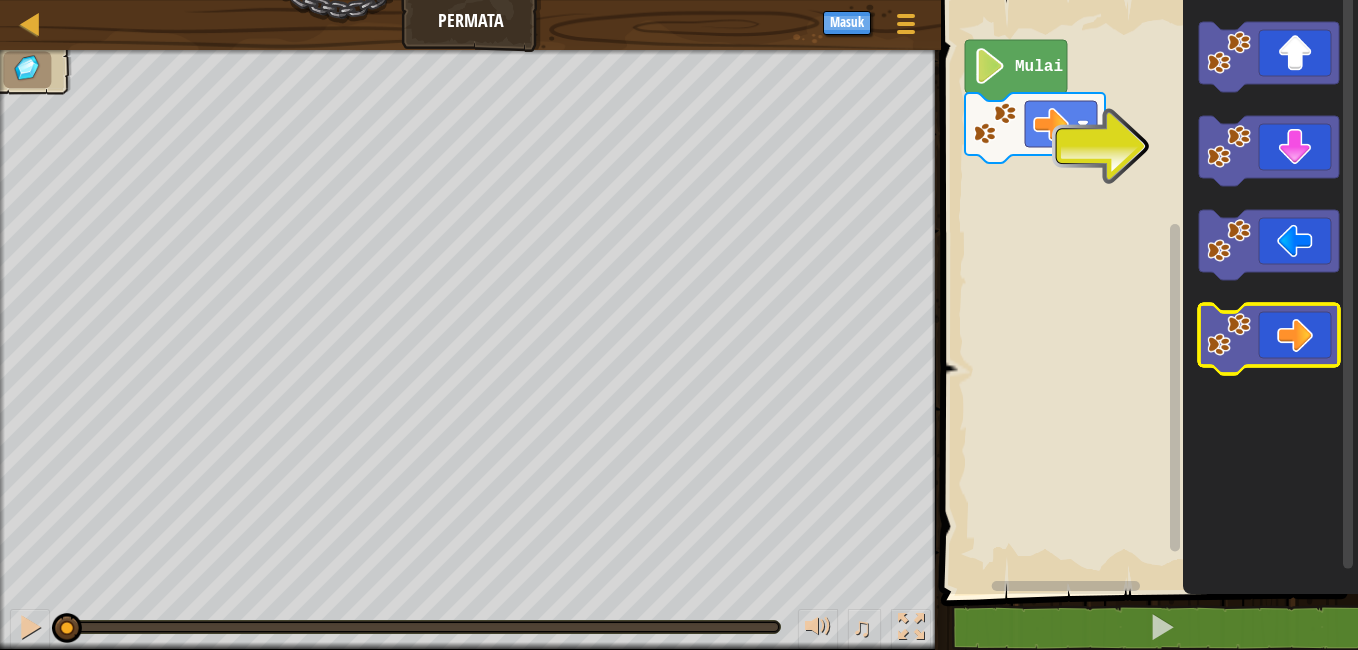 click 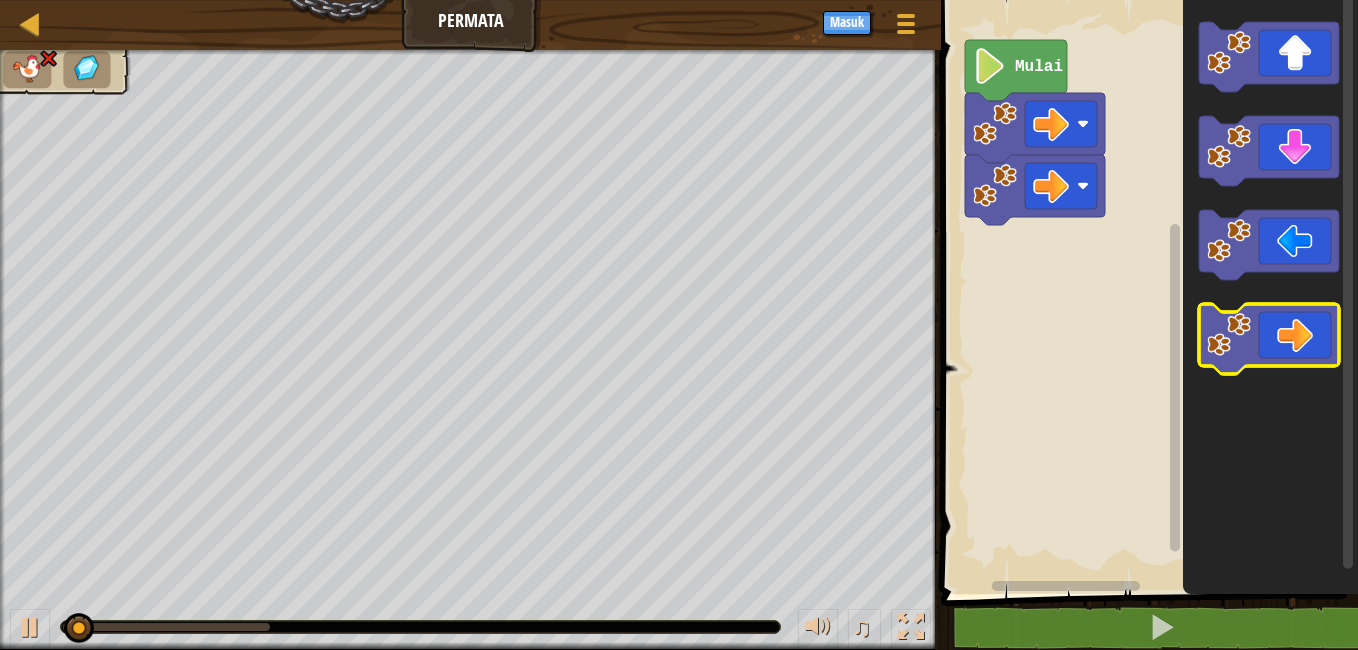click 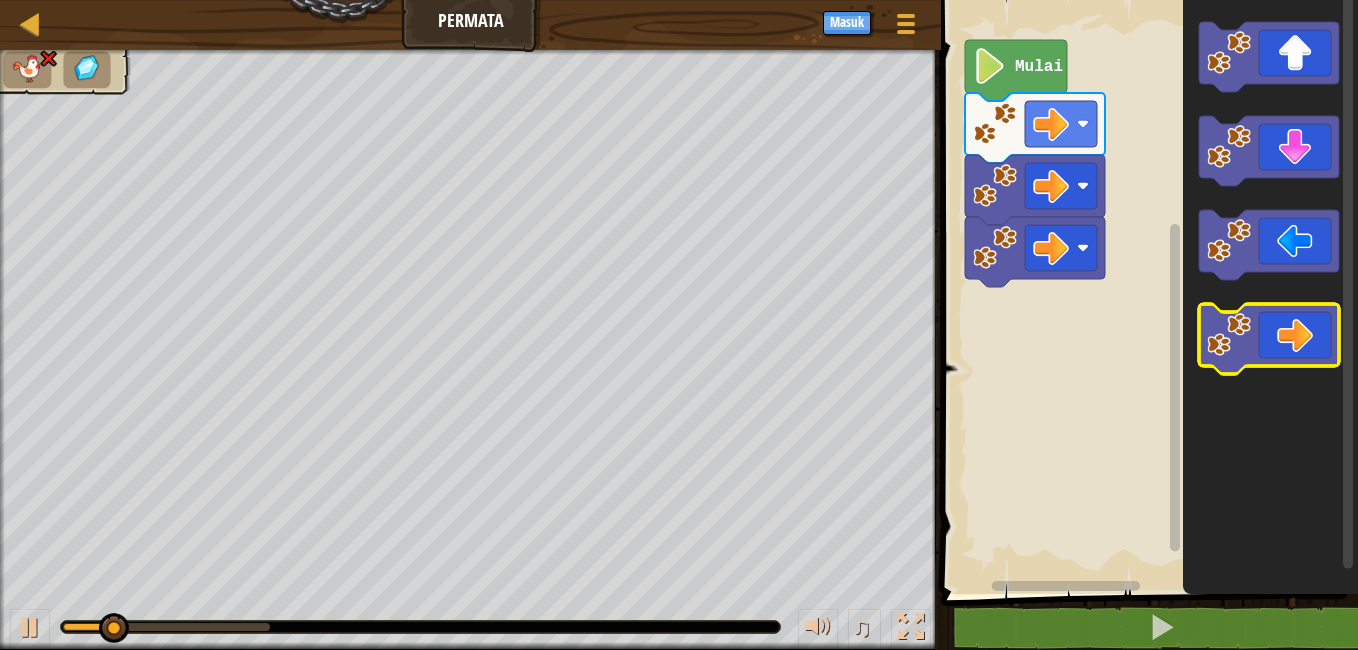 click 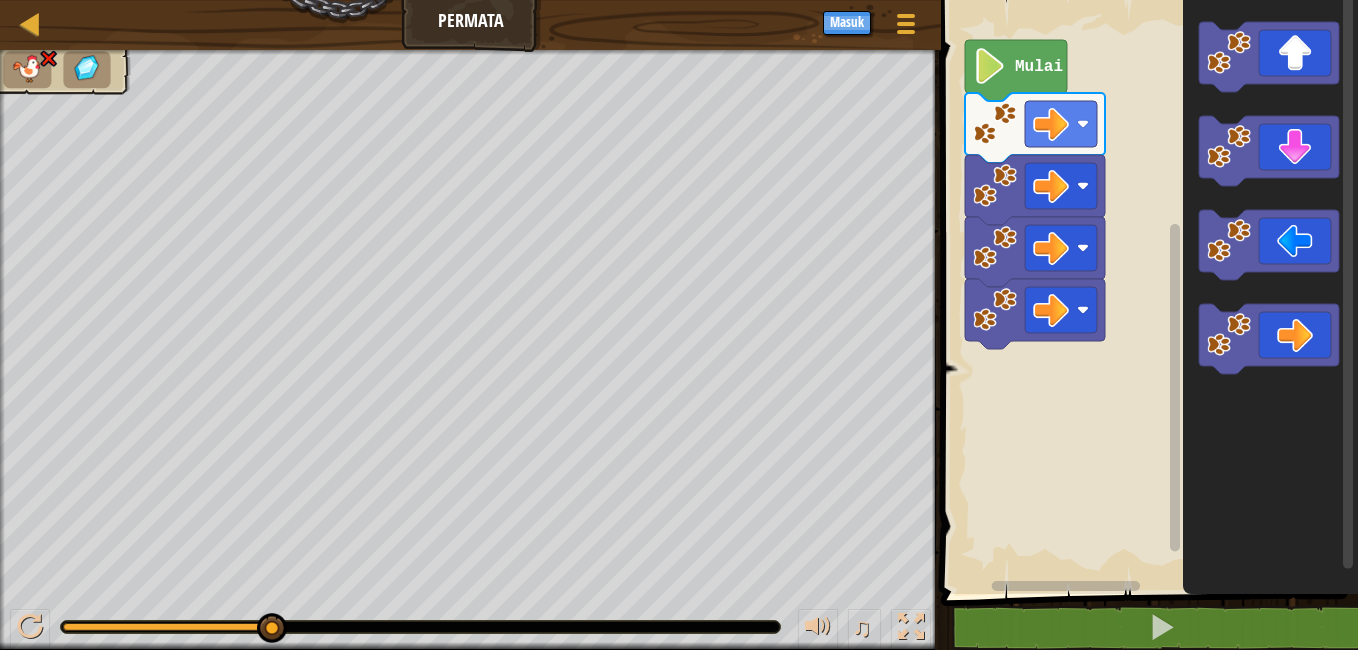 click on "♫" at bounding box center [470, 622] 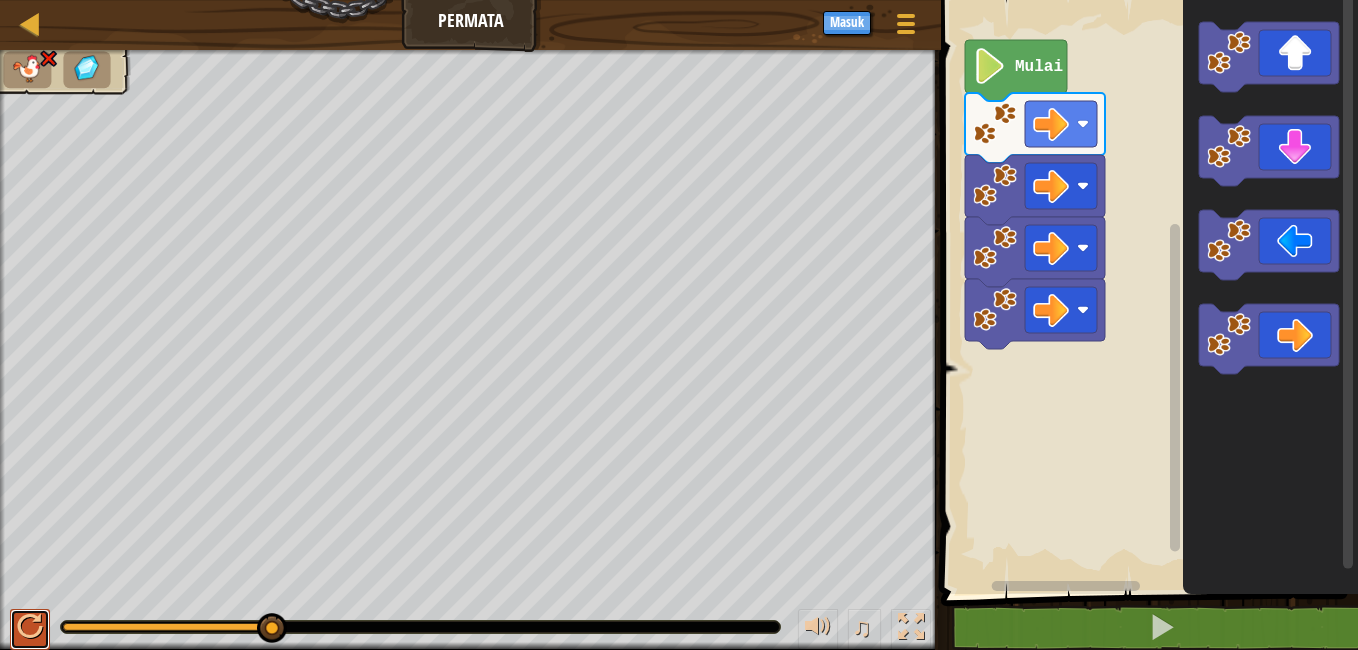 click at bounding box center (30, 629) 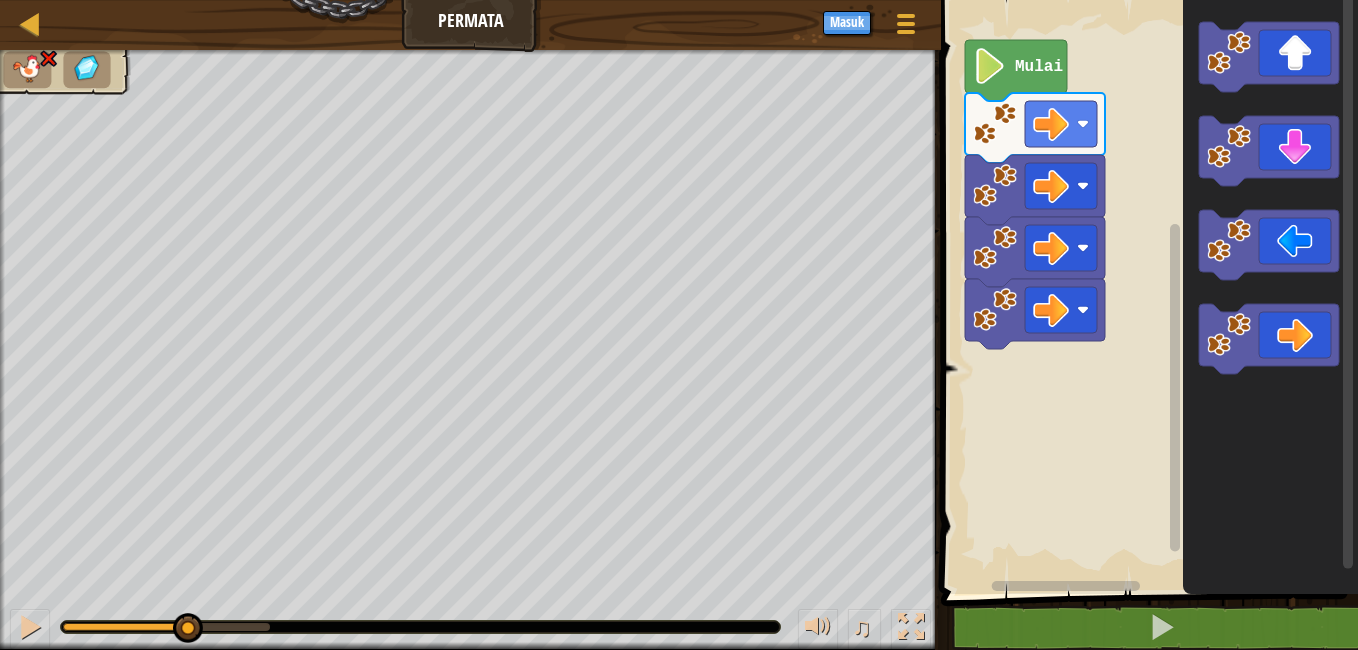 drag, startPoint x: 268, startPoint y: 633, endPoint x: 186, endPoint y: 650, distance: 83.74366 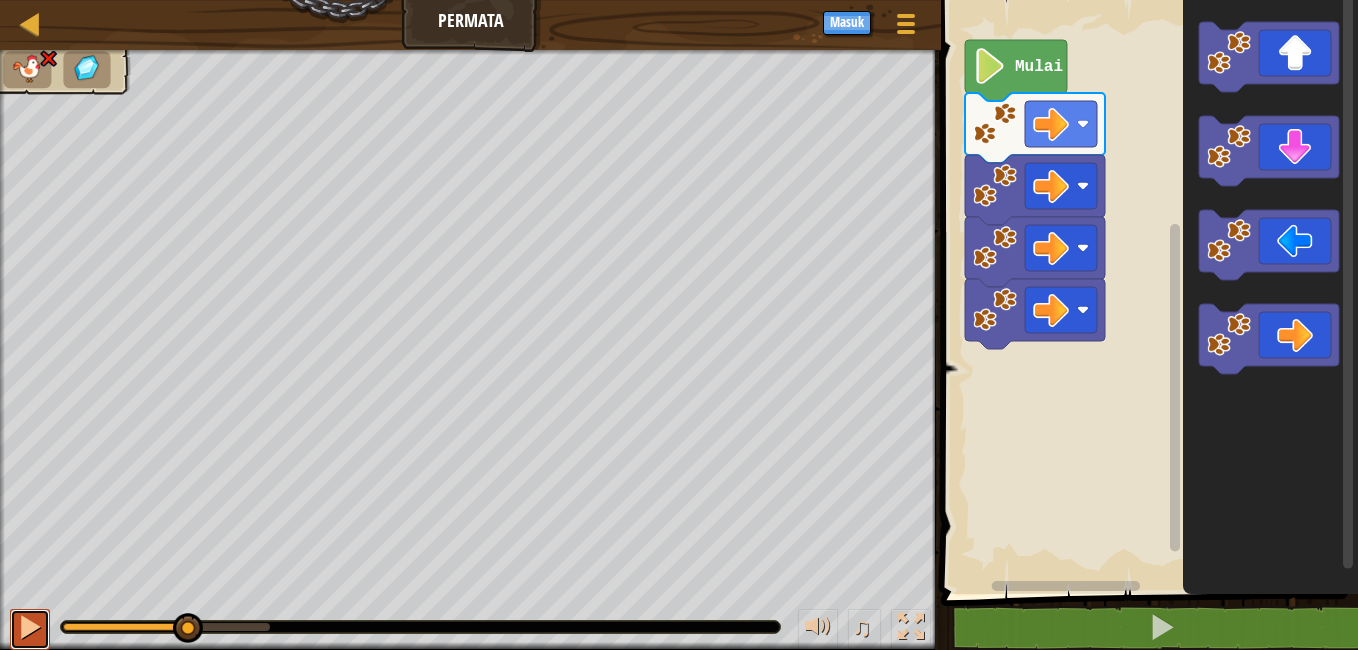 click at bounding box center [30, 629] 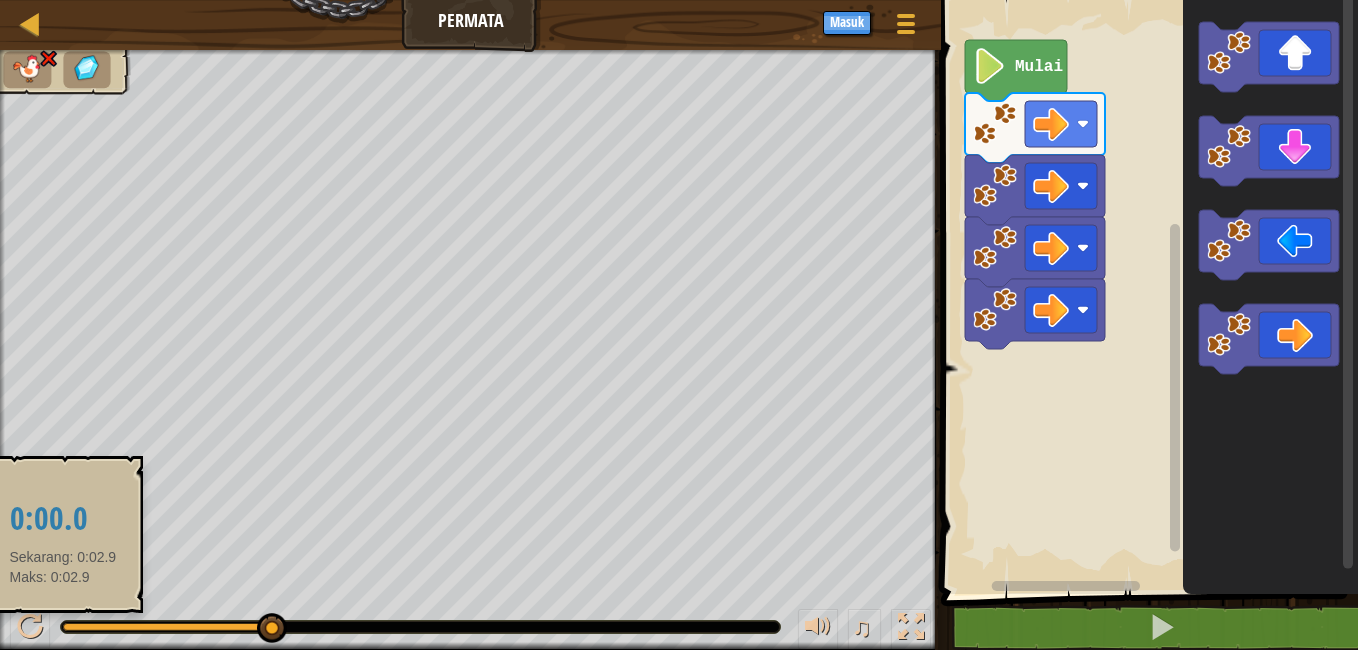 drag, startPoint x: 252, startPoint y: 621, endPoint x: 63, endPoint y: 626, distance: 189.06613 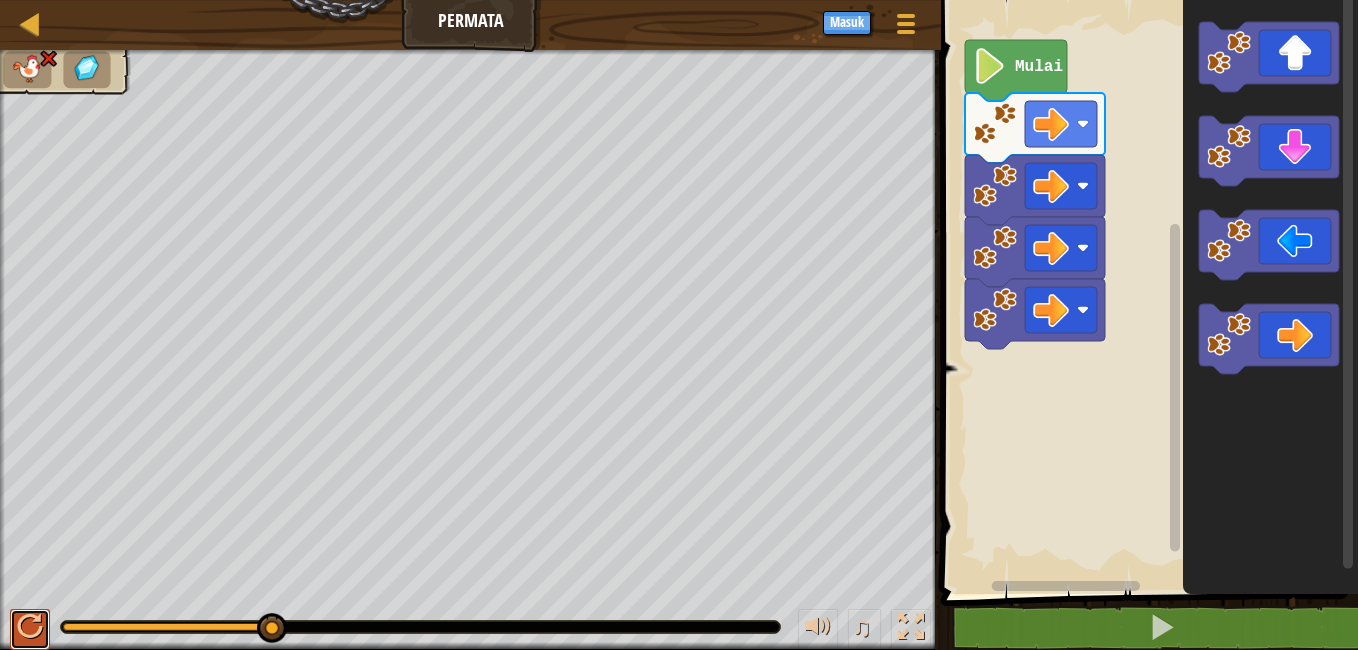 click at bounding box center [30, 627] 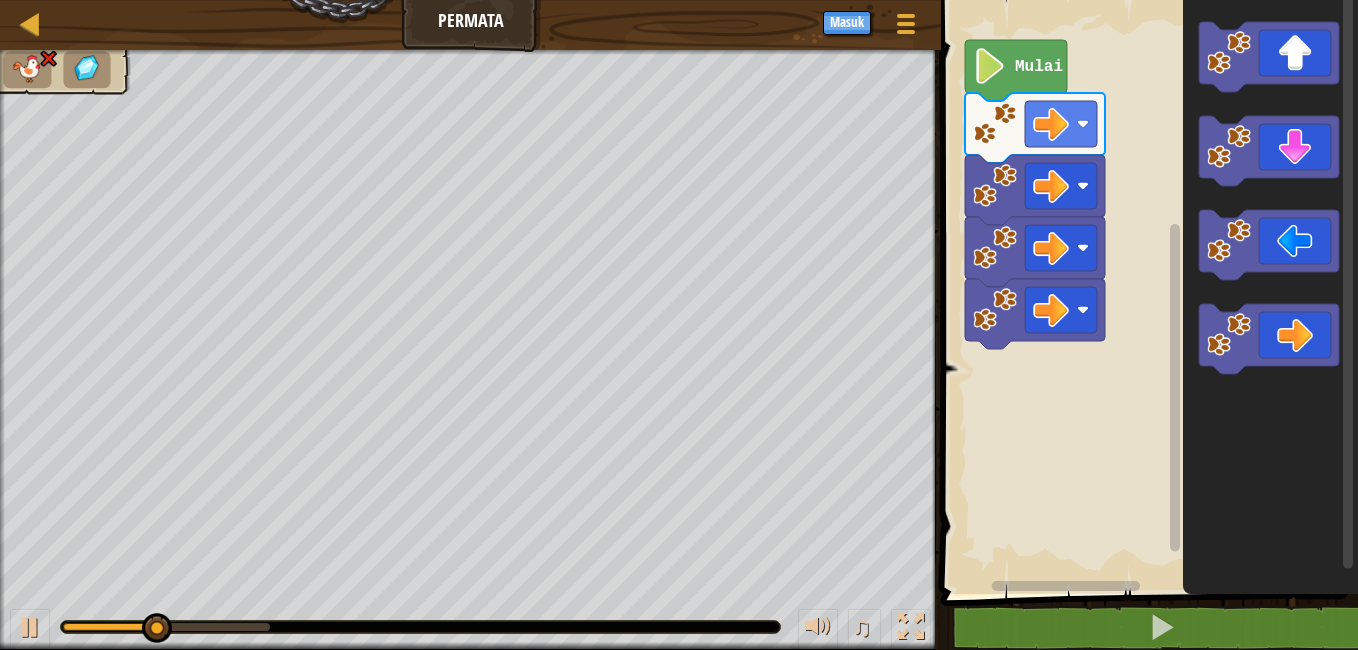click 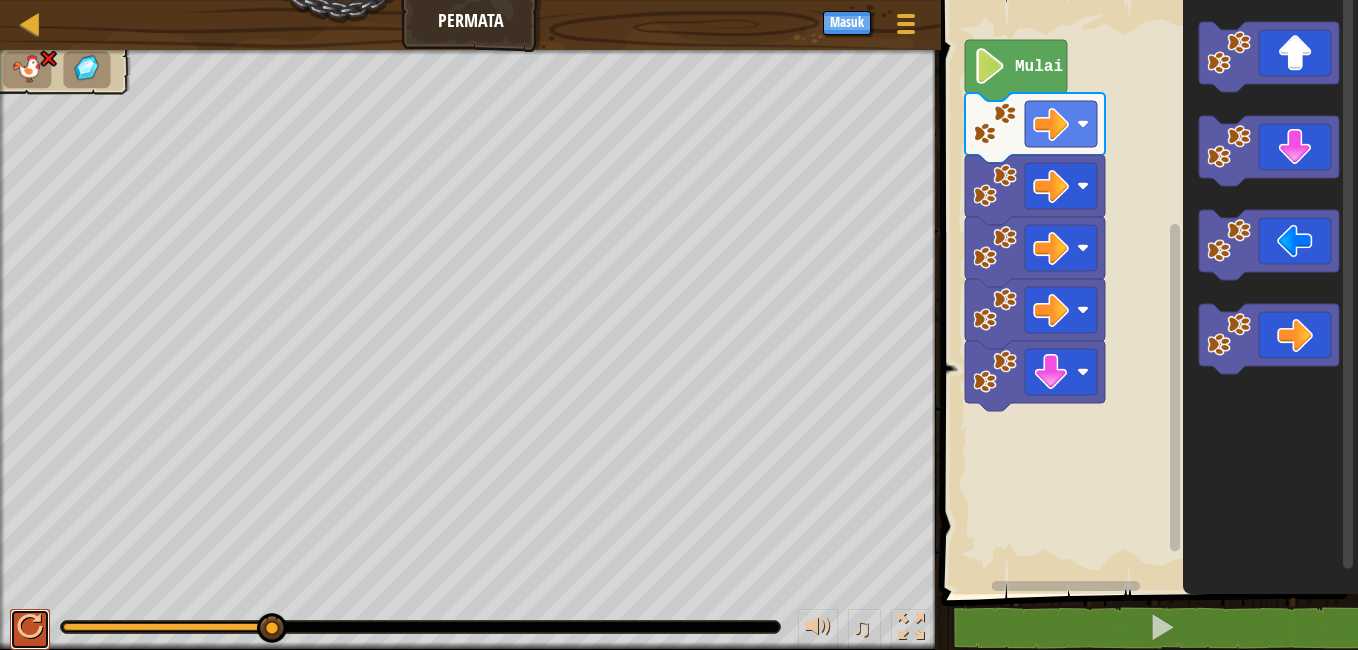 click at bounding box center (30, 627) 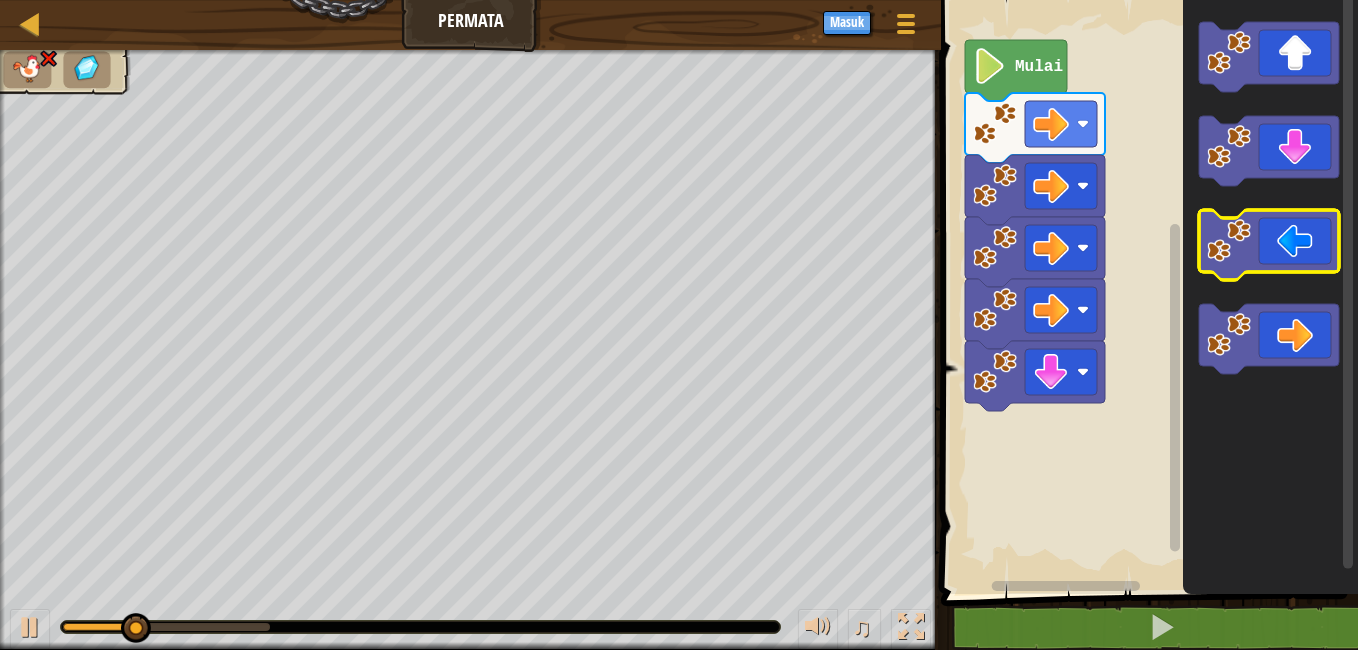 click 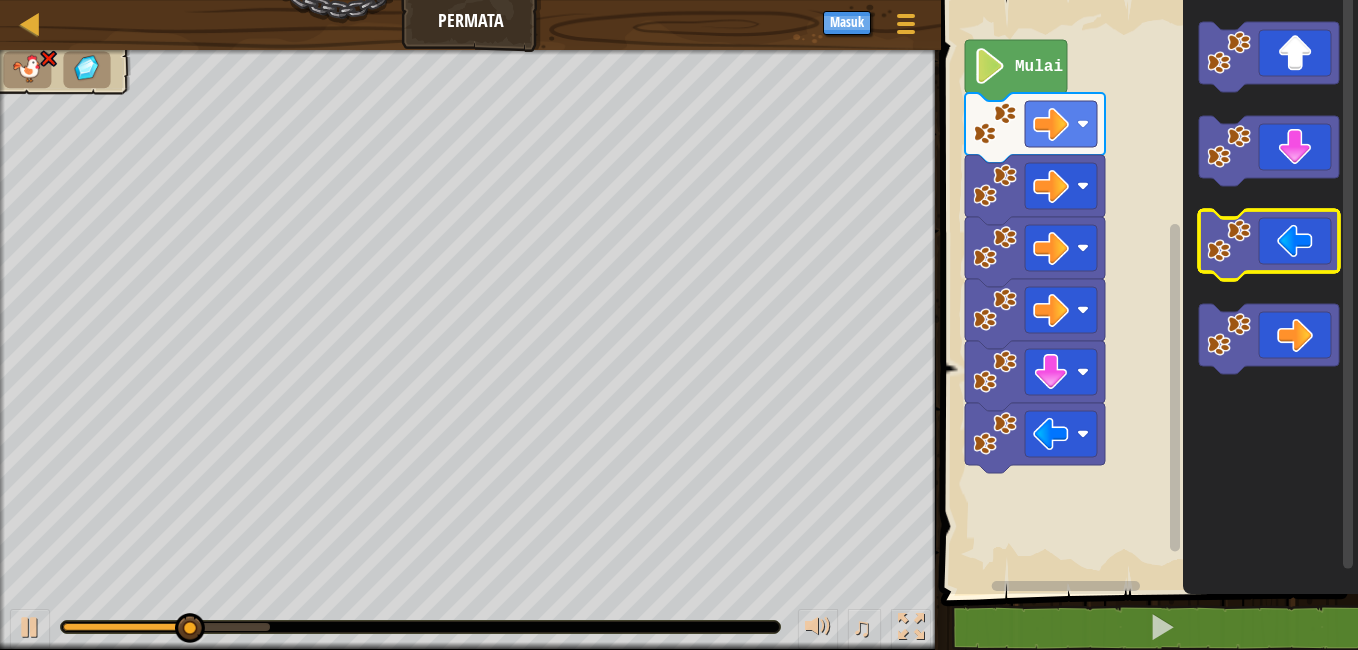 click 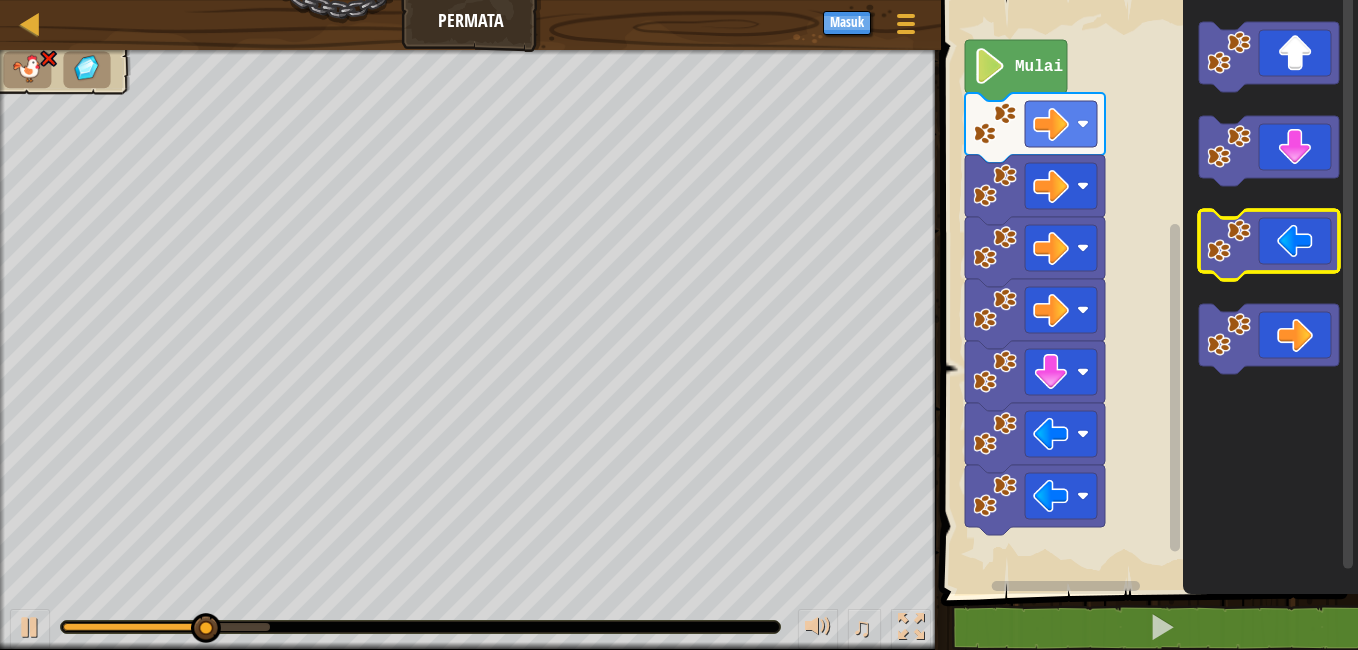 click 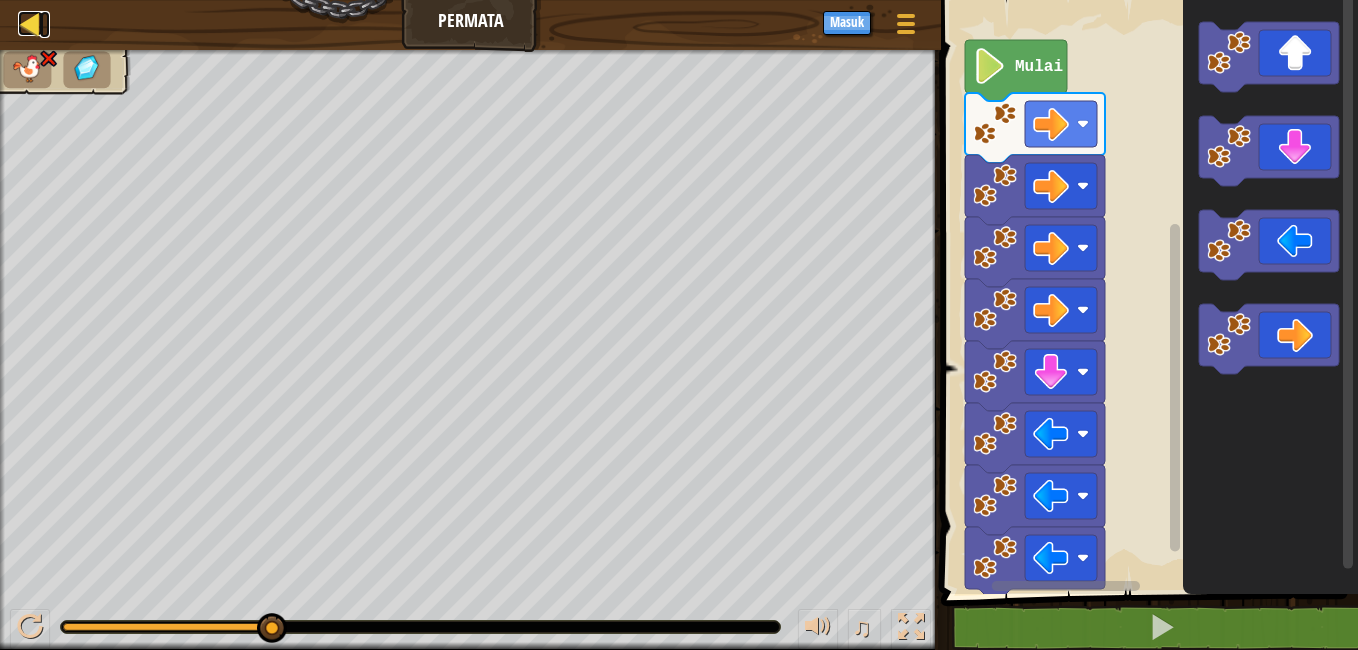 click at bounding box center [30, 23] 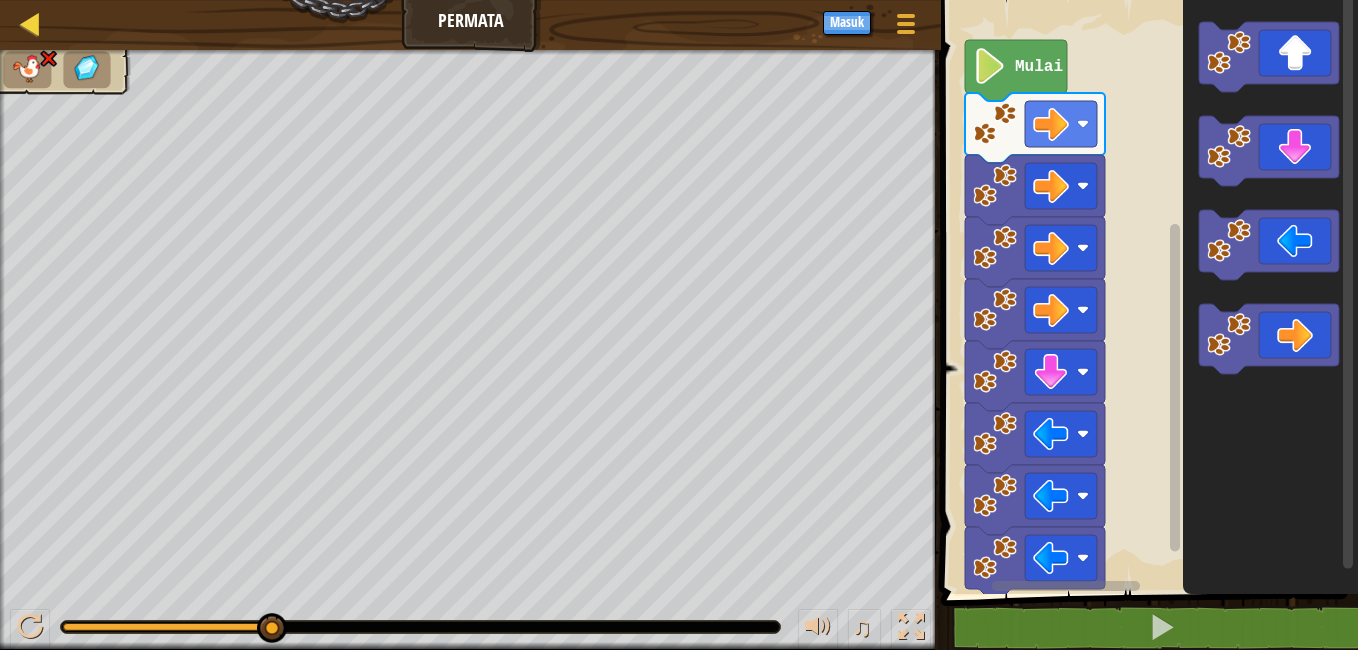 select on "id" 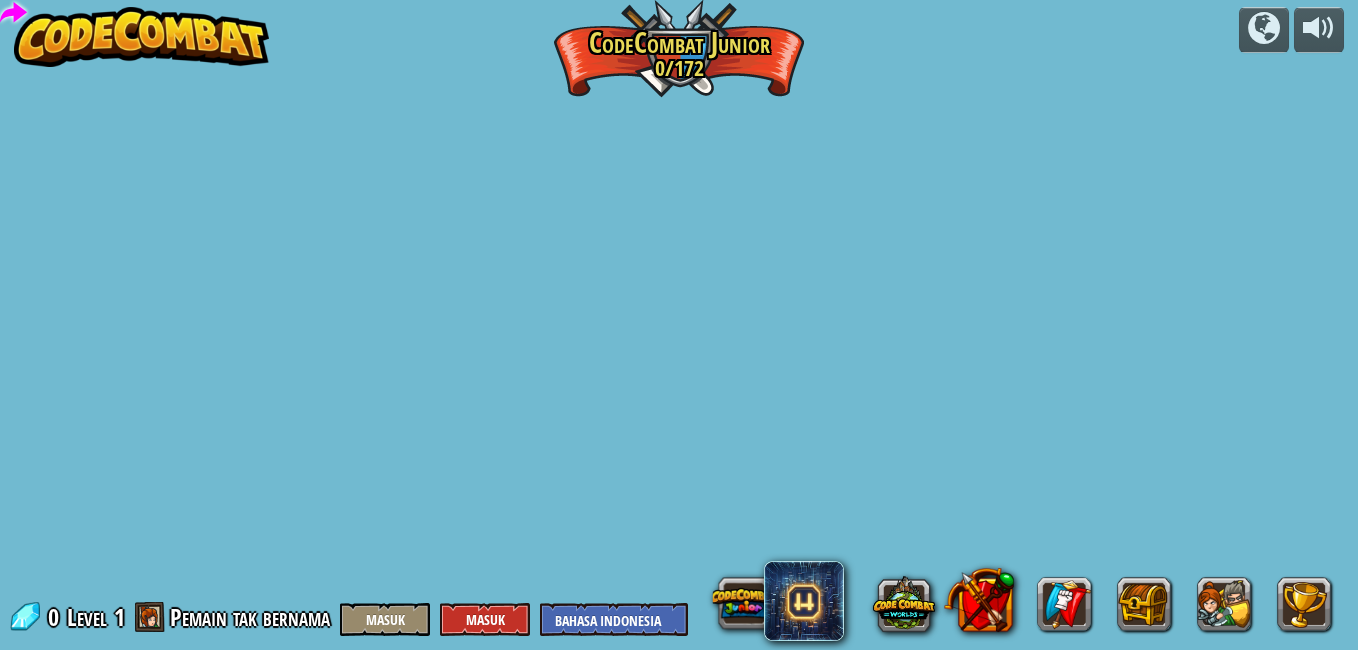 select on "id" 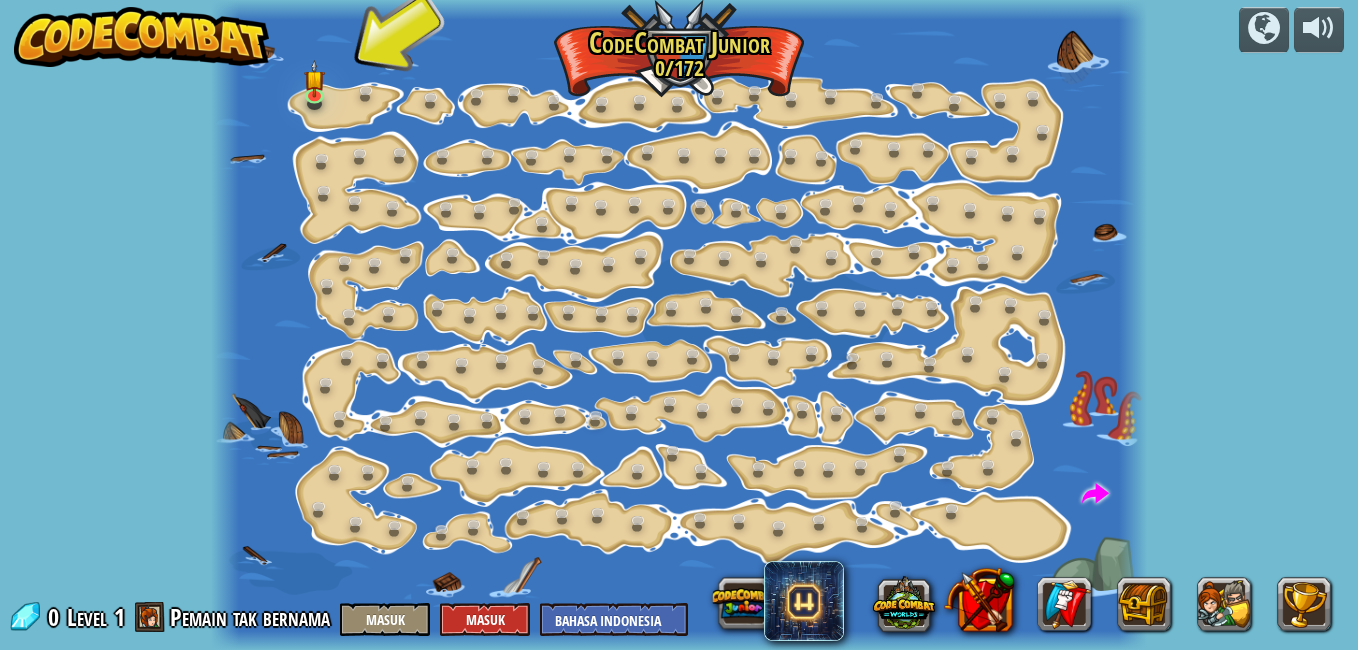 click on "powered by Ubah Langkah (Terkunci) Ubah argumen langkah.
Pergi Pintar (Terkunci) Sekarang kita benar-benar berjalan!
Ayo Ayo Ayo (Terkunci) Ambil lebih banyak permata.
Berkilau (Terkunci) Lihat semua permata ini!
Jalan Santaikan (Terkunci) Jalan yang panjang; bisa dipercepat gak?
Pendaki (Terkunci) Latih langkah-langkah itu.
Siku (Terkunci) Dua langkah sekaligus.
Giliran (Terkunci) Ikuti saja pantai dan kamu akan baik-baik saja.
Langkah-Langkah (Terkunci) Pergi lebih dari satu langkah sekaligus.
Permata Belajar cara coding pahlawanmu!
Mainkan Aula Panjang (Terkunci) Coding pintar lebih baik daripada coding lama!
Dua Permata (Terkunci) Bergerak sedikit lebih jauh untuk mengambil dua permata!
Persegi Permata Besar (Terkunci) Pergi lebih dari satu langkah sekaligus.
X Marks the Spot (Terkunci) Pergi ke rakit!
Kotak Permata (Terkunci) Dikelilingi oleh permata!
Mengelilingi (Terkunci) Nggak bisa lewatin? Putar saja.
Gem Duluan
(Terkunci) Ambil permata dulu, baru rakit." at bounding box center (679, 325) 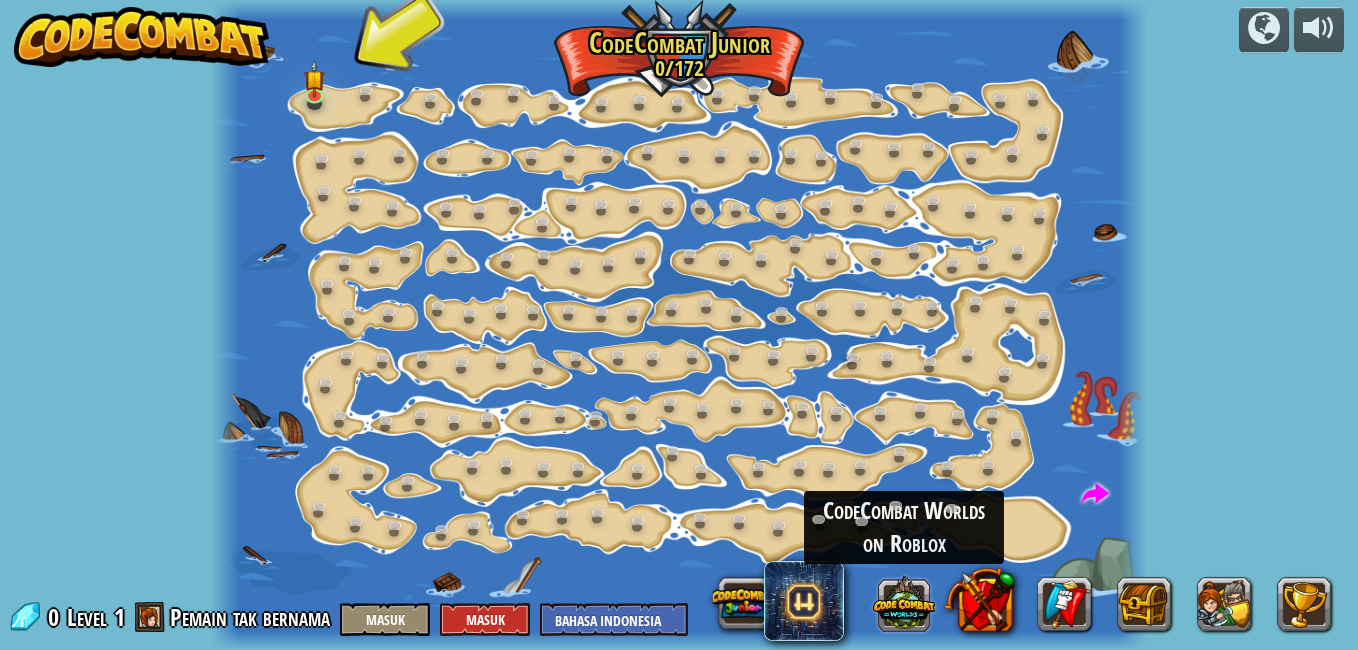 click at bounding box center (904, 603) 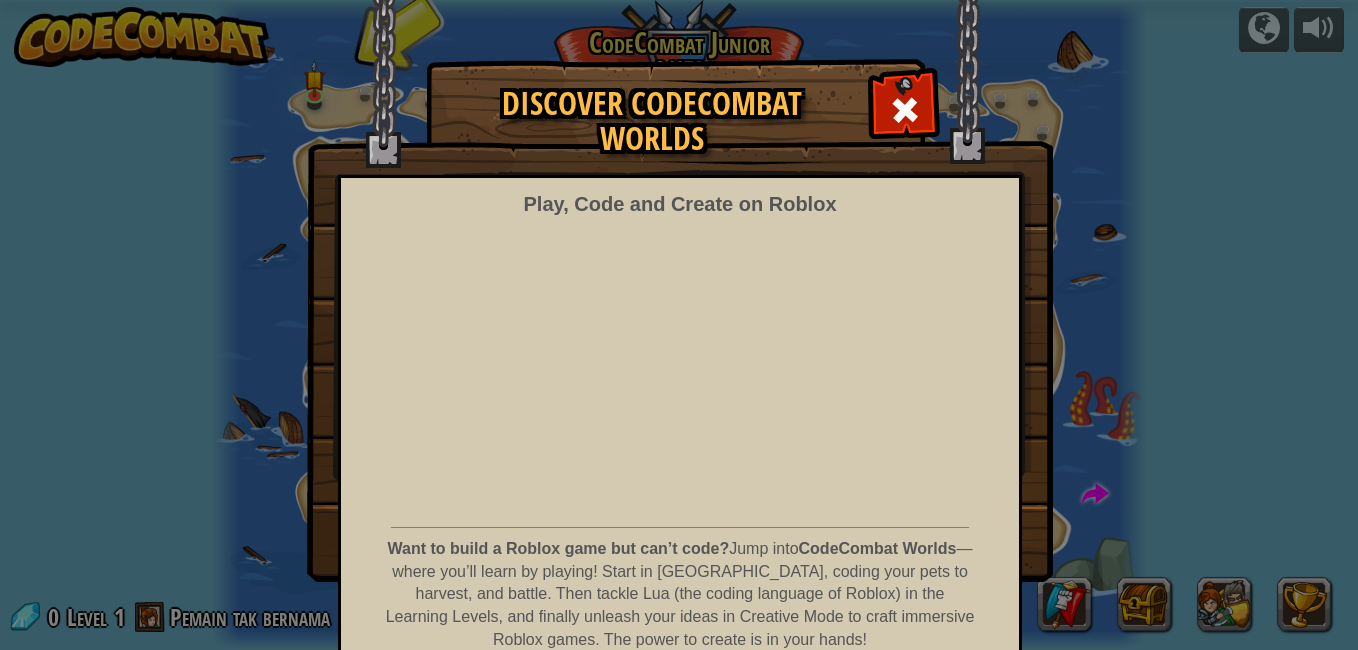 drag, startPoint x: 341, startPoint y: 272, endPoint x: 250, endPoint y: 170, distance: 136.69308 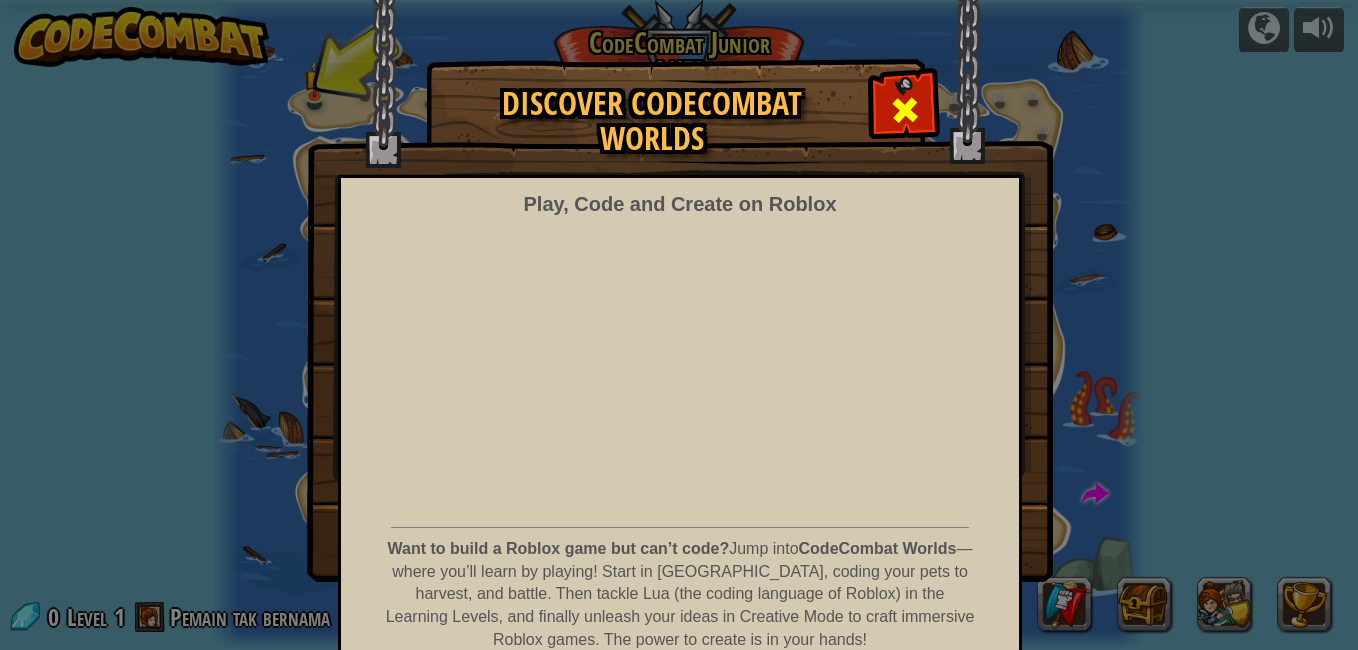 click at bounding box center [905, 110] 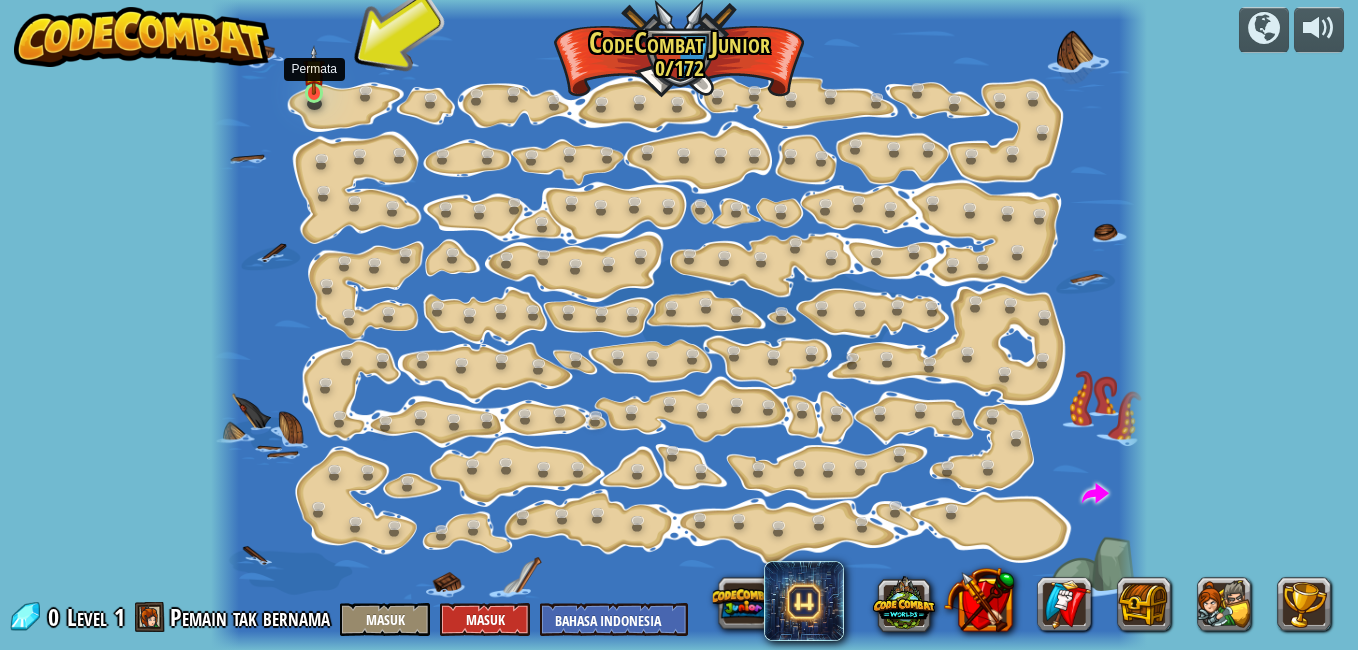 click at bounding box center (314, 70) 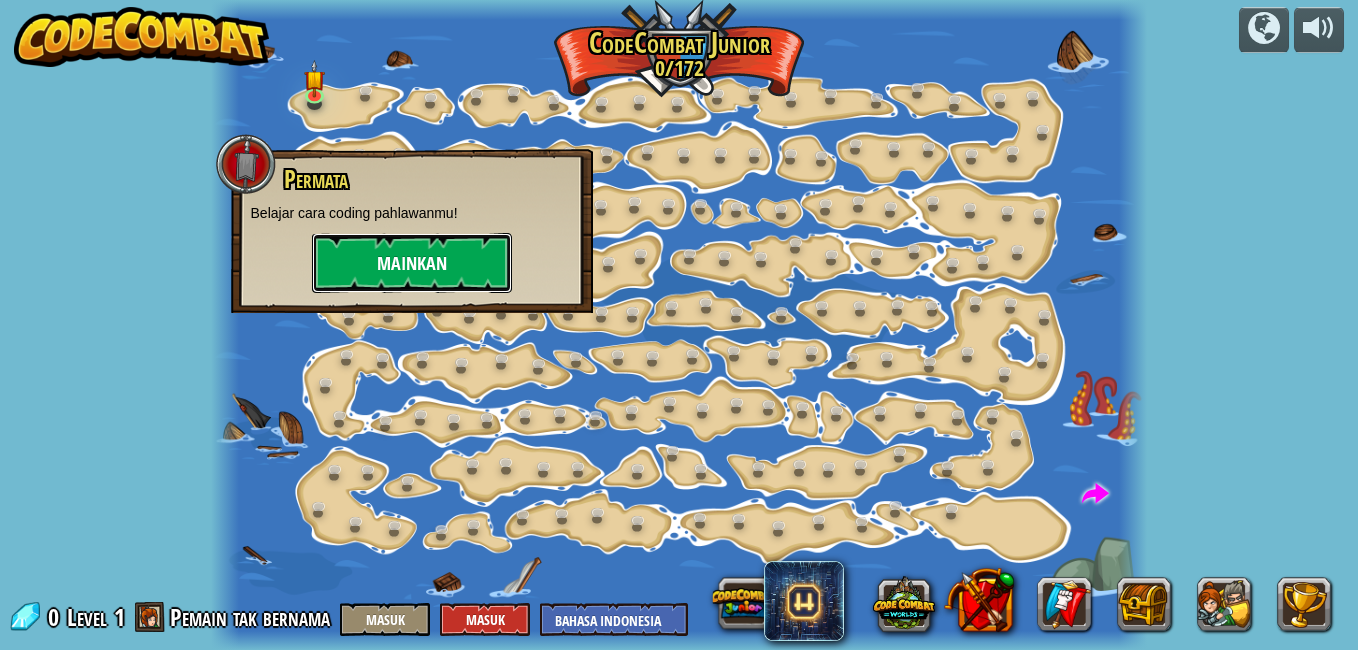 click on "Mainkan" at bounding box center [412, 263] 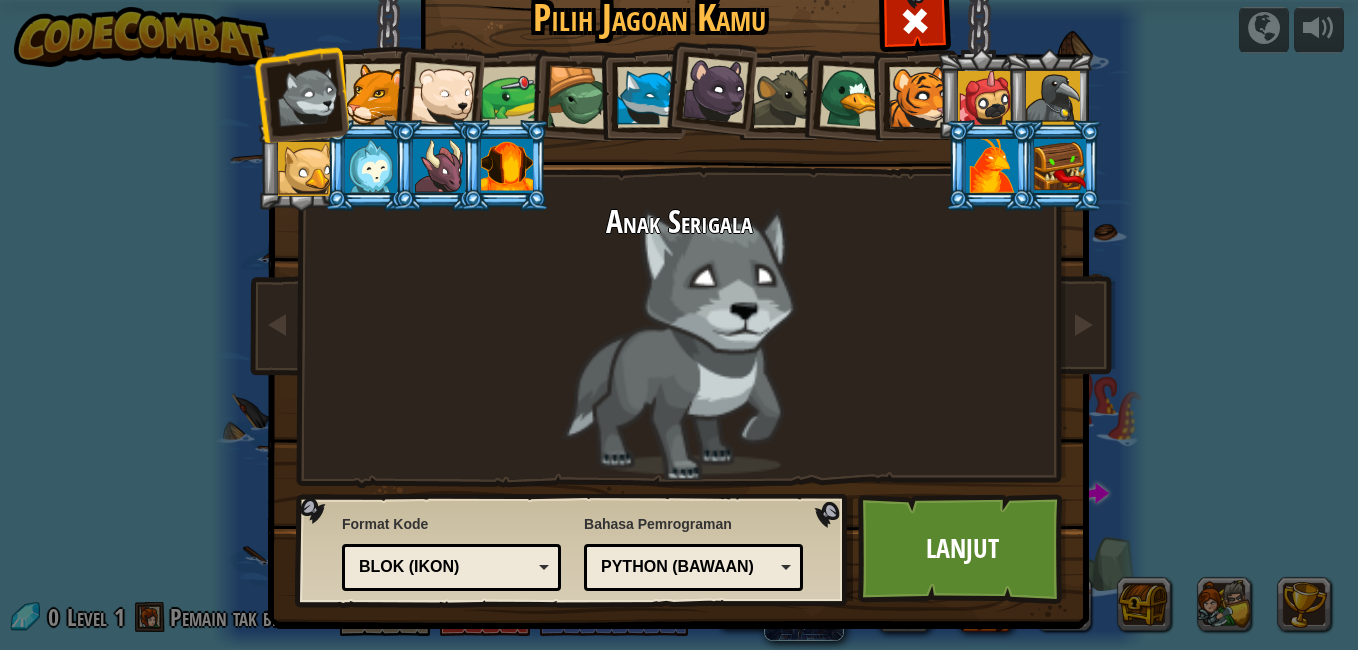 click on "Python (Bawaan)" at bounding box center [693, 567] 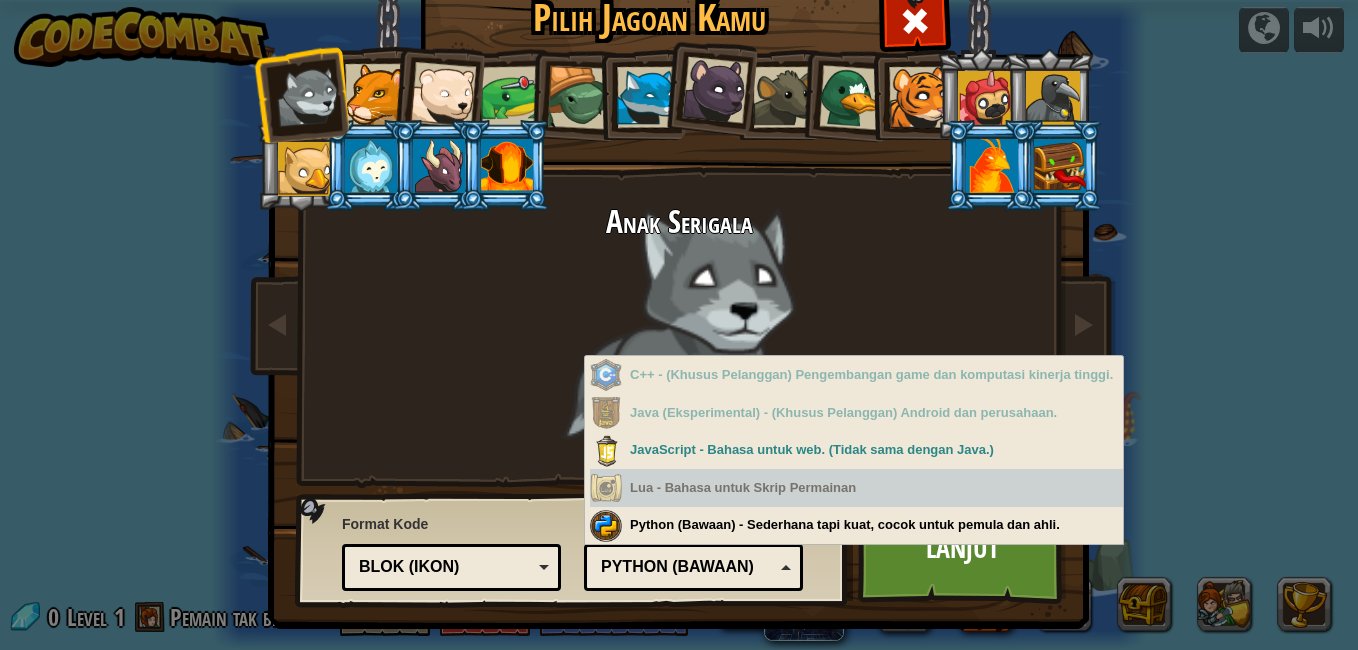 click on "Pilih Jagoan Kamu 0 Anak Serigala Cougar Anak Beruang Kutub Frog Kura-kura Blue Fox Anak Macan Kecil Brown Rat Bebek Tiger Cub Pugicorn Gagak Baby Griffin Yetibab Meniru Phoenix Naga kecil Kindling Elemental Format Kode Kode Teks Blok dan kode Blok Blok (ikon) Blok (ikon) Blok - Seret dan lepas blok untuk tablet atau pelajar yang lebih muda Blok dan kode - Blok dan kode teks berdampingan Blok (ikon) - Blok berbasis ikon untuk ponsel atau pra-pembaca Kode Teks - Ketik kode berbasis teks di editor kode nyata Bahasa Pemrograman Python (Bawaan) JavaScript Lua C++ Java (Eksperimental) Python (Bawaan) C++ - (Khusus Pelanggan) Pengembangan game dan komputasi kinerja tinggi. Java (Eksperimental) - (Khusus Pelanggan) Android dan perusahaan. JavaScript - Bahasa untuk web. (Tidak sama dengan Java.) Lua - Bahasa untuk Skrip Permainan Python (Bawaan) - Sederhana tapi kuat, cocok untuk pemula dan ahli. Lanjut" at bounding box center [679, 325] 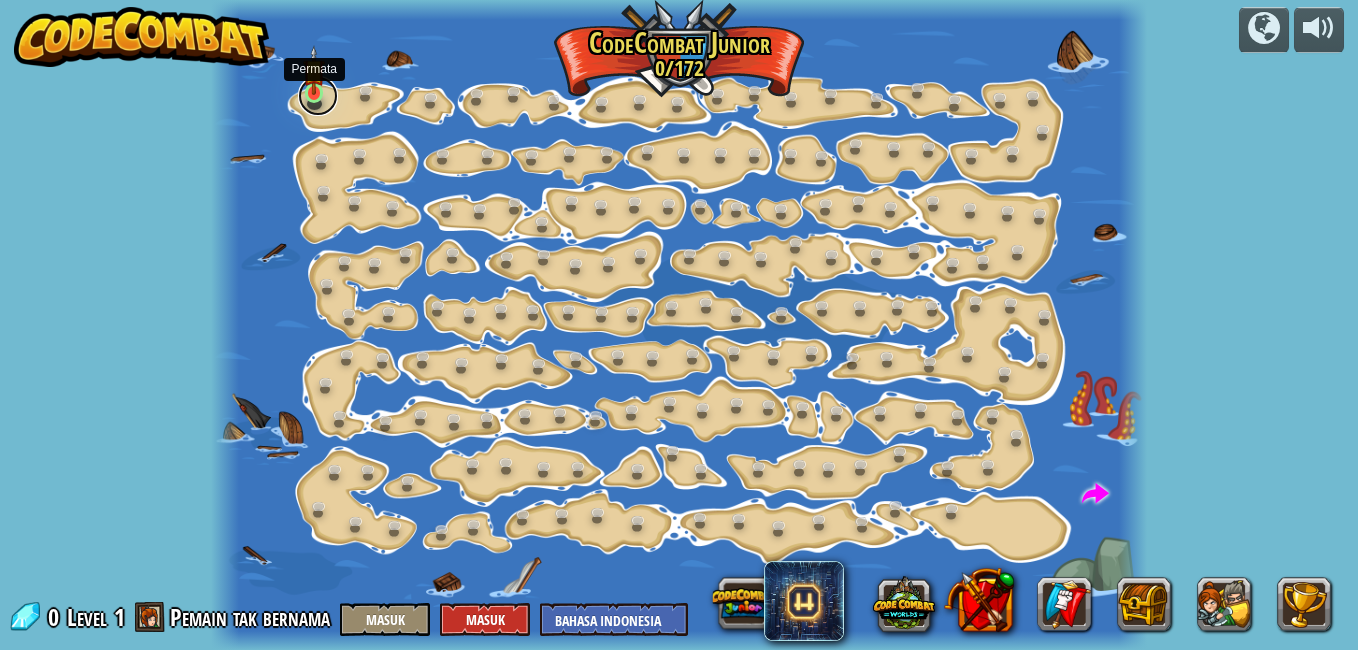 click at bounding box center [318, 96] 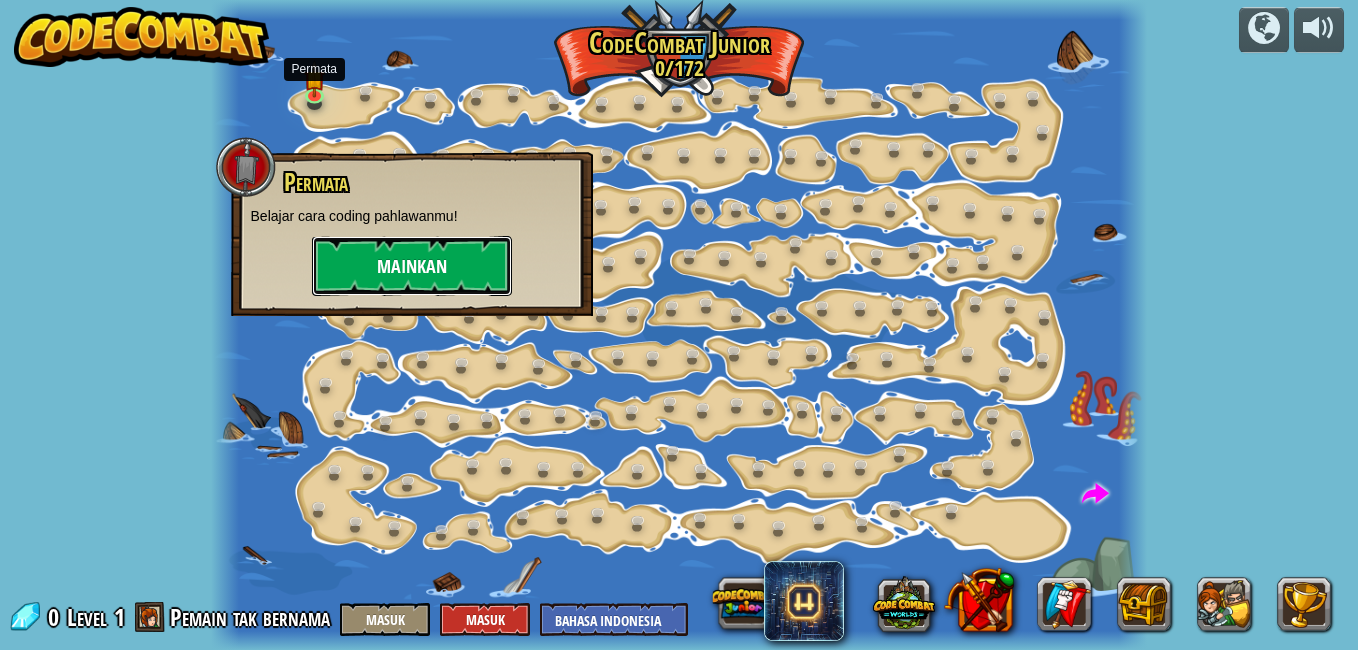 click on "Mainkan" at bounding box center [412, 266] 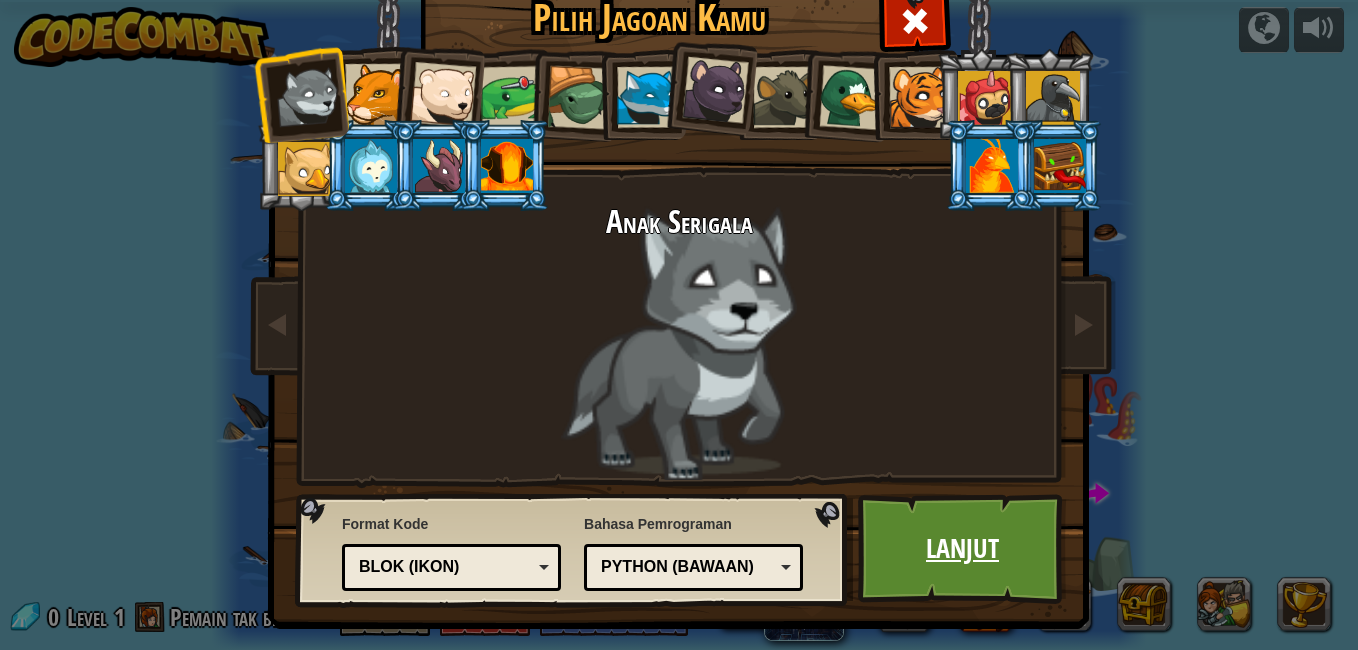 click on "Lanjut" at bounding box center [962, 549] 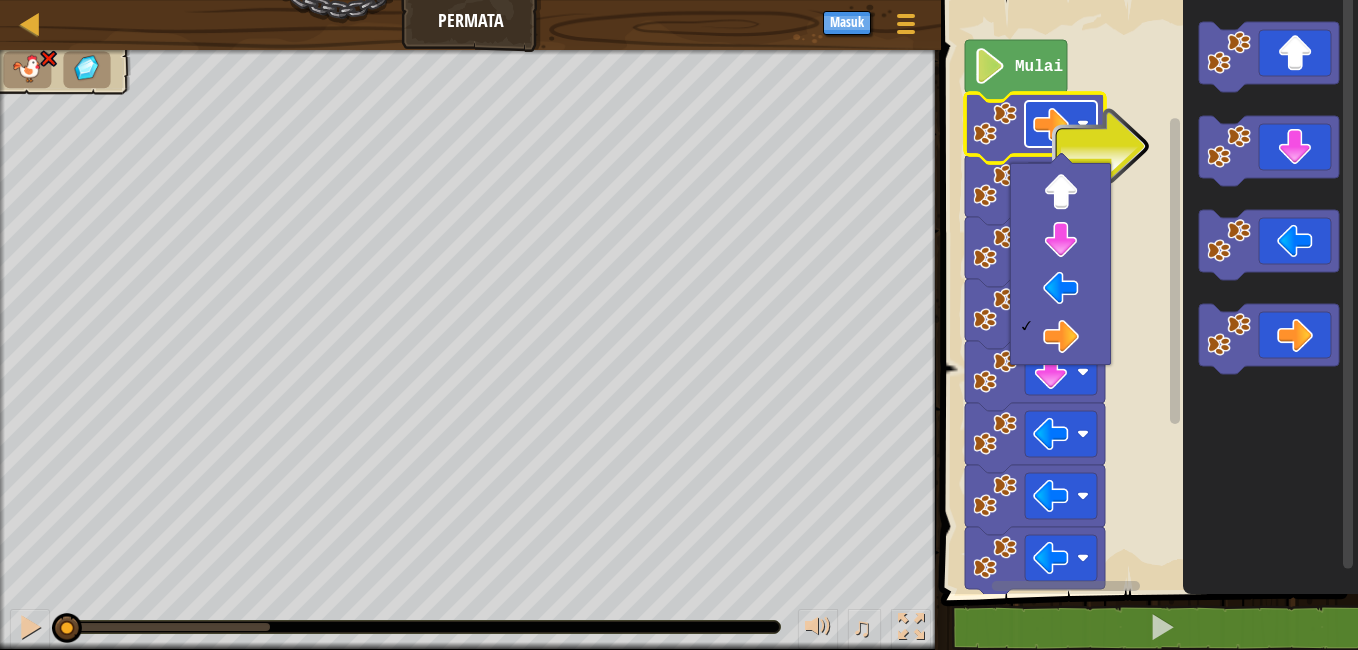 click 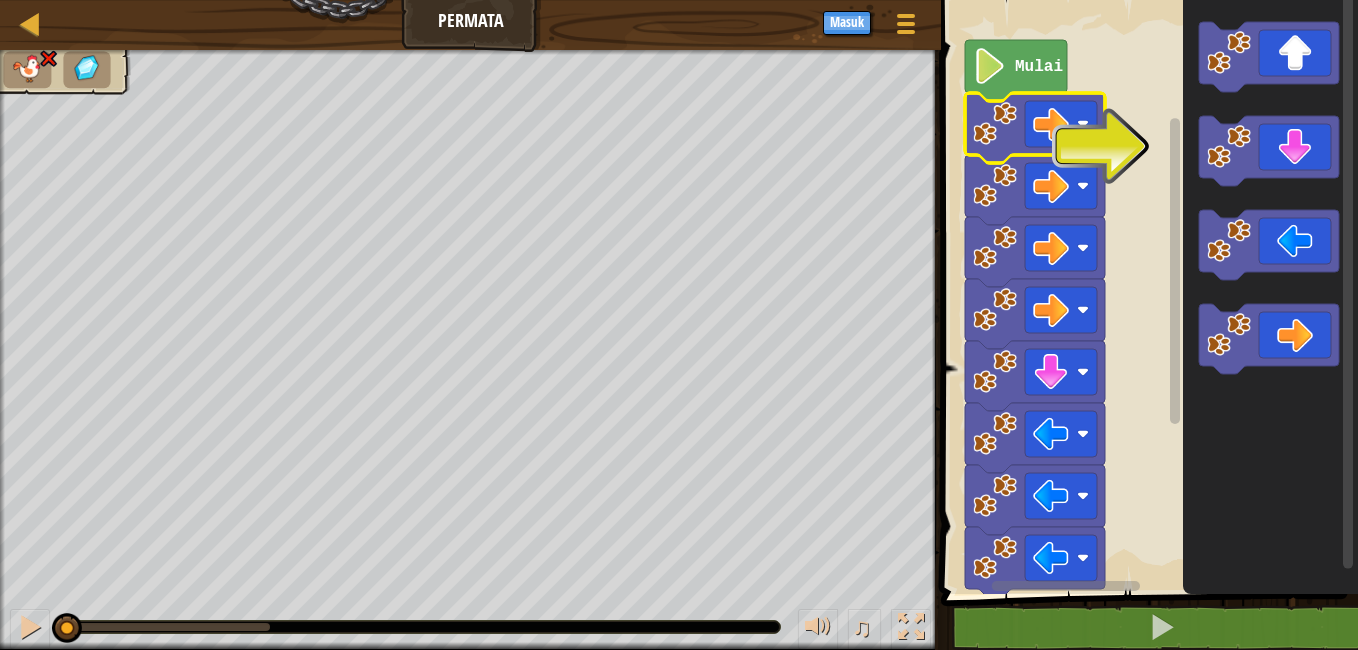 click 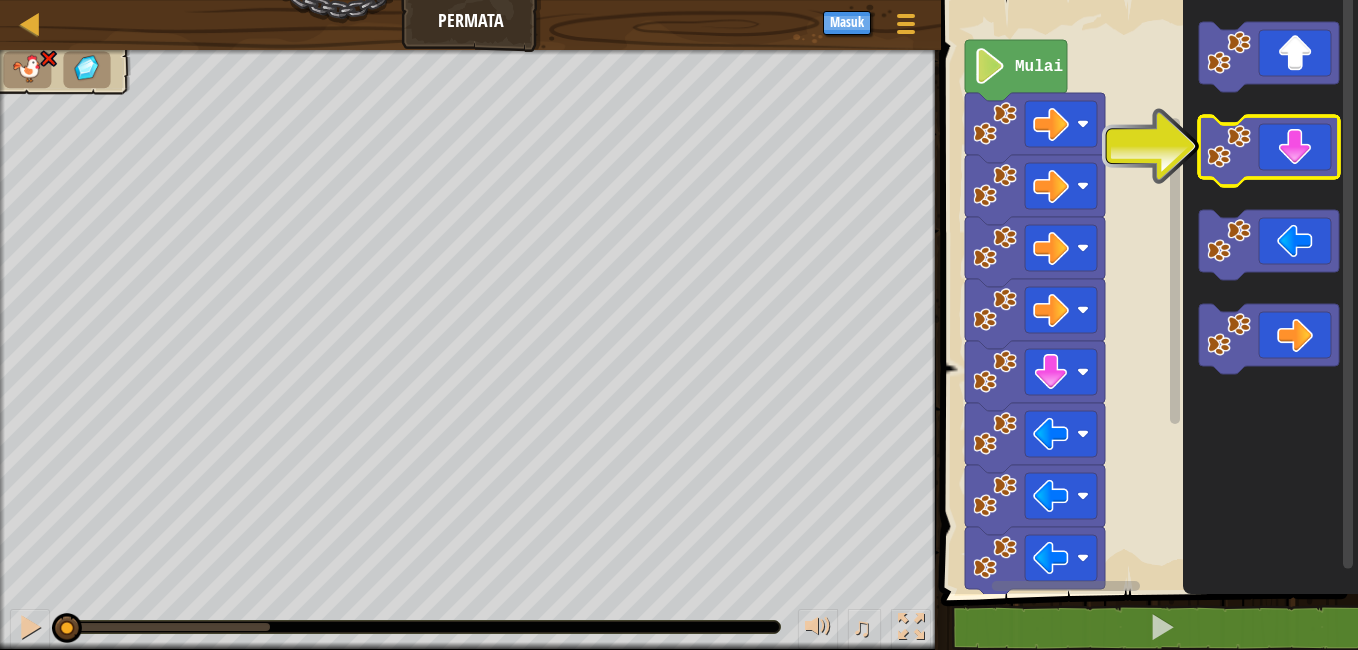 click 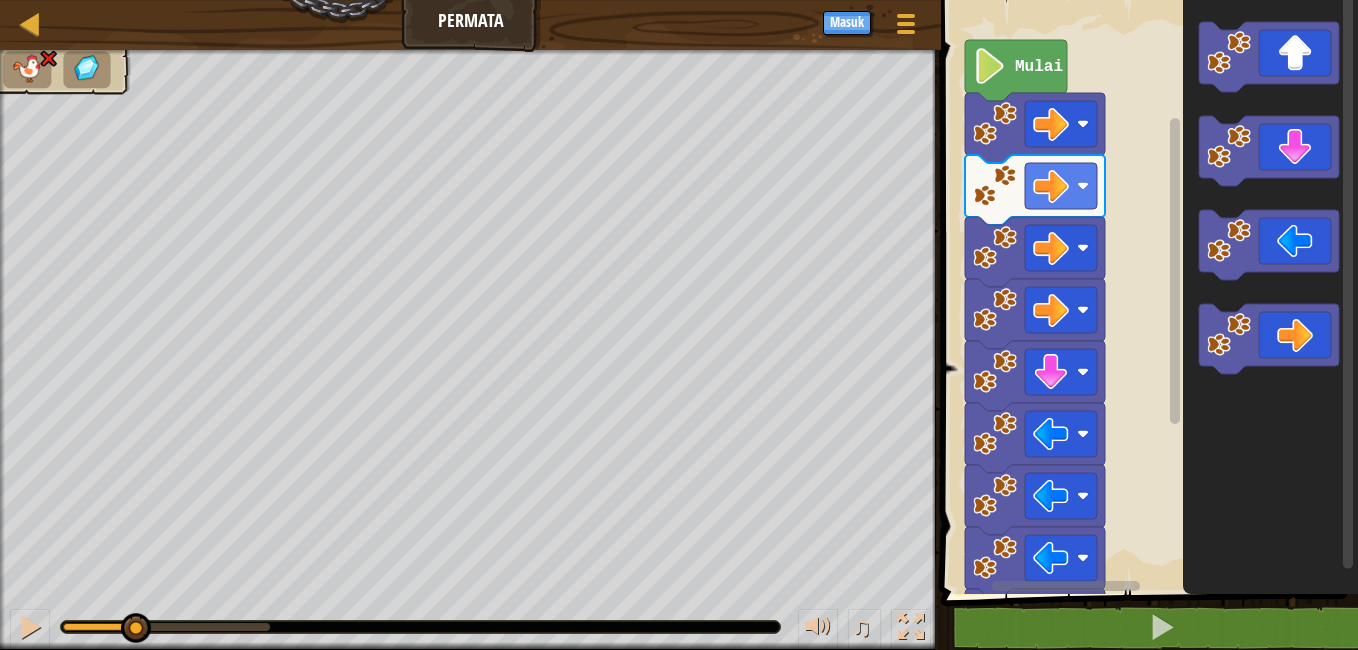drag, startPoint x: 261, startPoint y: 616, endPoint x: 134, endPoint y: 648, distance: 130.96947 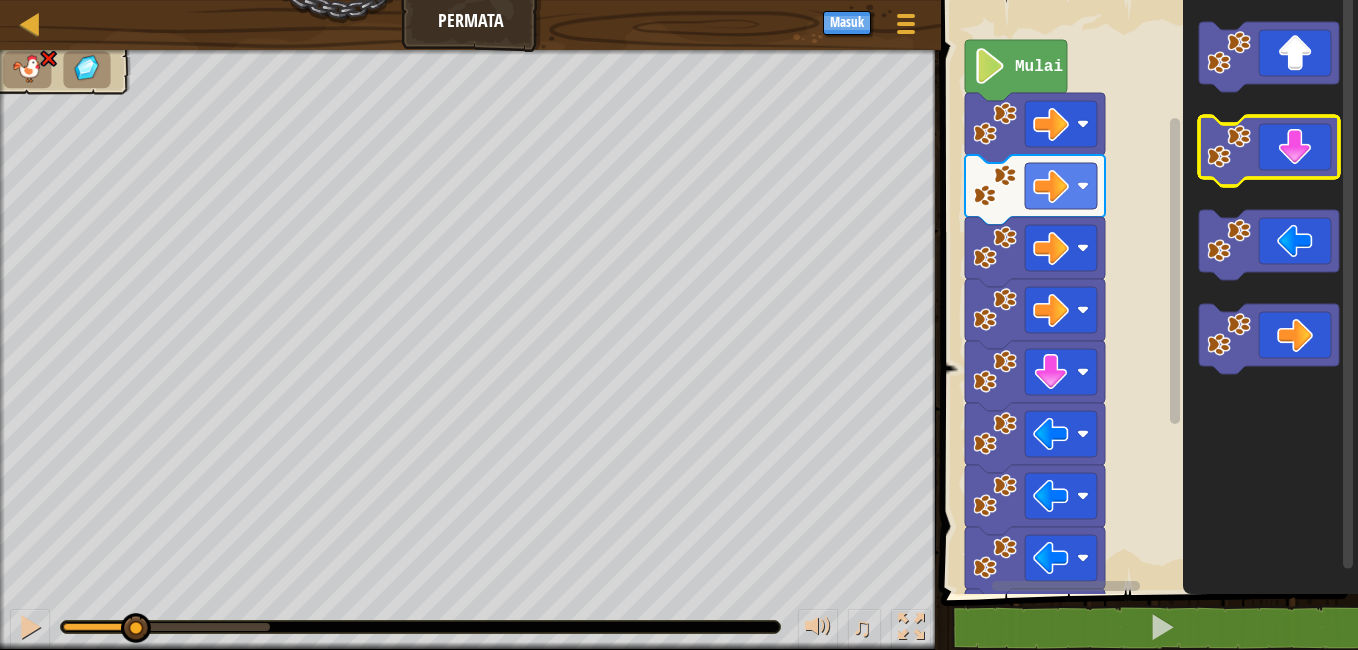 click 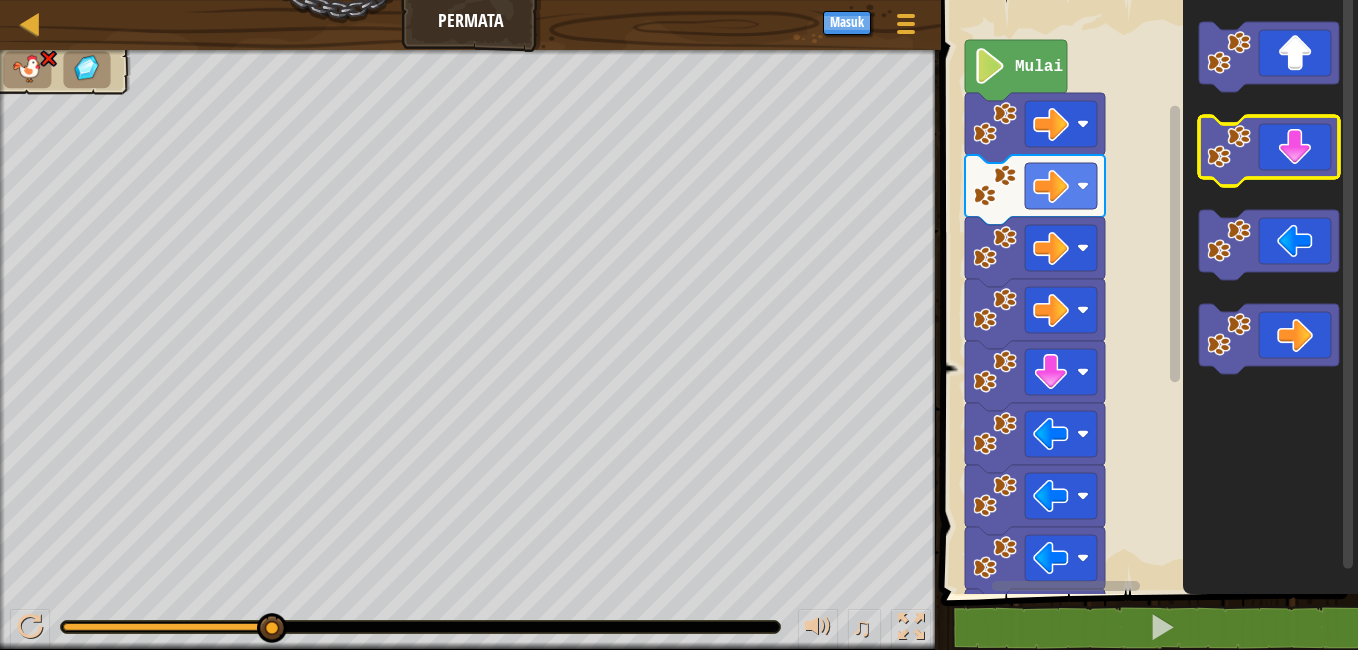 click 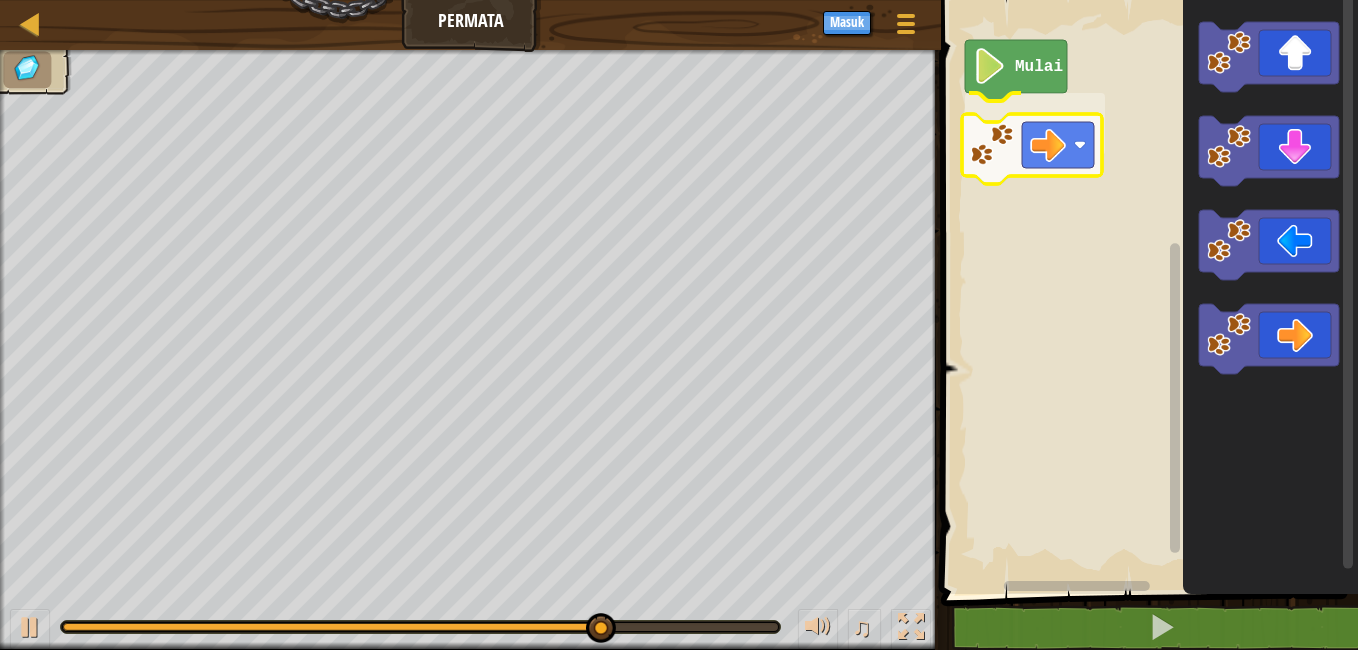 click on "Mulai" at bounding box center [1146, 292] 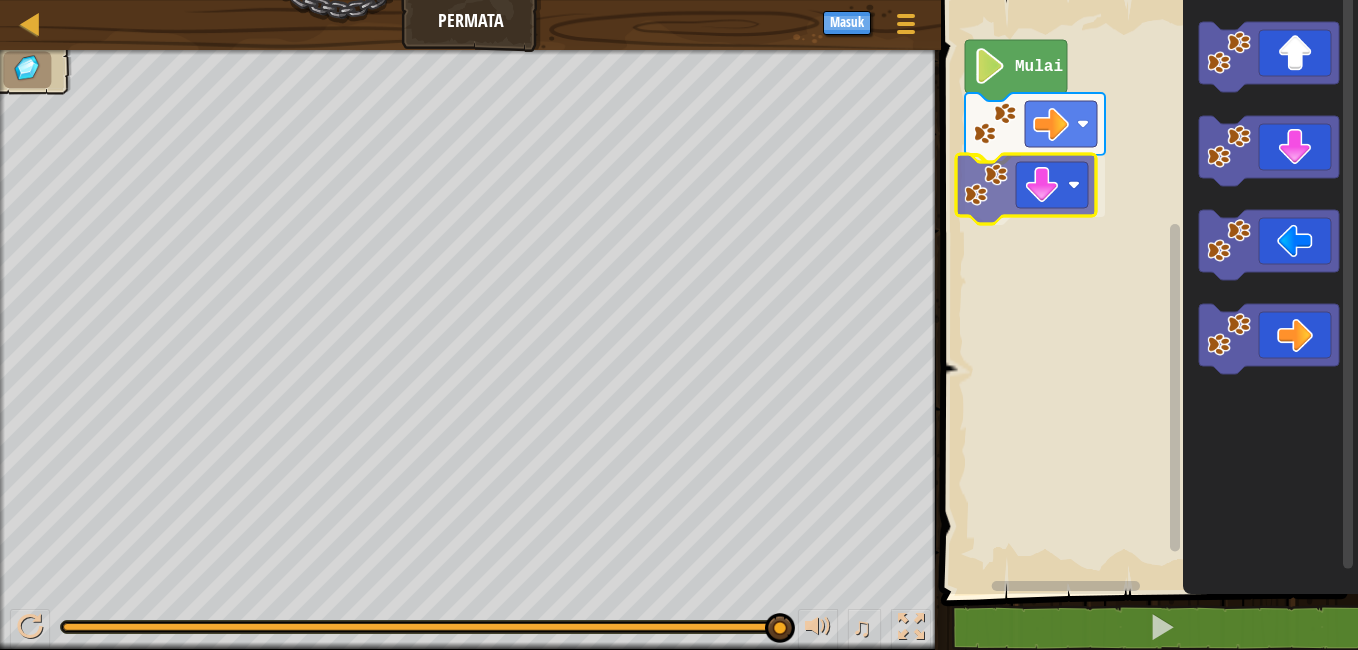 click on "Mulai" at bounding box center (1146, 292) 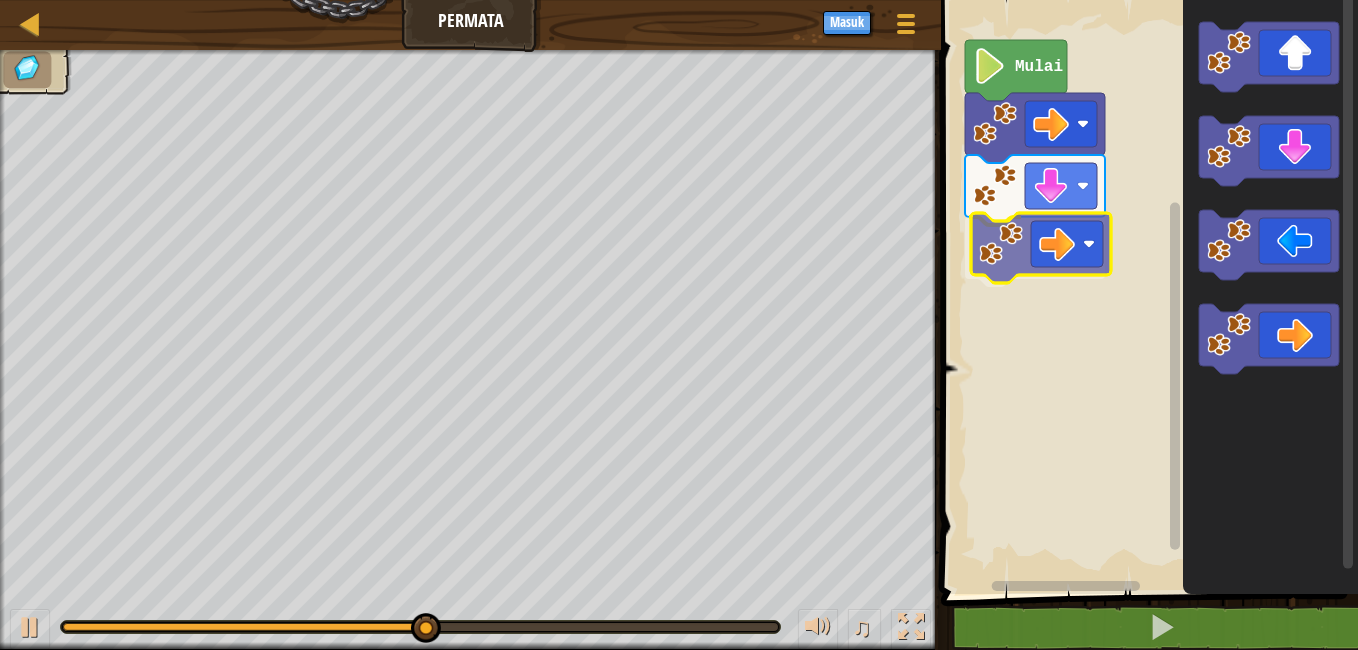 click on "Mulai" at bounding box center (1146, 292) 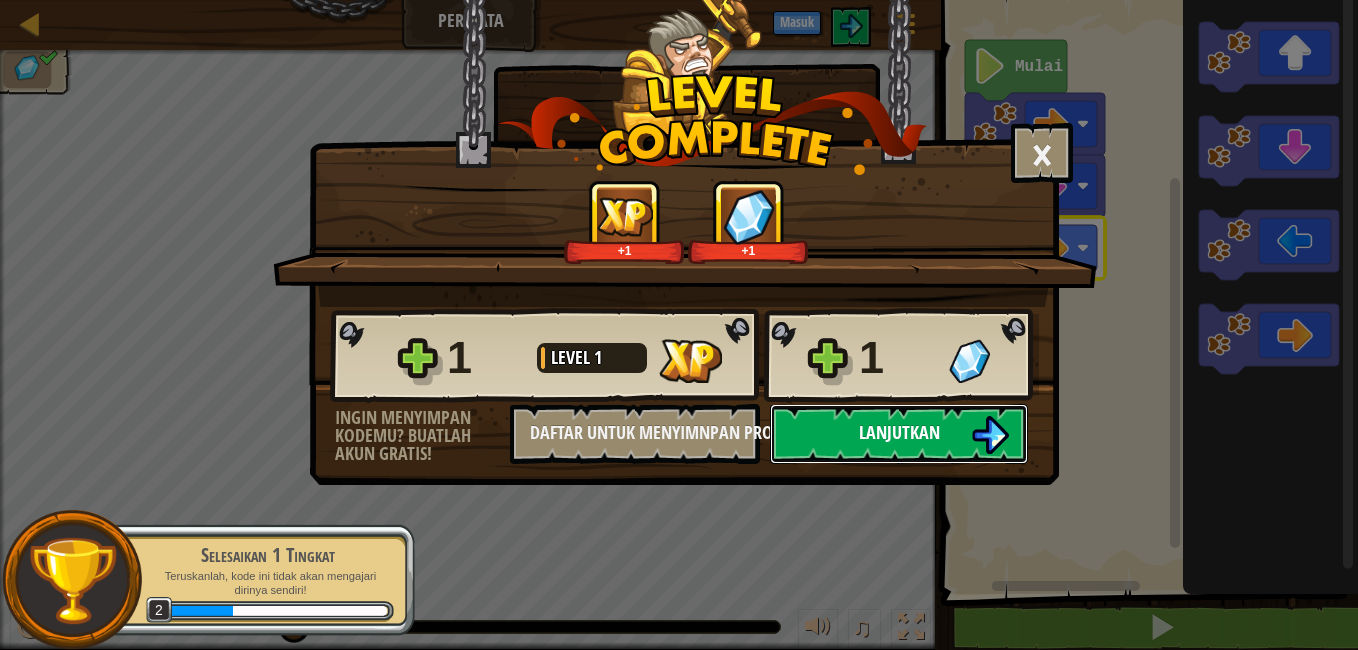click on "Lanjutkan" at bounding box center (899, 432) 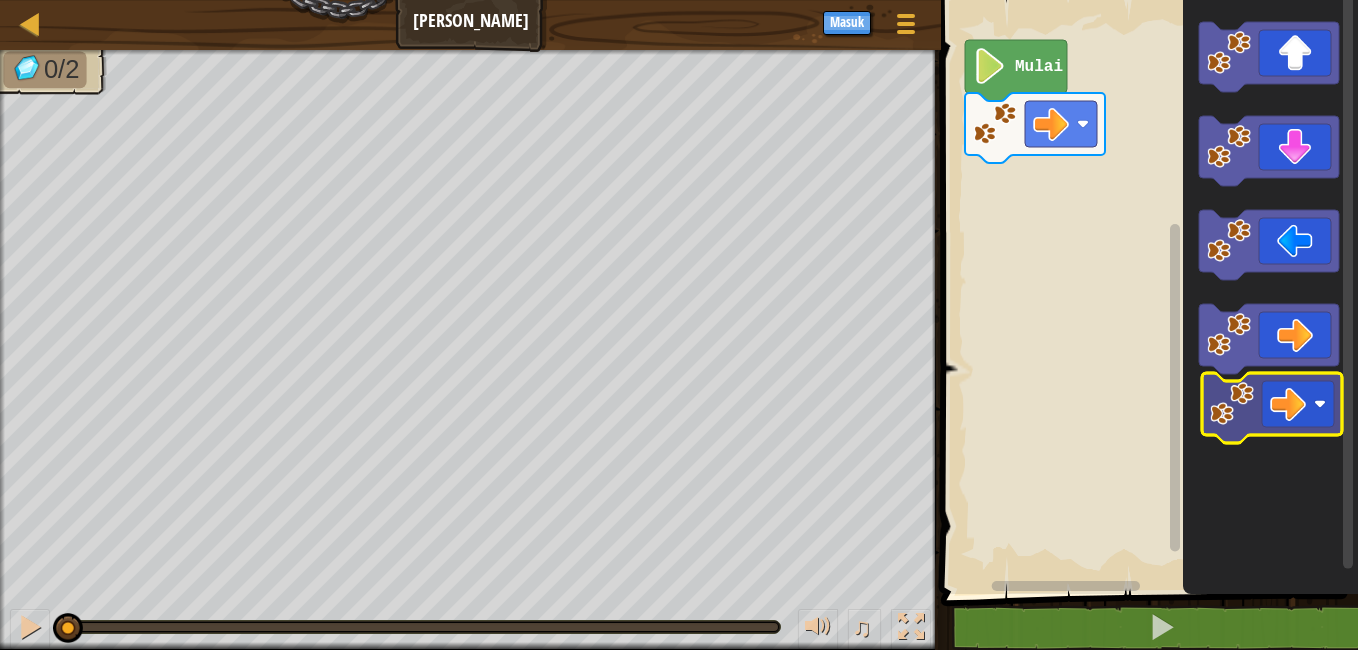 click 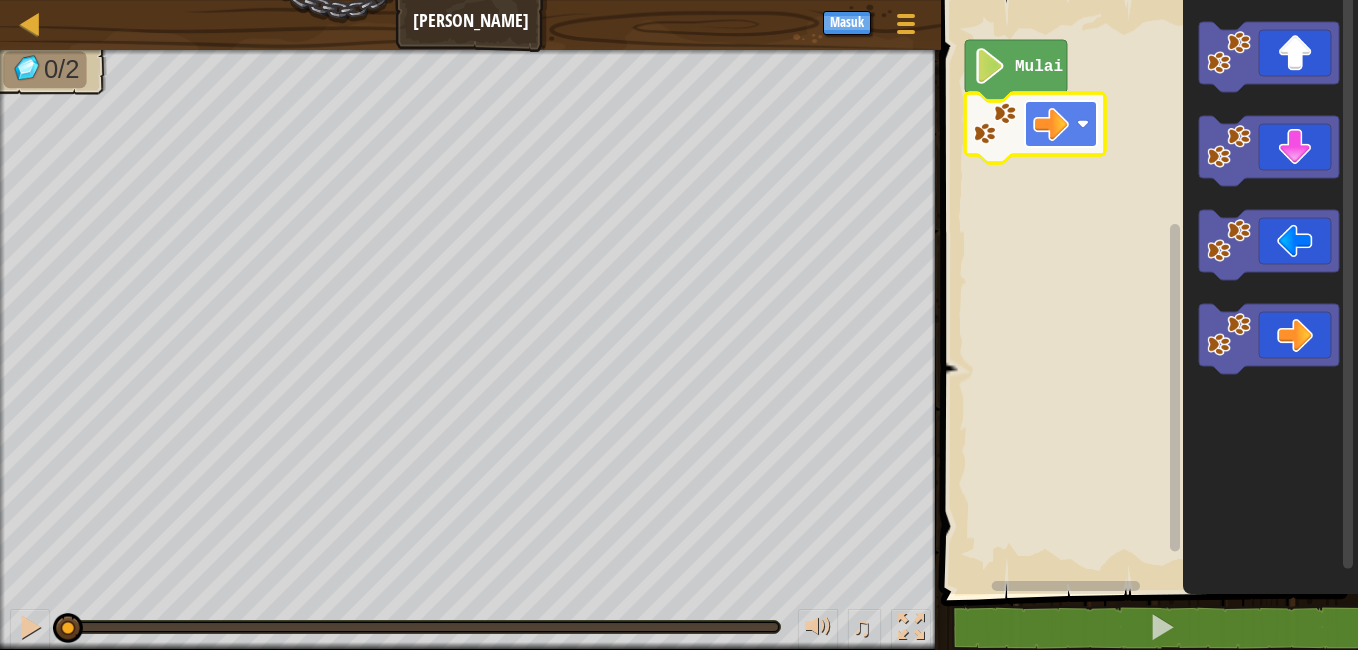 click 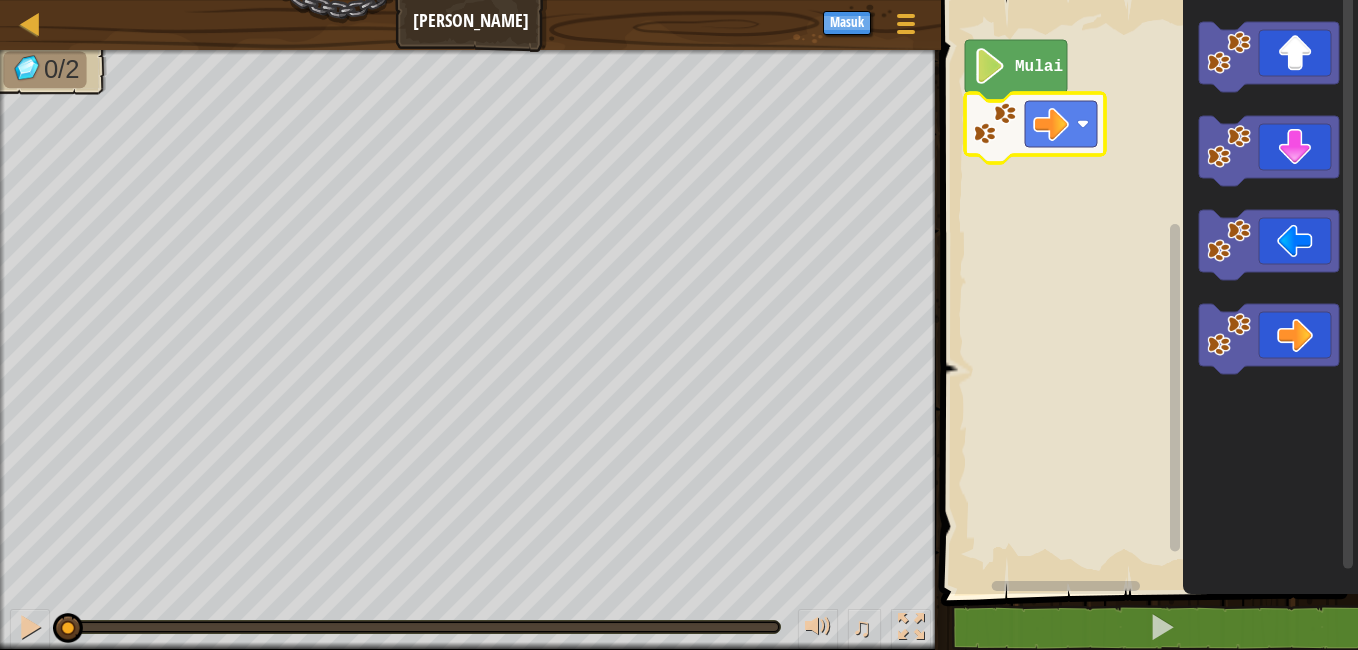 click 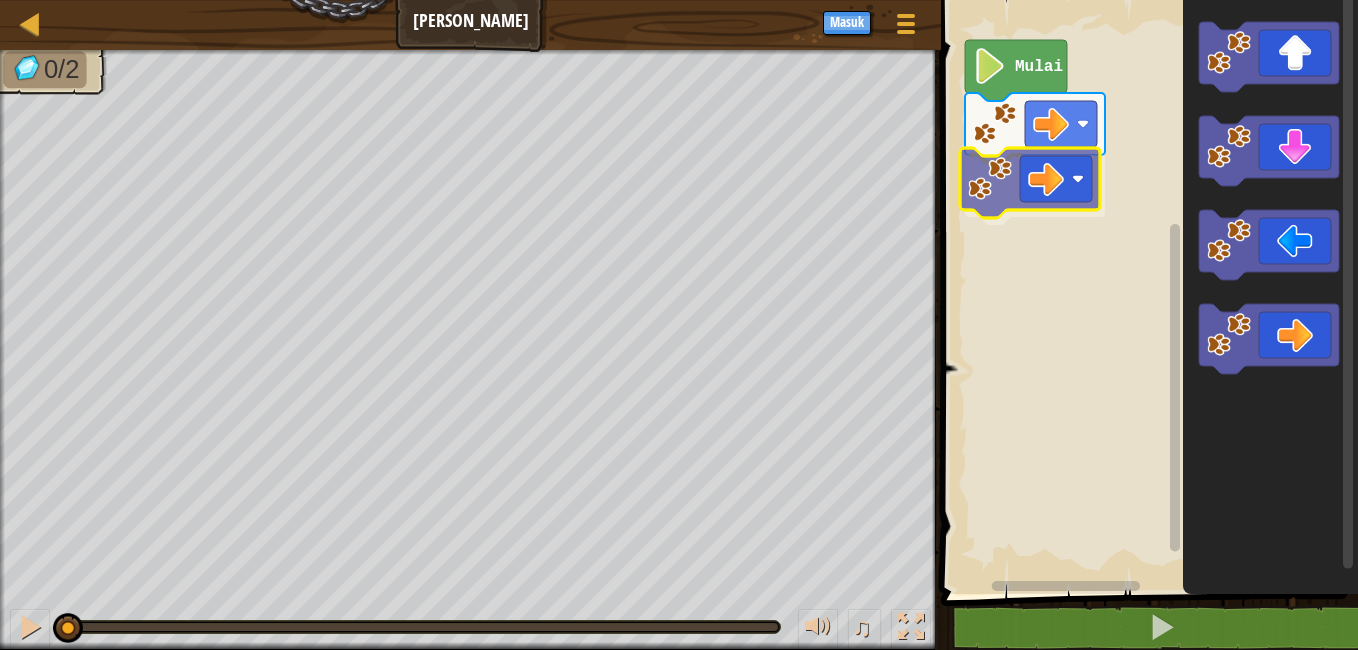 click on "Mulai" at bounding box center (1146, 292) 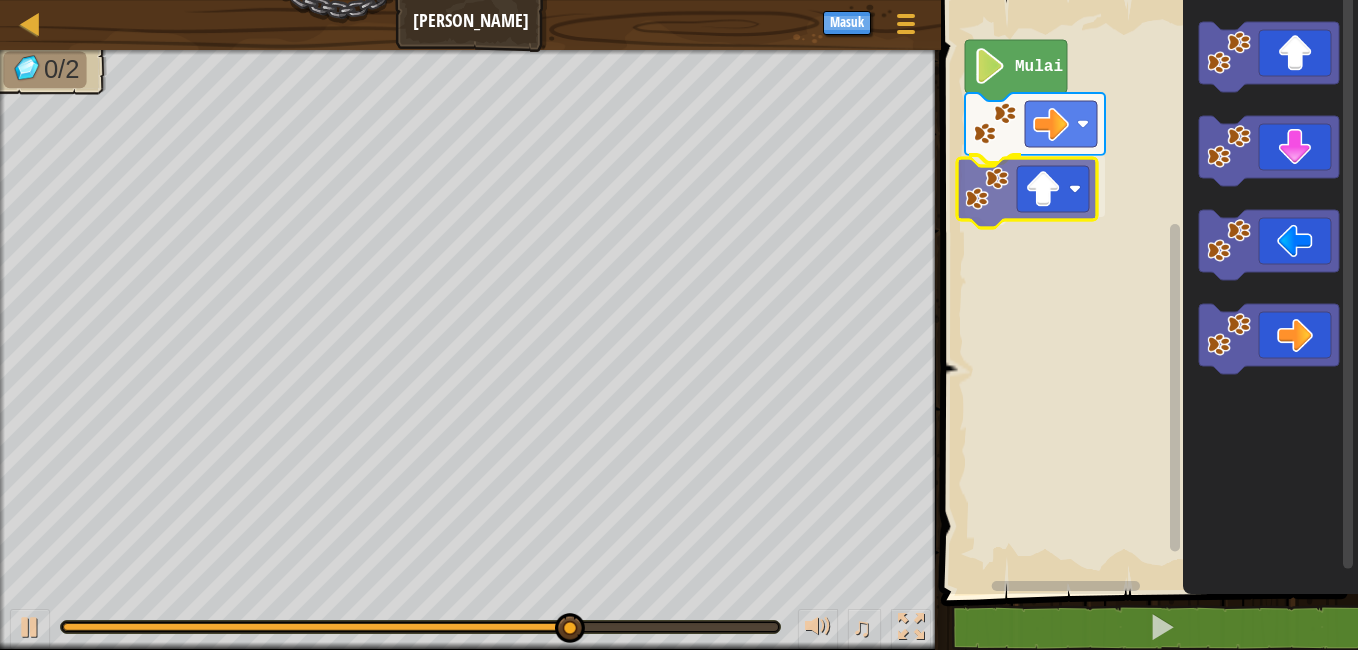 click on "Mulai" at bounding box center (1146, 292) 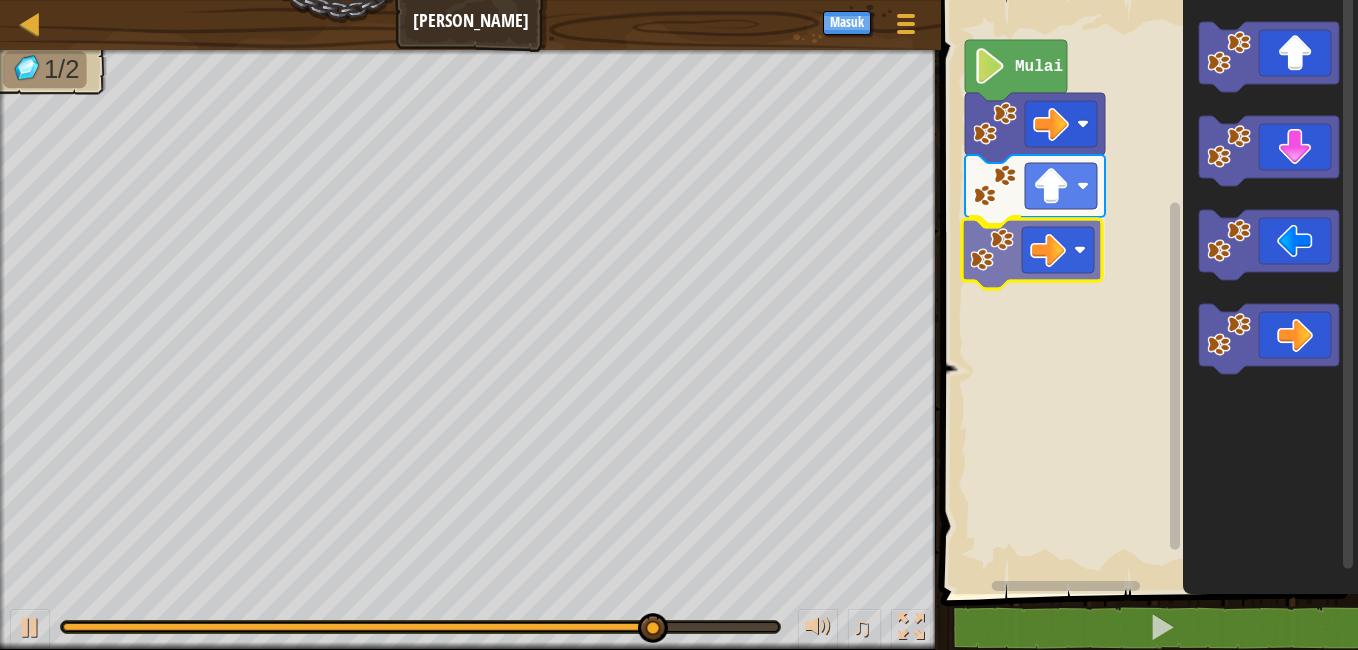 click on "Mulai" at bounding box center [1146, 292] 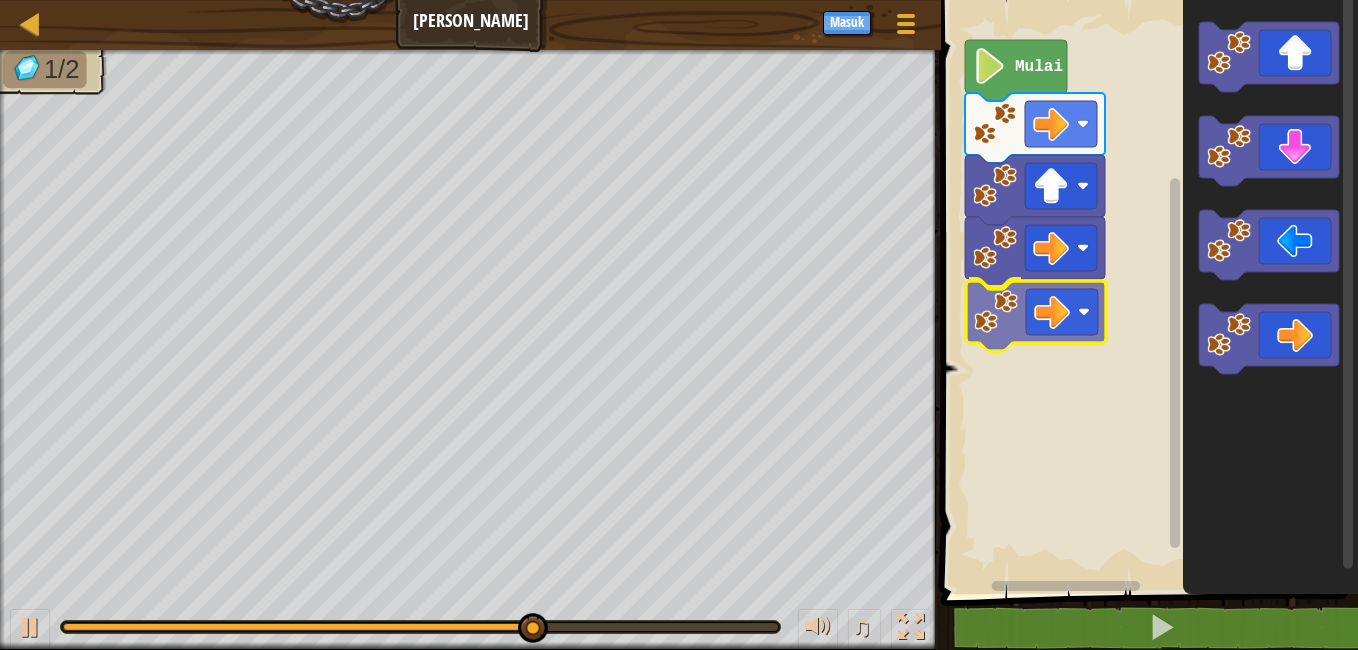 click on "Mulai" at bounding box center (1146, 292) 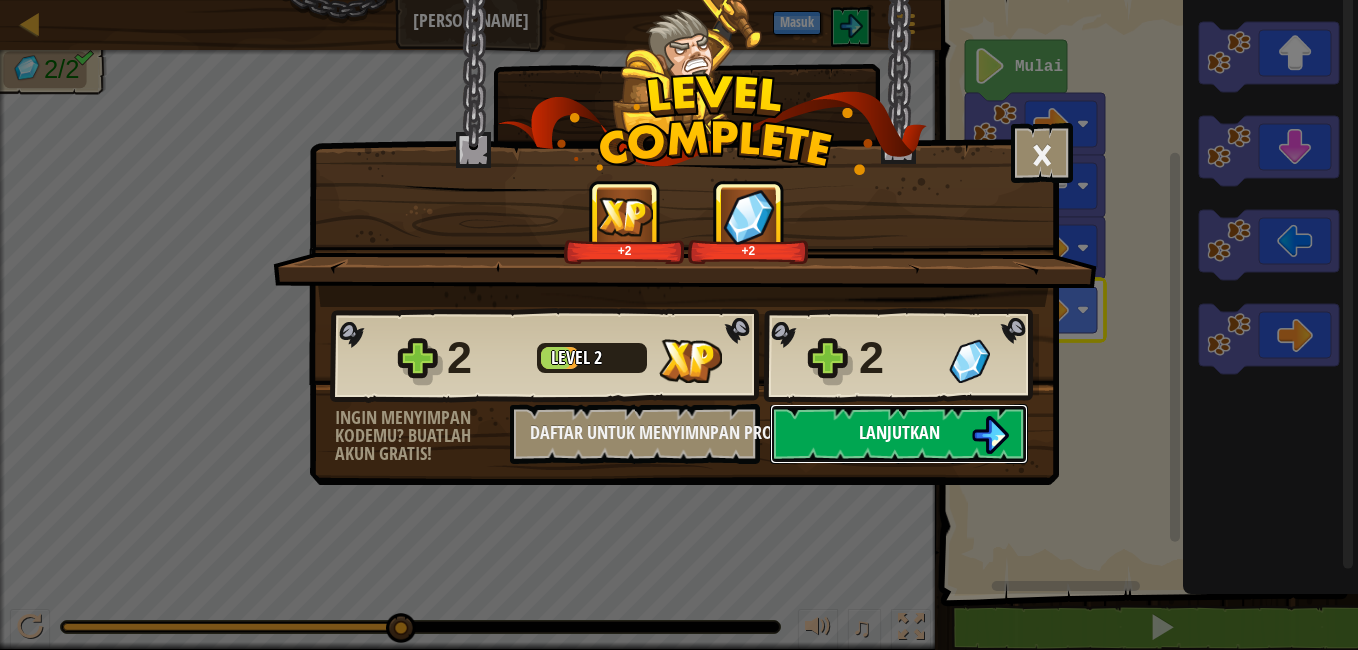 click on "Lanjutkan" at bounding box center (899, 434) 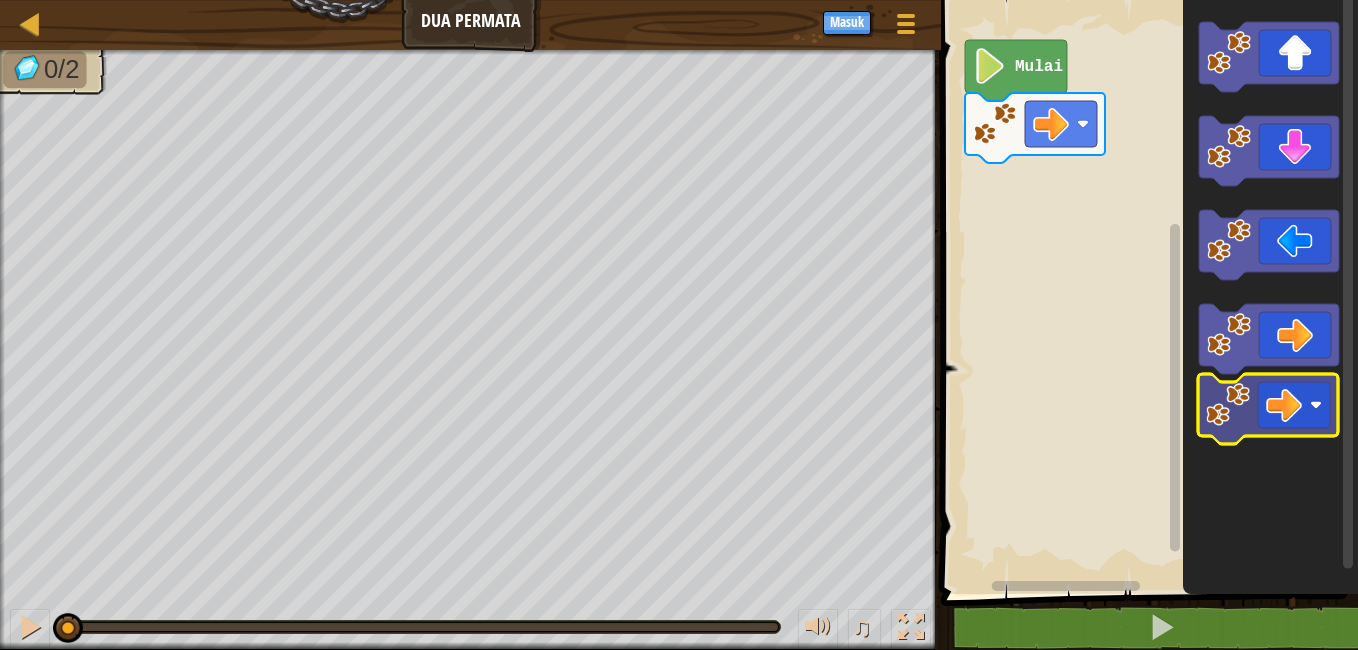 click 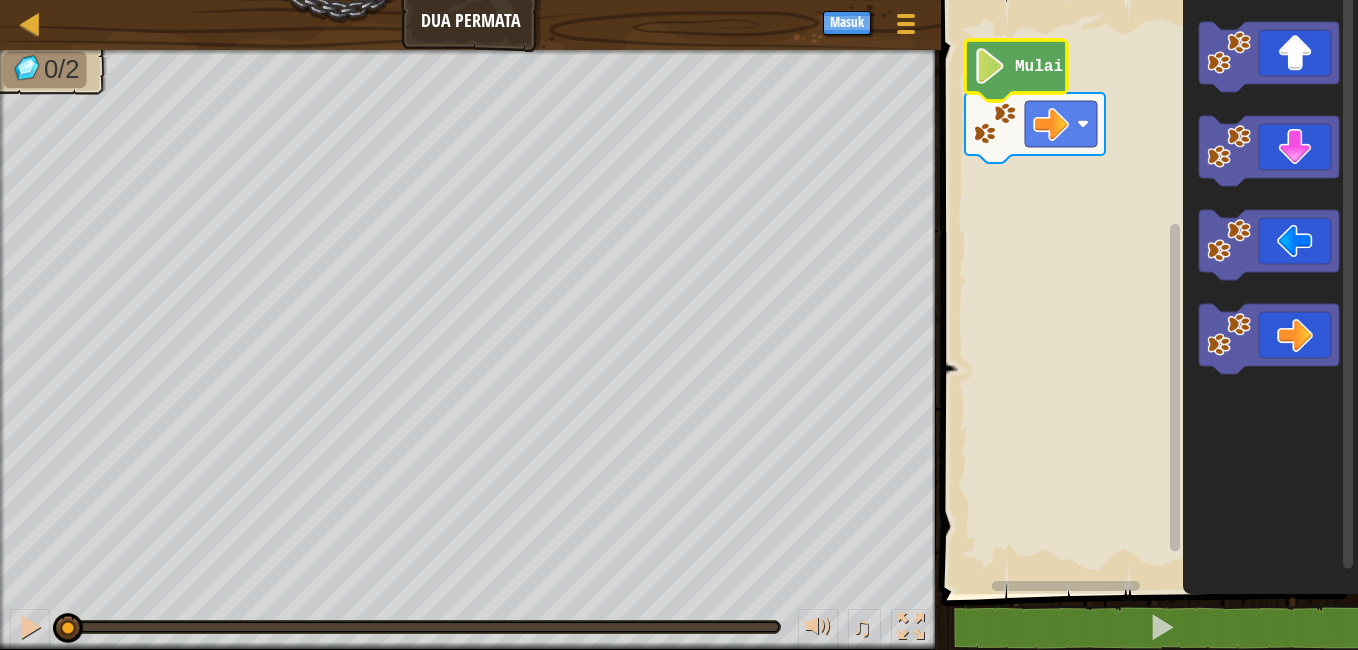 click 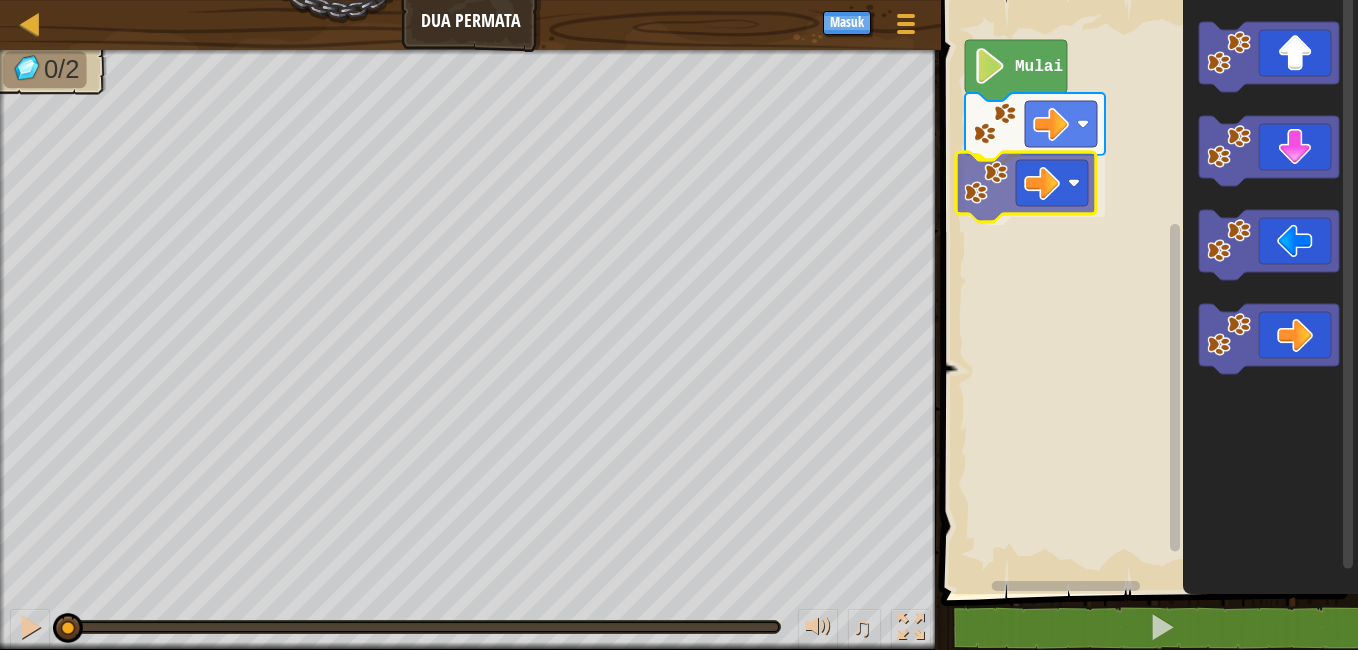 click on "Mulai" at bounding box center [1146, 292] 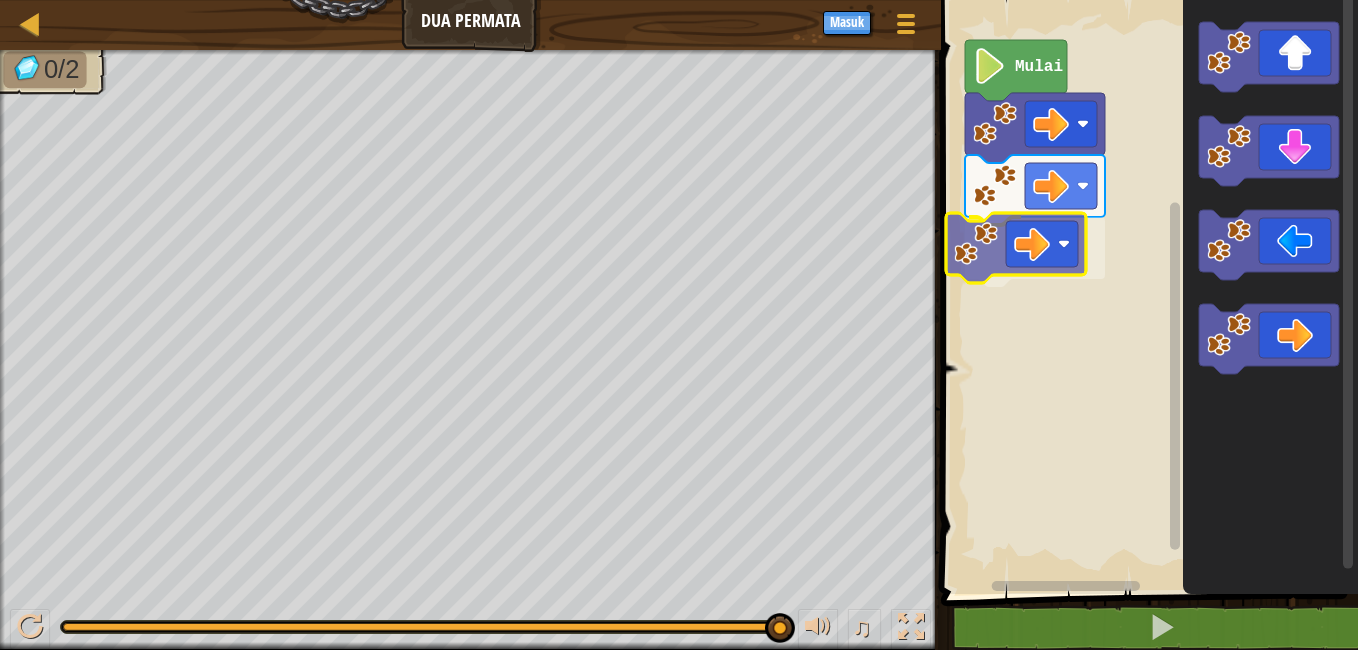 click on "Mulai" at bounding box center [1146, 292] 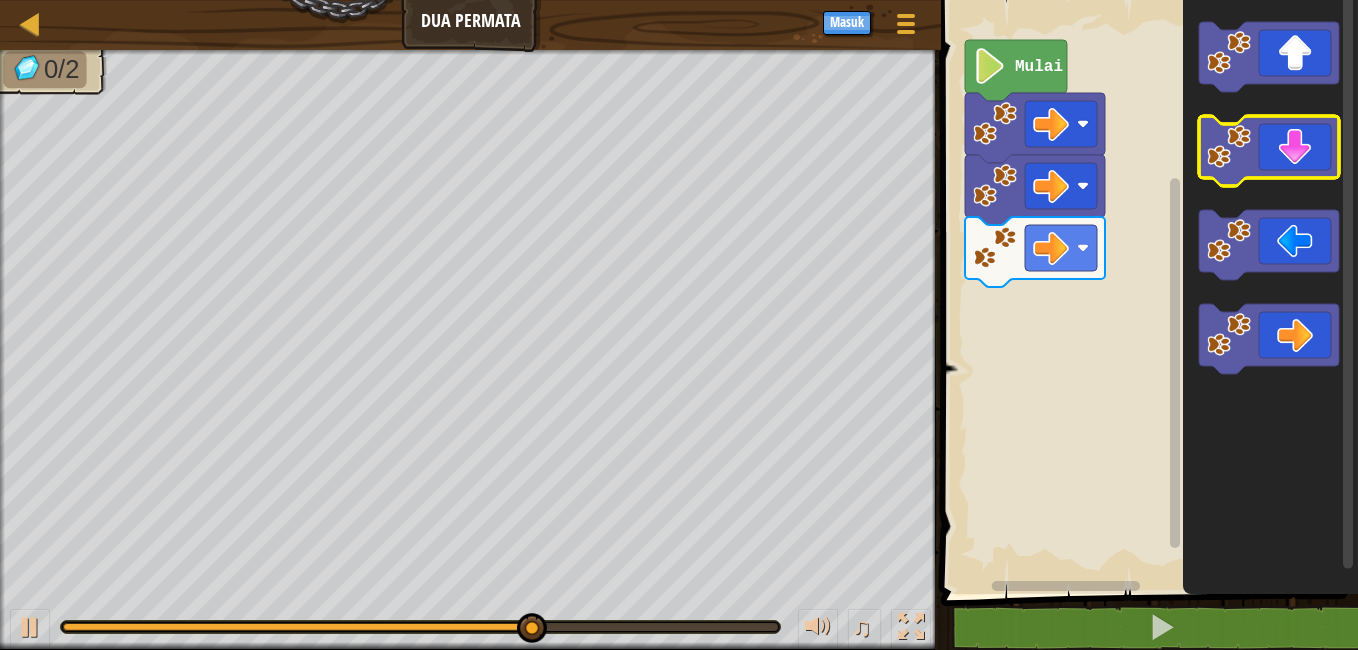 click 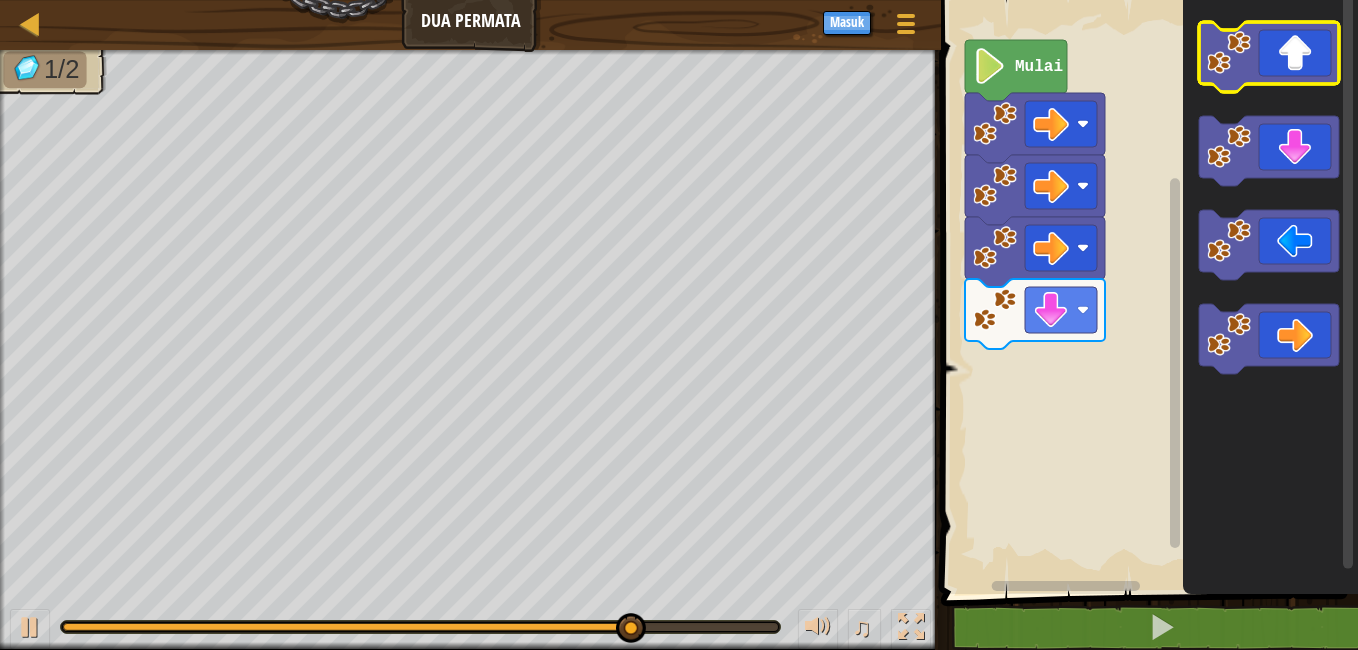 click 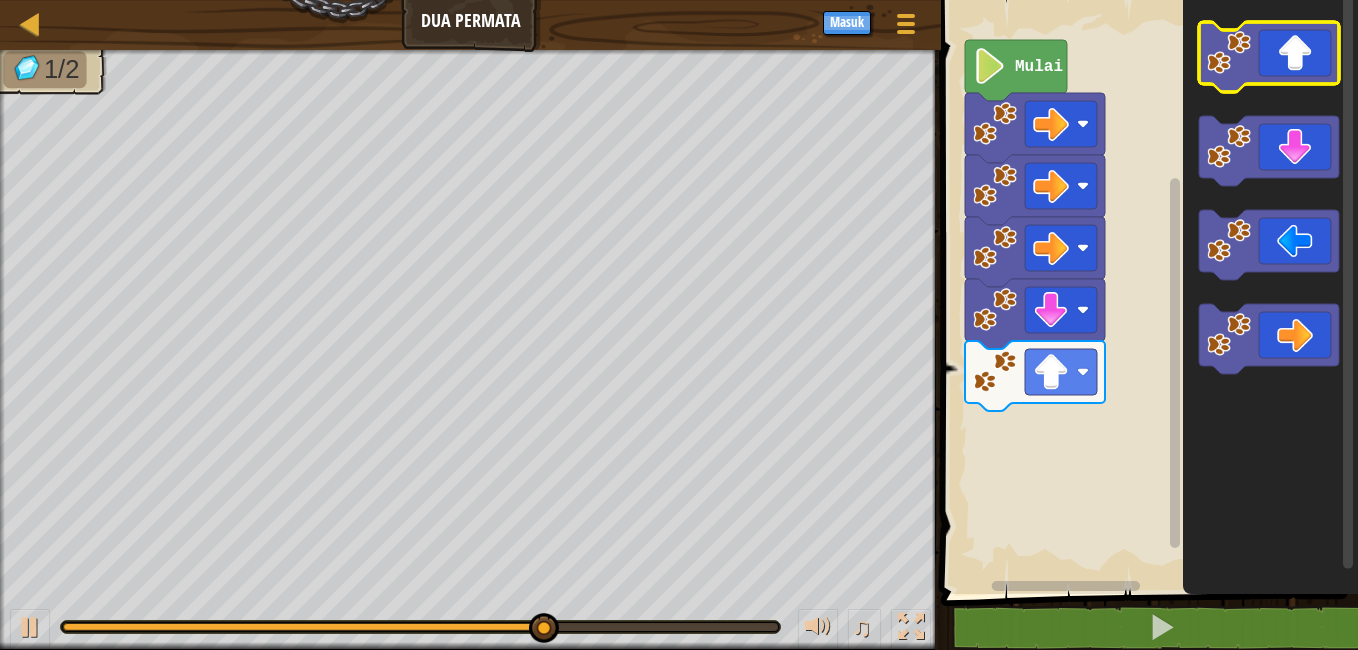 click 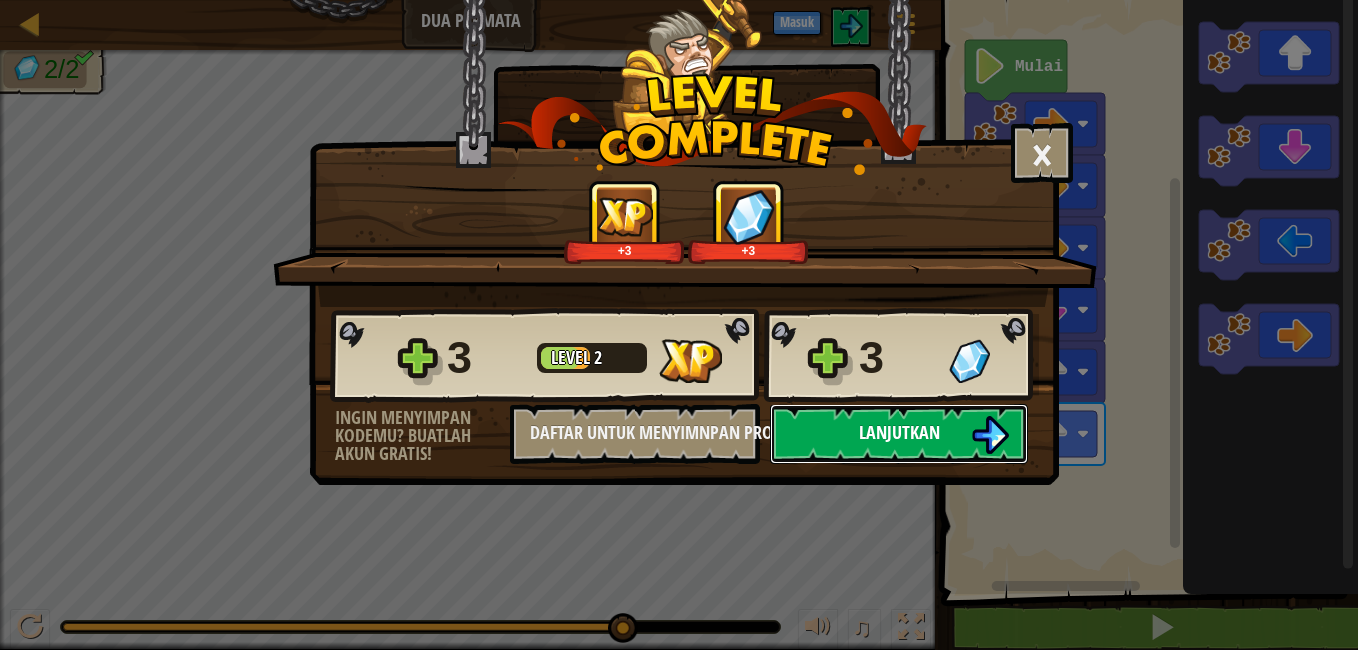 click on "Lanjutkan" at bounding box center (899, 432) 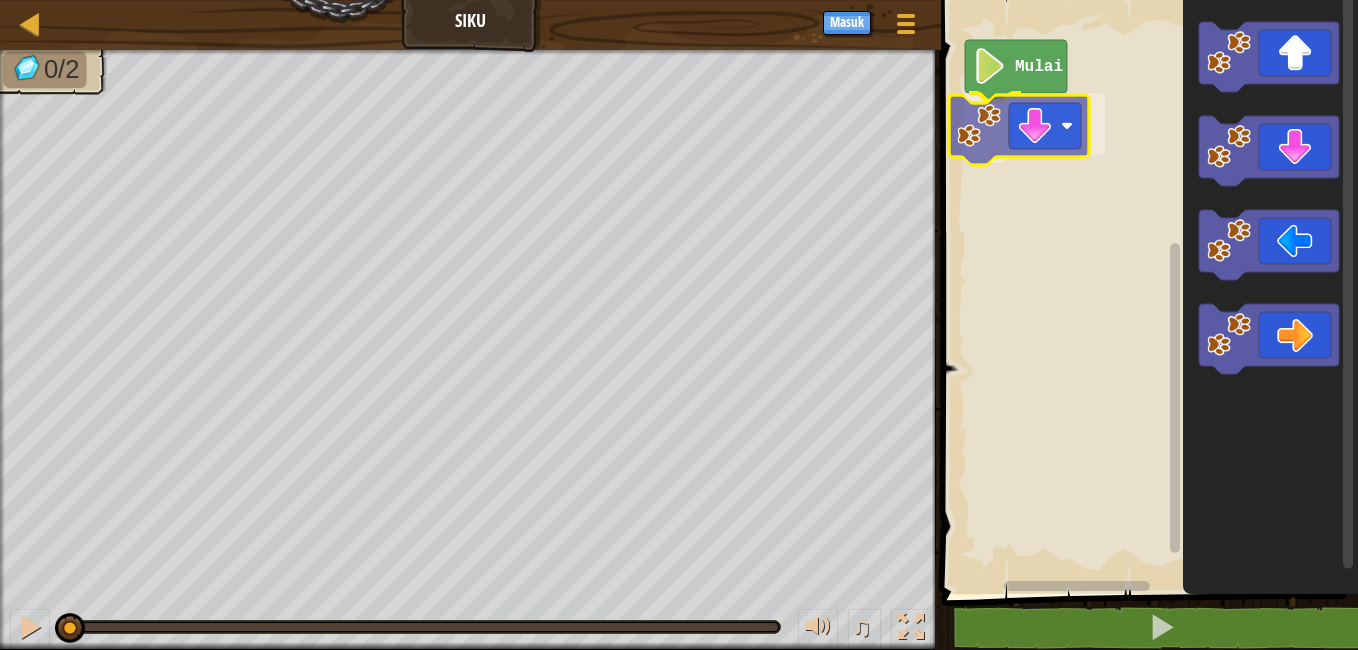 click on "Mulai" at bounding box center [1146, 292] 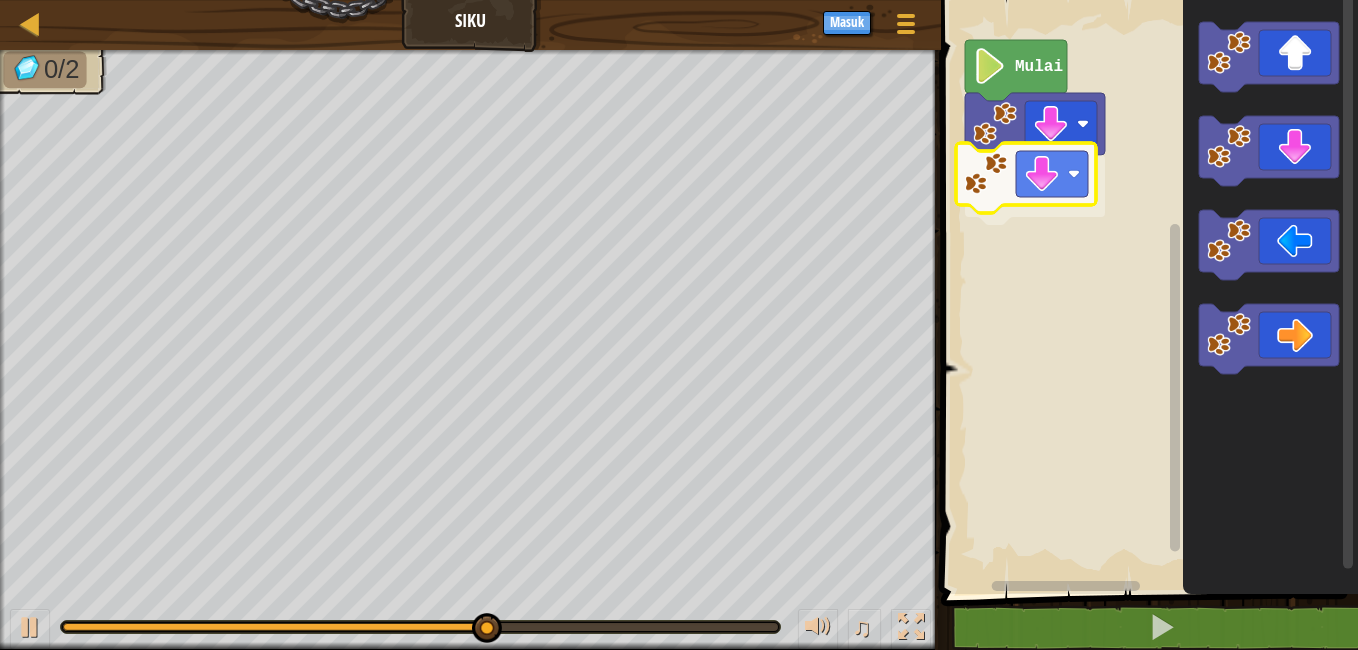 click on "Mulai" at bounding box center [1146, 292] 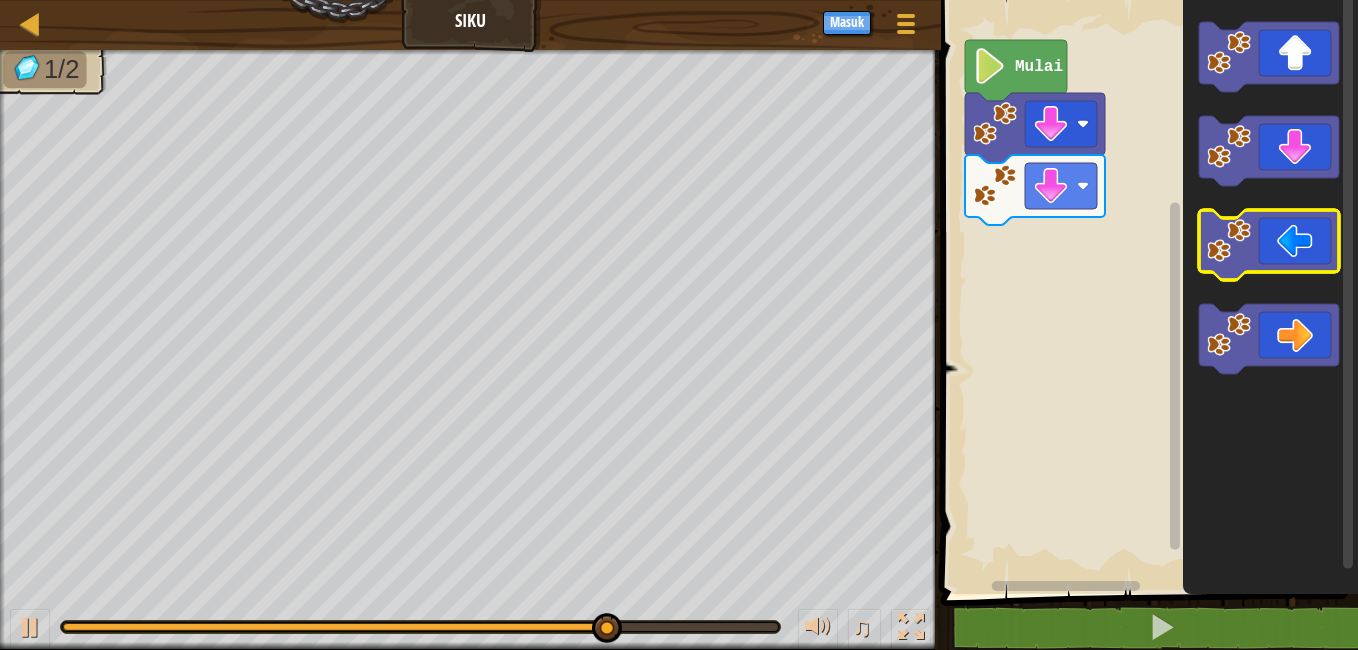 click 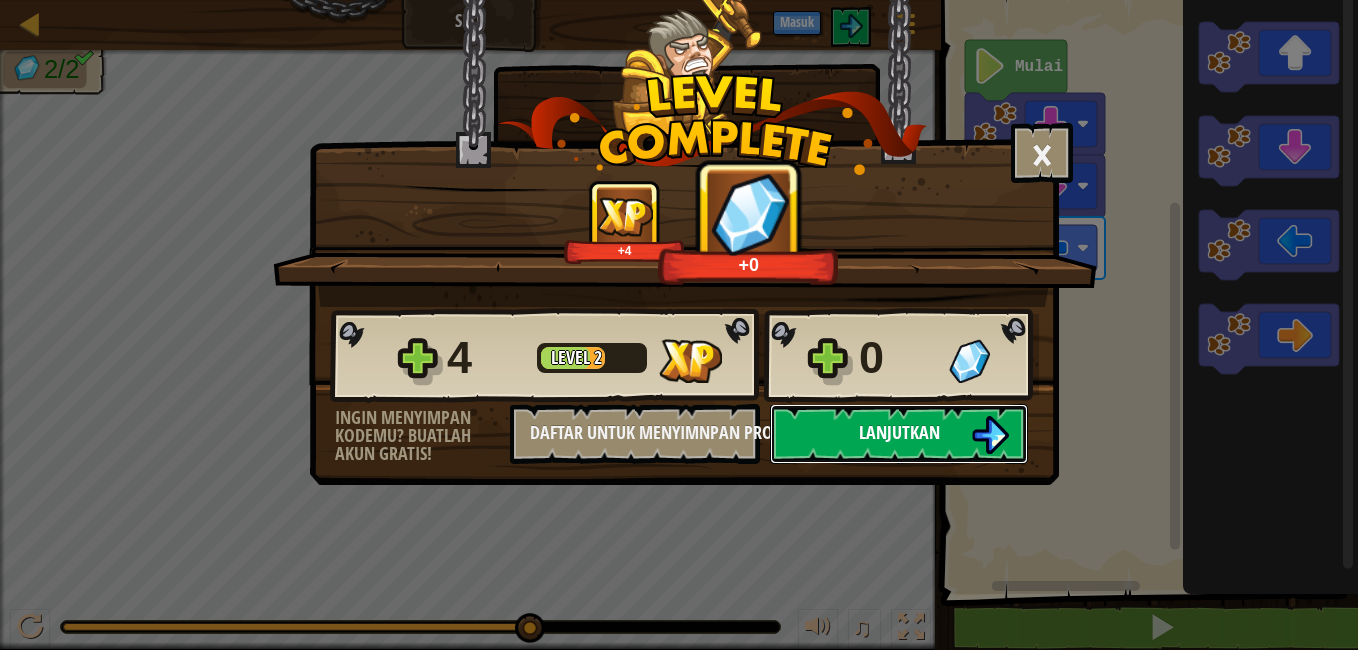 click on "Lanjutkan" at bounding box center [899, 432] 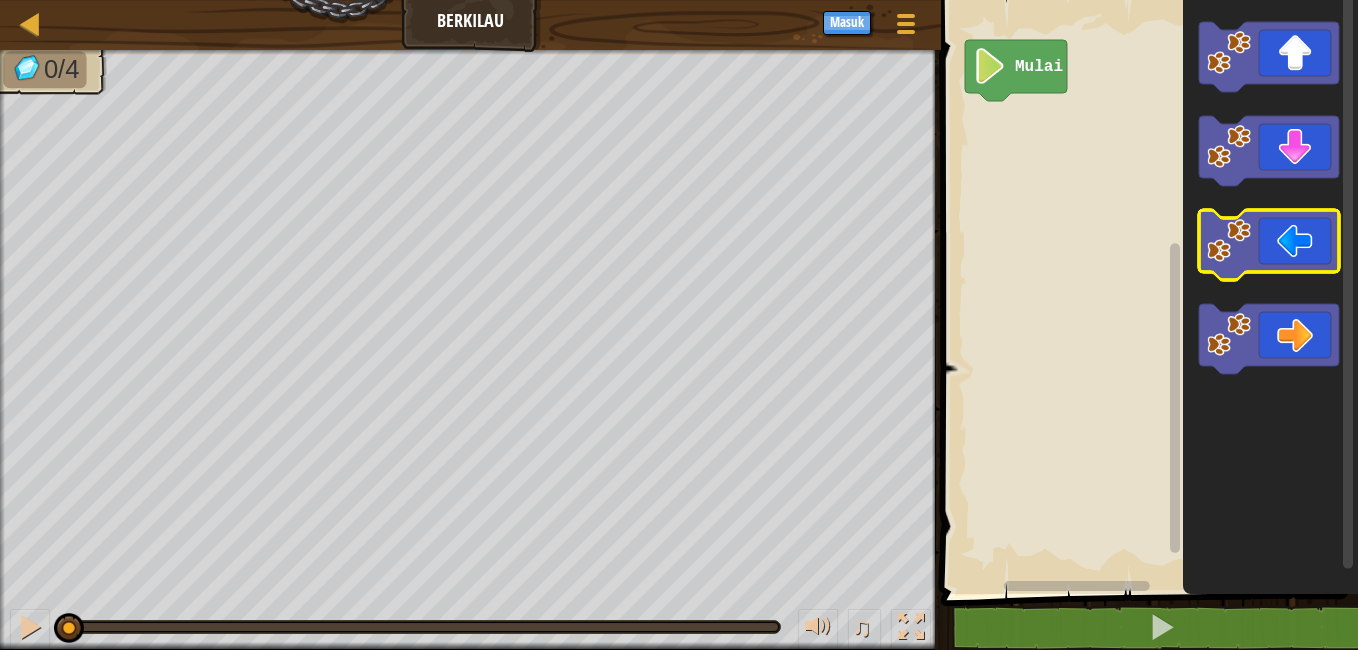 click 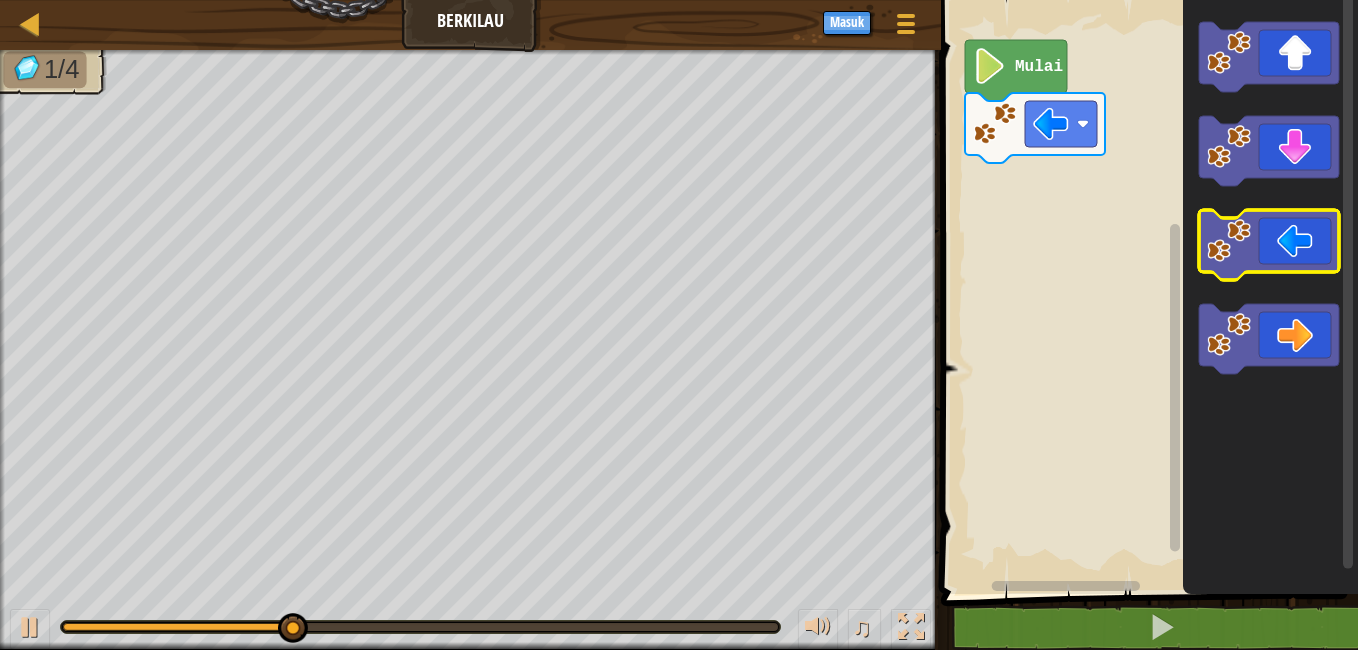 click 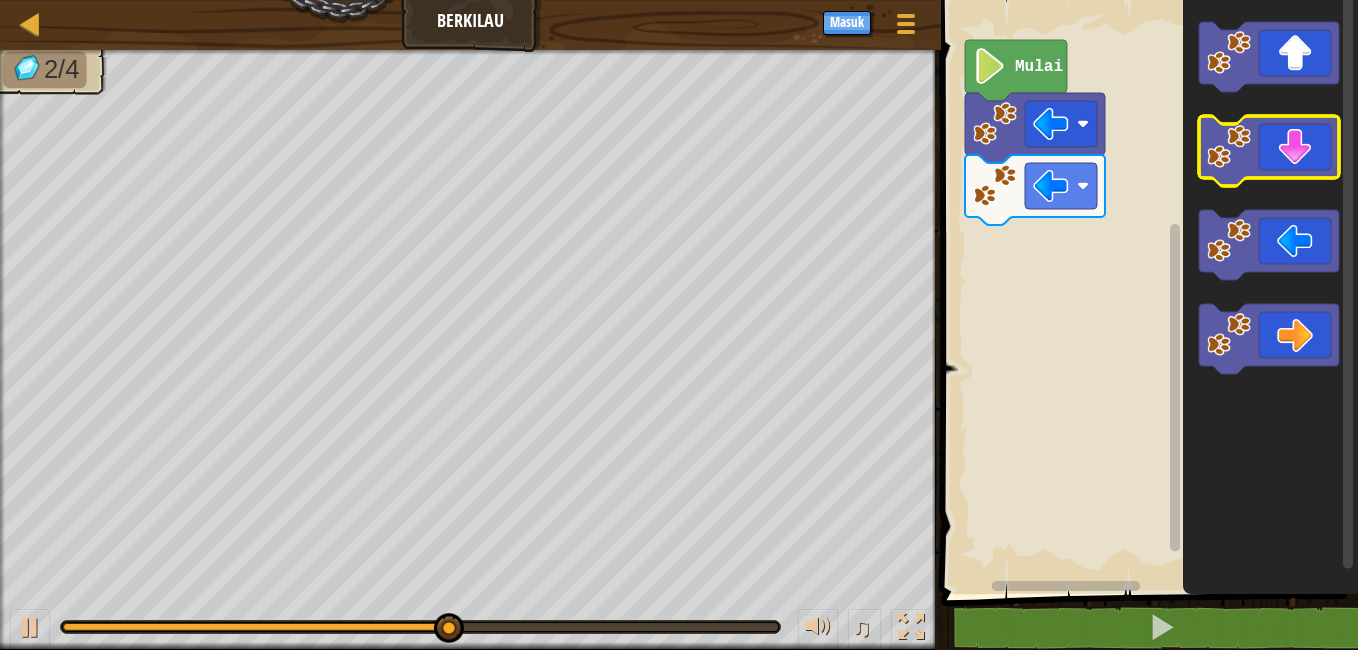 click 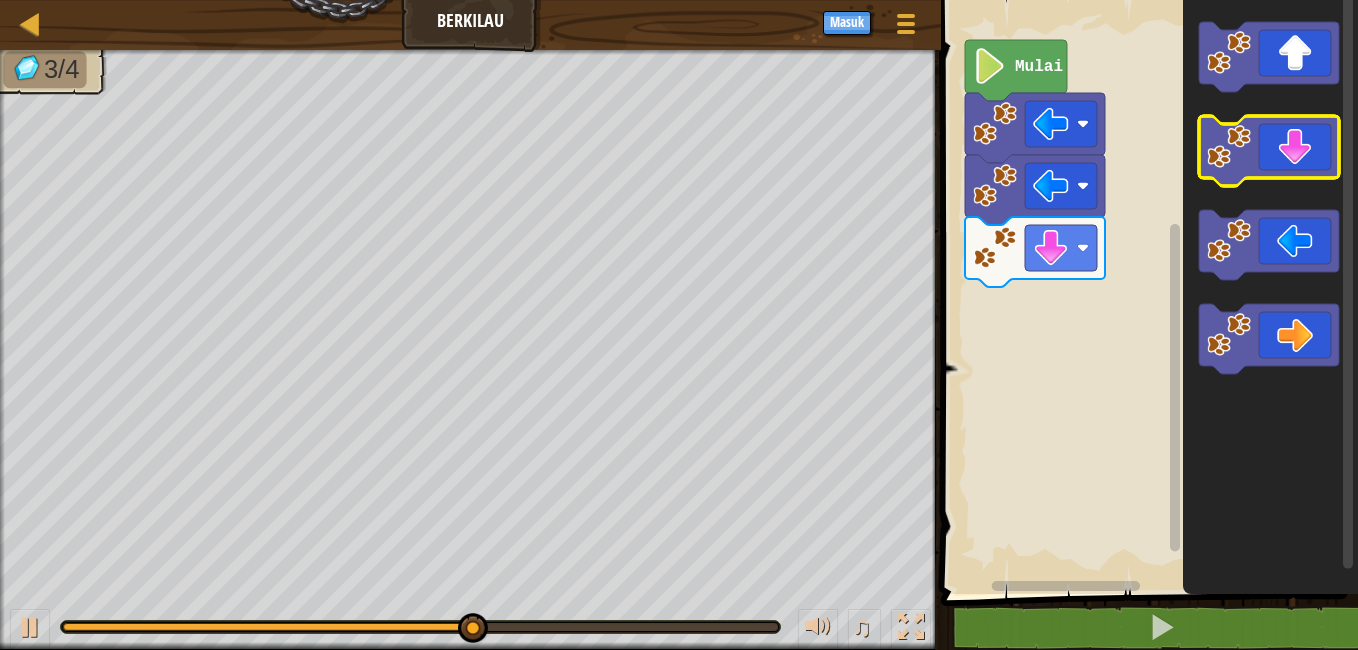 click 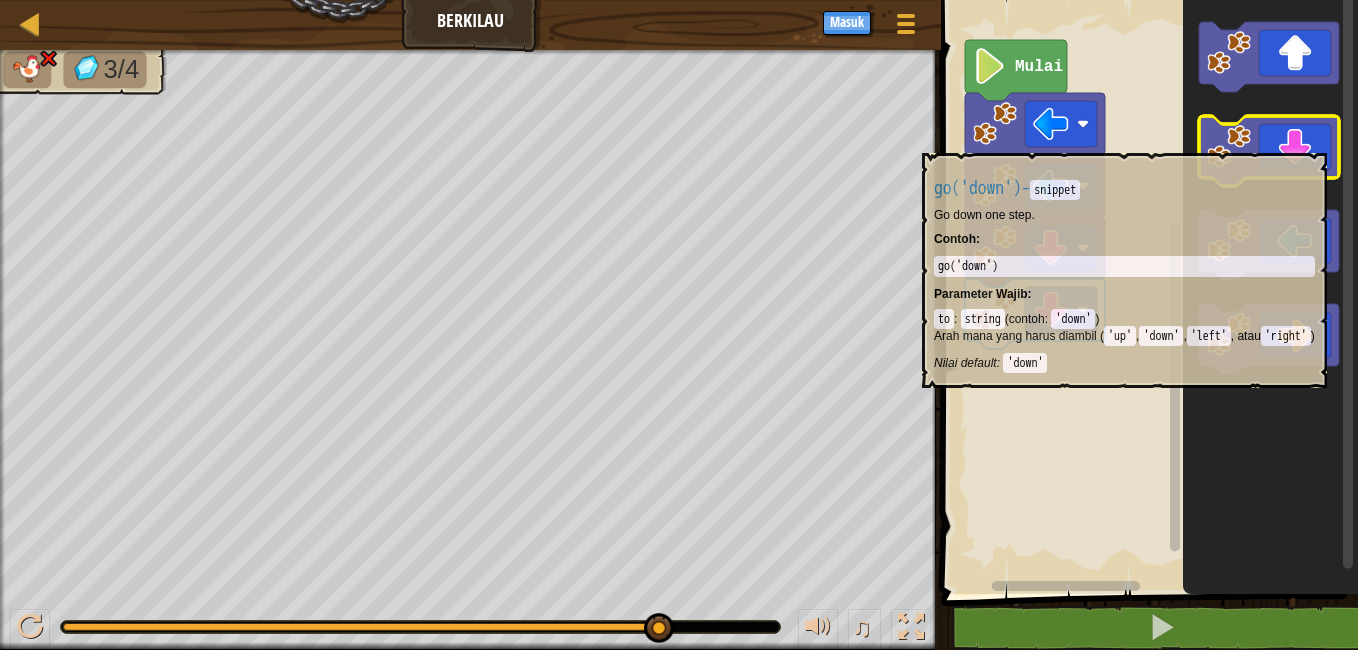 click 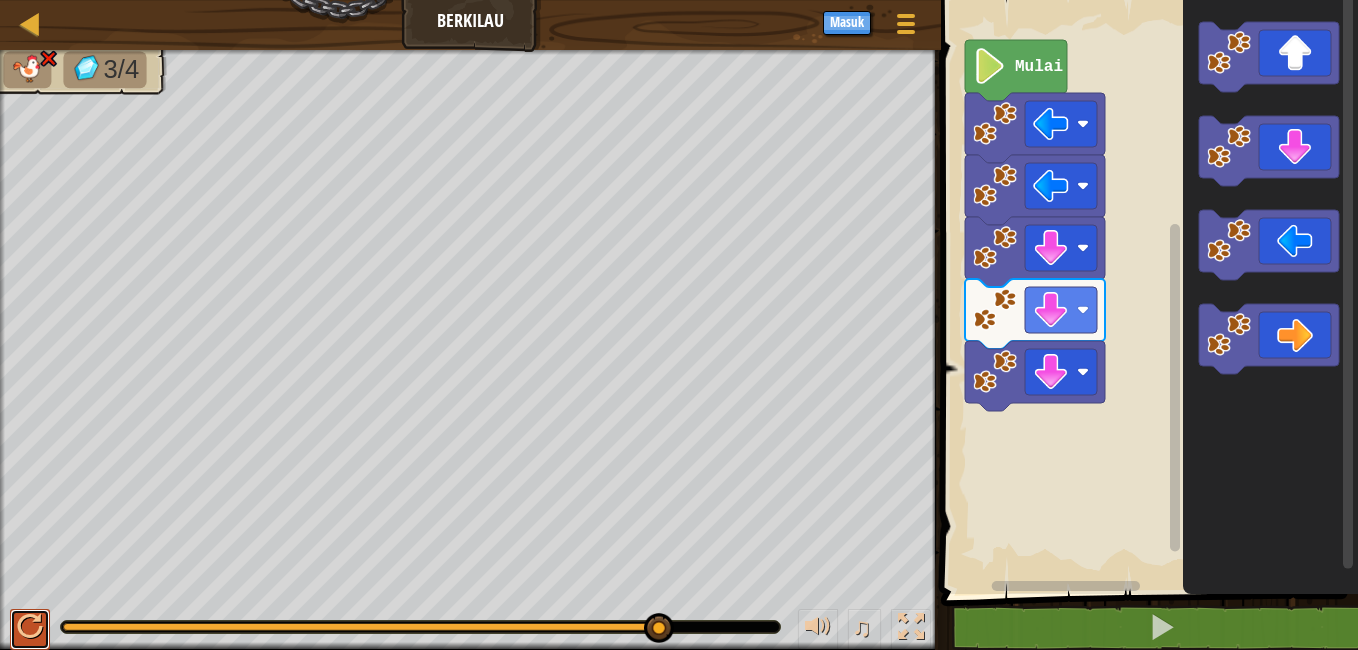 click at bounding box center [30, 627] 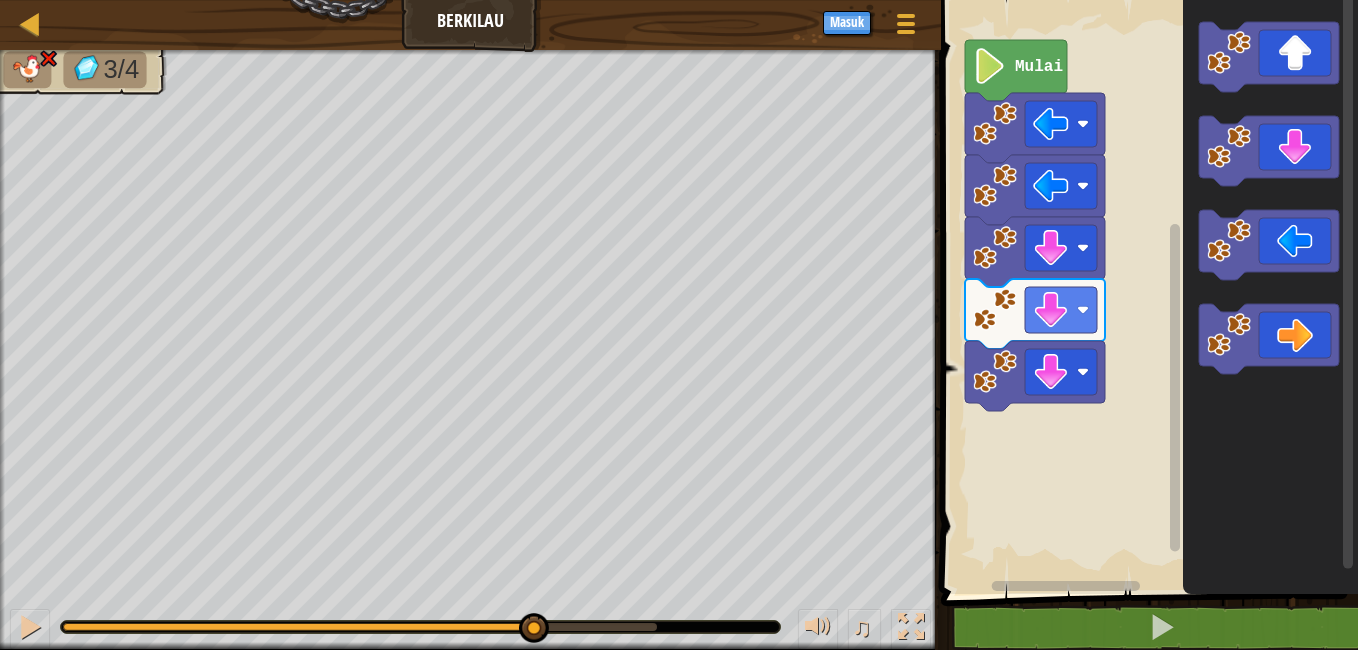 drag, startPoint x: 651, startPoint y: 628, endPoint x: 510, endPoint y: 651, distance: 142.86357 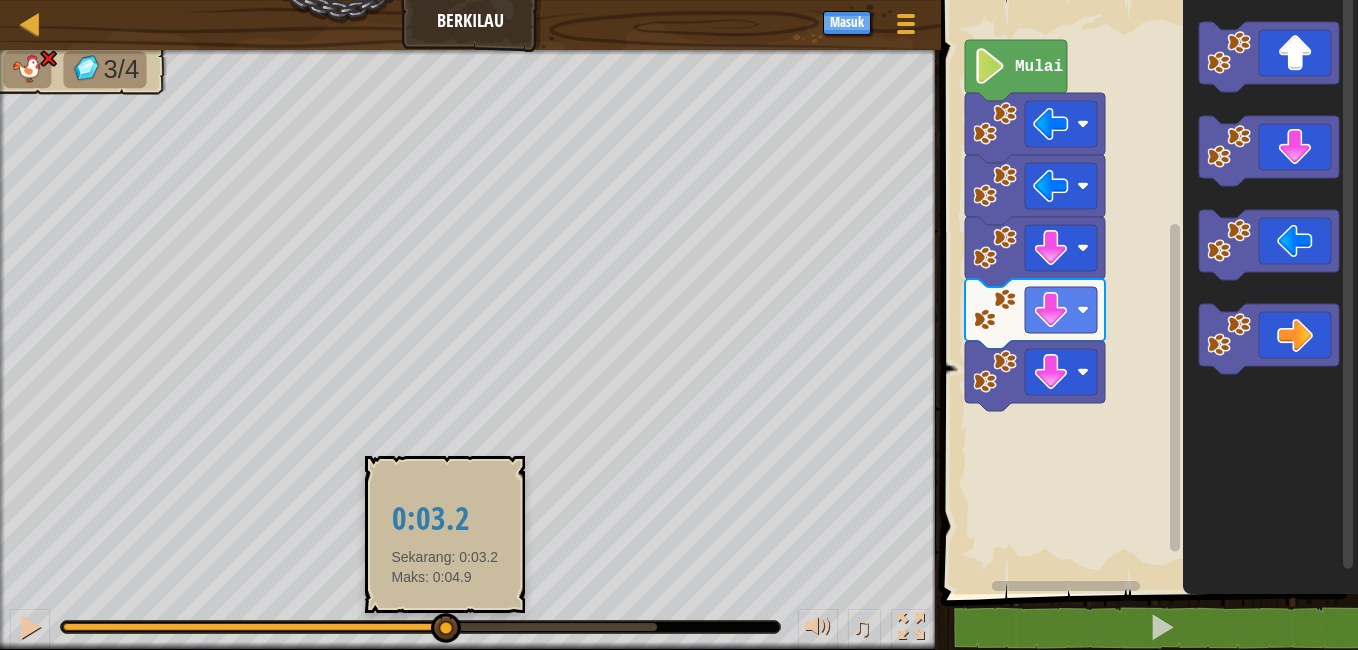 drag, startPoint x: 491, startPoint y: 630, endPoint x: 445, endPoint y: 638, distance: 46.69047 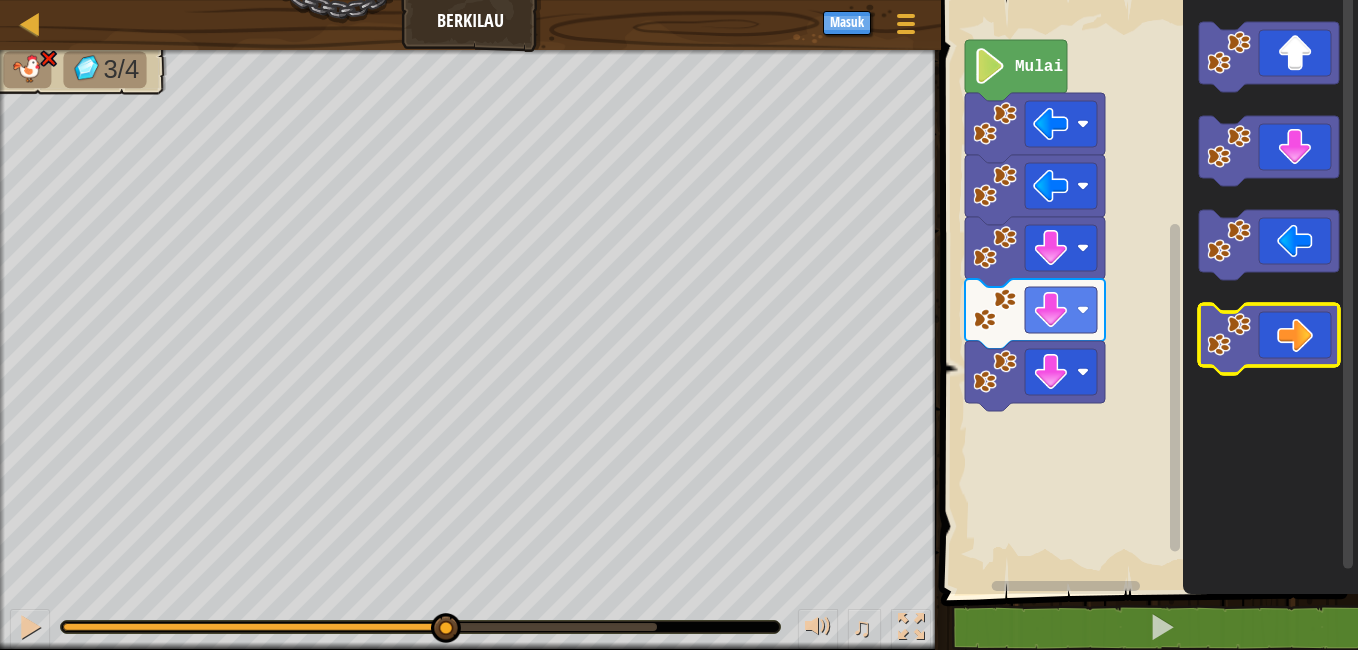 click 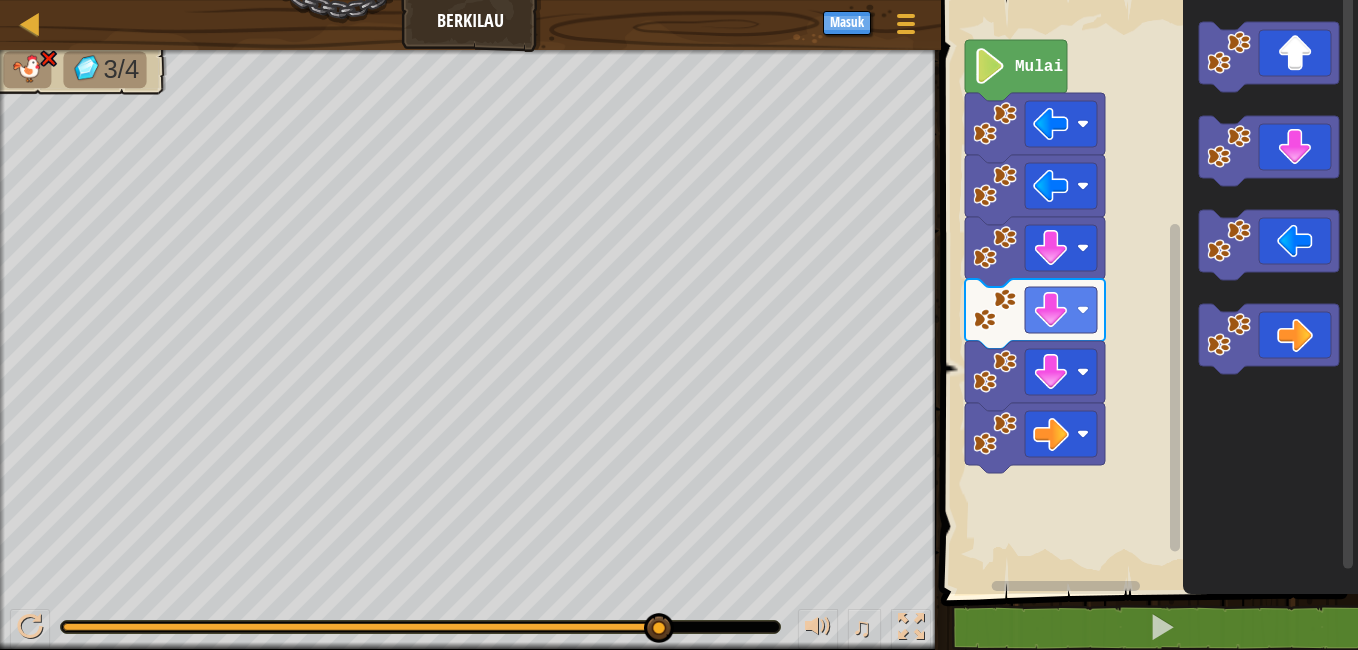 click on "3/4" at bounding box center [122, 69] 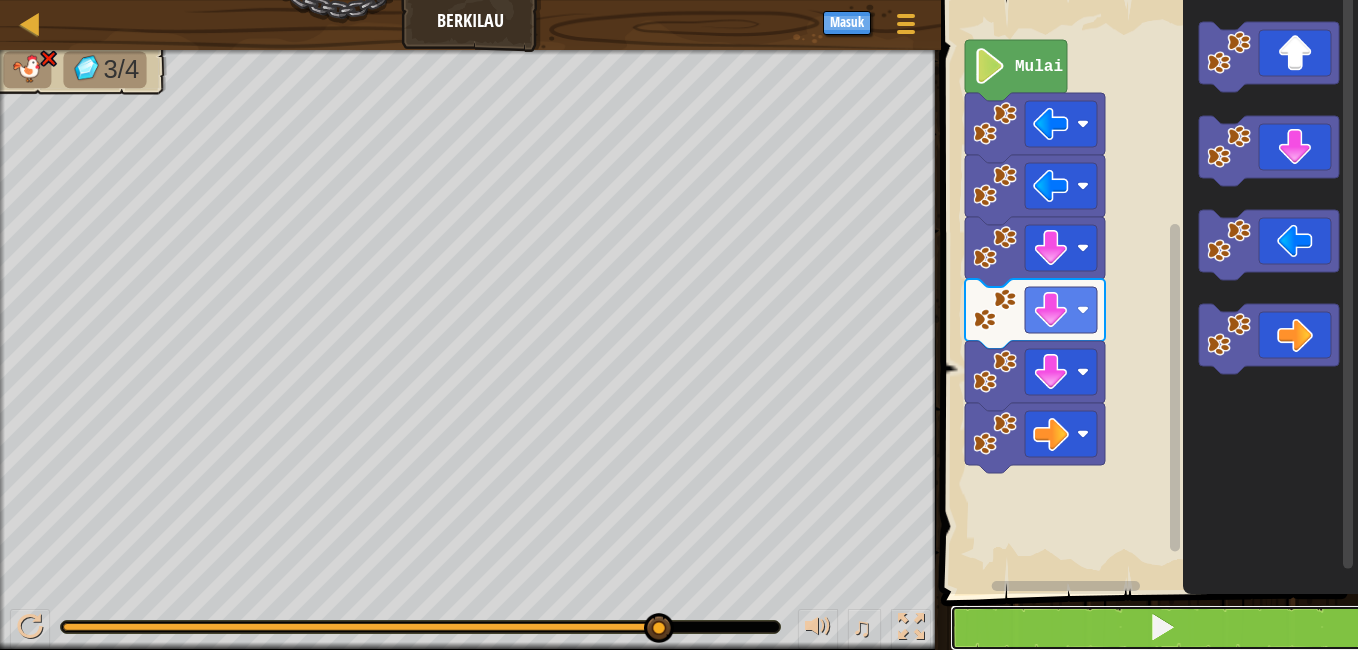 click at bounding box center [1162, 627] 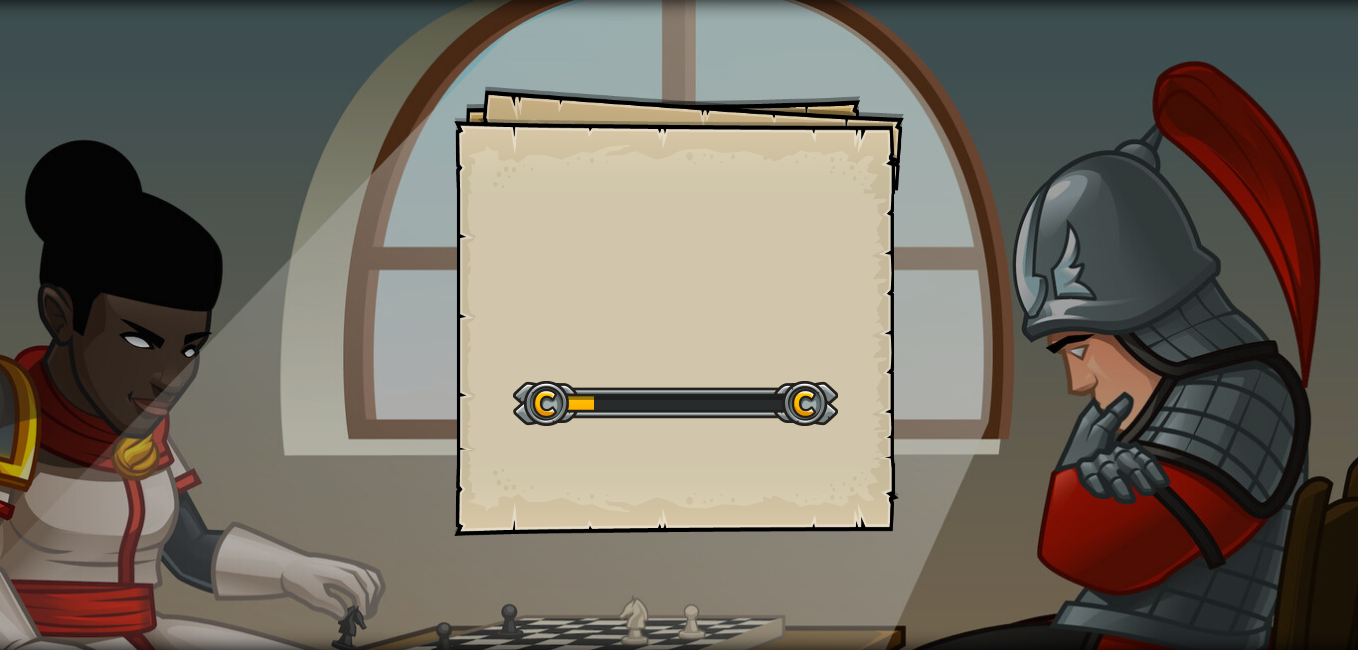 scroll, scrollTop: 0, scrollLeft: 0, axis: both 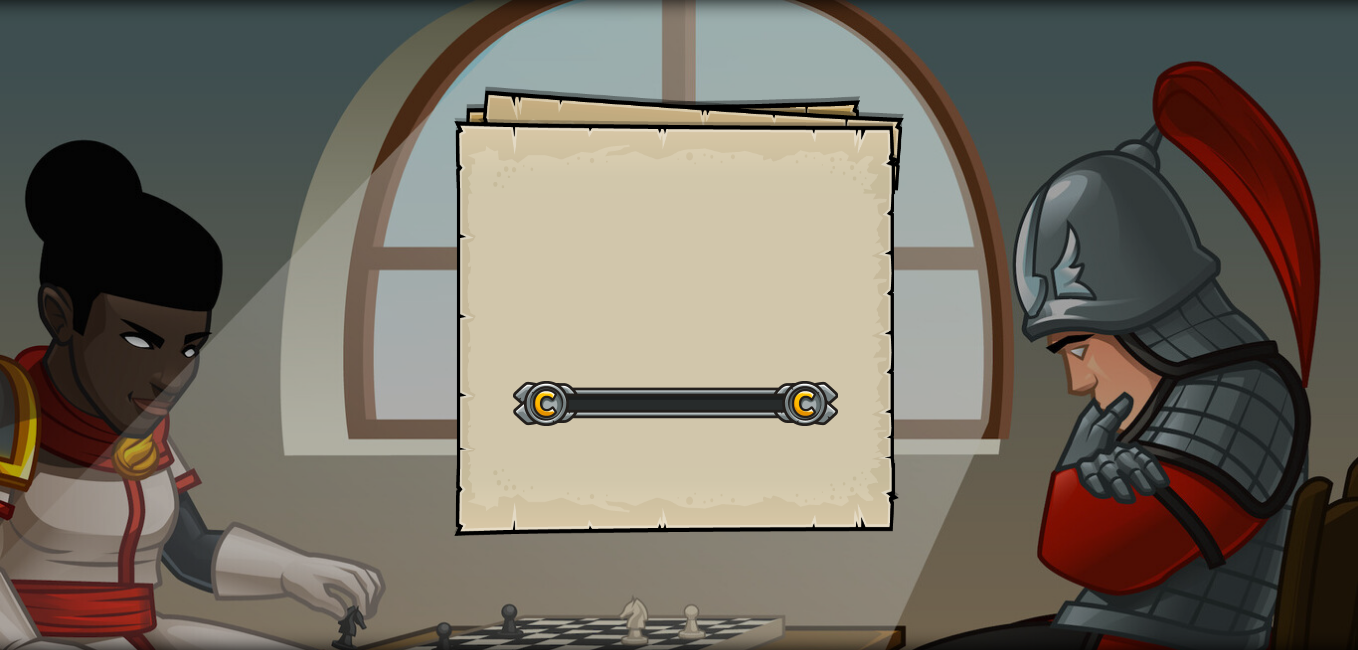 select on "id" 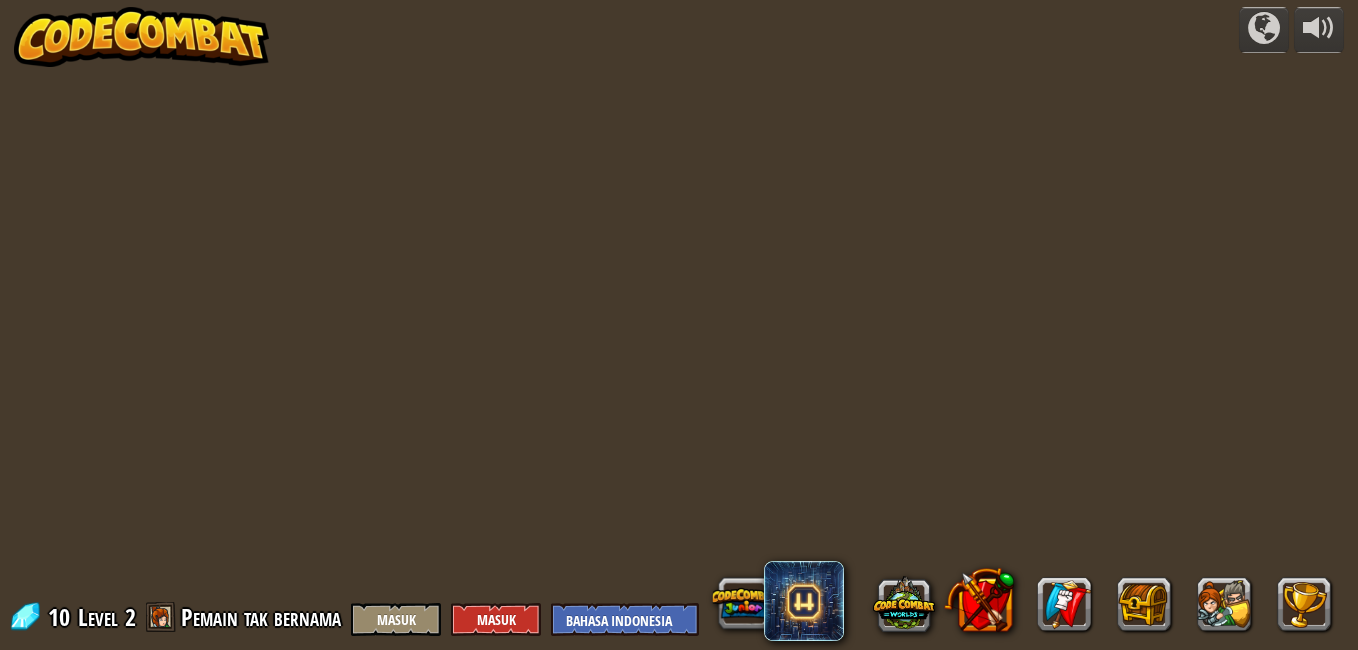 select on "id" 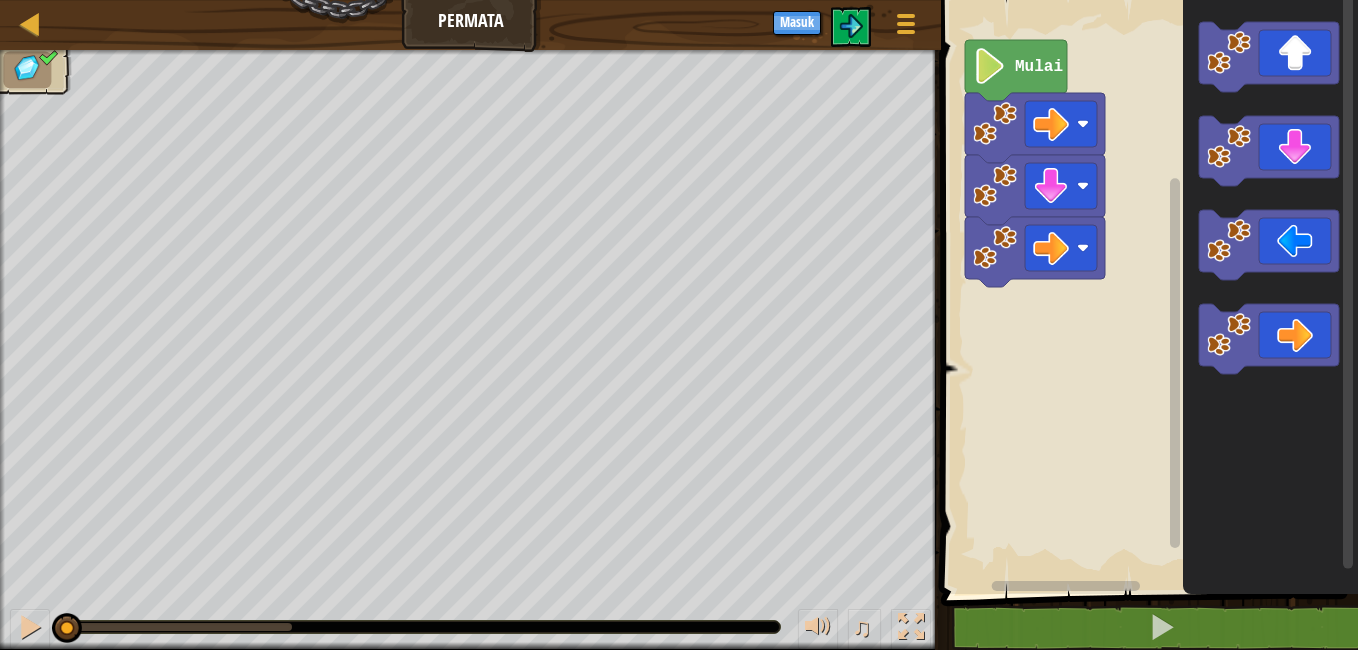 select on "id" 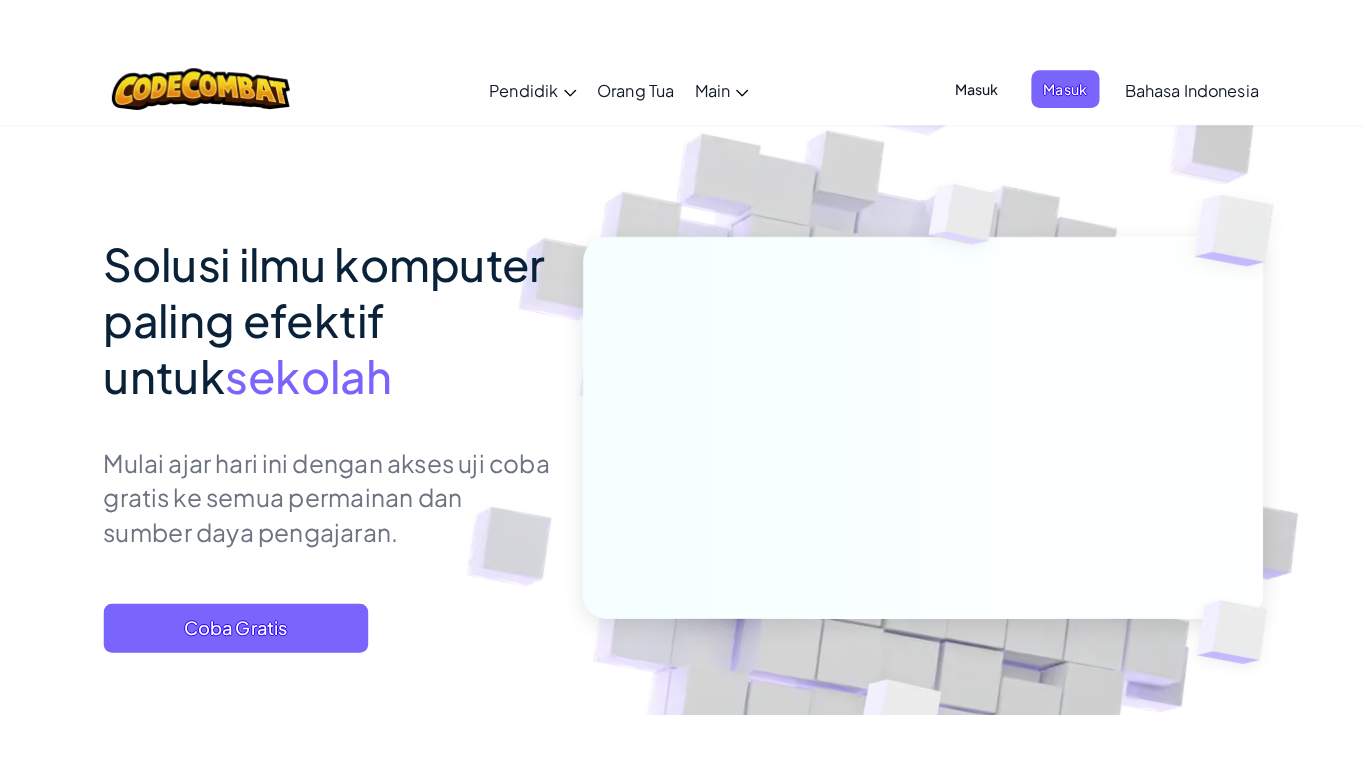 scroll, scrollTop: 0, scrollLeft: 0, axis: both 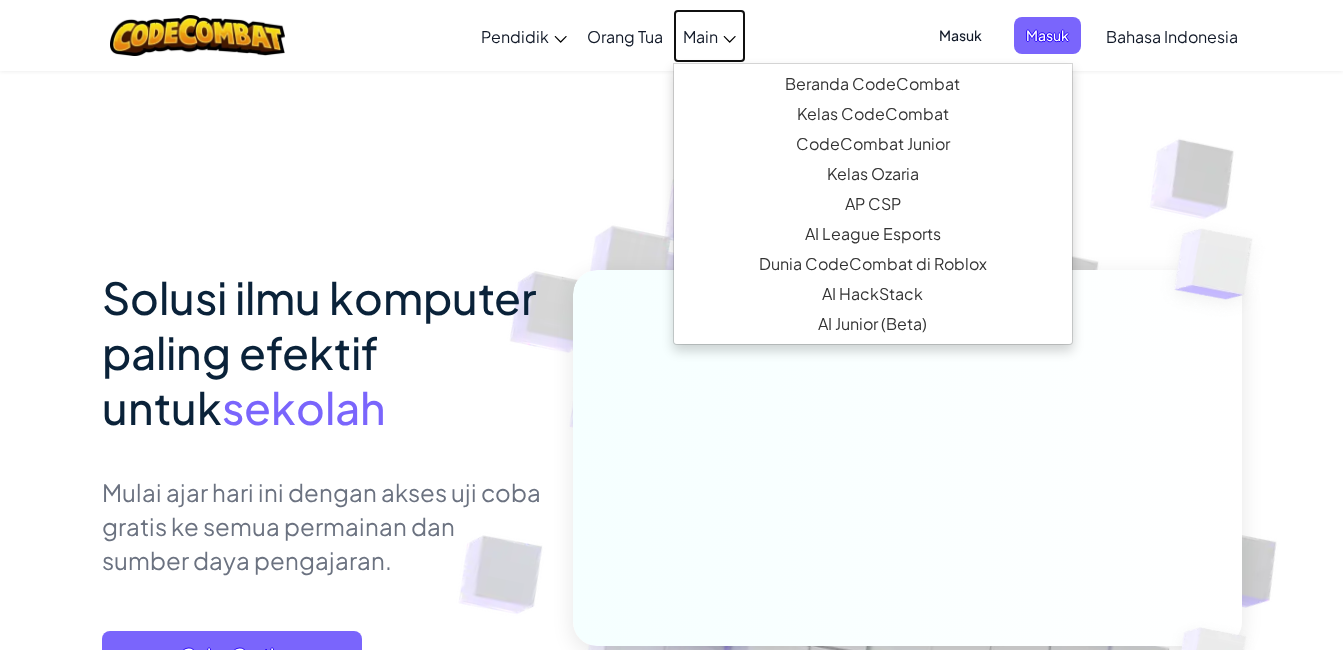 click on "Main" at bounding box center (700, 36) 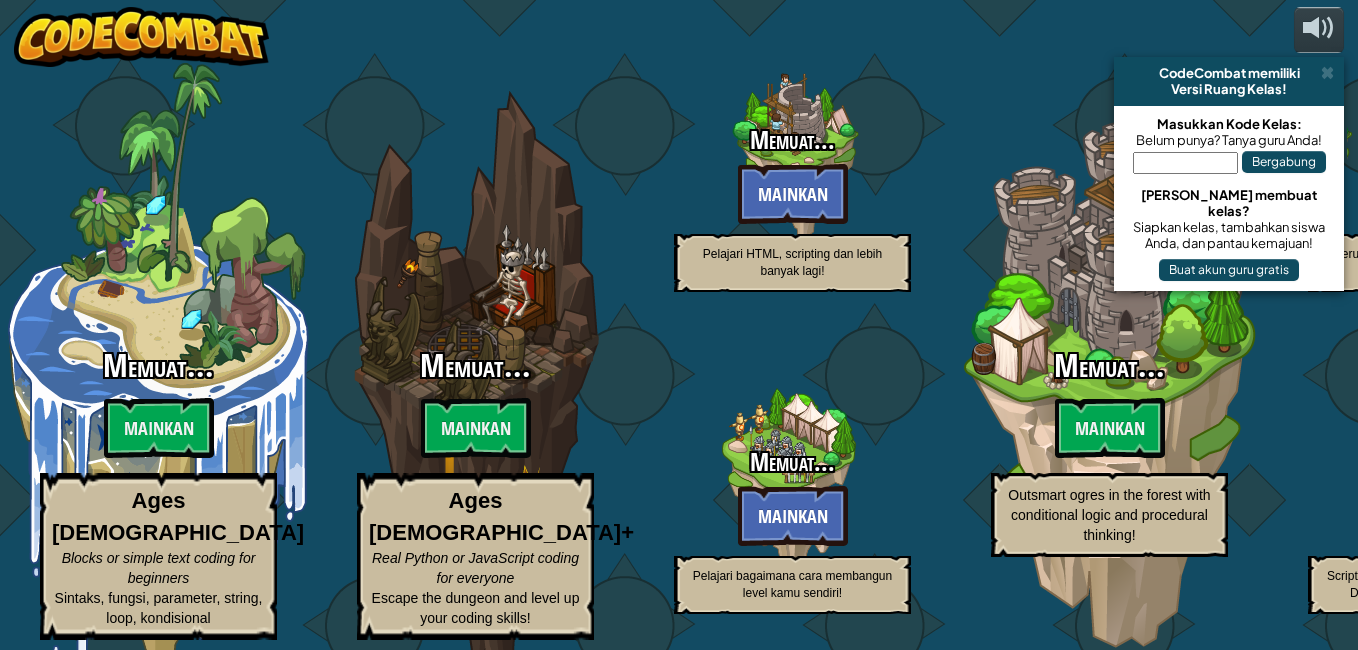 select on "id" 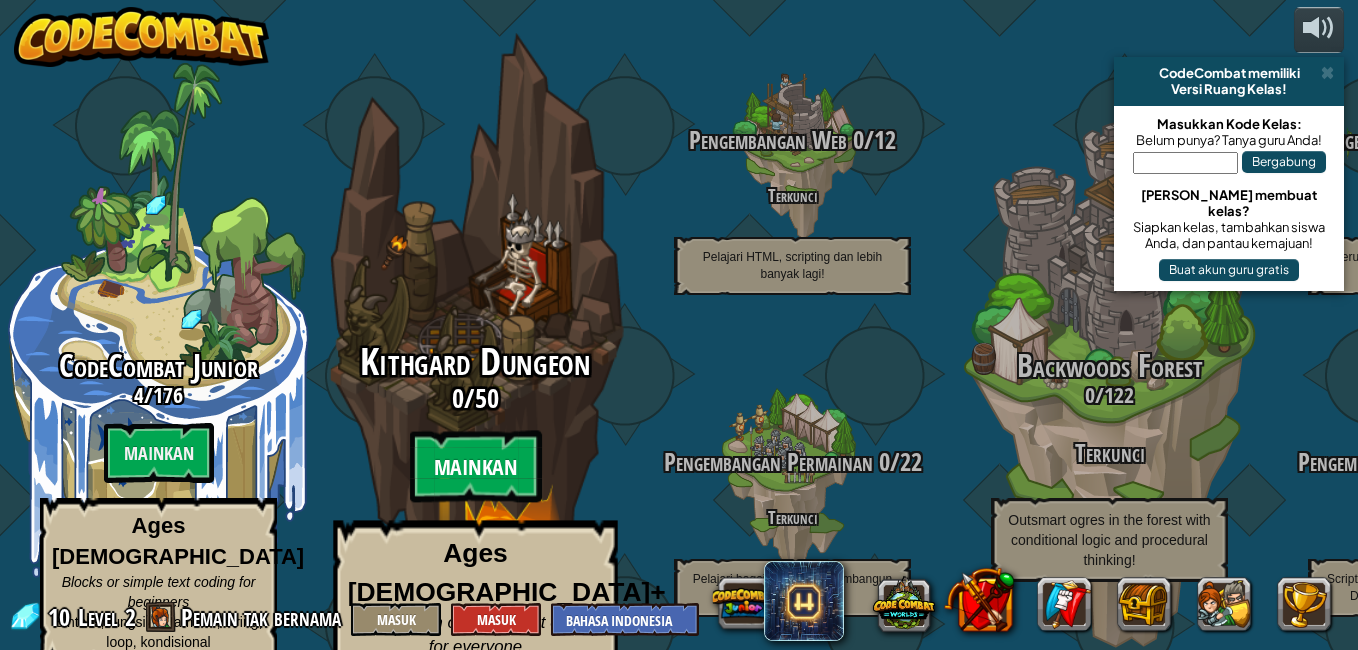 click on "Mainkan" at bounding box center (476, 467) 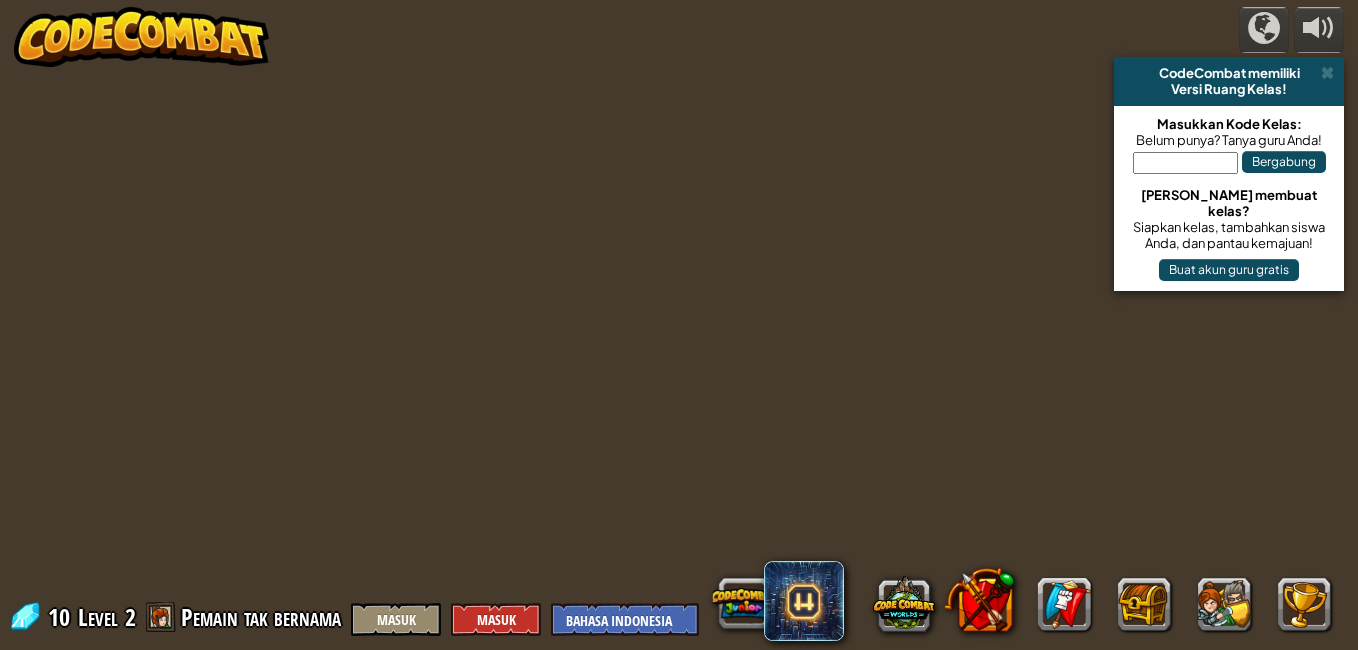 select on "id" 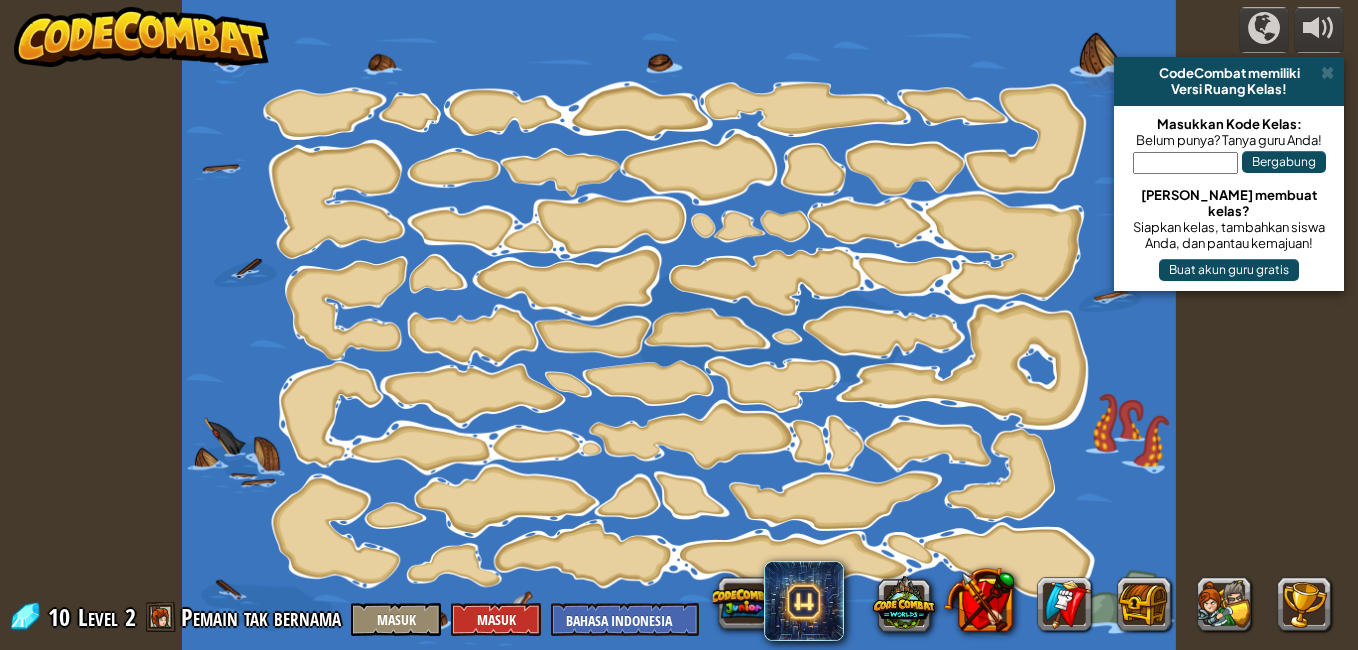 select on "id" 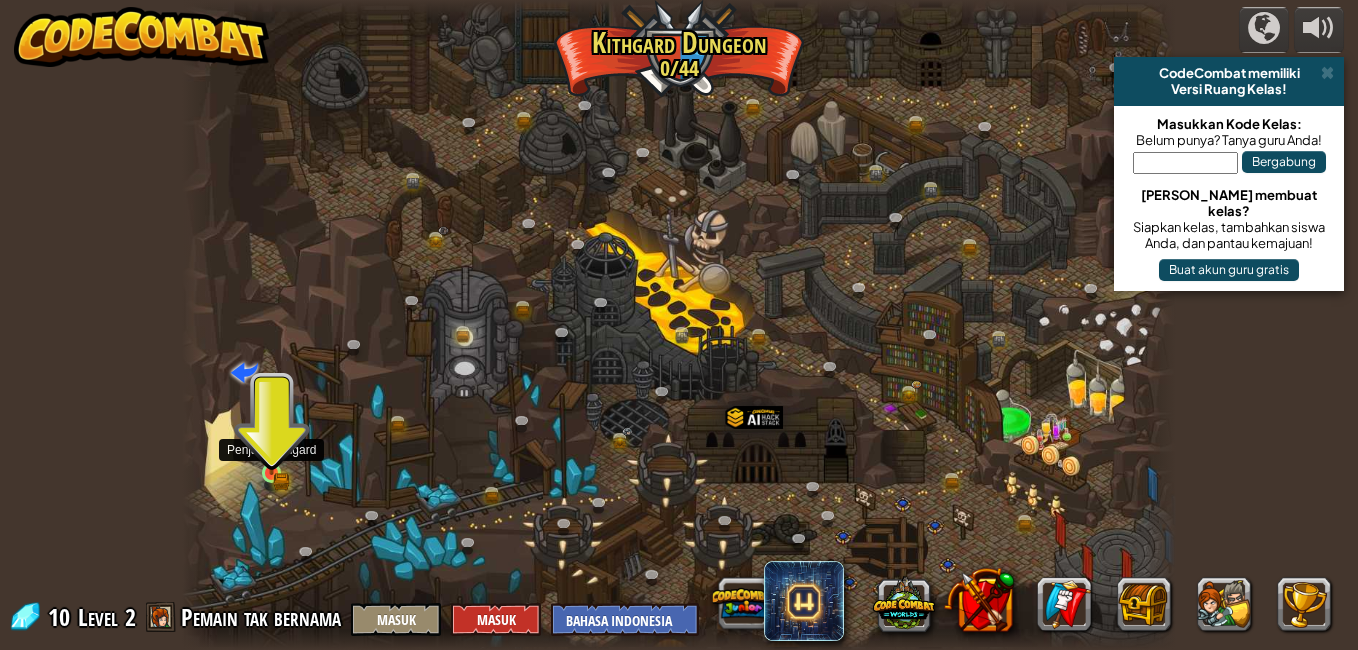 click at bounding box center (272, 449) 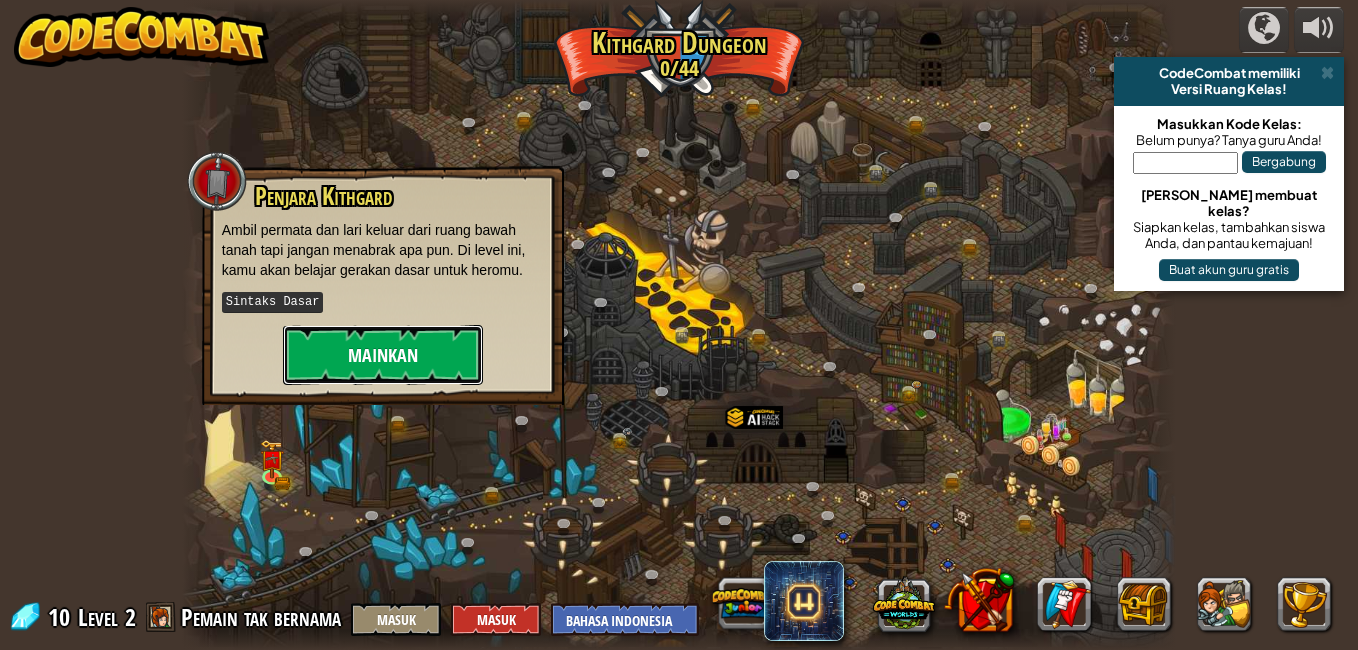 click on "Mainkan" at bounding box center (383, 355) 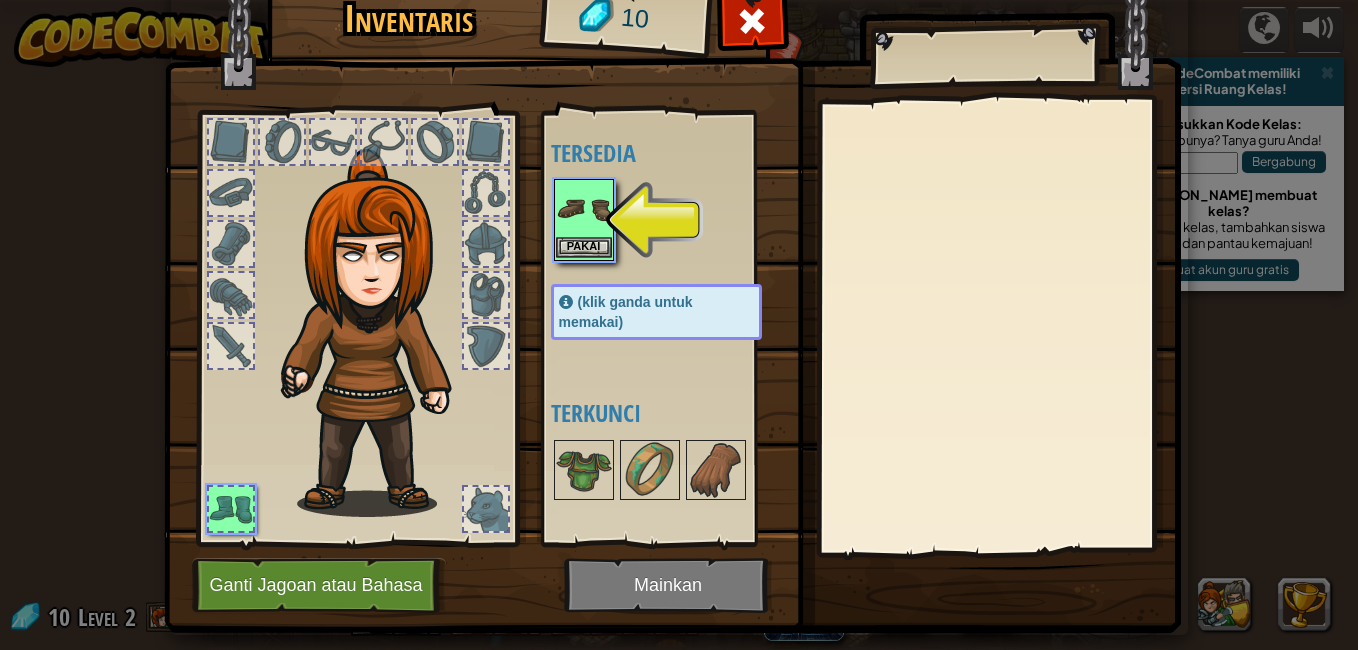 click at bounding box center [584, 209] 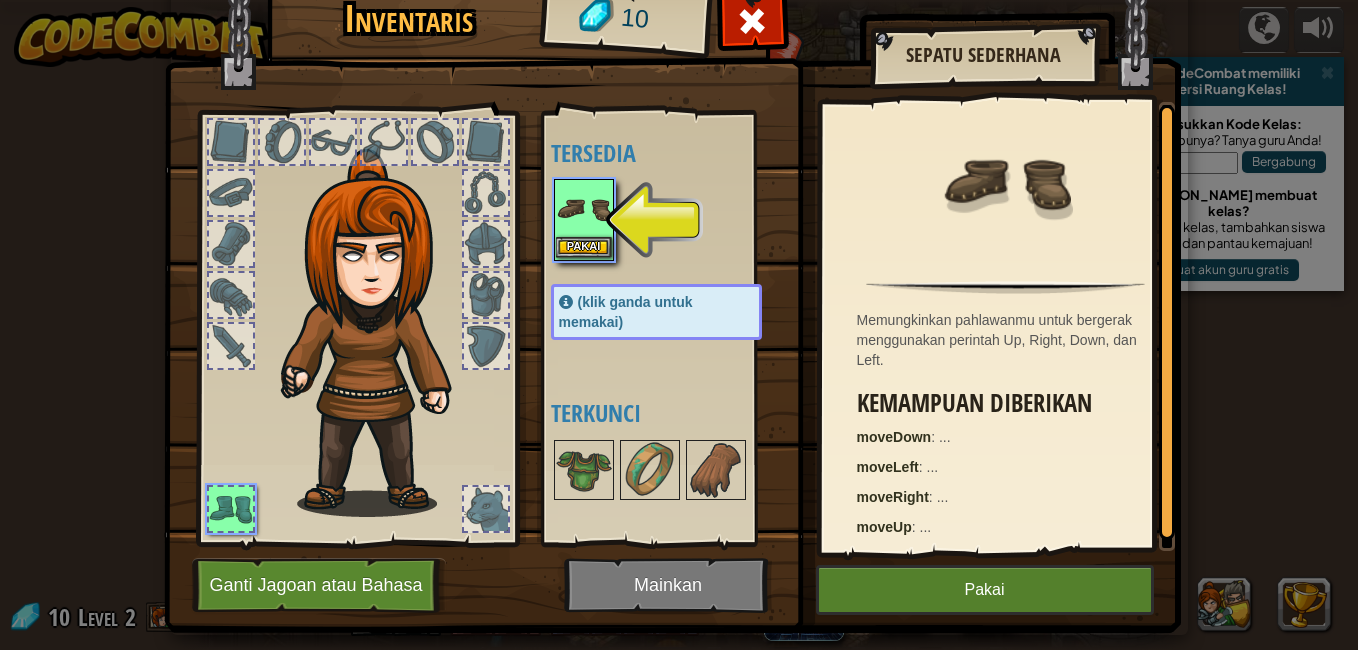 click at bounding box center (584, 209) 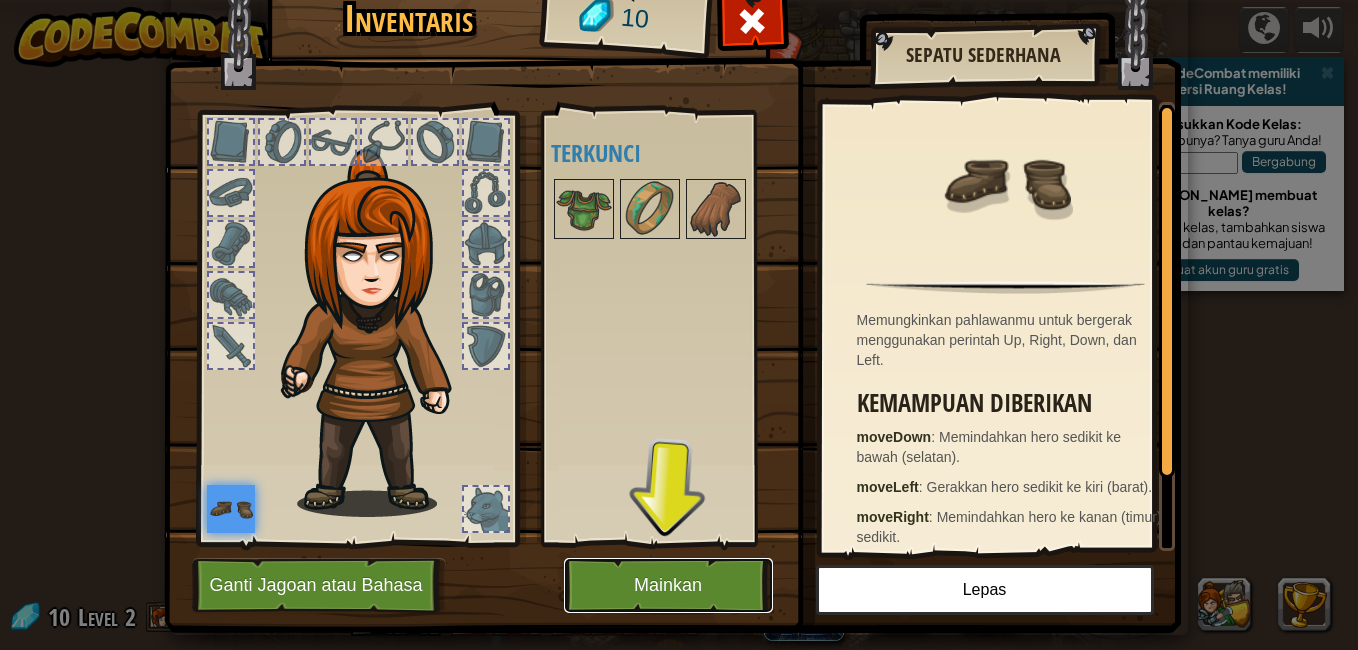 click on "Mainkan" at bounding box center (668, 585) 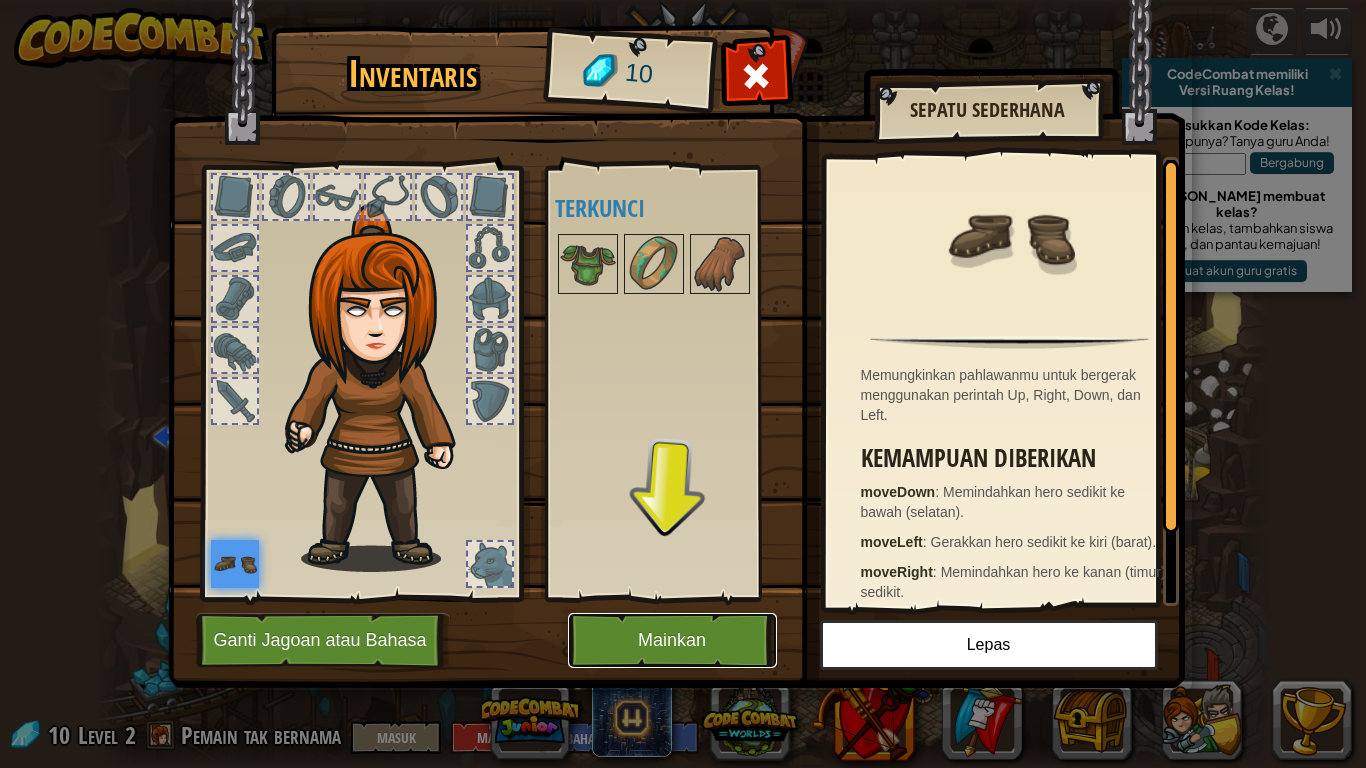 click on "Mainkan" at bounding box center (672, 640) 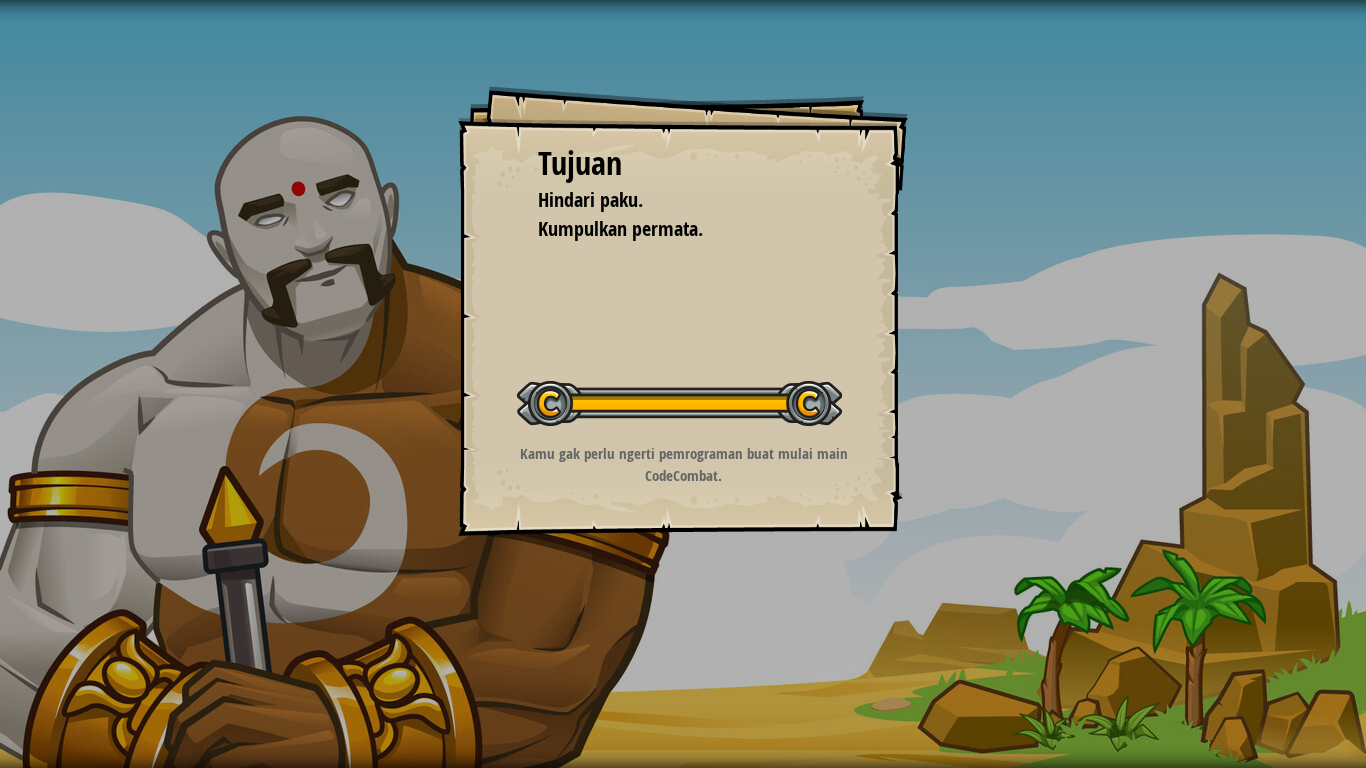 click at bounding box center (679, 403) 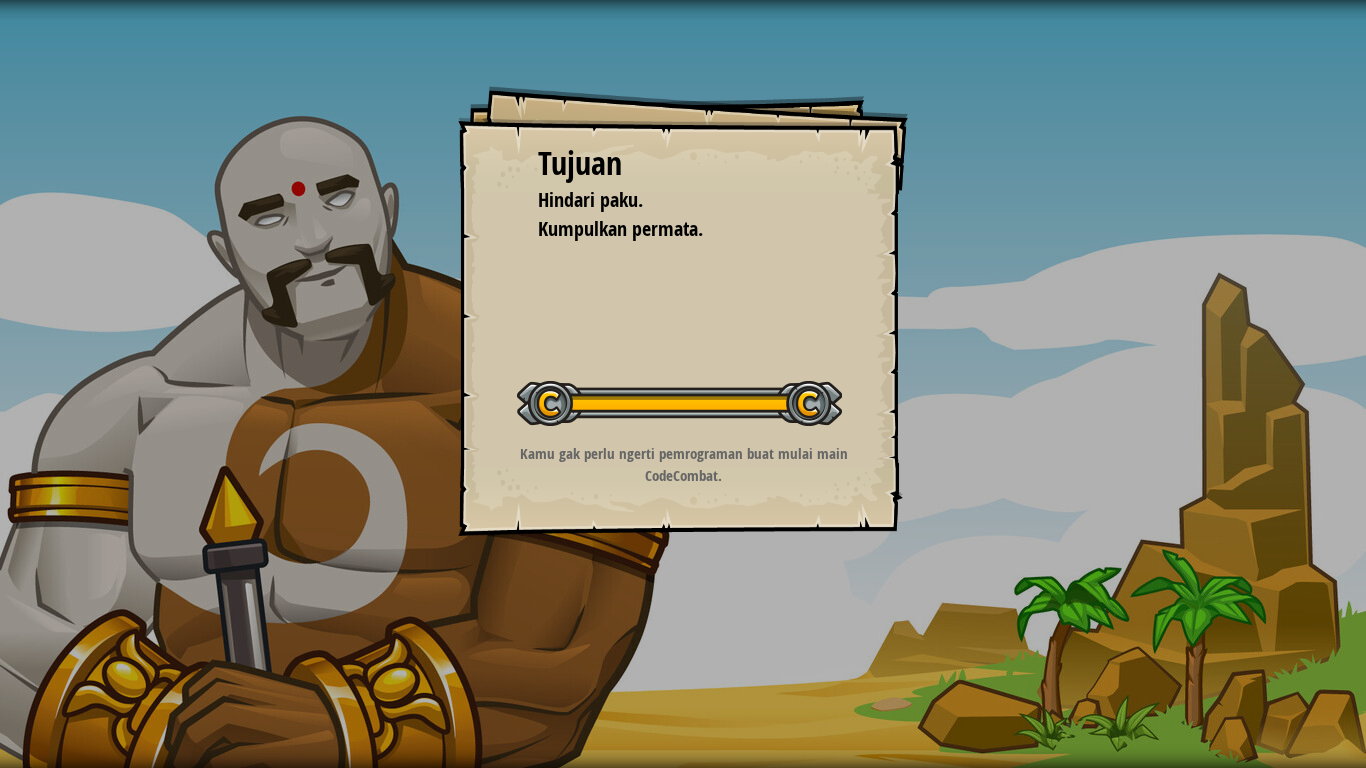 drag, startPoint x: 743, startPoint y: 423, endPoint x: 1036, endPoint y: 437, distance: 293.3343 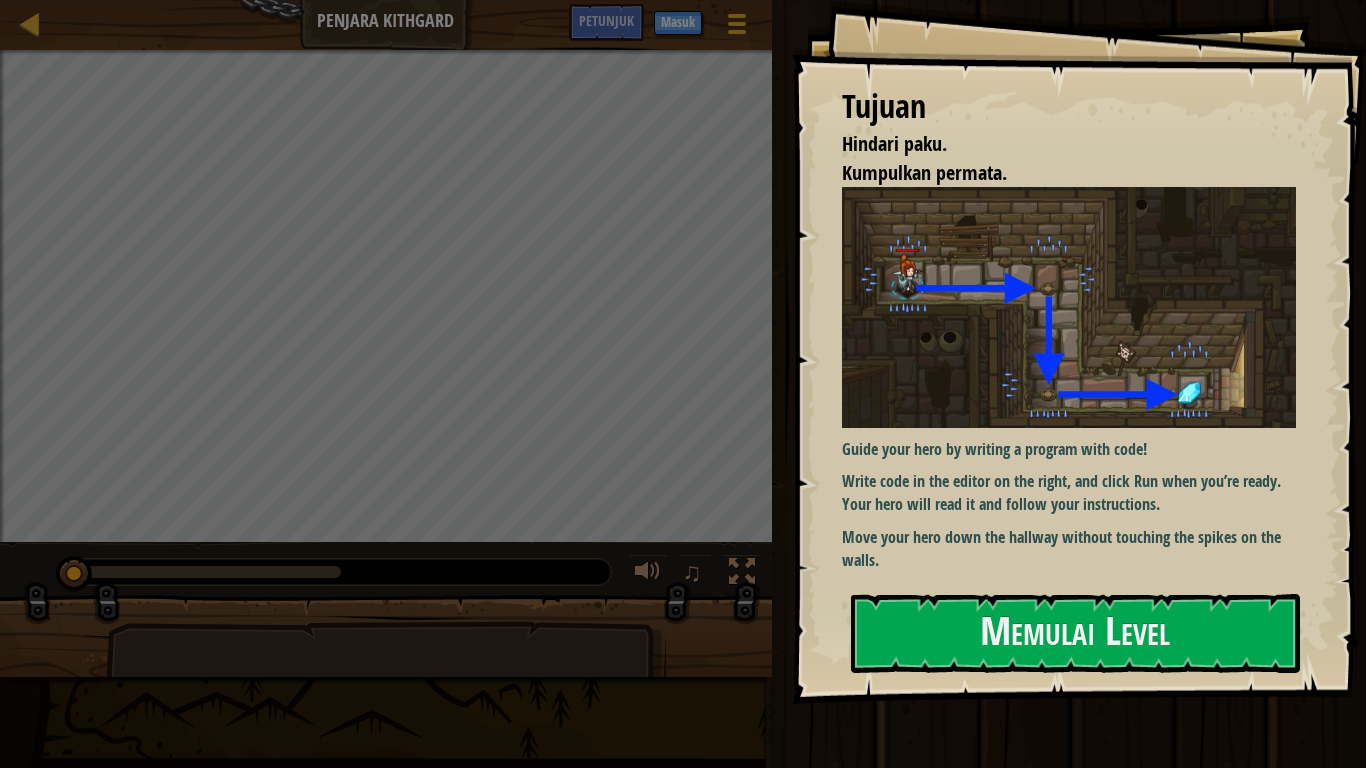 drag, startPoint x: 489, startPoint y: 553, endPoint x: 830, endPoint y: 563, distance: 341.1466 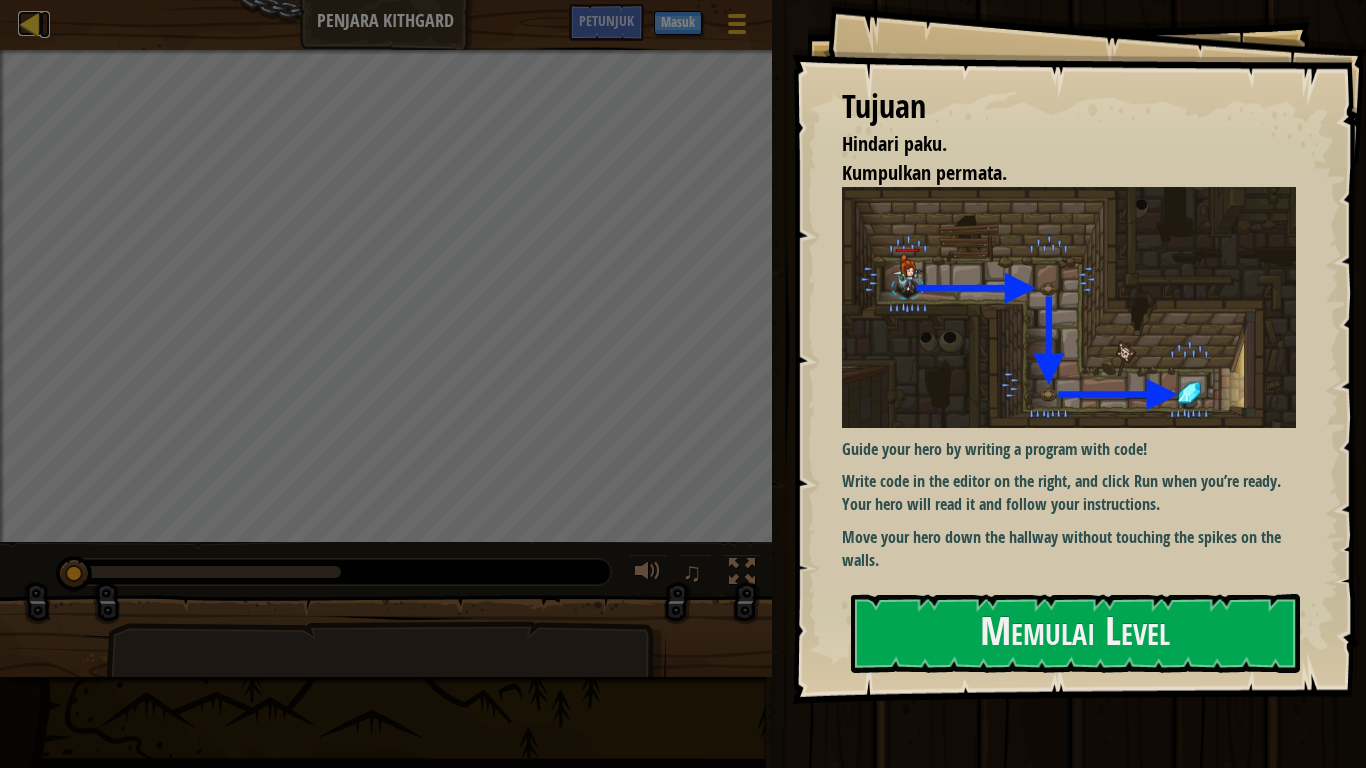 click at bounding box center (30, 23) 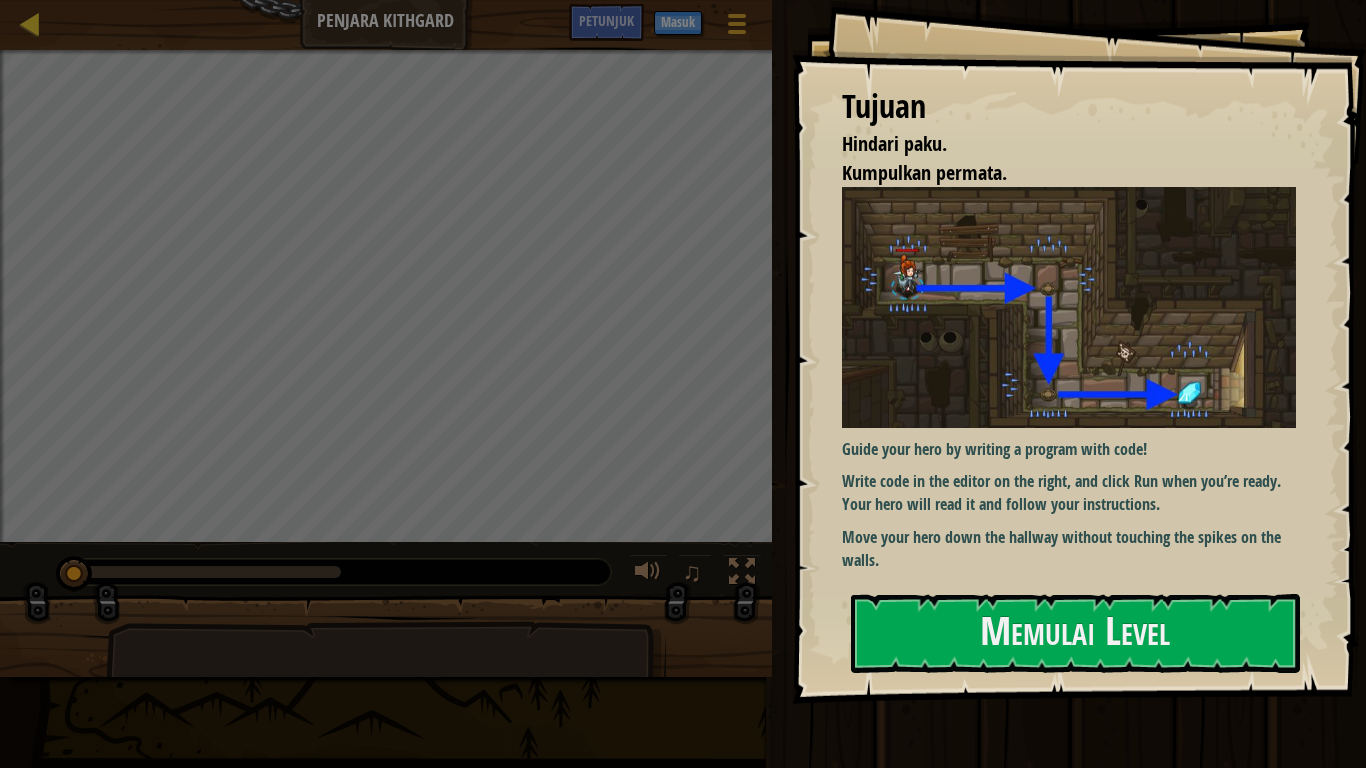 select on "id" 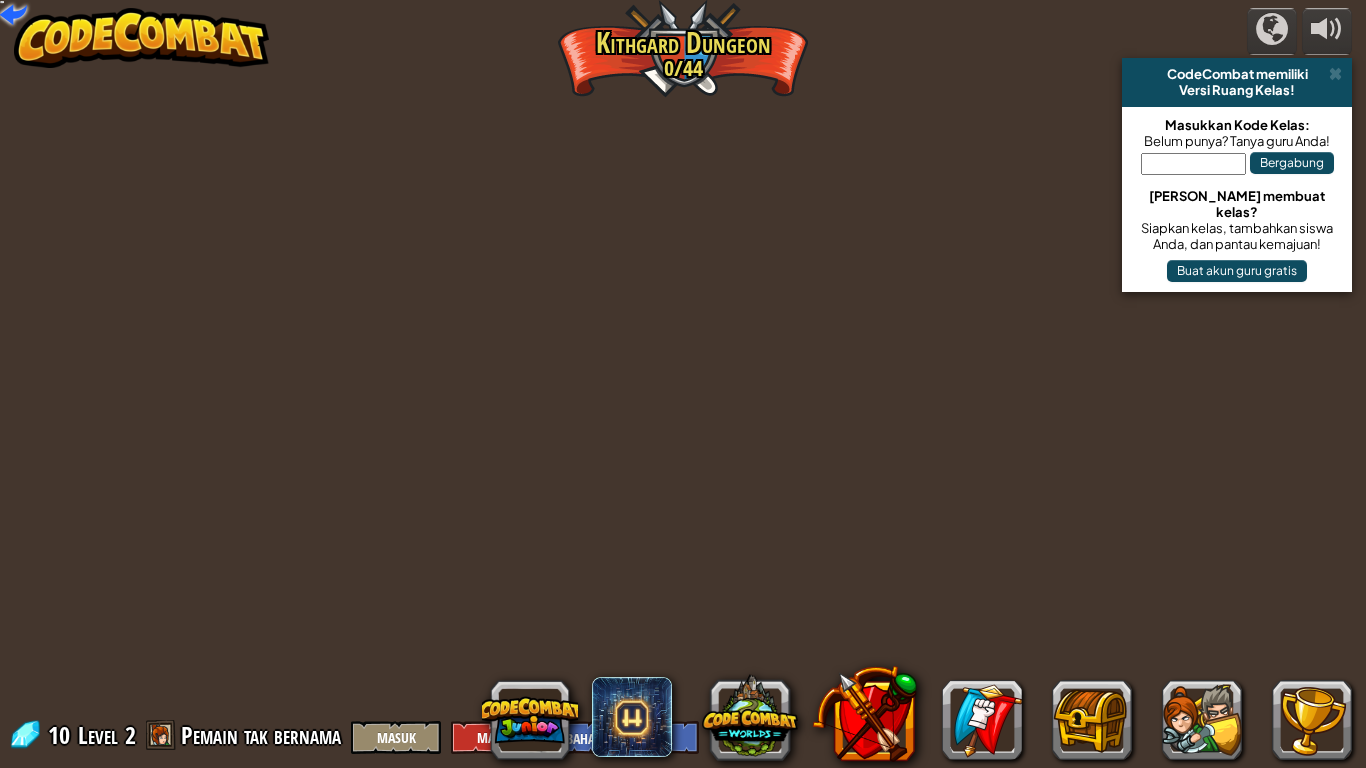click at bounding box center [142, 38] 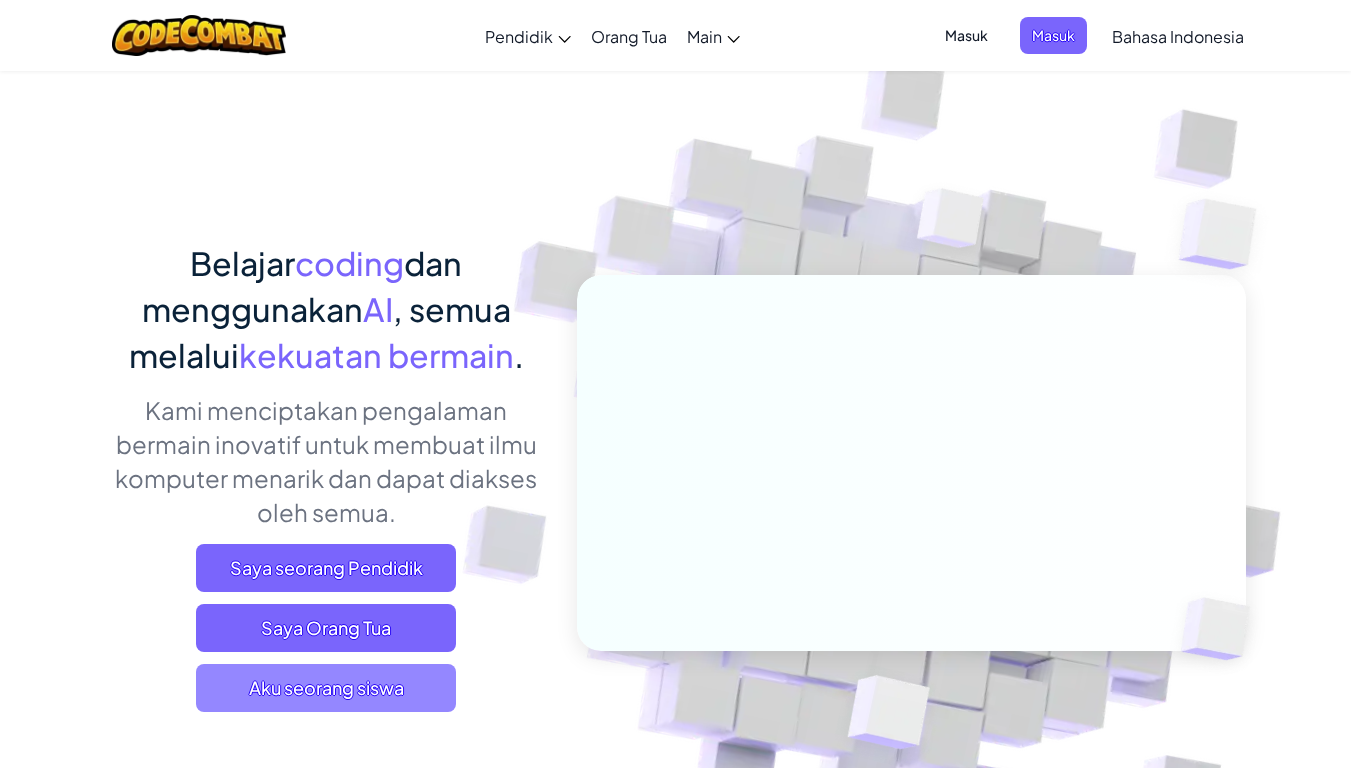 click on "Aku seorang siswa" at bounding box center [326, 688] 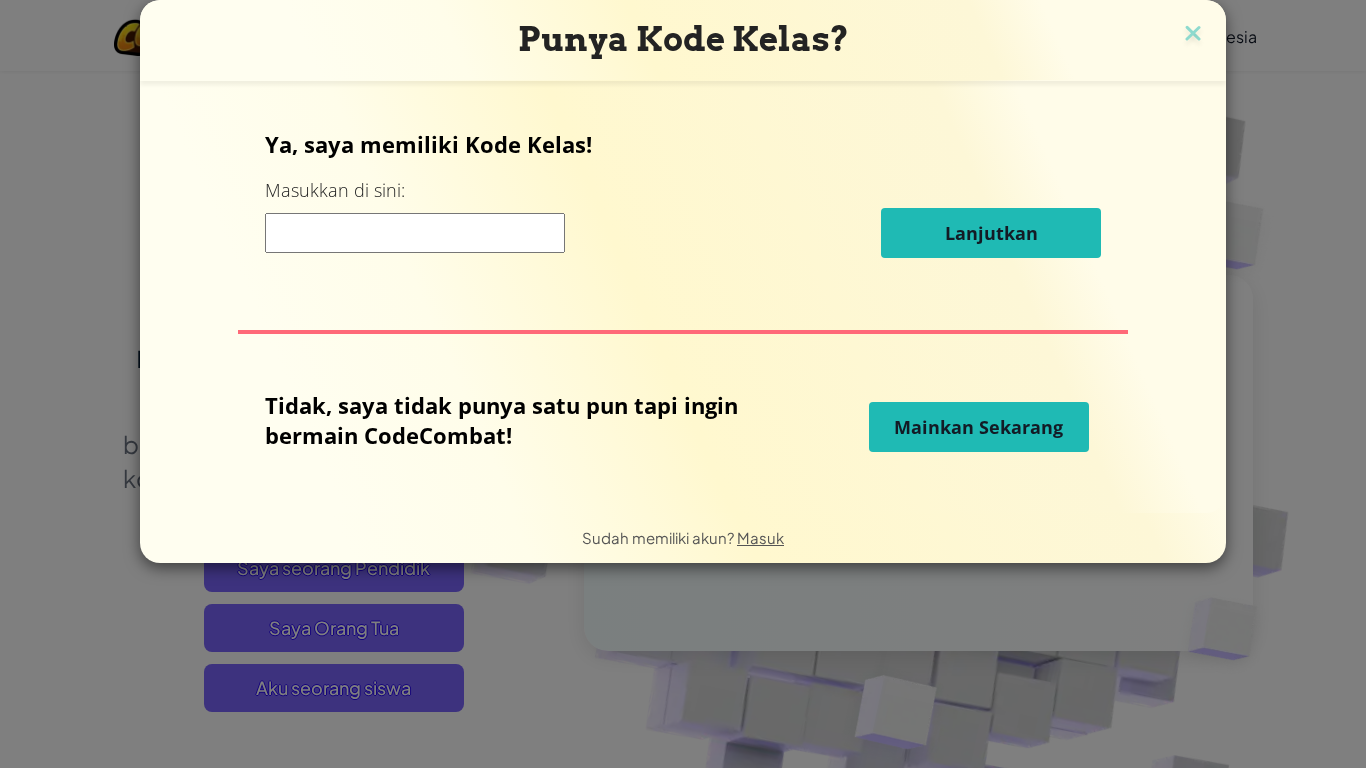 click at bounding box center [415, 233] 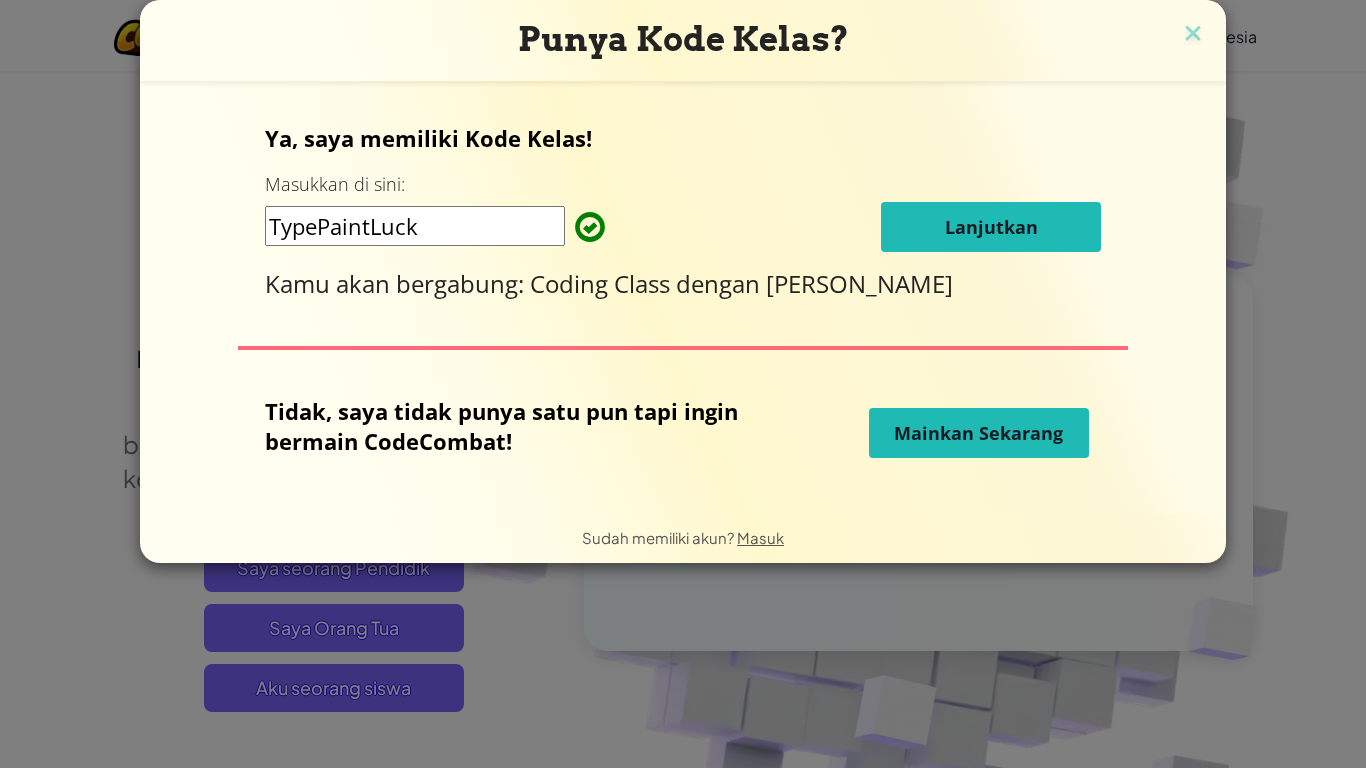 click on "Lanjutkan" at bounding box center [991, 227] 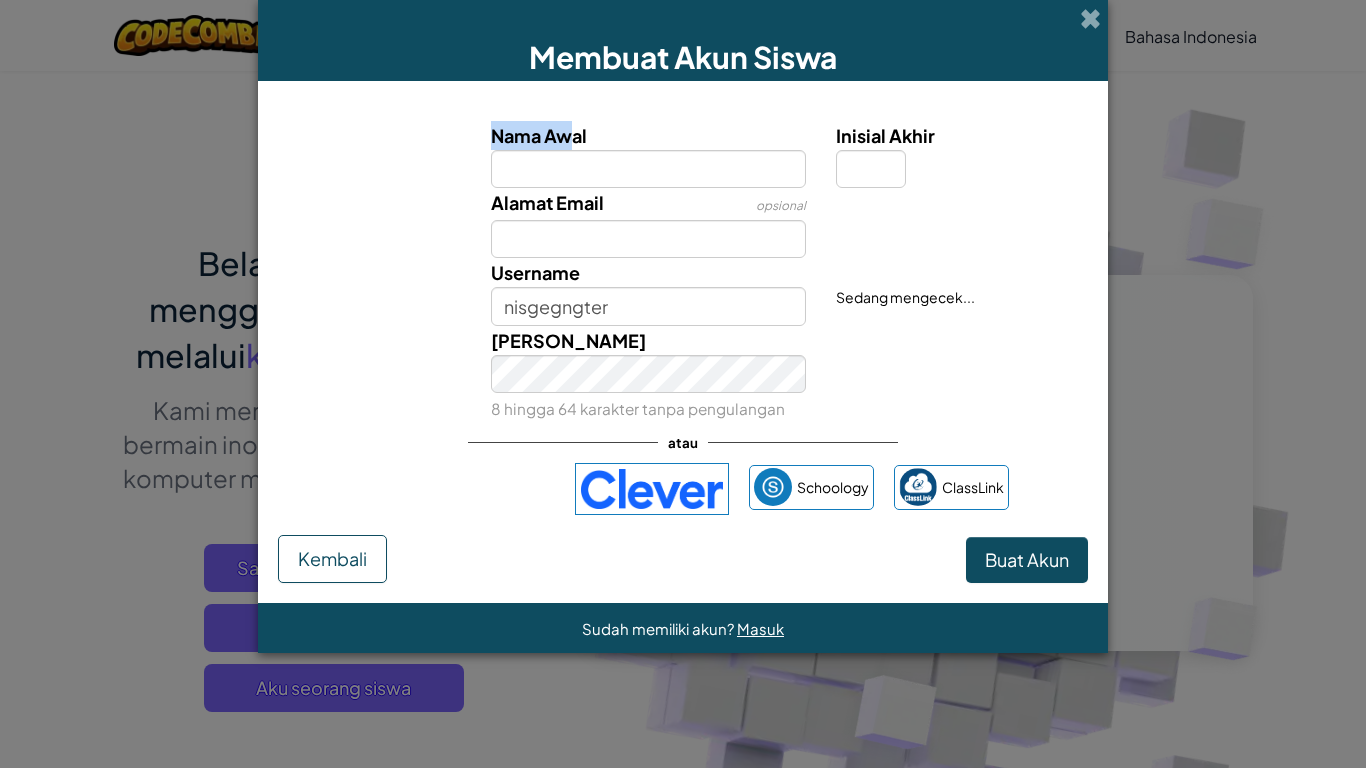 click on "Nama Awal" at bounding box center [649, 154] 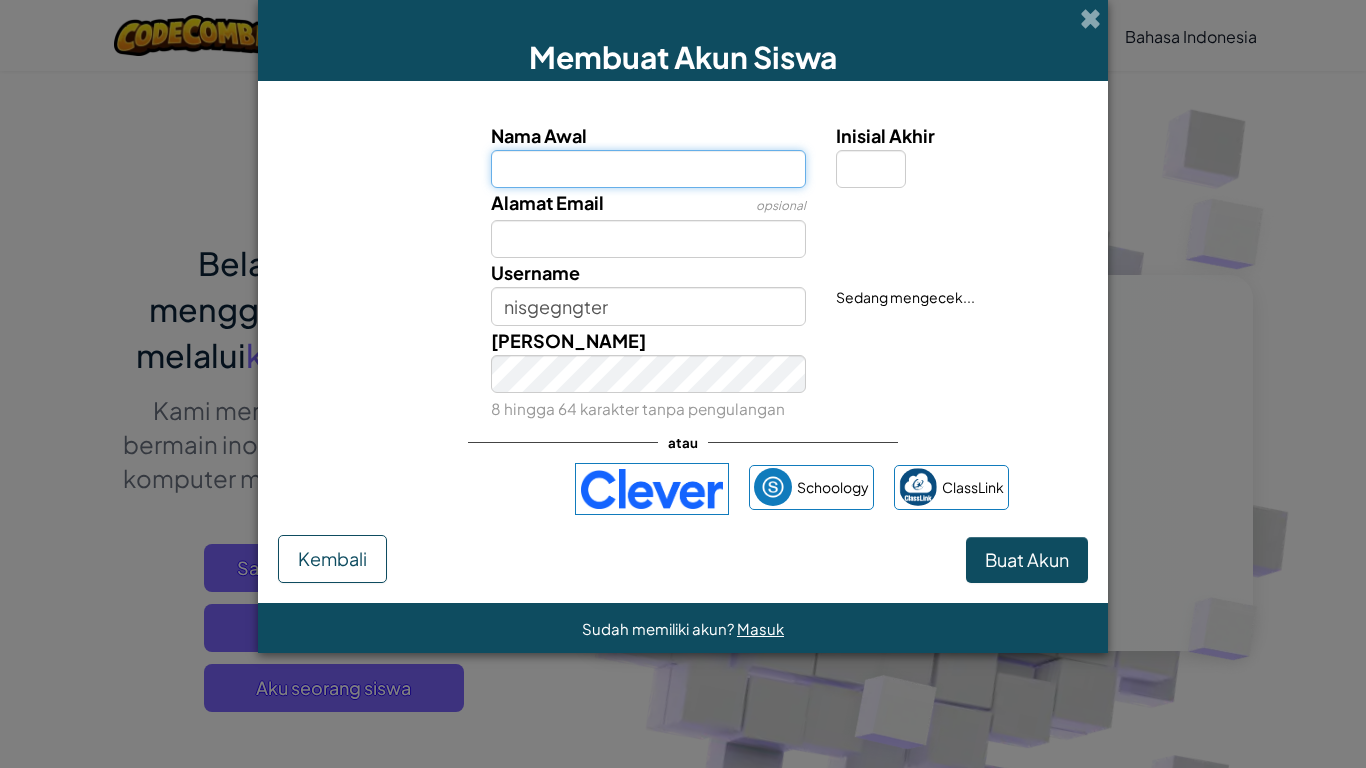 click on "Nama Awal" at bounding box center (649, 169) 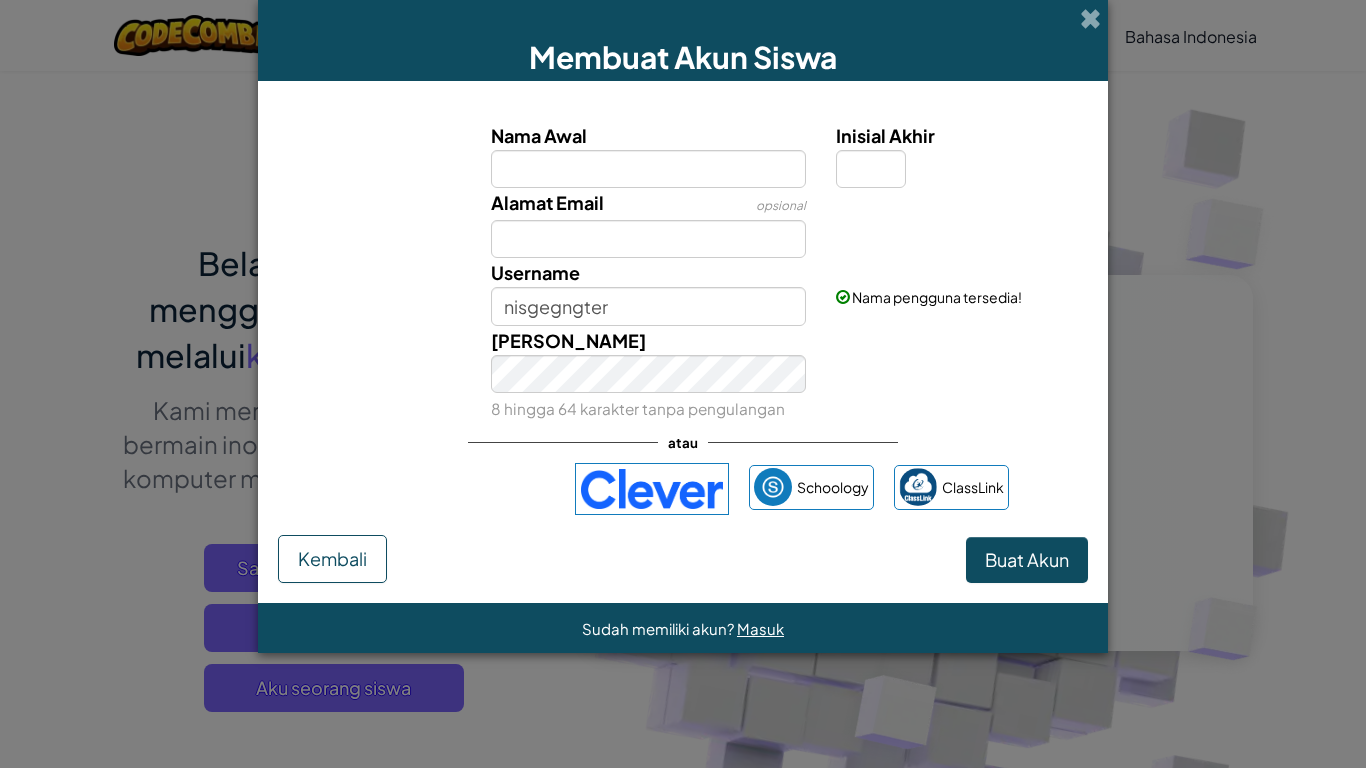 click on "Alamat Email opsional" at bounding box center (683, 223) 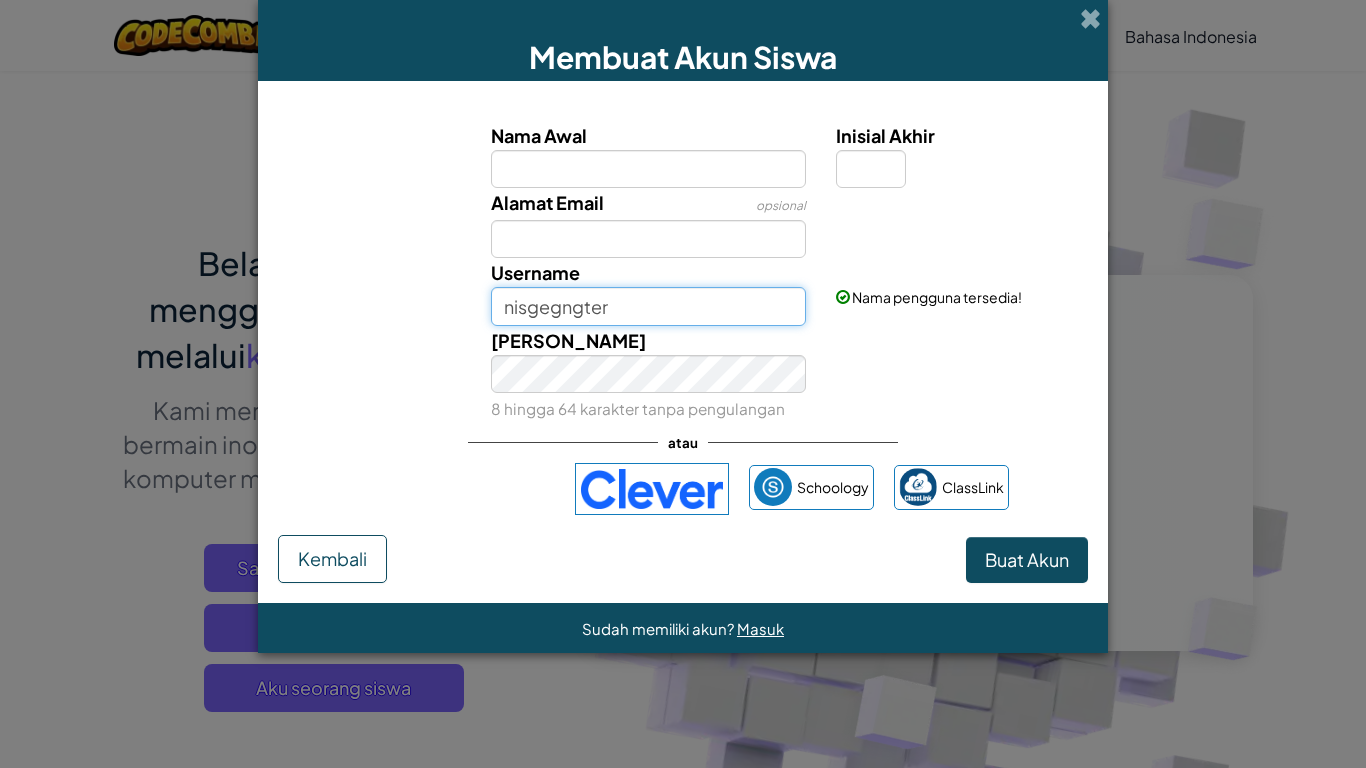 click on "nisgegngter" at bounding box center [649, 306] 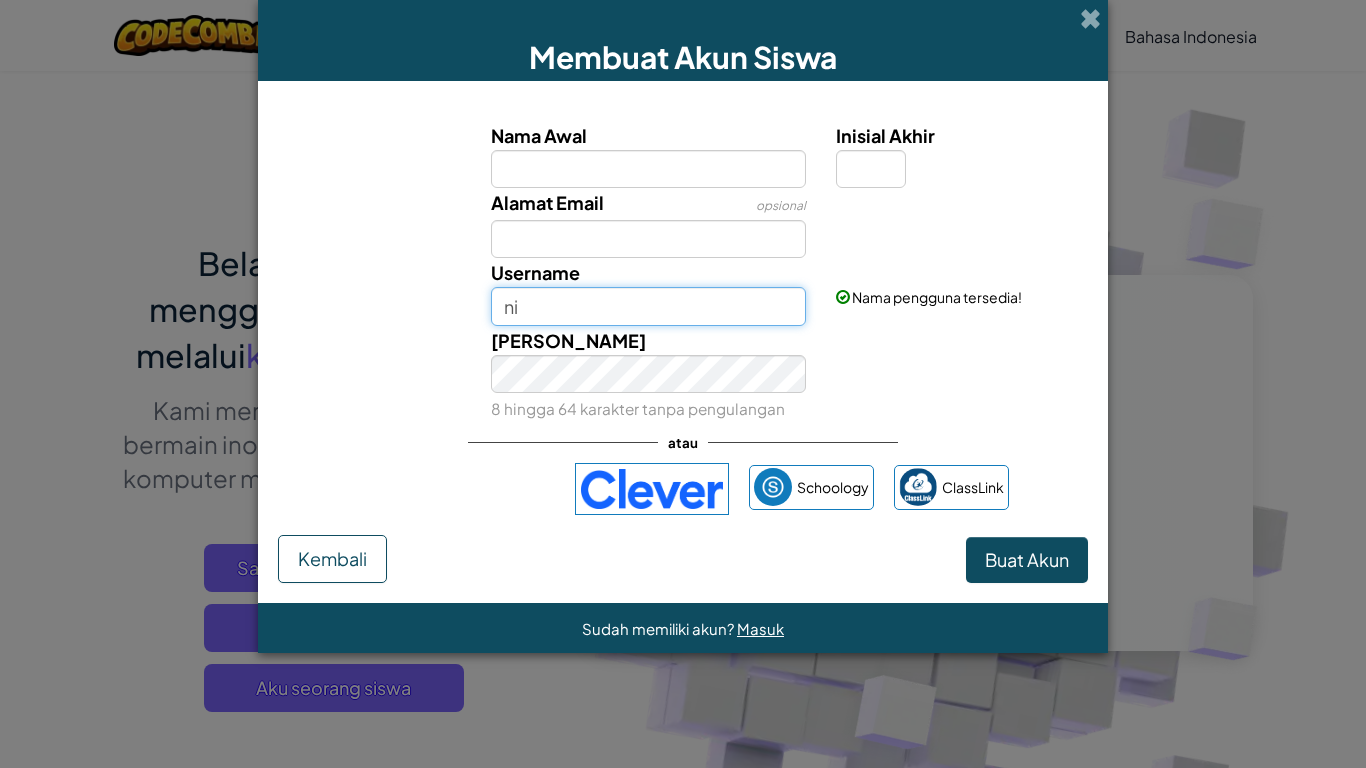 type on "n" 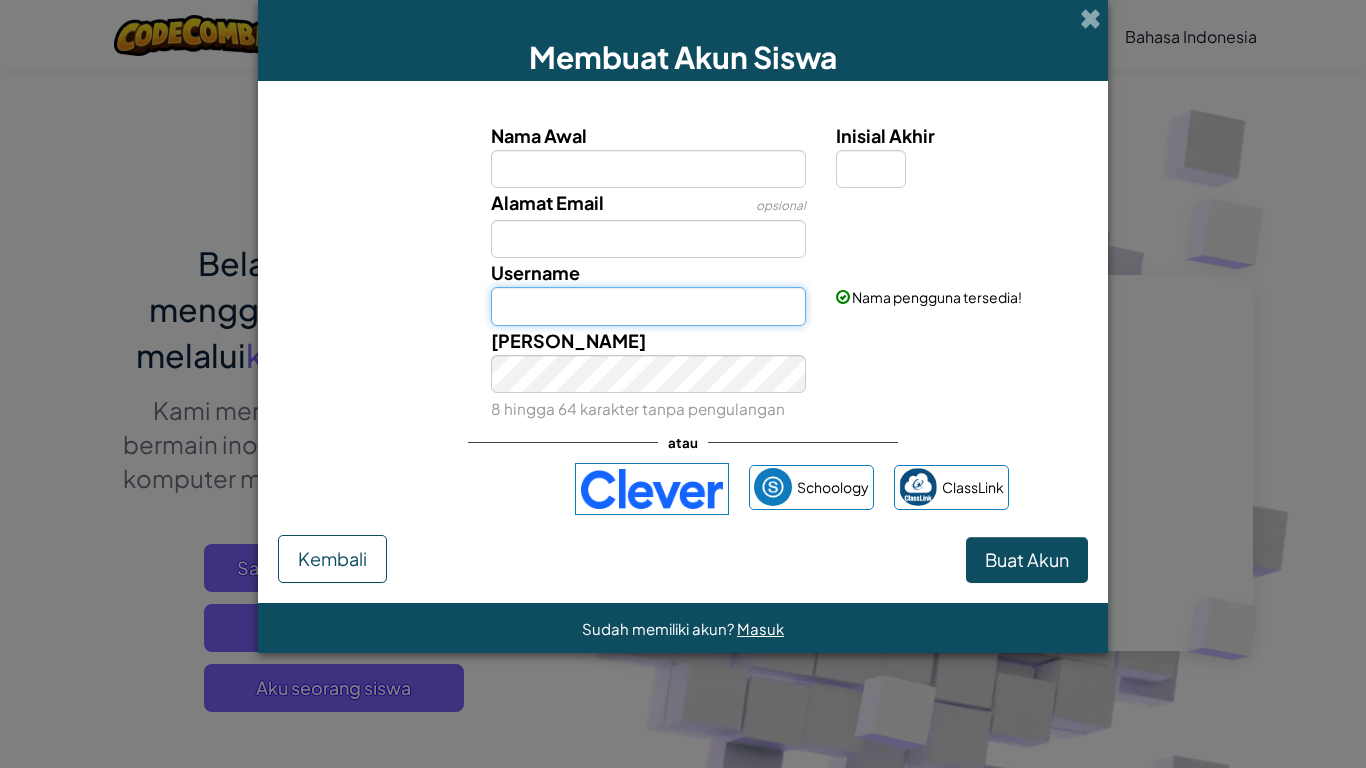 type 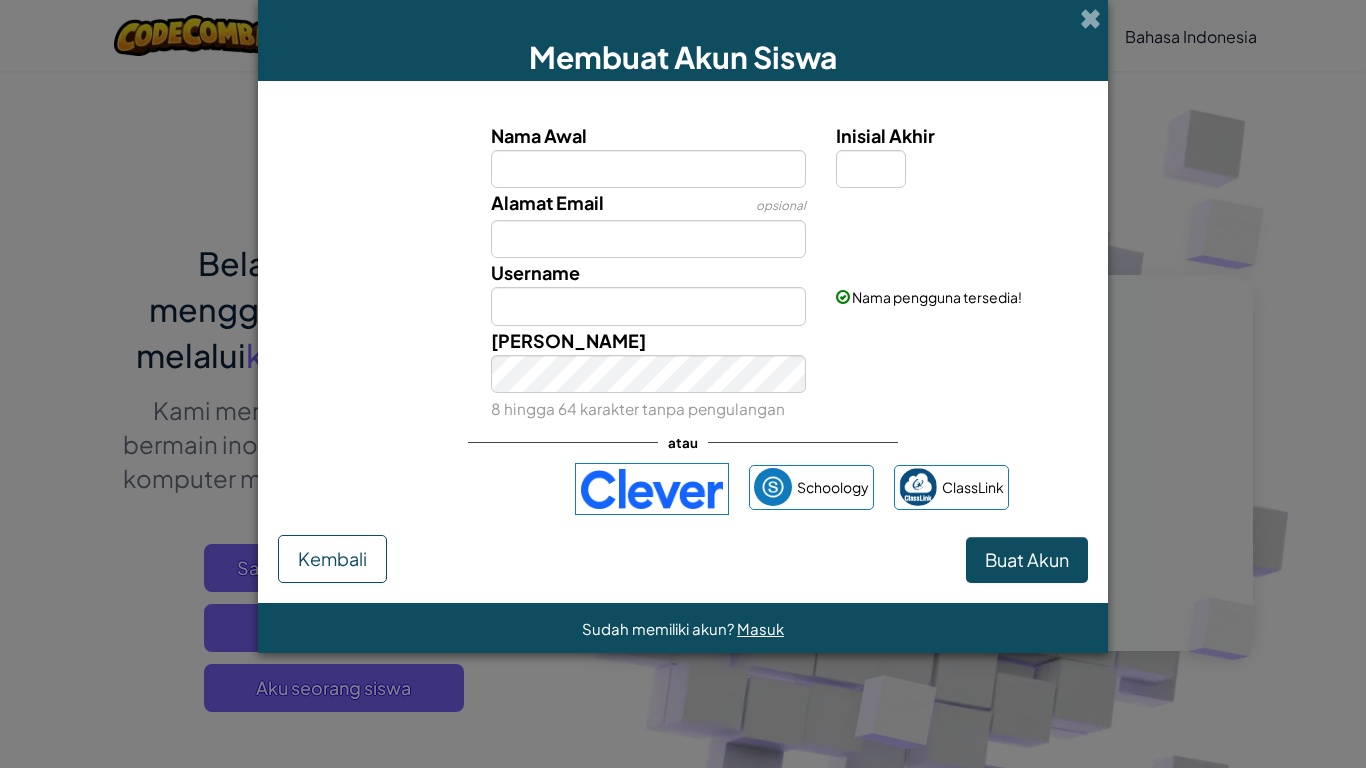 click on "Kata Kunci 8 hingga 64 karakter tanpa pengulangan" at bounding box center (683, 374) 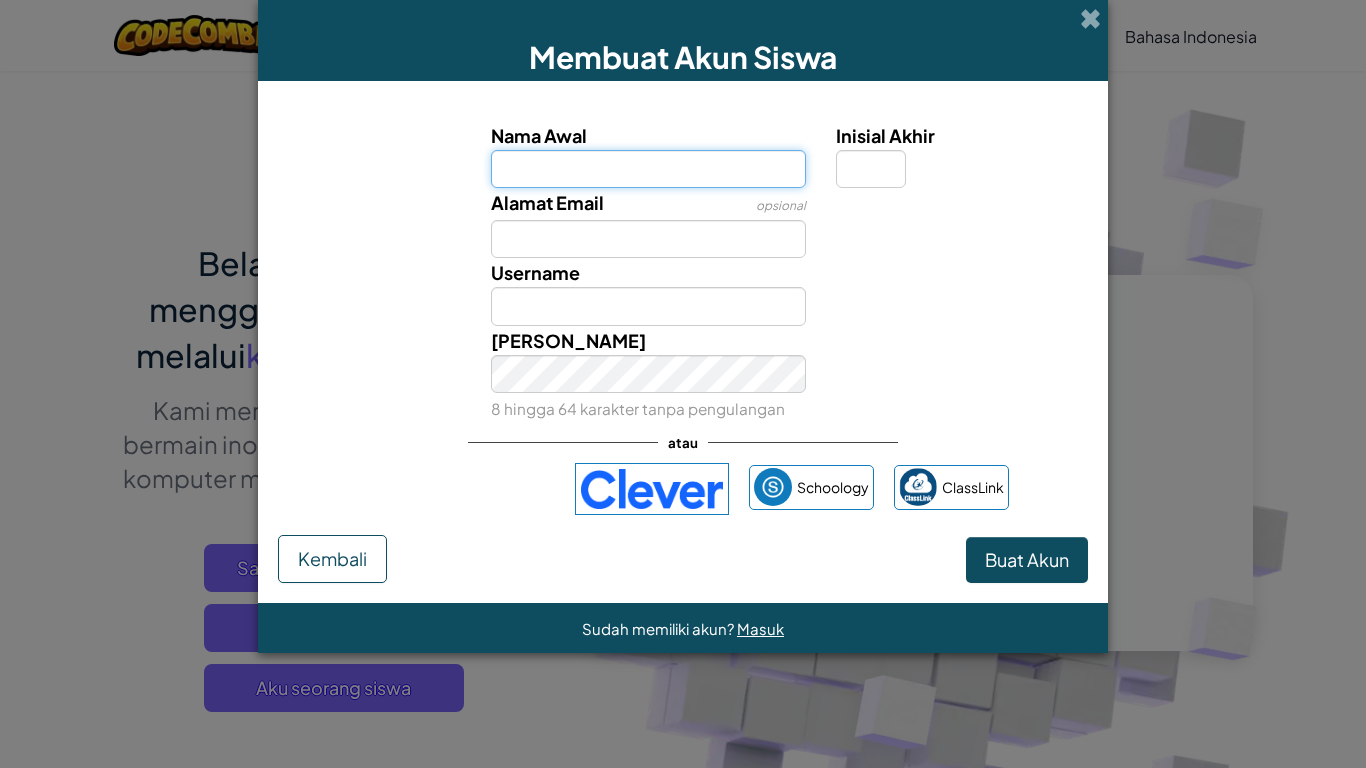 click on "Nama Awal" at bounding box center [649, 169] 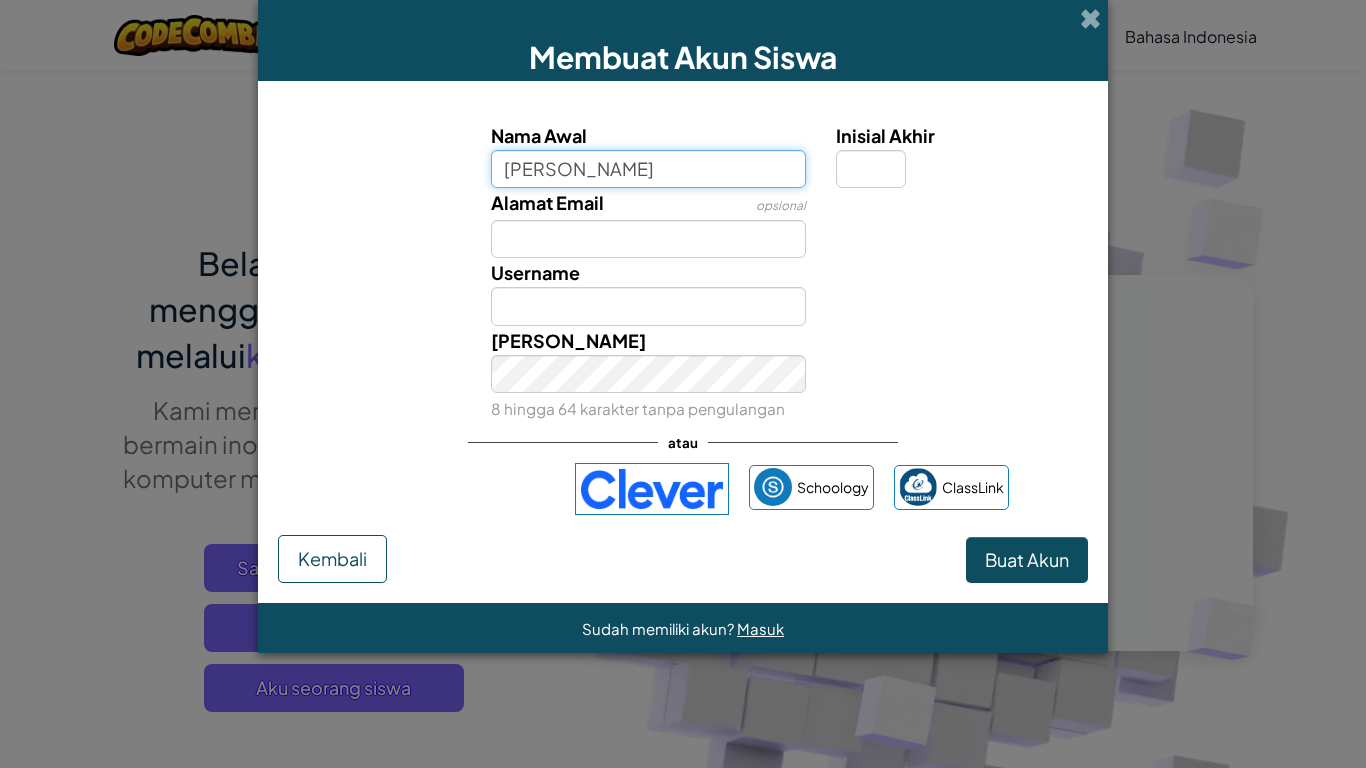 type on "anisa solikhah" 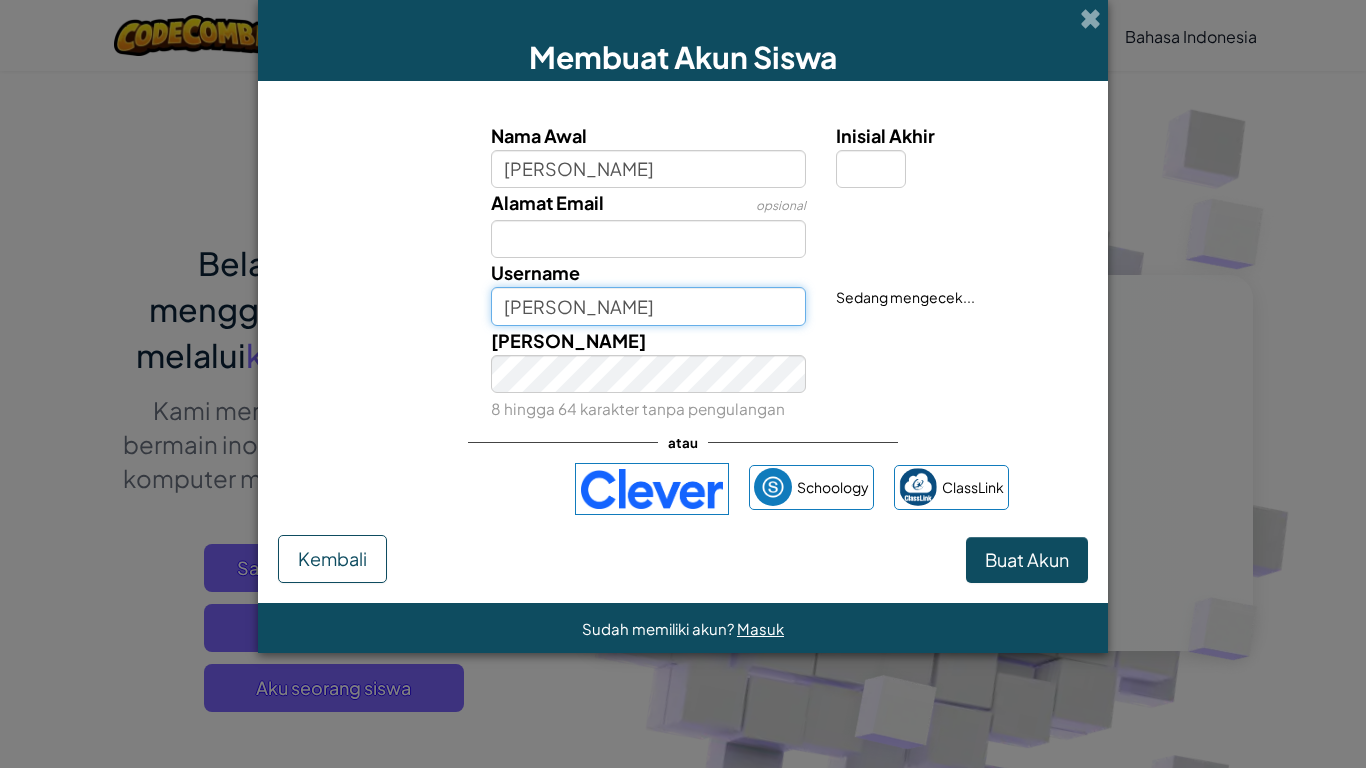 click on "Anisa solikhah" at bounding box center (649, 306) 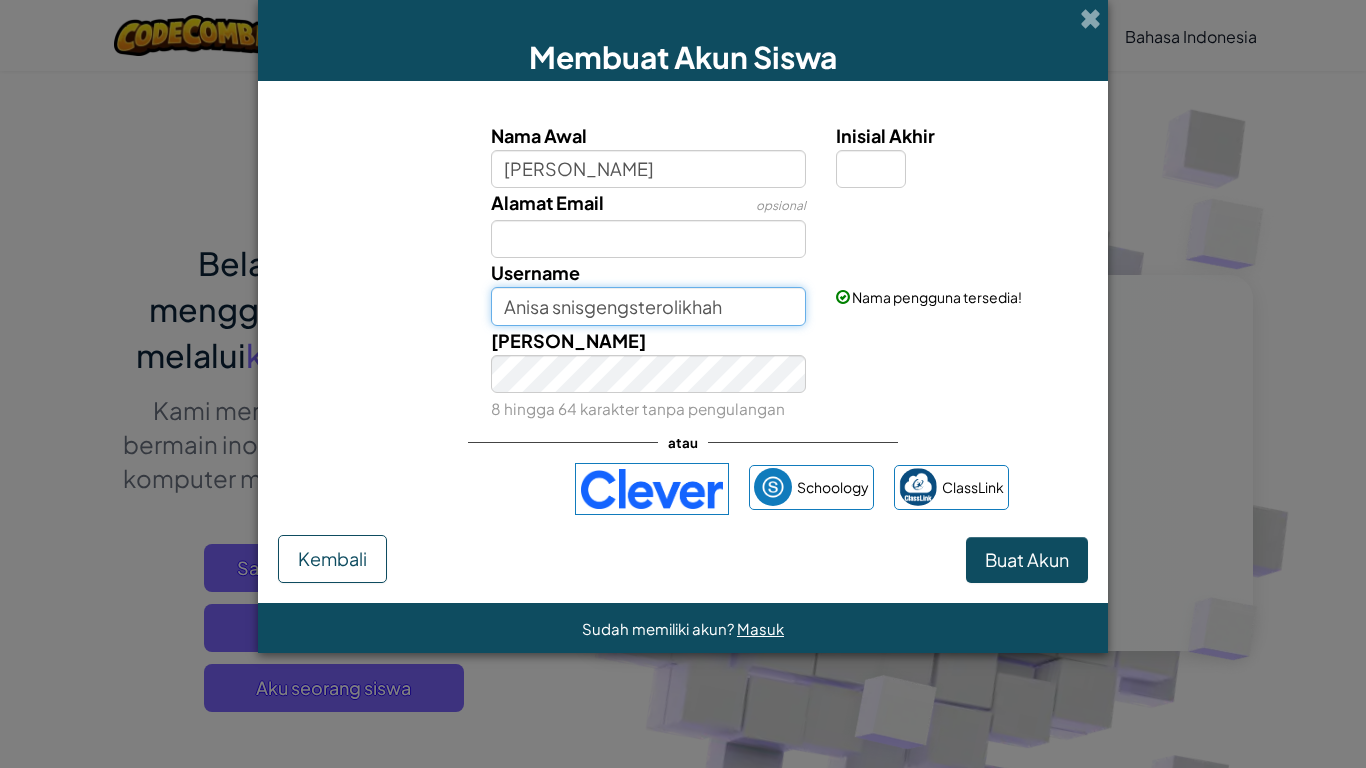 click on "Anisa snisgengsterolikhah" at bounding box center [649, 306] 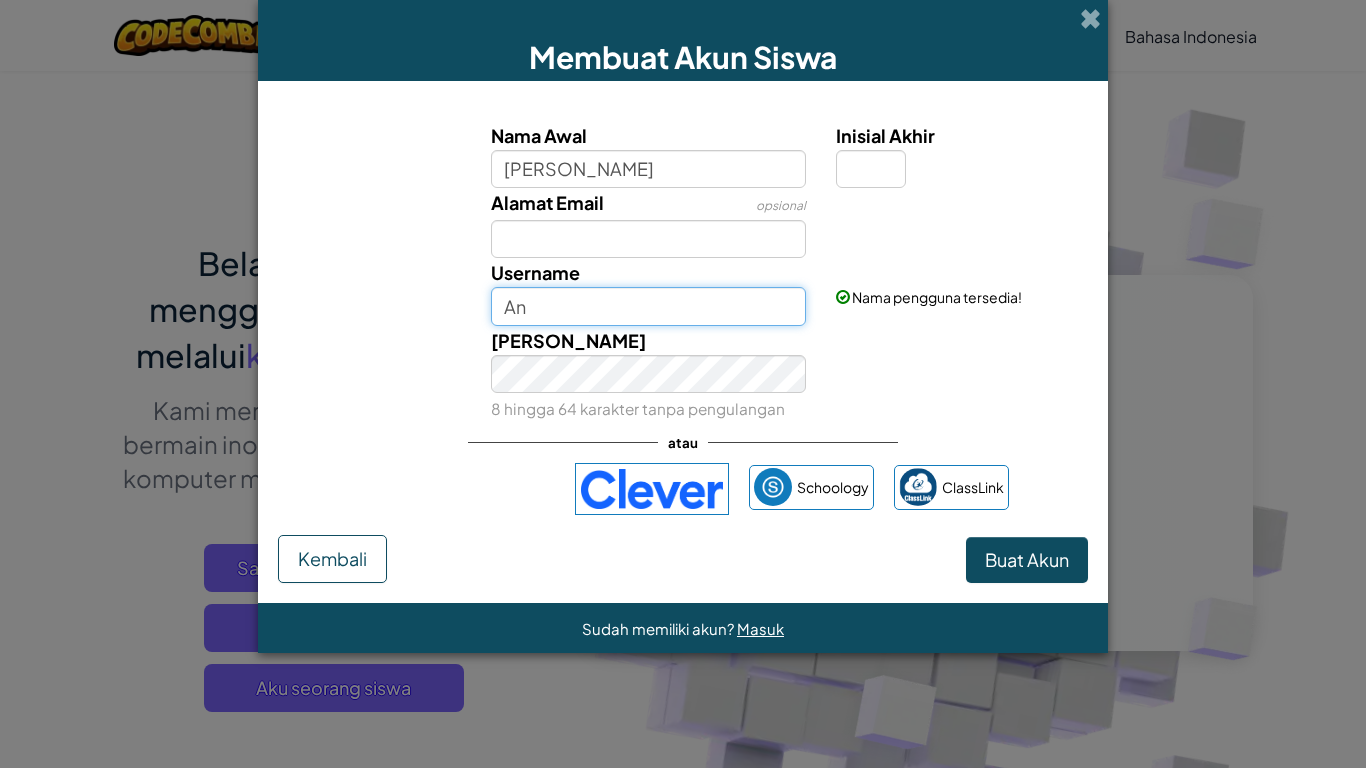 type on "A" 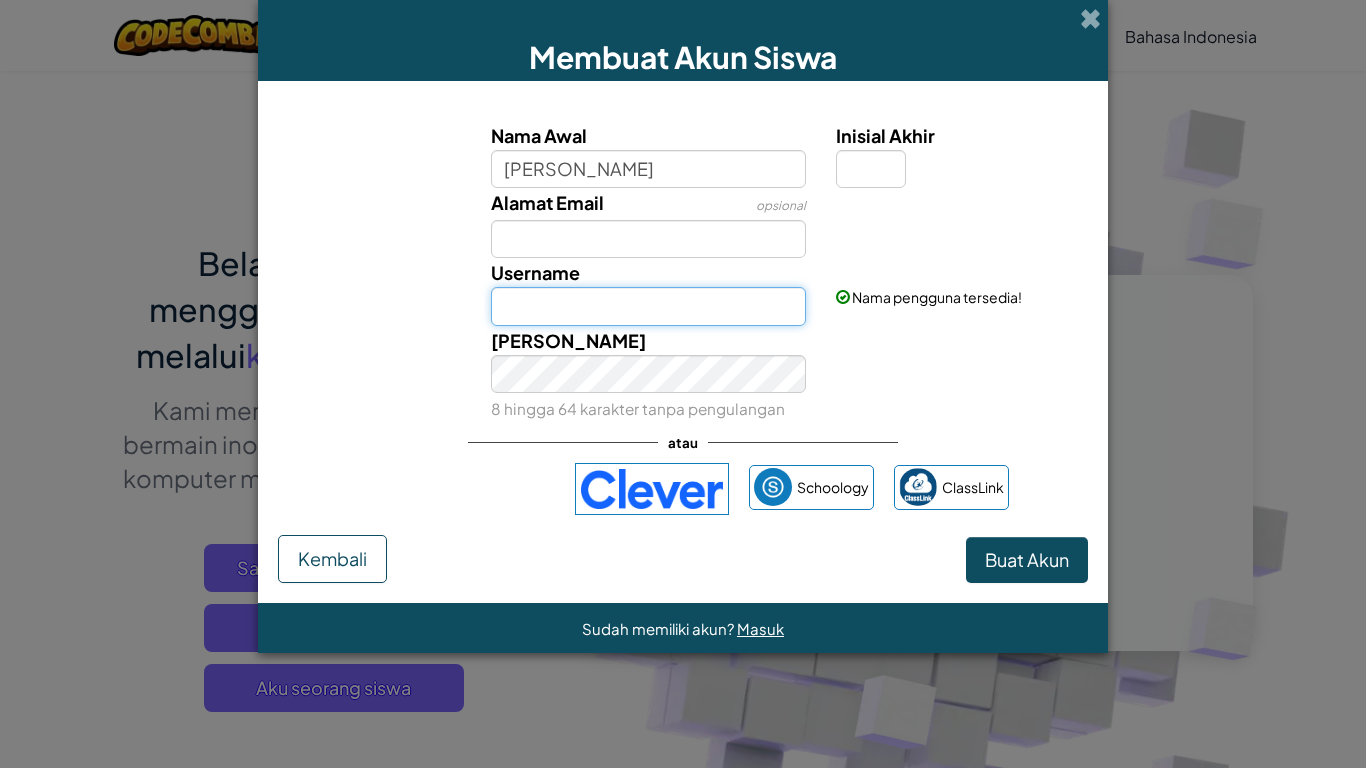 type on "g" 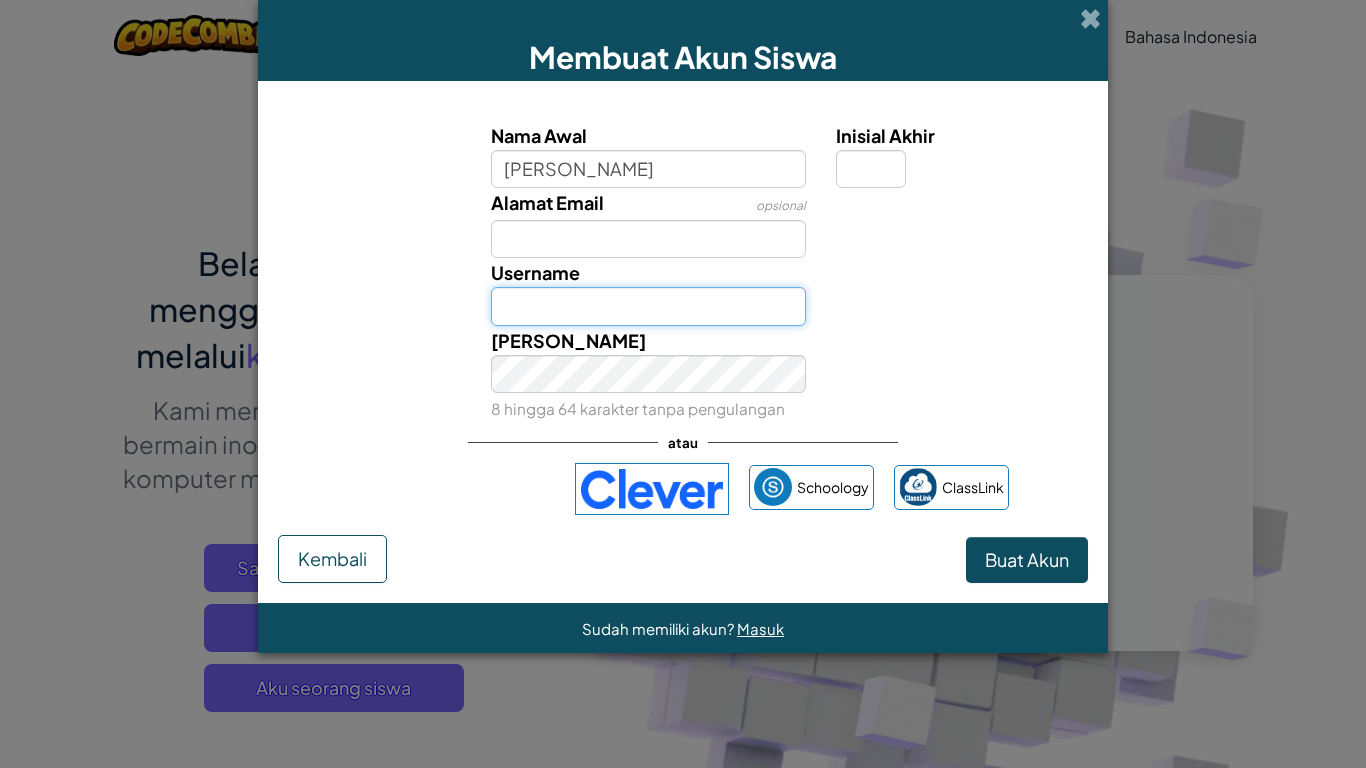 click on "Username" at bounding box center (649, 306) 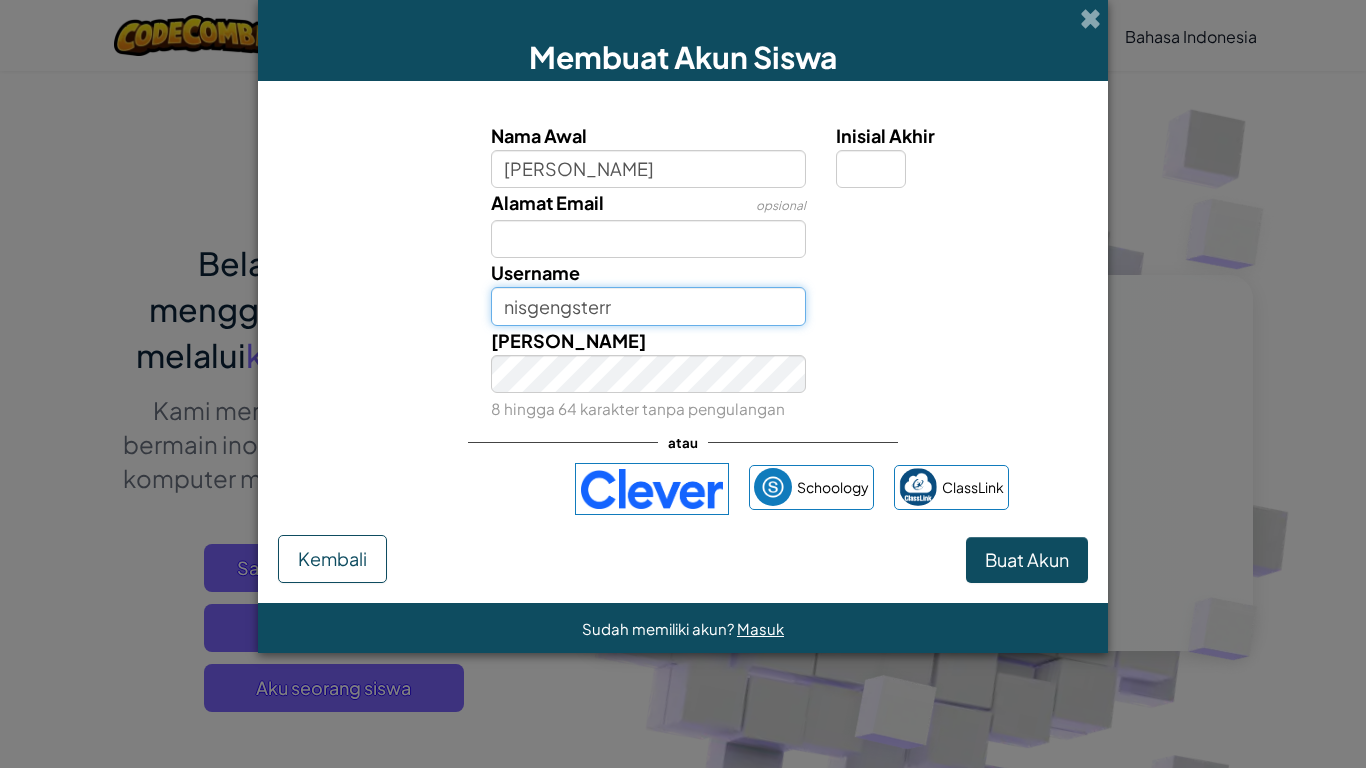 type on "nisgengsterr" 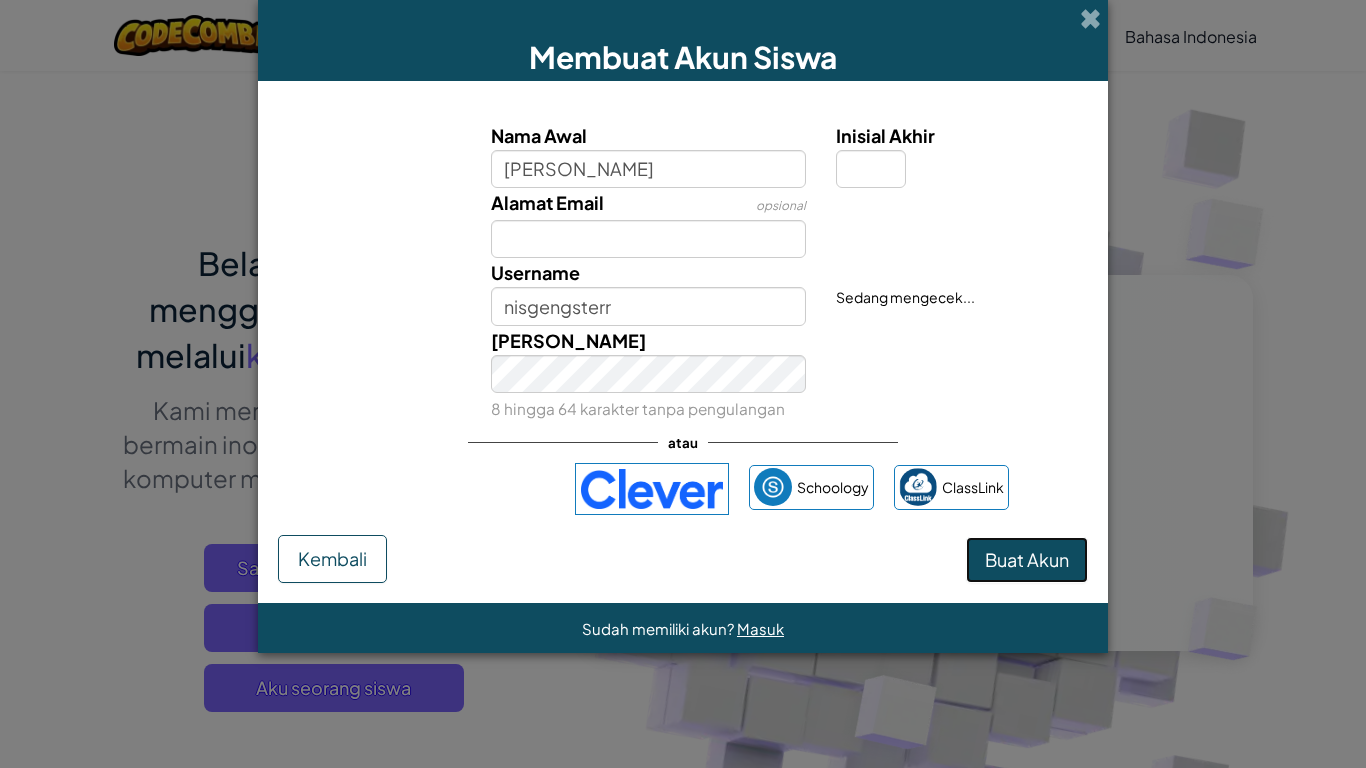 click on "Buat Akun" at bounding box center (1027, 559) 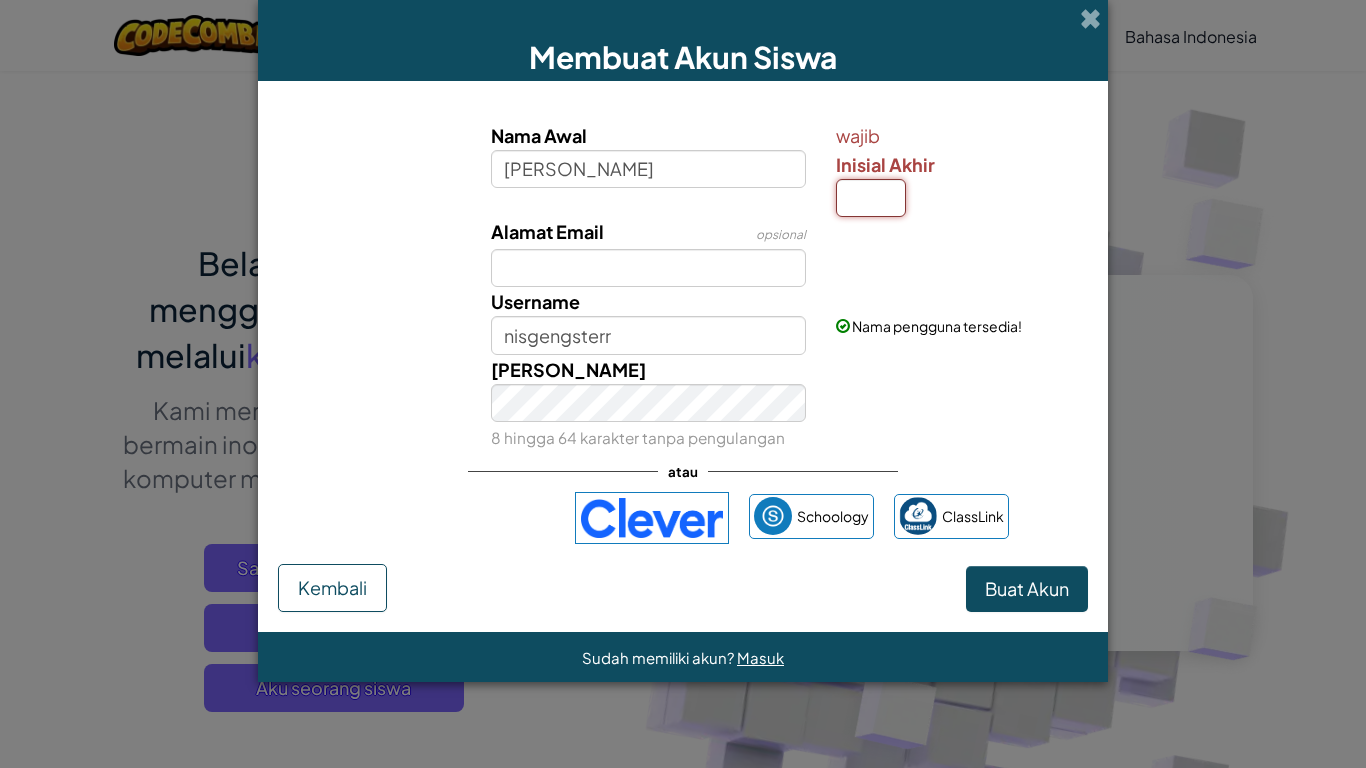 click on "Inisial Akhir" at bounding box center (871, 198) 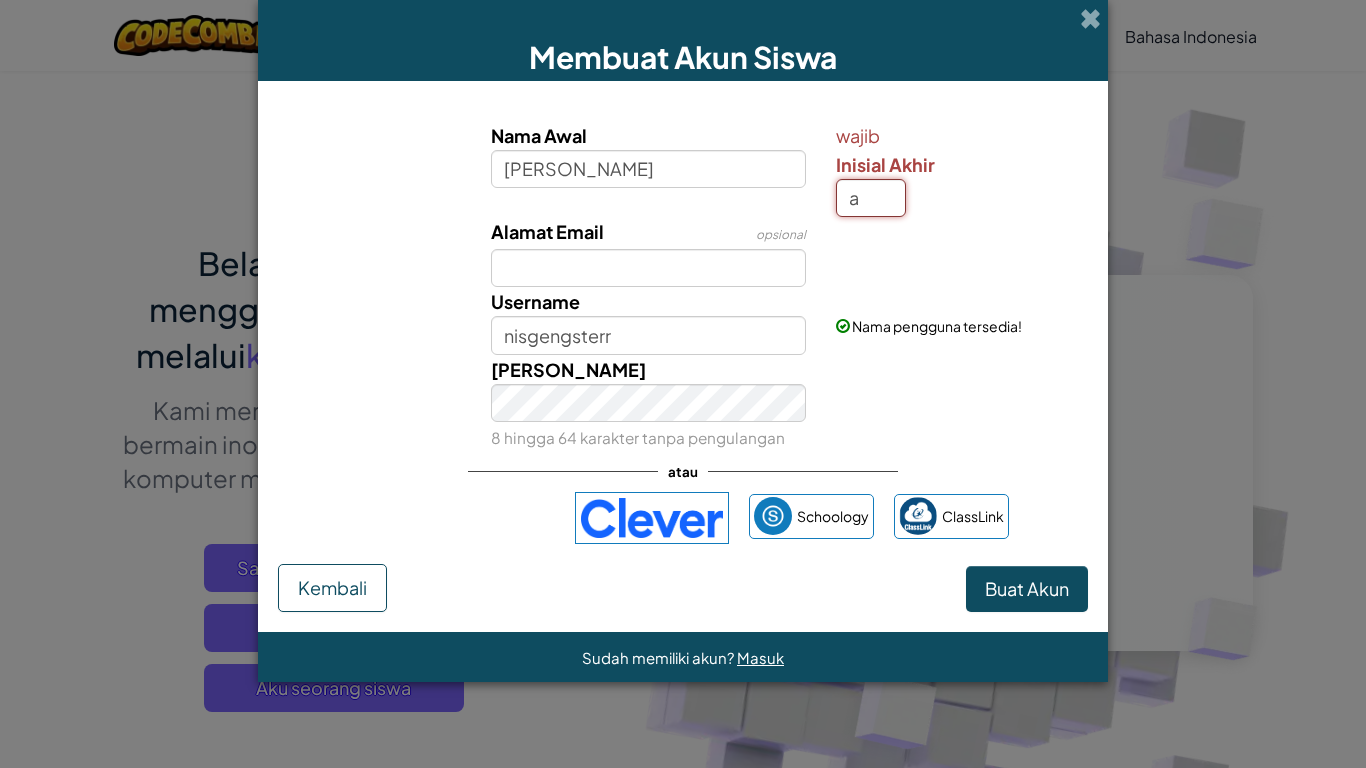 type on "a" 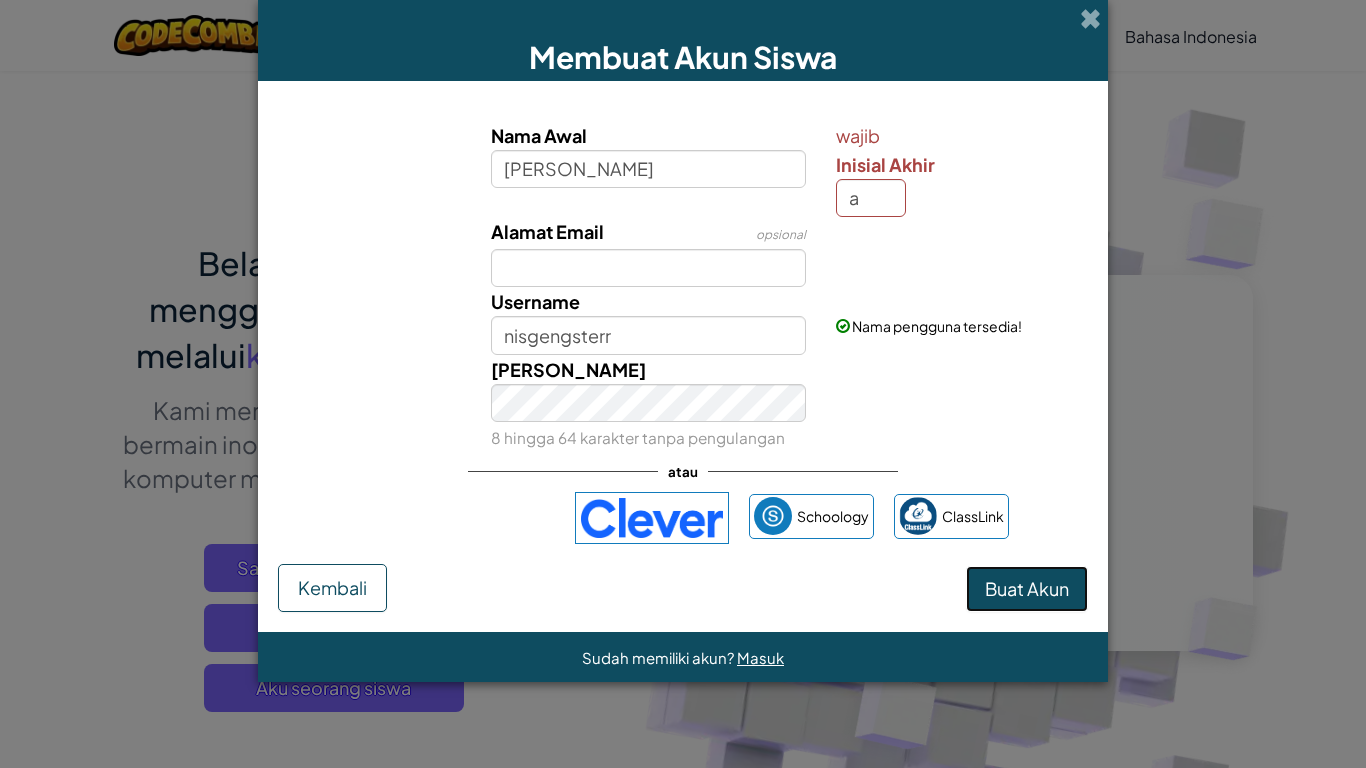 type on "Anisa solikhahA" 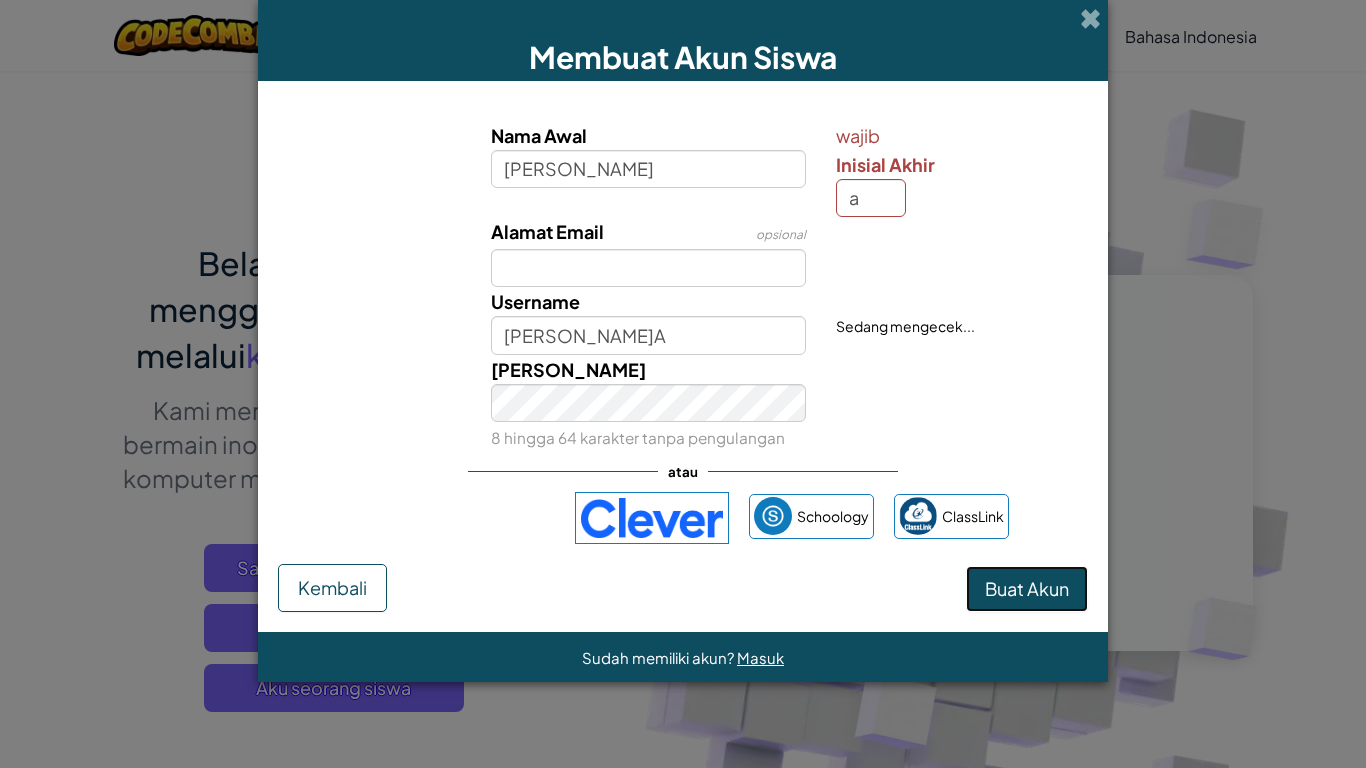 click on "Buat Akun" at bounding box center (1027, 588) 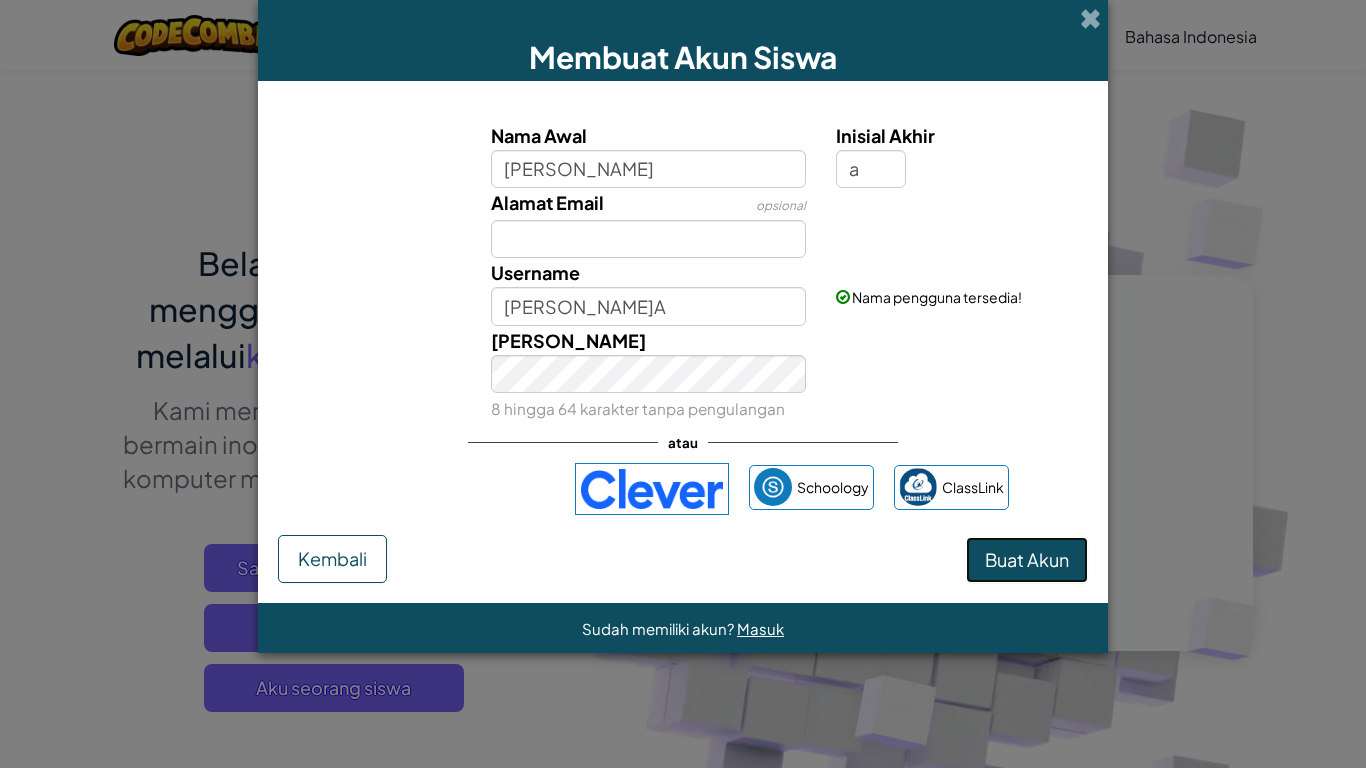 click on "Buat Akun" at bounding box center [1027, 560] 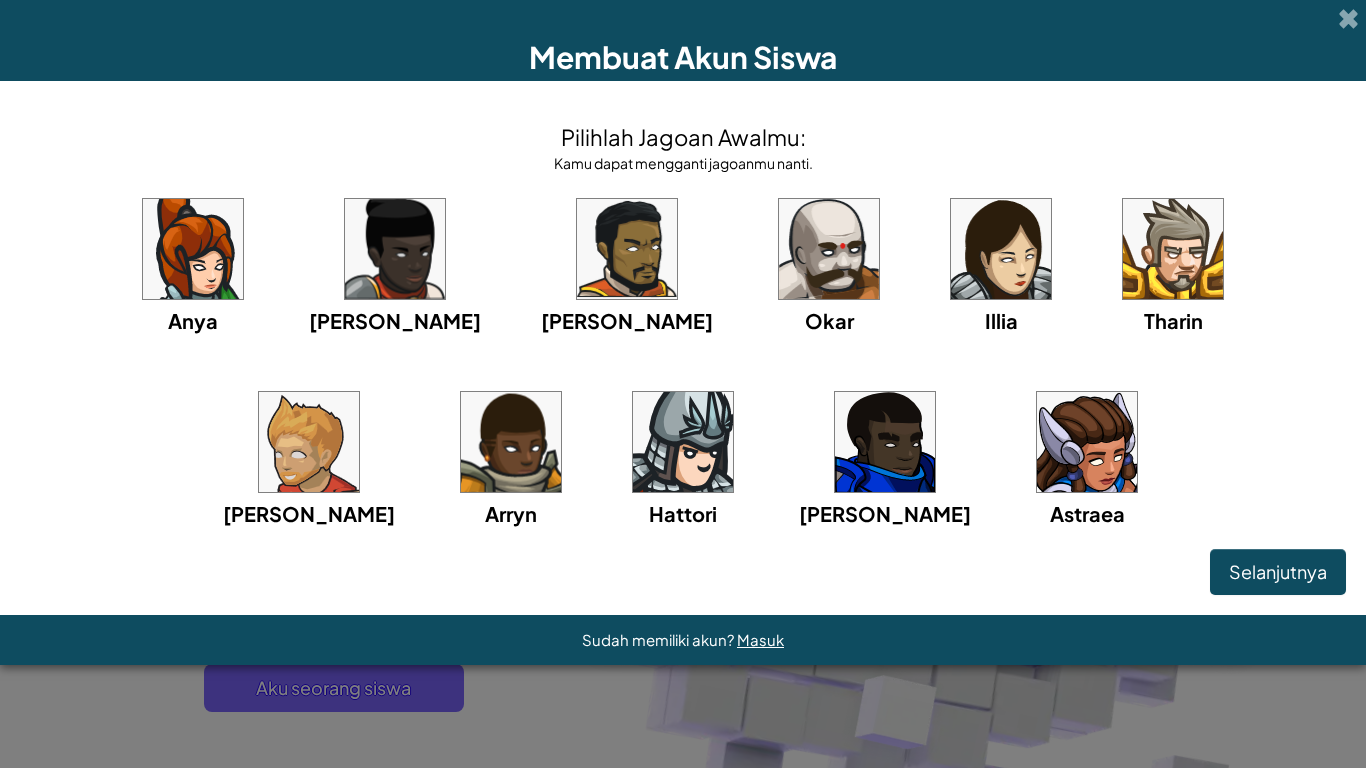 click on "Pilihlah Jagoan Awalmu: Kamu dapat mengganti jagoanmu nanti. Anya Ida Alejandro  Okar Illia Tharin Ned Arryn Hattori Gordon Astraea Selanjutnya" at bounding box center (683, 348) 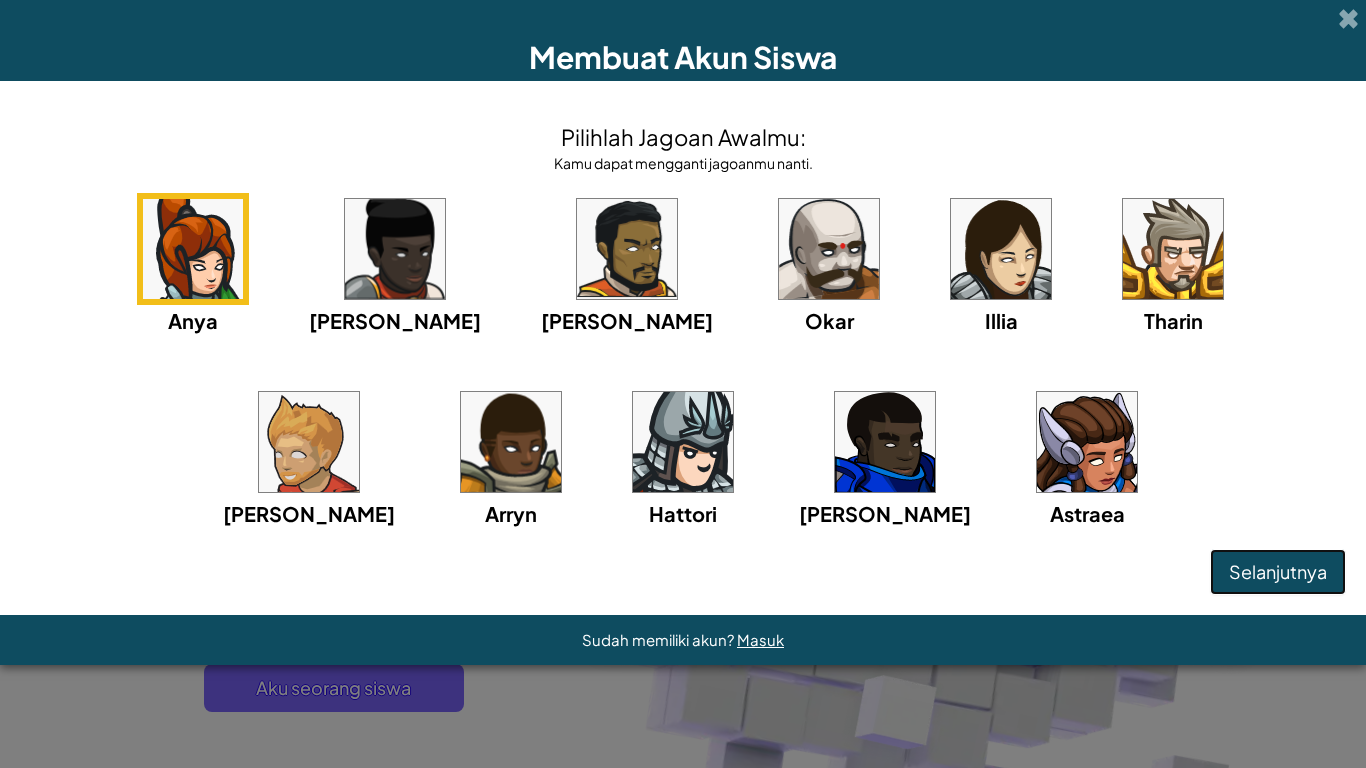 click on "Selanjutnya" at bounding box center [1278, 571] 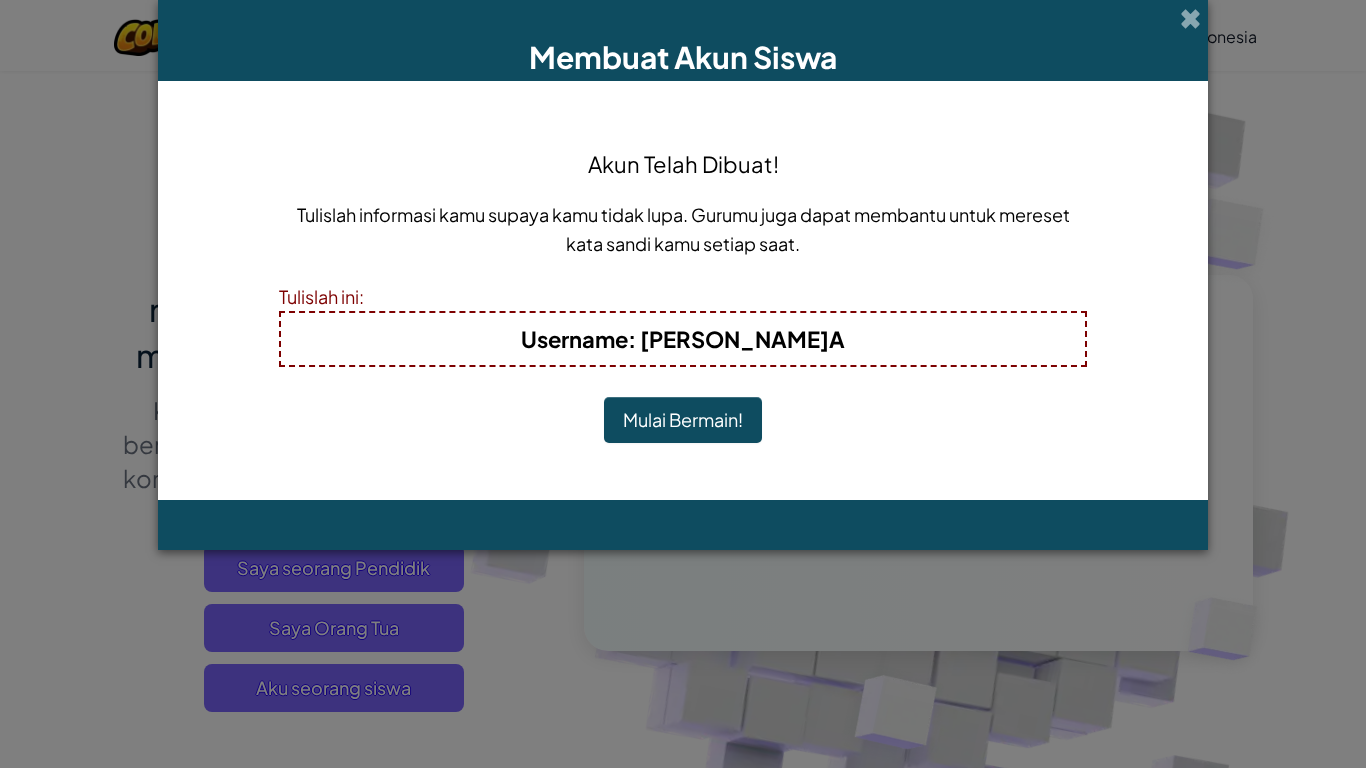 click on "Username : Anisa solikhahA" at bounding box center (683, 339) 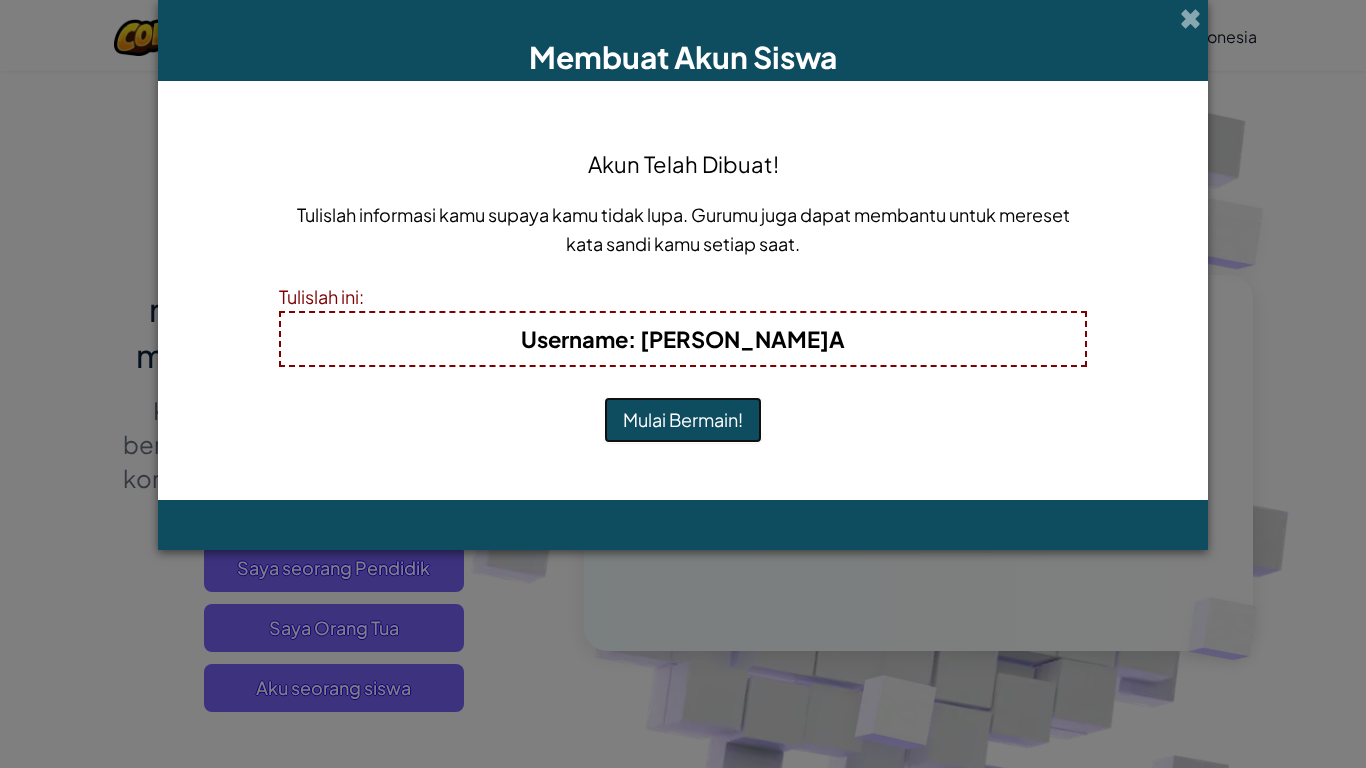click on "Mulai Bermain!" at bounding box center [683, 420] 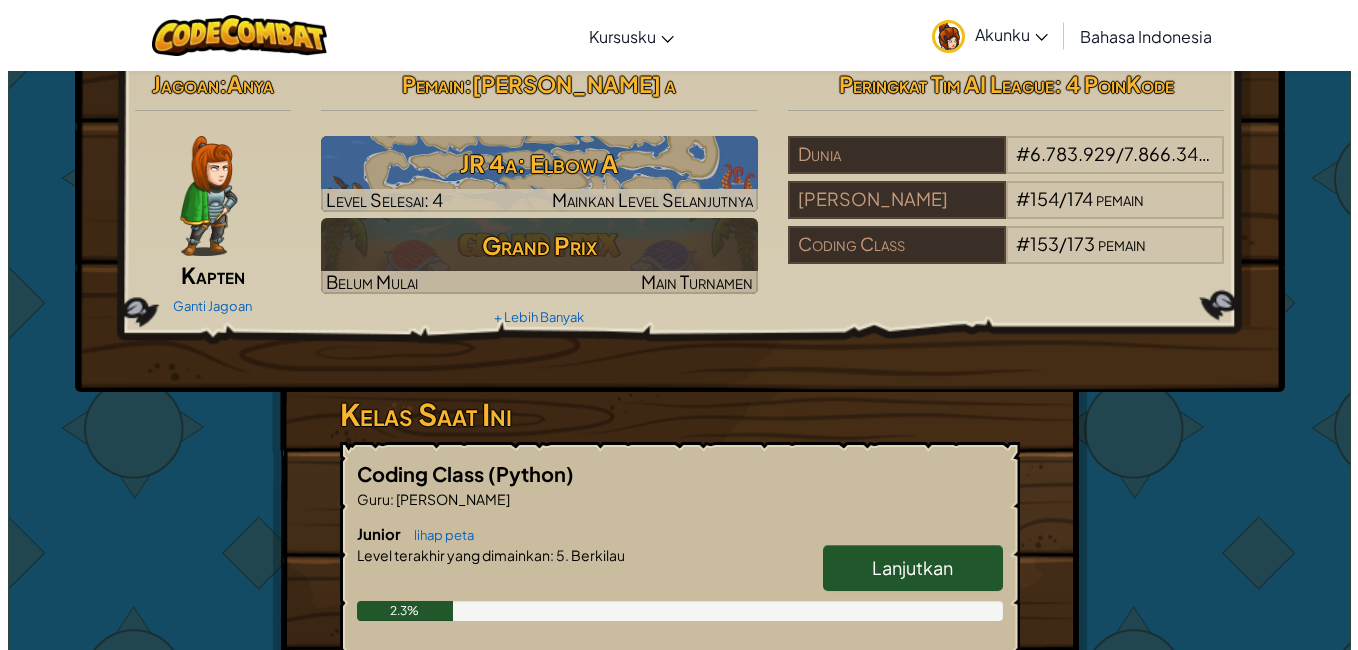 scroll, scrollTop: 0, scrollLeft: 0, axis: both 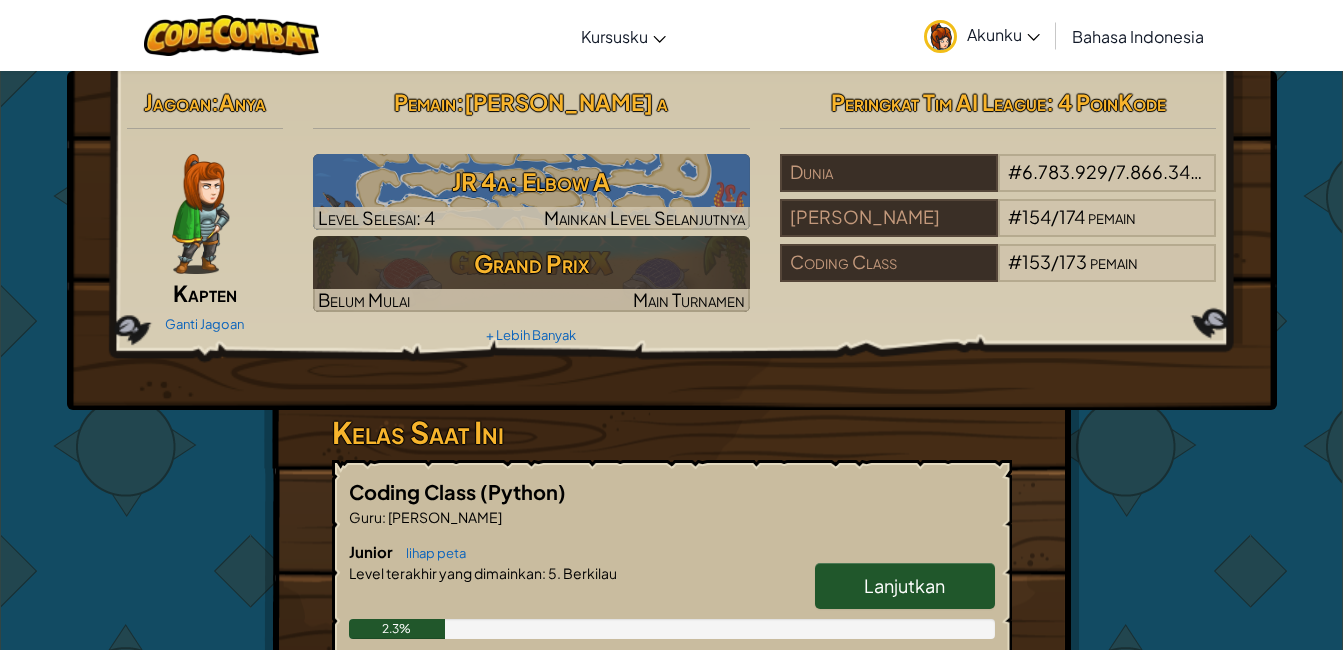 click on "Lanjutkan" at bounding box center (905, 586) 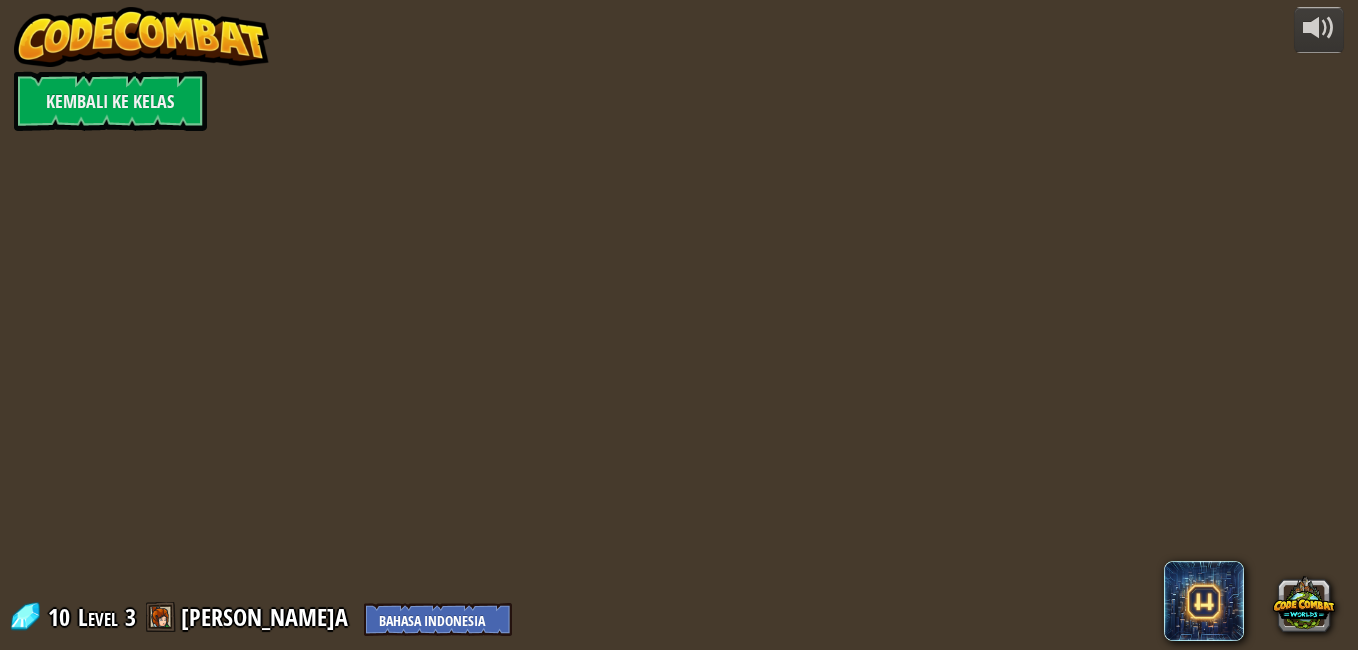 select on "id" 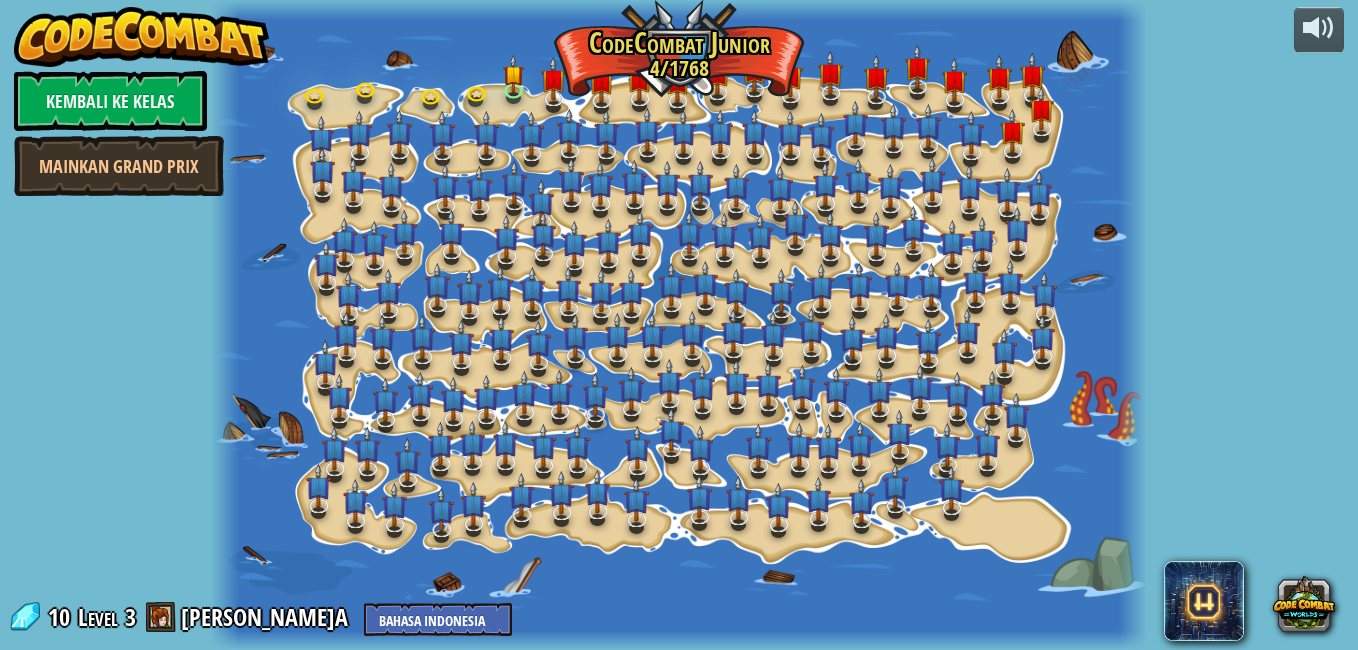 select on "id" 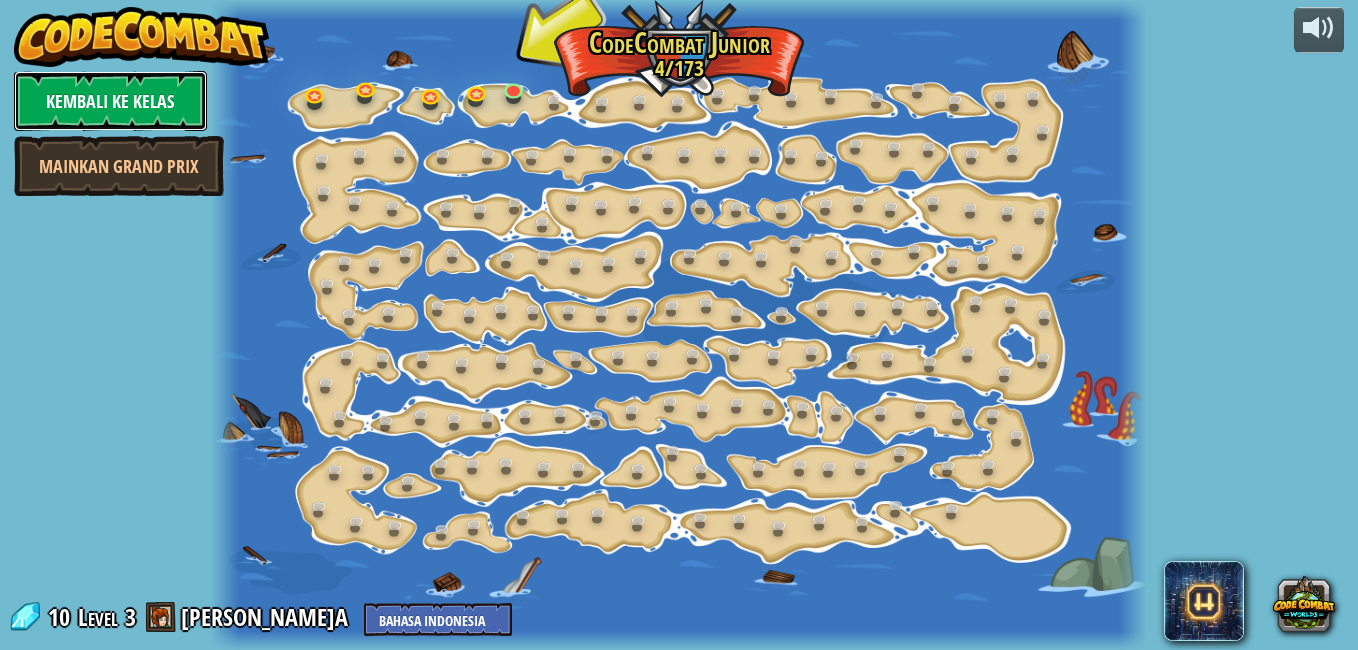 click on "Kembali ke Kelas" at bounding box center (110, 101) 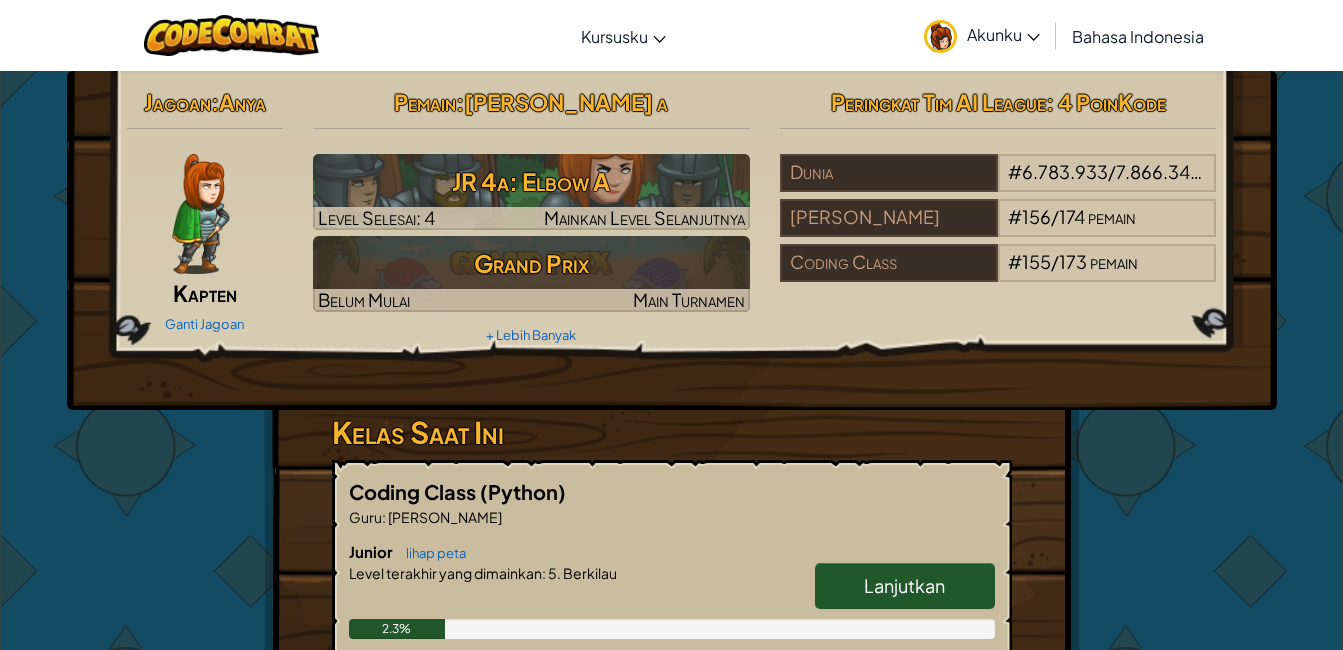 click 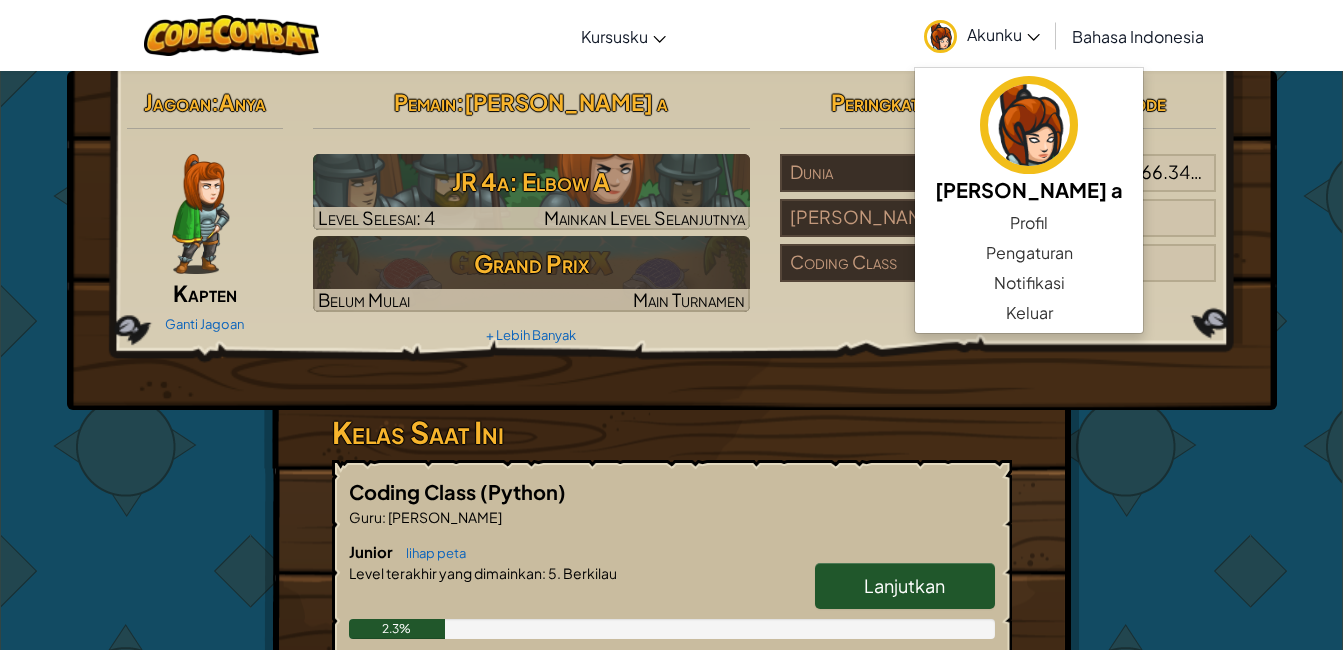 click on "Jagoan :  Anya Kapten Ganti Jagoan Pemain :  anisa solikhah a JR 4a: Elbow A Level Selesai: 4 Mainkan Level Selanjutnya Grand Prix Belum Mulai Main Turnamen + Lebih Banyak Peringkat Tim AI League : 4 PoinKode Dunia # 6.783.933  /  7.866.343   pemain Oktiana Nuraini # 156  /  174   pemain Coding Class # 155  /  173   pemain Kelas Saat Ini Coding Class (Python) Guru : Oktiana Nuraini Junior lihap peta Lanjutkan Level terakhir yang dimainkan : 5. Berkilau 2.3% Bergabung Ke Kelas Bergabung" at bounding box center [672, 523] 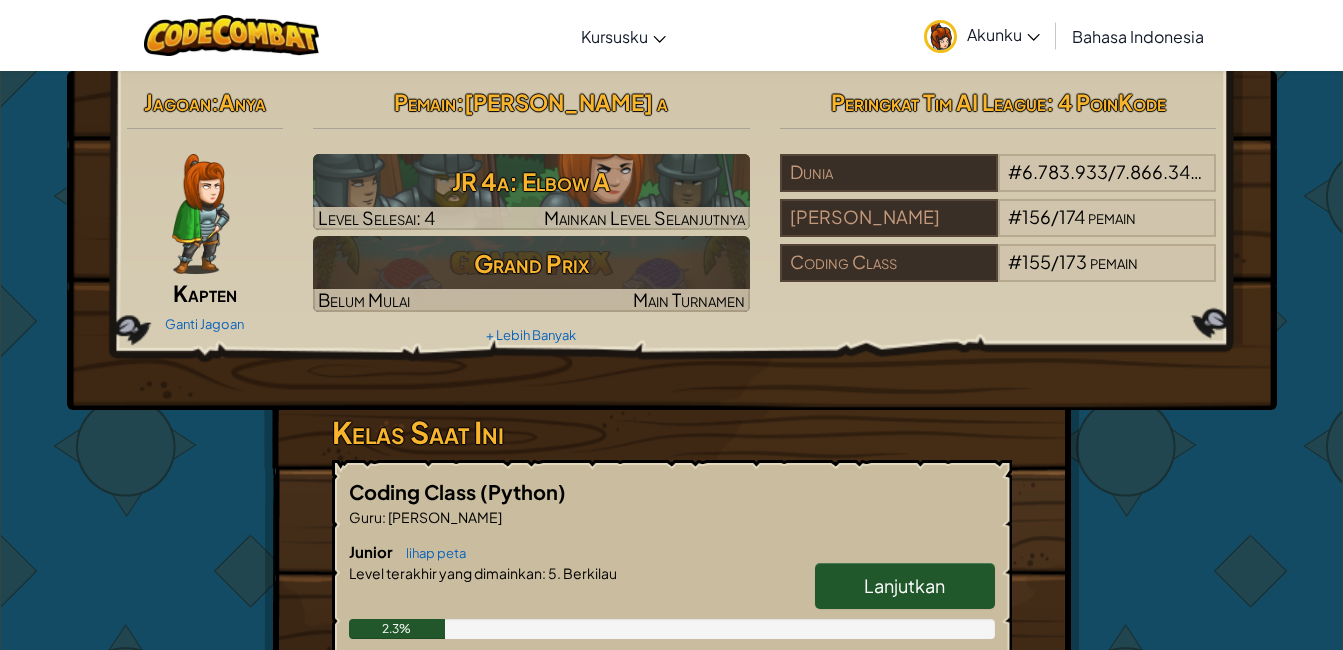click on "Lanjutkan" at bounding box center [905, 586] 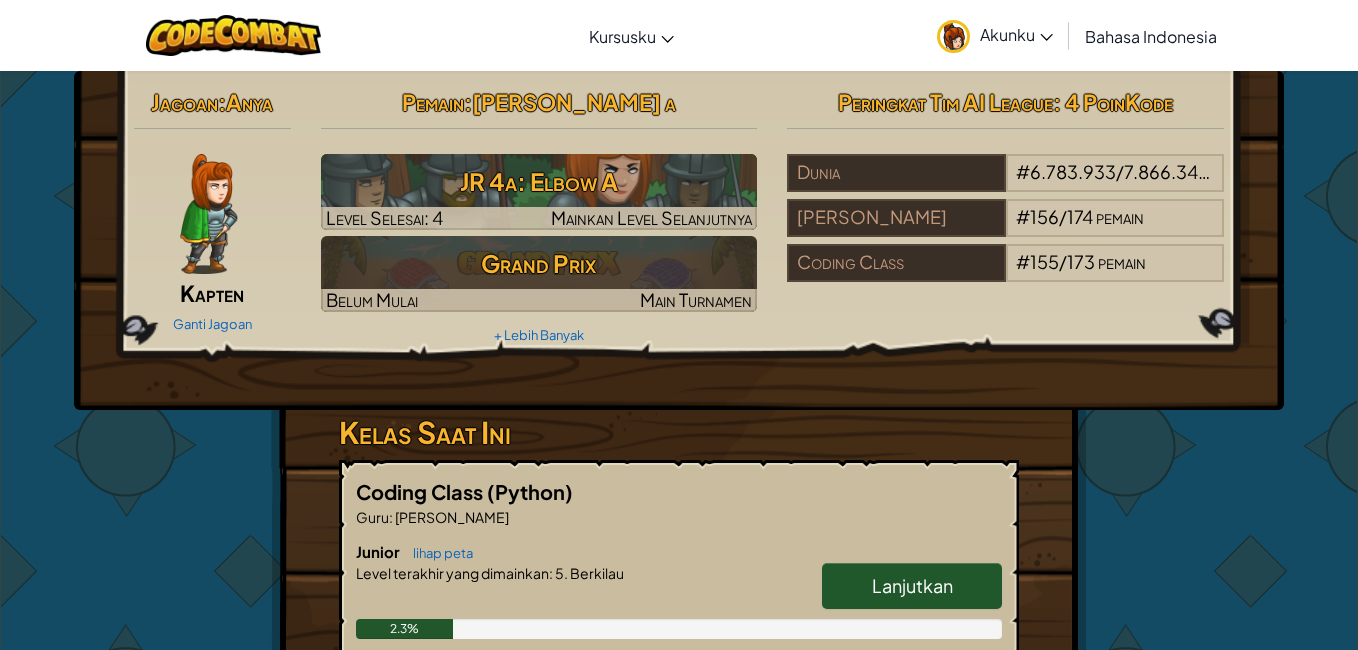 select on "id" 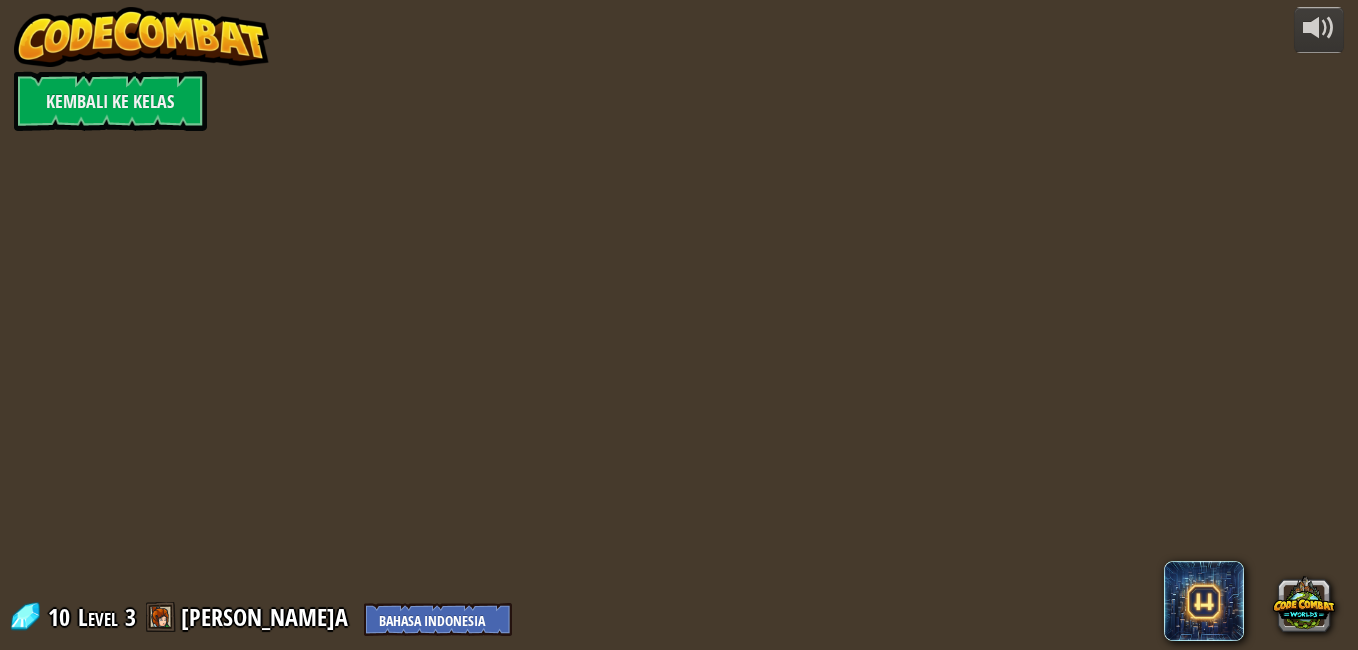 select on "id" 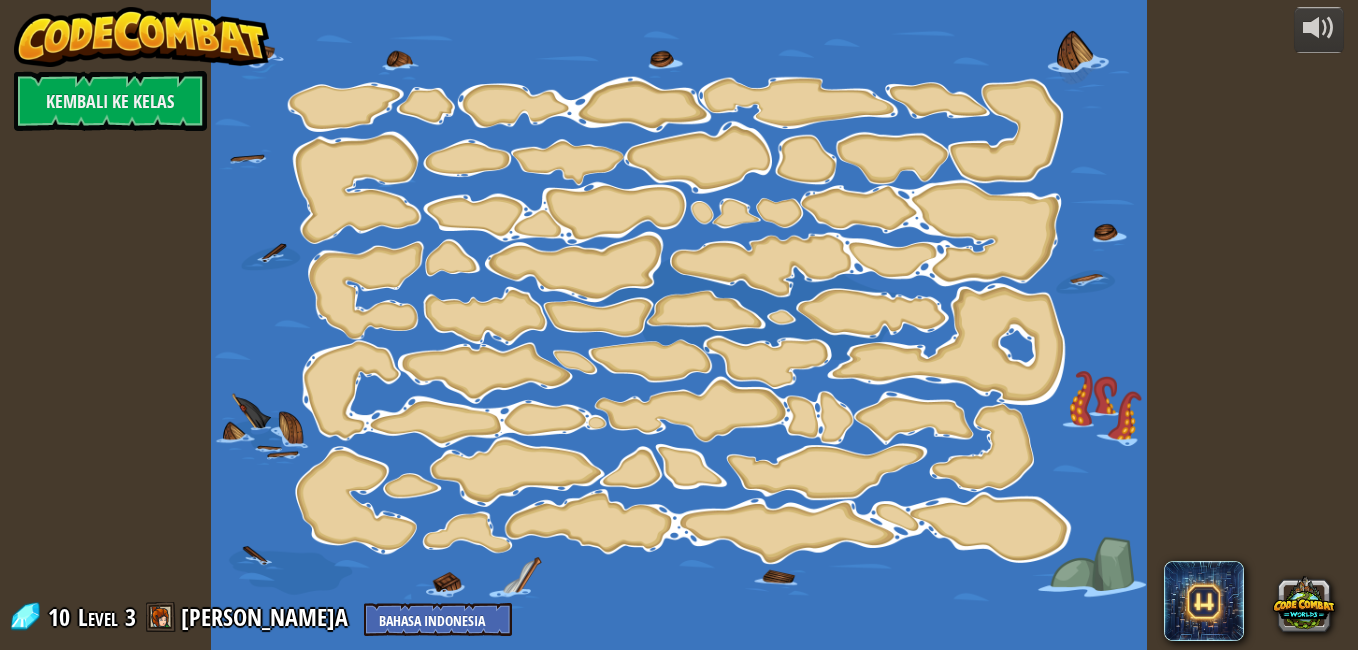 select on "id" 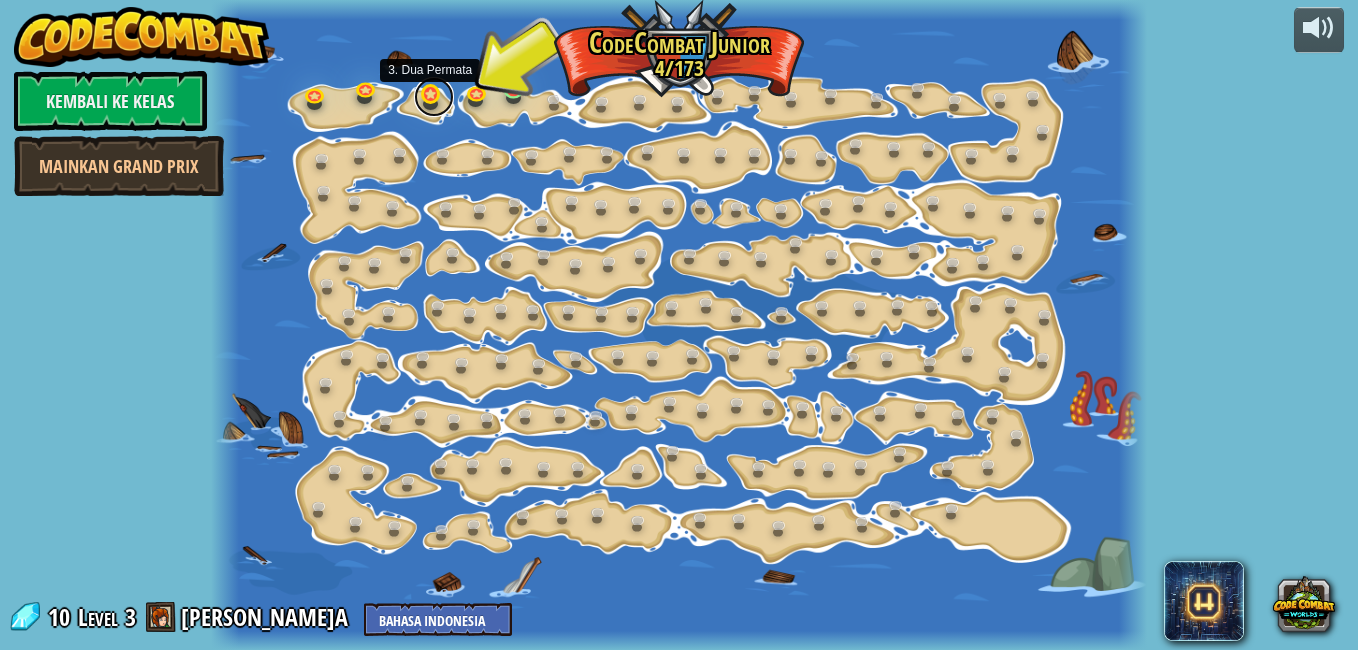 click at bounding box center [434, 97] 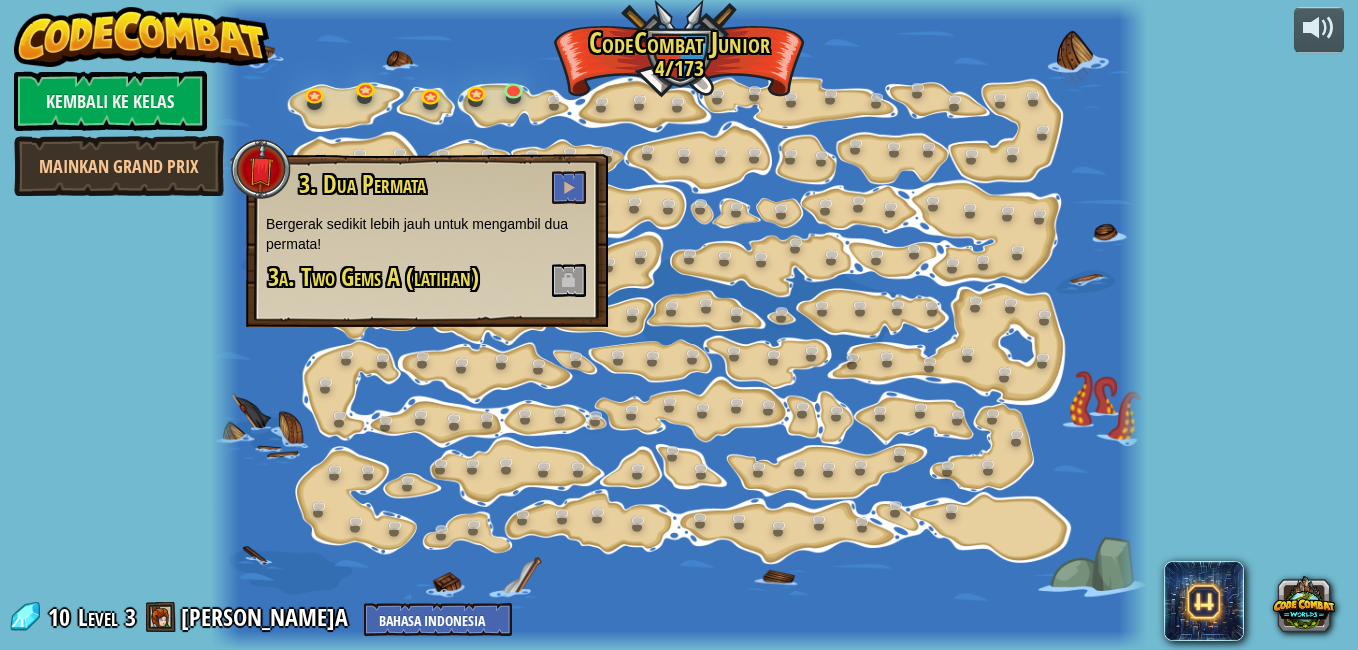 click on "3. Dua Permata Bergerak sedikit lebih jauh untuk mengambil dua permata!
3a. Two Gems A (latihan)" at bounding box center (427, 240) 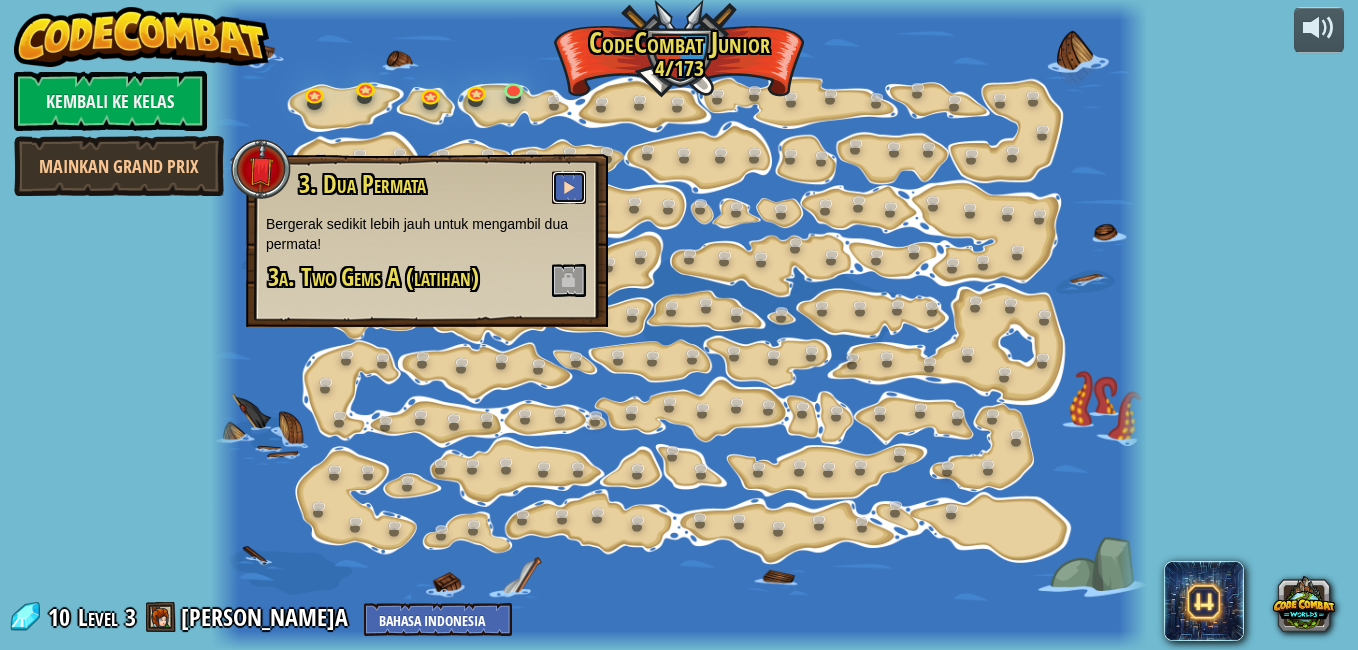 click at bounding box center [569, 187] 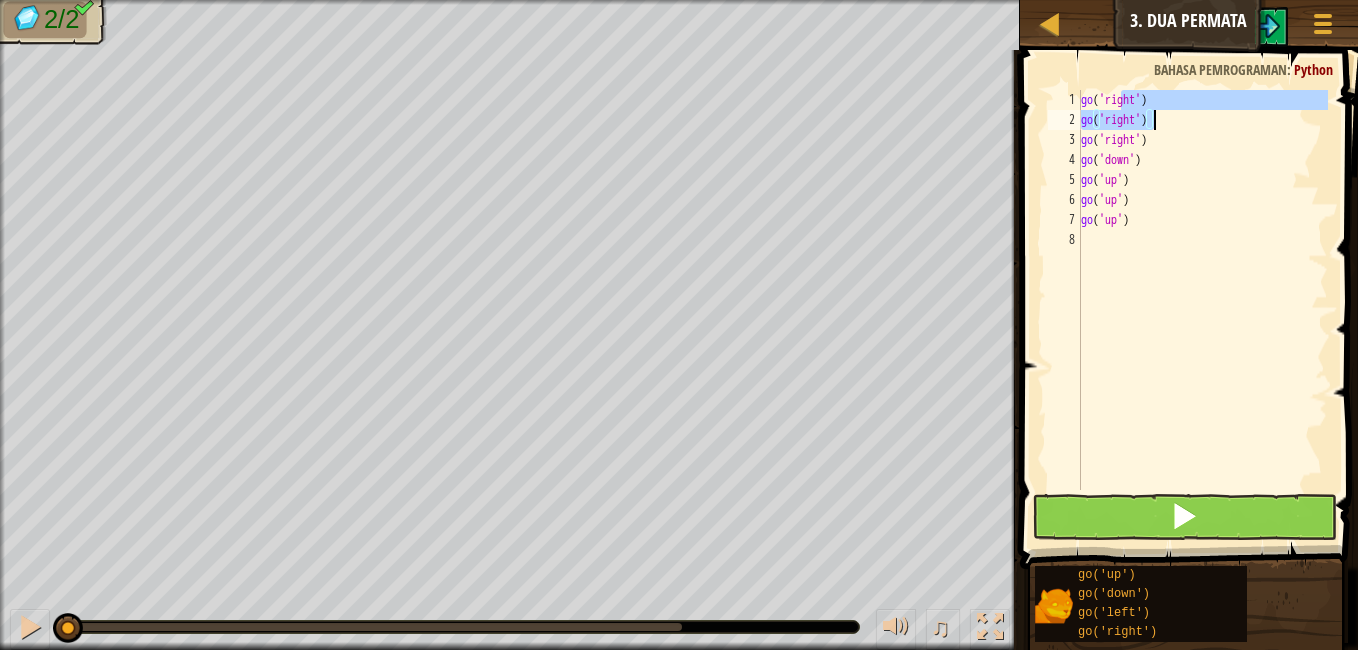 drag, startPoint x: 1122, startPoint y: 99, endPoint x: 1202, endPoint y: 125, distance: 84.118965 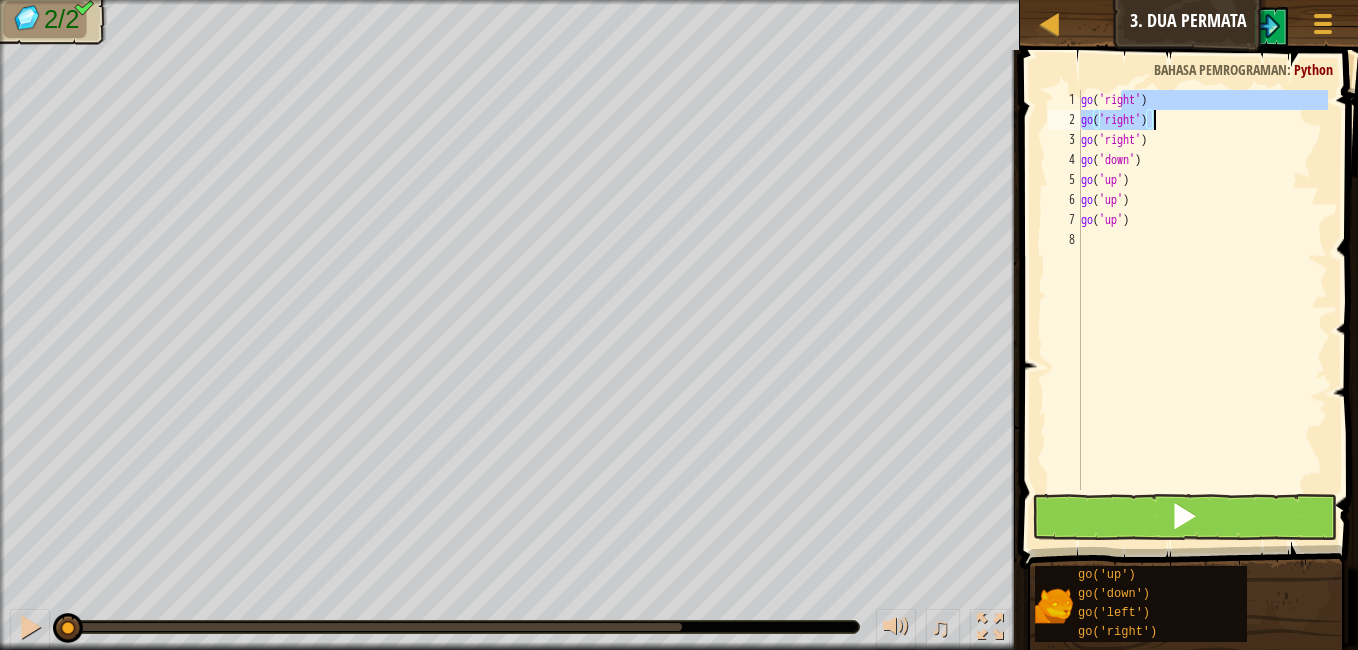 click on "go ( 'right' ) go ( 'right' ) go ( 'right' ) go ( 'down' ) go ( 'up' ) go ( 'up' ) go ( 'up' )" at bounding box center (1202, 290) 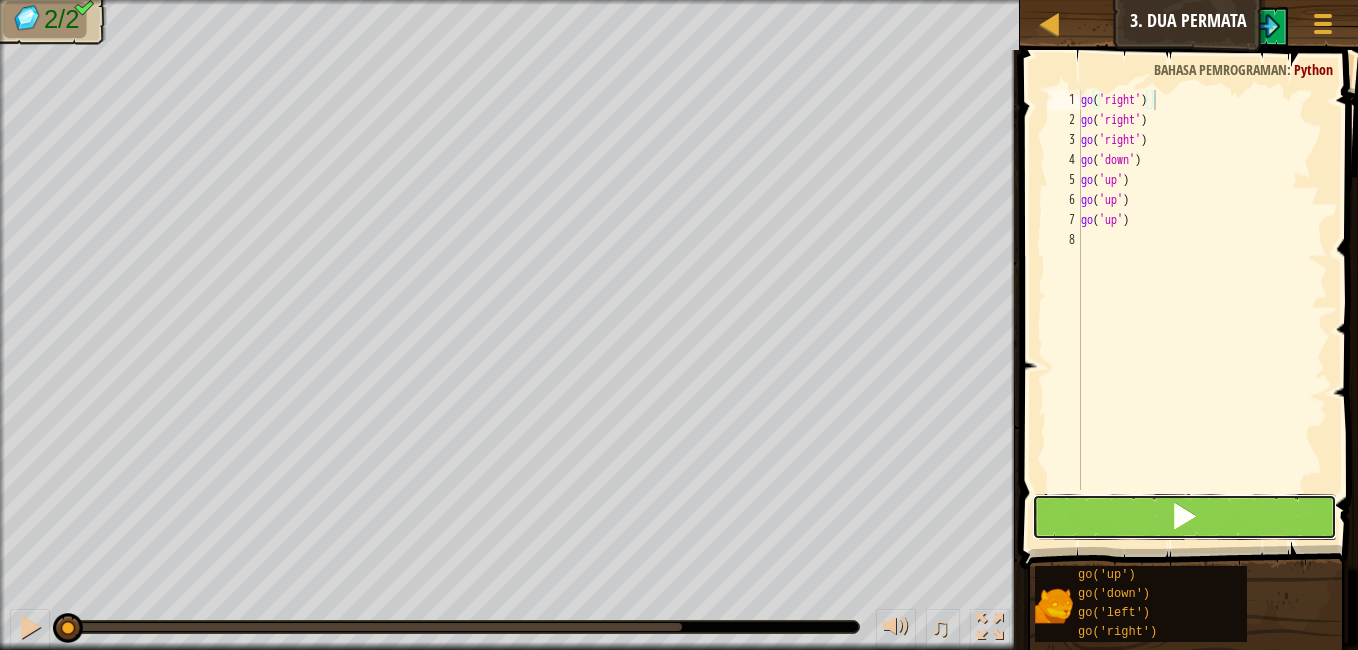 click at bounding box center (1184, 516) 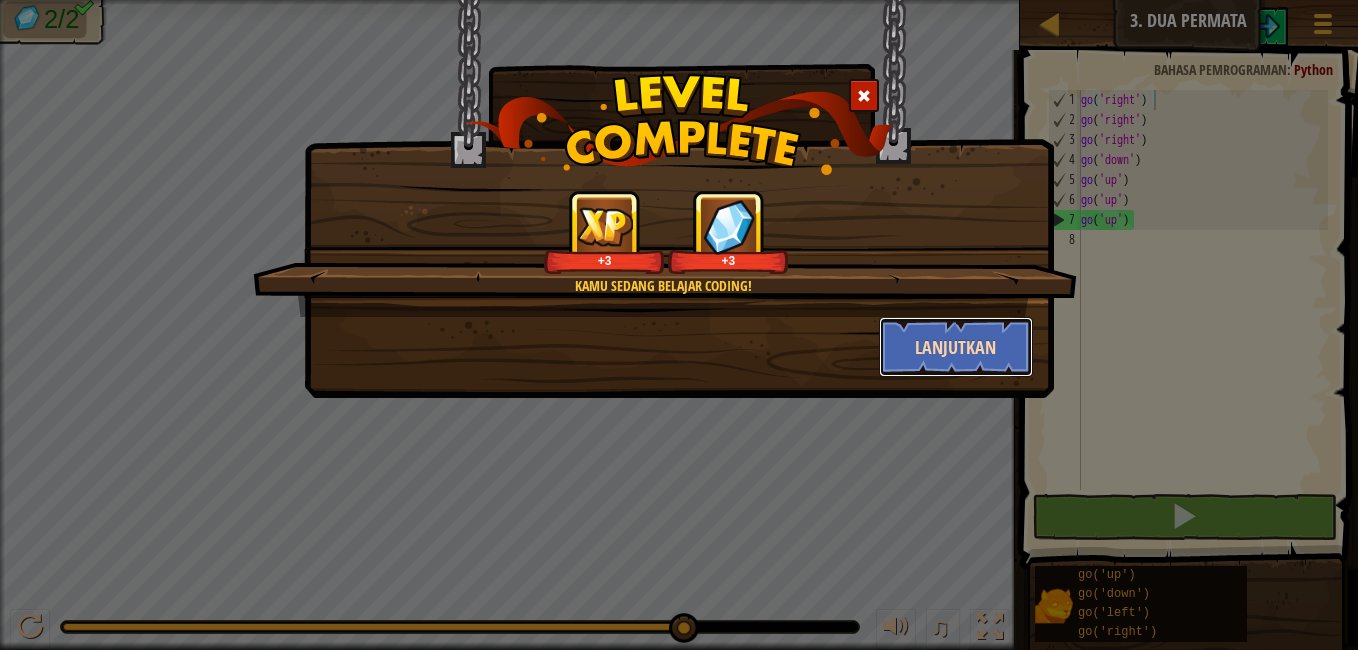 click on "Lanjutkan" at bounding box center [956, 347] 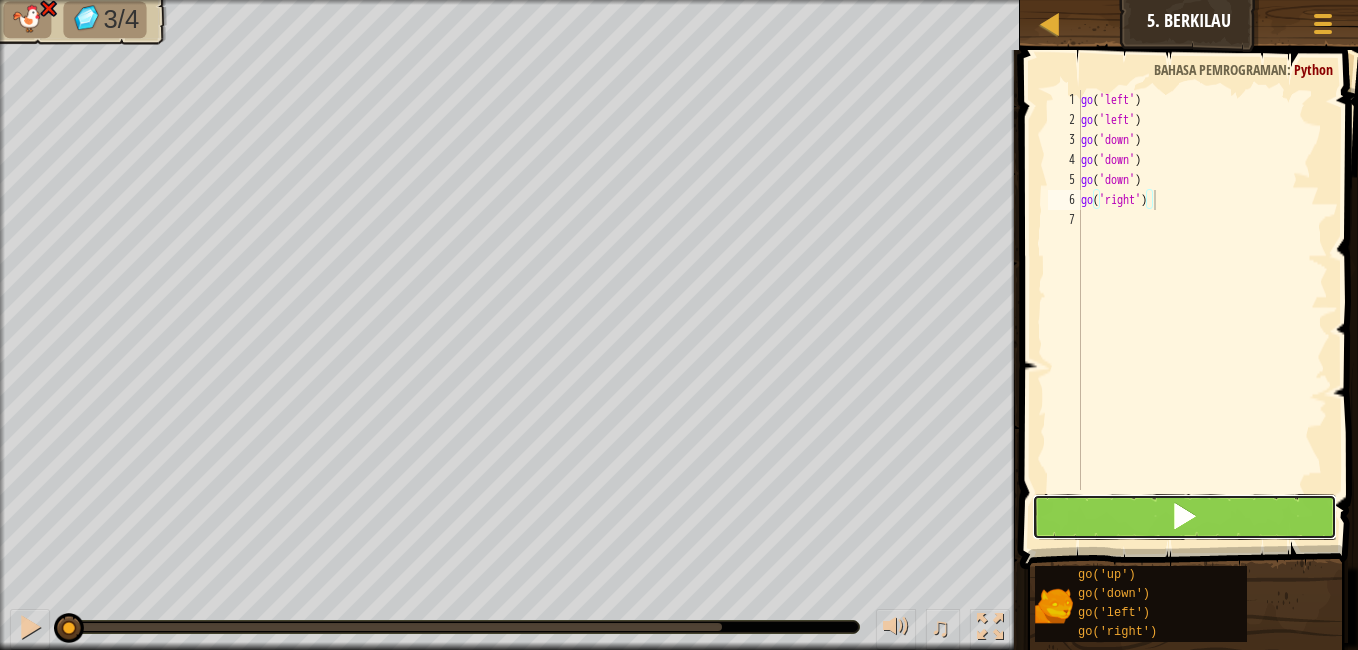 click at bounding box center [1184, 516] 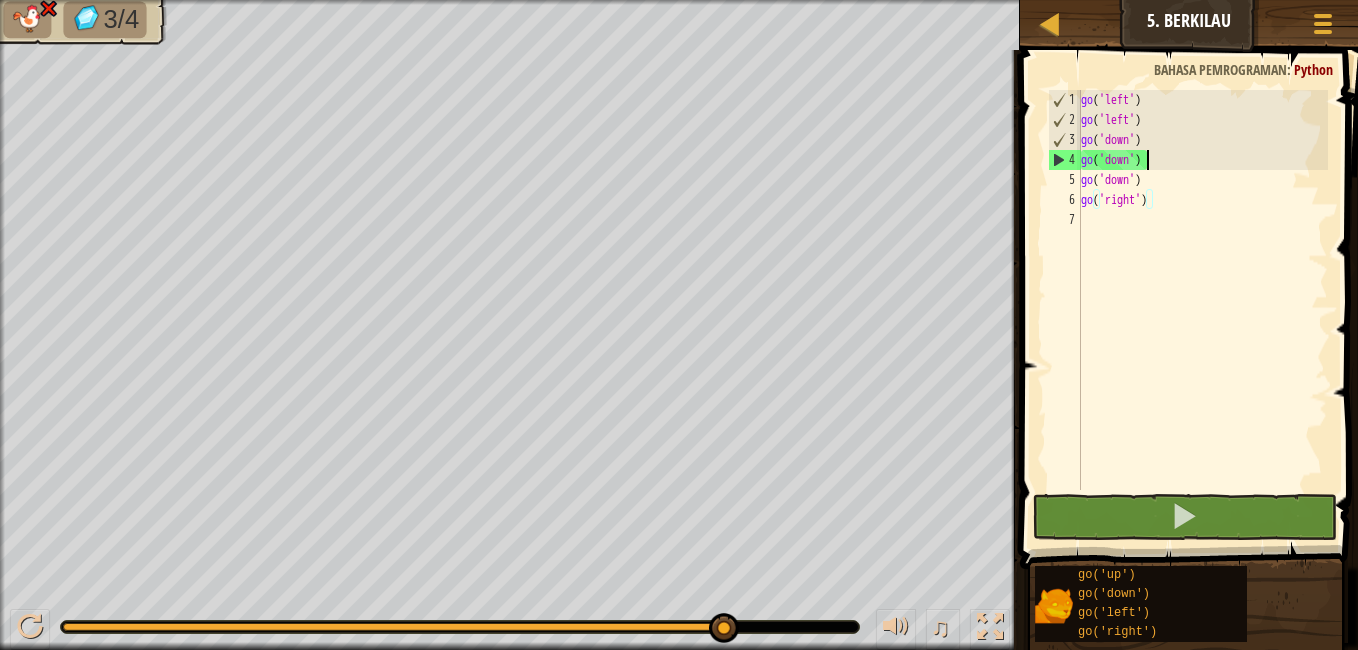 click on "go ( 'left' ) go ( 'left' ) go ( 'down' ) go ( 'down' ) go ( 'down' ) go ( 'right' )" at bounding box center [1202, 310] 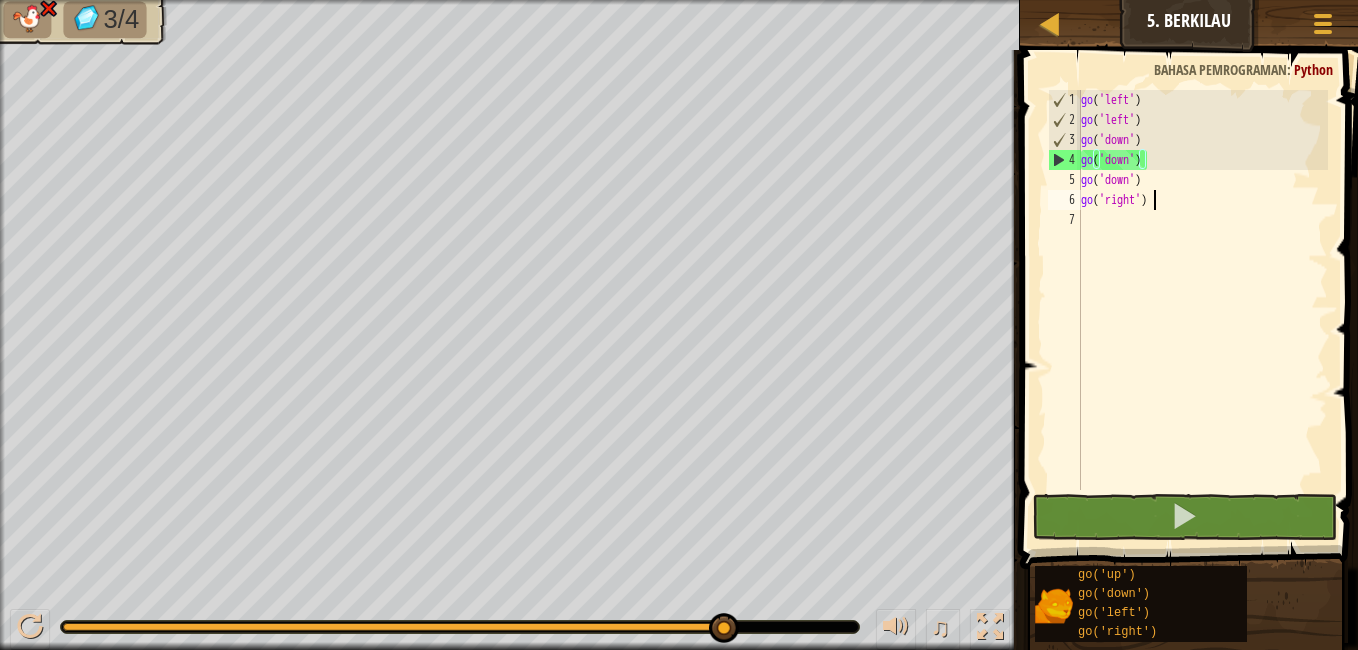 click on "go ( 'left' ) go ( 'left' ) go ( 'down' ) go ( 'down' ) go ( 'down' ) go ( 'right' )" at bounding box center [1202, 310] 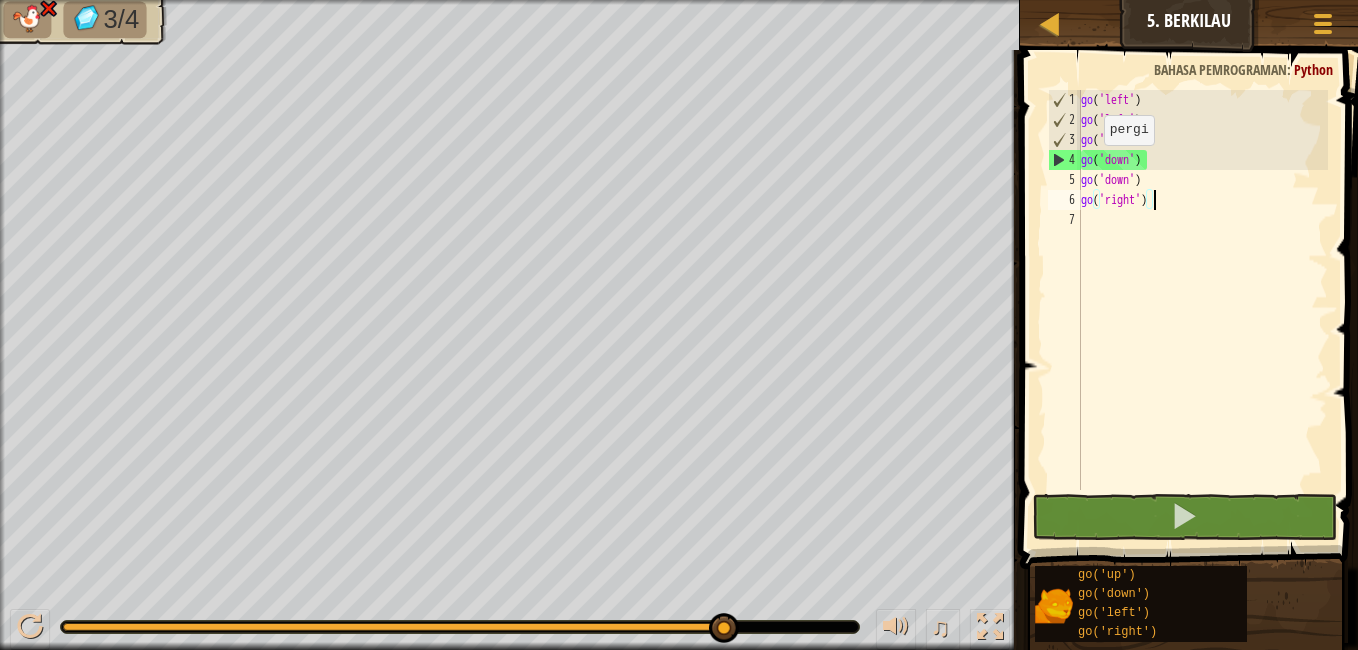 click on "4" at bounding box center (1065, 160) 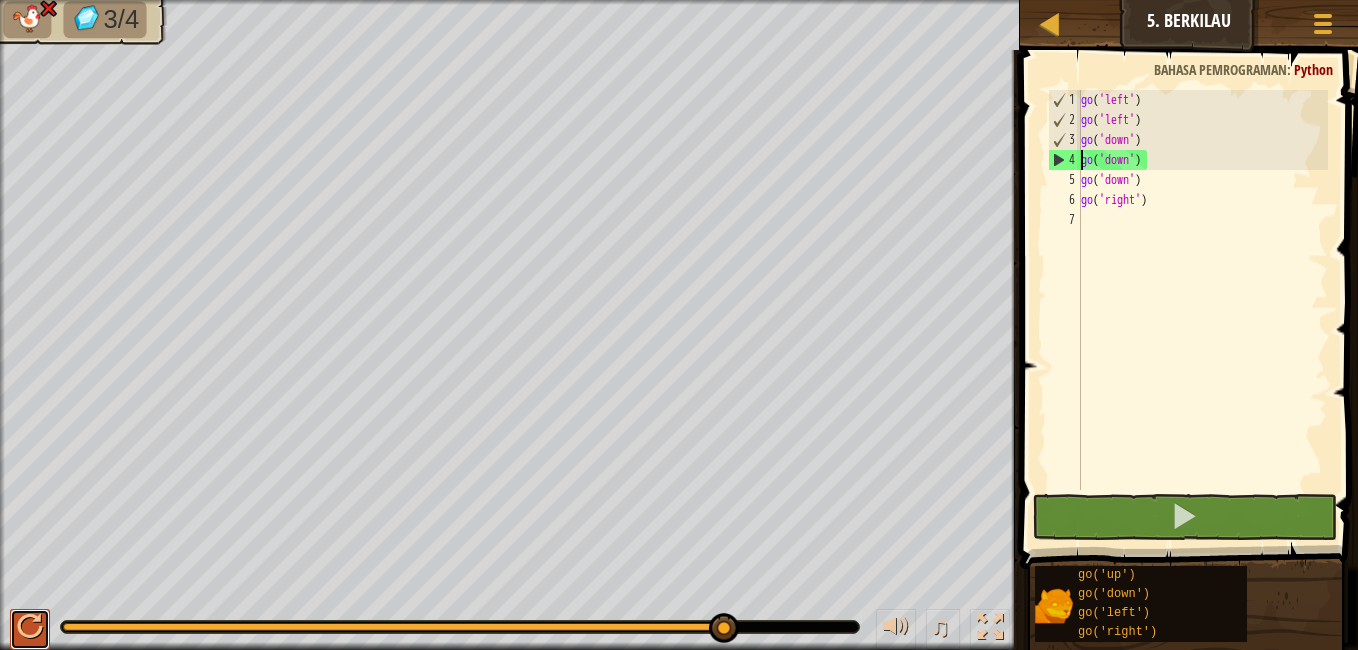 click at bounding box center [30, 627] 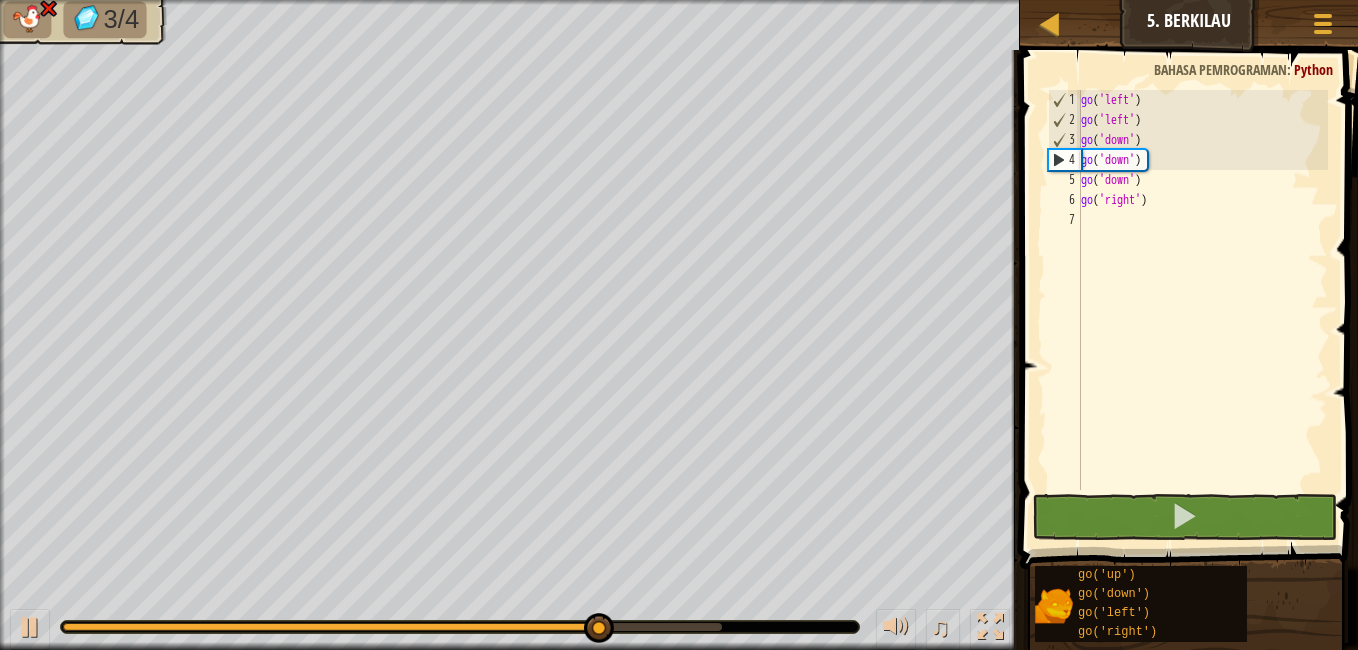 click on "3/4 ♫ Anak Serigala" at bounding box center (679, 325) 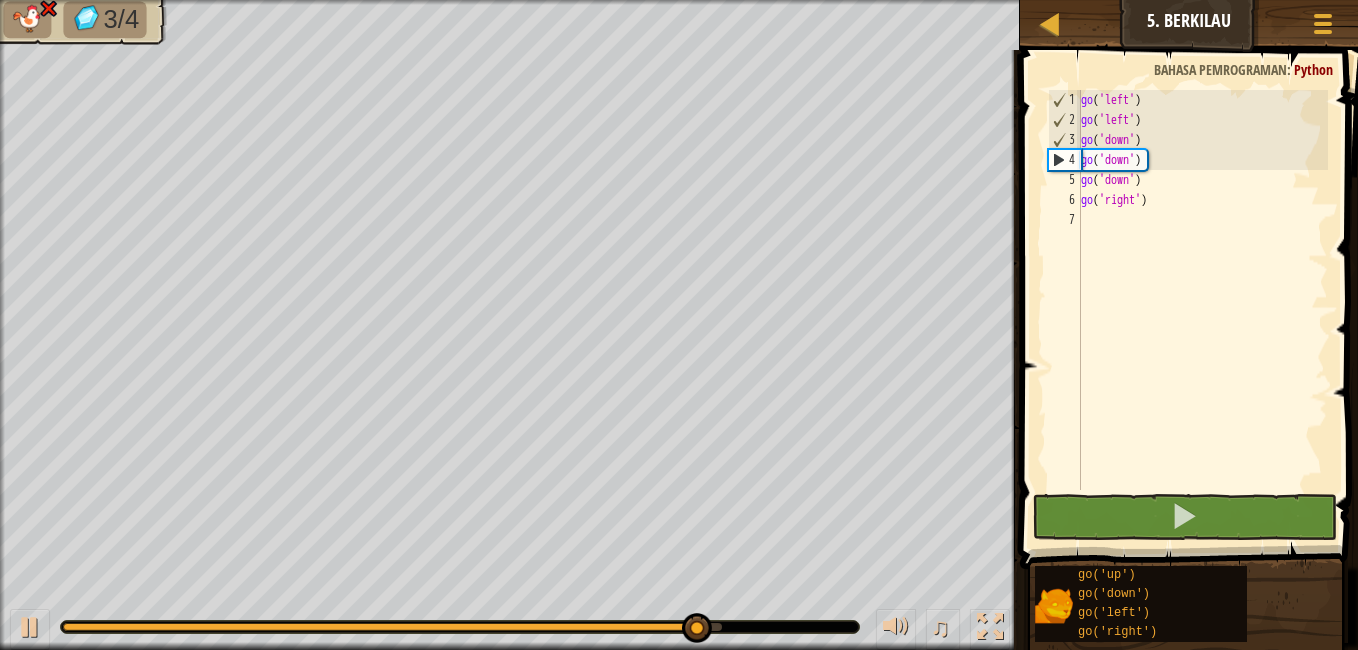click on "♫" at bounding box center (510, 622) 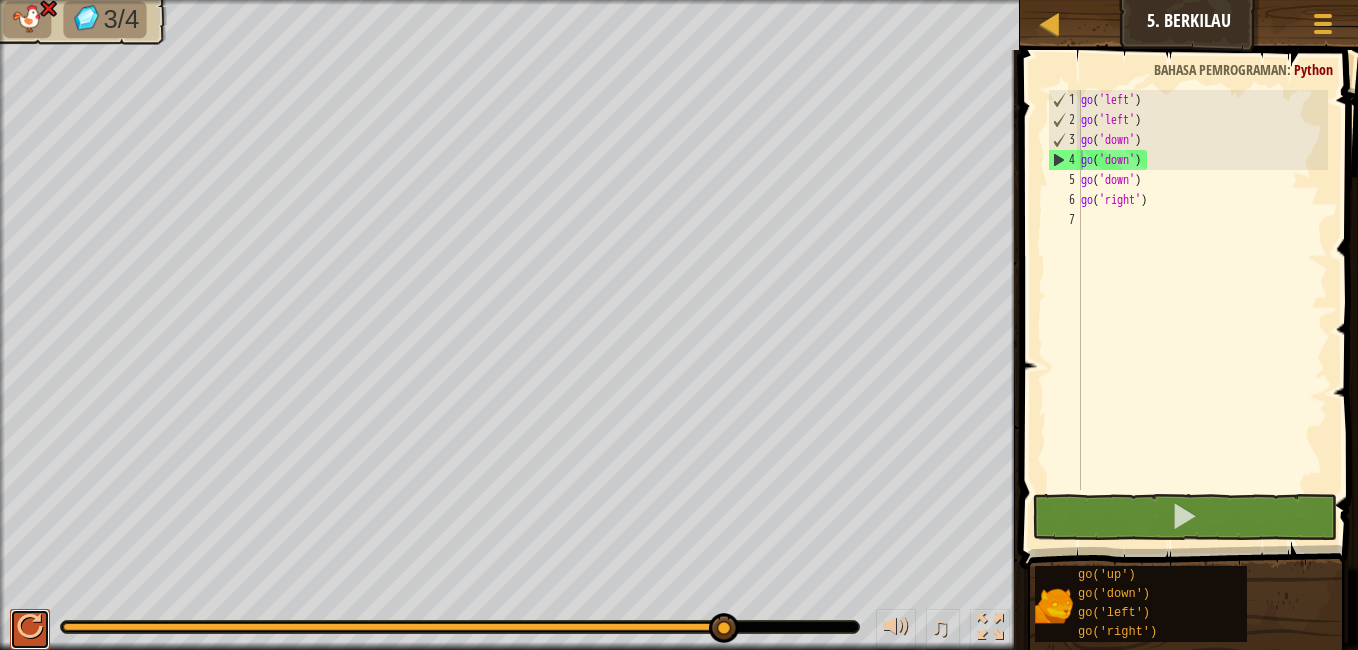 click at bounding box center [30, 627] 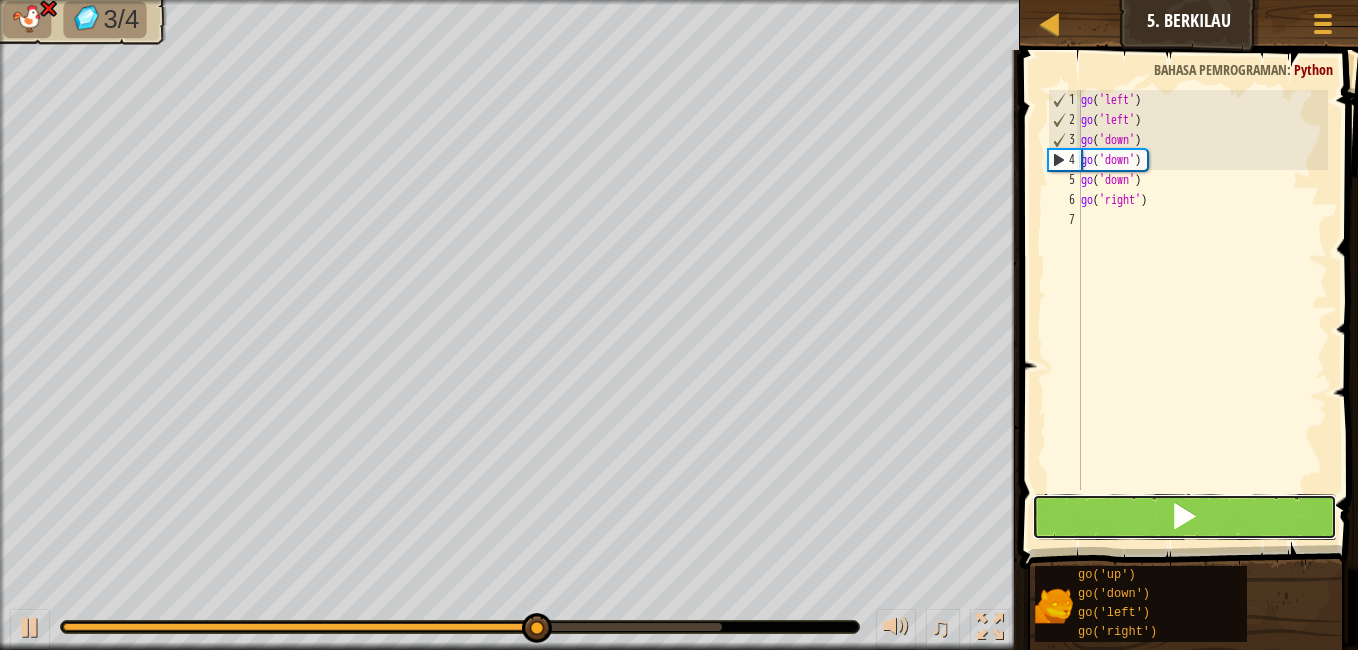 click at bounding box center [1184, 517] 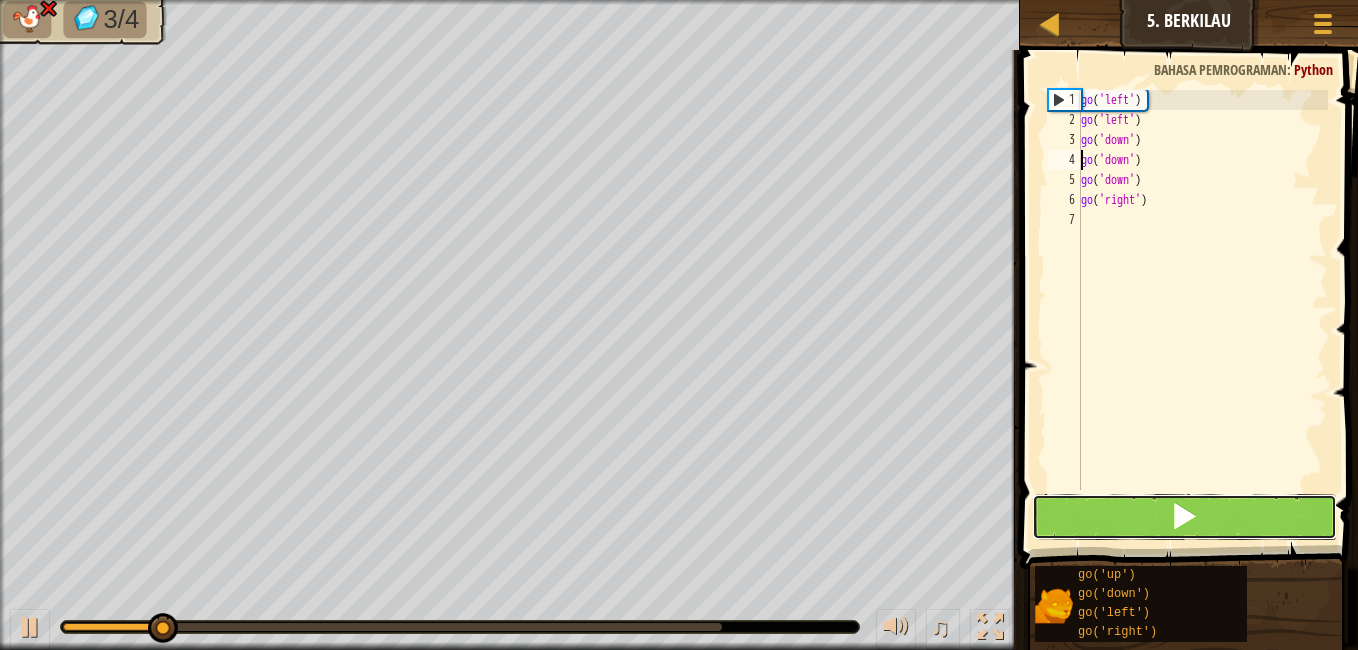 click at bounding box center [1184, 517] 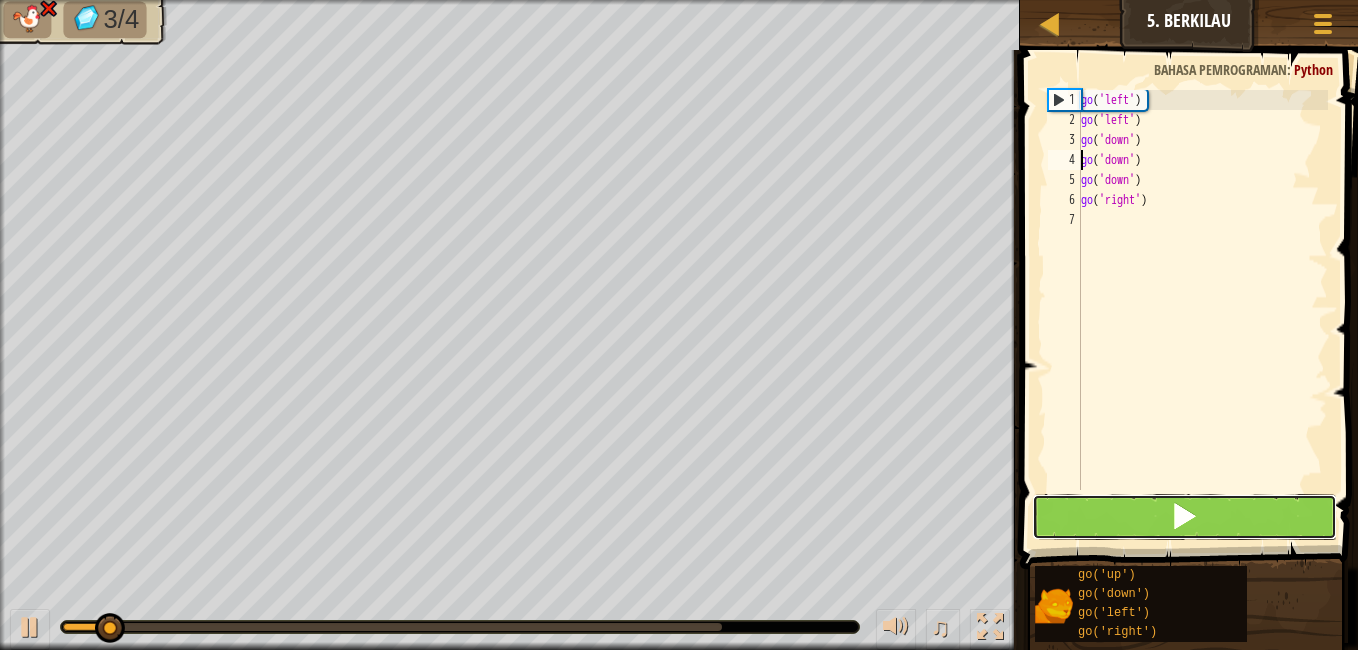 click at bounding box center (1184, 517) 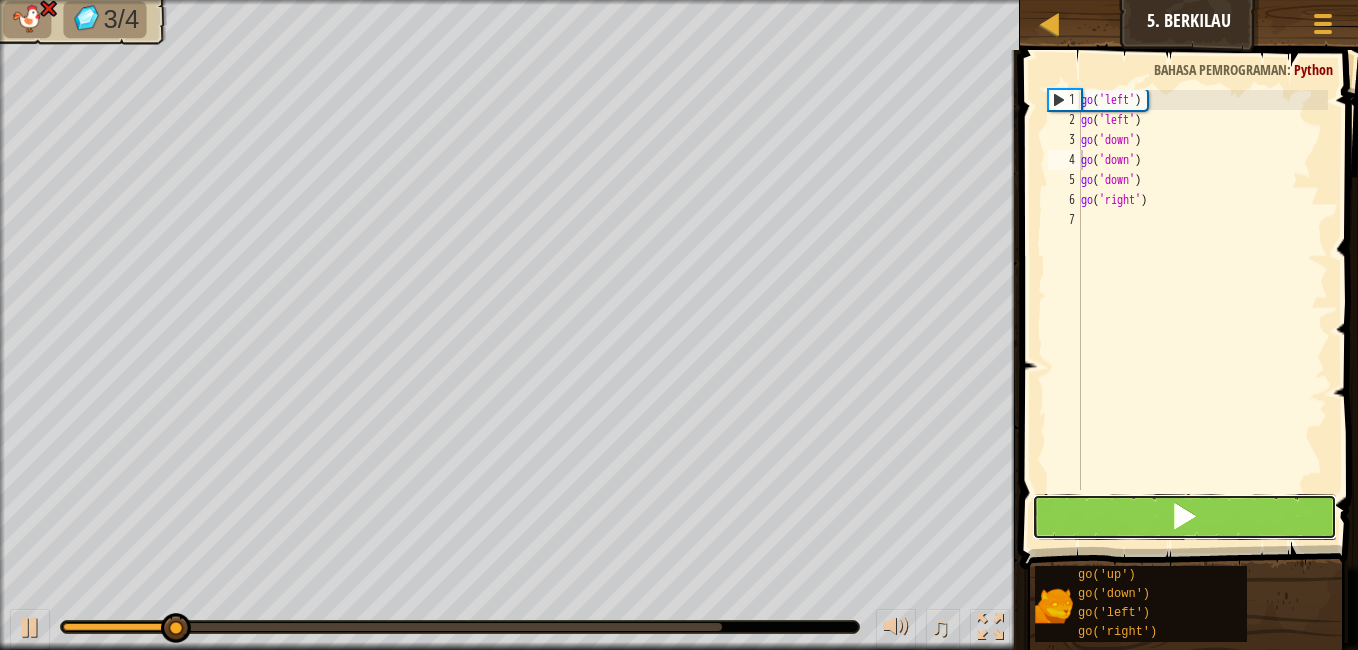 click at bounding box center [1184, 517] 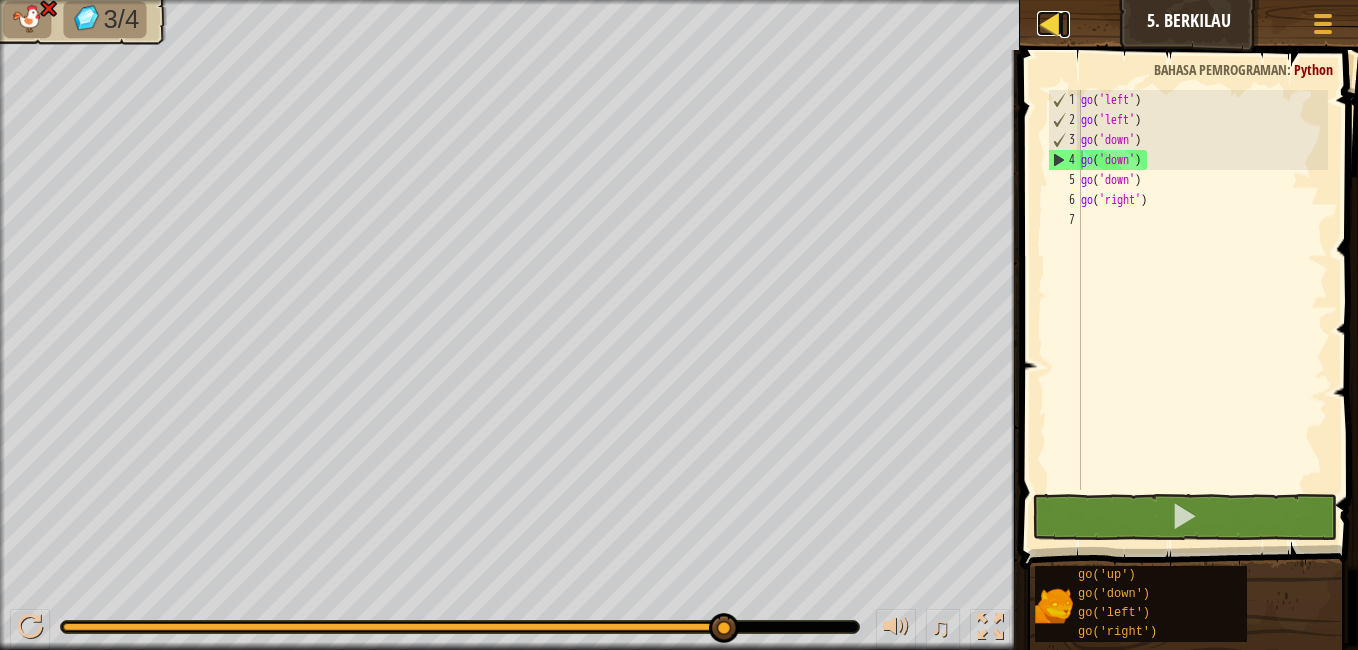 click at bounding box center [1049, 23] 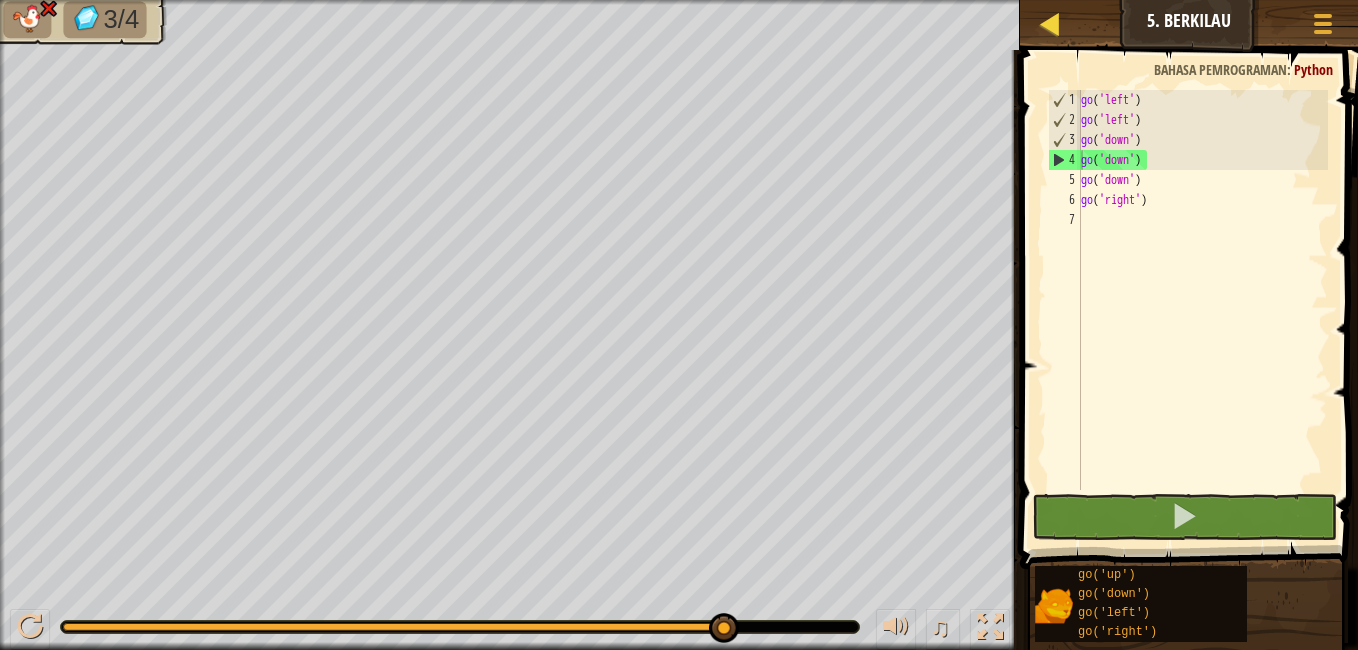 select on "id" 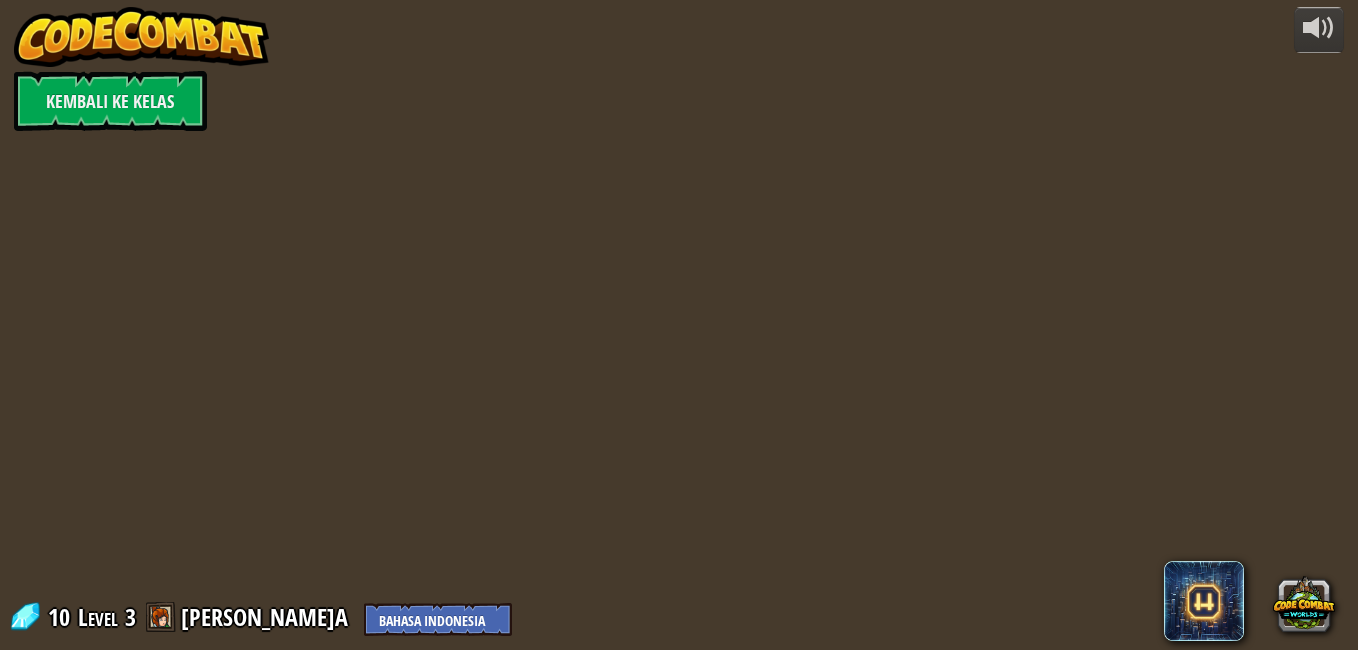 select on "id" 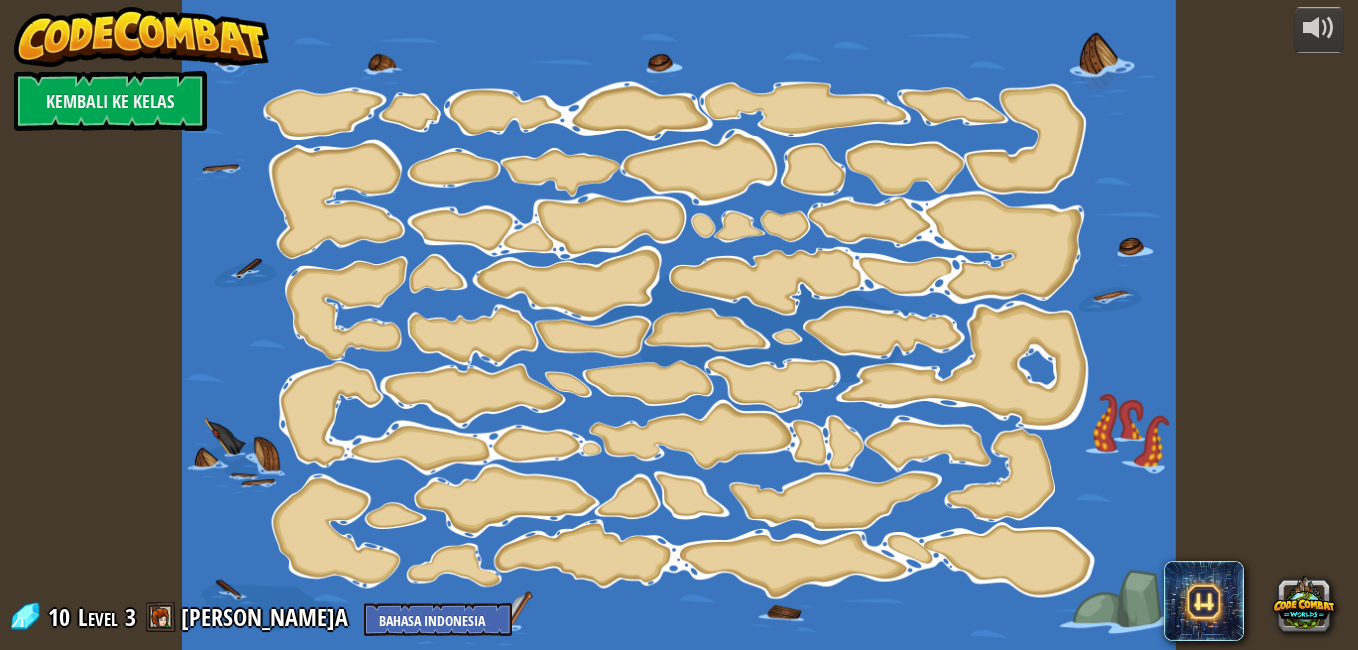 select on "id" 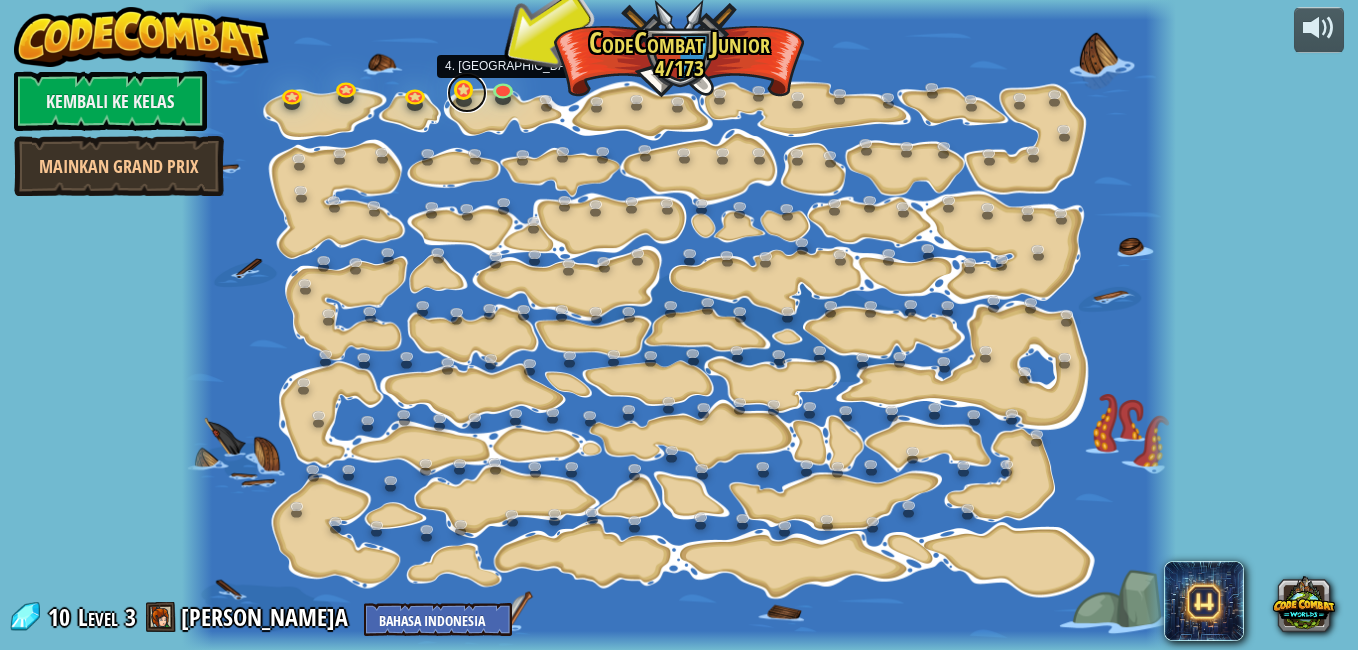 click at bounding box center [467, 93] 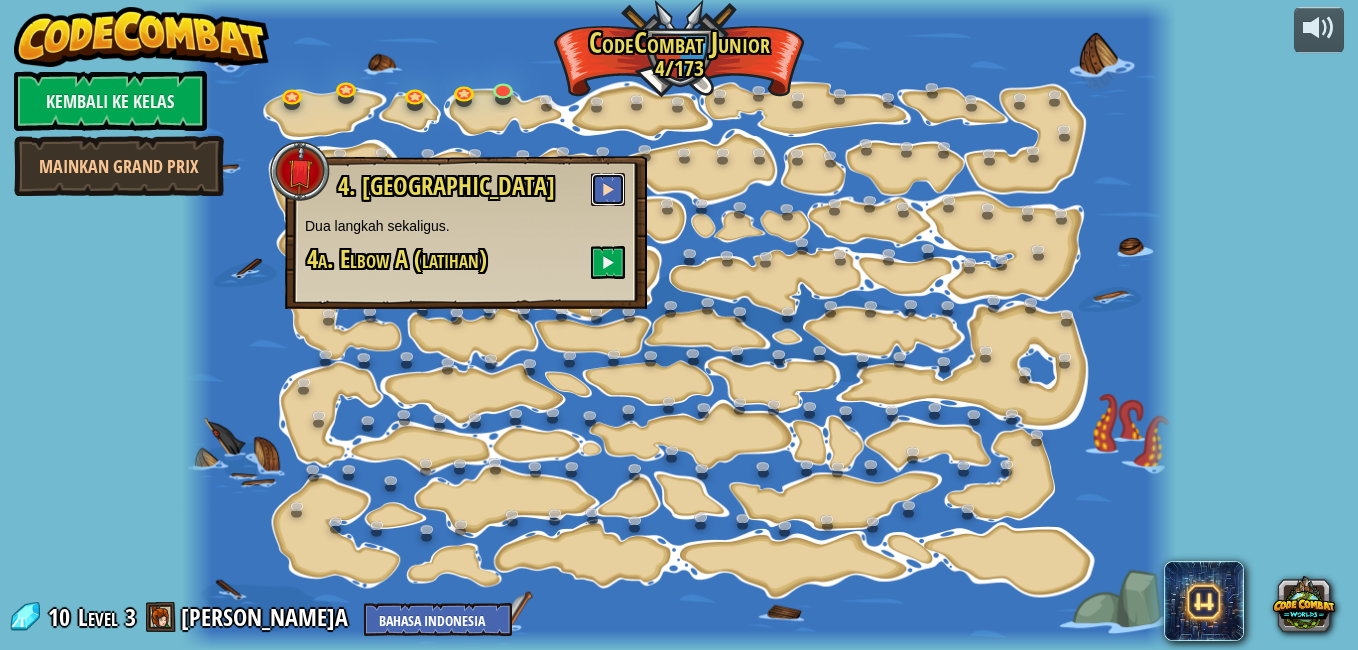click at bounding box center [608, 189] 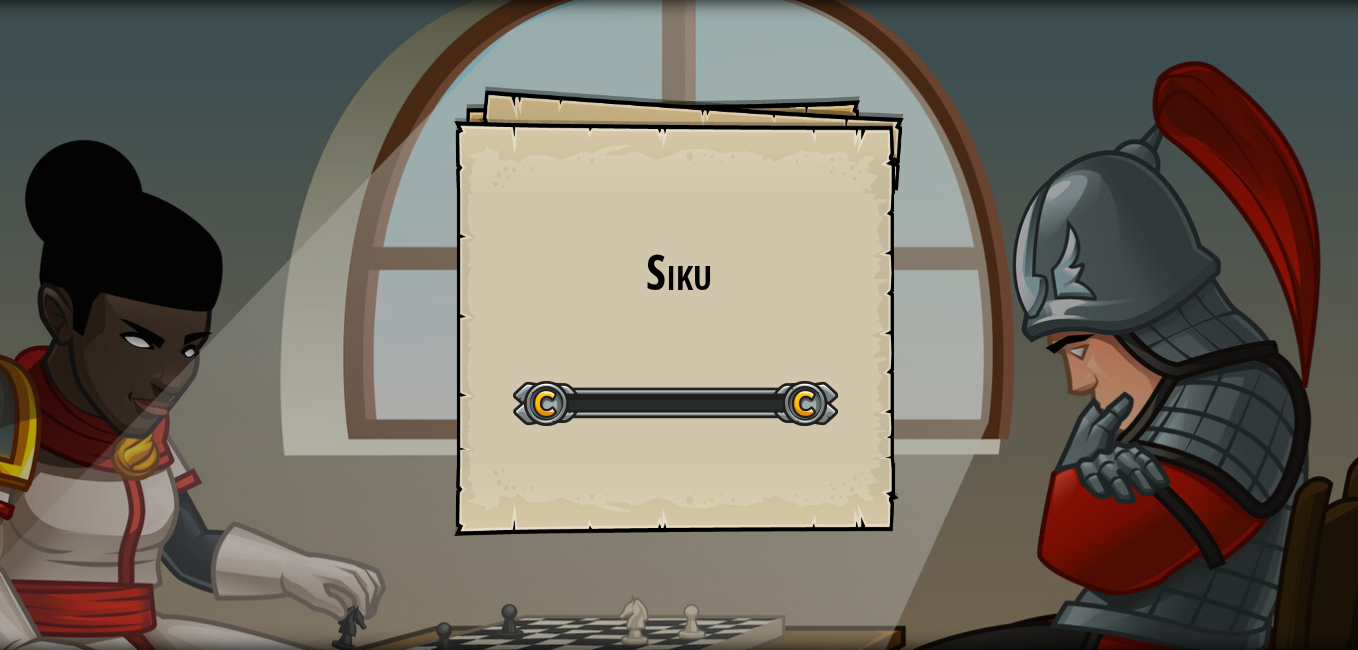click on "Siku Goals Start Level Kesalahan memuat dari server. Coba segarkan halaman. Kamu butuh berlangganan untuk memainkan level ini. Berlangganan Kamu butuh bergabung dengan sebuah kursus untuk memainkan level ini. Kembali ke kursusku Tanyakan gurumu untuk memberikan lisensi ke kamu supaya kamu dapat melanjutkan bermain CodeCombat! Kembali ke kursusku Level ini terkunci. Kembali ke kursusku Selalu saja terlihat tidak mungkin sampai hal itu berhasil. - Nelson Mandela" at bounding box center (679, 311) 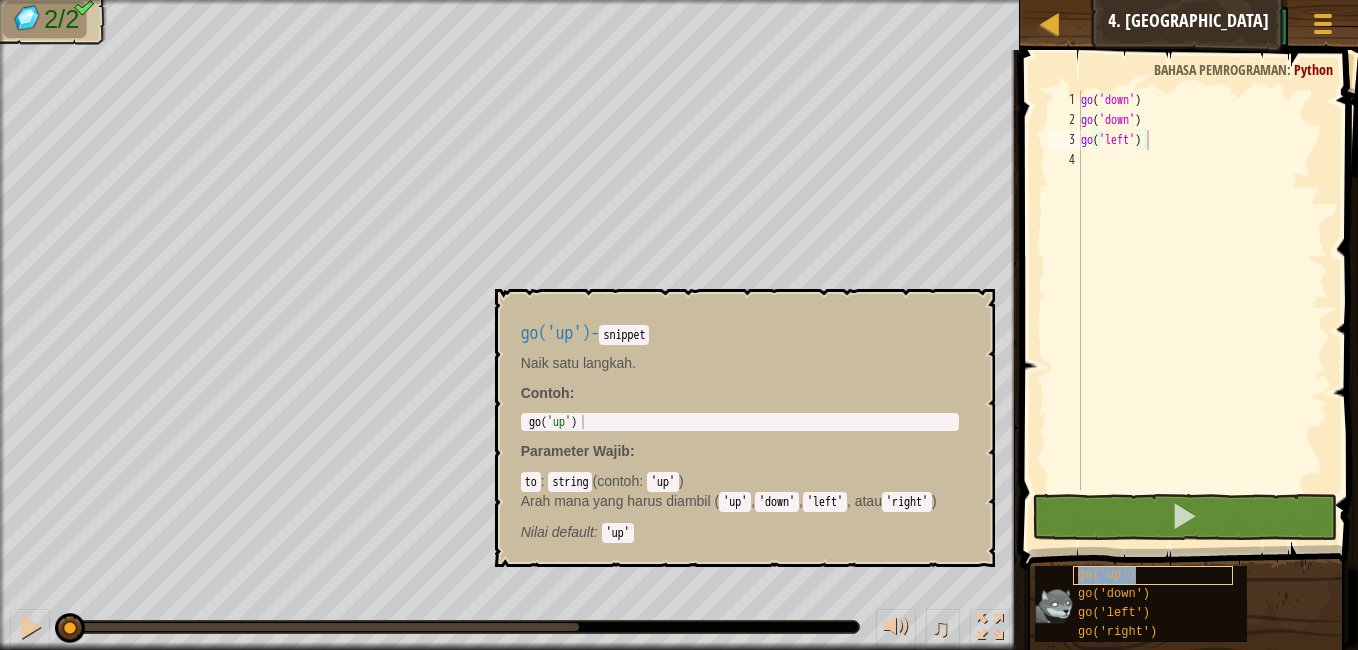 click on "go('up')" at bounding box center (1153, 575) 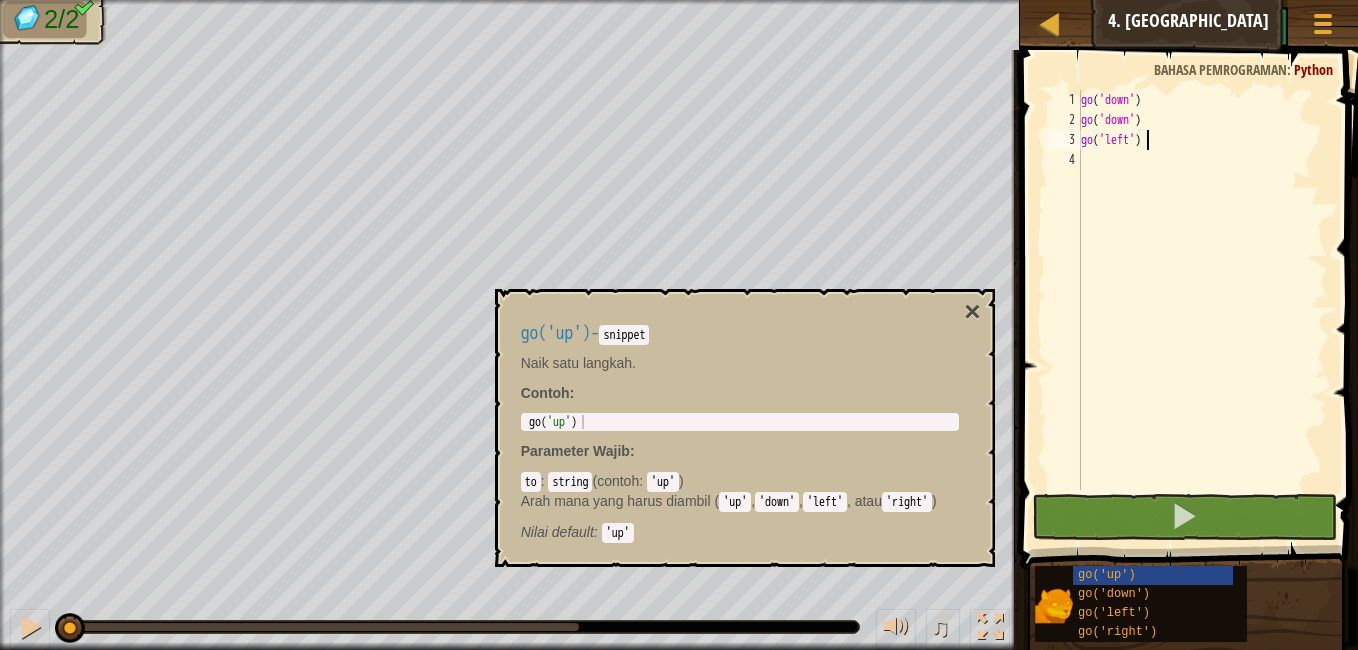 click on "go ( 'down' ) go ( 'down' ) go ( 'left' )" at bounding box center [1202, 310] 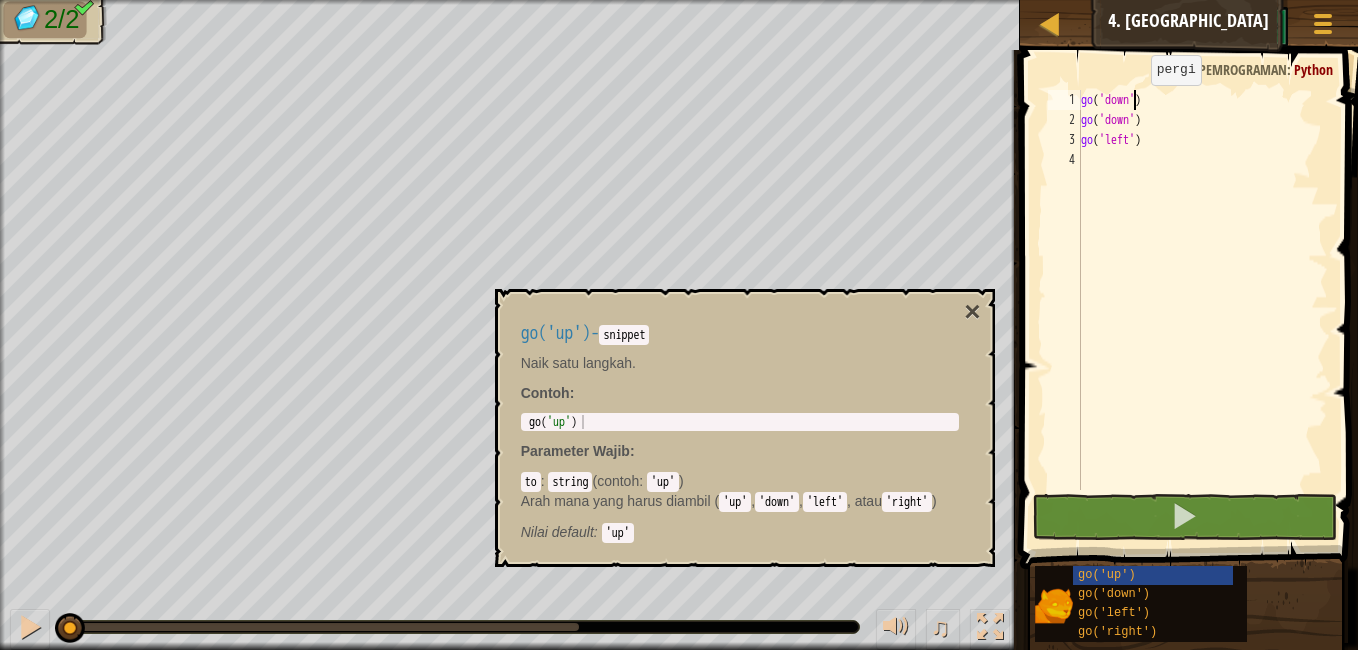 click on "go ( 'down' ) go ( 'down' ) go ( 'left' )" at bounding box center [1202, 310] 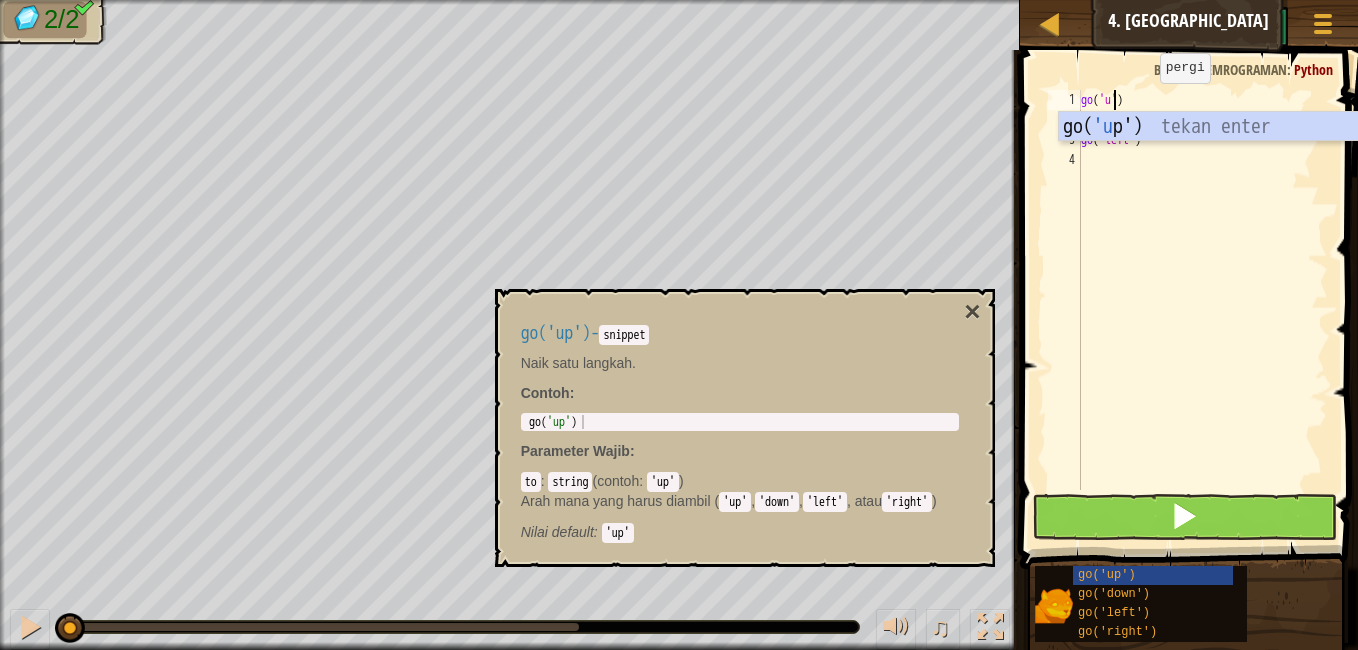 scroll, scrollTop: 9, scrollLeft: 3, axis: both 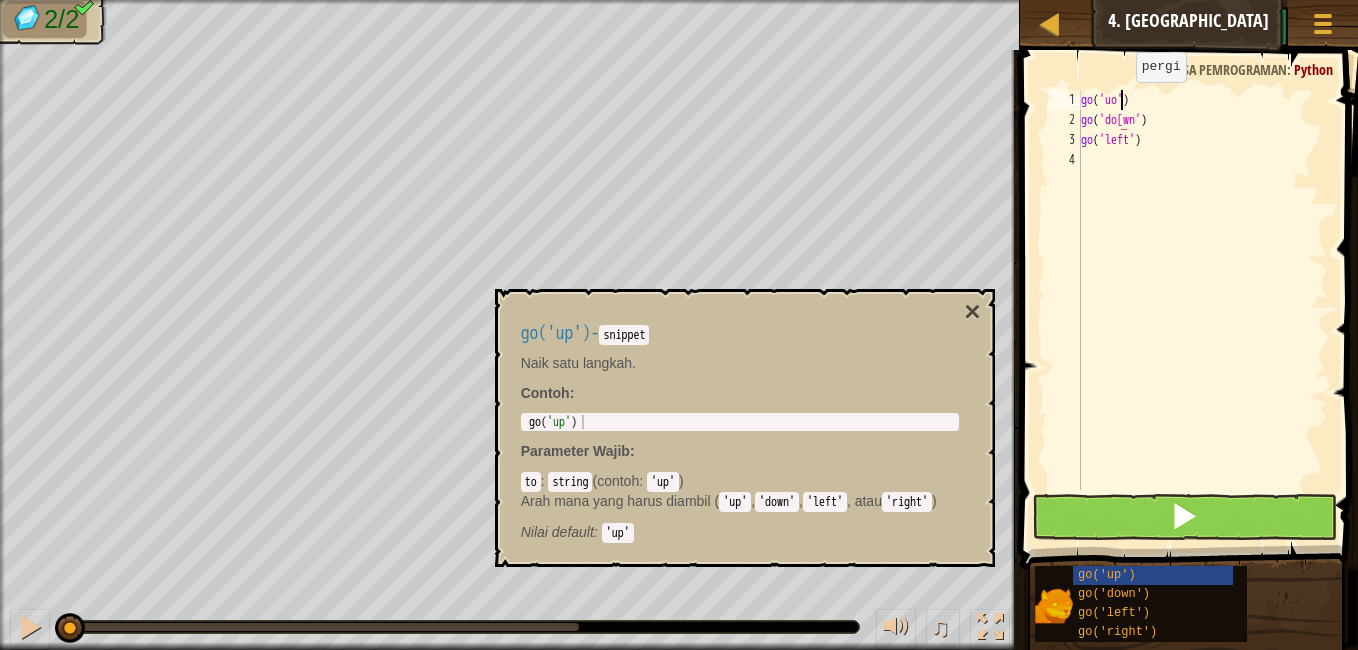 click on "go ( 'uo' ) go ( 'do[wn' ) go ( 'left' )" at bounding box center (1202, 310) 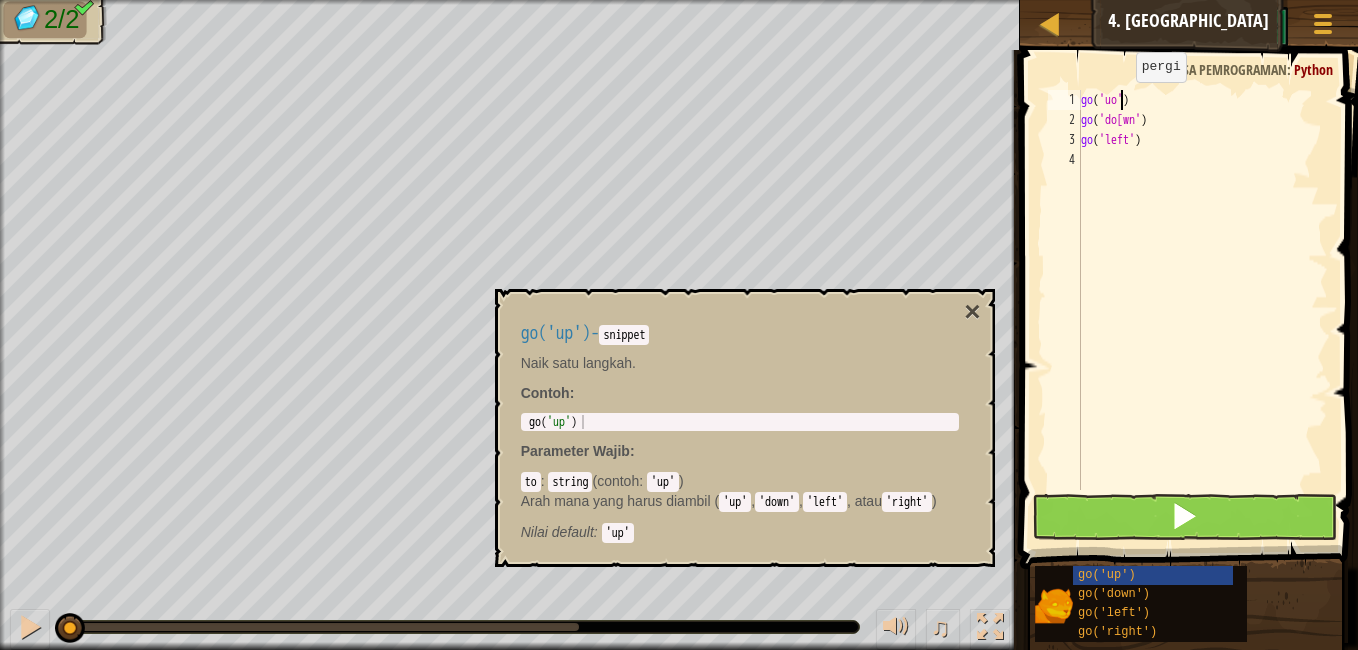 click on "go ( 'uo' ) go ( 'do[wn' ) go ( 'left' )" at bounding box center [1202, 310] 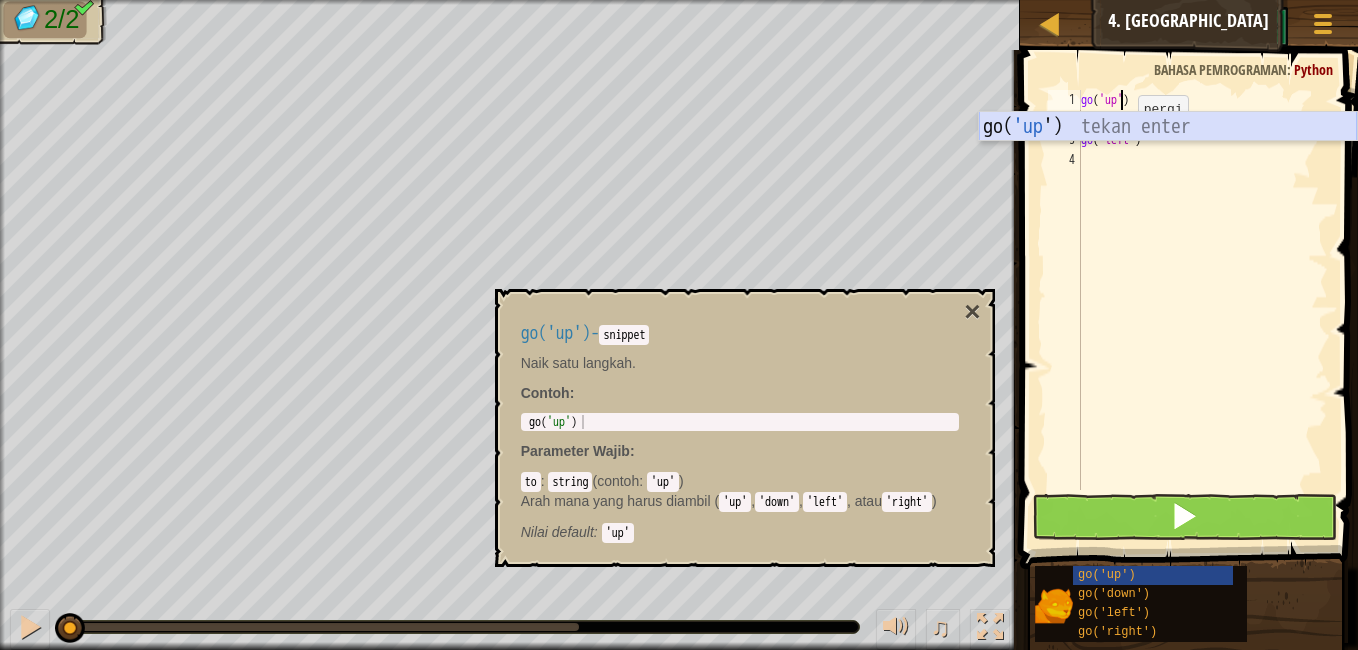 click on "go( 'up ') tekan enter" at bounding box center (1168, 157) 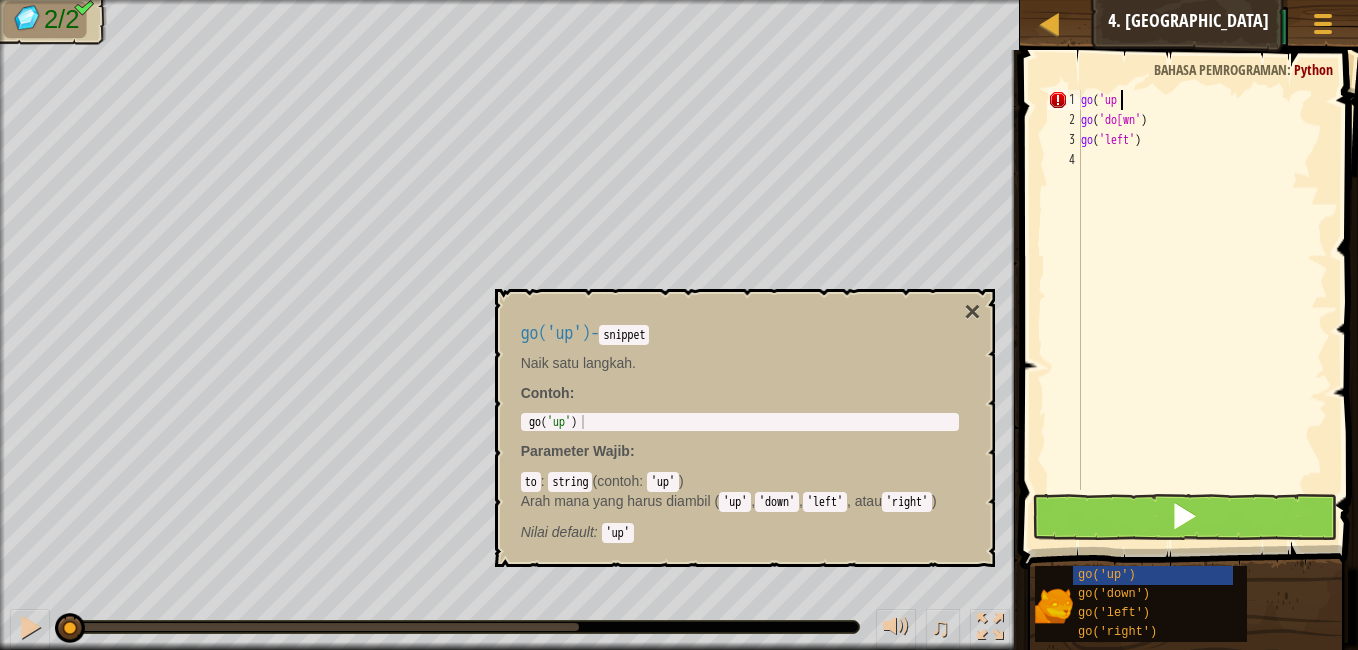 click on "go ( 'up go ( 'do[wn' ) go ( 'left' )" at bounding box center (1202, 310) 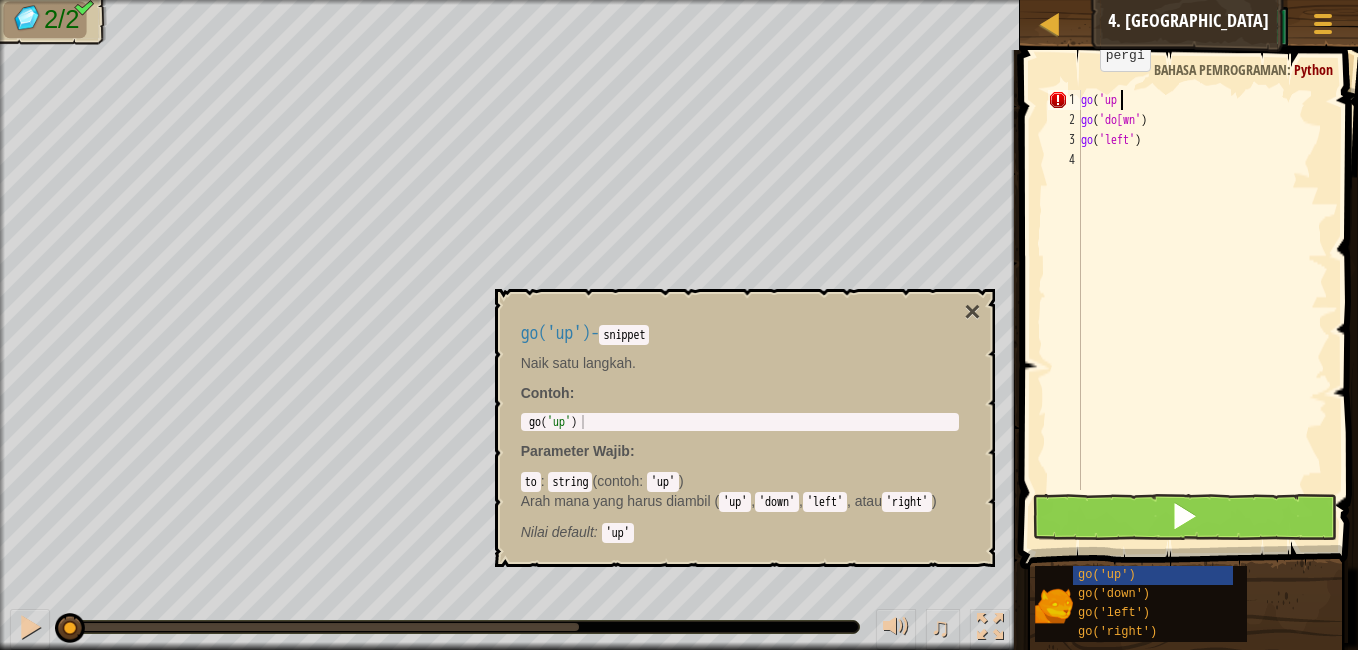 type on "go('up" 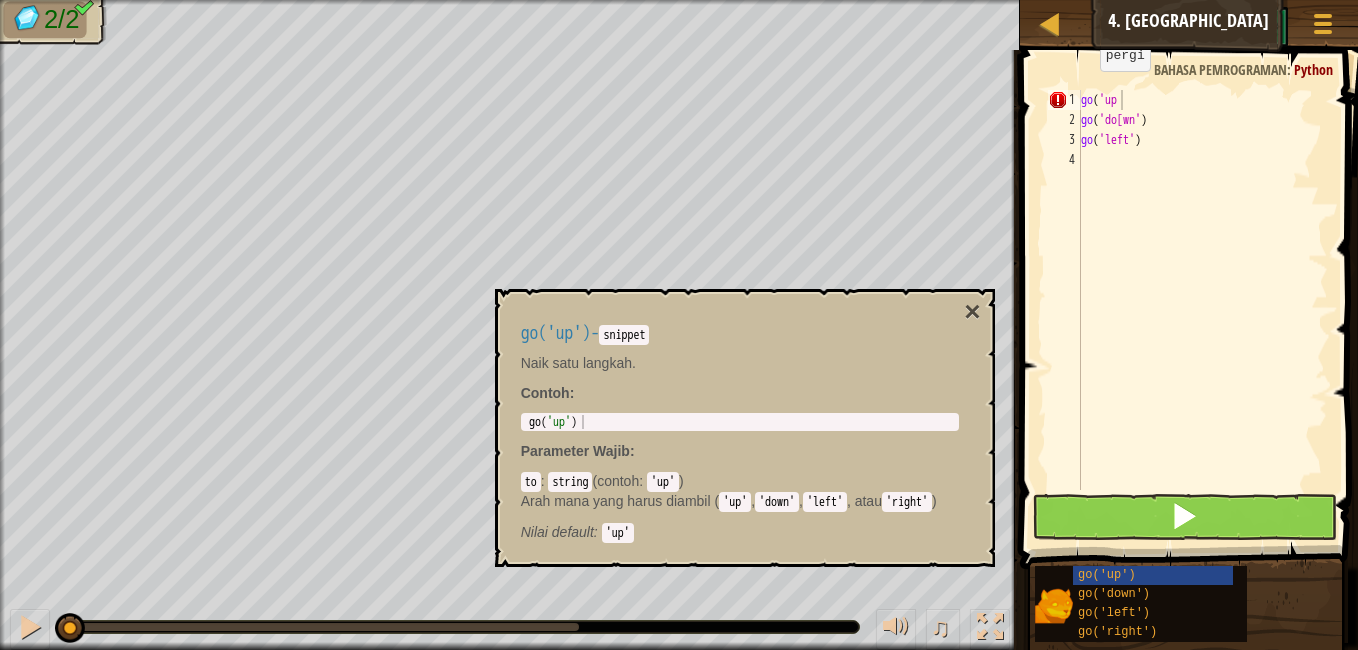 click at bounding box center [1191, 281] 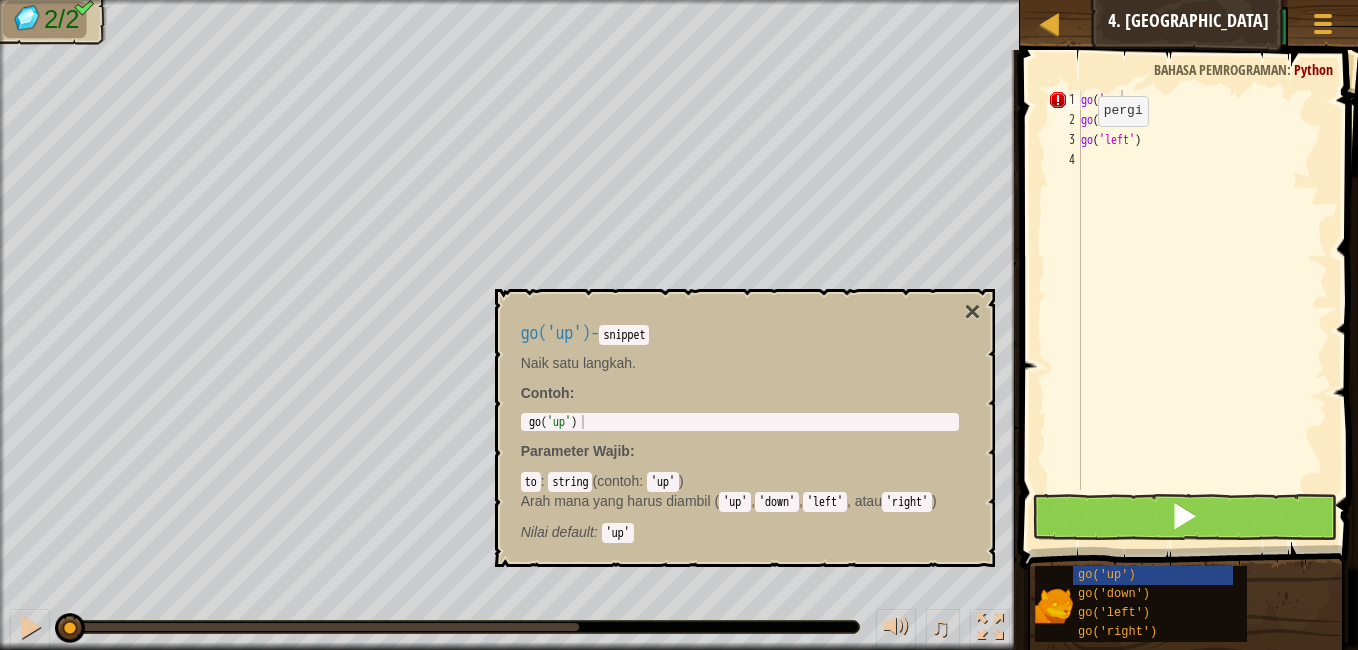 click on "snippet" at bounding box center (624, 335) 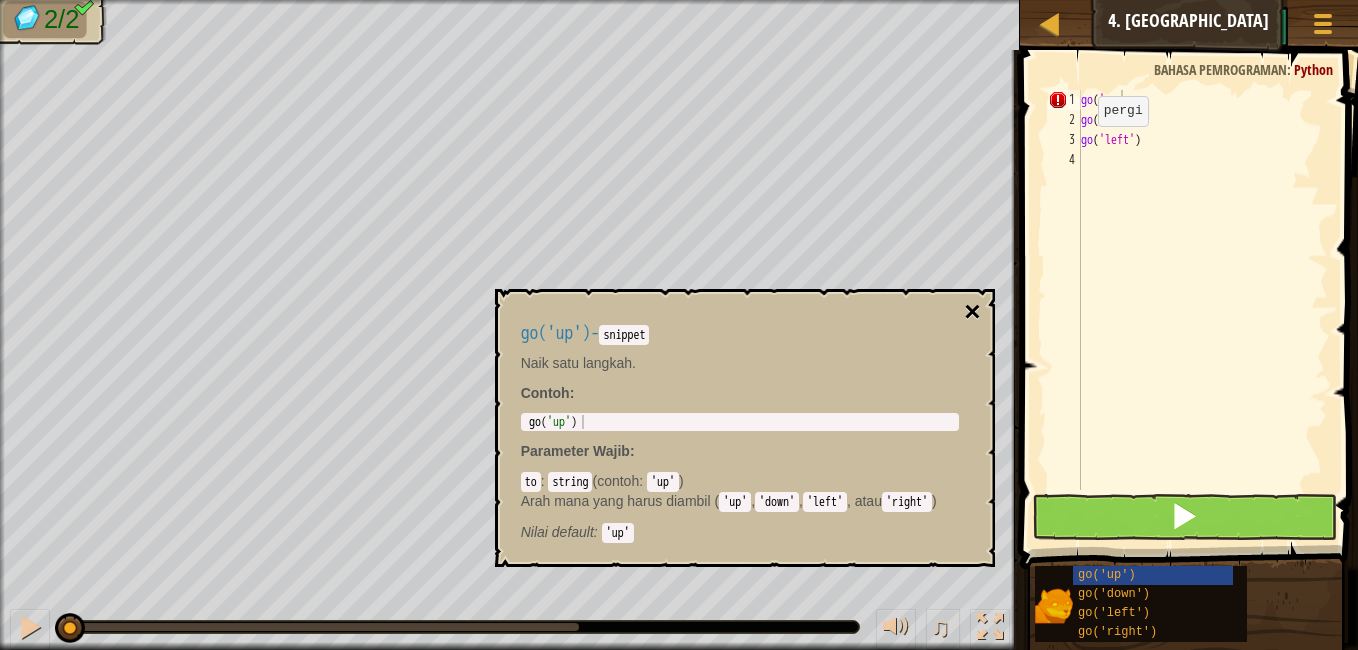 click on "×" at bounding box center [972, 312] 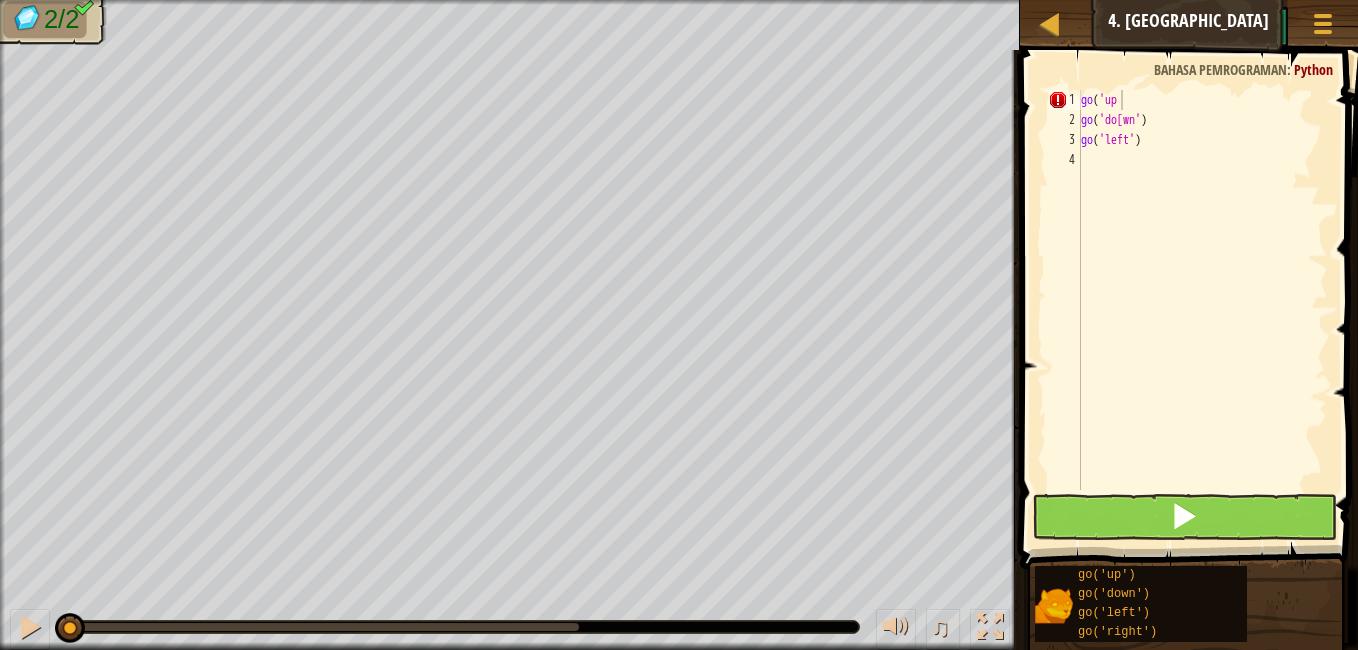 select on "id" 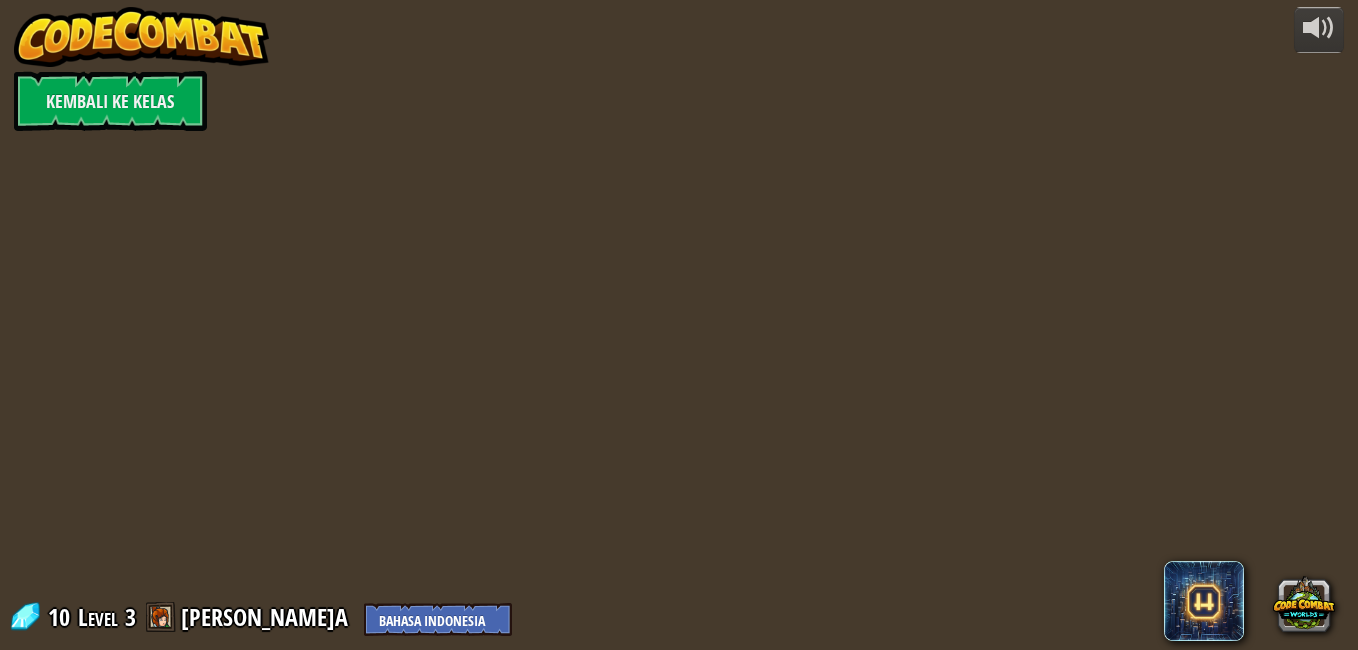 select on "id" 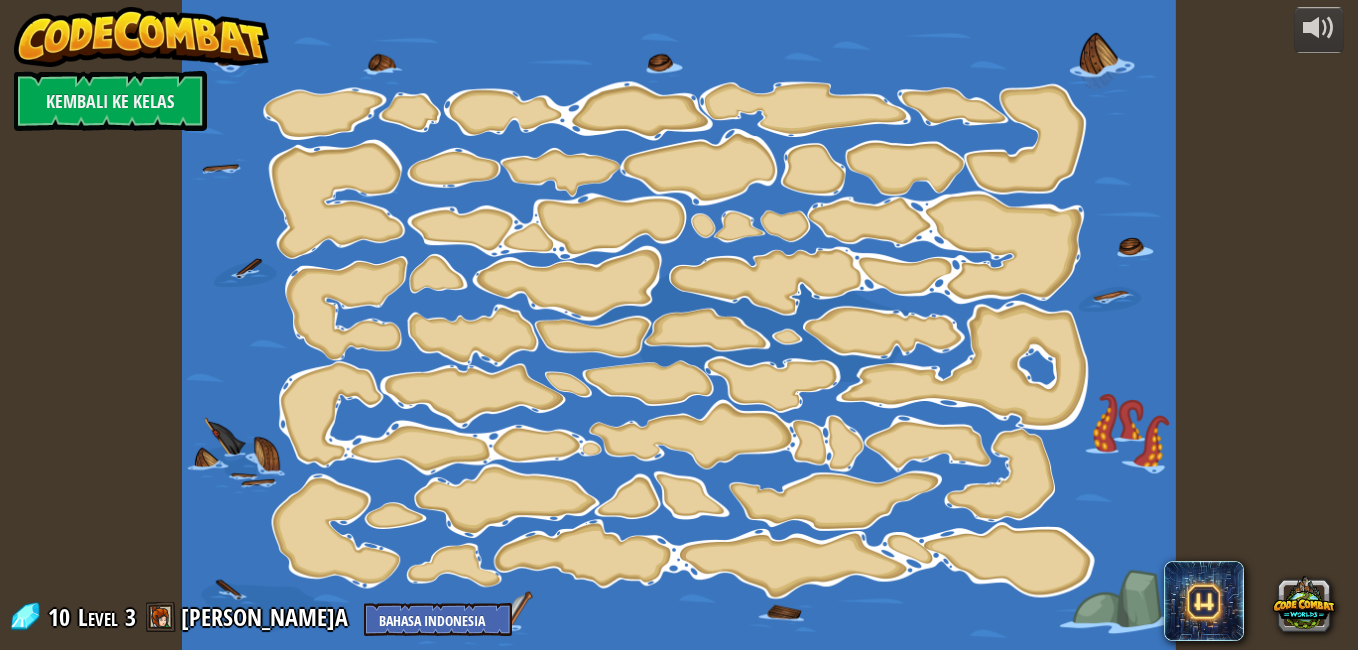 select on "id" 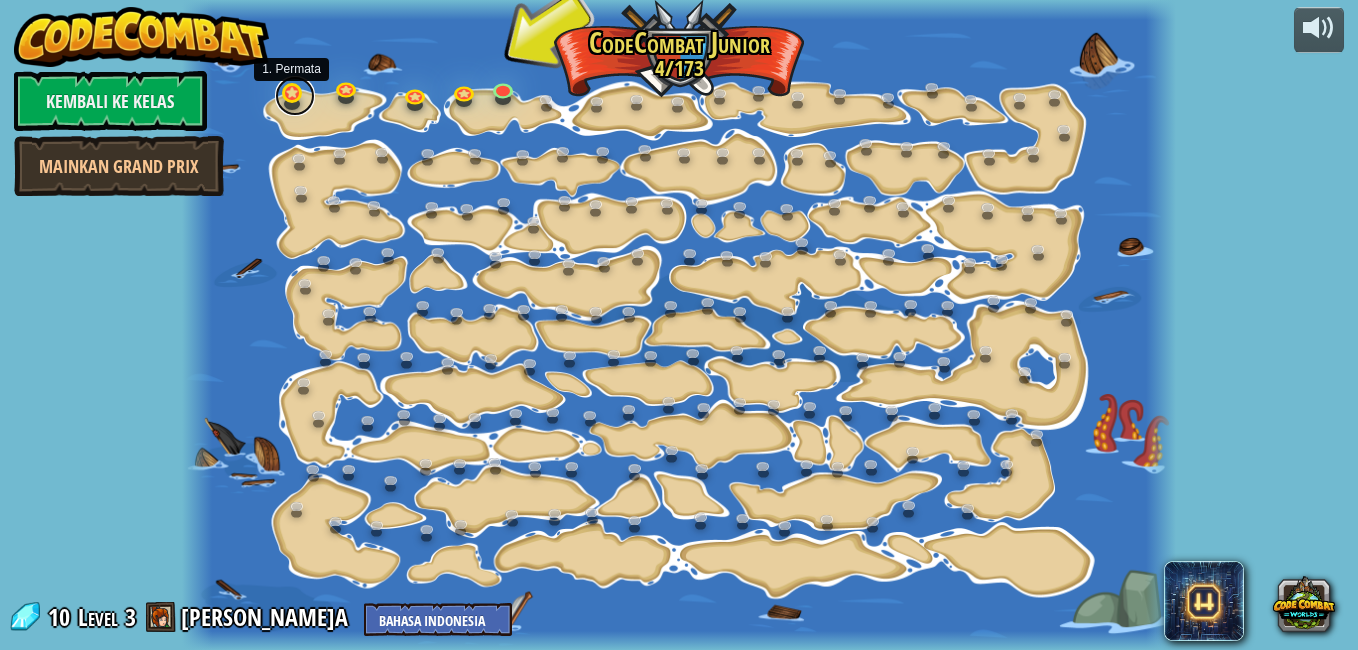 click at bounding box center (295, 96) 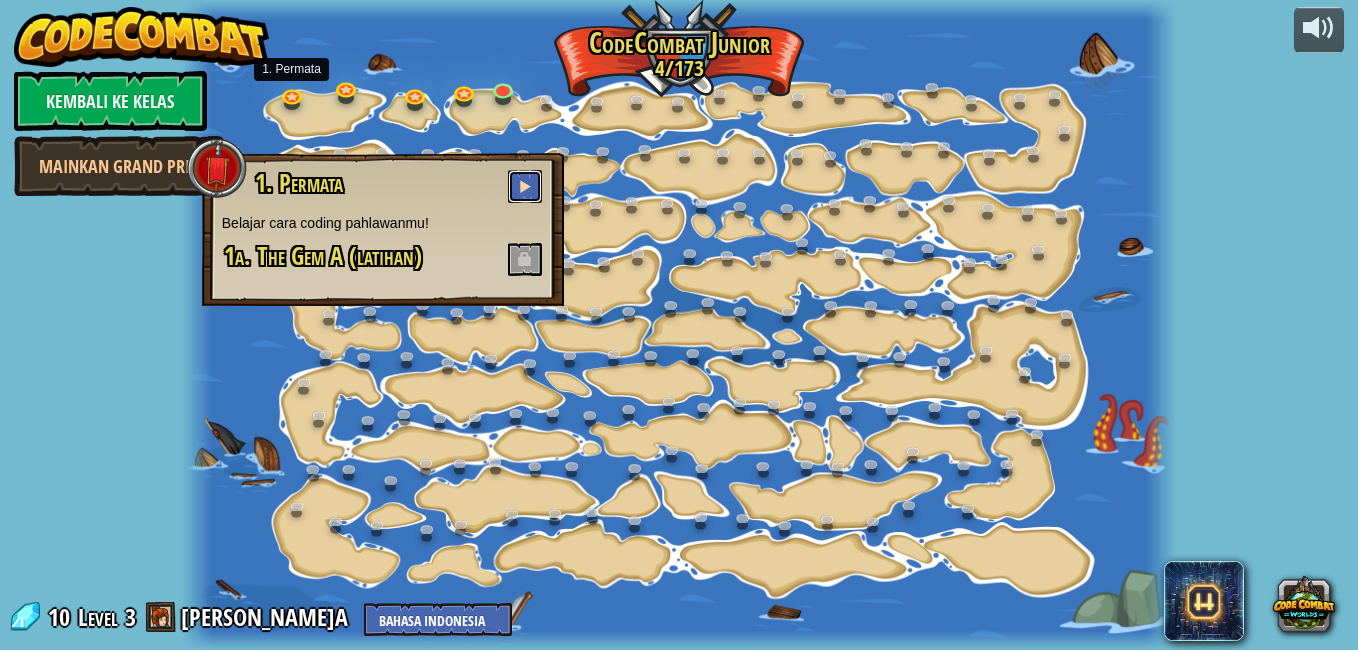 click at bounding box center [525, 186] 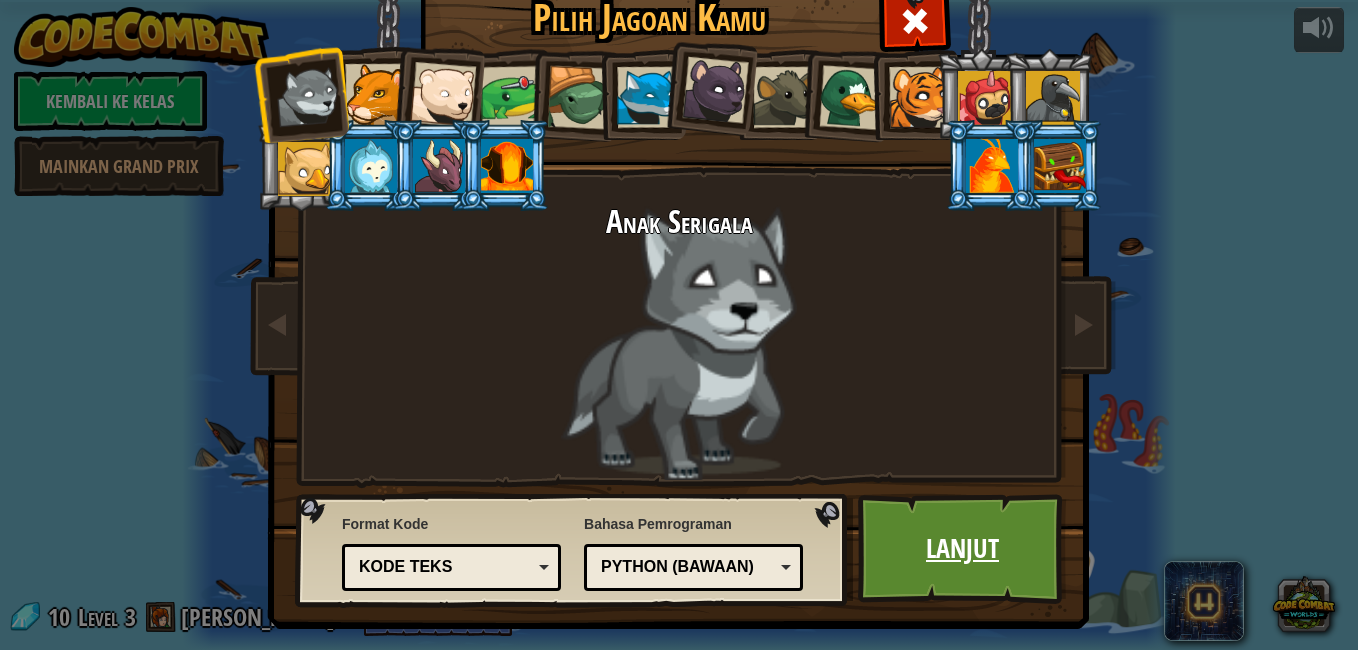 click on "Lanjut" at bounding box center [962, 549] 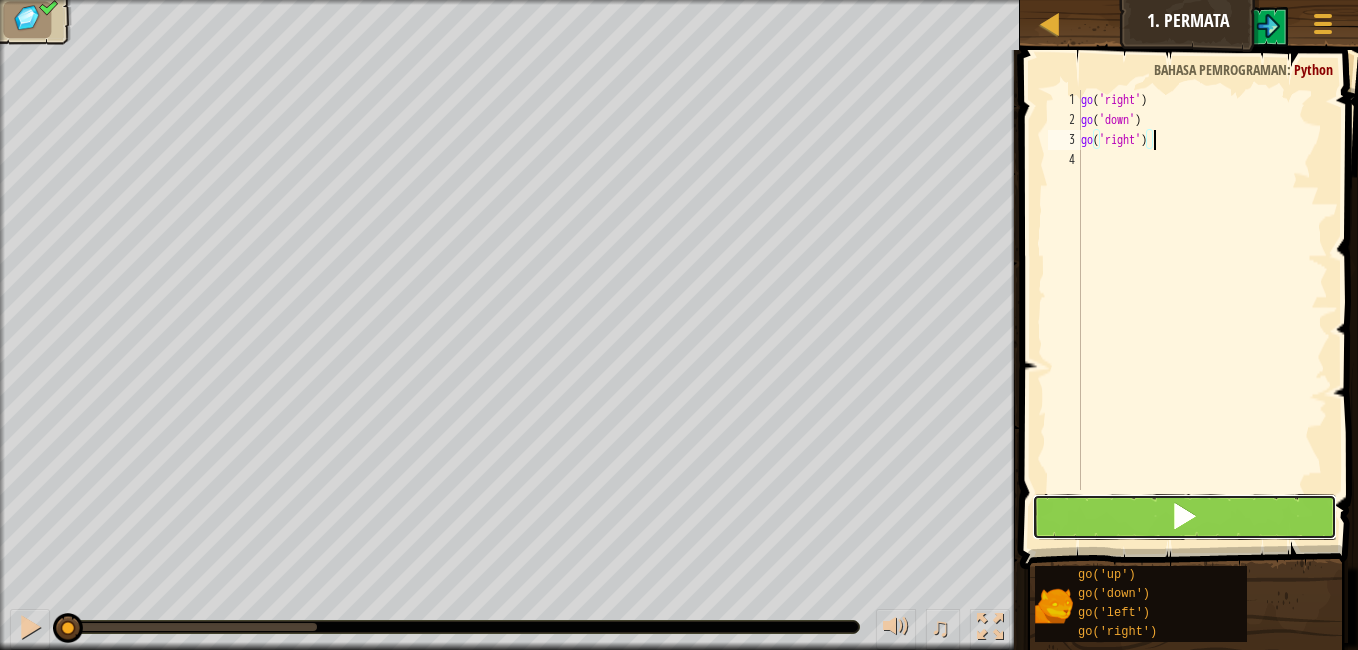 click at bounding box center (1184, 517) 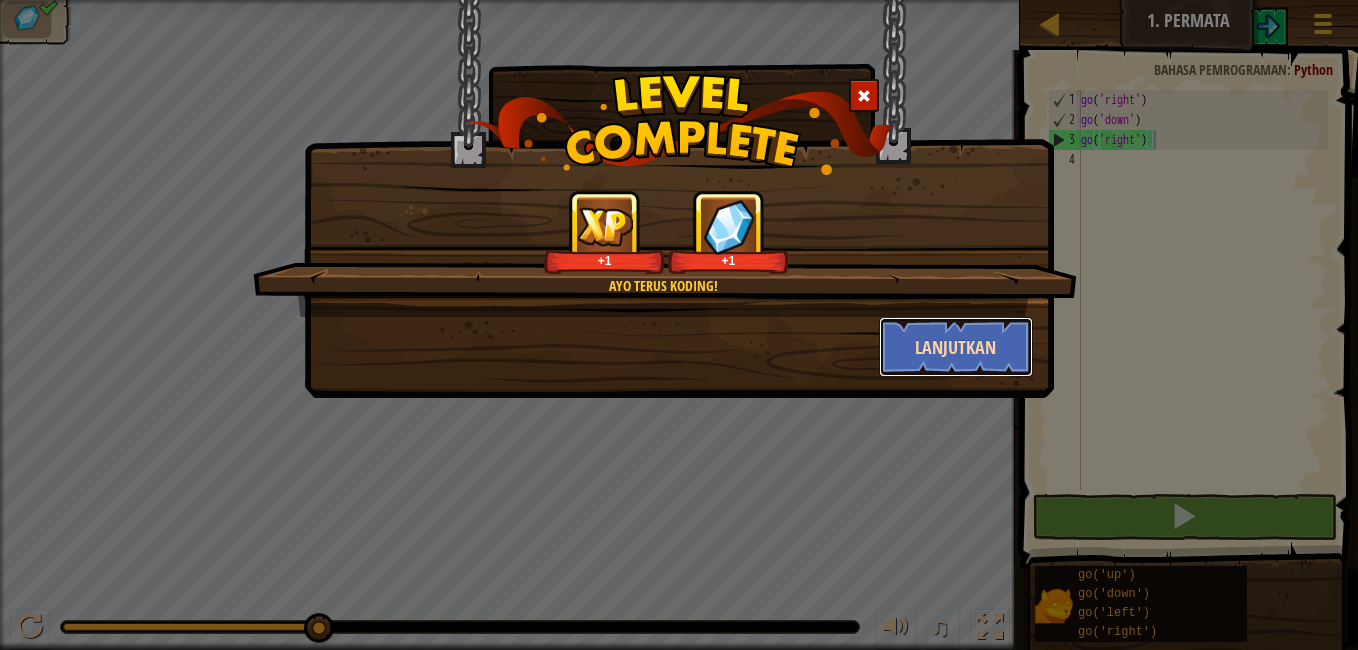 click on "Lanjutkan" at bounding box center [956, 347] 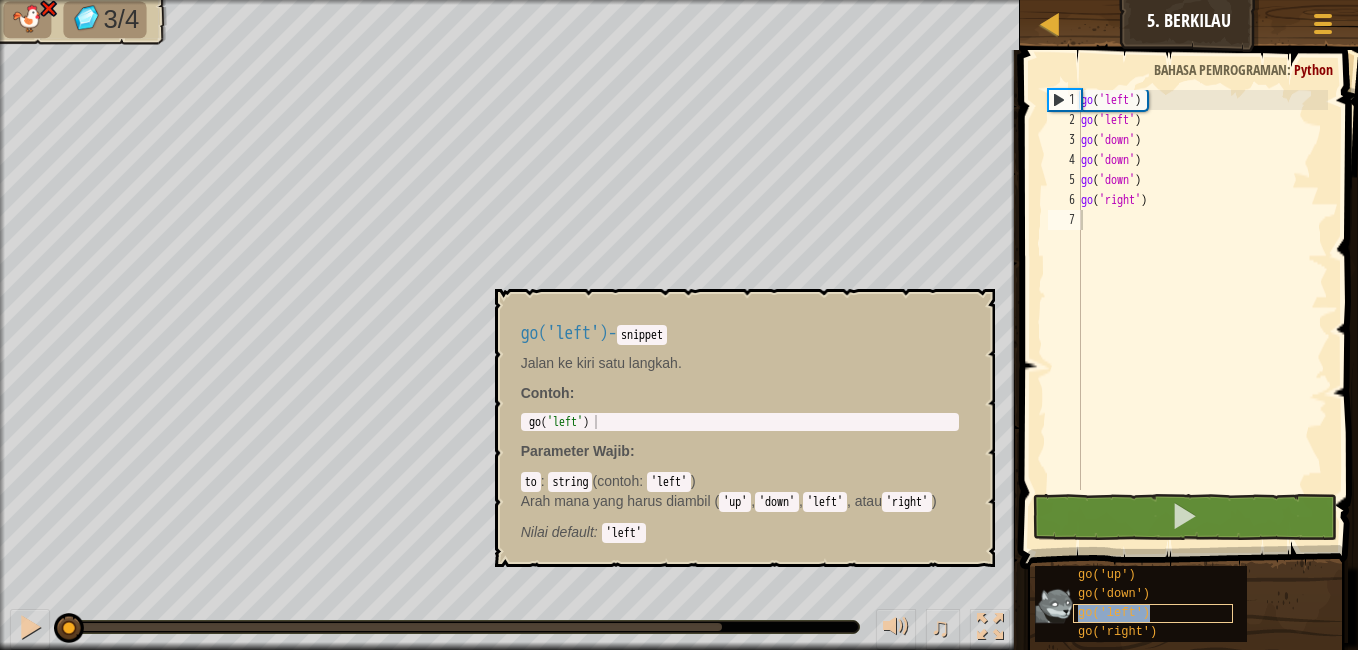 click on "go('left')" at bounding box center (1153, 613) 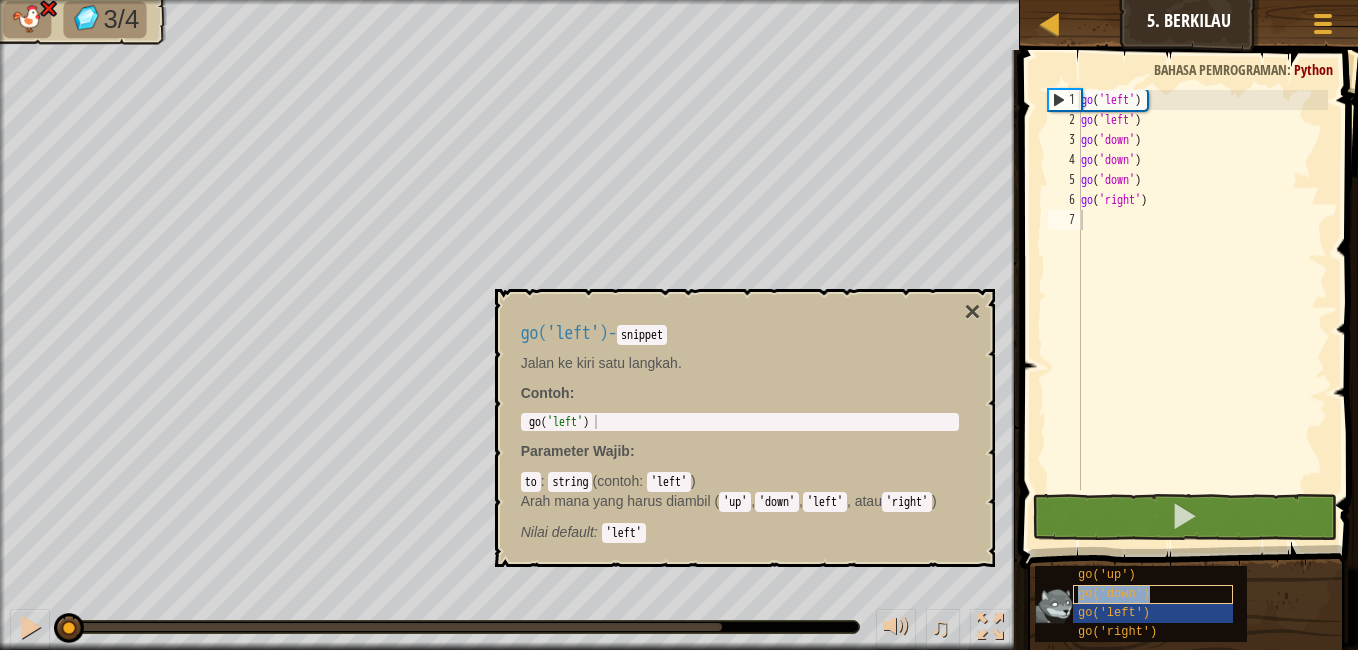 click on "go('down')" at bounding box center (1153, 594) 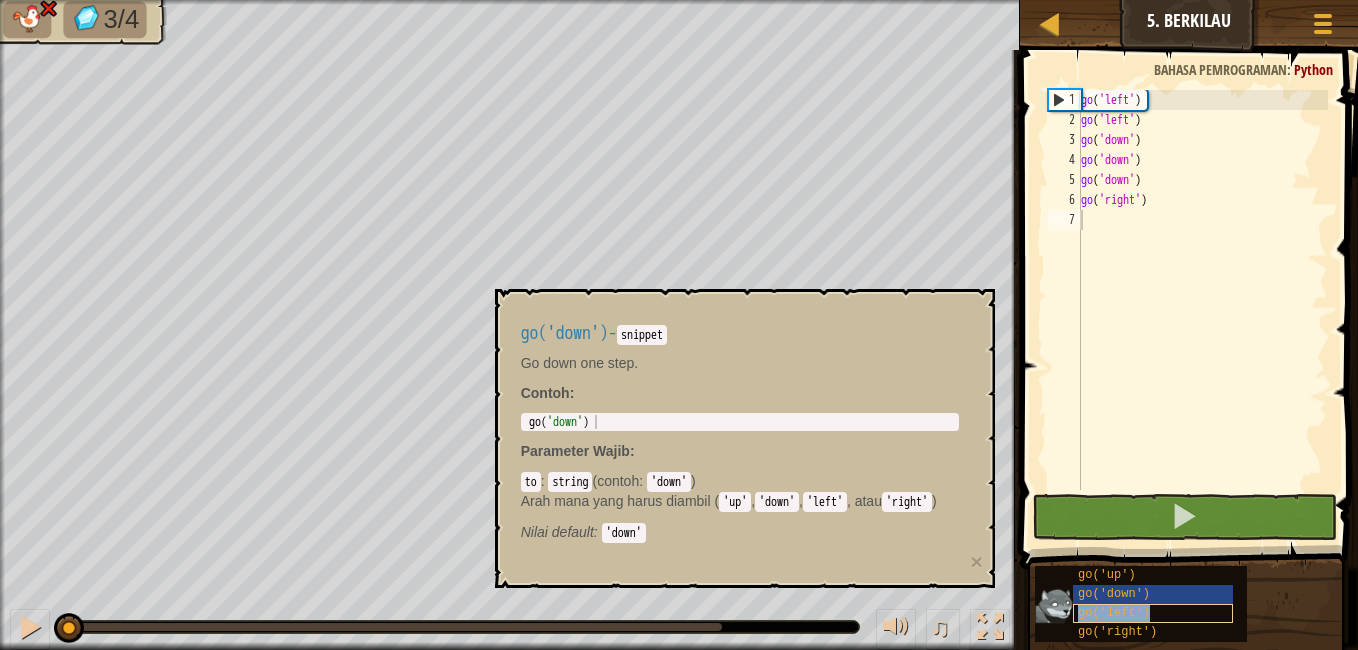 click on "go('left')" at bounding box center [1114, 613] 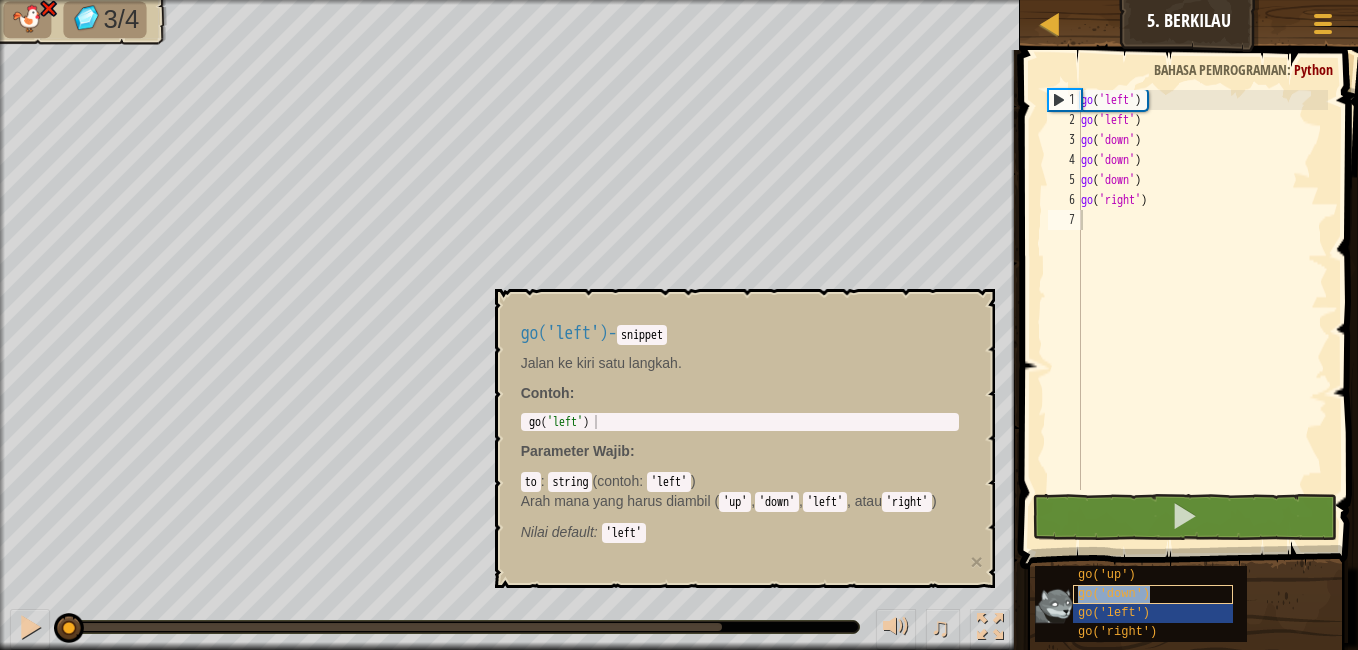 click on "go('down')" at bounding box center (1114, 594) 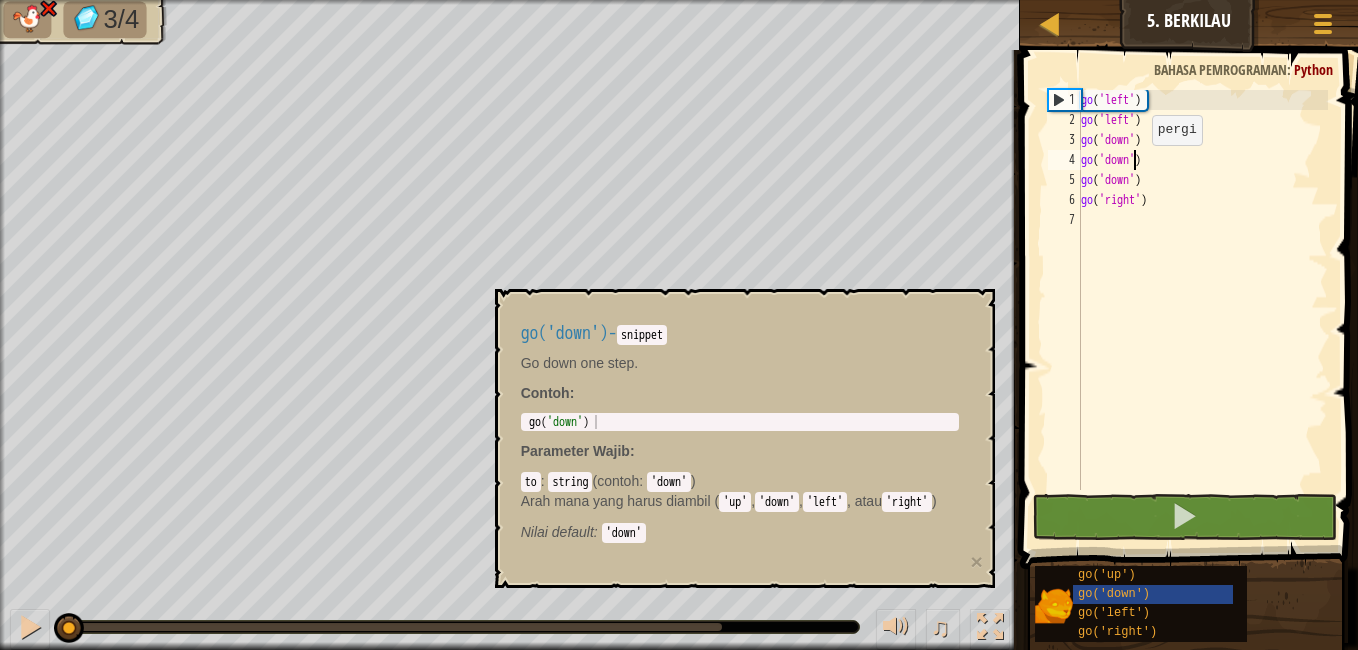 click on "go ( 'left' ) go ( 'left' ) go ( 'down' ) go ( 'down' ) go ( 'down' ) go ( 'right' )" at bounding box center [1202, 310] 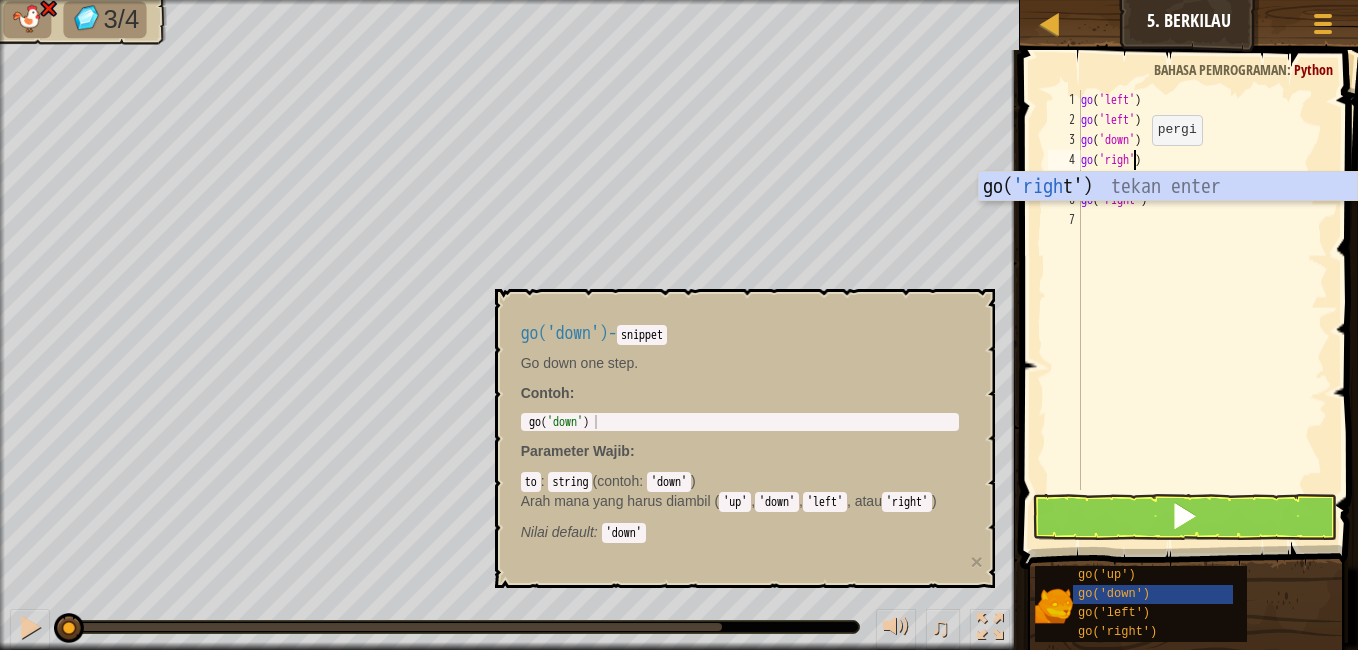 scroll, scrollTop: 9, scrollLeft: 4, axis: both 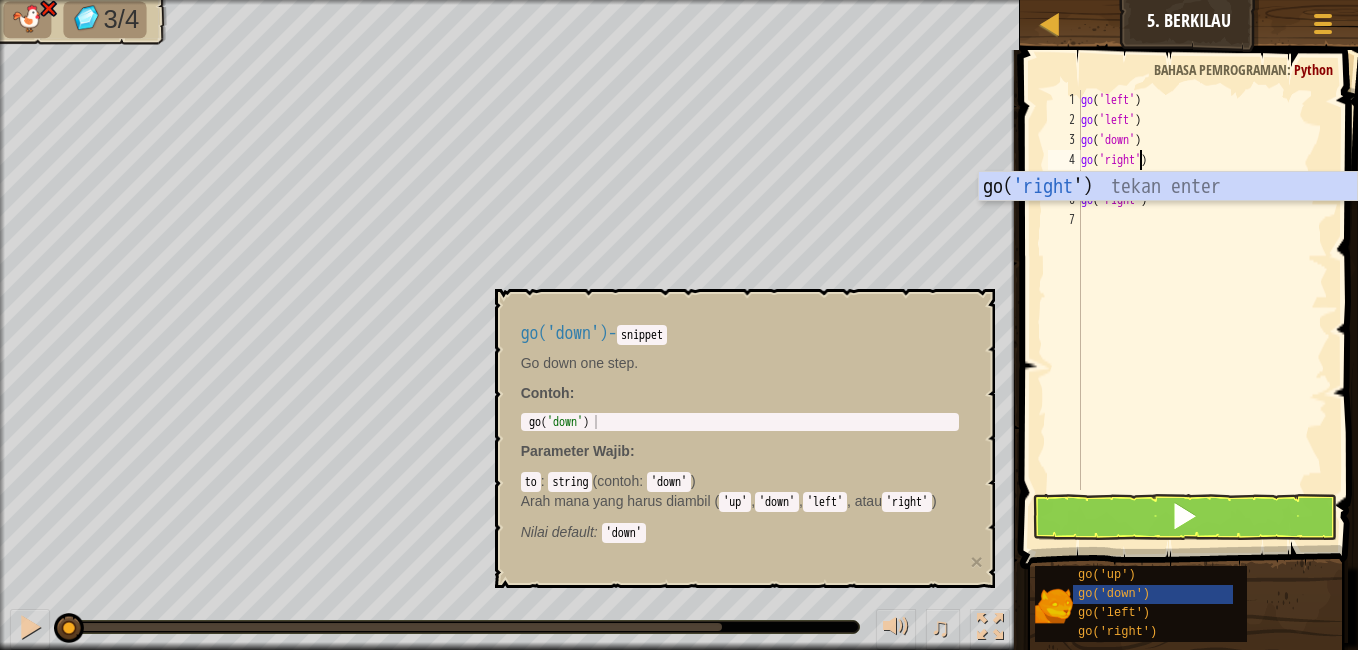 click on "go ( 'left' ) go ( 'left' ) go ( 'down' ) go ( 'right' ) go ( 'down' ) go ( 'right' )" at bounding box center (1202, 310) 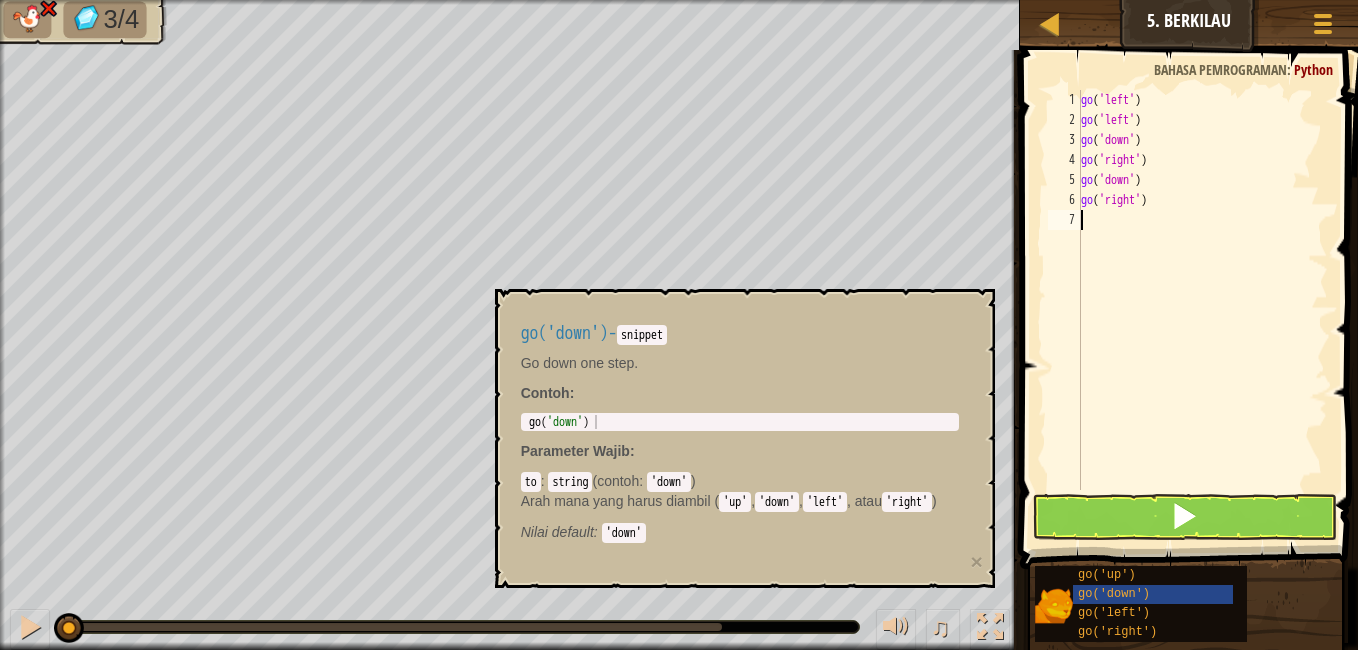 scroll, scrollTop: 9, scrollLeft: 0, axis: vertical 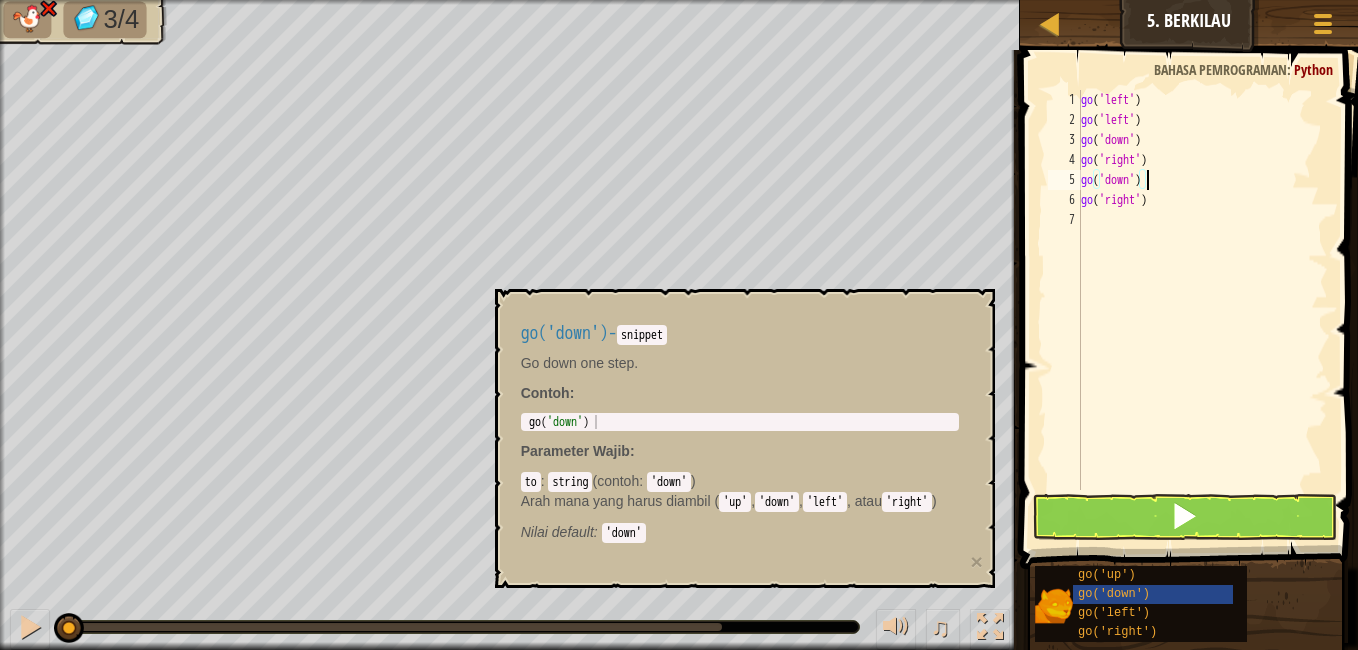click on "go ( 'left' ) go ( 'left' ) go ( 'down' ) go ( 'right' ) go ( 'down' ) go ( 'right' )" at bounding box center (1202, 310) 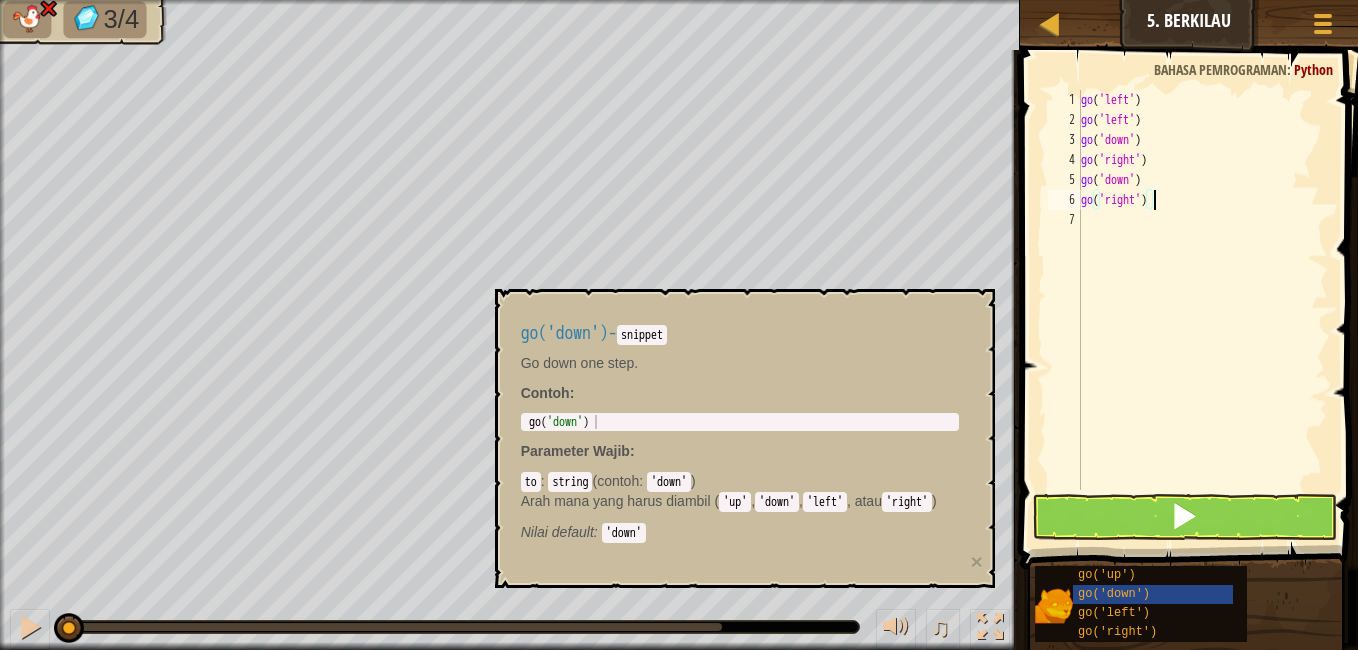 type on "go('right')" 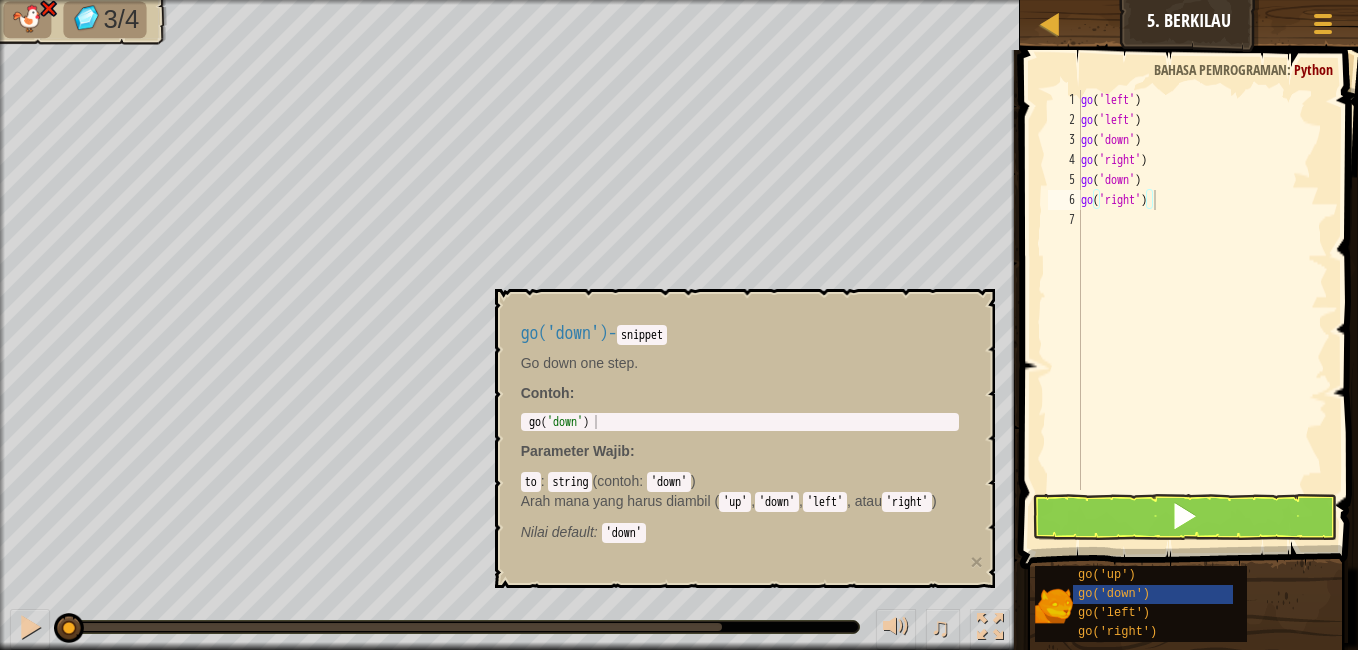 click on "Bahasa pemrograman" at bounding box center [1220, 69] 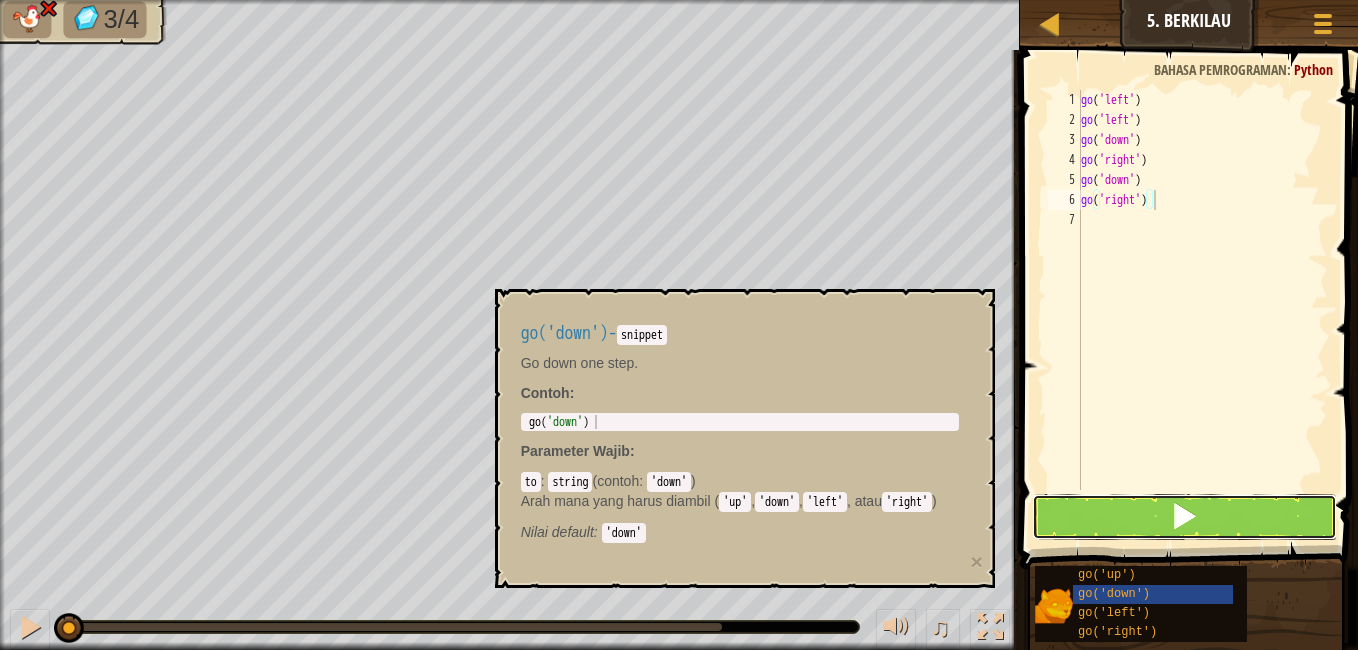 click at bounding box center [1184, 517] 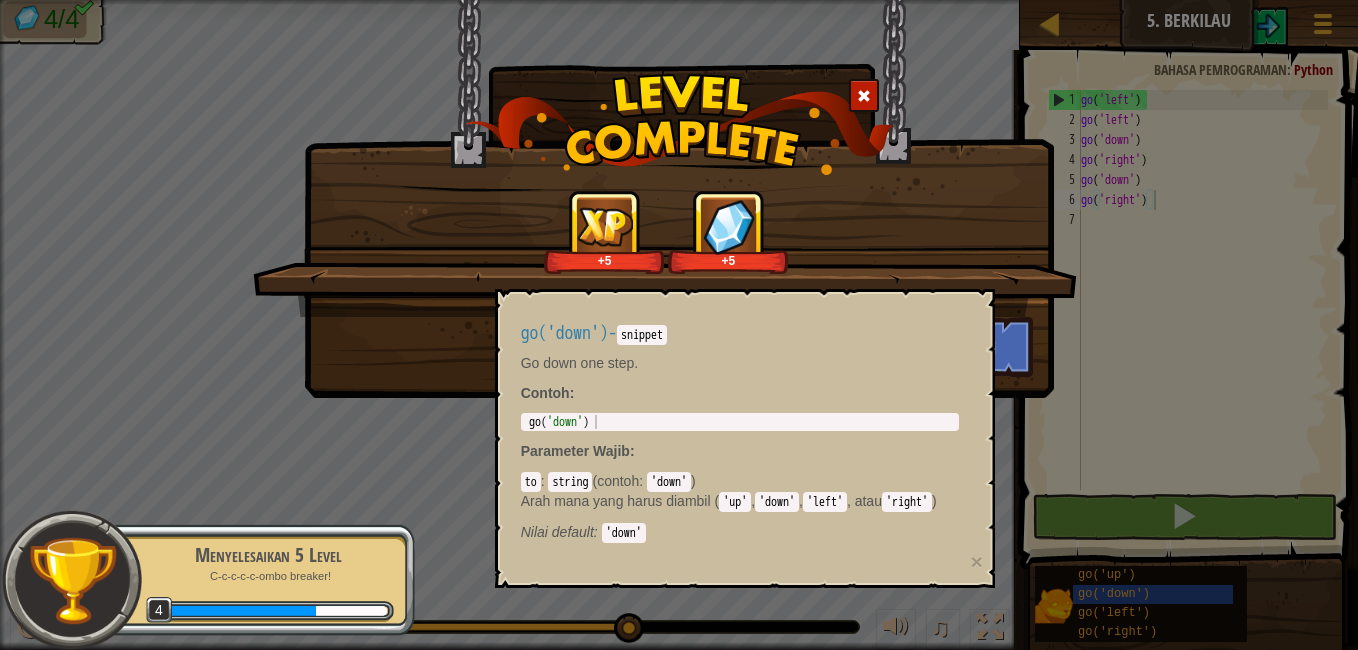 click on "+5 +5" at bounding box center (666, 232) 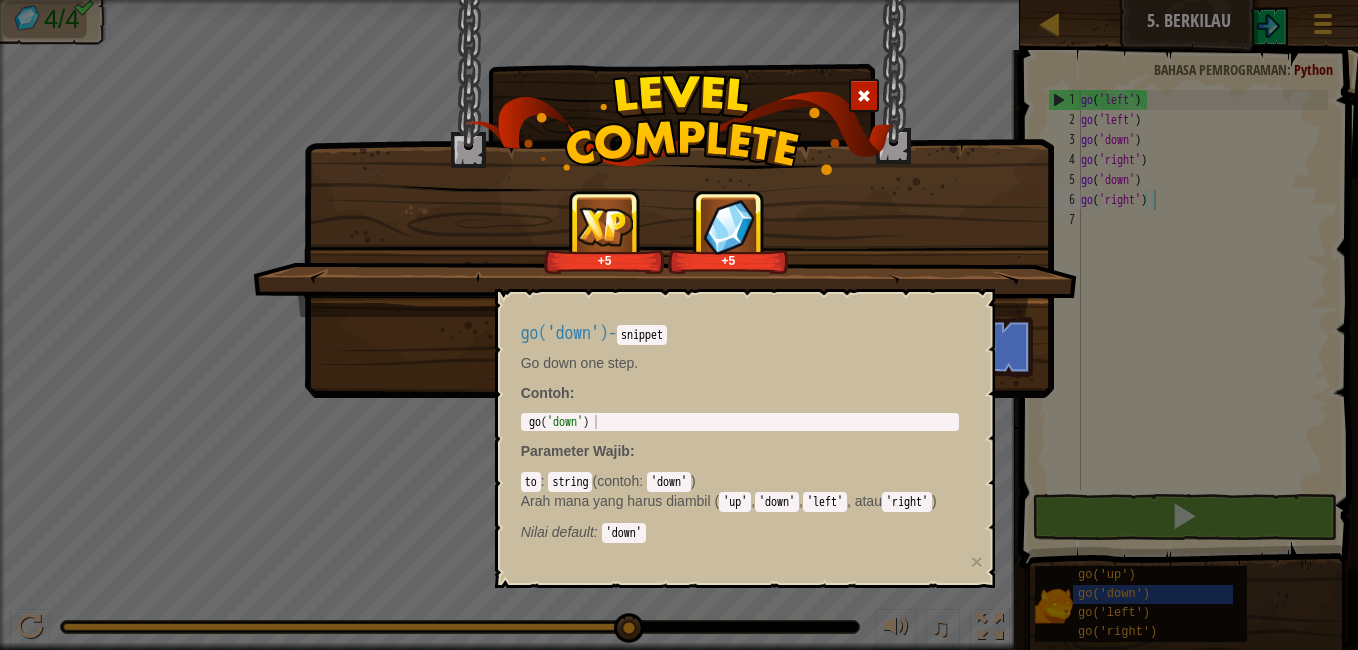 click on "+5 +5 Lanjutkan" at bounding box center [679, 325] 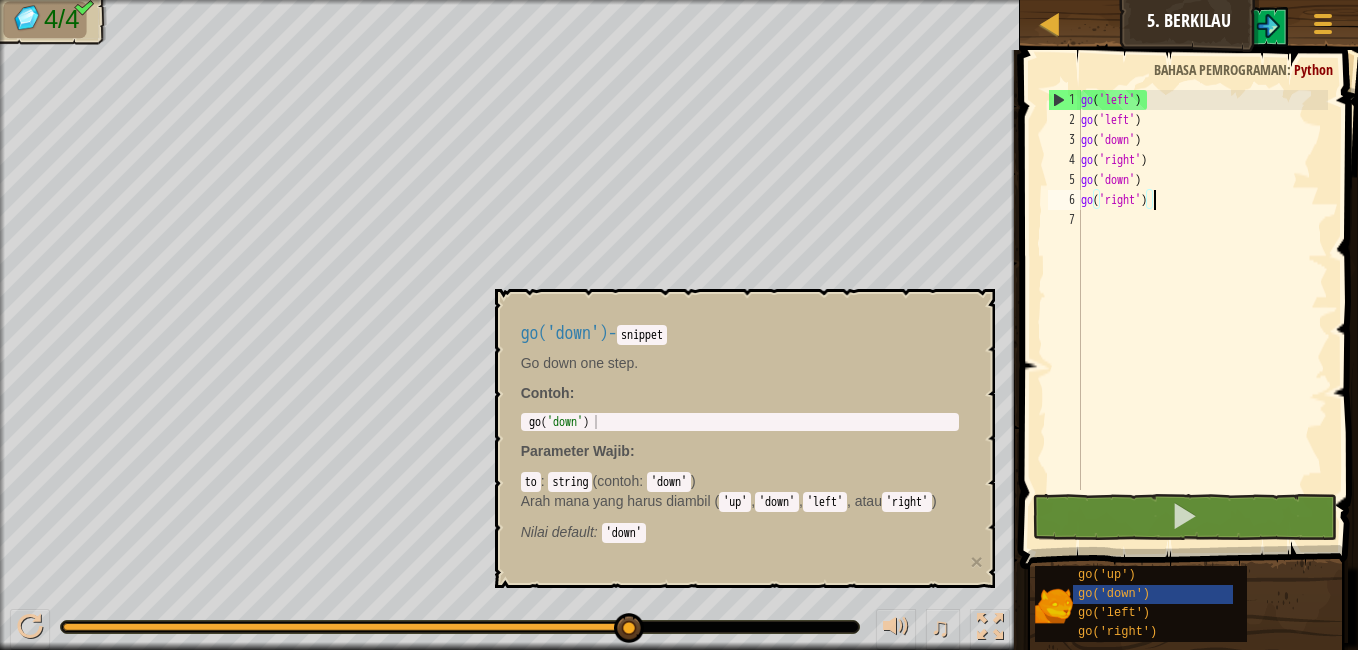type on "go('down')" 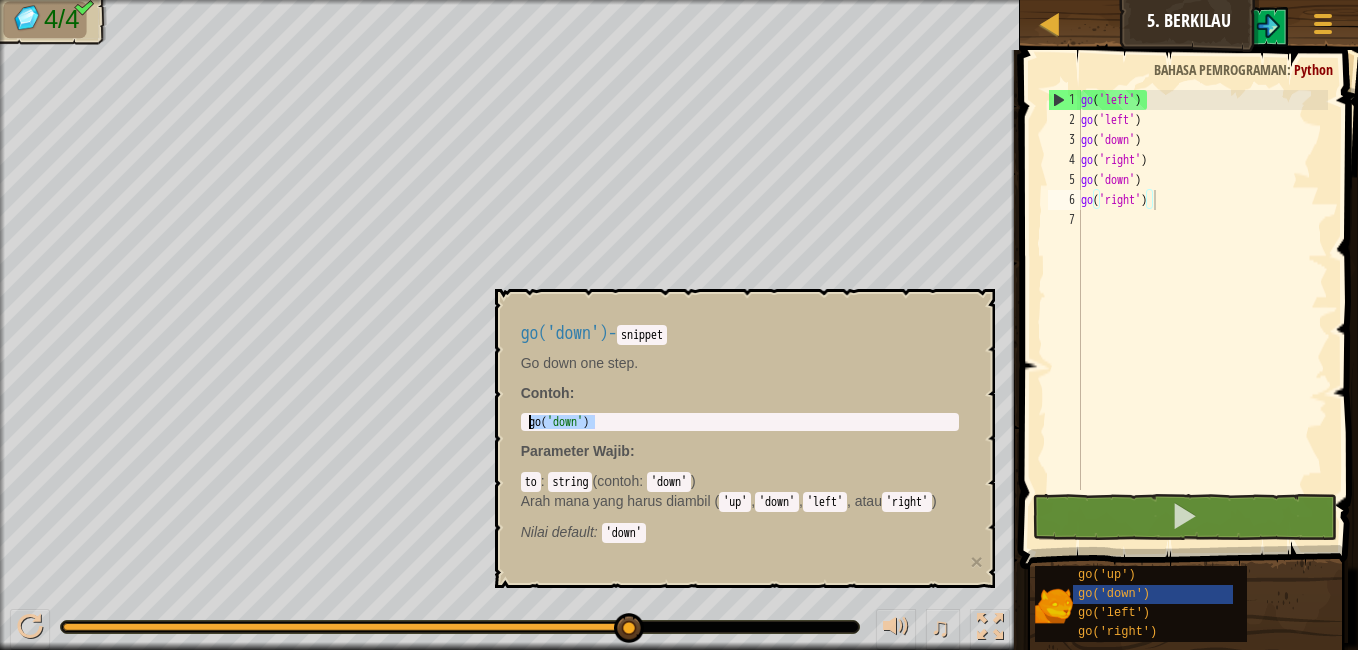 drag, startPoint x: 818, startPoint y: 418, endPoint x: 1035, endPoint y: 357, distance: 225.41074 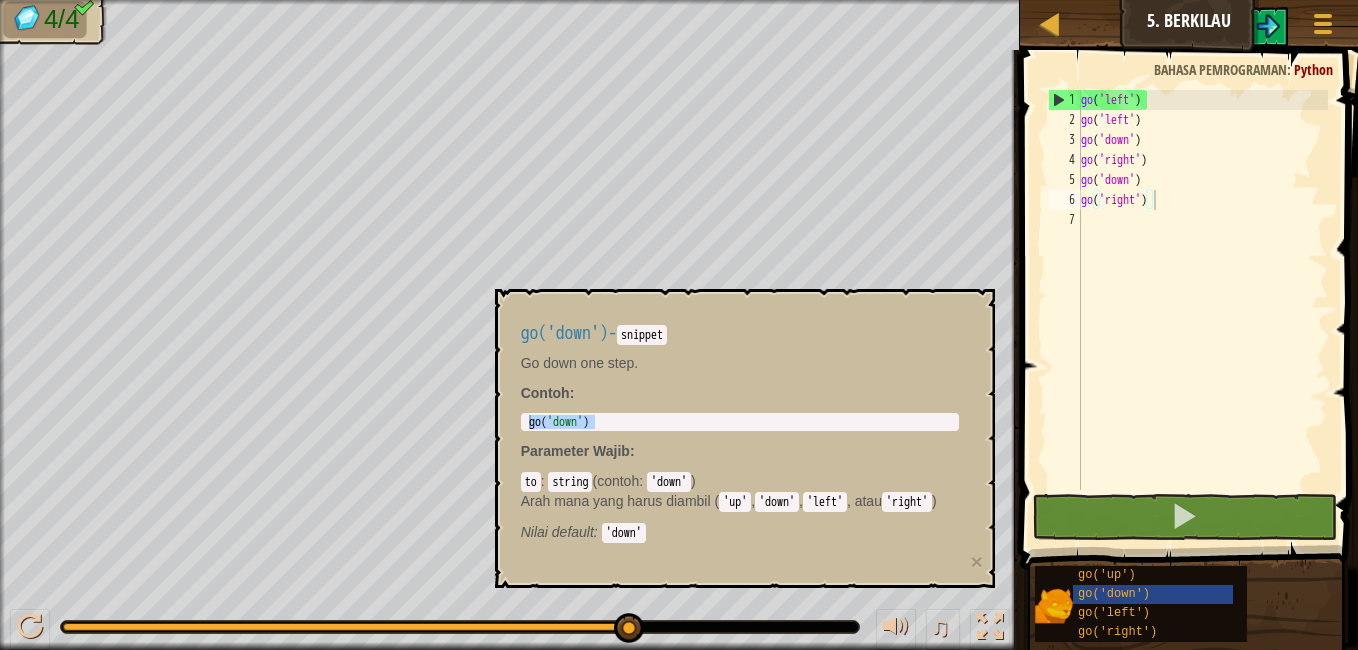 drag, startPoint x: 1035, startPoint y: 357, endPoint x: 1361, endPoint y: 245, distance: 344.70276 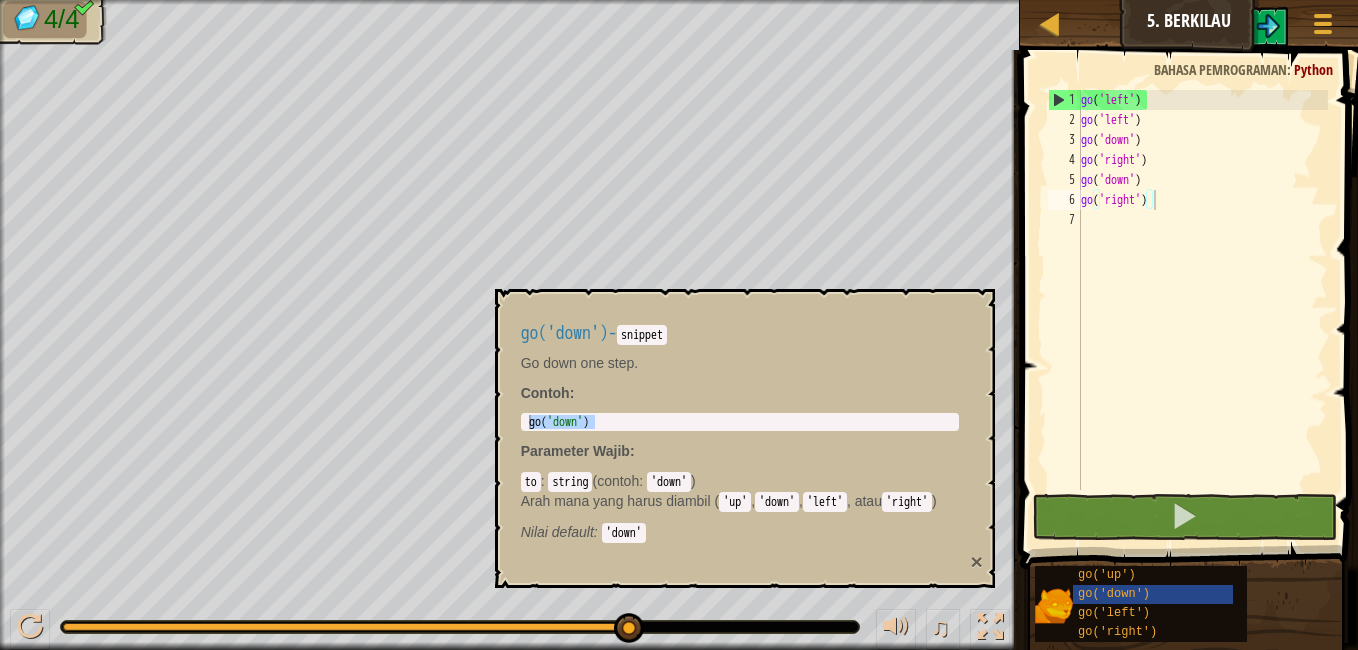 click on "×" at bounding box center [976, 561] 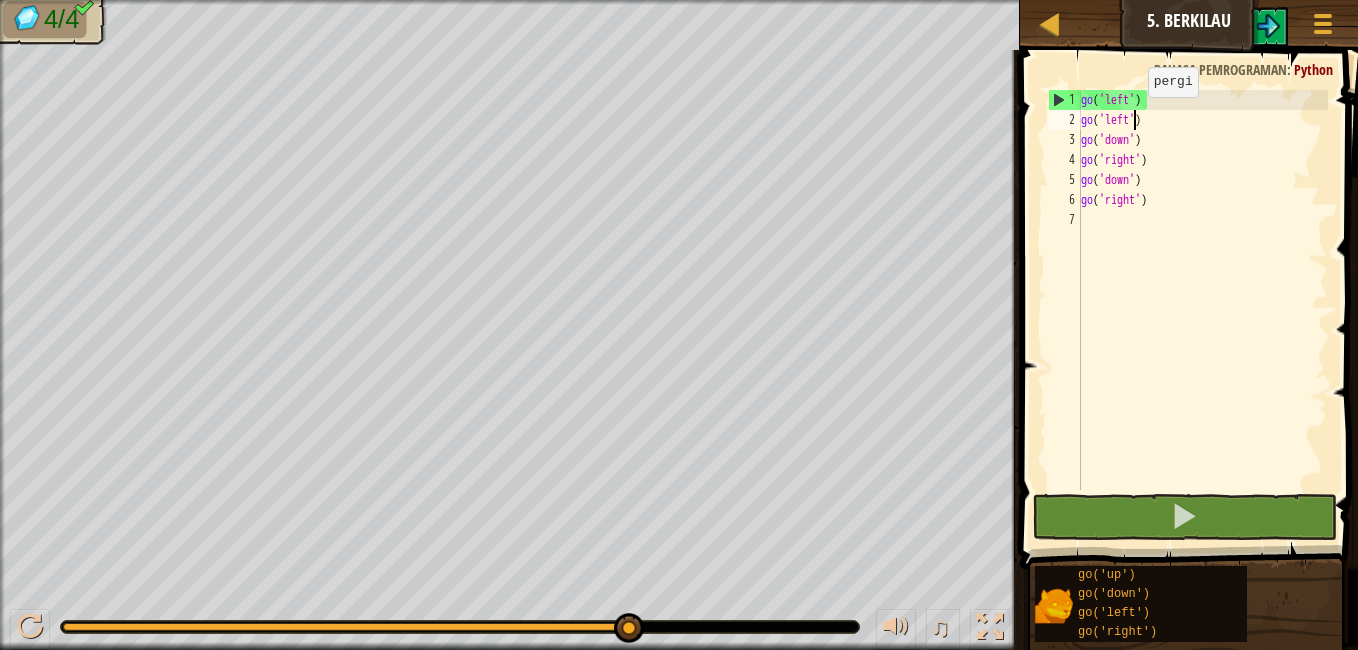 click on "go ( 'left' ) go ( 'left' ) go ( 'down' ) go ( 'right' ) go ( 'down' ) go ( 'right' )" at bounding box center (1202, 310) 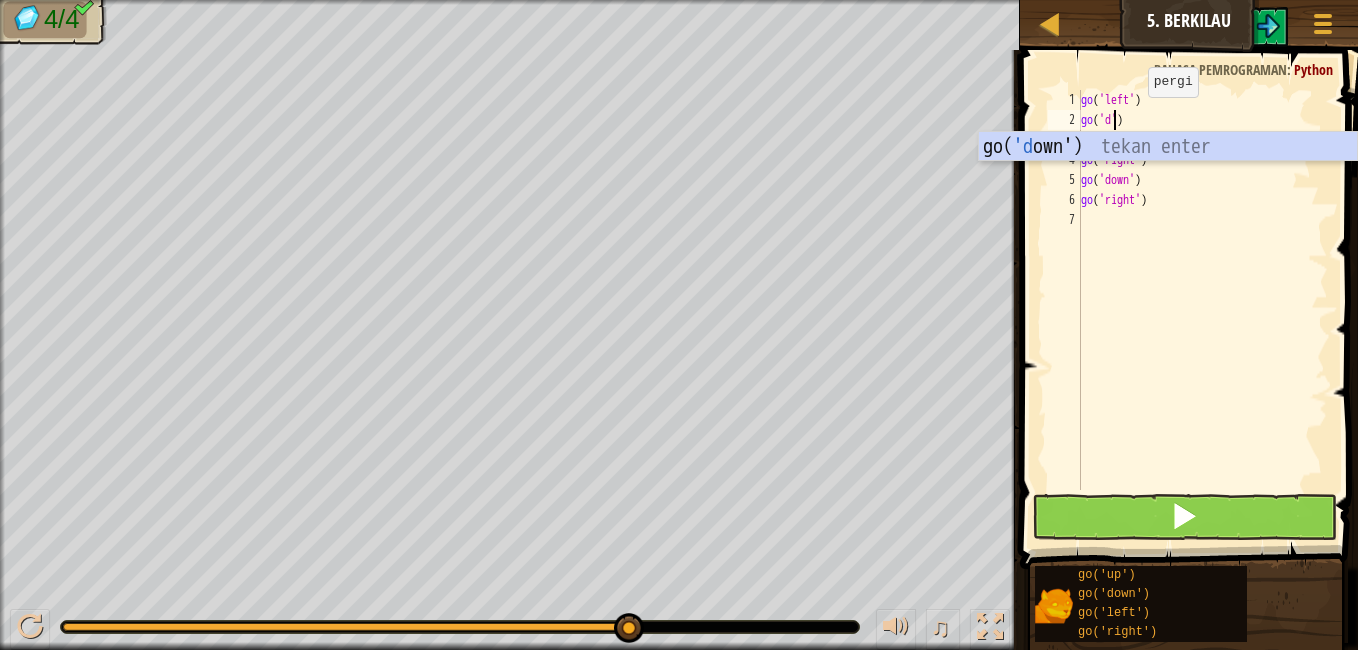 scroll, scrollTop: 9, scrollLeft: 3, axis: both 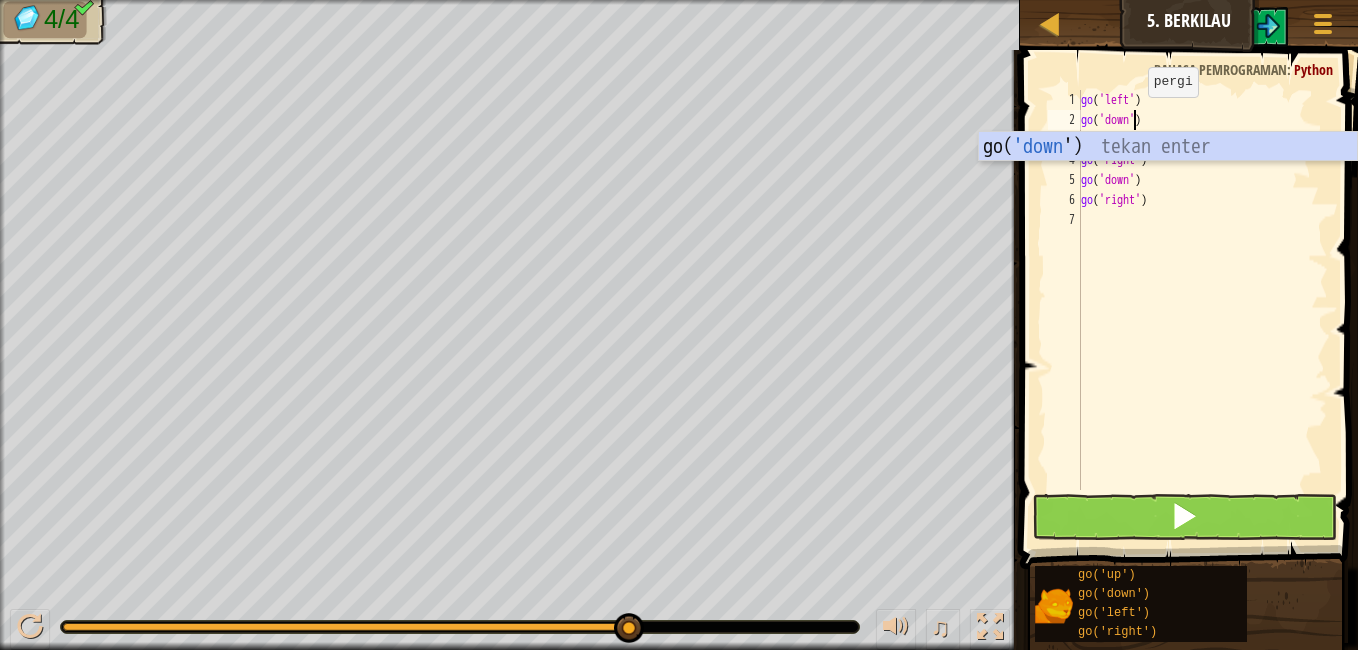 type on "go('down')" 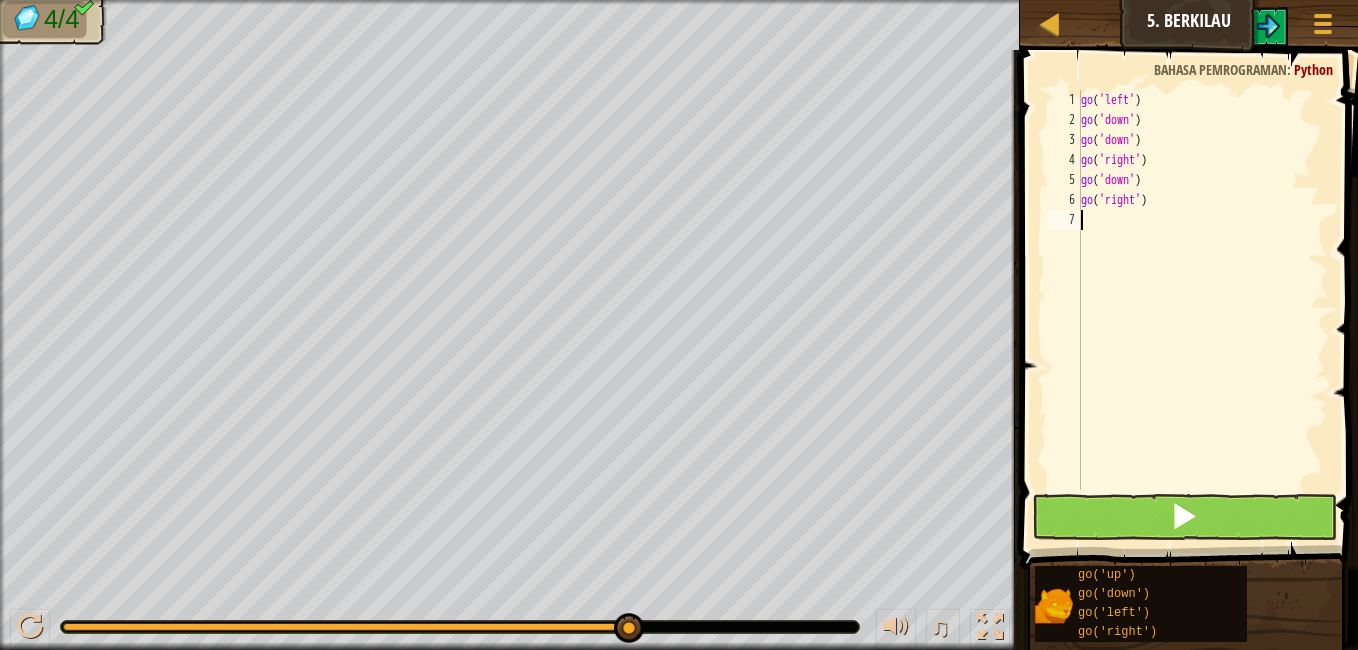 click on "go ( 'left' ) go ( 'down' ) go ( 'down' ) go ( 'right' ) go ( 'down' ) go ( 'right' )" at bounding box center (1202, 310) 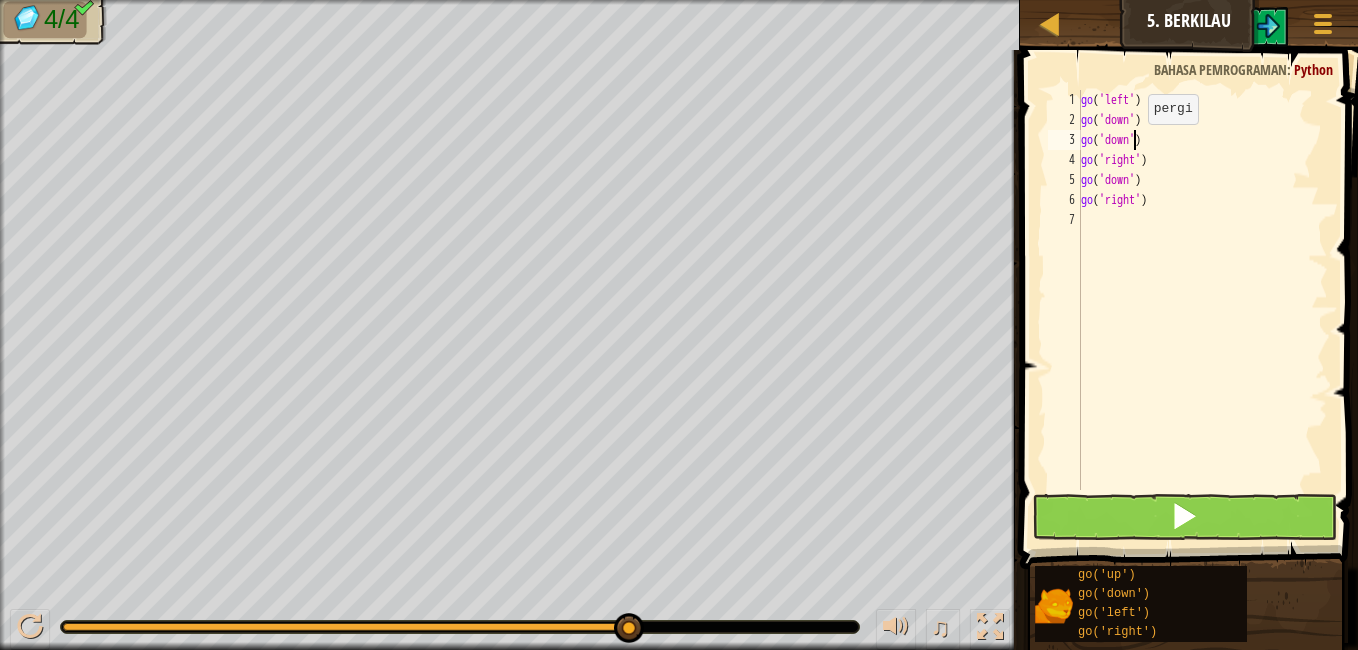 click on "go ( 'left' ) go ( 'down' ) go ( 'down' ) go ( 'right' ) go ( 'down' ) go ( 'right' )" at bounding box center [1202, 310] 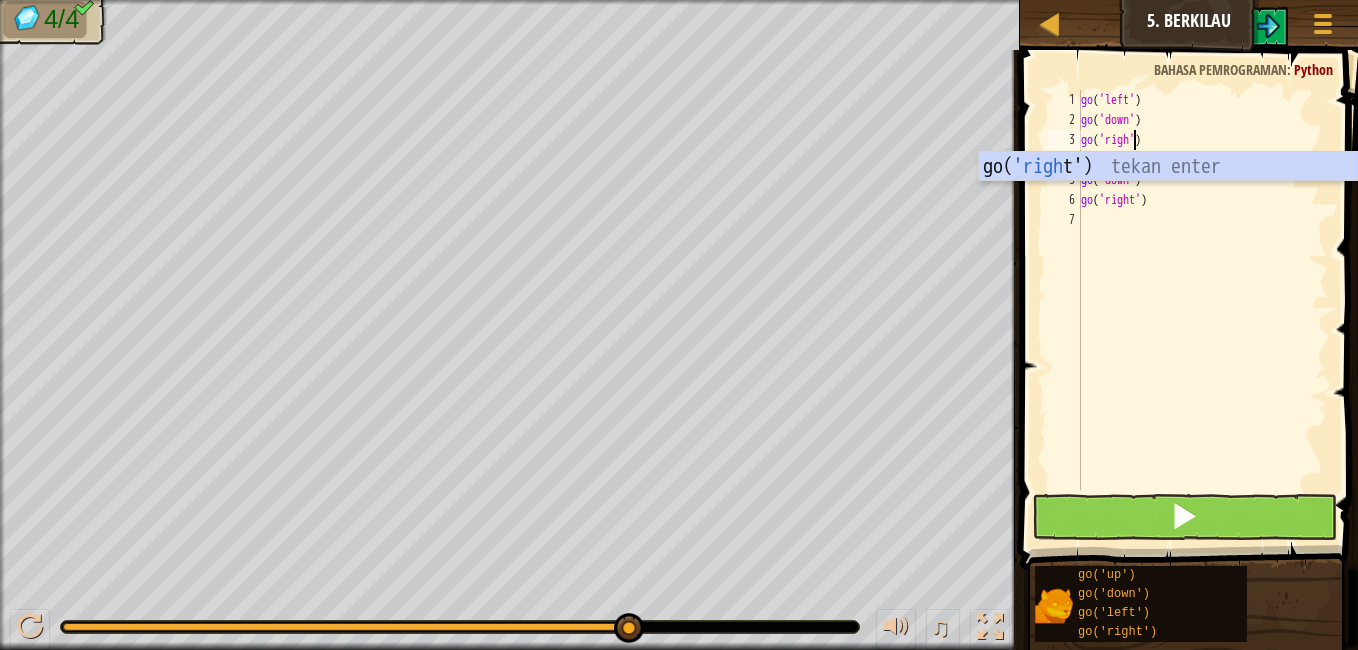 scroll, scrollTop: 9, scrollLeft: 4, axis: both 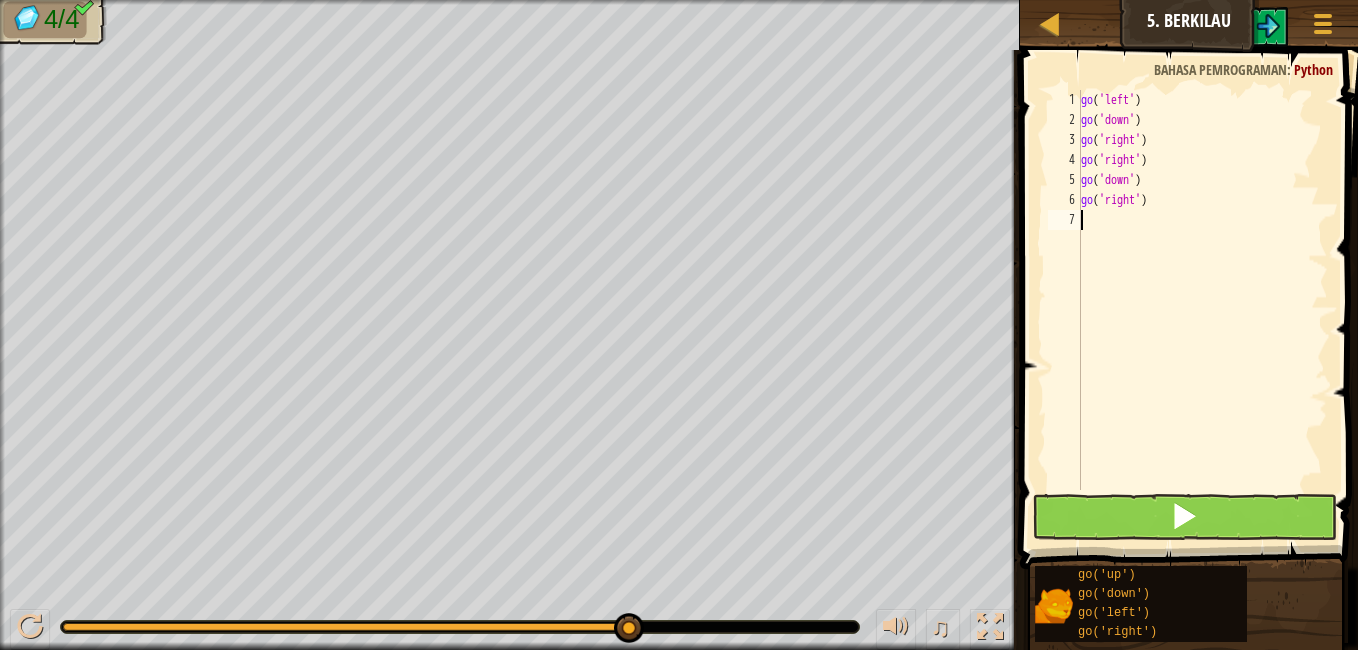 click on "go ( 'left' ) go ( 'down' ) go ( 'right' ) go ( 'right' ) go ( 'down' ) go ( 'right' )" at bounding box center (1202, 310) 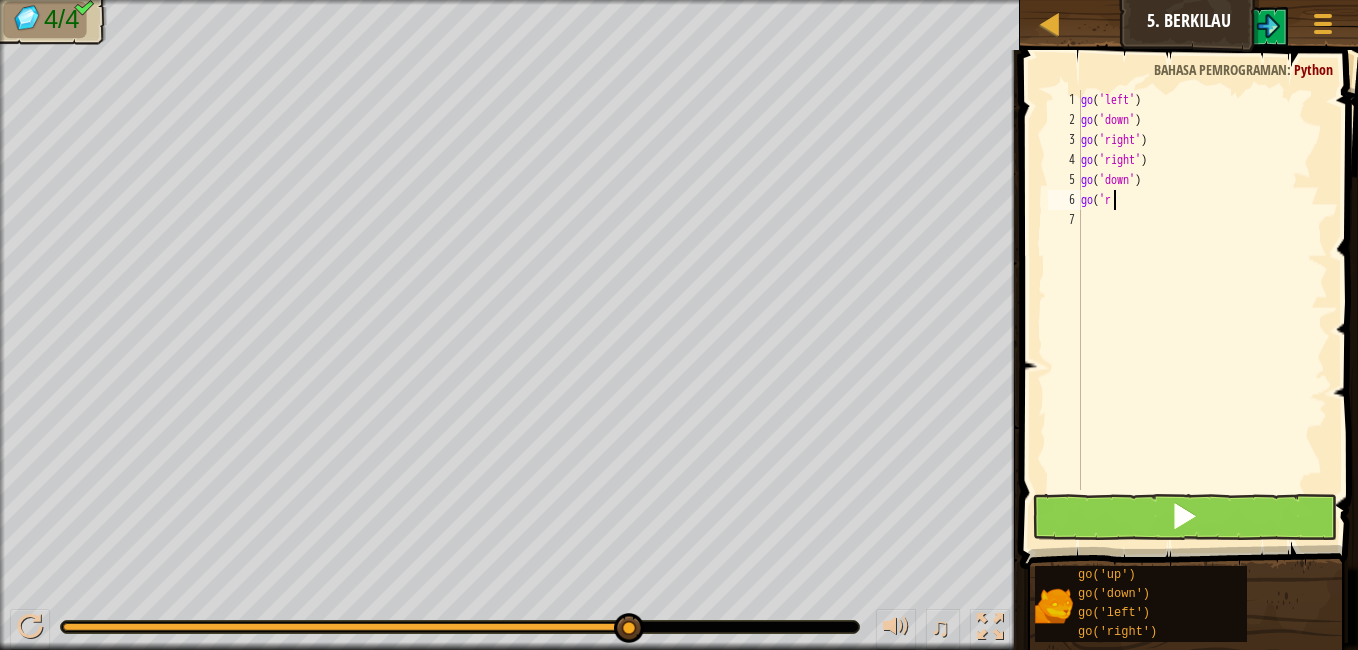 type on "g" 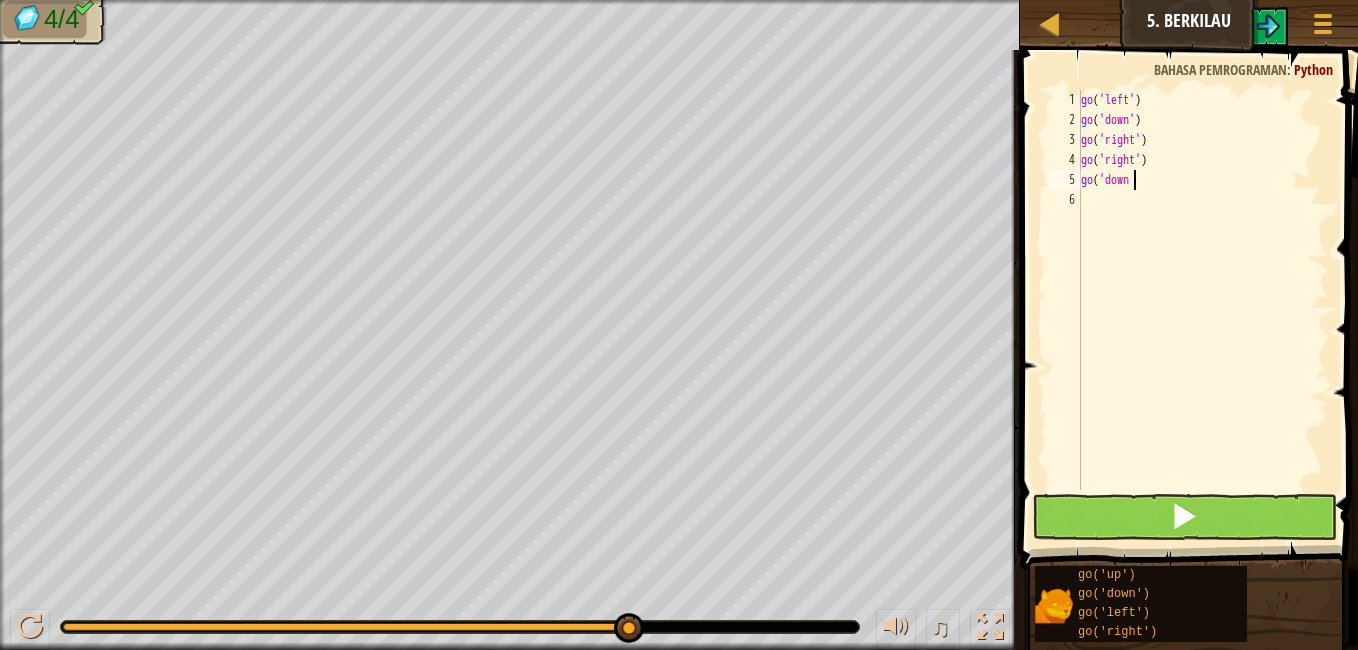 type on "g" 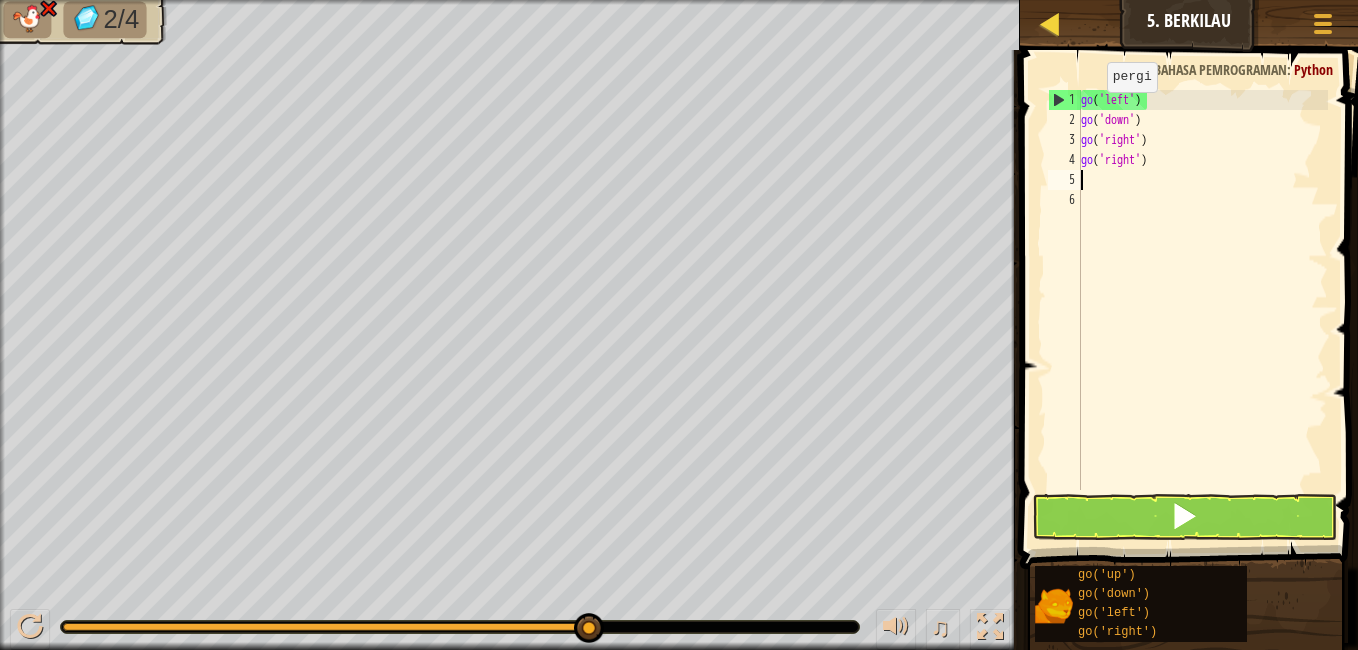type 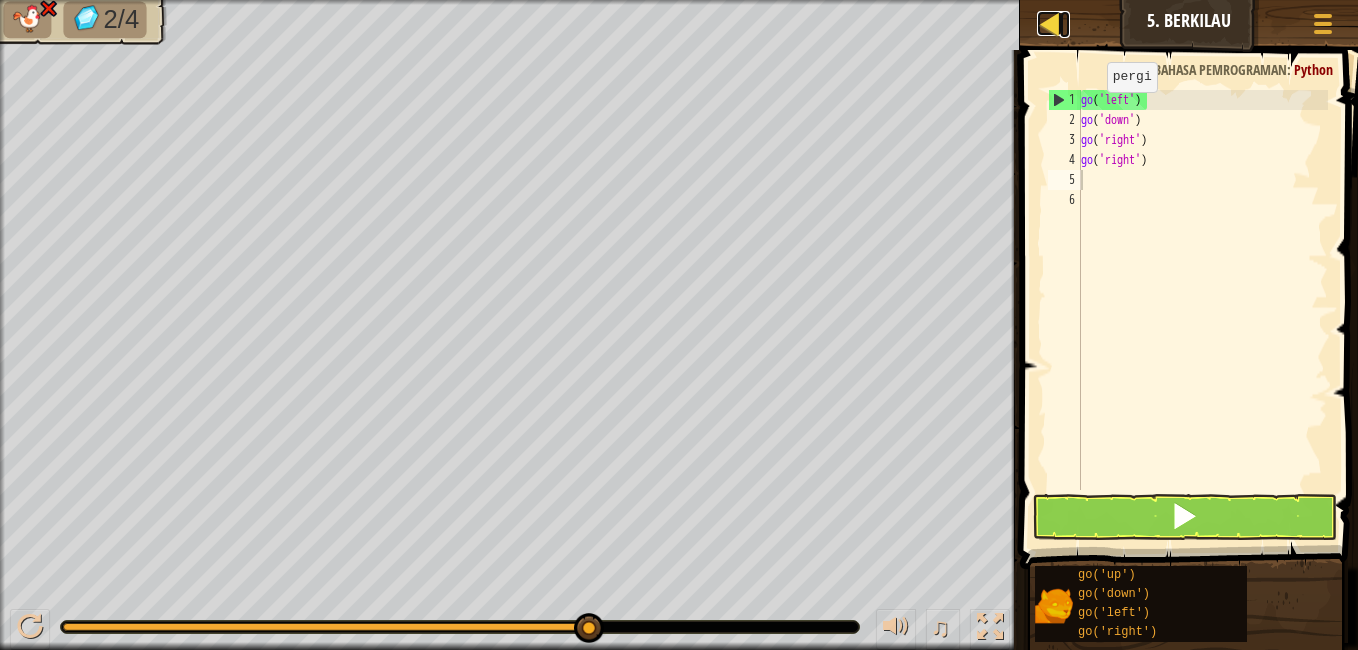 click at bounding box center (1049, 23) 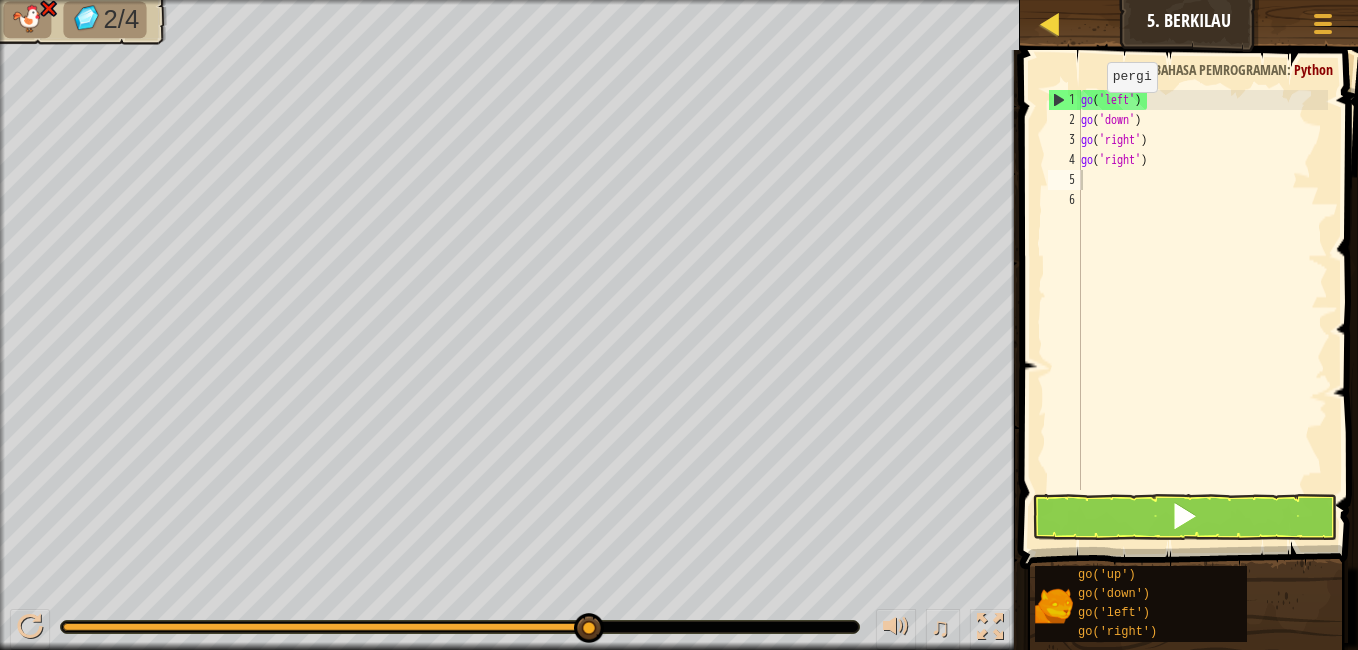 select on "id" 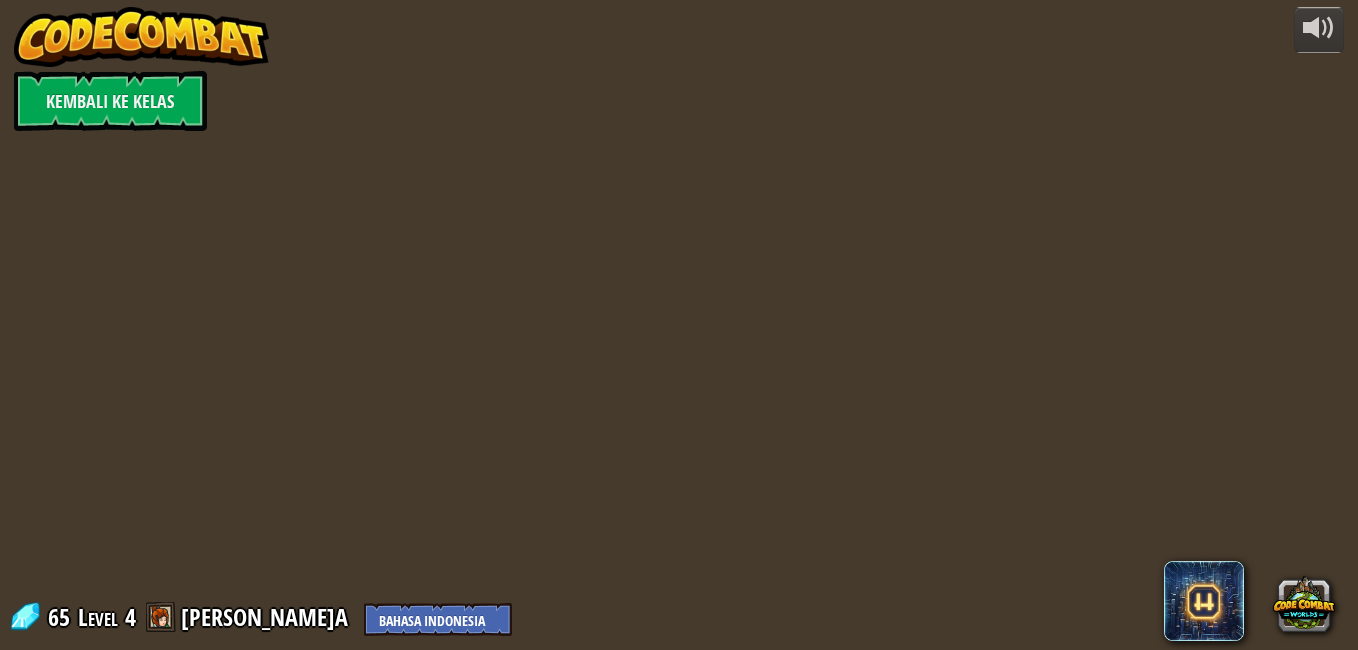 select on "id" 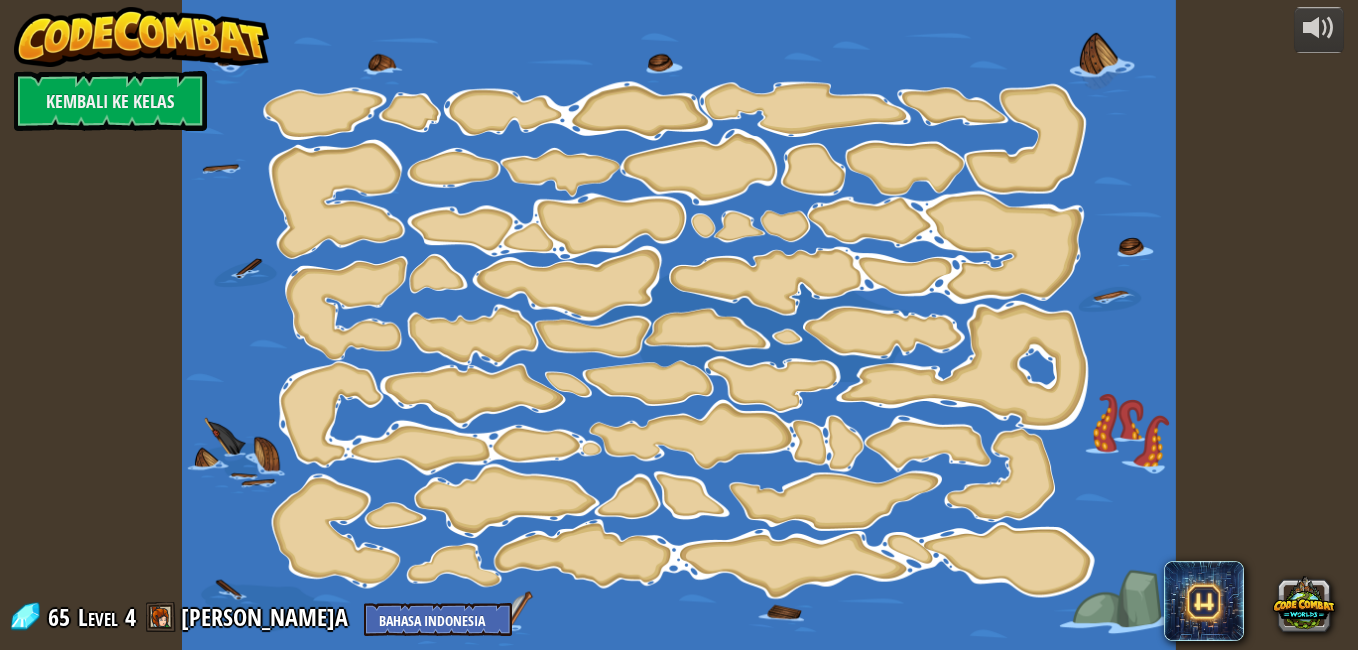 select on "id" 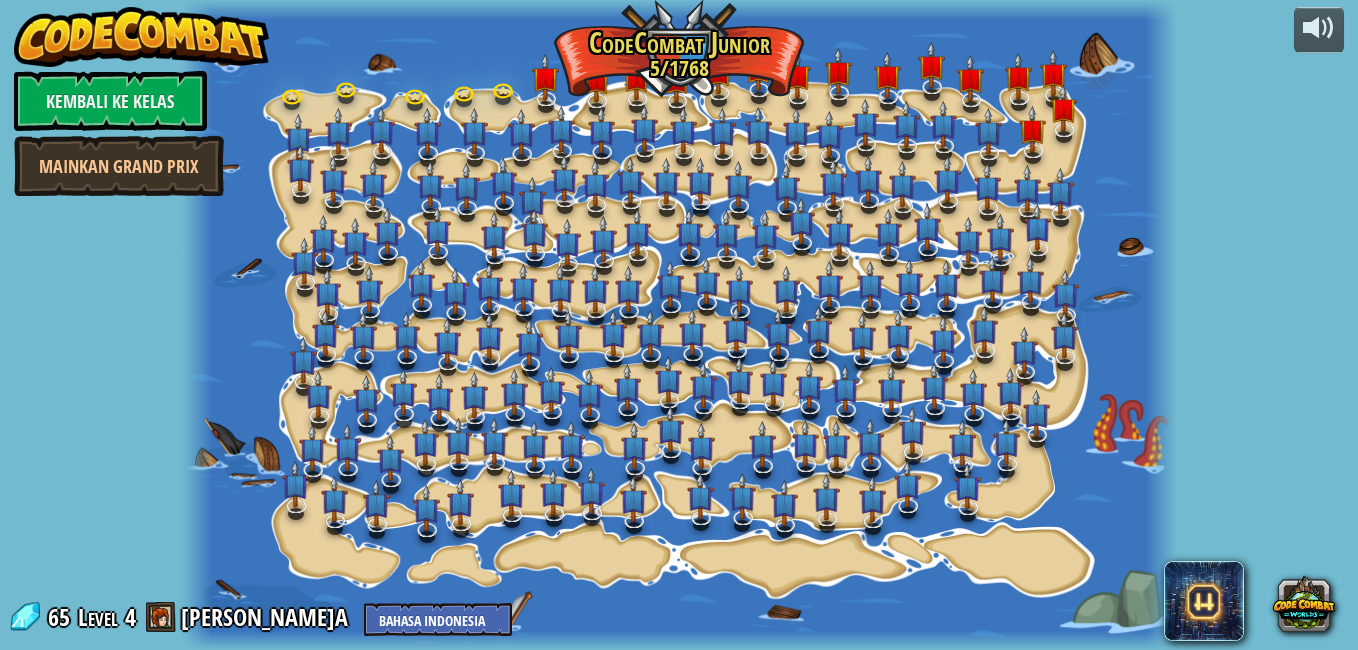 select on "id" 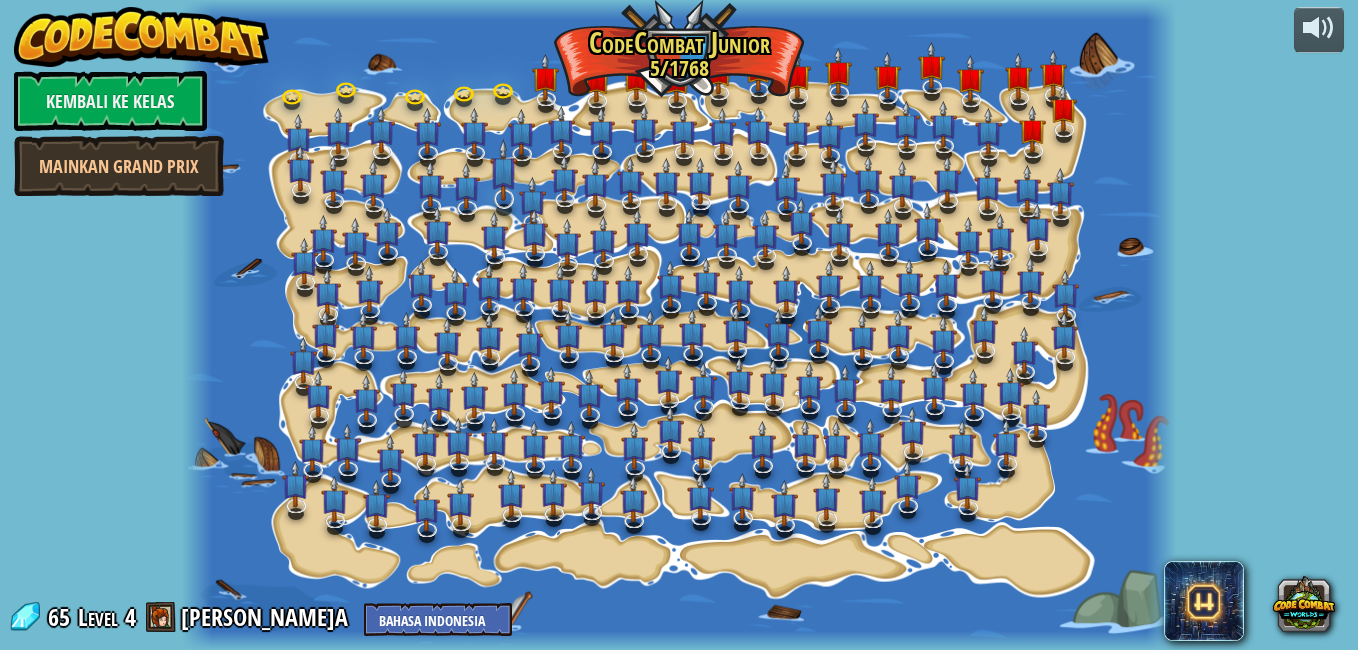 select on "id" 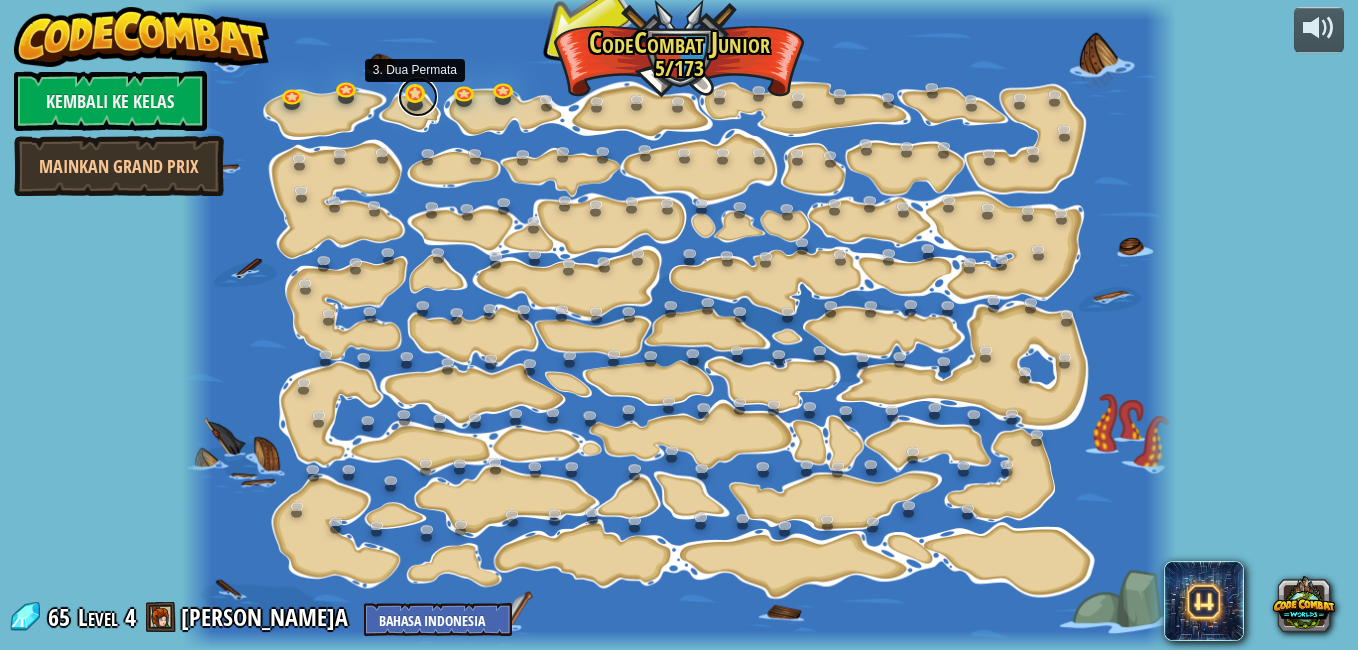 click at bounding box center [418, 97] 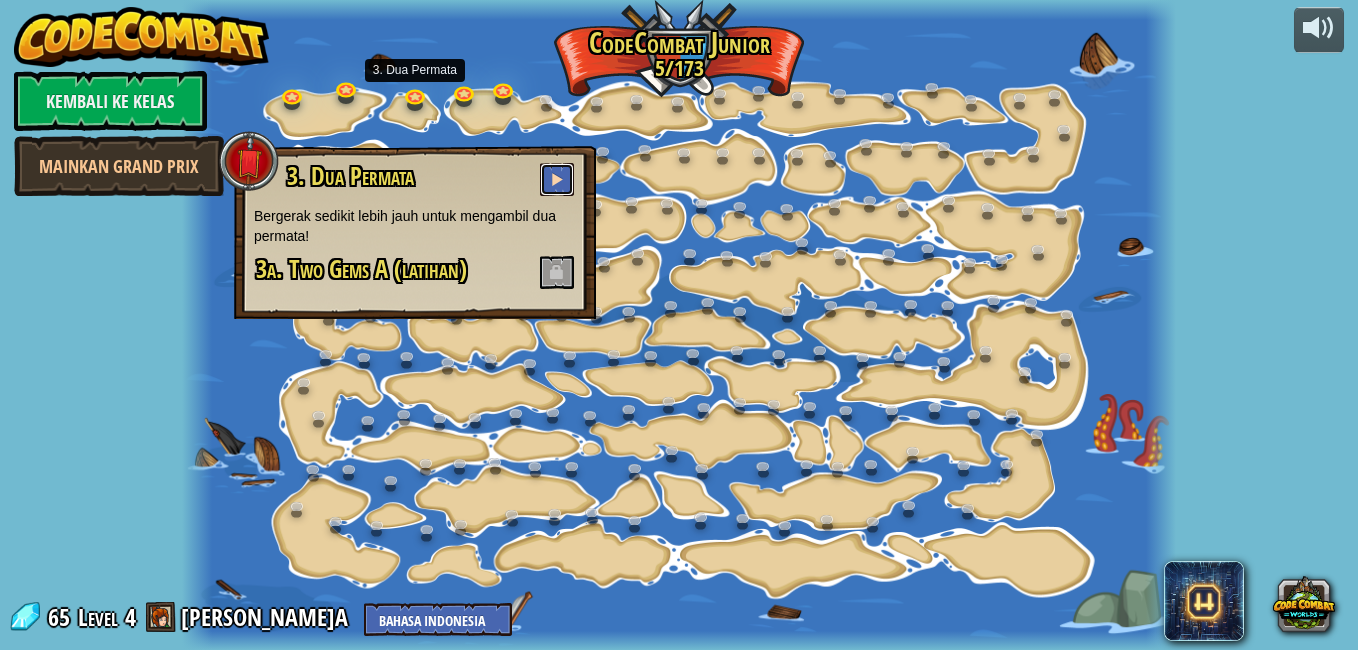click at bounding box center (557, 179) 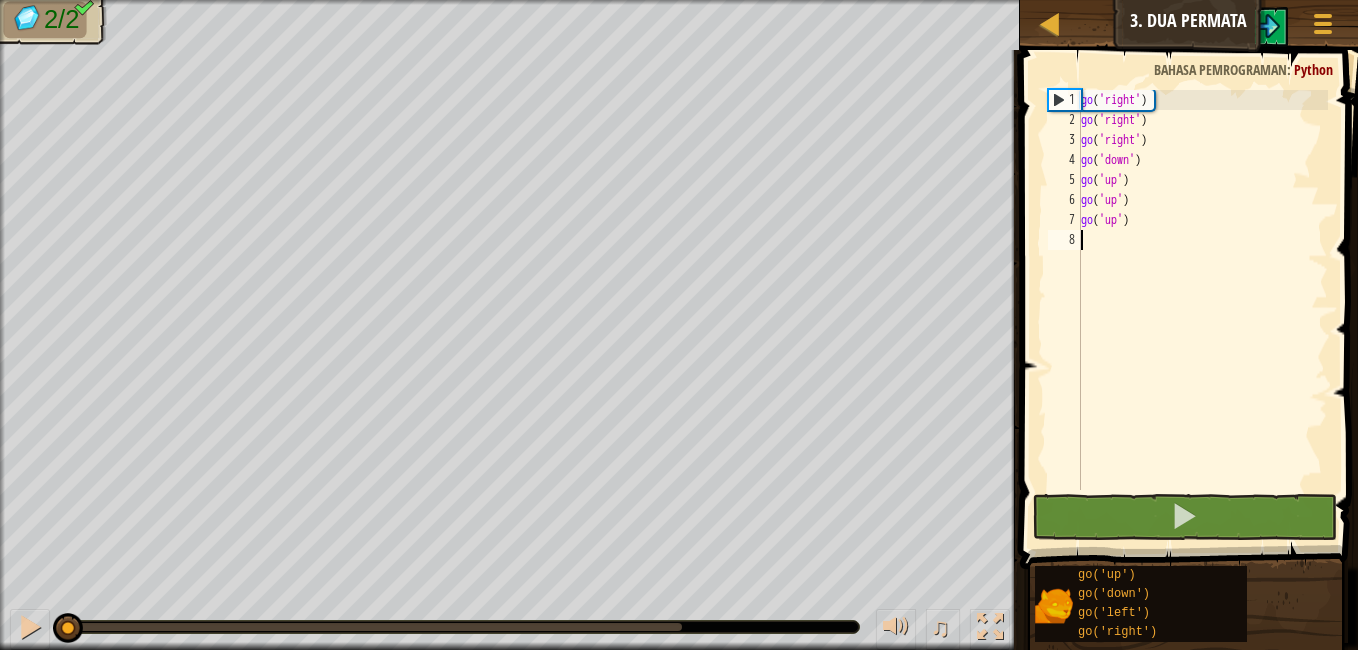 click on "go ( 'right' ) go ( 'right' ) go ( 'right' ) go ( 'down' ) go ( 'up' ) go ( 'up' ) go ( 'up' )" at bounding box center (1202, 310) 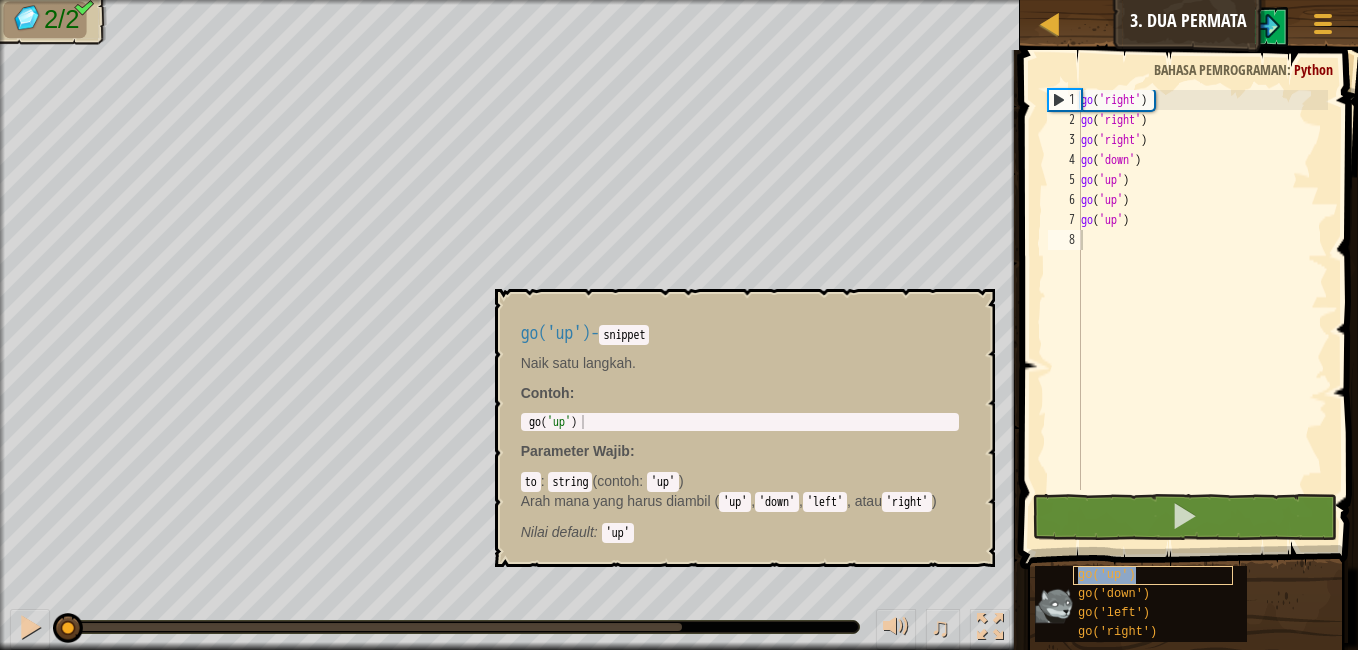 click on "go('up')" at bounding box center (1107, 575) 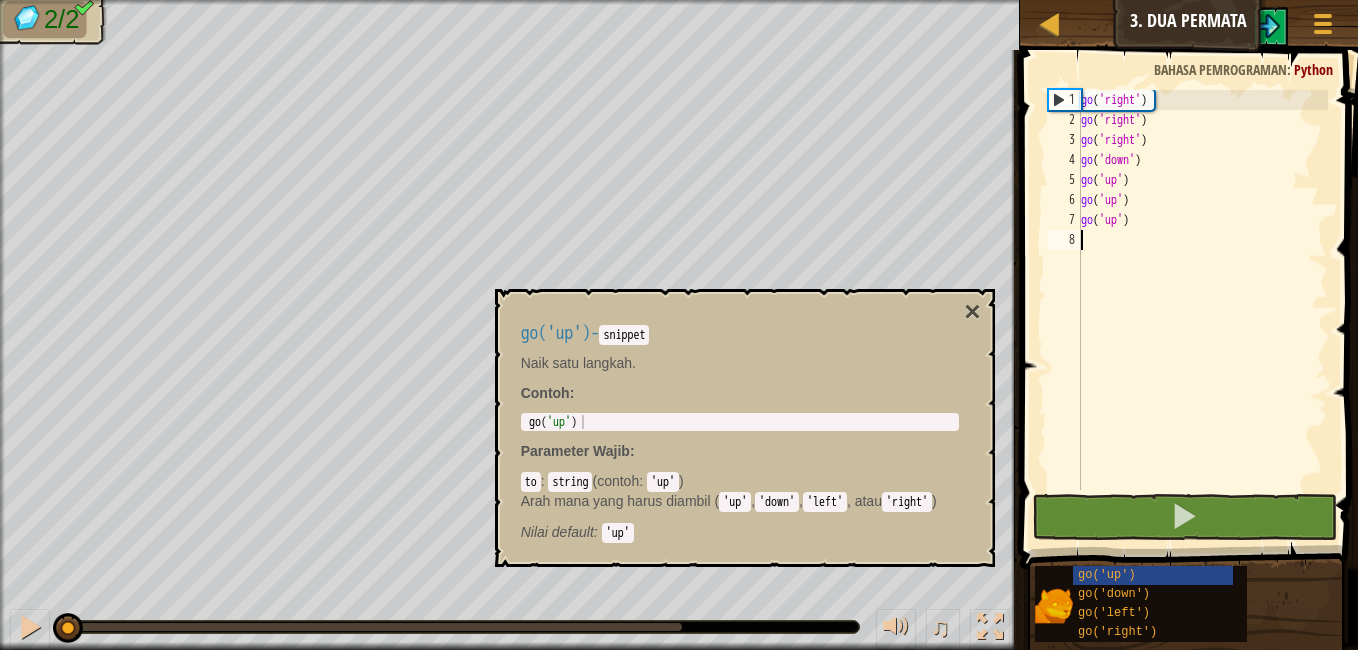 click on "go ( 'right' ) go ( 'right' ) go ( 'right' ) go ( 'down' ) go ( 'up' ) go ( 'up' ) go ( 'up' )" at bounding box center (1202, 310) 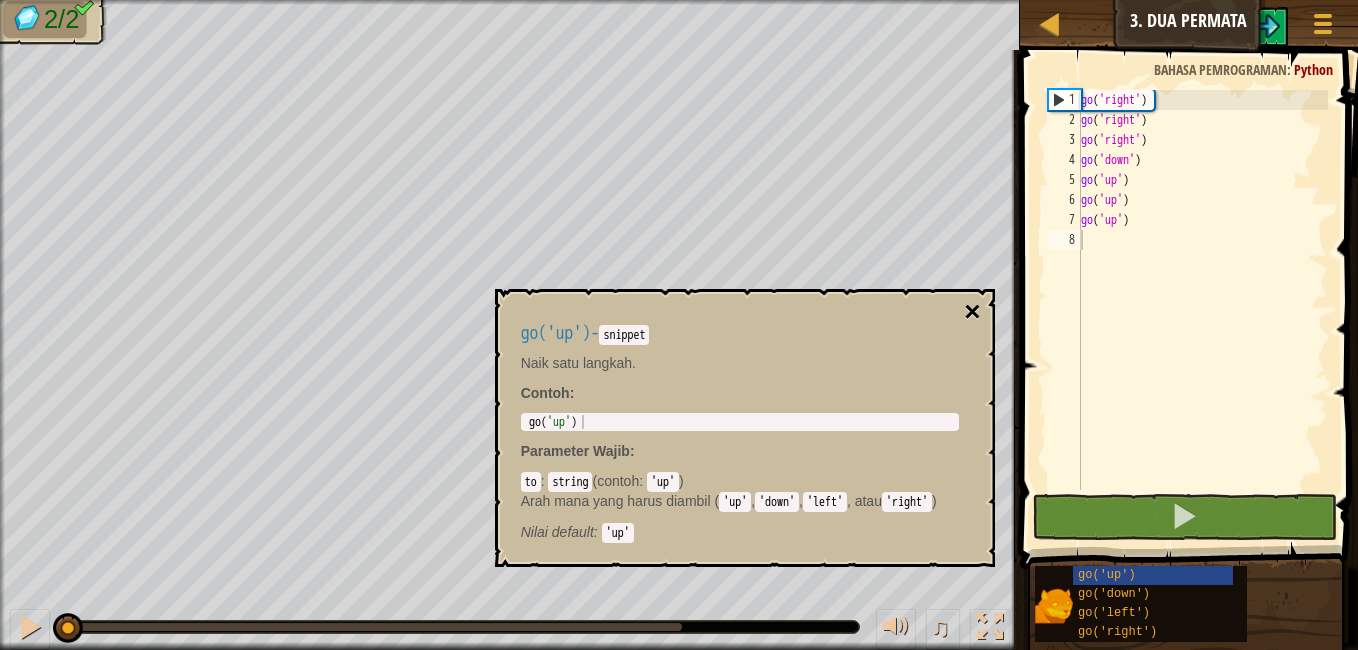 click on "×" at bounding box center [972, 312] 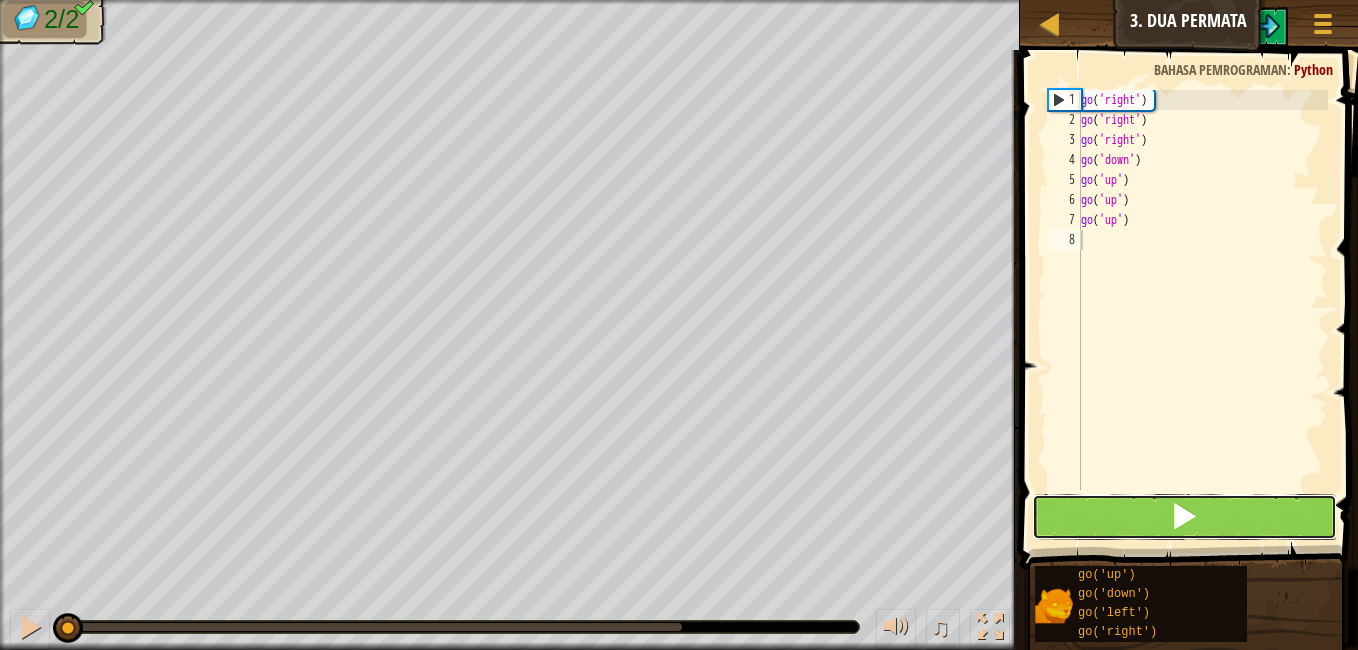 click at bounding box center [1184, 516] 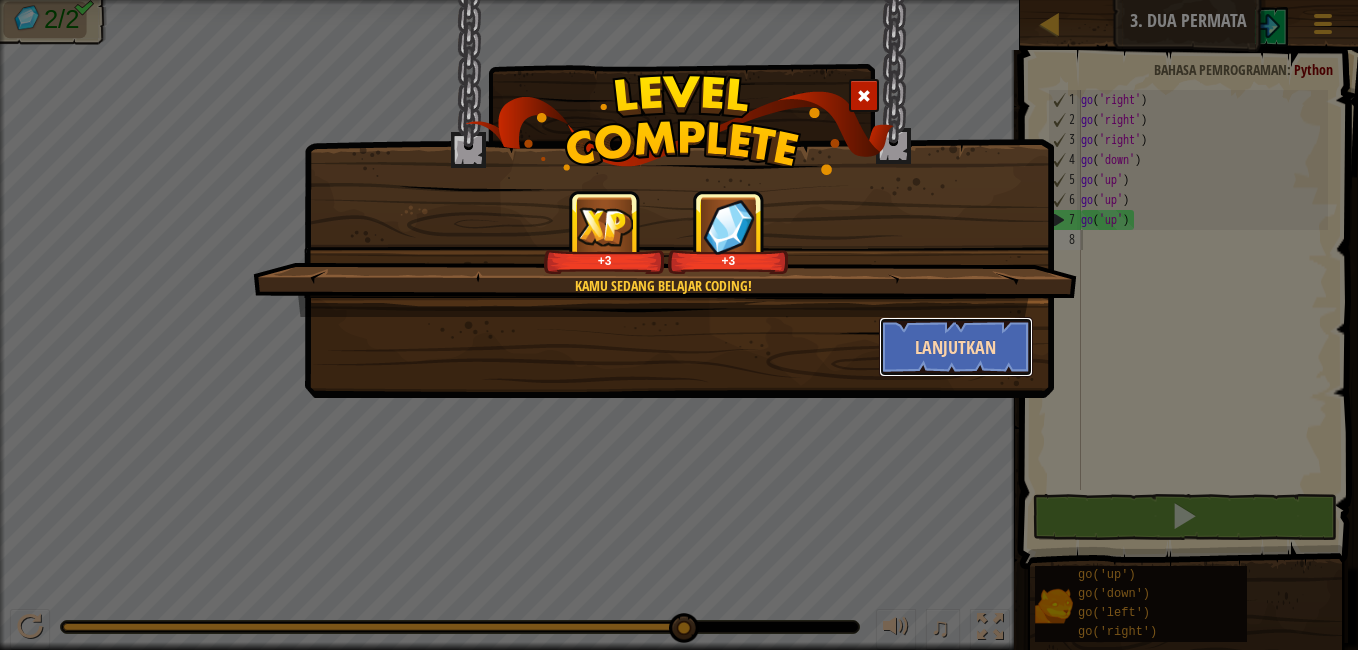 click on "Lanjutkan" at bounding box center (956, 347) 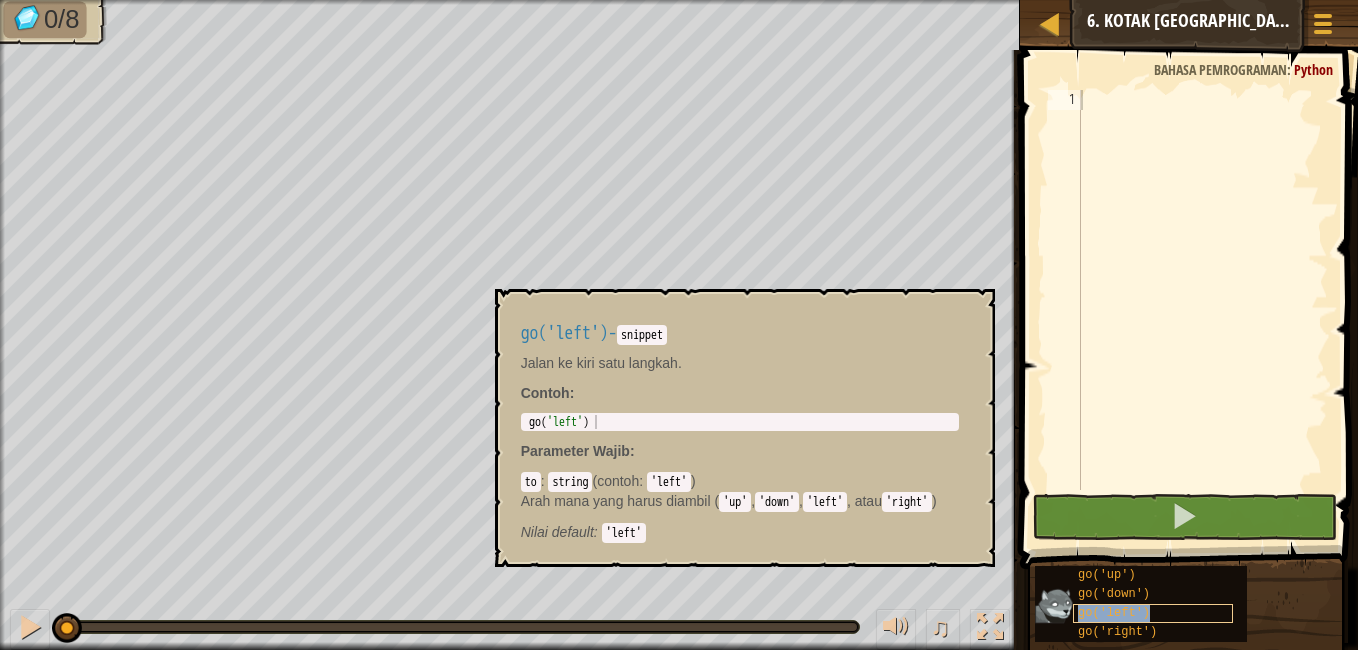 click on "go('left')" at bounding box center (1114, 613) 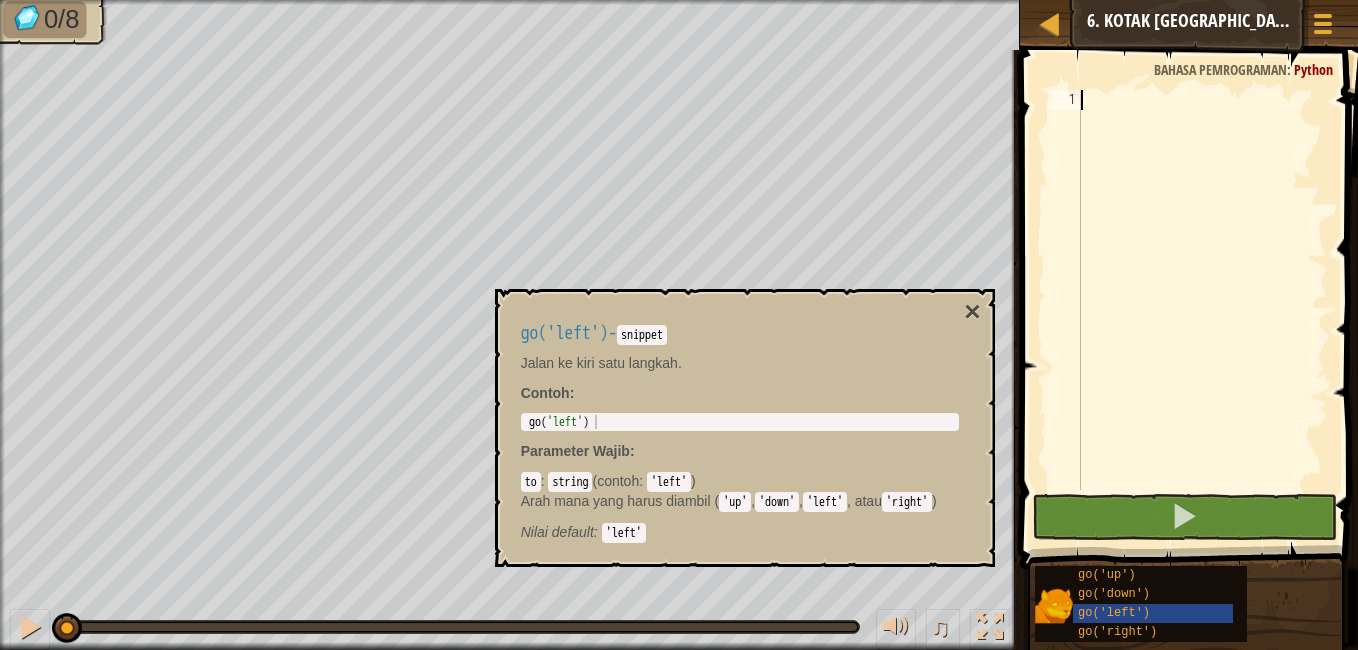 click at bounding box center [1202, 310] 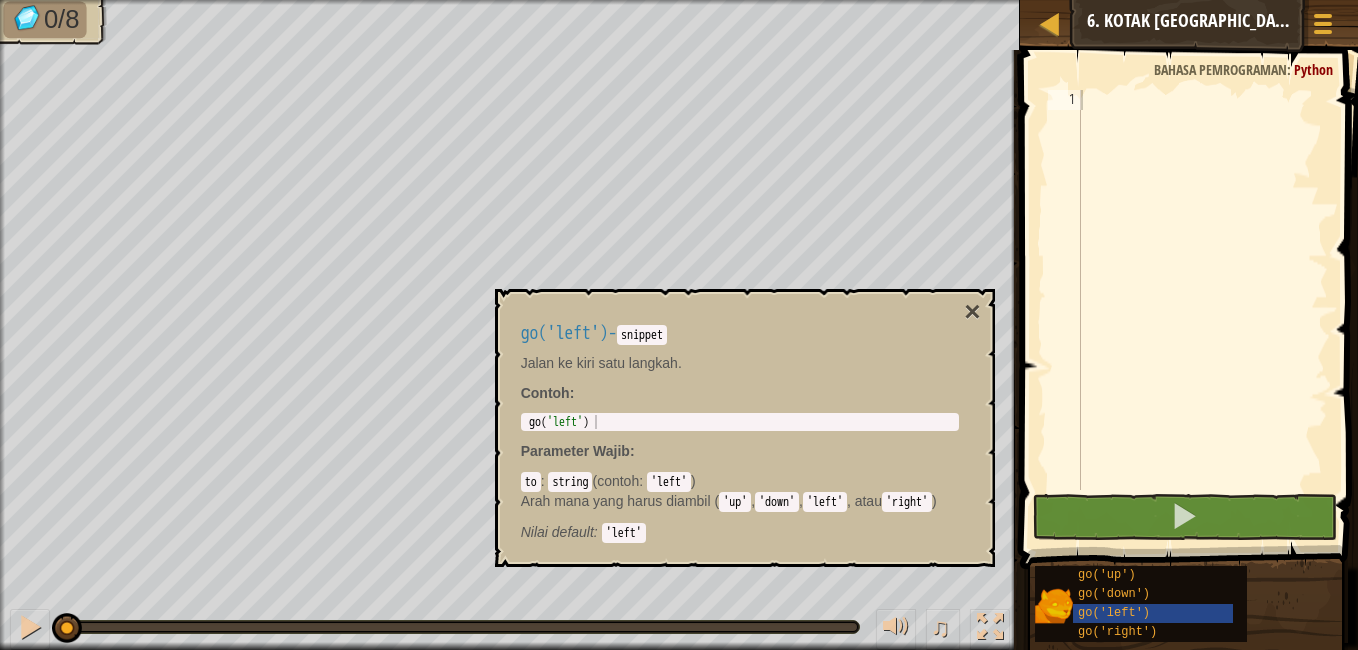 click at bounding box center [1191, 281] 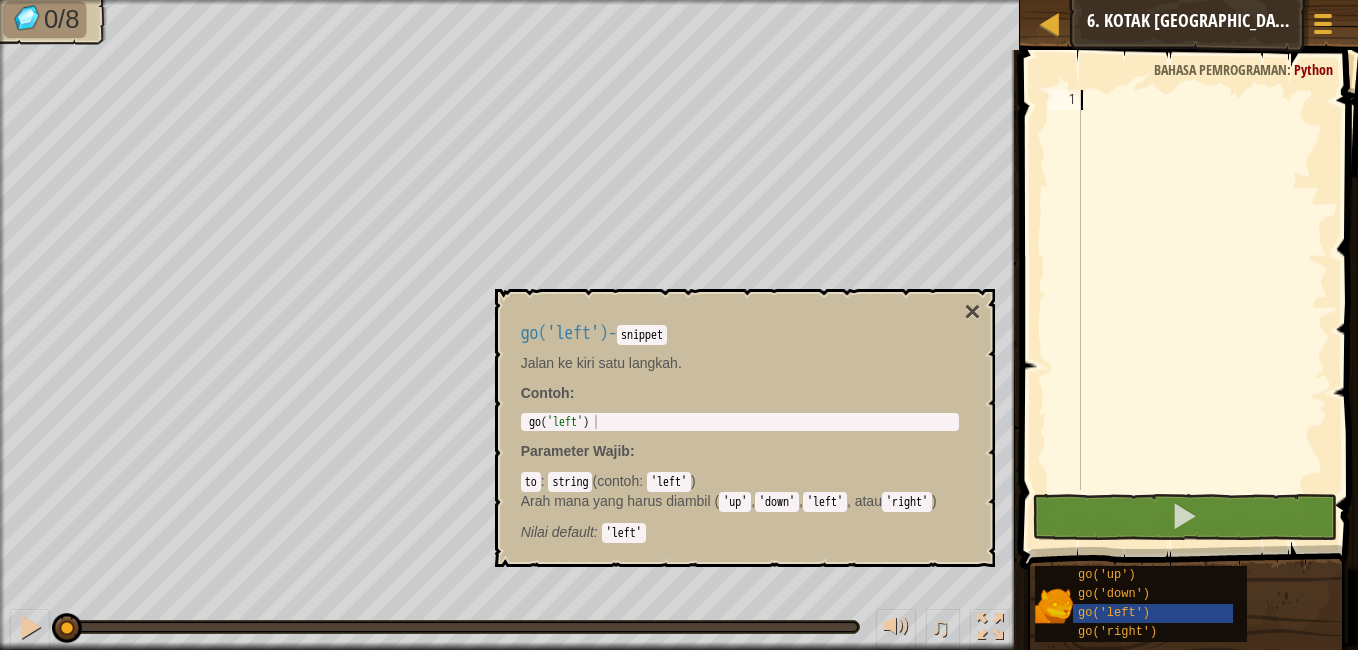 type on "g" 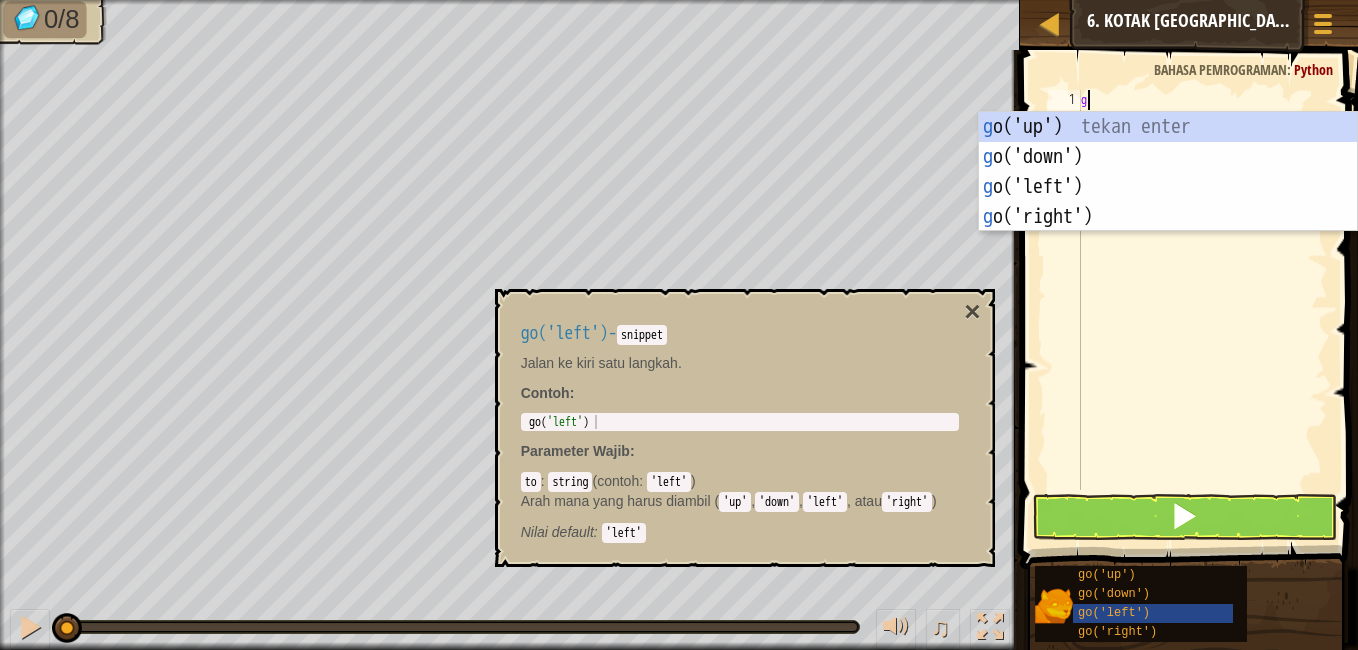 scroll, scrollTop: 9, scrollLeft: 0, axis: vertical 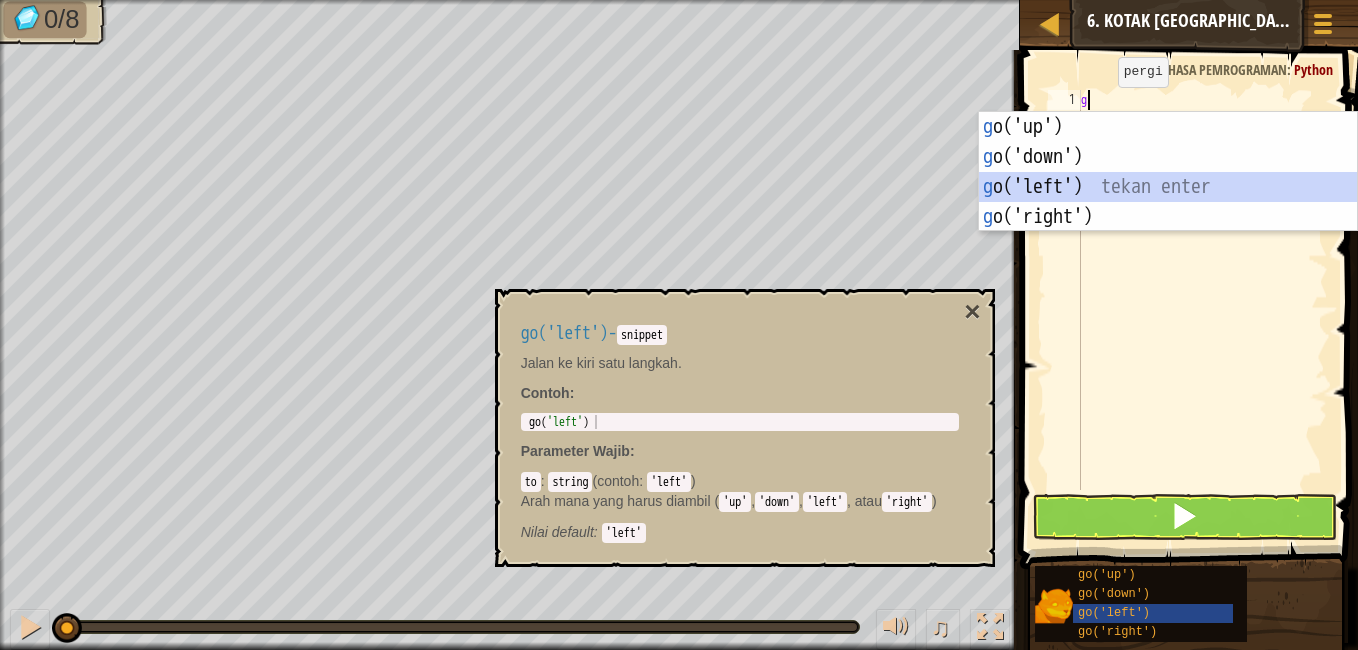 click on "g o('up') tekan enter g o('down') tekan enter g o('left') tekan enter g o('right') tekan enter" at bounding box center [1168, 202] 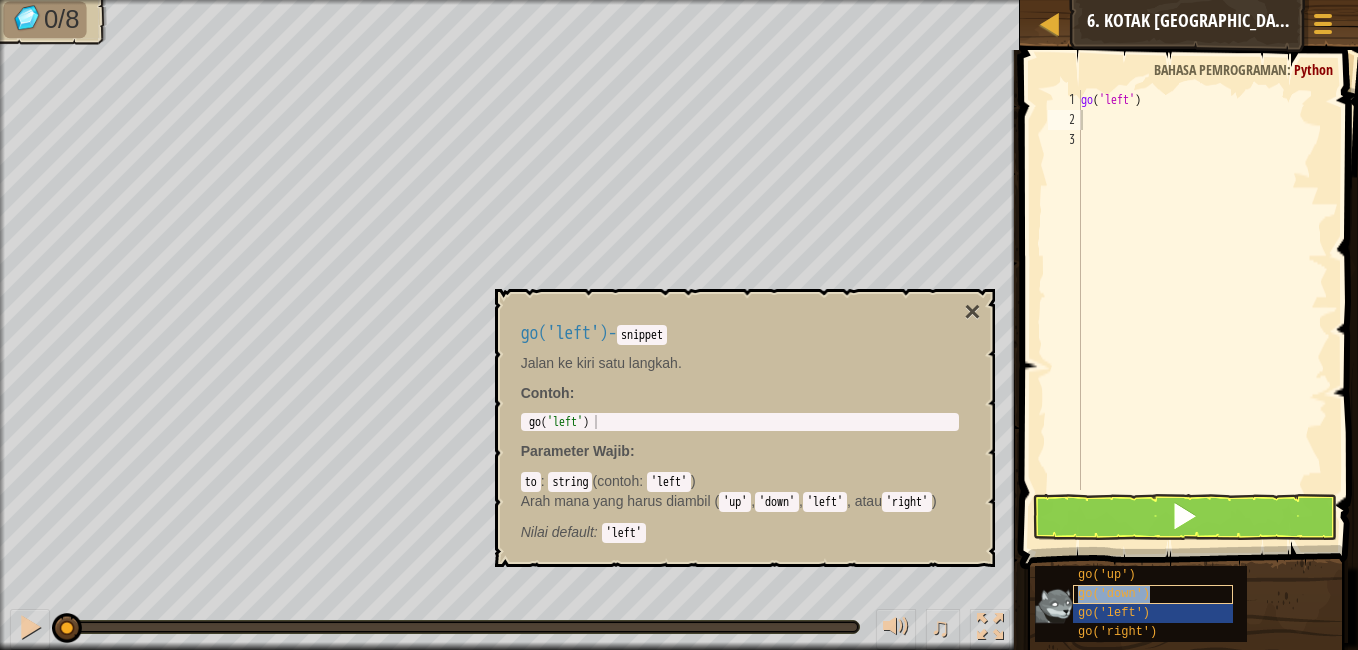 click on "go('down')" at bounding box center [1114, 594] 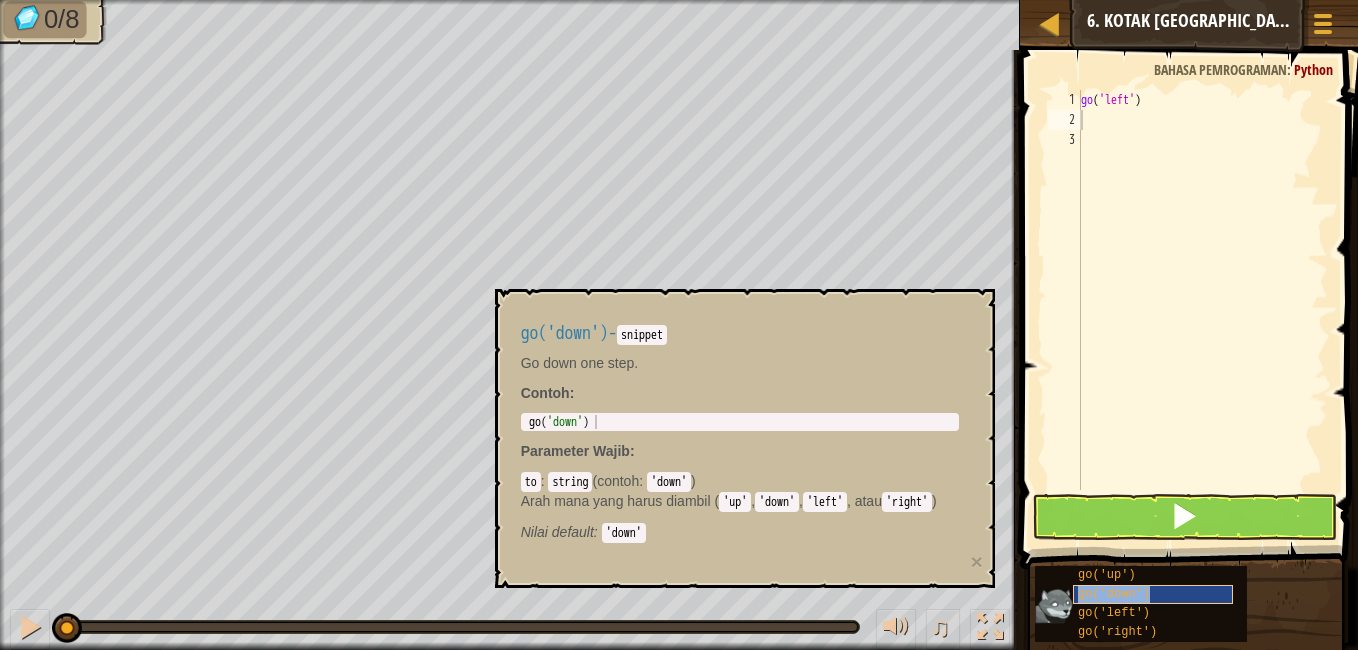 click on "go('down')" at bounding box center (1153, 594) 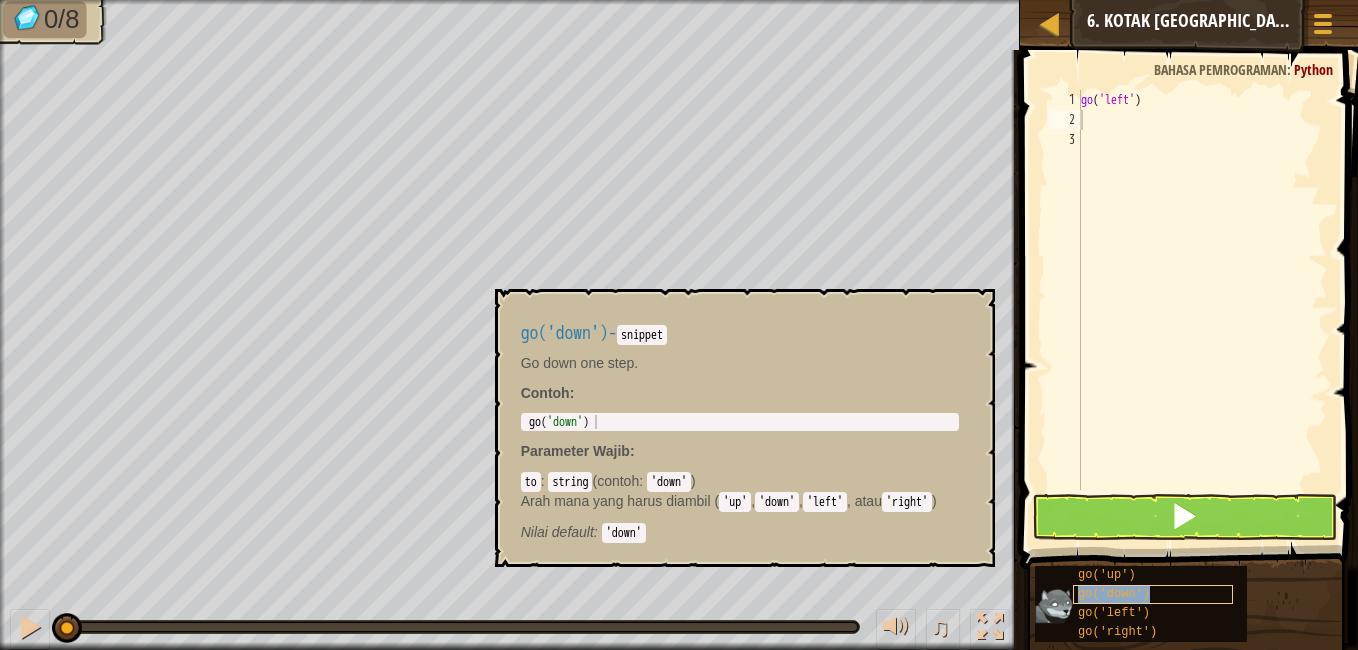 click on "go('down')" at bounding box center (1114, 594) 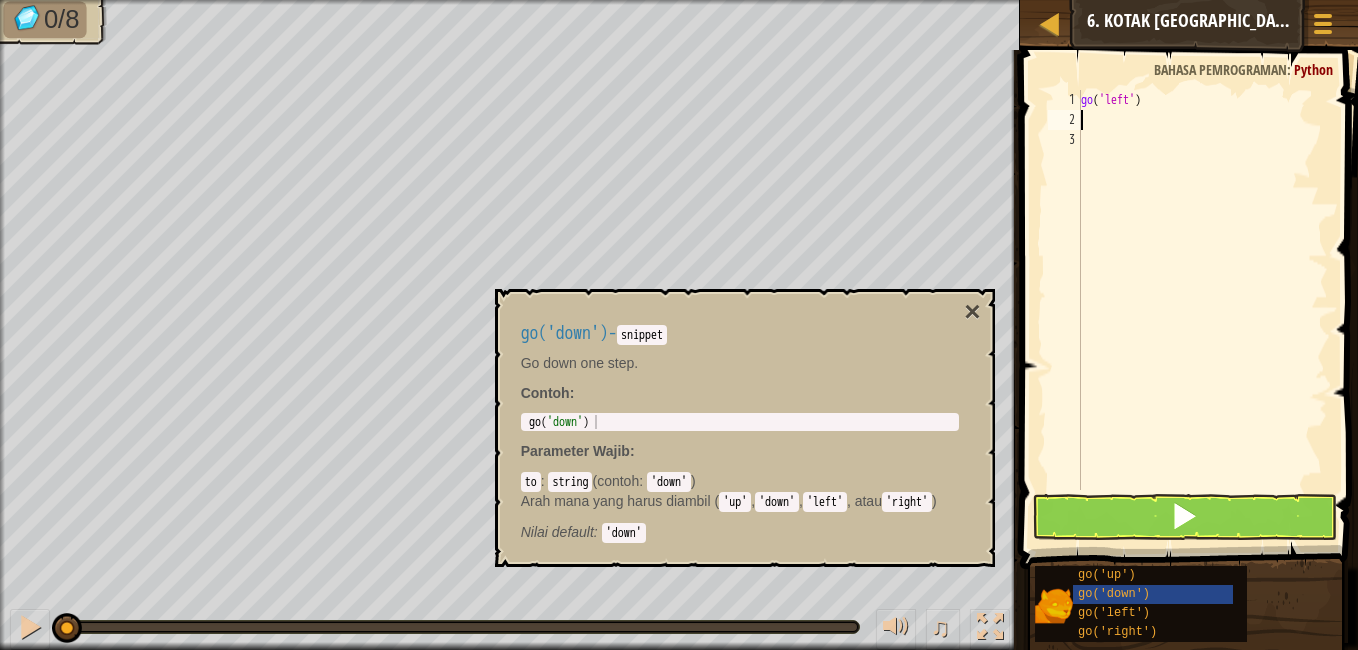 click on "go ( 'left' )" at bounding box center [1202, 310] 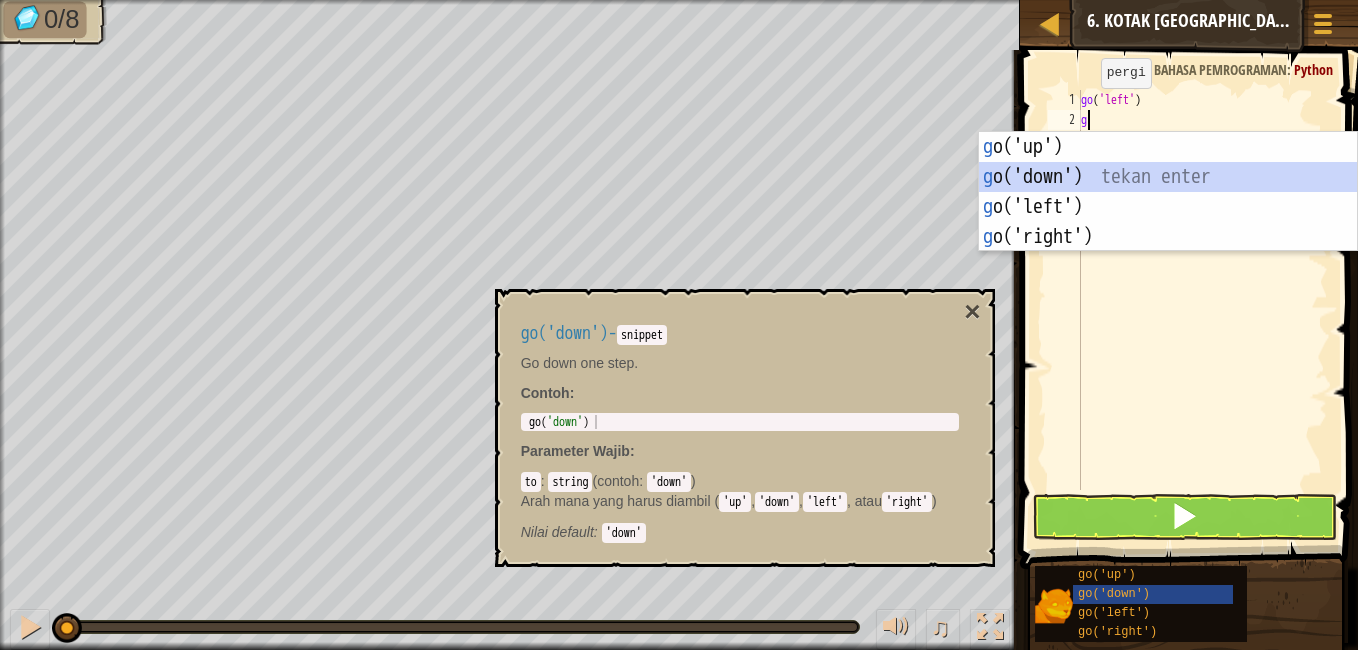 click on "g o('up') tekan enter g o('down') tekan enter g o('left') tekan enter g o('right') tekan enter" at bounding box center [1168, 222] 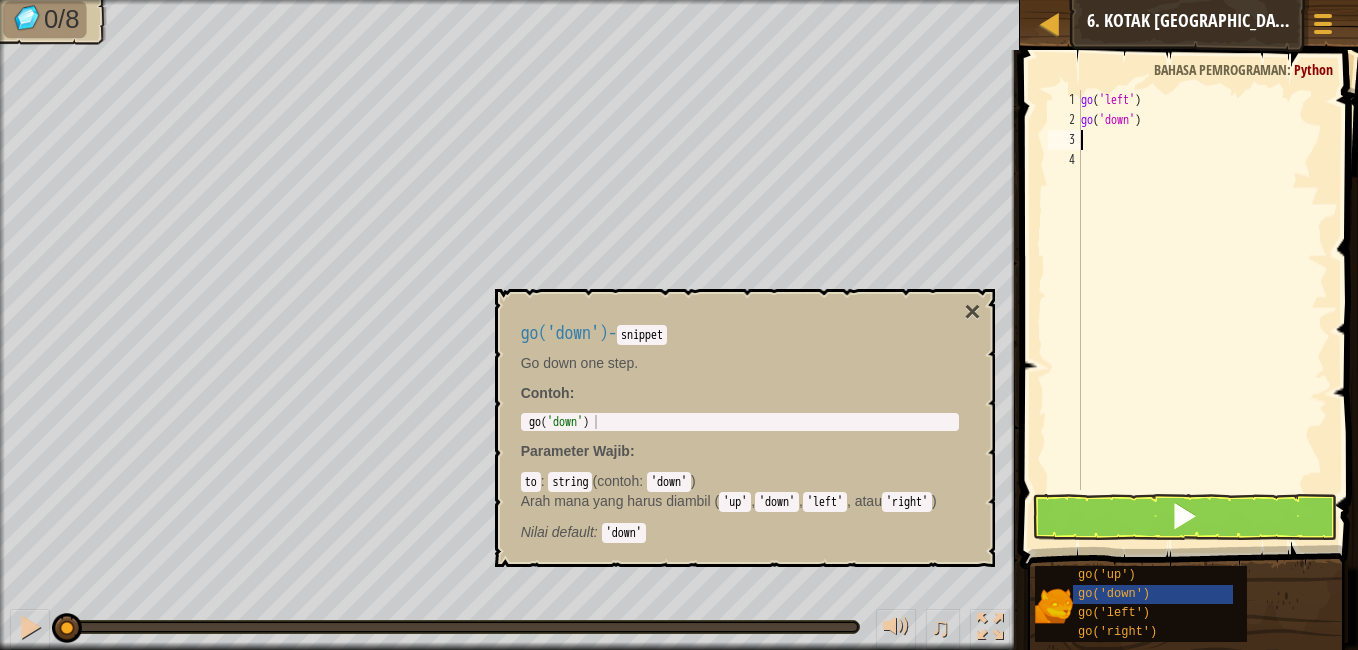 click on "go ( 'left' ) go ( 'down' )" at bounding box center [1202, 310] 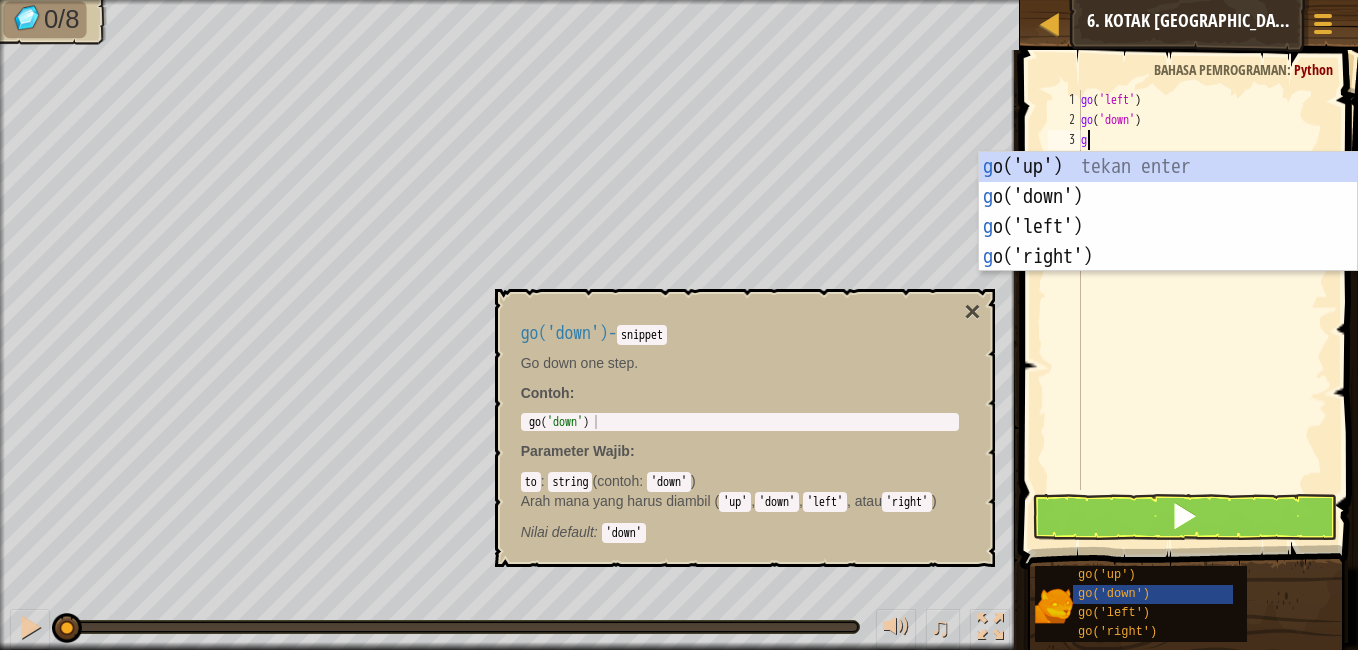 type on "go" 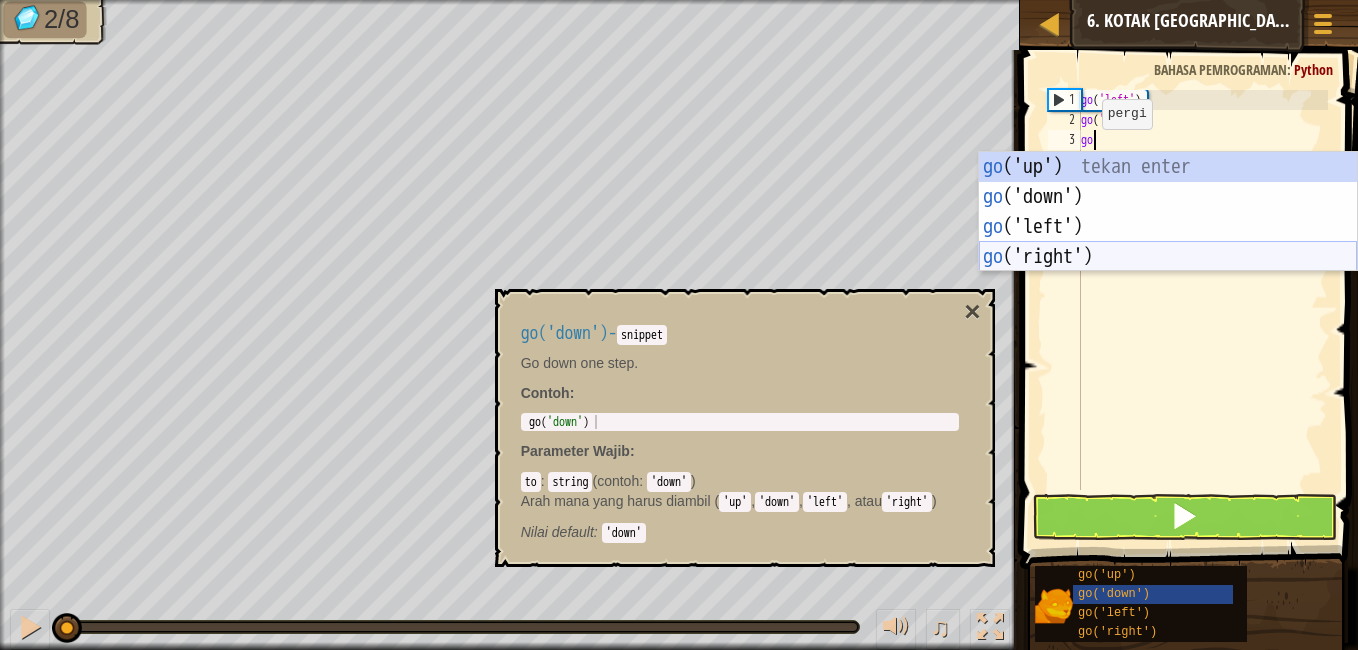 click on "go ('up') tekan enter go ('down') tekan enter go ('left') tekan enter go ('right') tekan enter" at bounding box center [1168, 242] 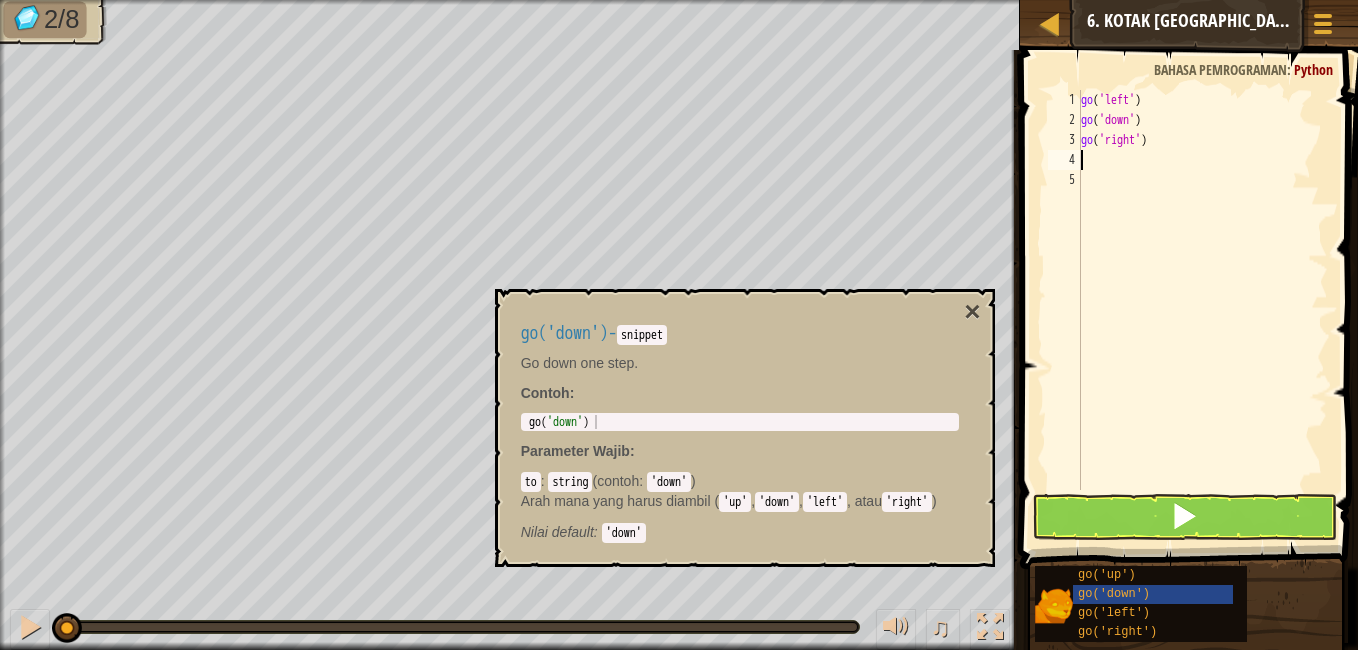 click on "go ( 'left' ) go ( 'down' ) go ( 'right' )" at bounding box center [1202, 310] 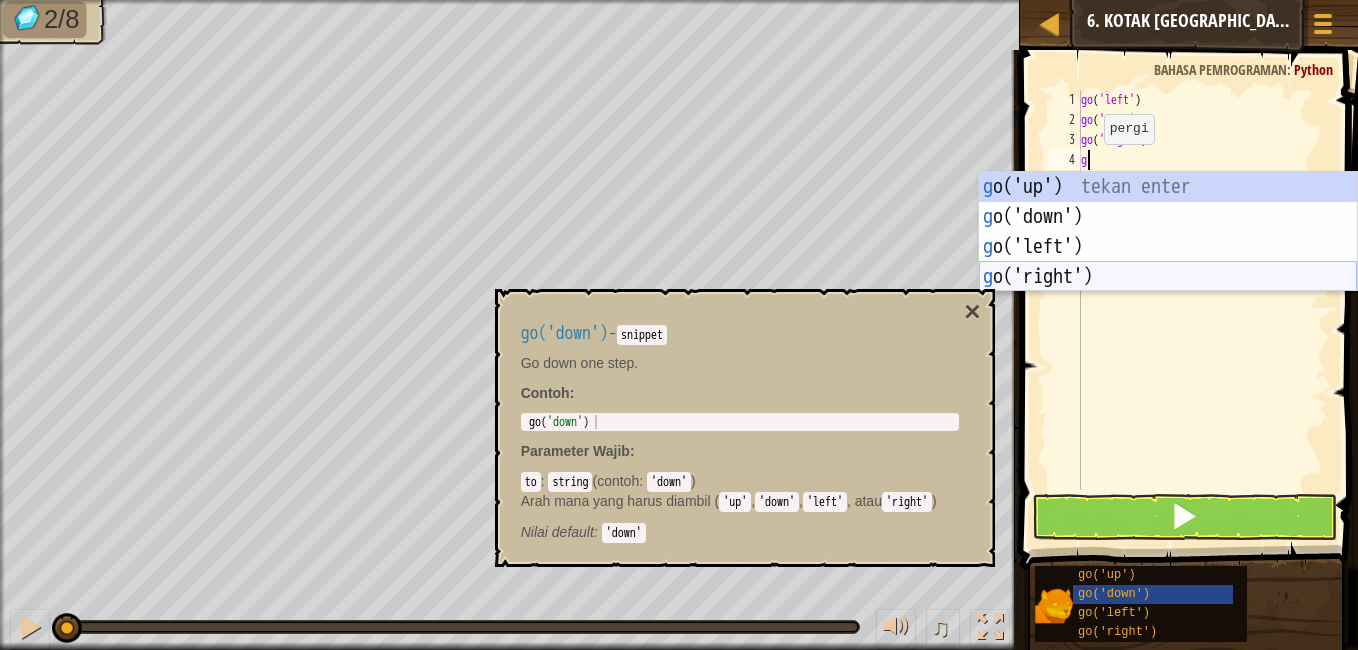 click on "g o('up') tekan enter g o('down') tekan enter g o('left') tekan enter g o('right') tekan enter" at bounding box center (1168, 262) 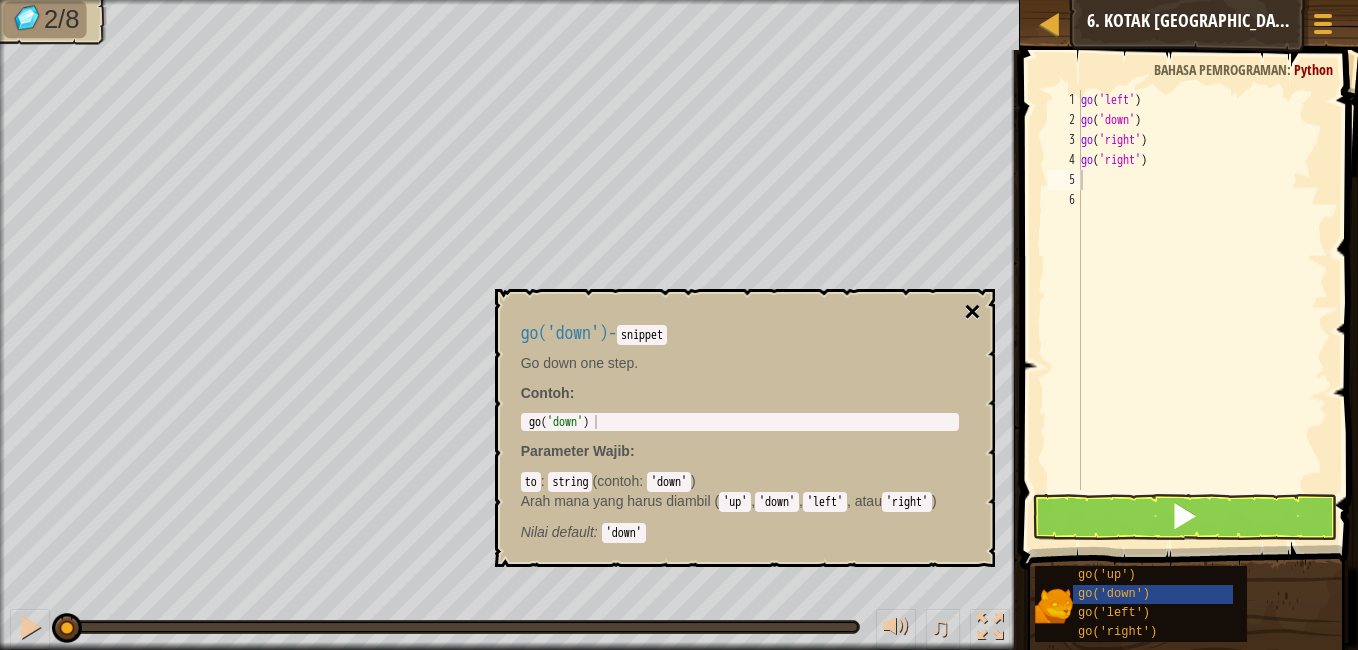 click on "×" at bounding box center (972, 312) 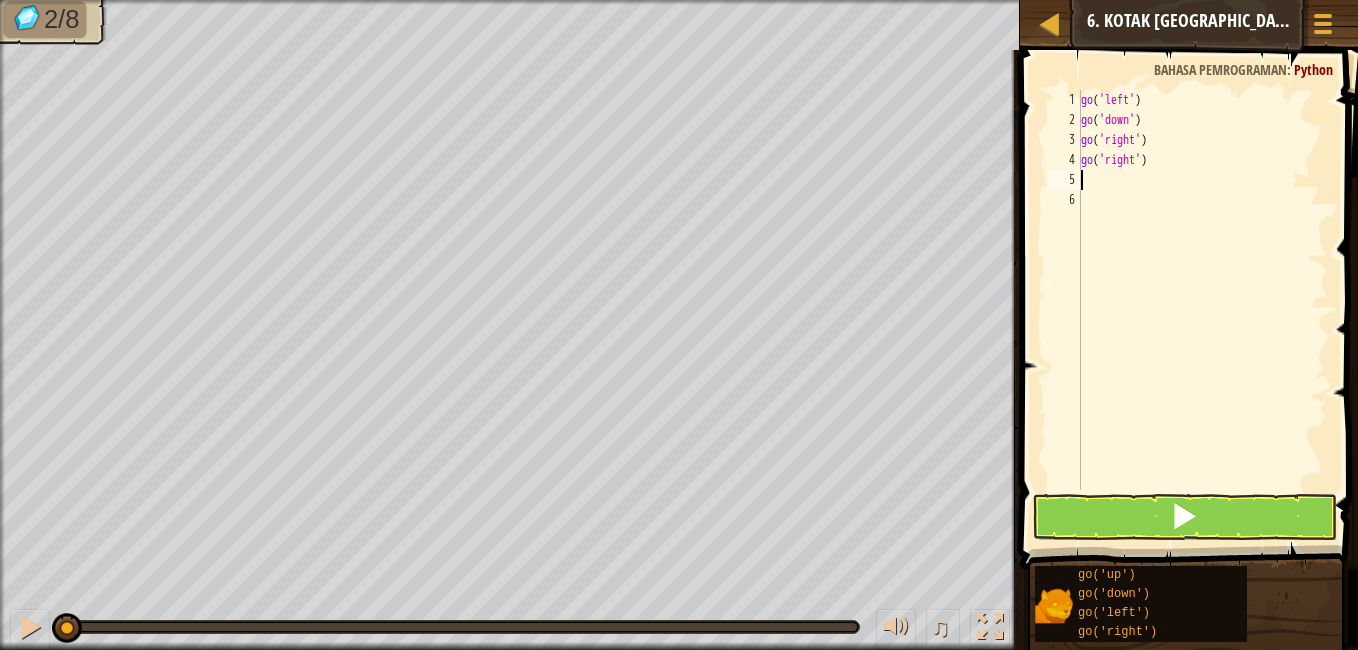 click on "go ( 'left' ) go ( 'down' ) go ( 'right' ) go ( 'right' )" at bounding box center [1202, 310] 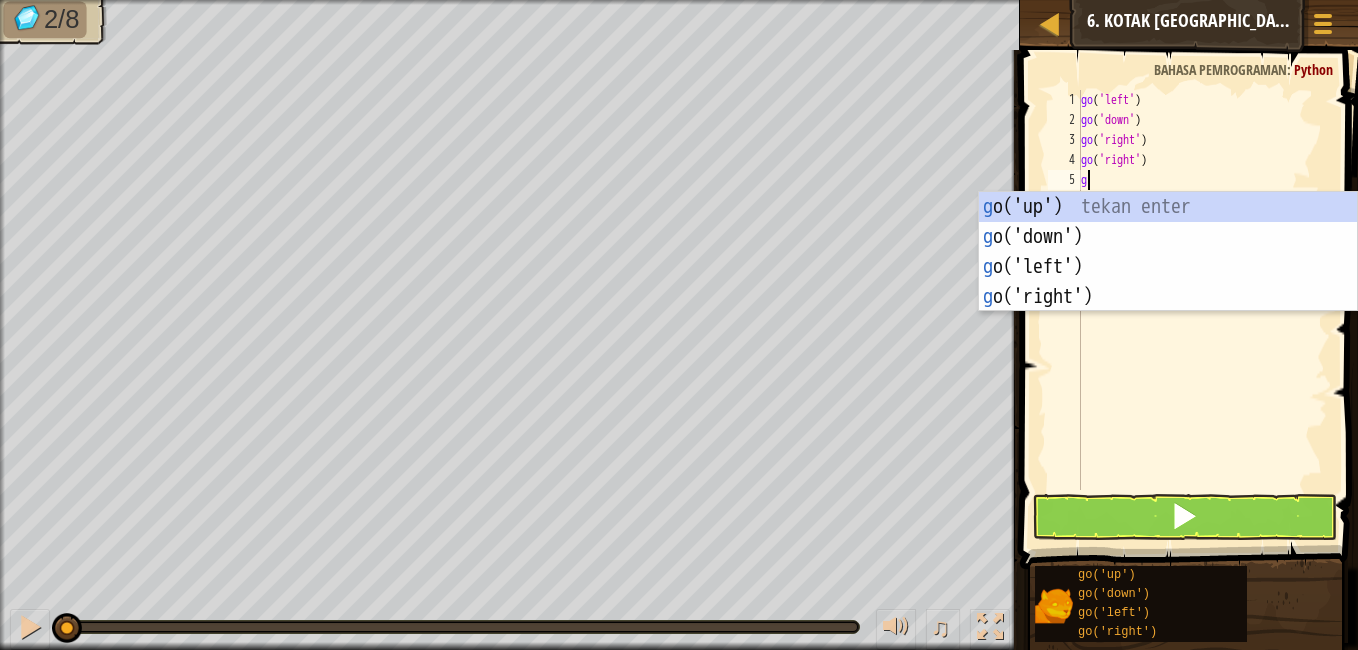 type on "go" 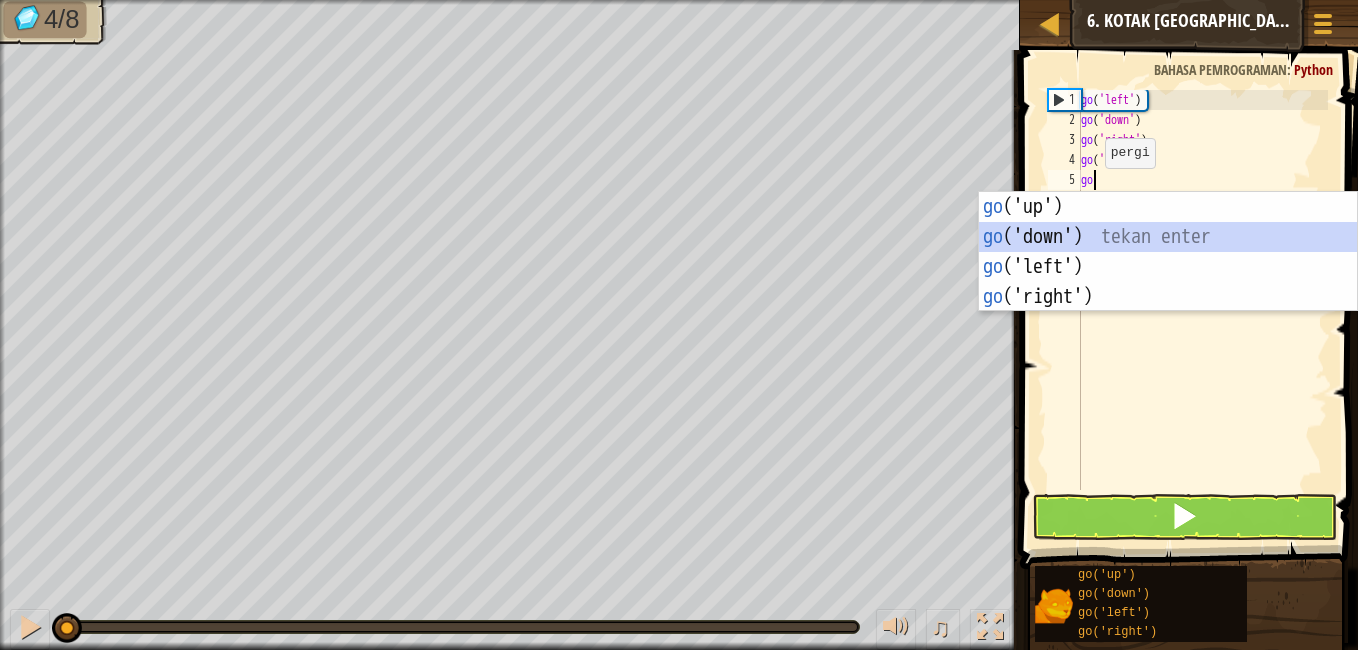 click on "go ('up') tekan enter go ('down') tekan enter go ('left') tekan enter go ('right') tekan enter" at bounding box center (1168, 282) 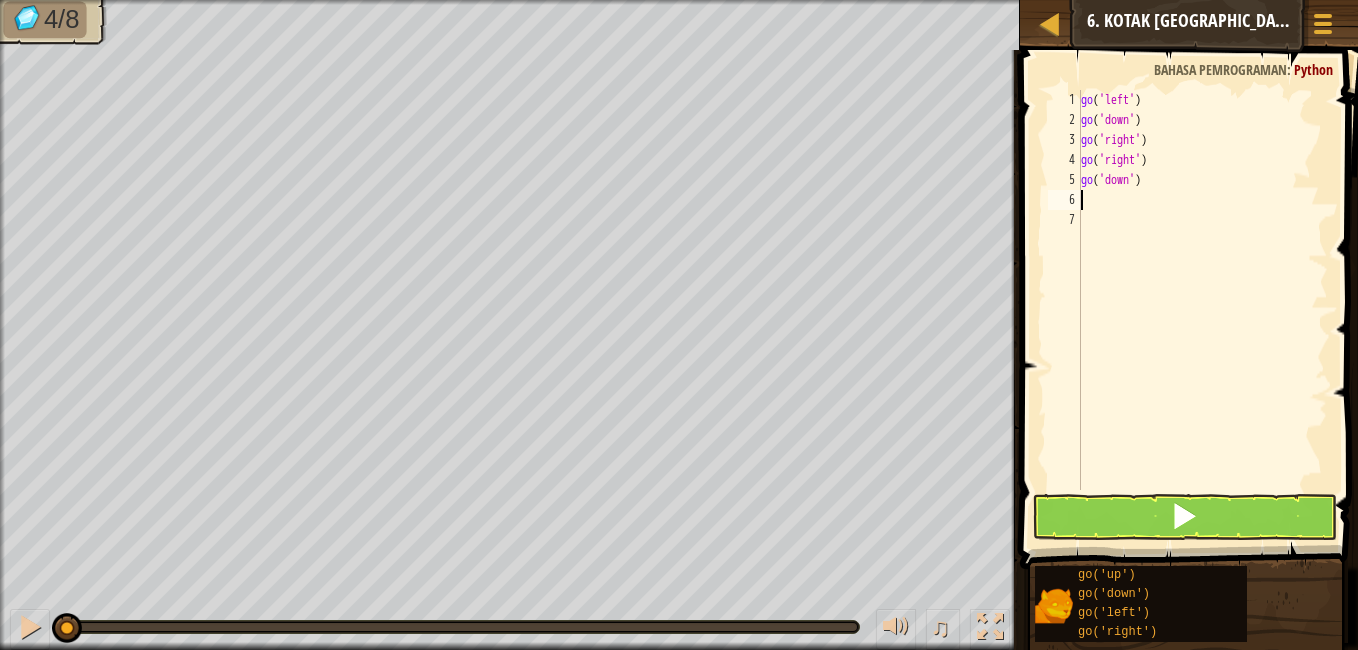 click on "go ( 'left' ) go ( 'down' ) go ( 'right' ) go ( 'right' ) go ( 'down' )" at bounding box center [1202, 310] 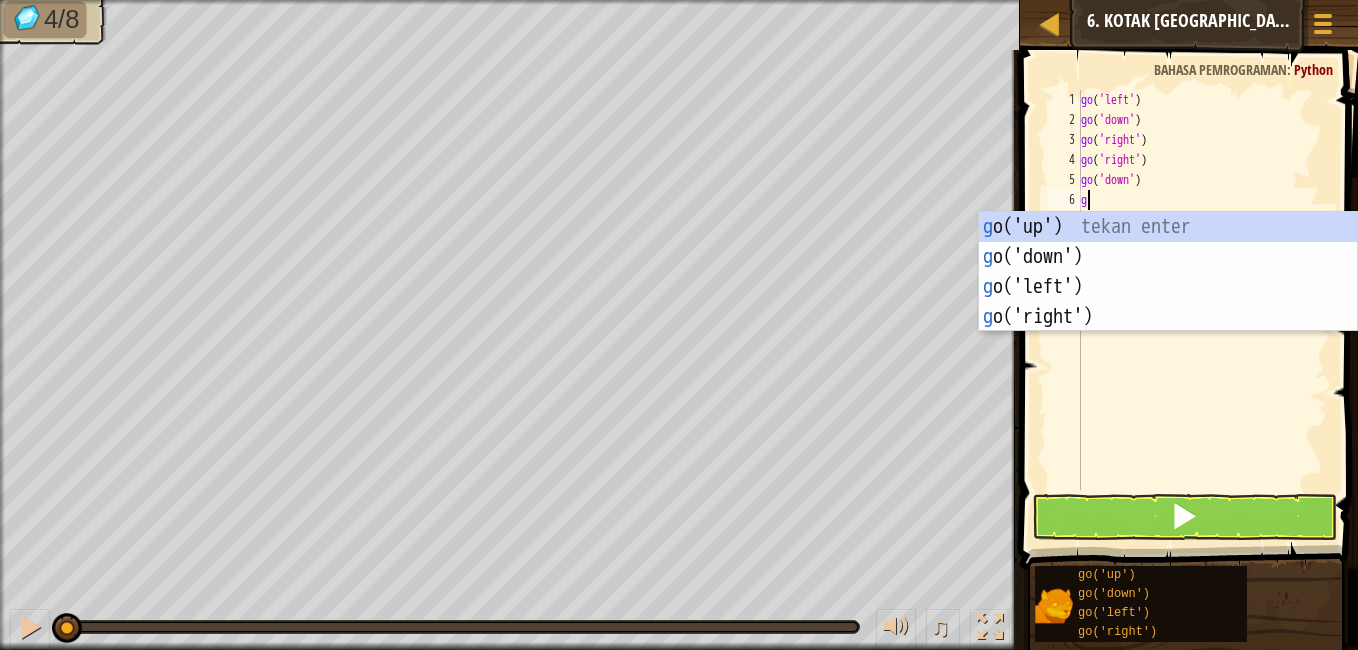 type on "go" 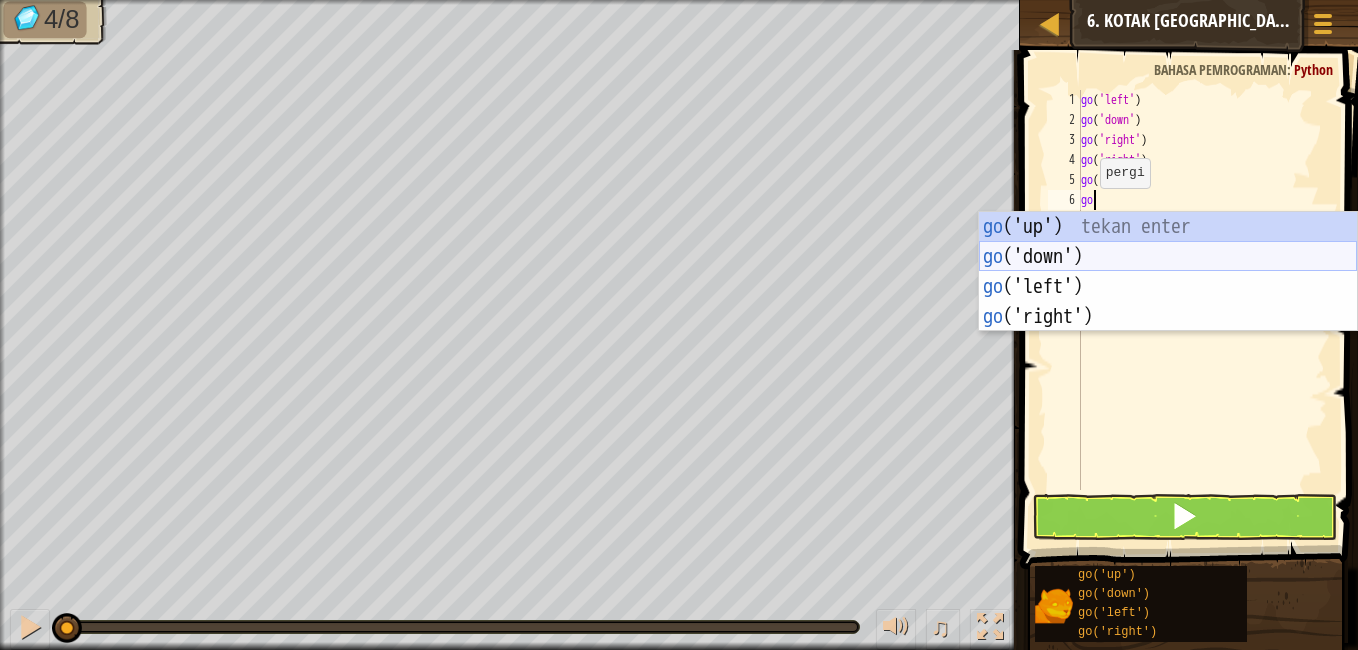 click on "go ('up') tekan enter go ('down') tekan enter go ('left') tekan enter go ('right') tekan enter" at bounding box center (1168, 302) 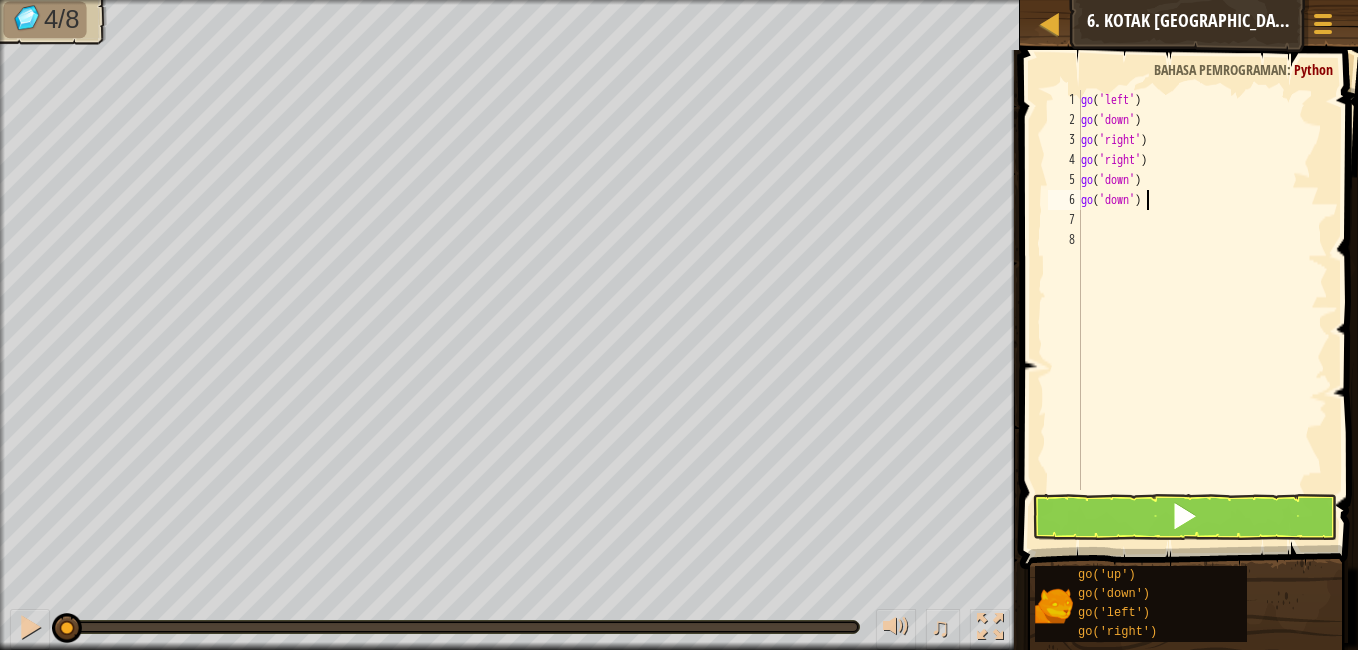 click on "go ( 'left' ) go ( 'down' ) go ( 'right' ) go ( 'right' ) go ( 'down' ) go ( 'down' )" at bounding box center [1202, 310] 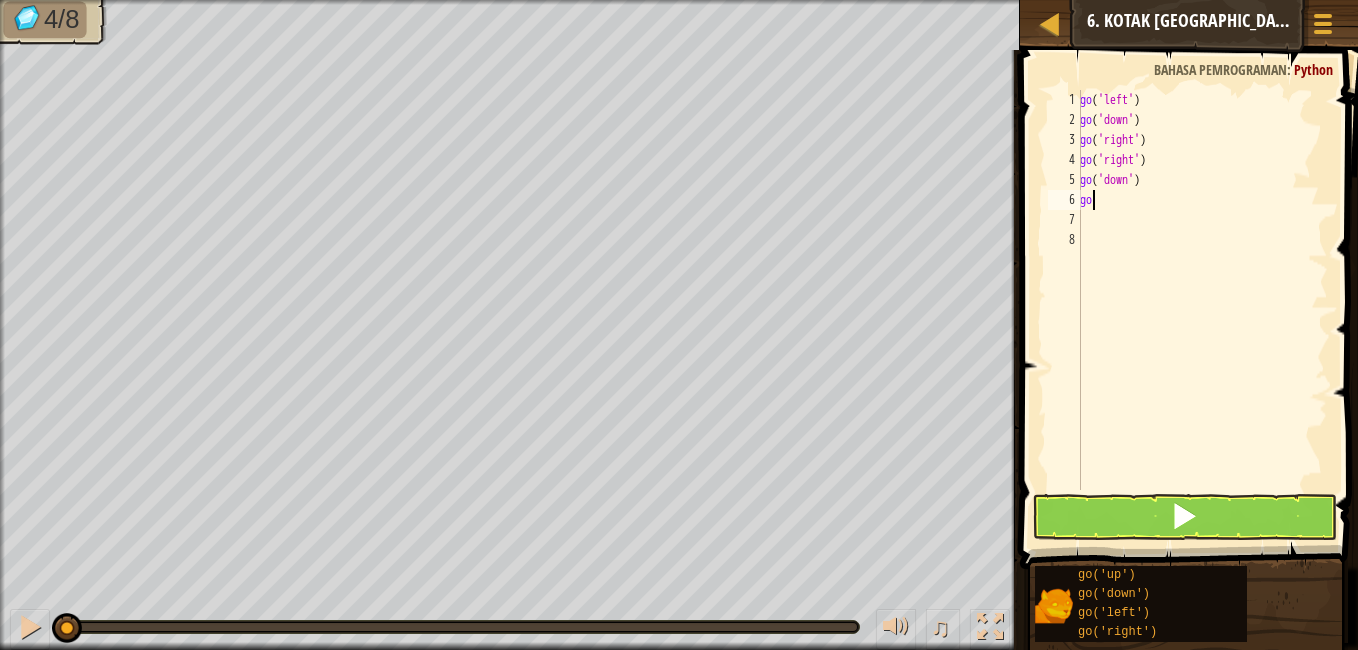 type on "g" 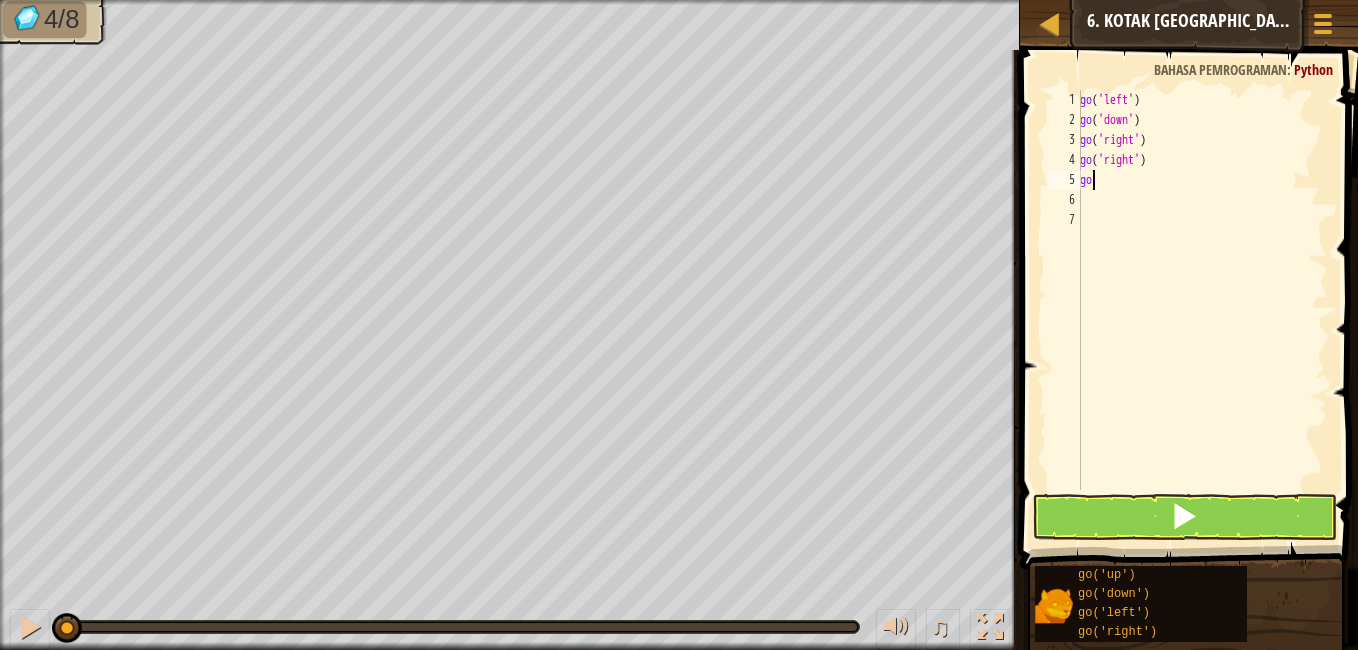 type on "g" 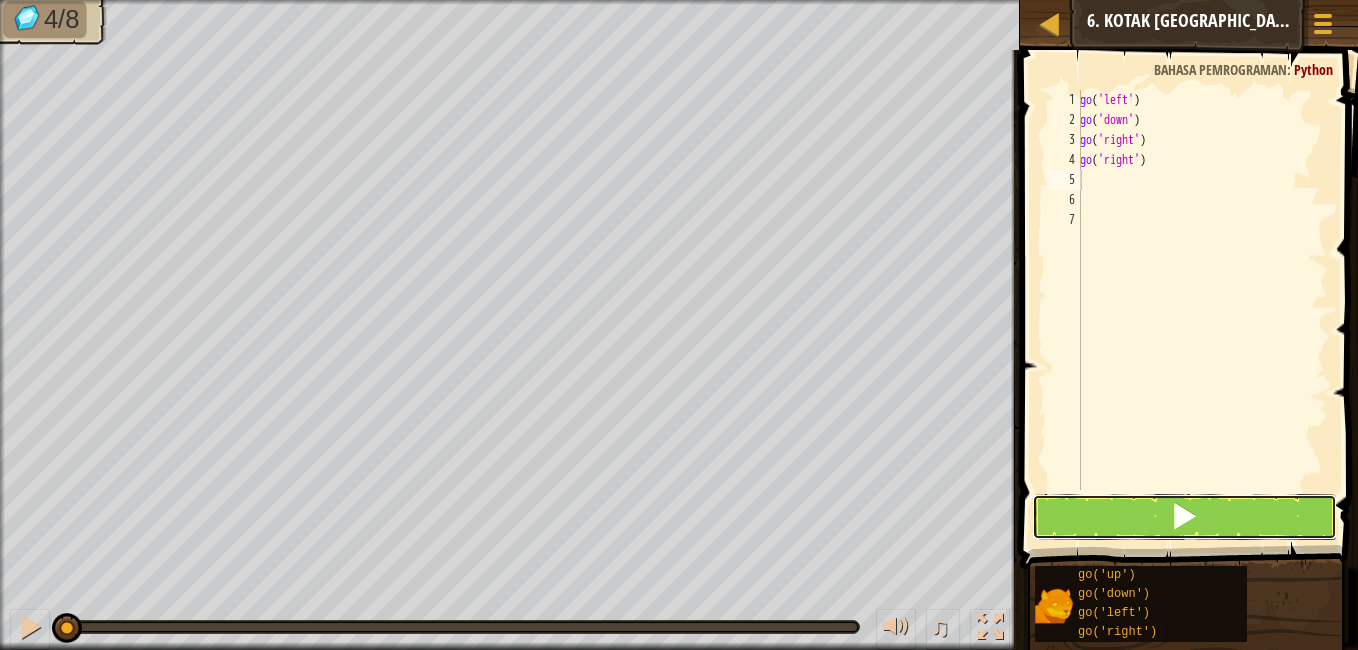 click at bounding box center [1184, 517] 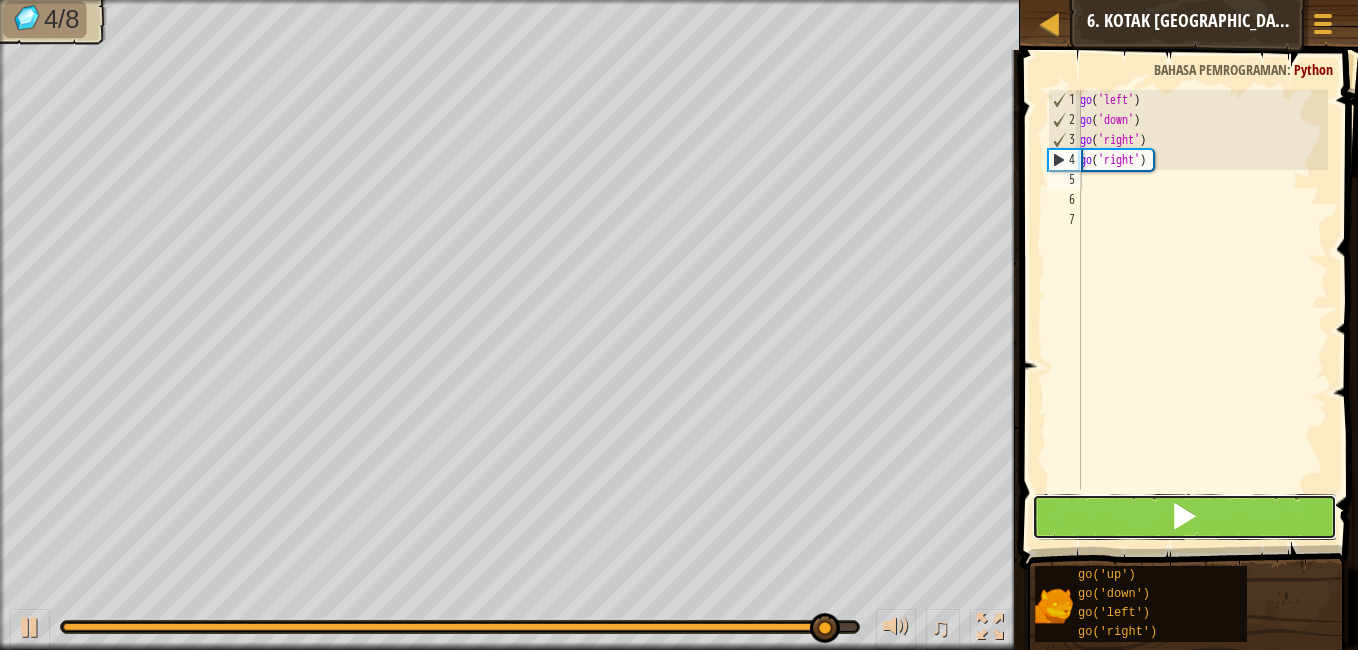 click at bounding box center (1184, 517) 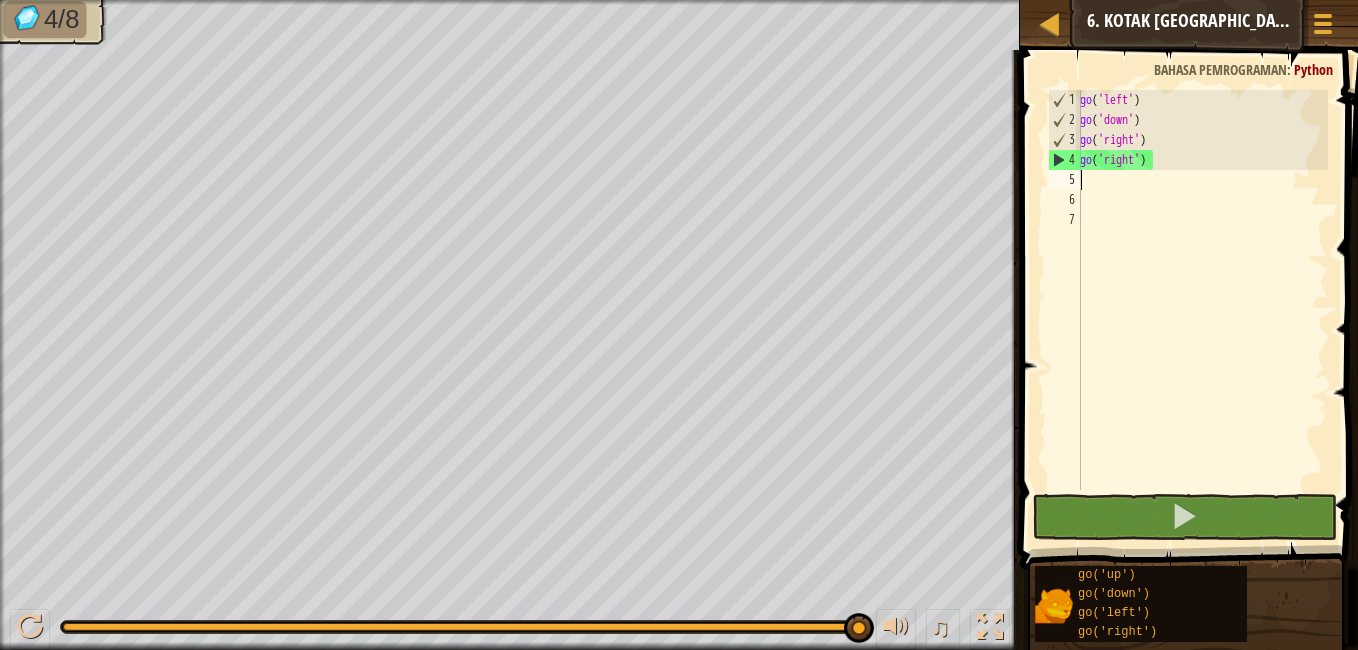 click on "go ( 'left' ) go ( 'down' ) go ( 'right' ) go ( 'right' )" at bounding box center (1202, 310) 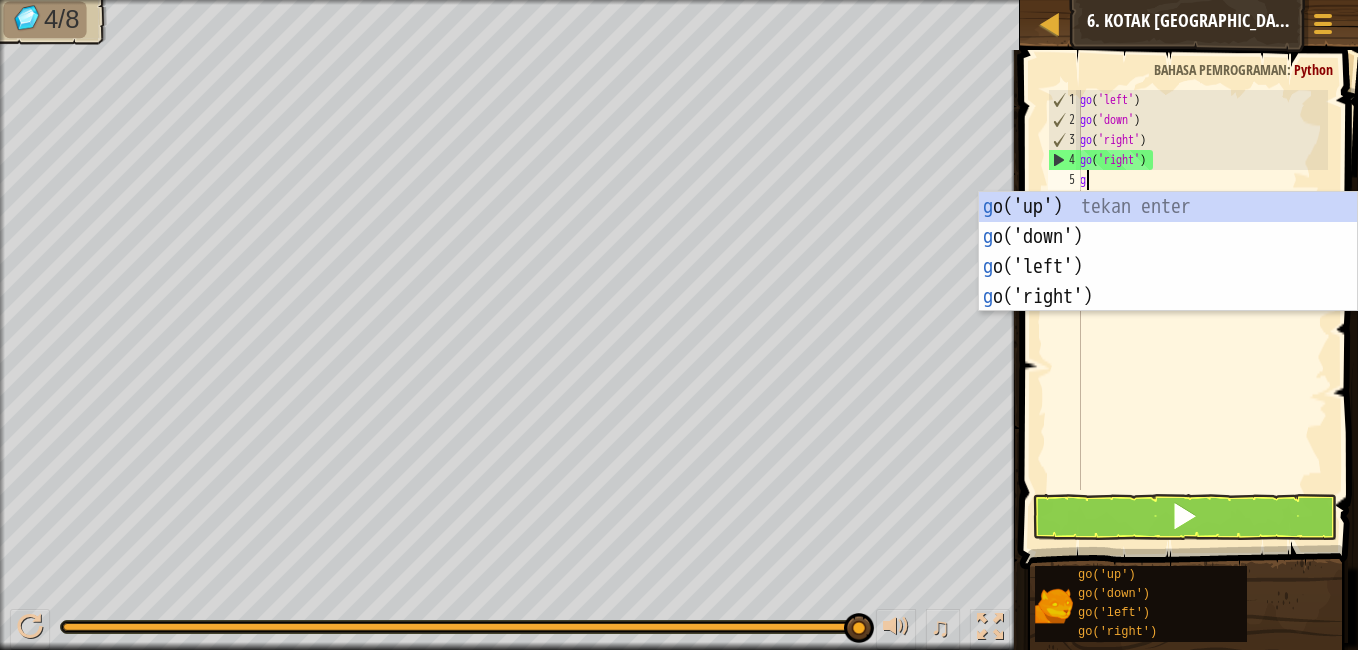 type on "go" 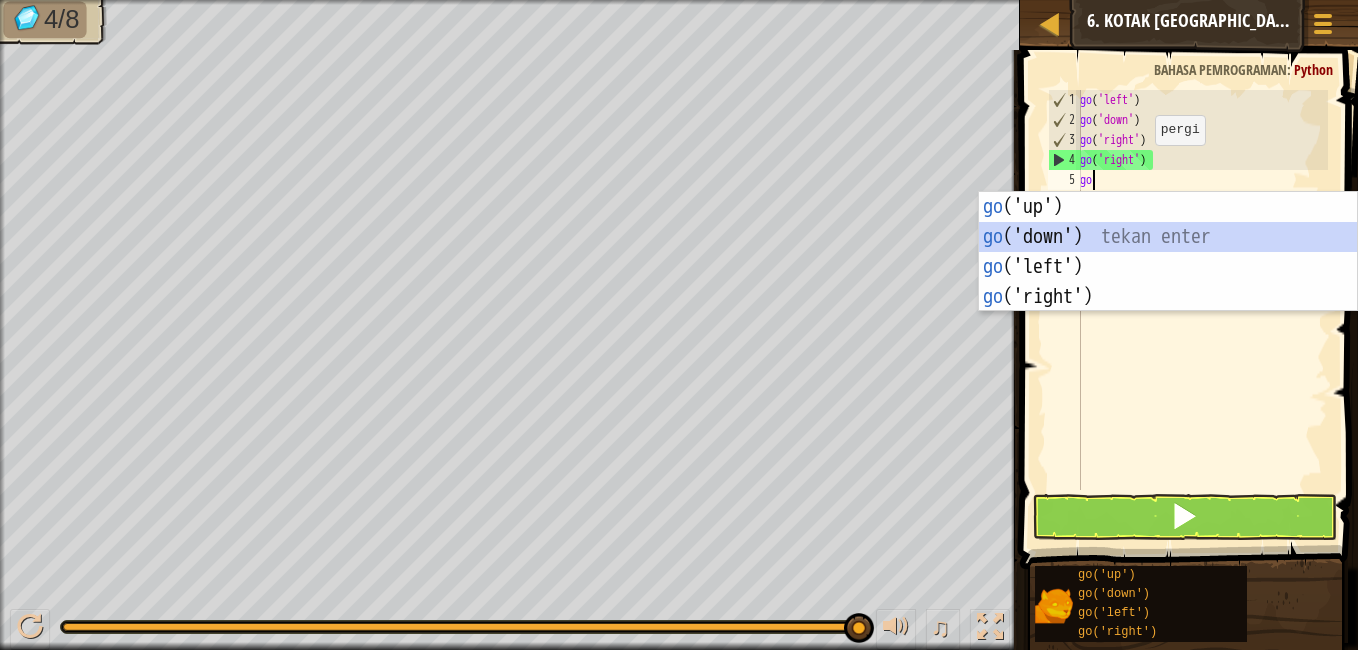 click on "go ('up') tekan enter go ('down') tekan enter go ('left') tekan enter go ('right') tekan enter" at bounding box center (1168, 282) 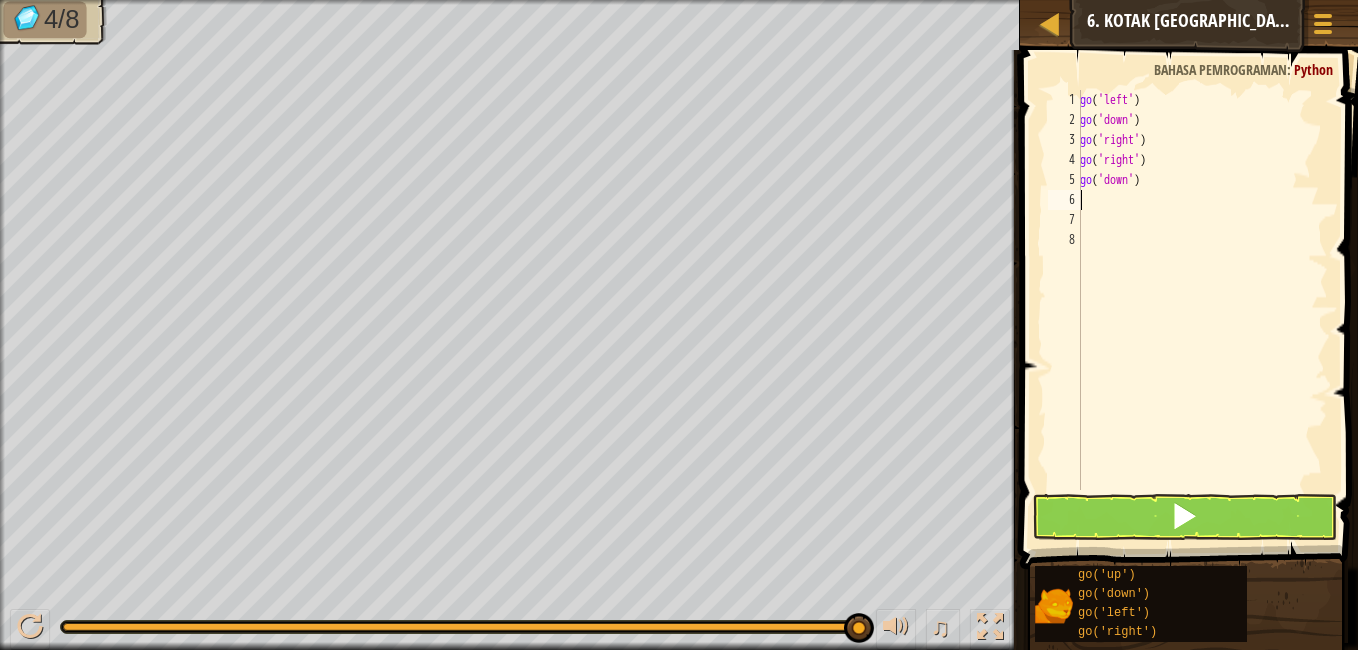click on "go ( 'left' ) go ( 'down' ) go ( 'right' ) go ( 'right' ) go ( 'down' )" at bounding box center (1202, 310) 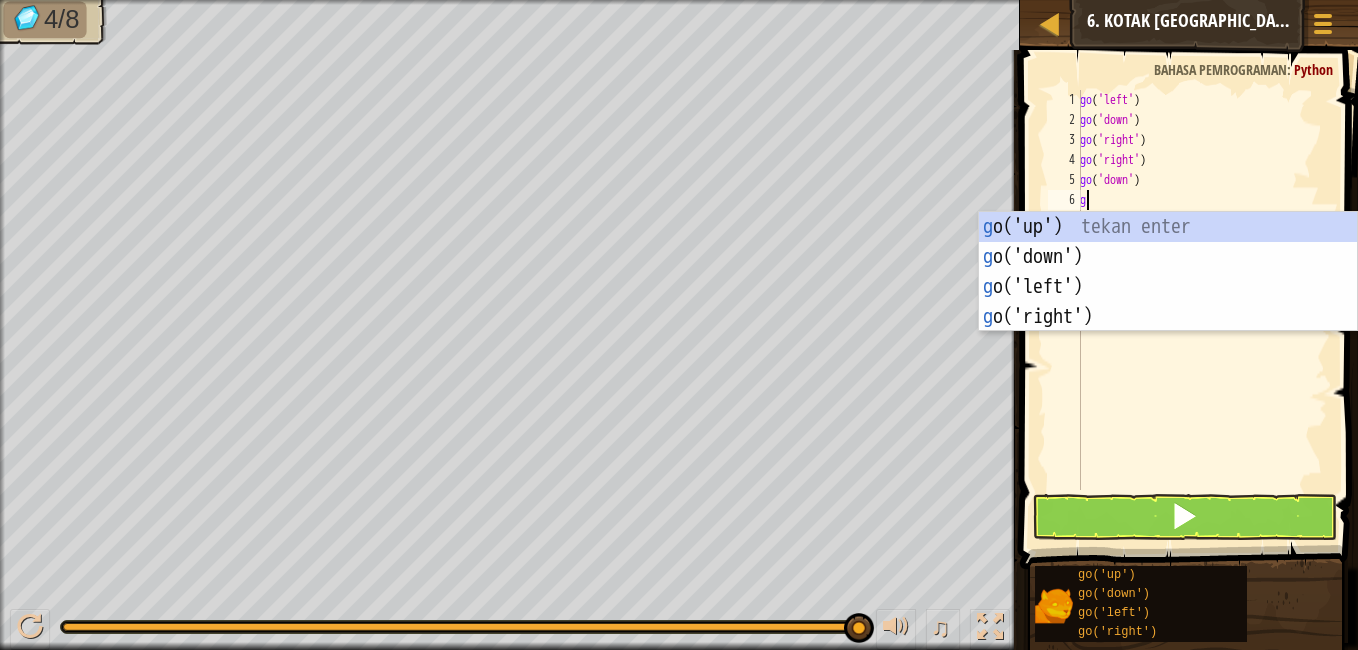 type on "go" 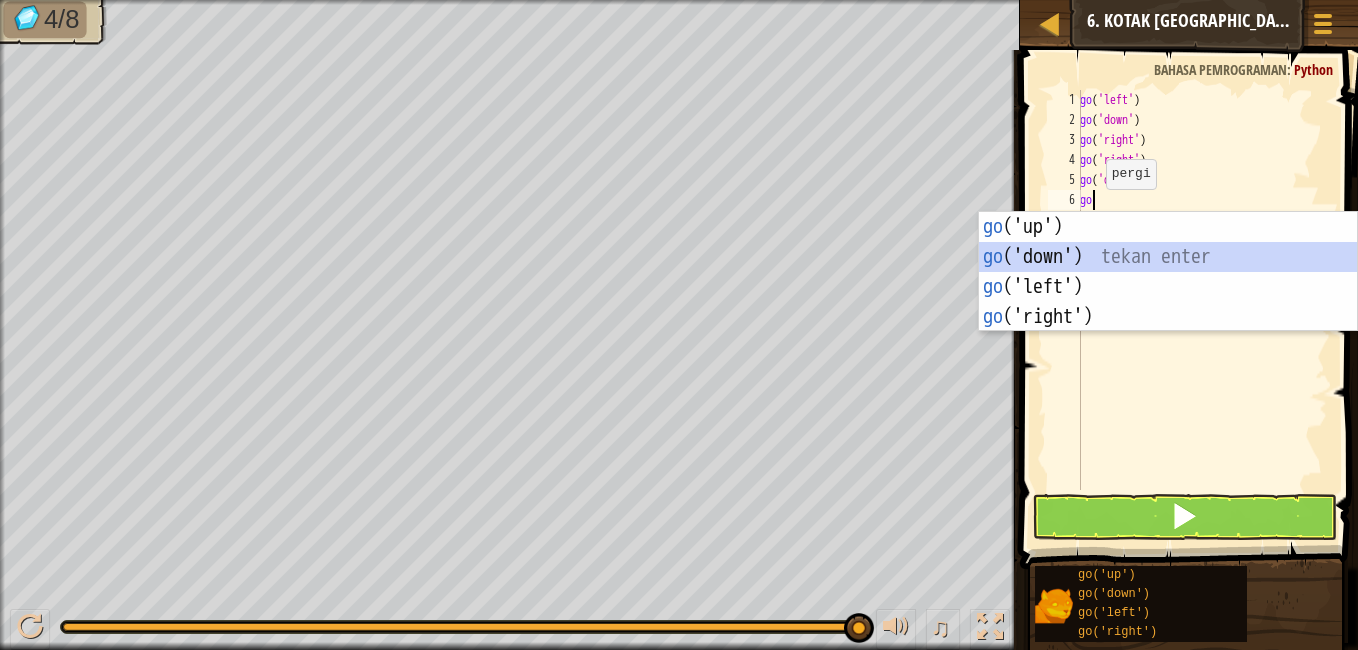 click on "go ('up') tekan enter go ('down') tekan enter go ('left') tekan enter go ('right') tekan enter" at bounding box center [1168, 302] 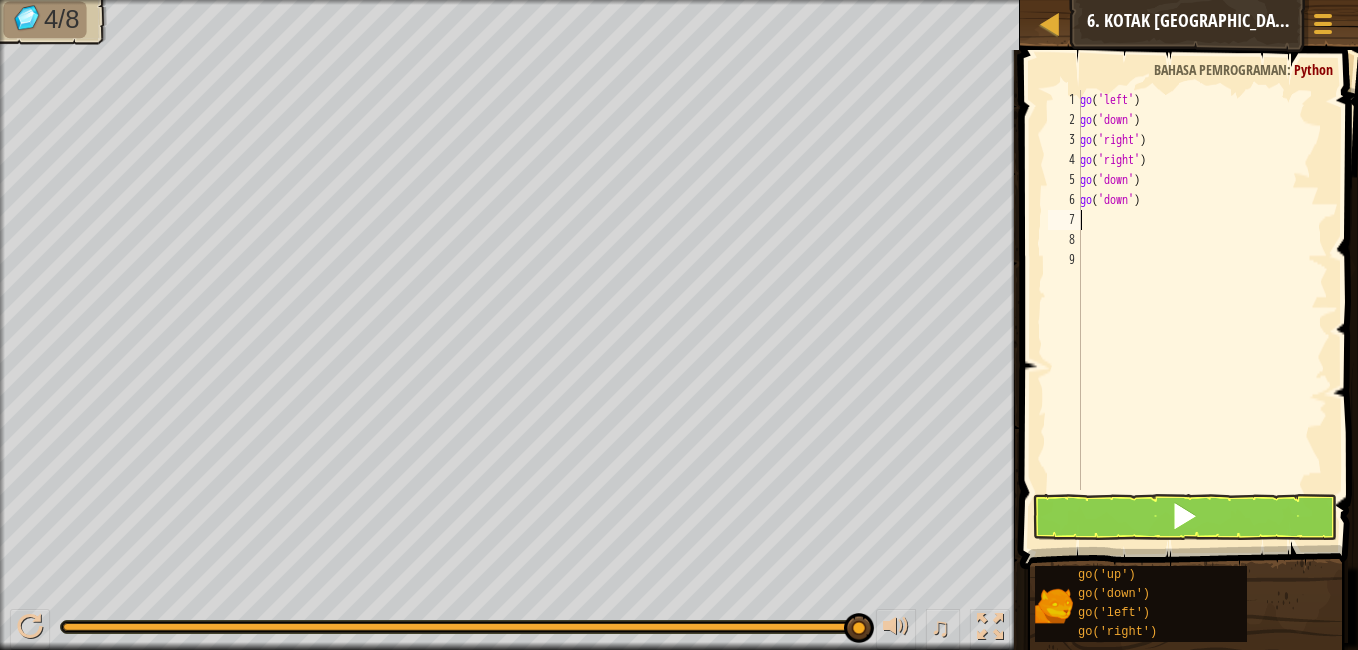 click on "go ( 'left' ) go ( 'down' ) go ( 'right' ) go ( 'right' ) go ( 'down' ) go ( 'down' )" at bounding box center [1202, 310] 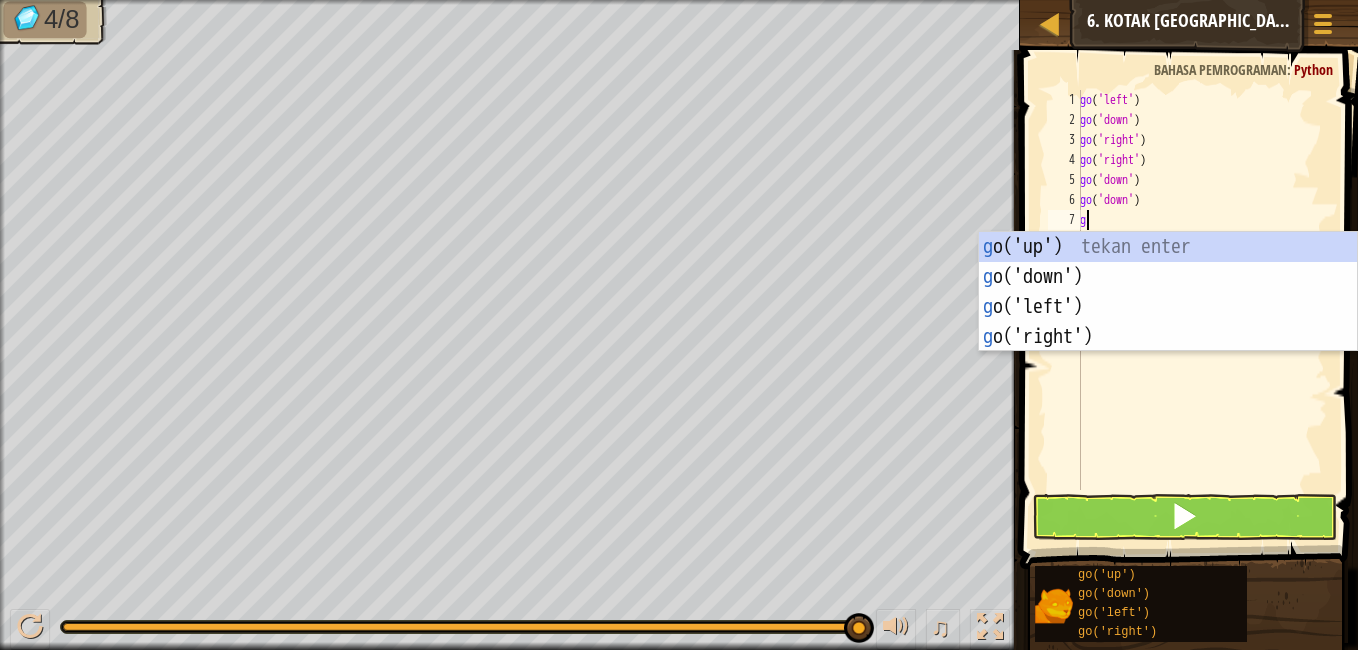 type on "go" 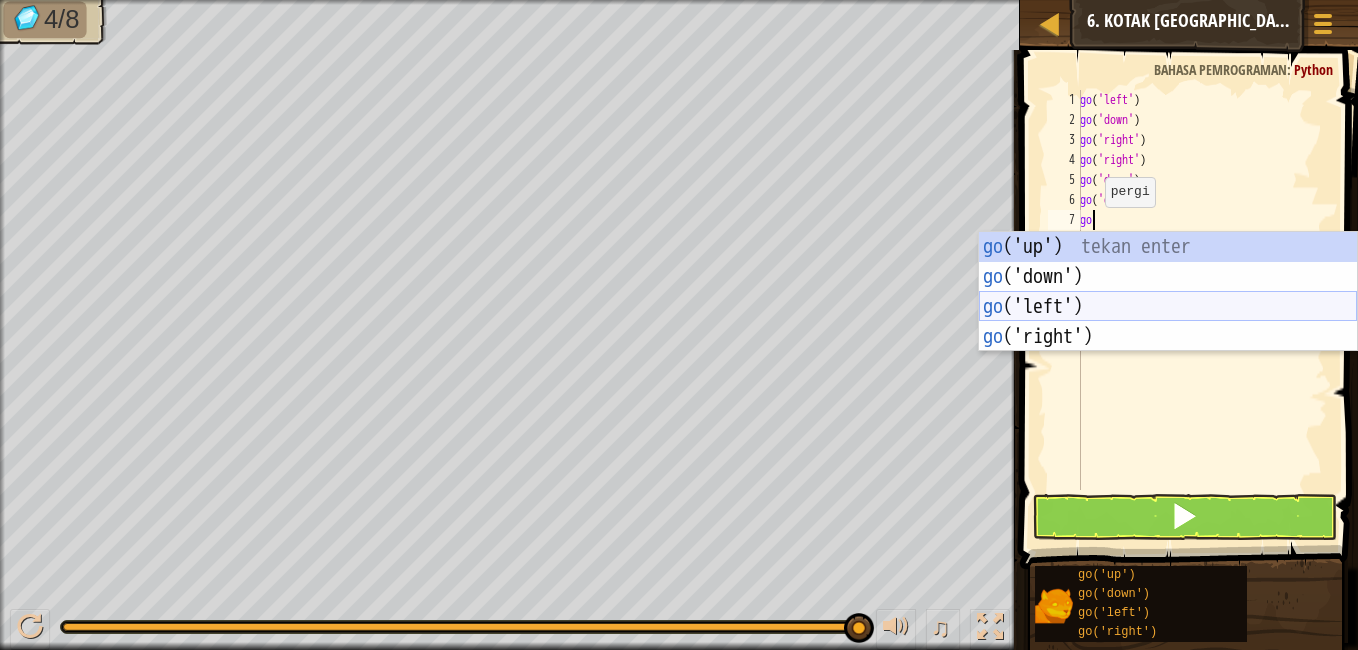 click on "go ('up') tekan enter go ('down') tekan enter go ('left') tekan enter go ('right') tekan enter" at bounding box center (1168, 322) 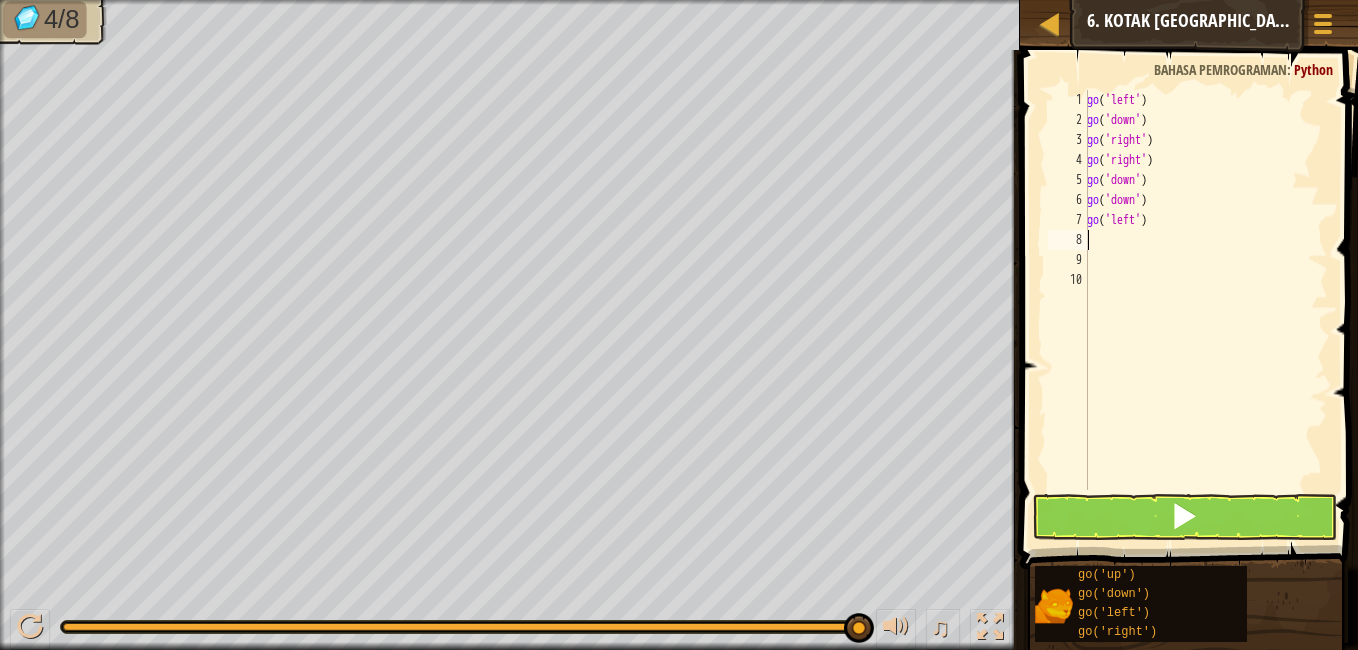 click on "go ( 'left' ) go ( 'down' ) go ( 'right' ) go ( 'right' ) go ( 'down' ) go ( 'down' ) go ( 'left' )" at bounding box center [1205, 310] 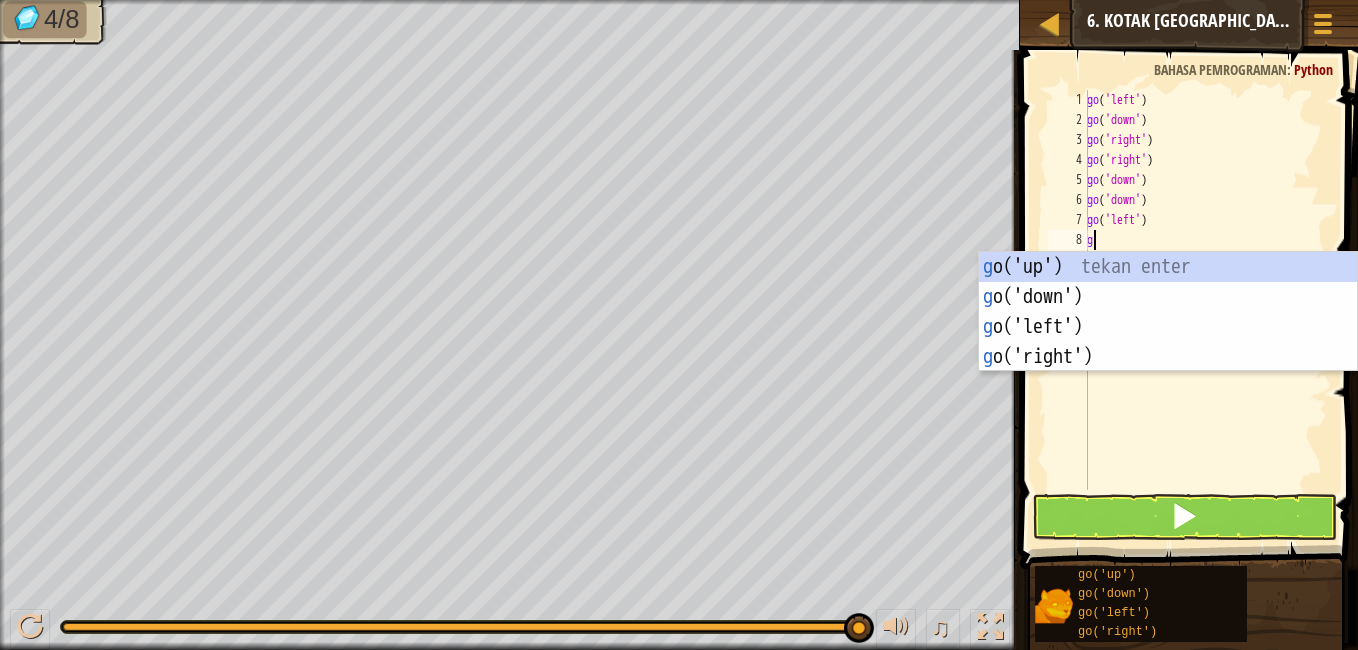 type on "go" 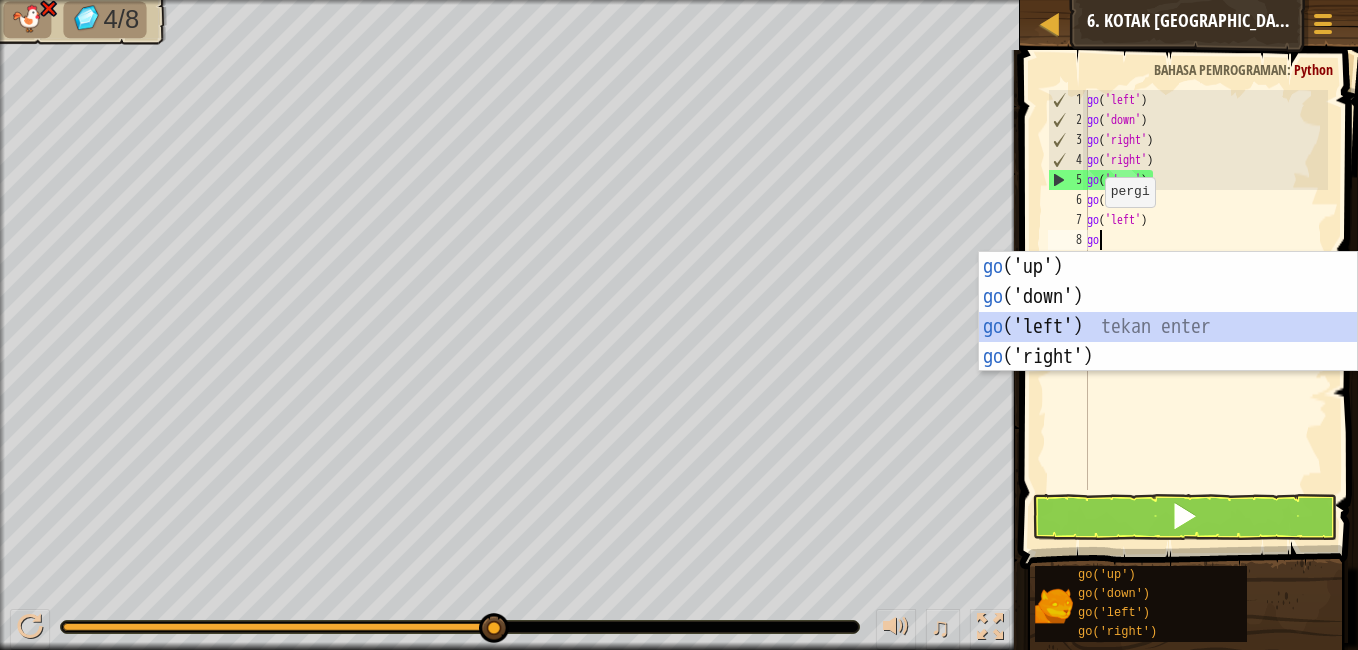 click on "go ('up') tekan enter go ('down') tekan enter go ('left') tekan enter go ('right') tekan enter" at bounding box center (1168, 342) 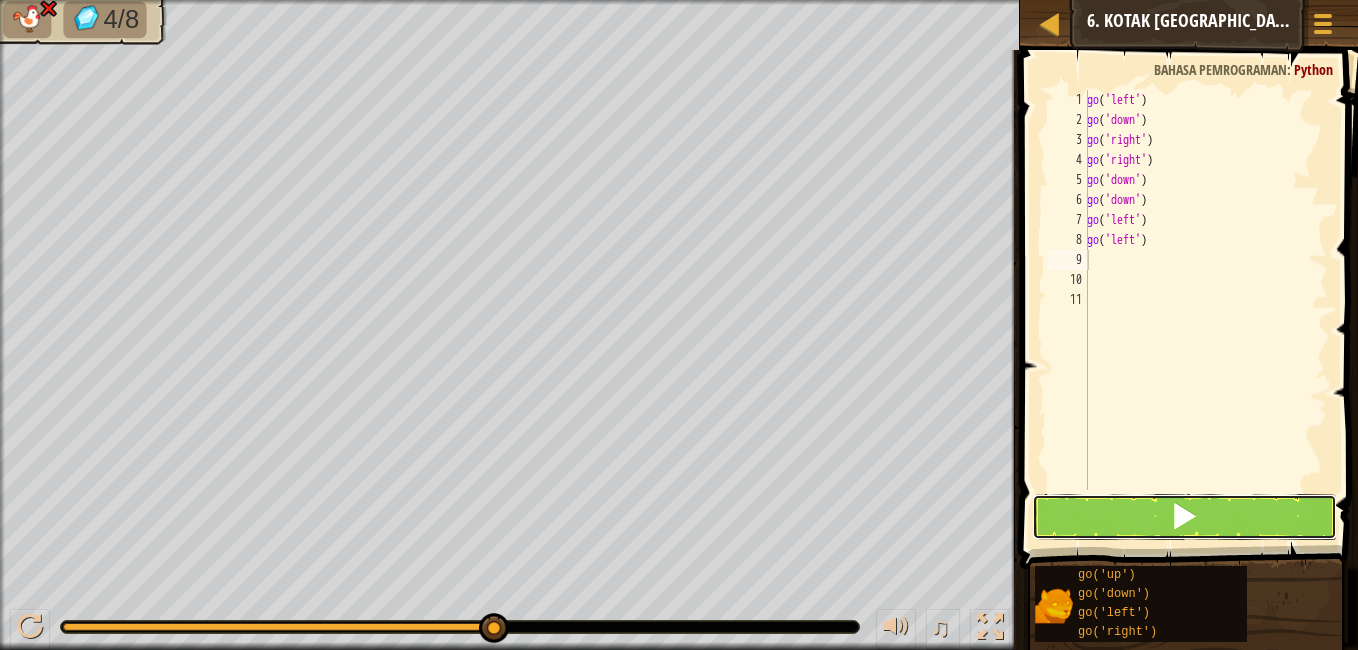 click at bounding box center (1184, 517) 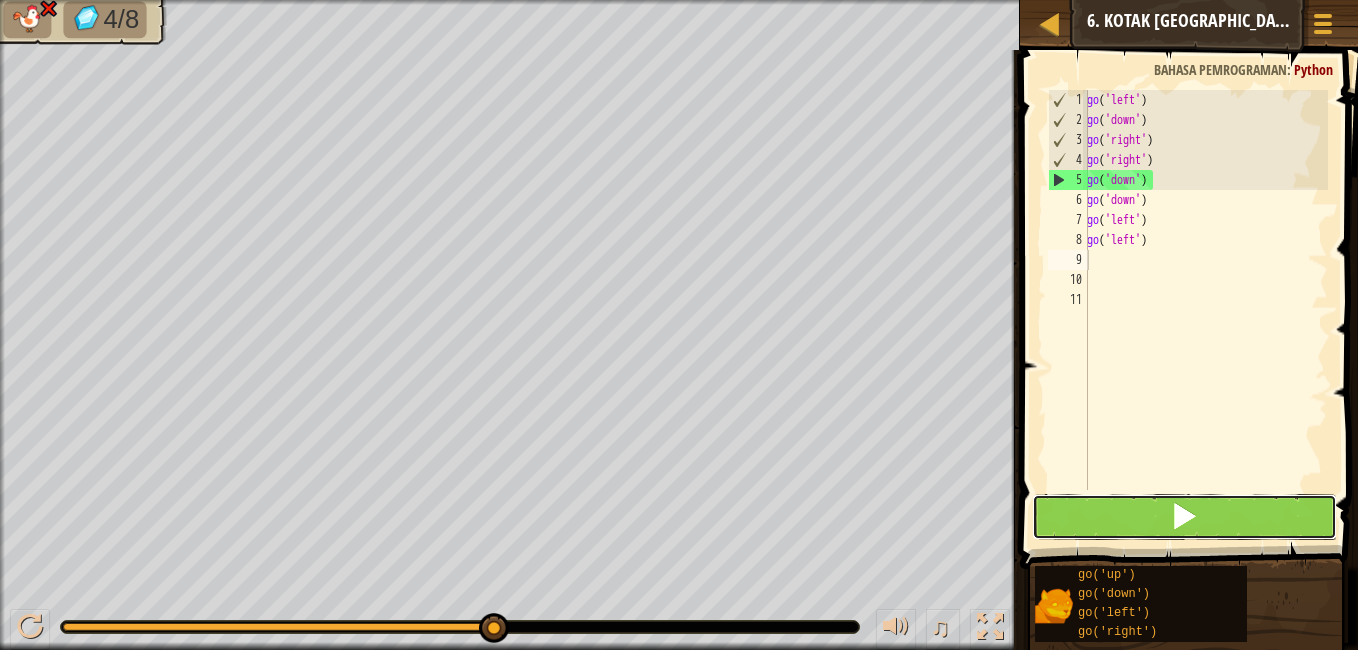 click at bounding box center [1184, 517] 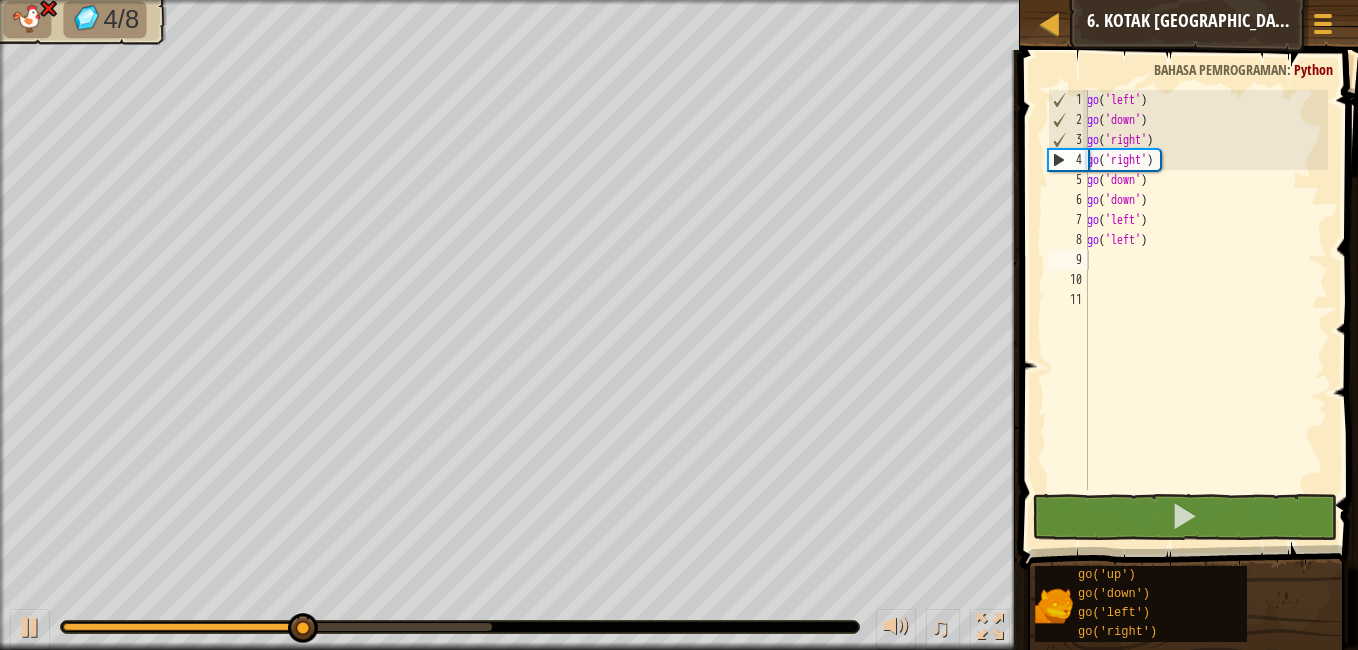 click on "Peta Junior 6. Kotak Permata Menu Permainan" at bounding box center (1189, 25) 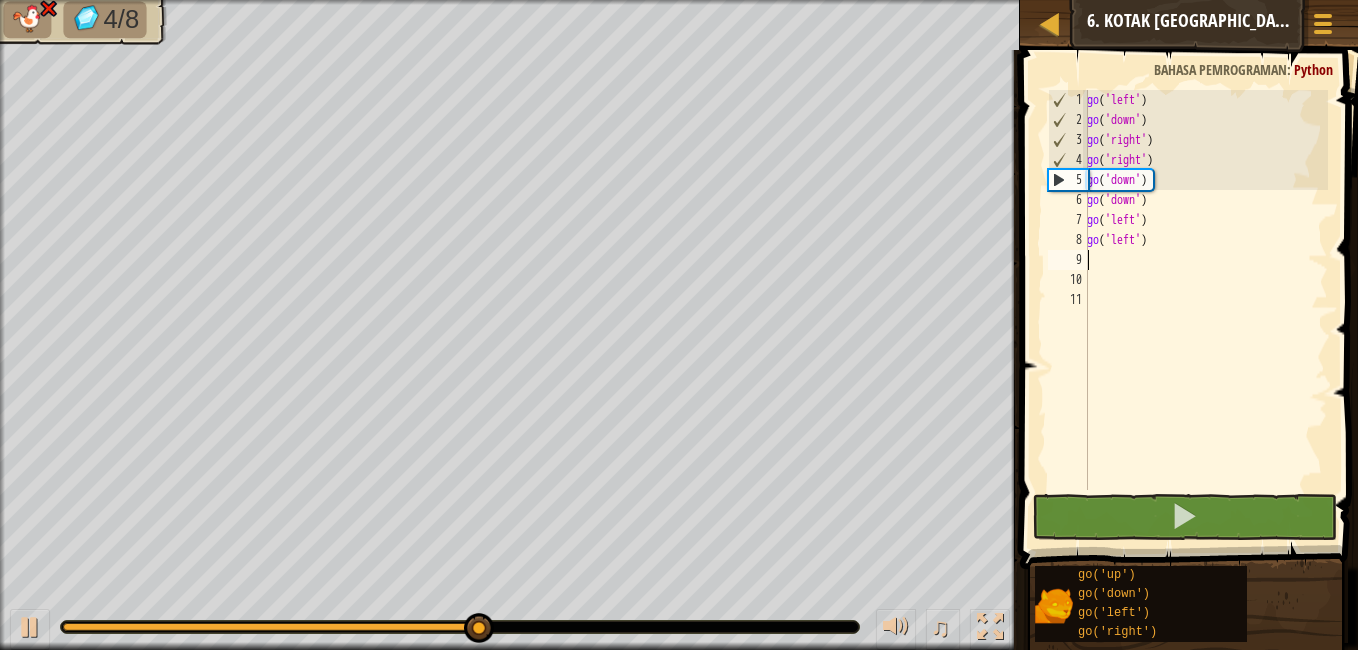 click on "Peta Junior 6. Kotak Permata Menu Permainan" at bounding box center [1189, 25] 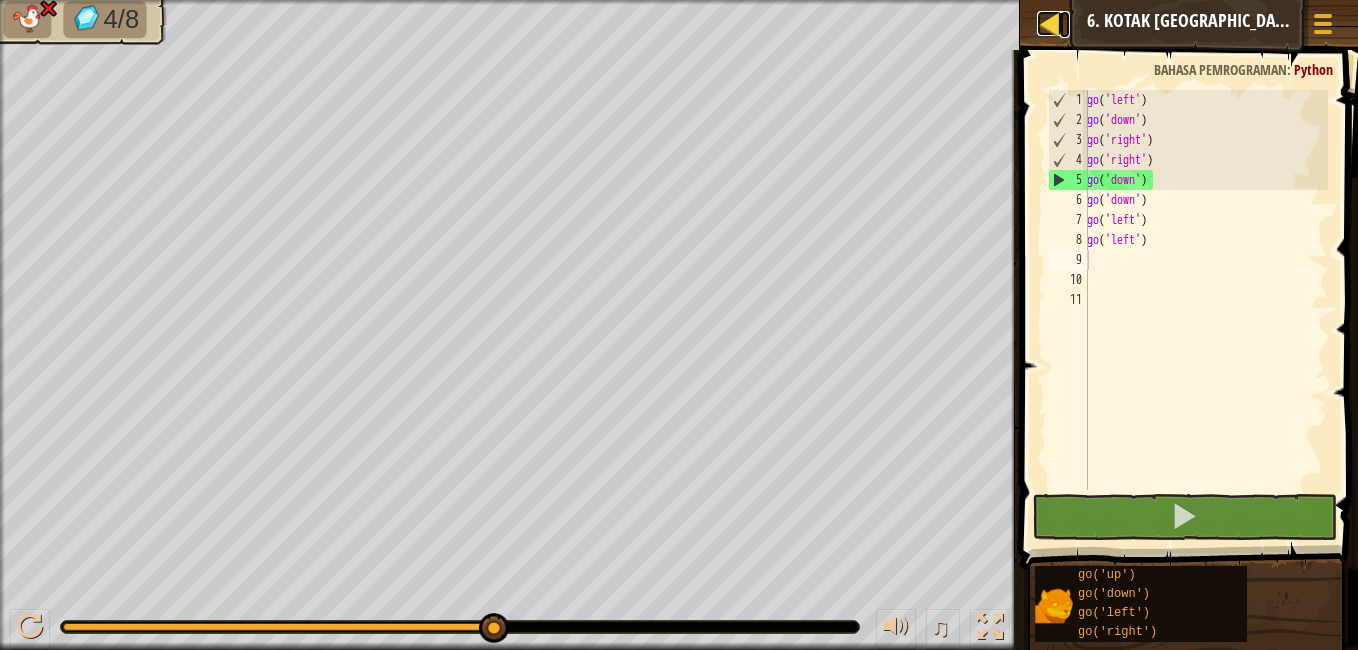 click at bounding box center (1049, 23) 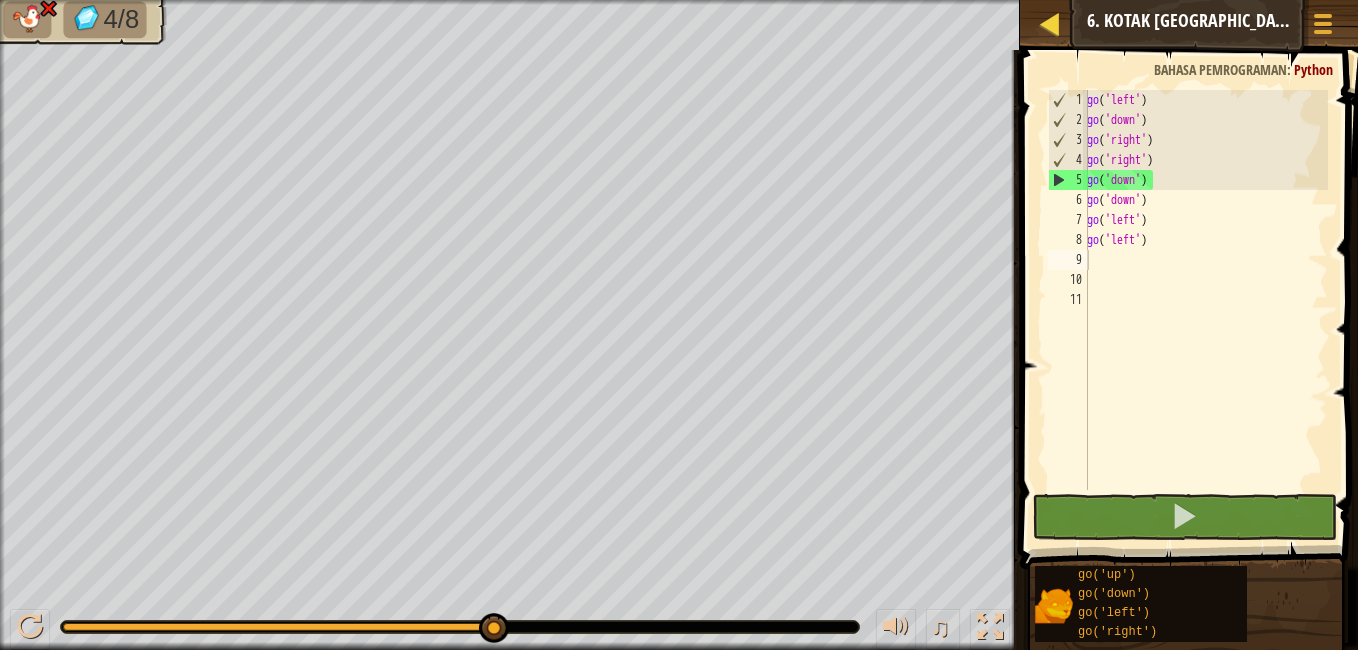 select on "id" 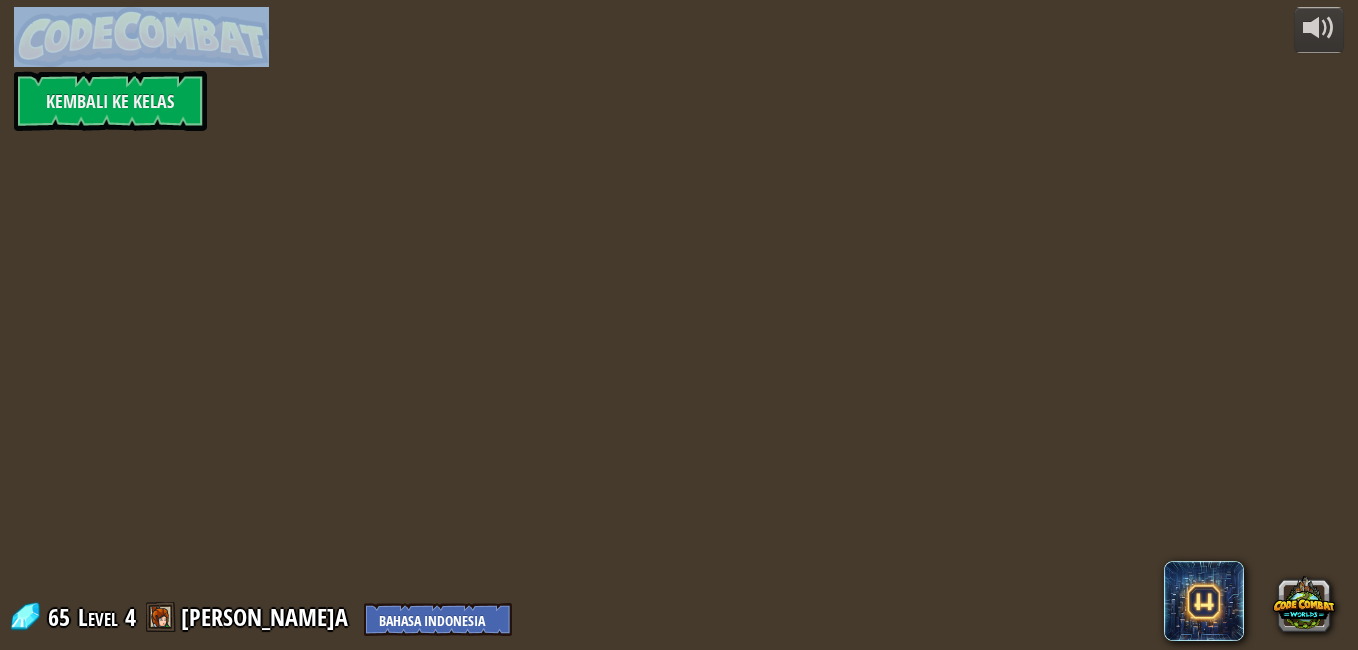 click on "powered by Kembali ke Kelas 65 Level 4 Anisa solikhahA English (US) English (UK) 简体中文 繁體中文 русский español (ES) español (América Latina) français Português (Portugal) Português (Brasil) ---------------------------------- العربية azərbaycan dili български език Català čeština dansk Deutsch (Deutschland) Deutsch (Österreich) Deutsch (Schweiz) Eesti Ελληνικά Esperanto Filipino فارسی Galego 한국어 ʻŌlelo Hawaiʻi עברית hrvatski jezik magyar Bahasa Indonesia Italiano қазақ тілі lietuvių kalba latviešu te reo Māori Македонски मानक हिन्दी Монгол хэл Bahasa Melayu မြန်မာစကား Nederlands (België) Nederlands (Nederland) 日本語 Norsk Bokmål Norsk Nynorsk O'zbekcha Polski limba română српски slovenčina slovenščina suomi Svenska ไทย Türkçe українська اُردُو Tiếng Việt 吴语 吳語" at bounding box center [679, 325] 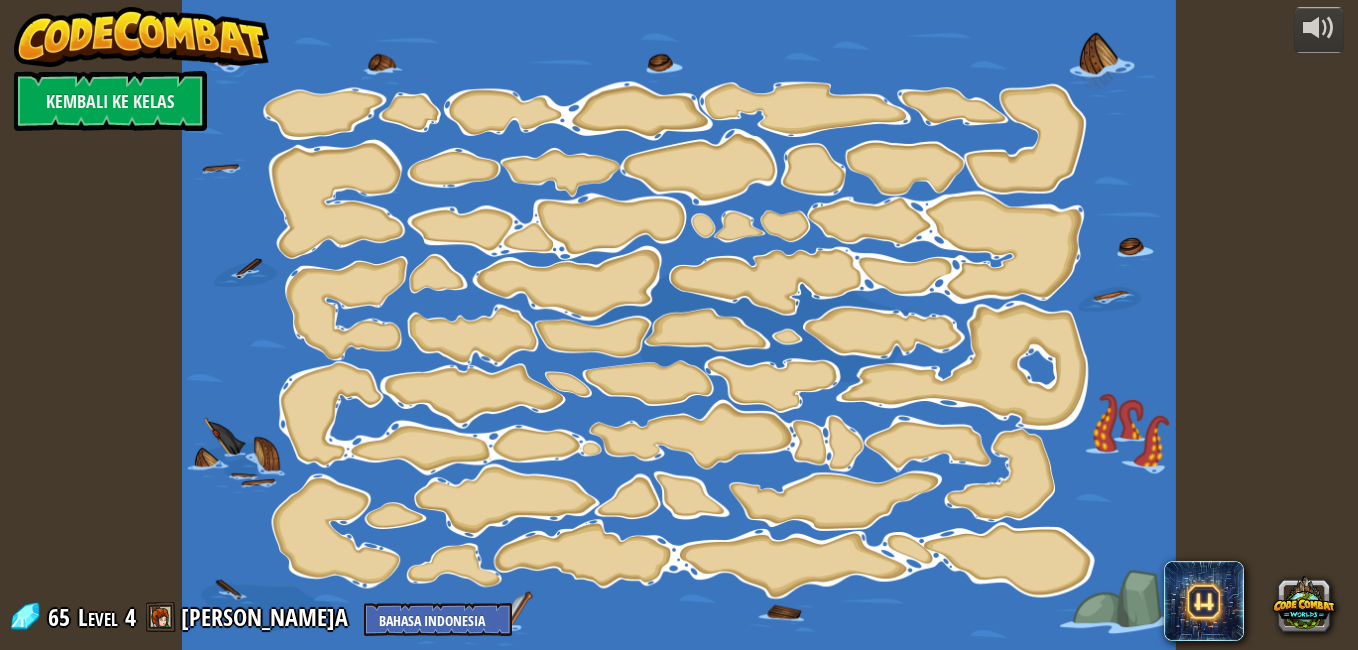 select on "id" 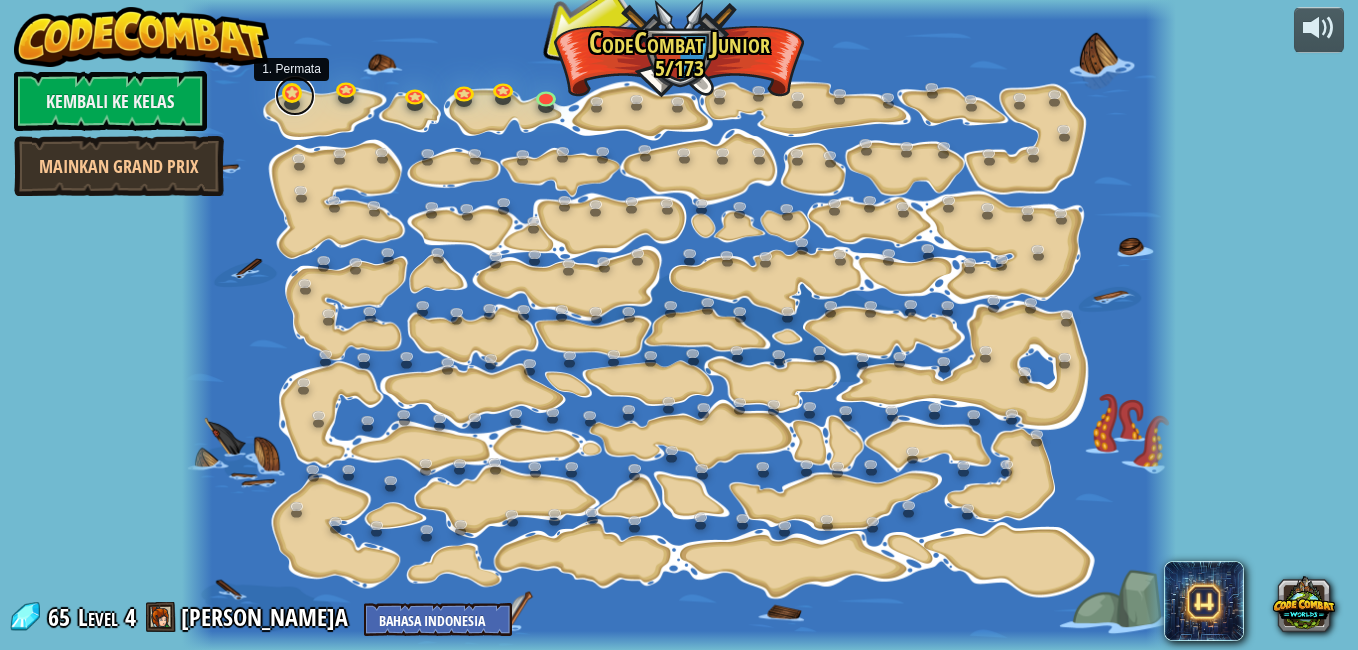 click at bounding box center (295, 96) 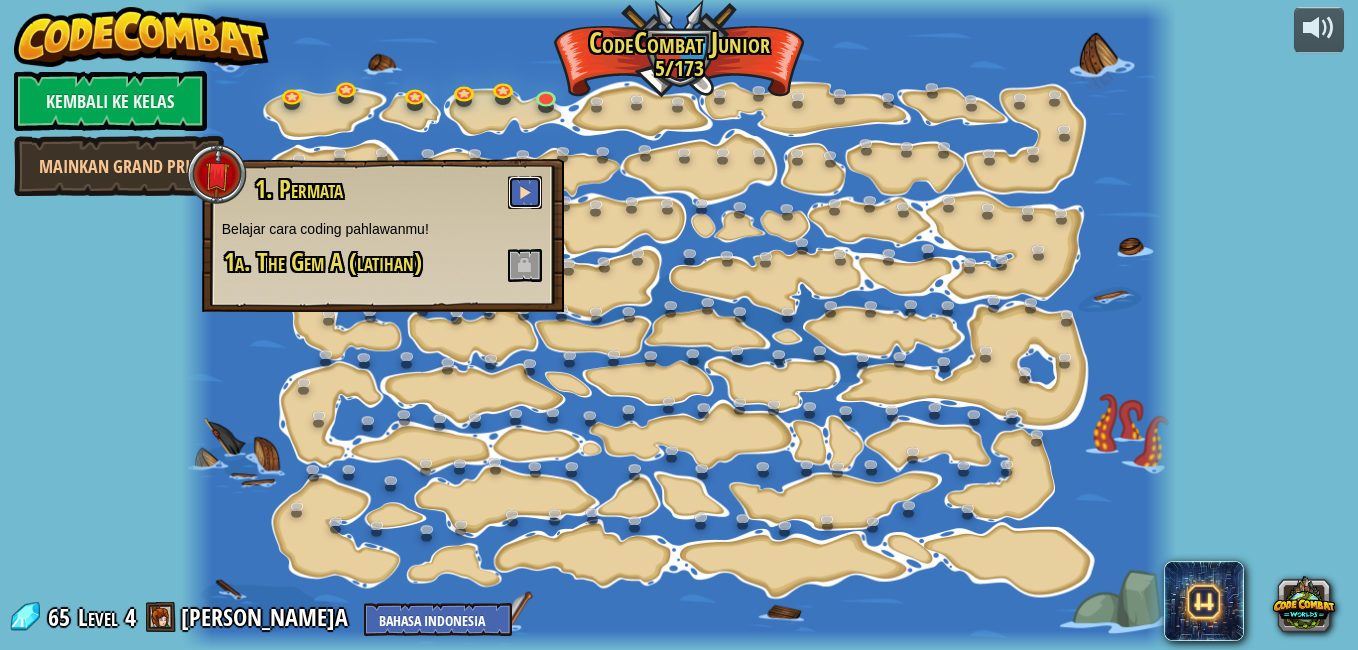 click at bounding box center [525, 192] 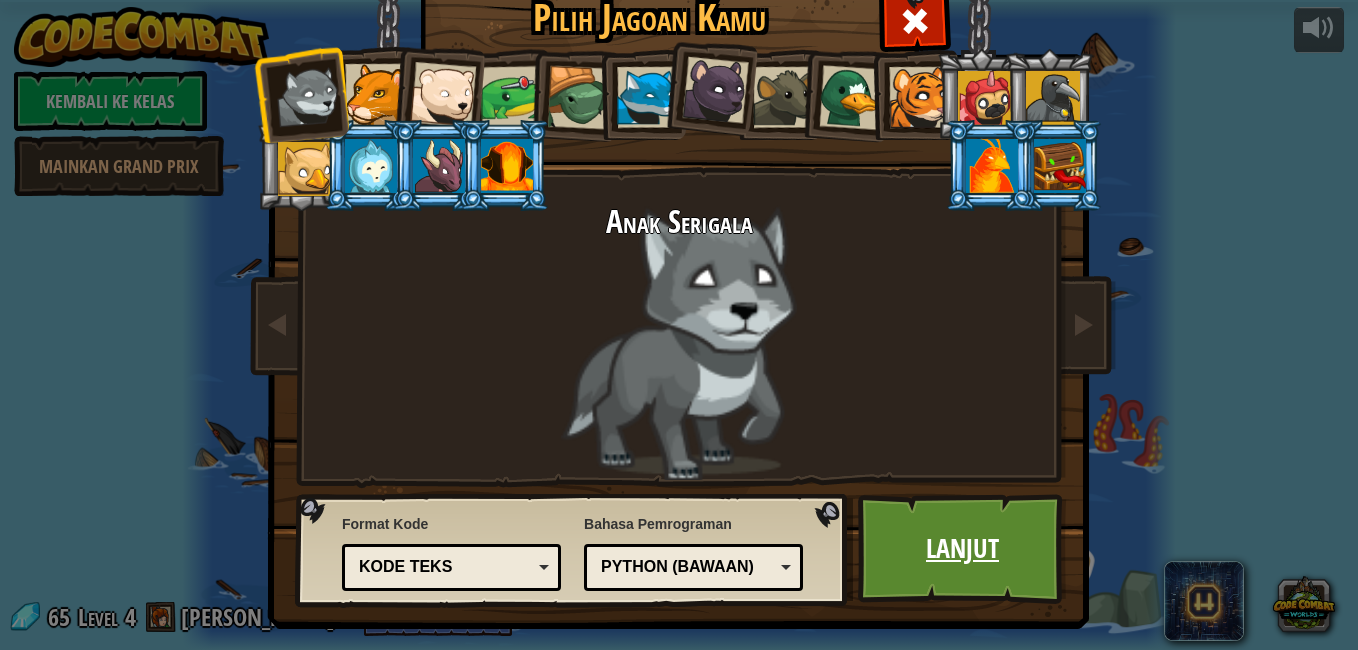 click on "Lanjut" at bounding box center (962, 549) 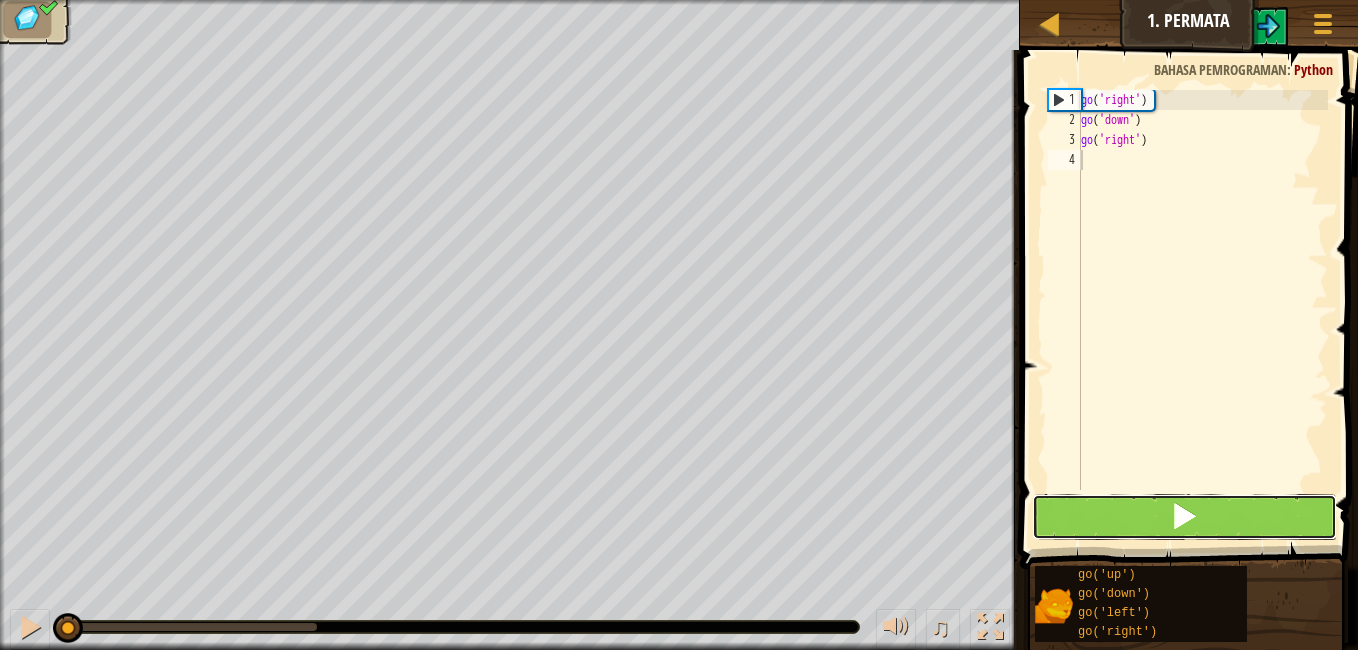 click at bounding box center [1184, 517] 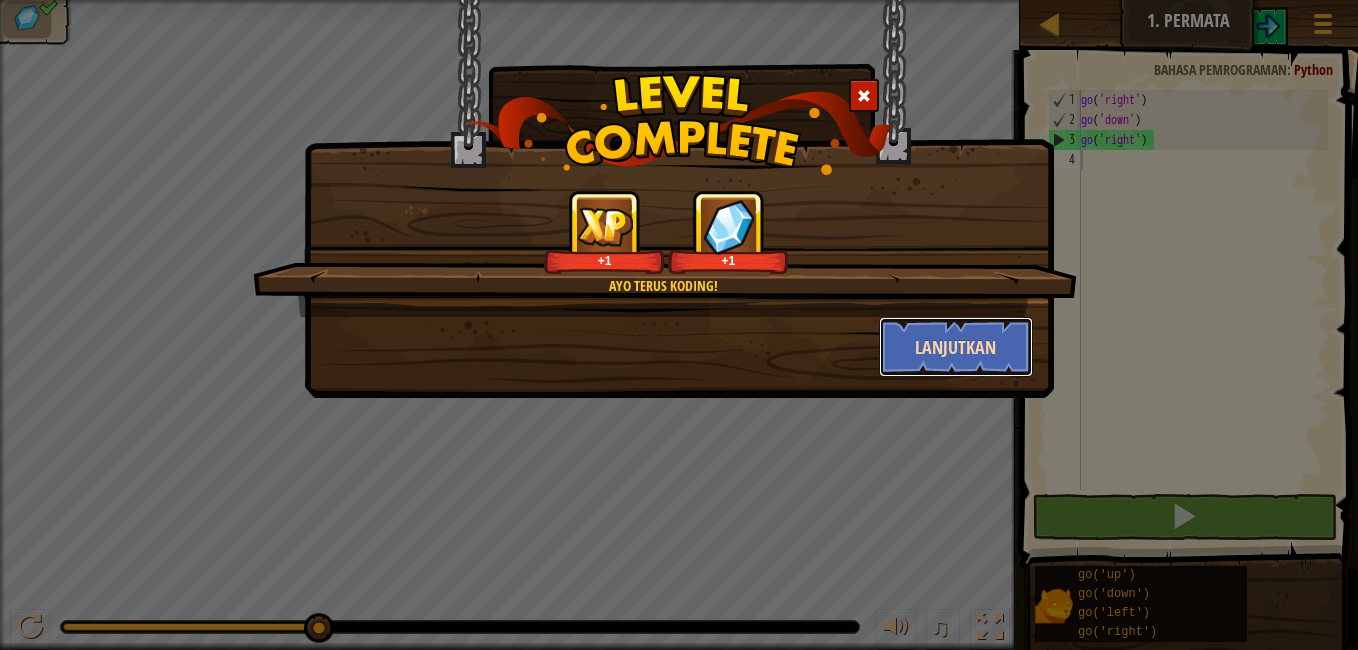 click on "Lanjutkan" at bounding box center [956, 347] 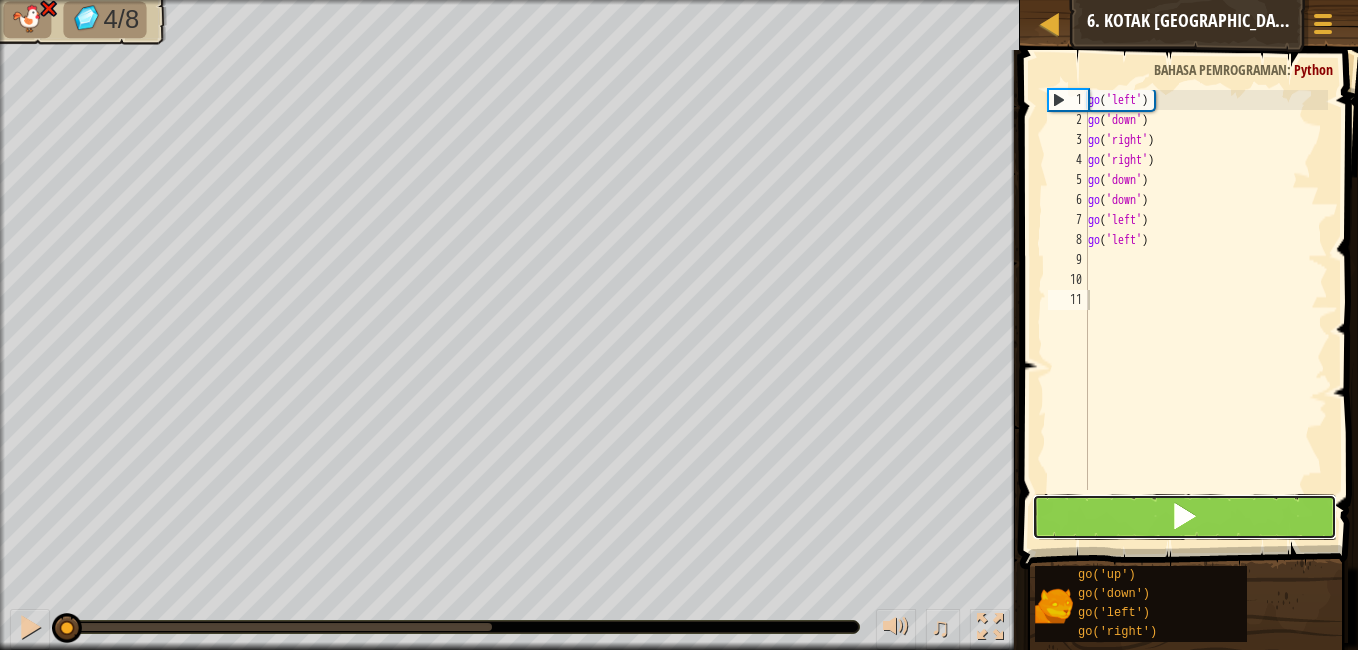 click at bounding box center [1184, 517] 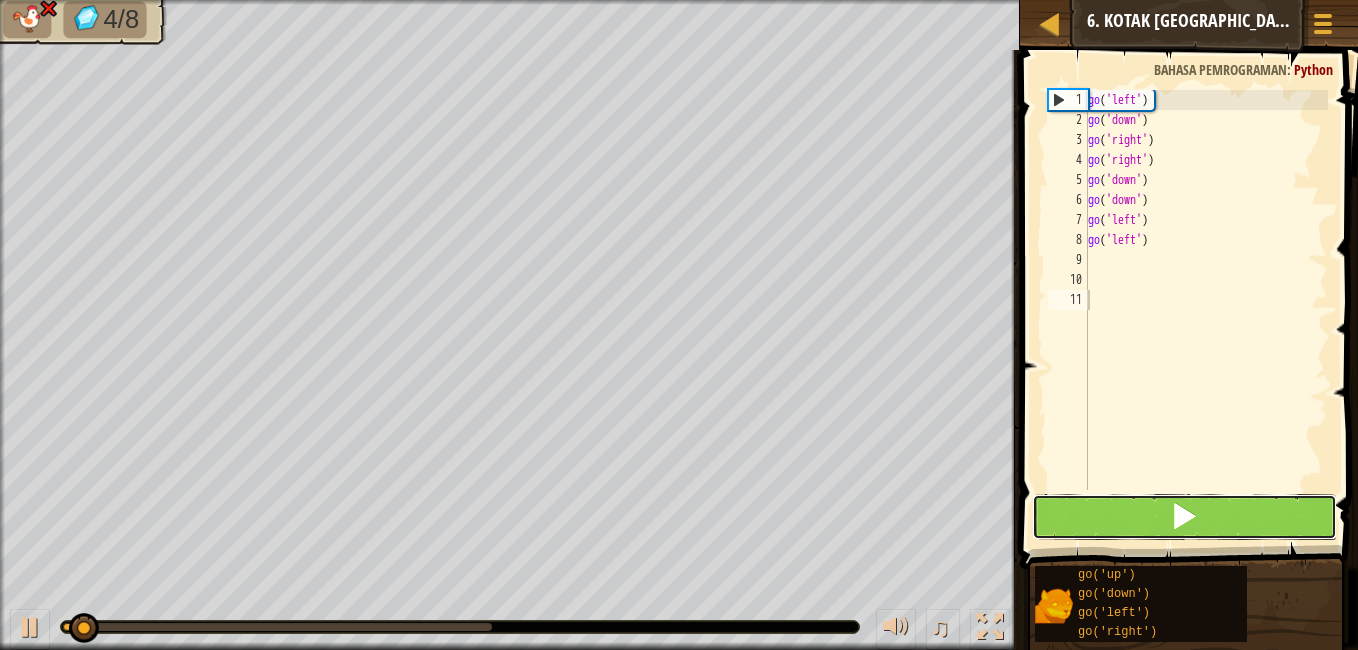 click at bounding box center (1184, 517) 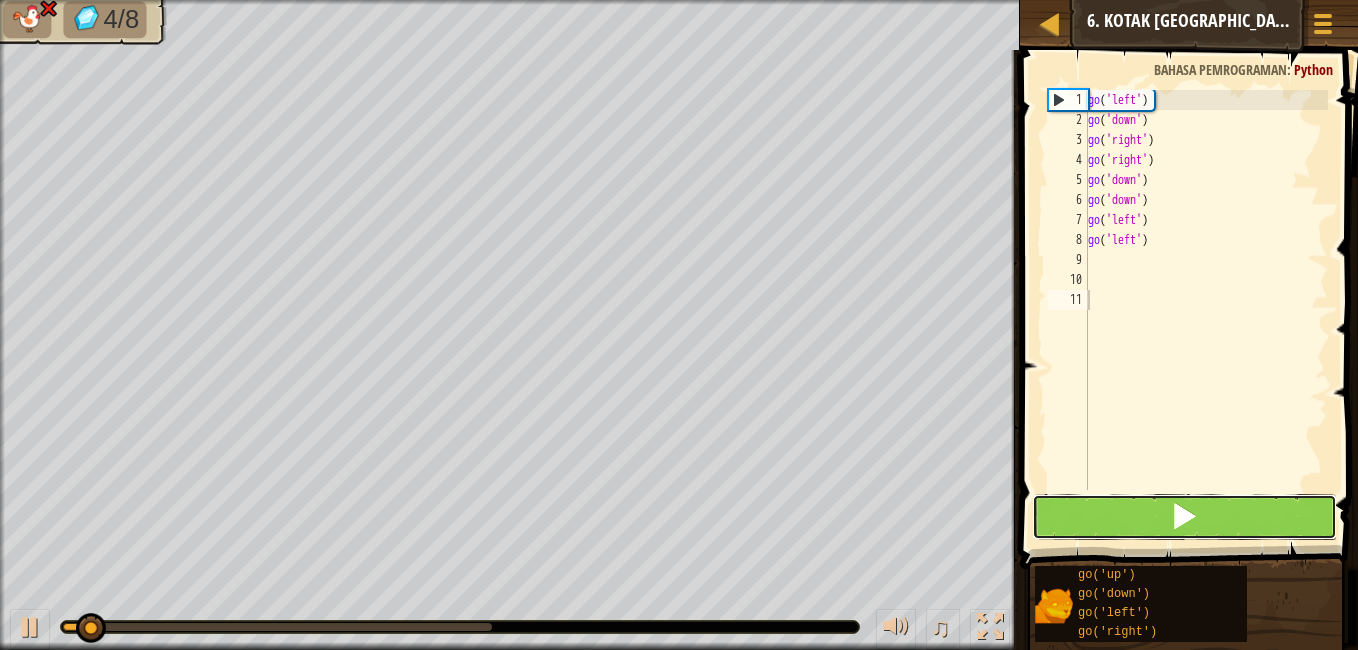 click at bounding box center [1184, 517] 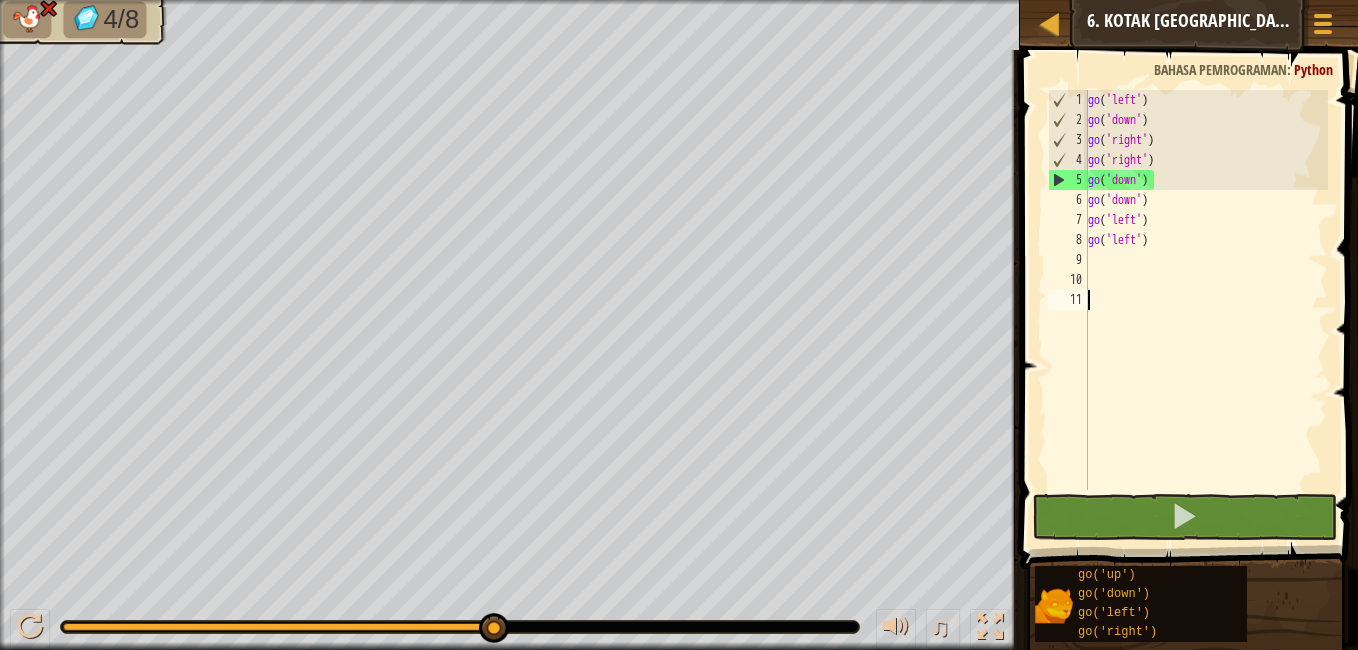 click on "go ( 'left' ) go ( 'down' ) go ( 'right' ) go ( 'right' ) go ( 'down' ) go ( 'down' ) go ( 'left' ) go ( 'left' )" at bounding box center [1206, 310] 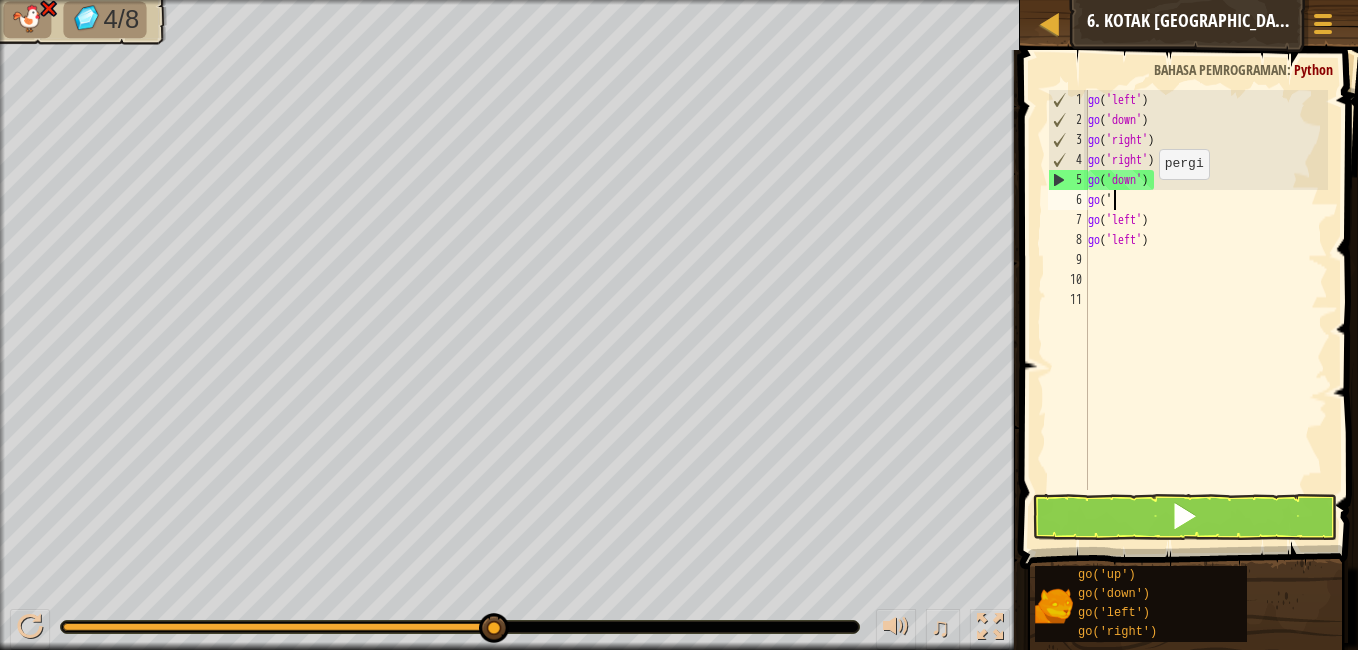 type on "g" 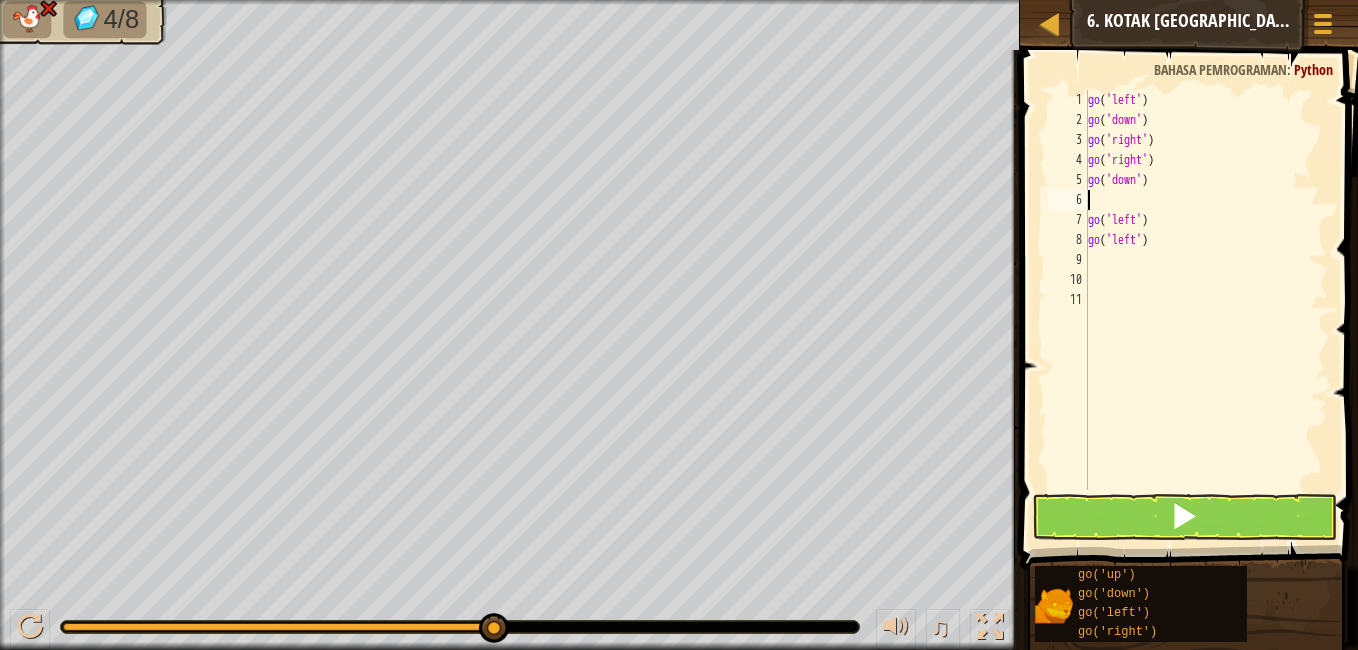 click on "go ( 'left' ) go ( 'down' ) go ( 'right' ) go ( 'right' ) go ( 'down' ) go ( 'left' ) go ( 'left' )" at bounding box center [1206, 310] 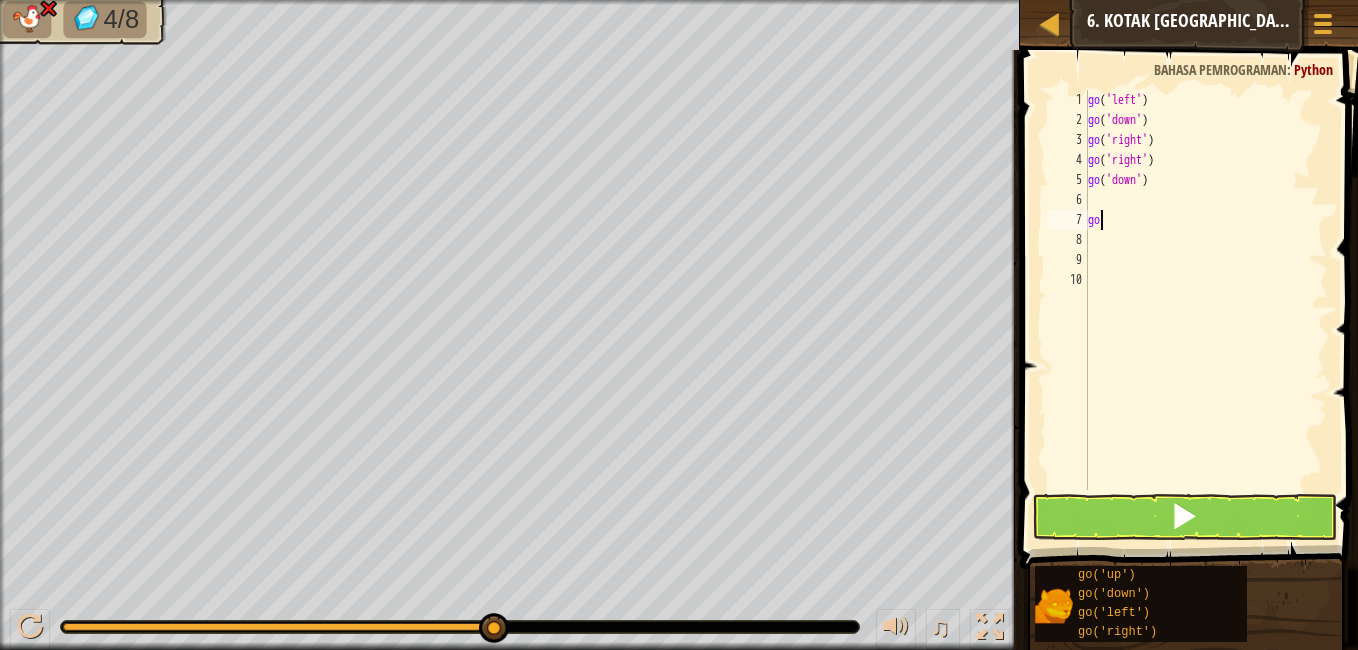 type on "g" 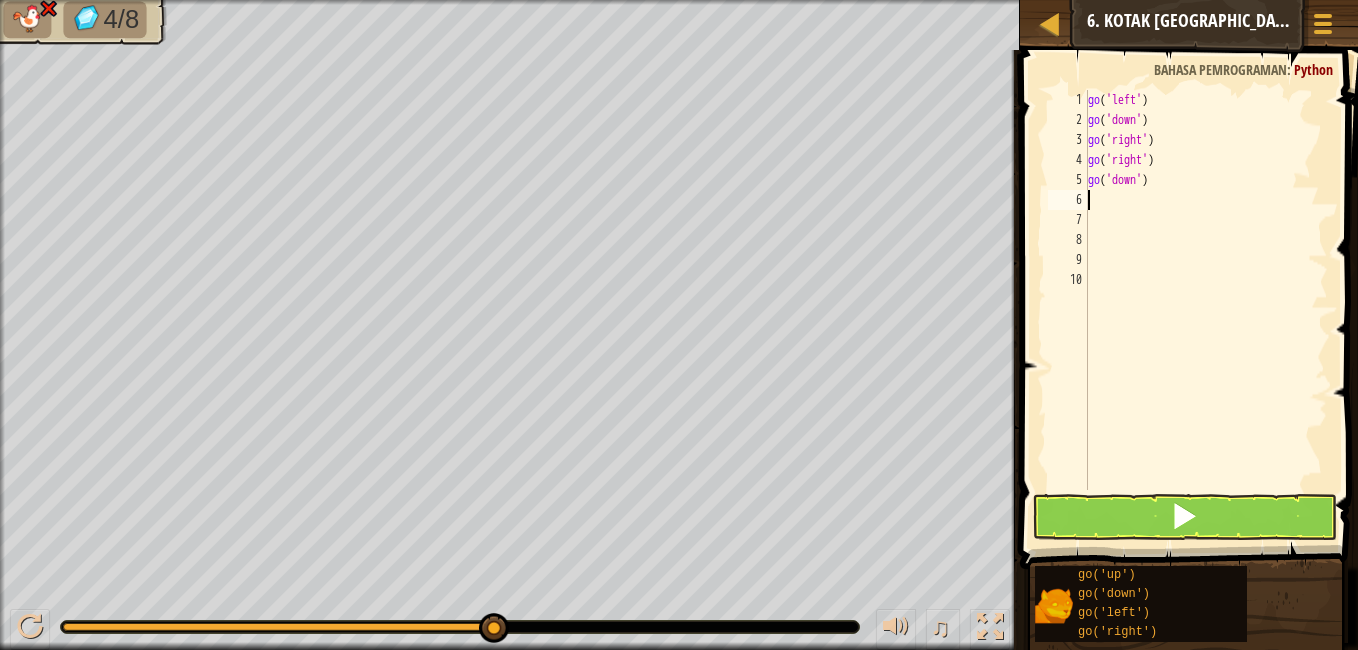 click on "go ( 'left' ) go ( 'down' ) go ( 'right' ) go ( 'right' ) go ( 'down' )" at bounding box center (1206, 310) 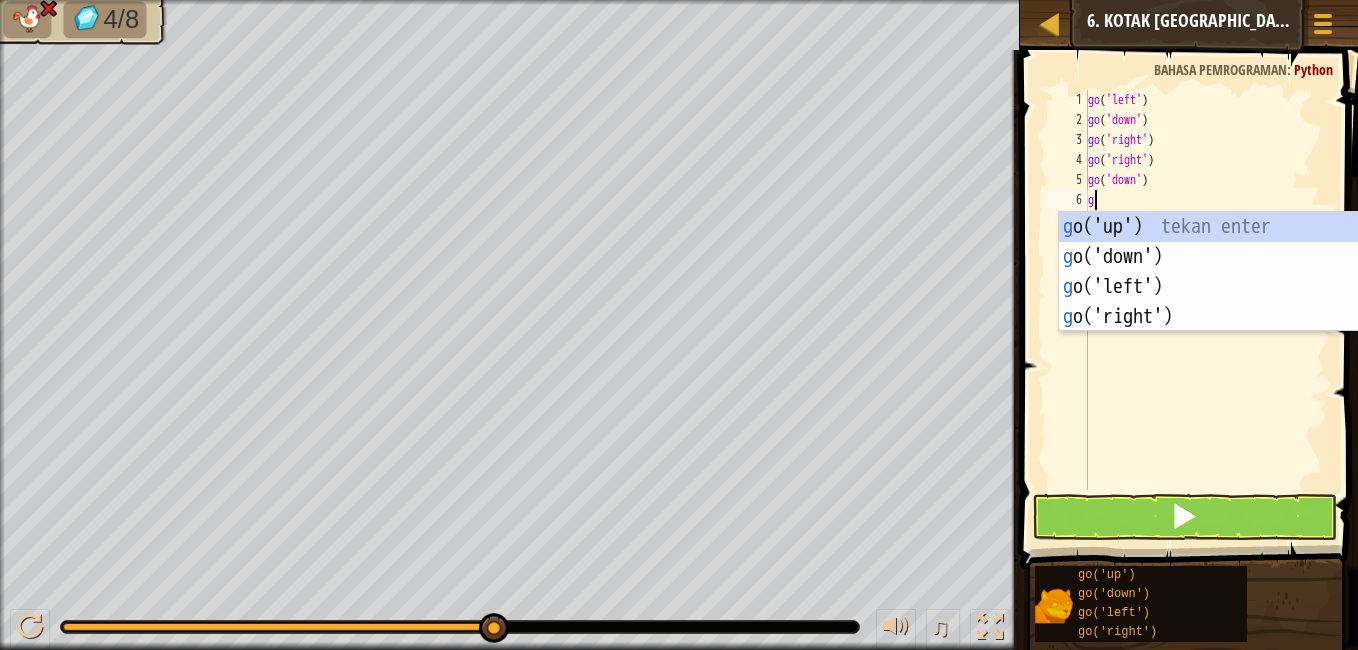scroll, scrollTop: 9, scrollLeft: 0, axis: vertical 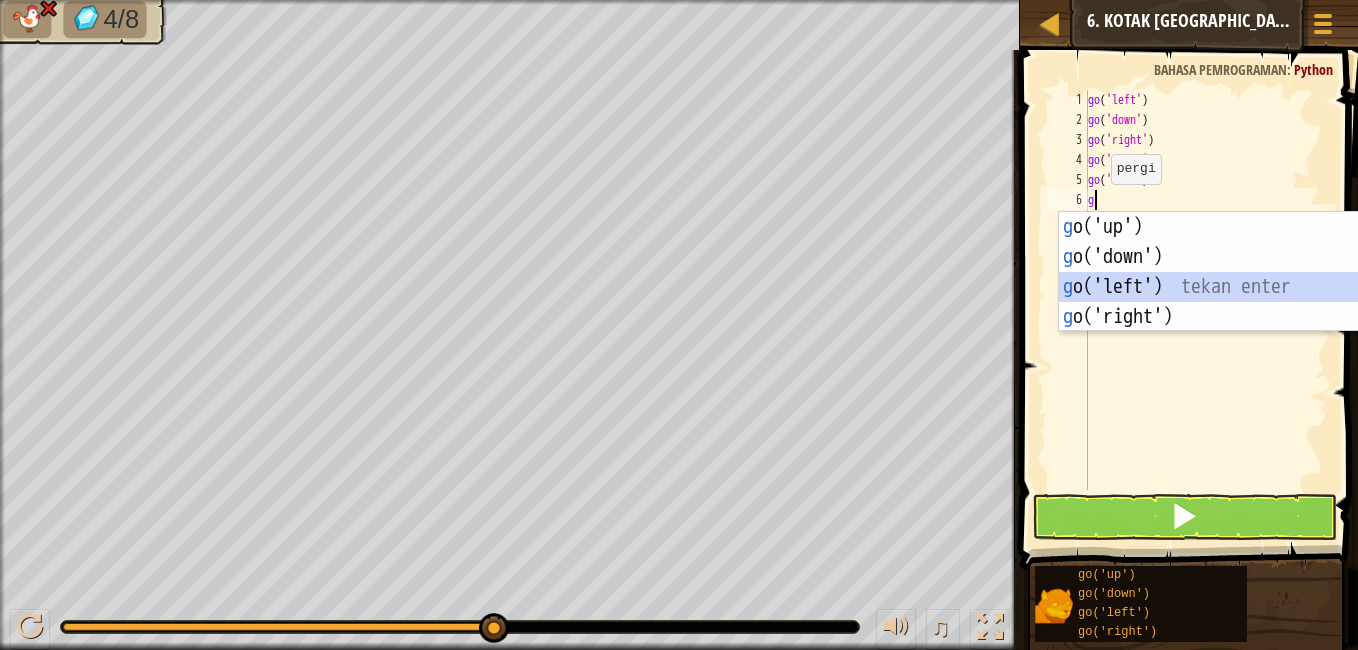 click on "g o('up') tekan enter g o('down') tekan enter g o('left') tekan enter g o('right') tekan enter" at bounding box center (1248, 302) 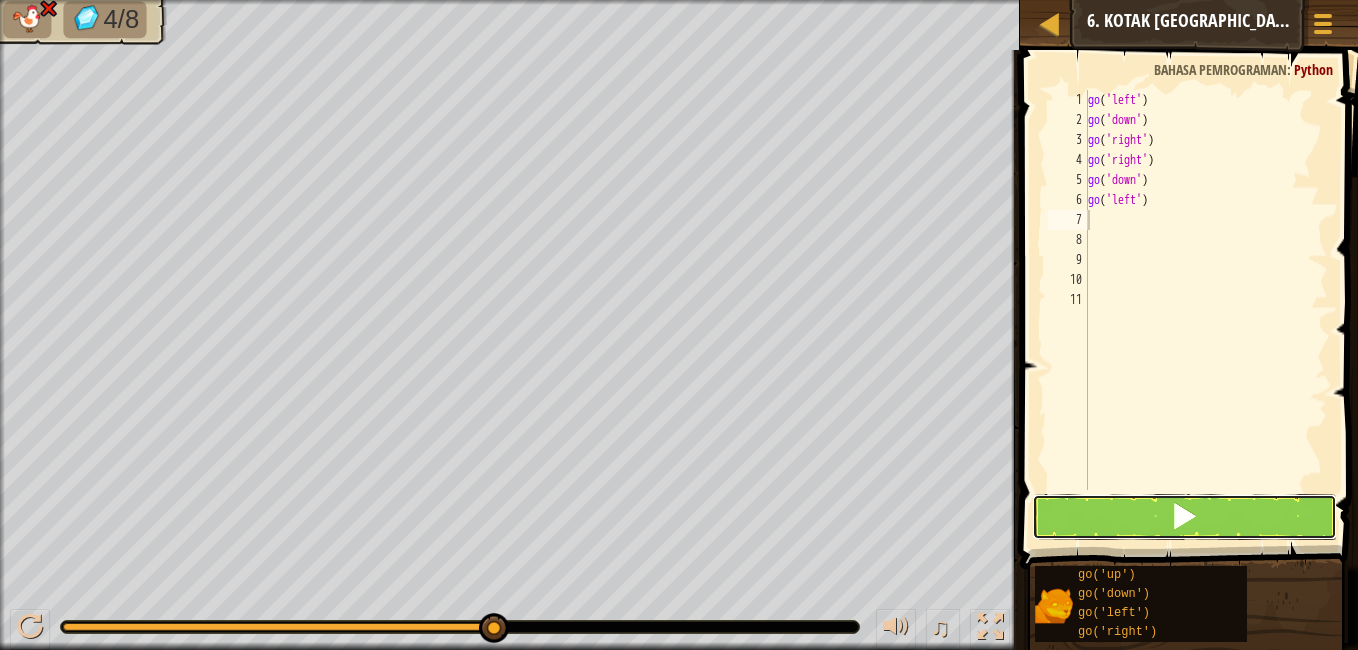 click at bounding box center [1184, 517] 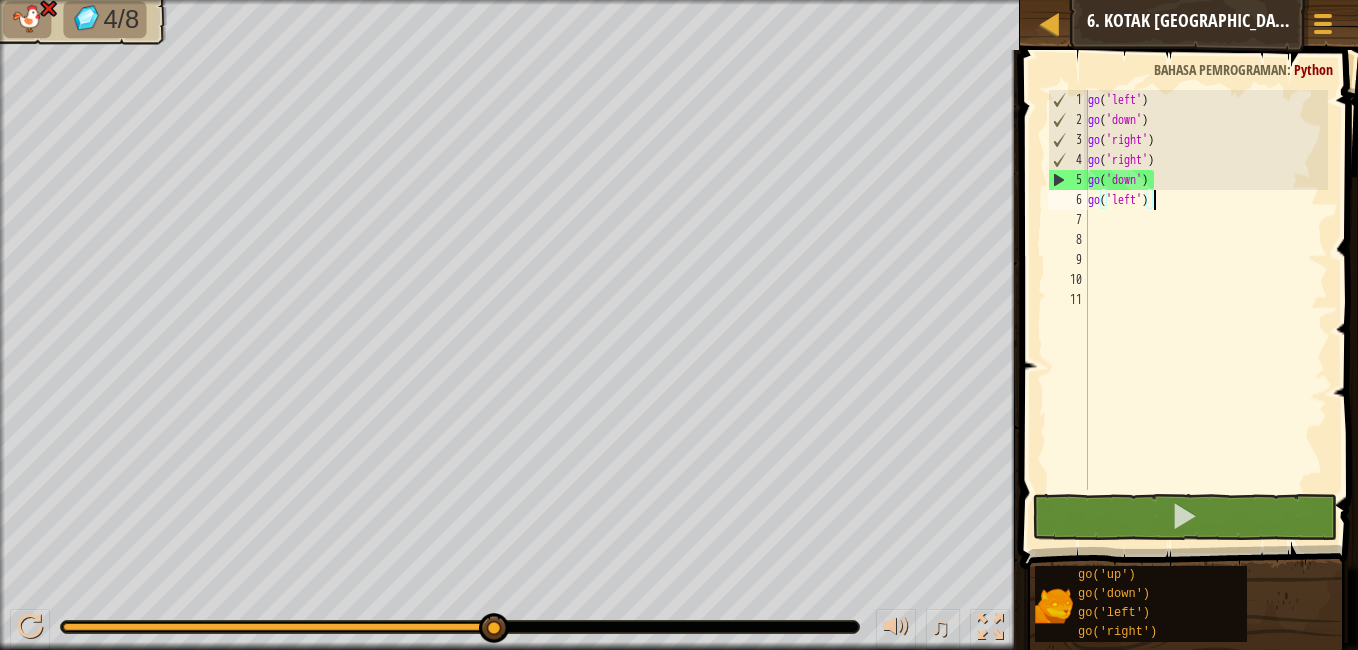 click on "go ( 'left' ) go ( 'down' ) go ( 'right' ) go ( 'right' ) go ( 'down' ) go ( 'left' )" at bounding box center (1206, 310) 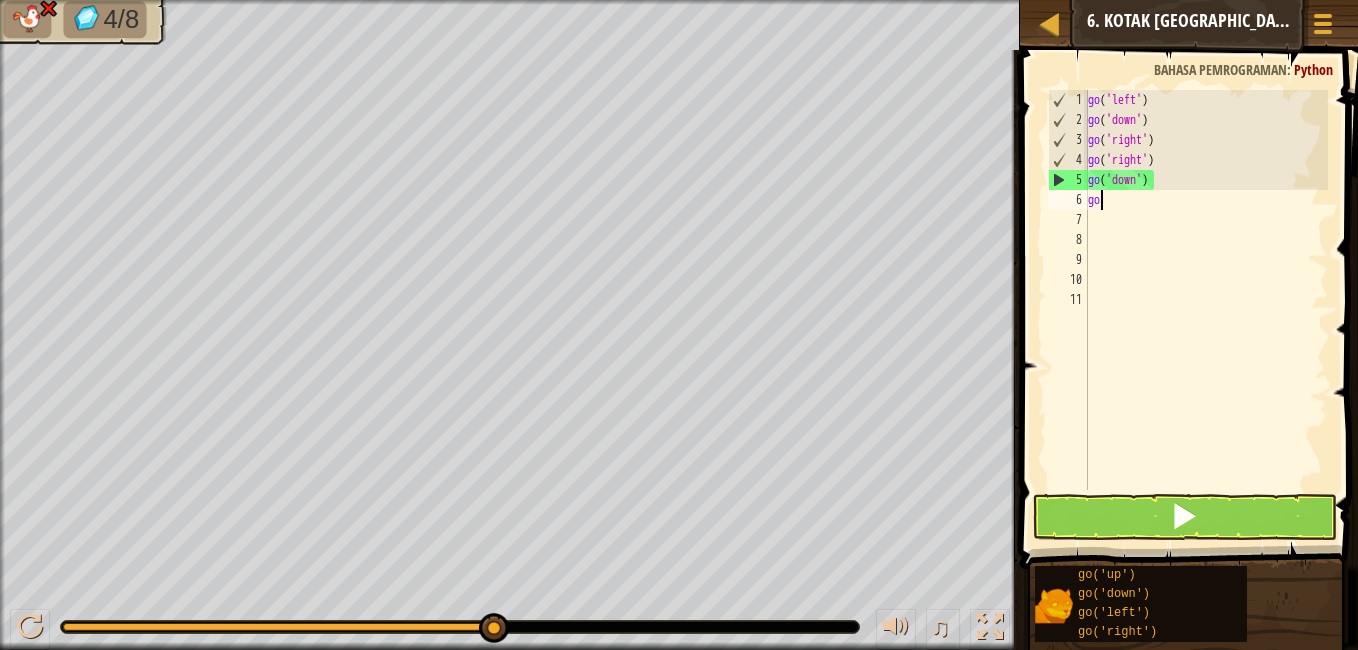 type on "g" 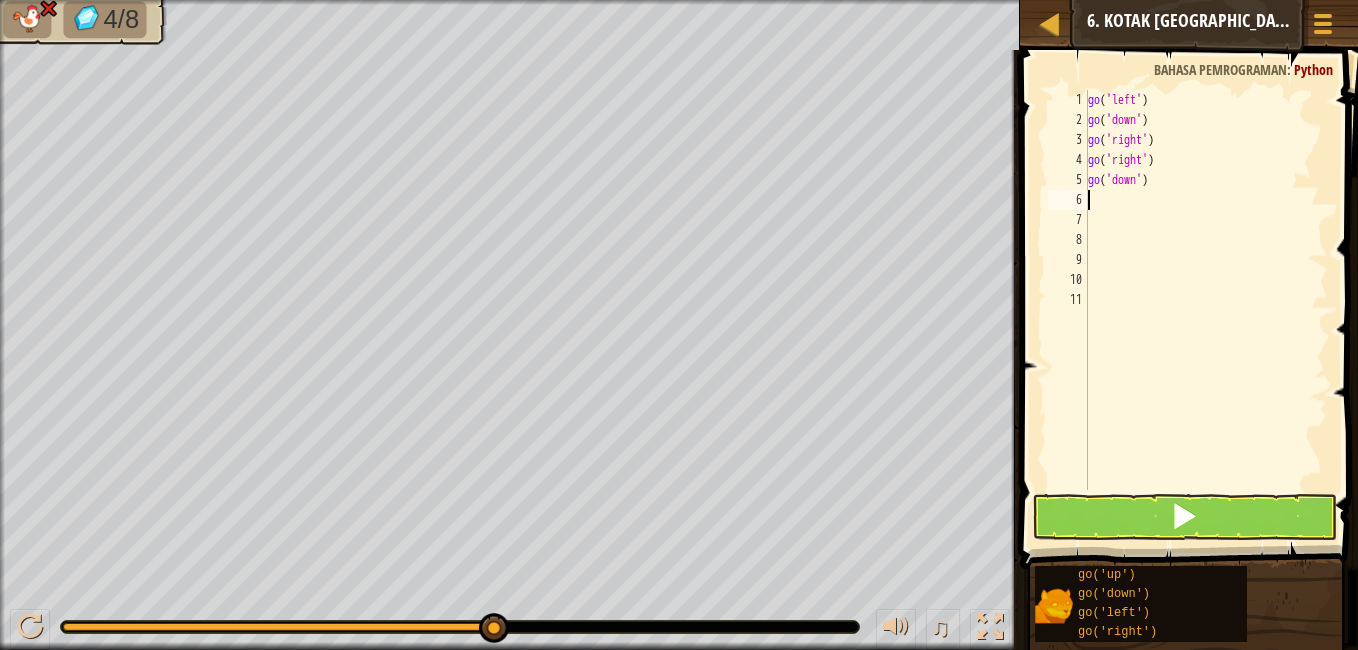type on "r" 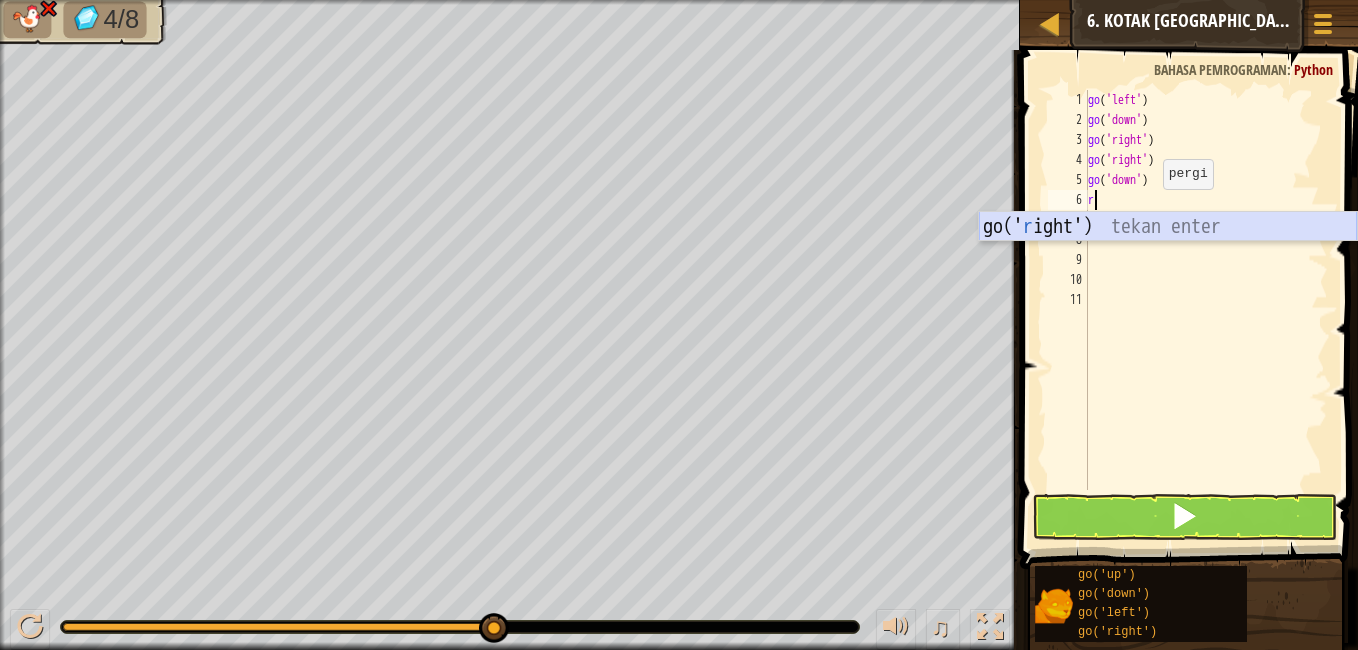 click on "go(' r ight') tekan enter" at bounding box center [1168, 257] 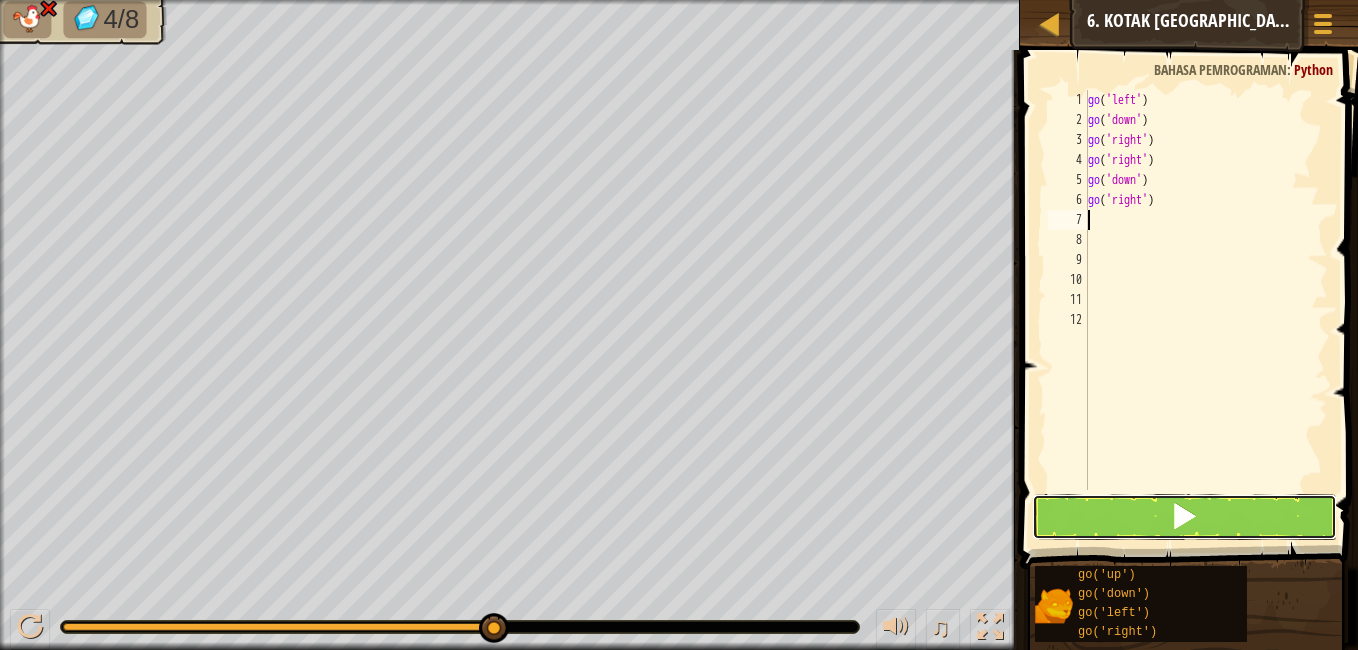 click at bounding box center [1184, 517] 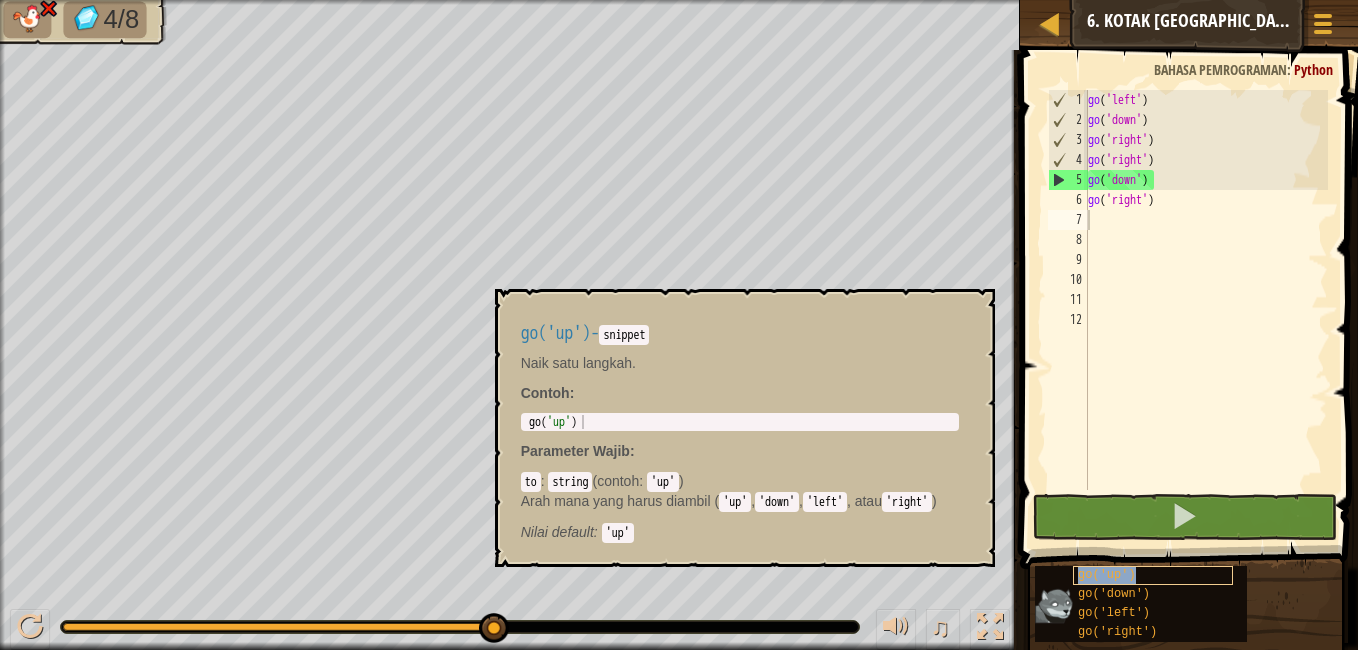 click on "go('up')" at bounding box center [1107, 575] 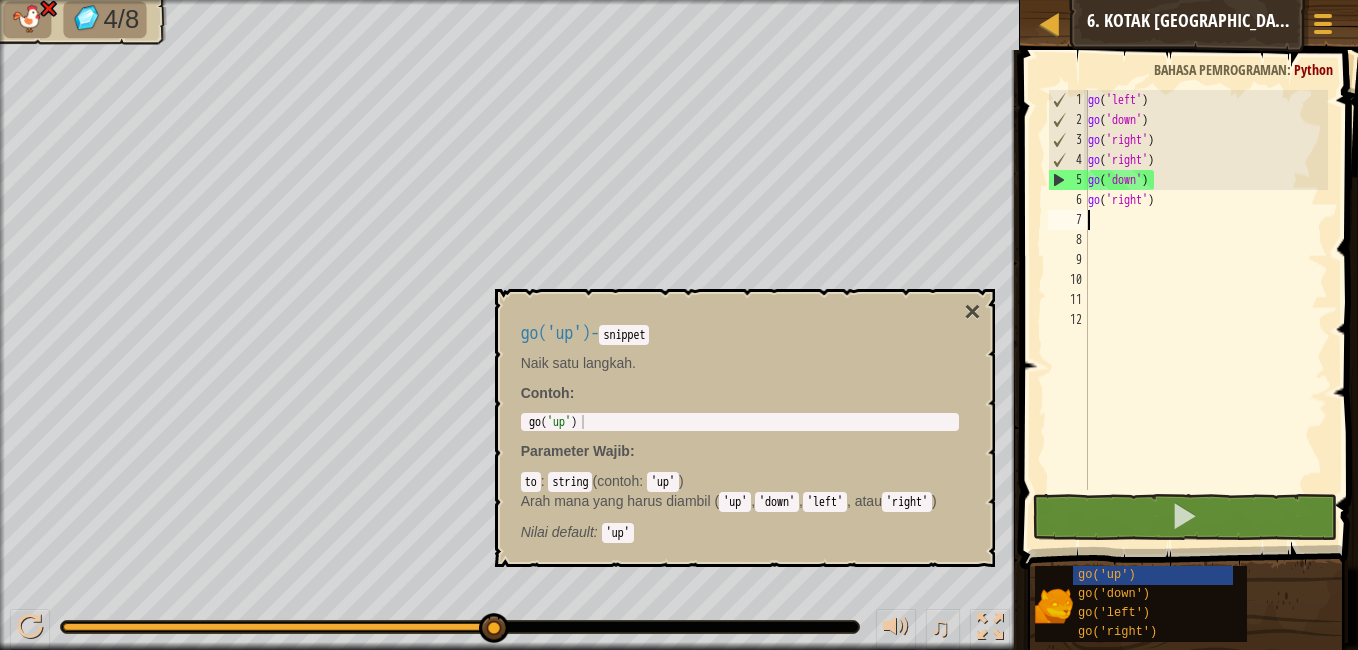 click on "go ( 'left' ) go ( 'down' ) go ( 'right' ) go ( 'right' ) go ( 'down' ) go ( 'right' )" at bounding box center [1206, 310] 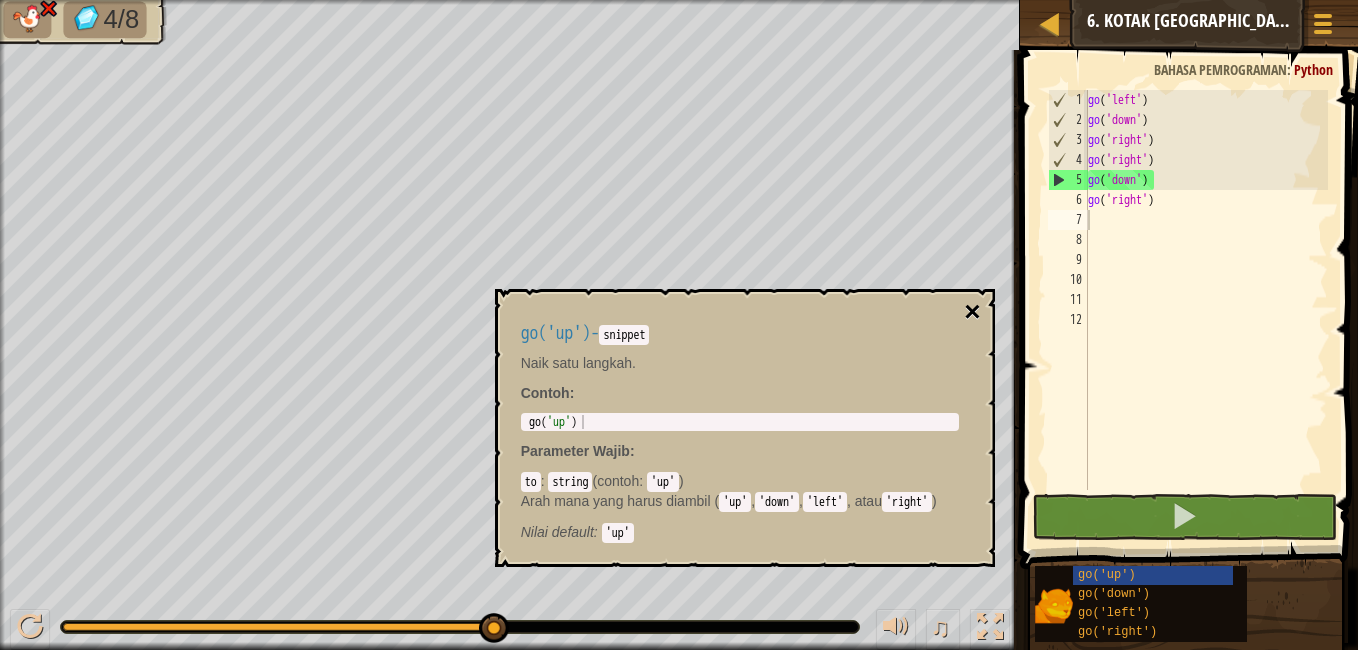 click on "×" at bounding box center (972, 312) 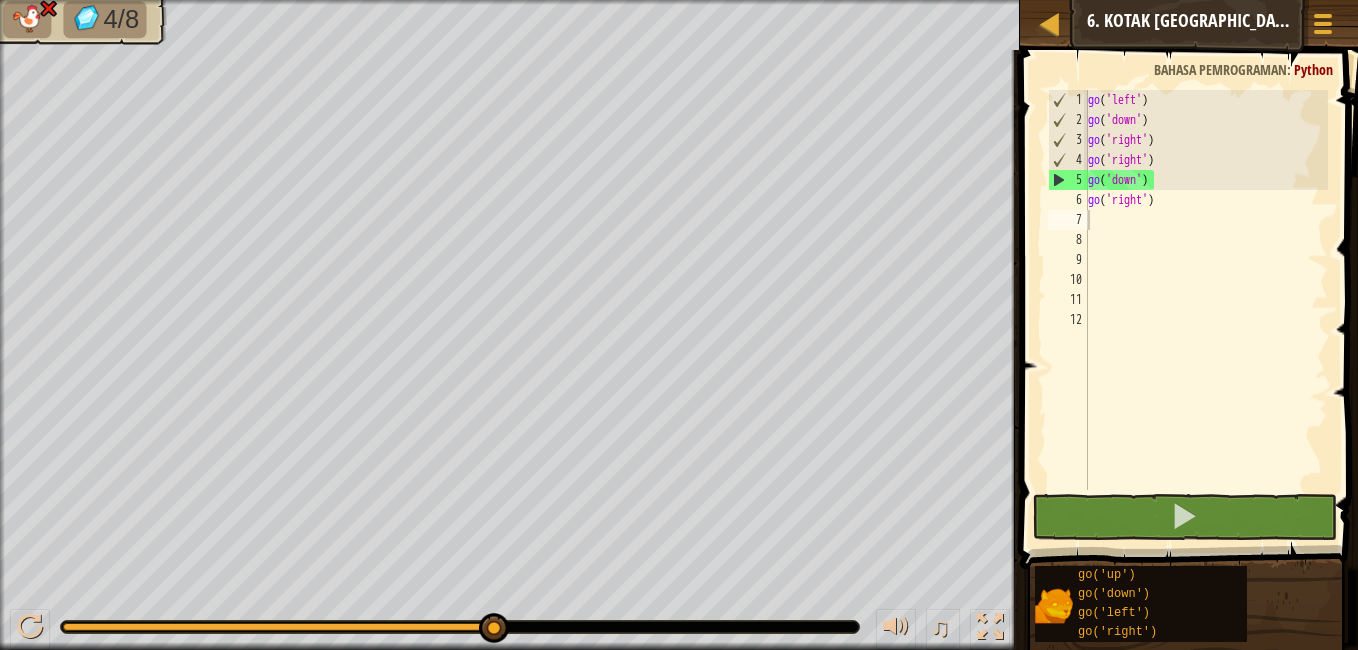 click on "go ( 'left' ) go ( 'down' ) go ( 'right' ) go ( 'right' ) go ( 'down' ) go ( 'right' )" at bounding box center [1206, 310] 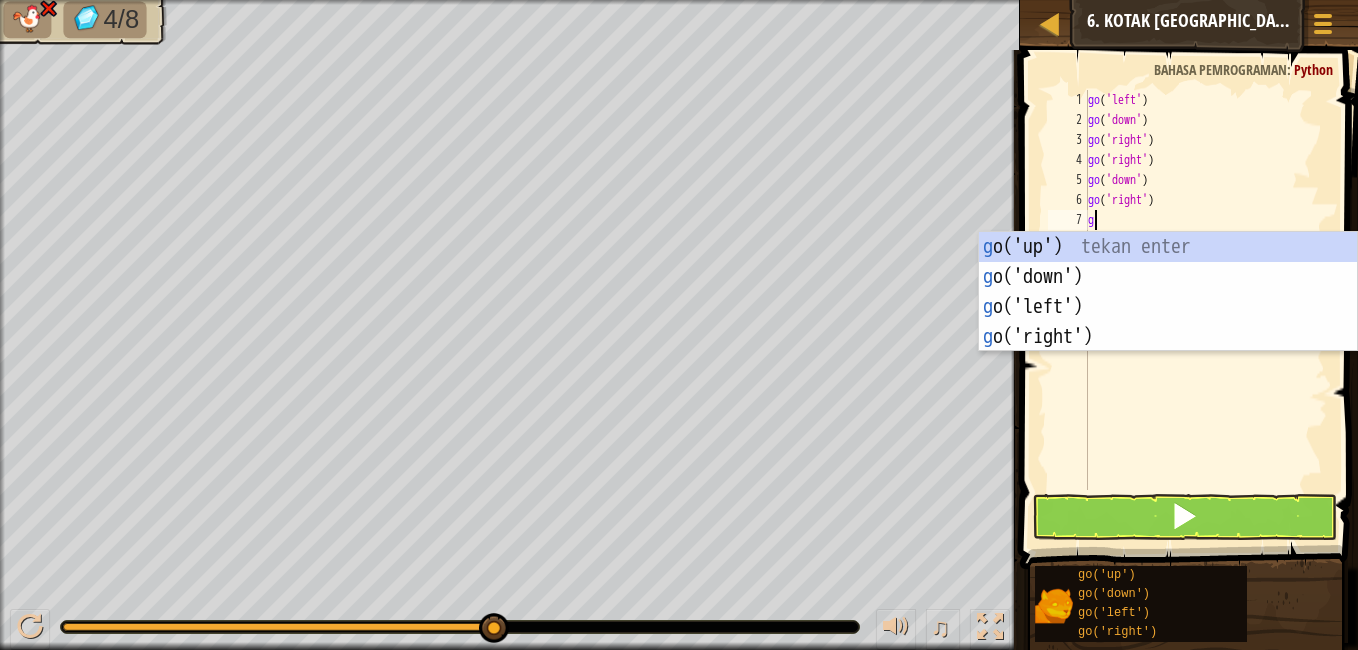 type on "go" 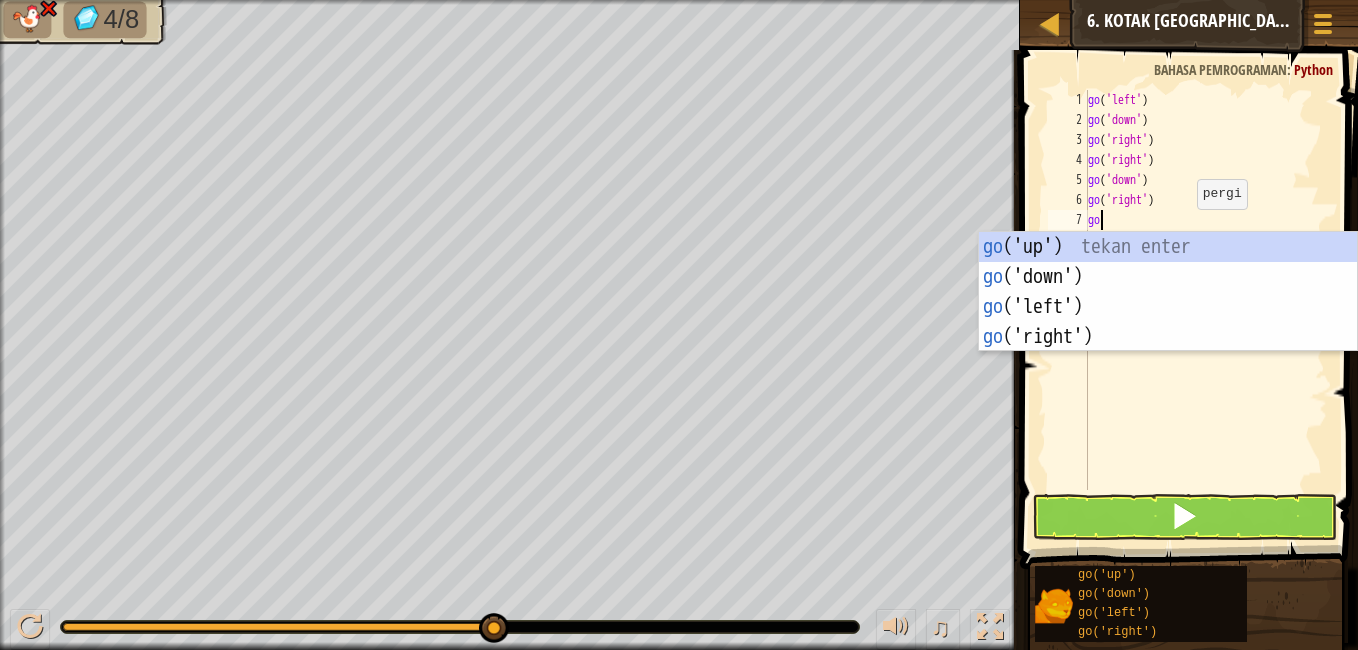 click on "go ( 'left' ) go ( 'down' ) go ( 'right' ) go ( 'right' ) go ( 'down' ) go ( 'right' ) go" at bounding box center (1206, 310) 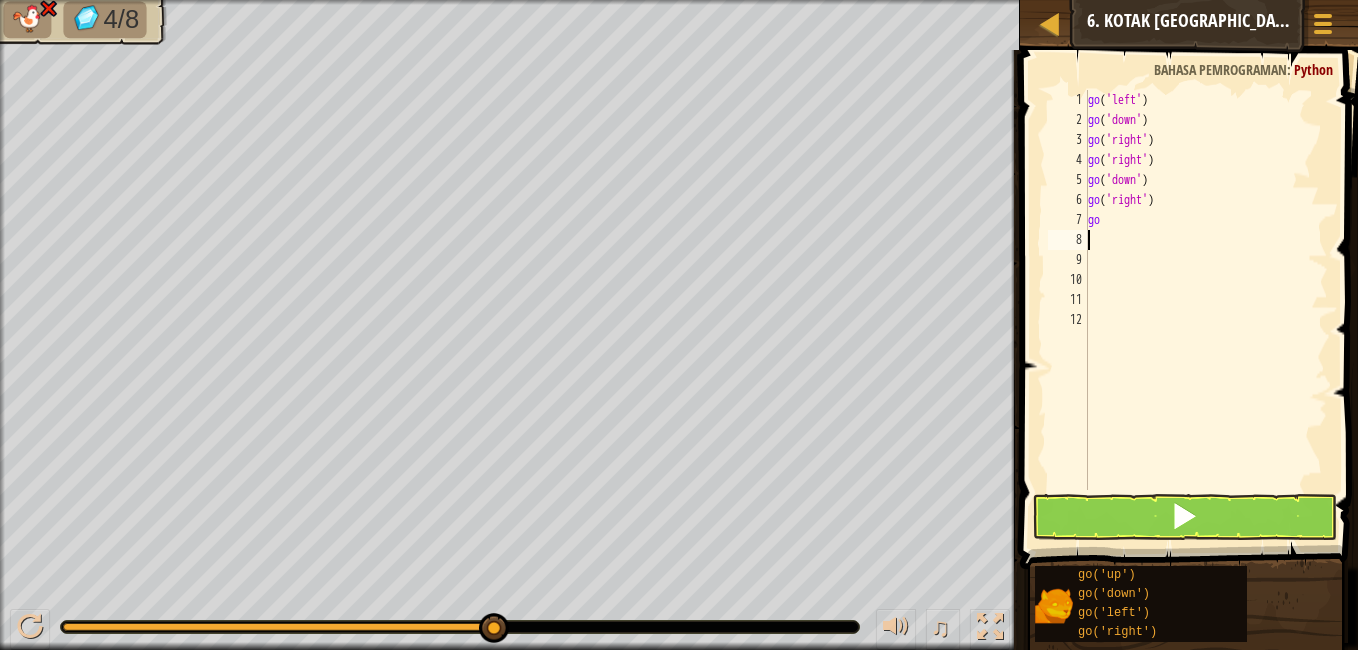 click on "go ( 'left' ) go ( 'down' ) go ( 'right' ) go ( 'right' ) go ( 'down' ) go ( 'right' ) go" at bounding box center (1206, 310) 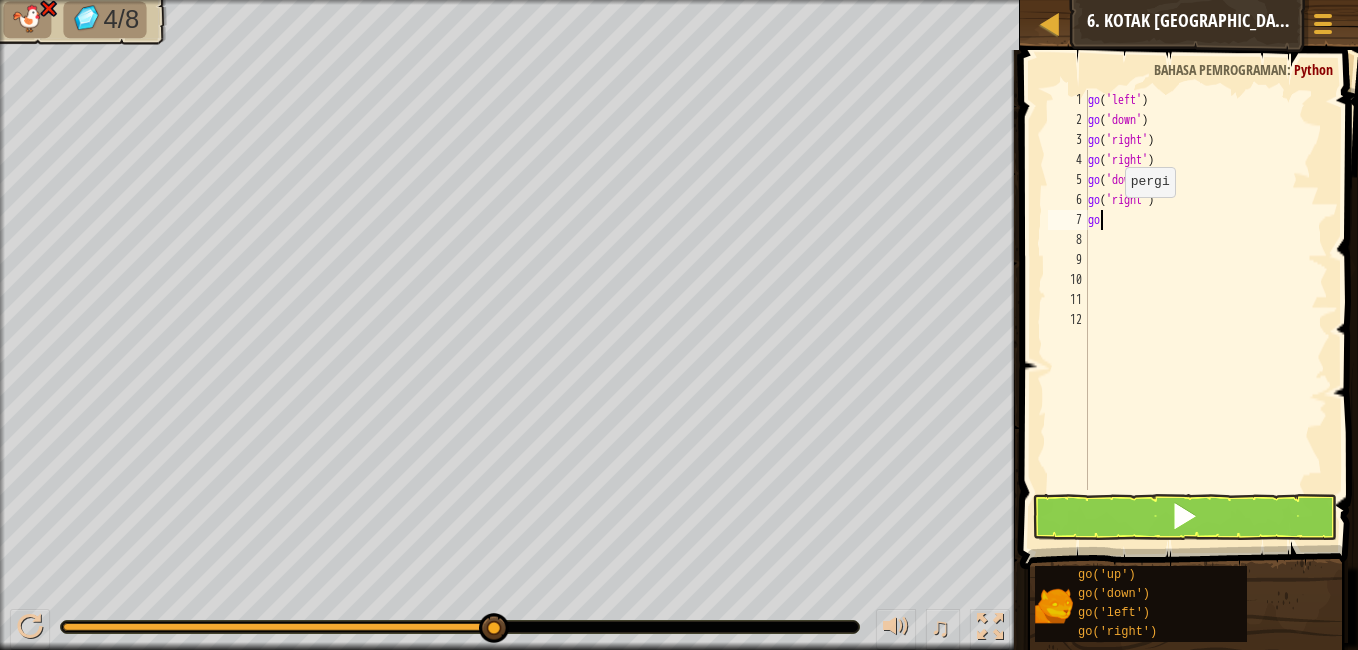 click on "go ( 'left' ) go ( 'down' ) go ( 'right' ) go ( 'right' ) go ( 'down' ) go ( 'right' ) go" at bounding box center [1206, 310] 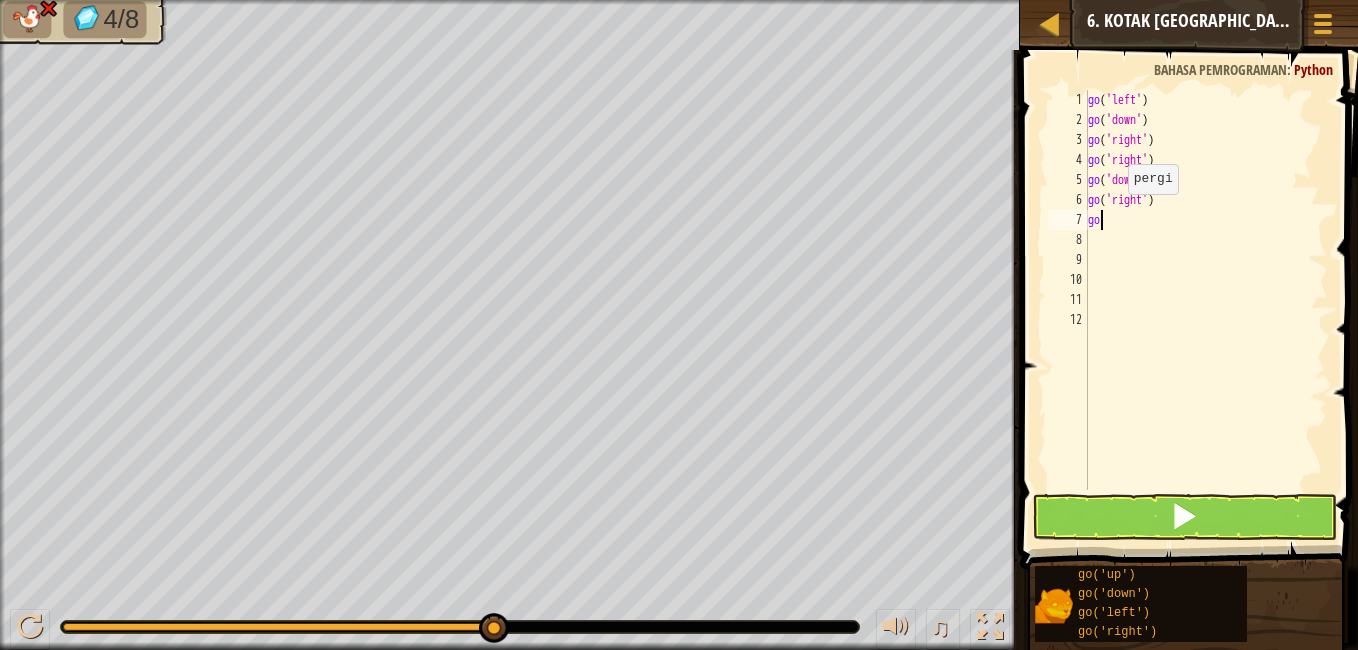 type on "g" 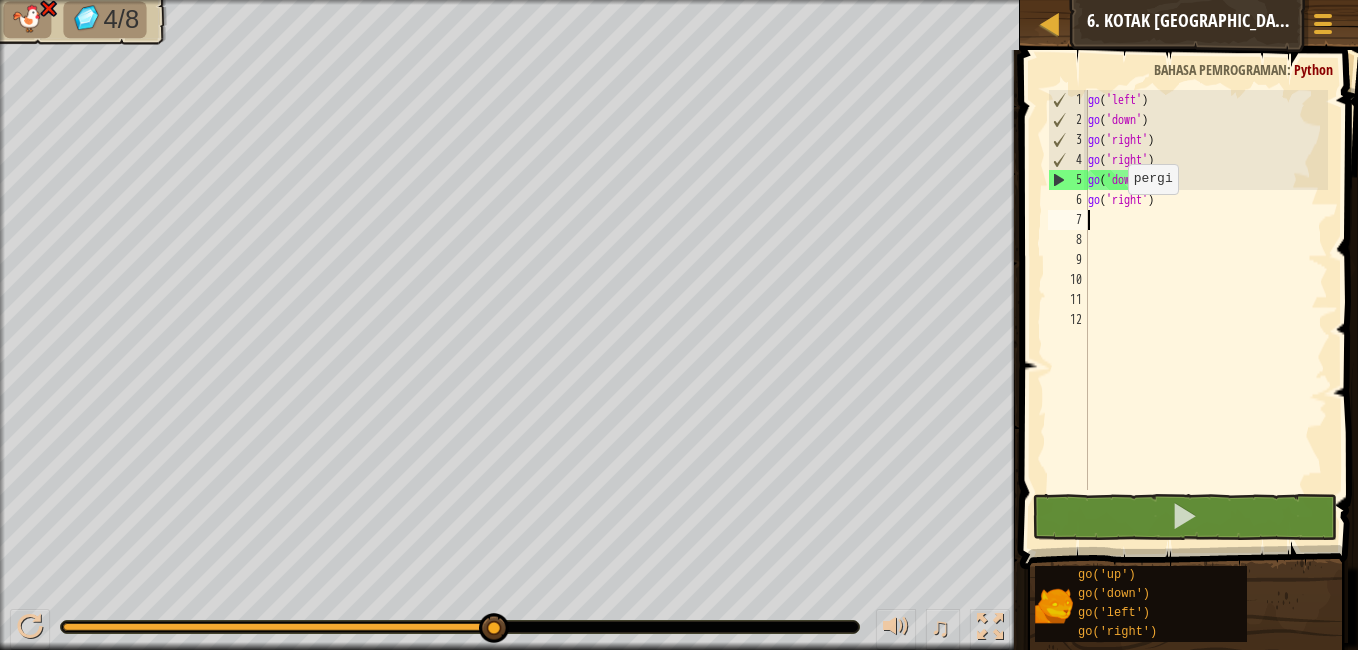 type on "g" 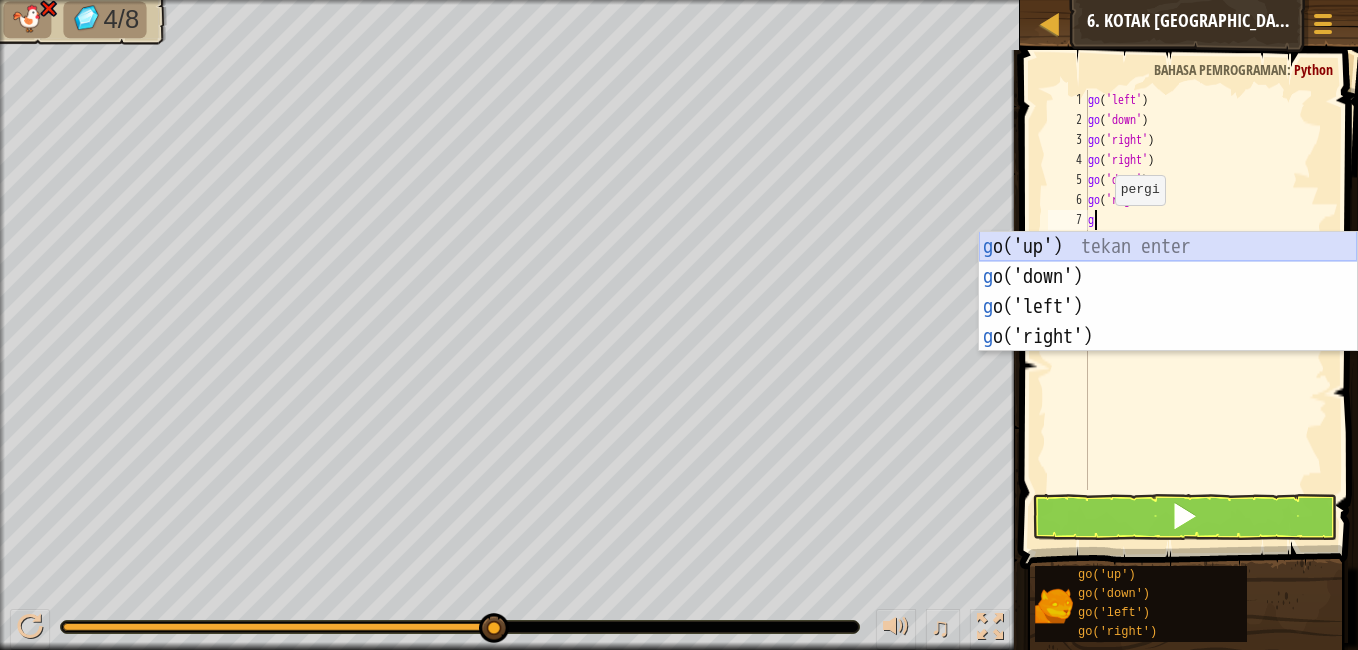 click on "g o('up') tekan enter g o('down') tekan enter g o('left') tekan enter g o('right') tekan enter" at bounding box center (1168, 322) 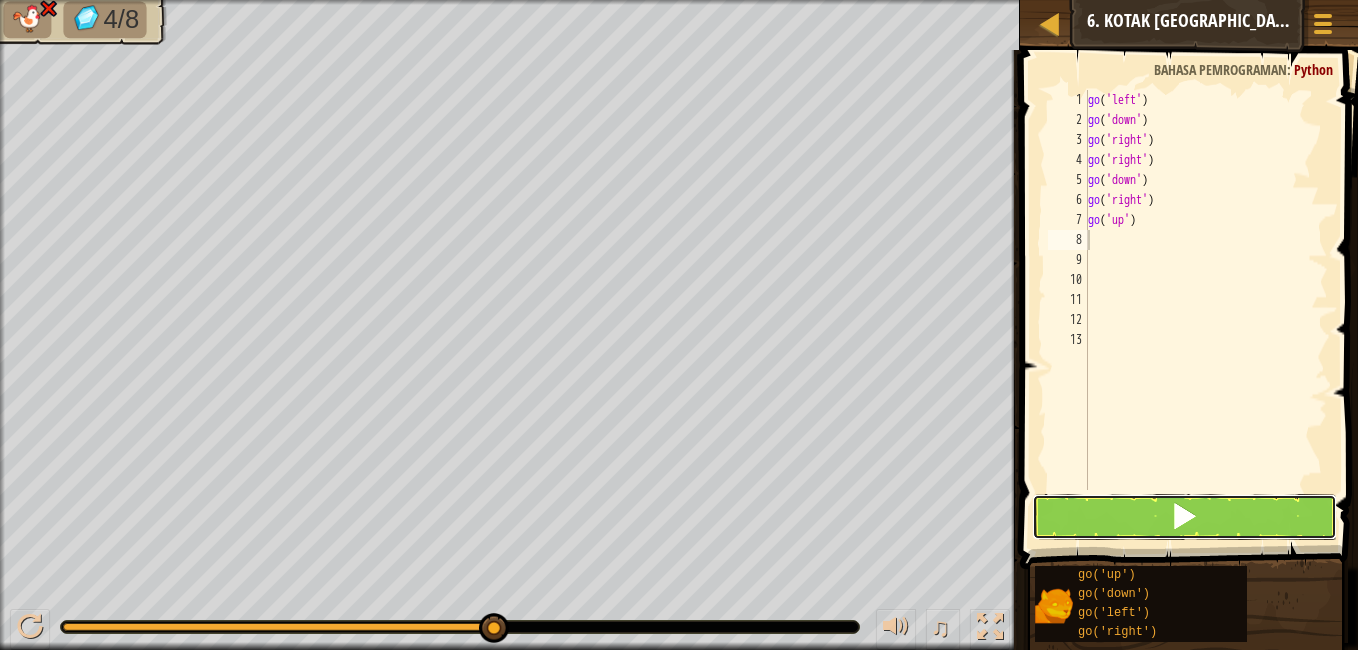 click at bounding box center (1184, 517) 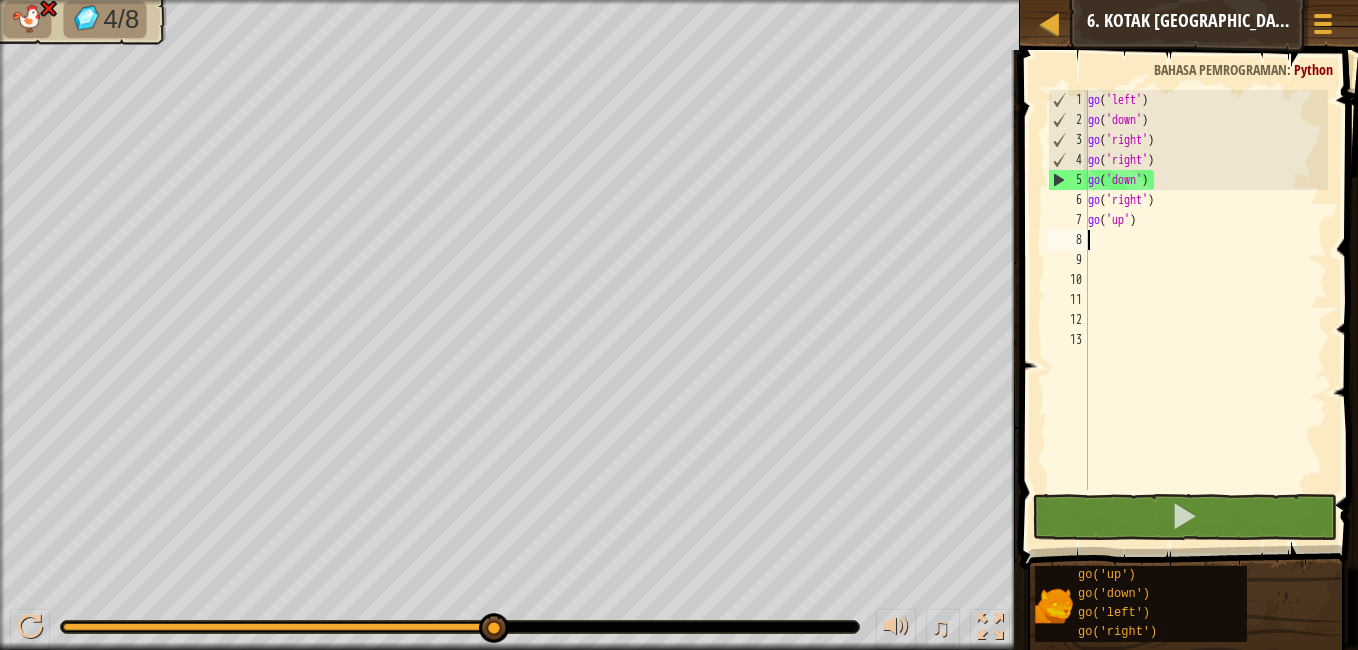 drag, startPoint x: 484, startPoint y: 624, endPoint x: 810, endPoint y: 669, distance: 329.0912 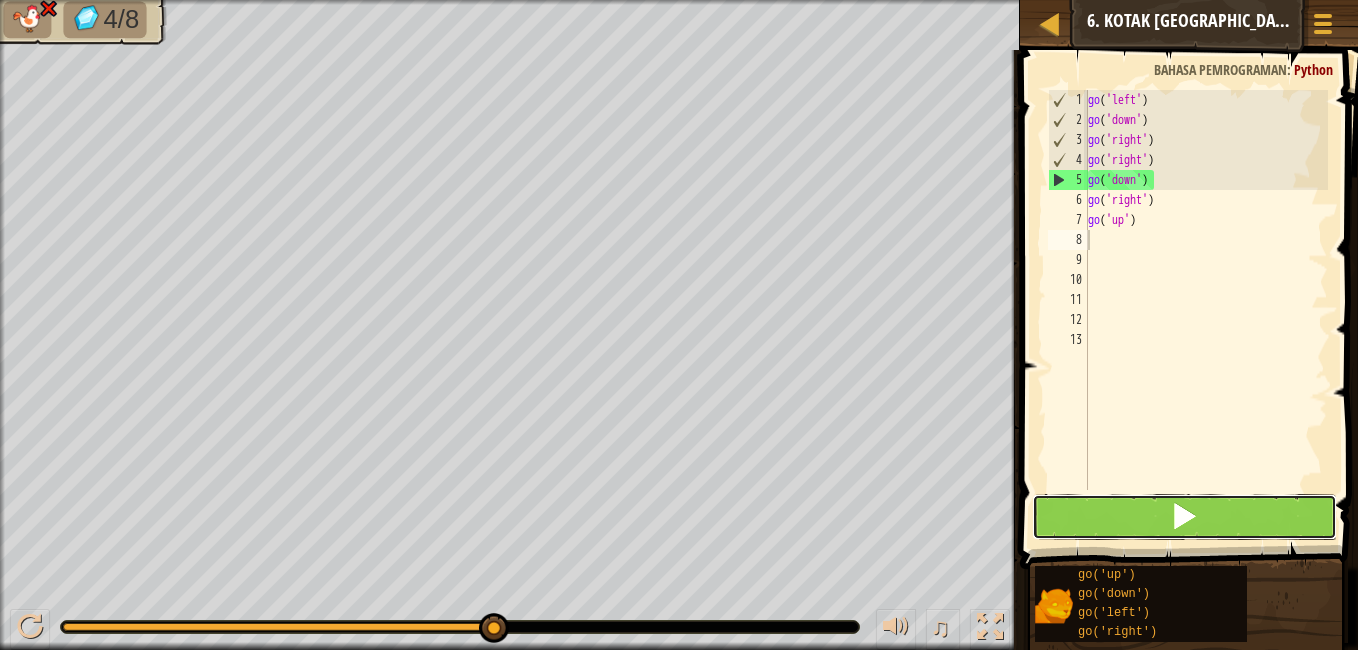 click at bounding box center (1184, 517) 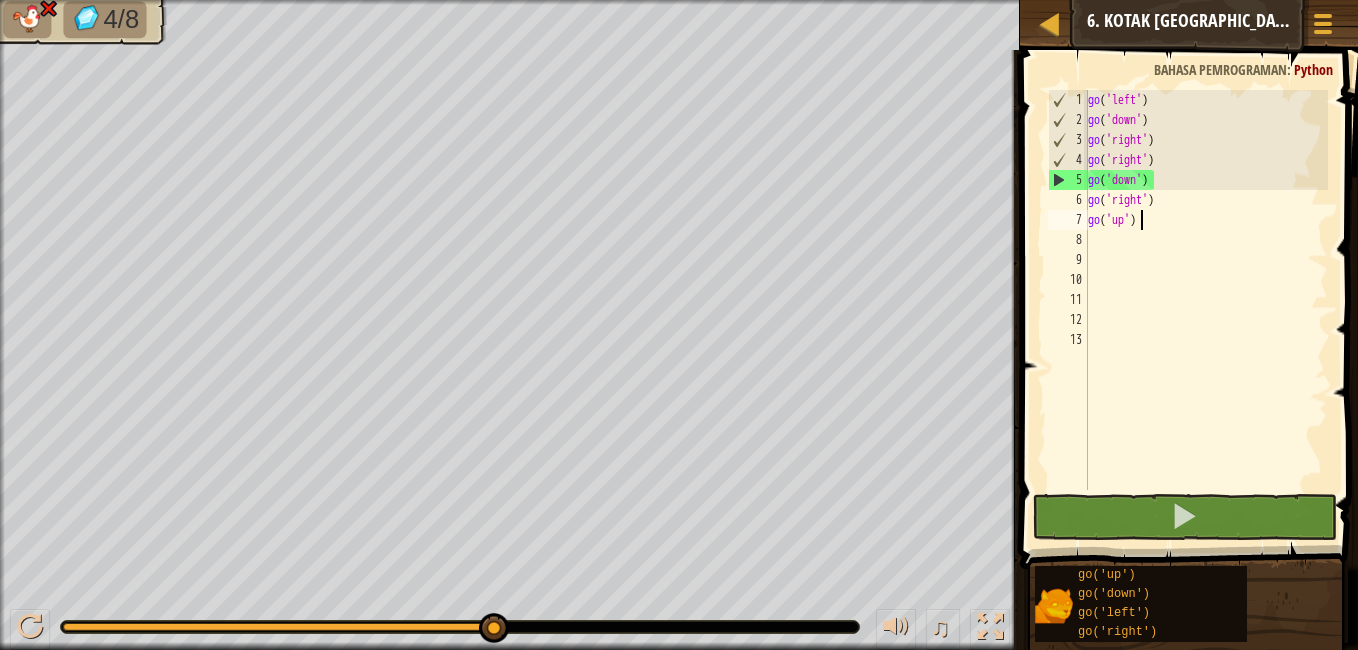click on "go ( 'left' ) go ( 'down' ) go ( 'right' ) go ( 'right' ) go ( 'down' ) go ( 'right' ) go ( 'up' )" at bounding box center [1206, 310] 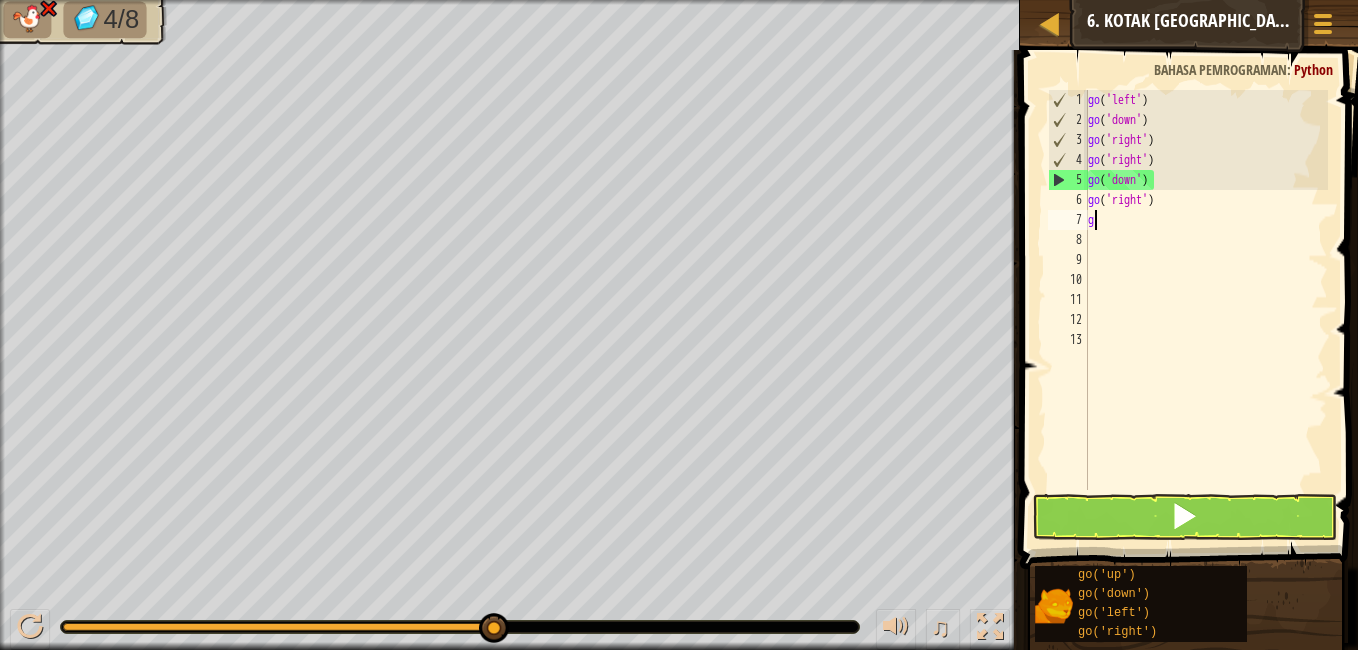 type on "g" 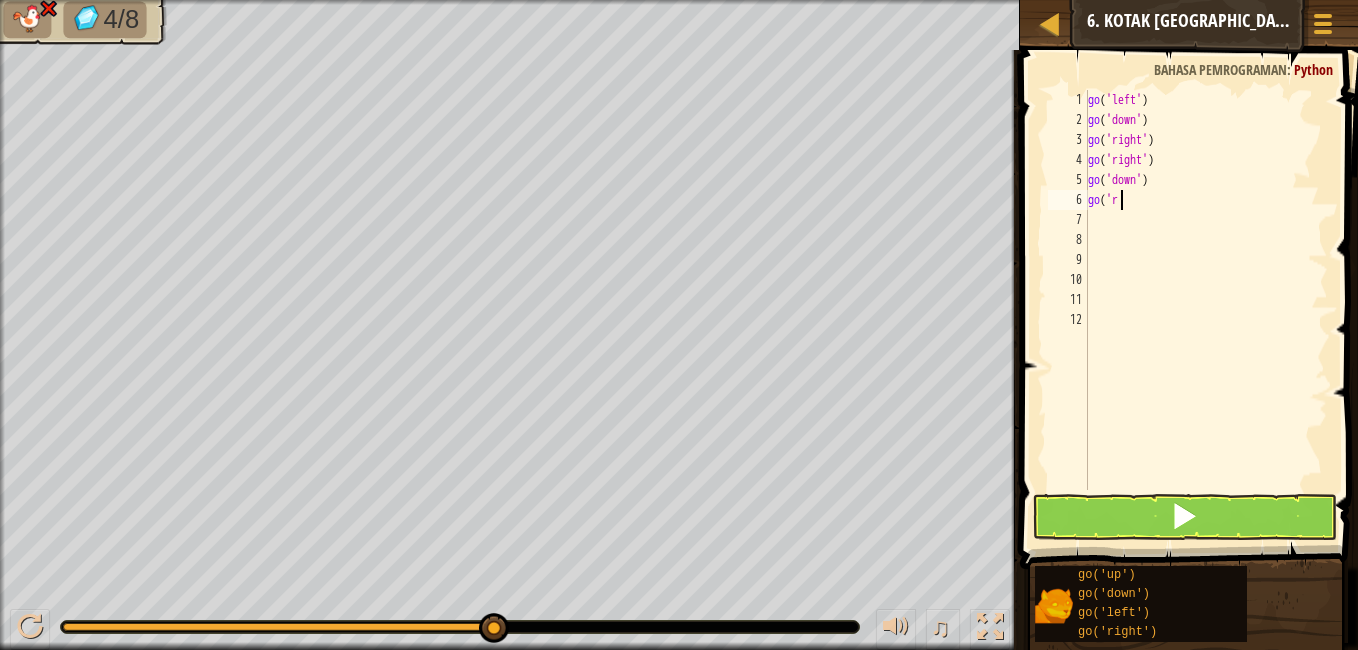 type on "g" 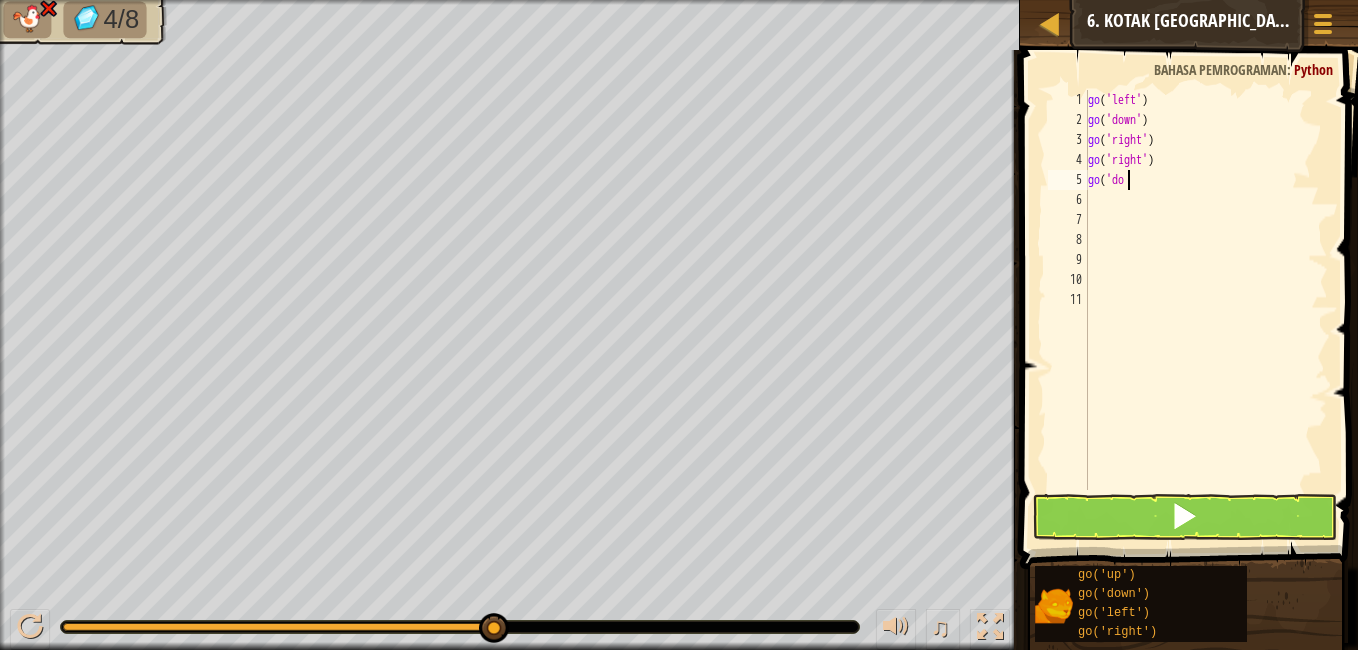 type on "g" 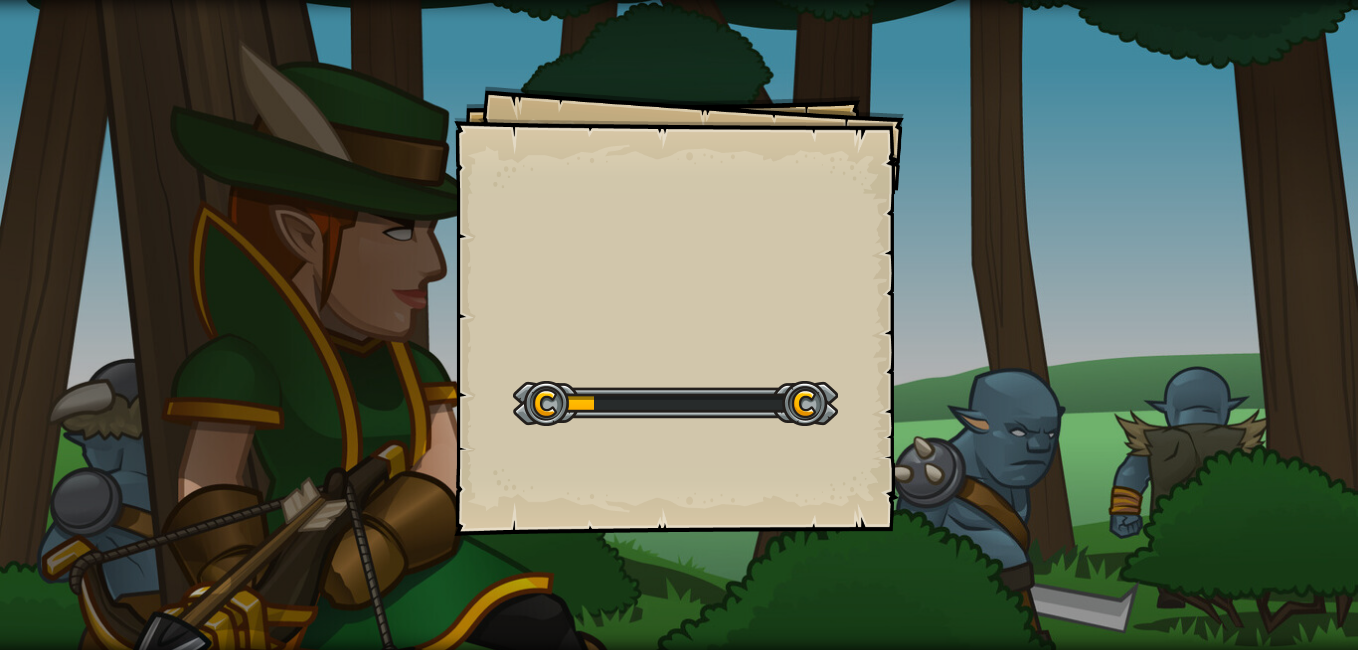 scroll, scrollTop: 0, scrollLeft: 0, axis: both 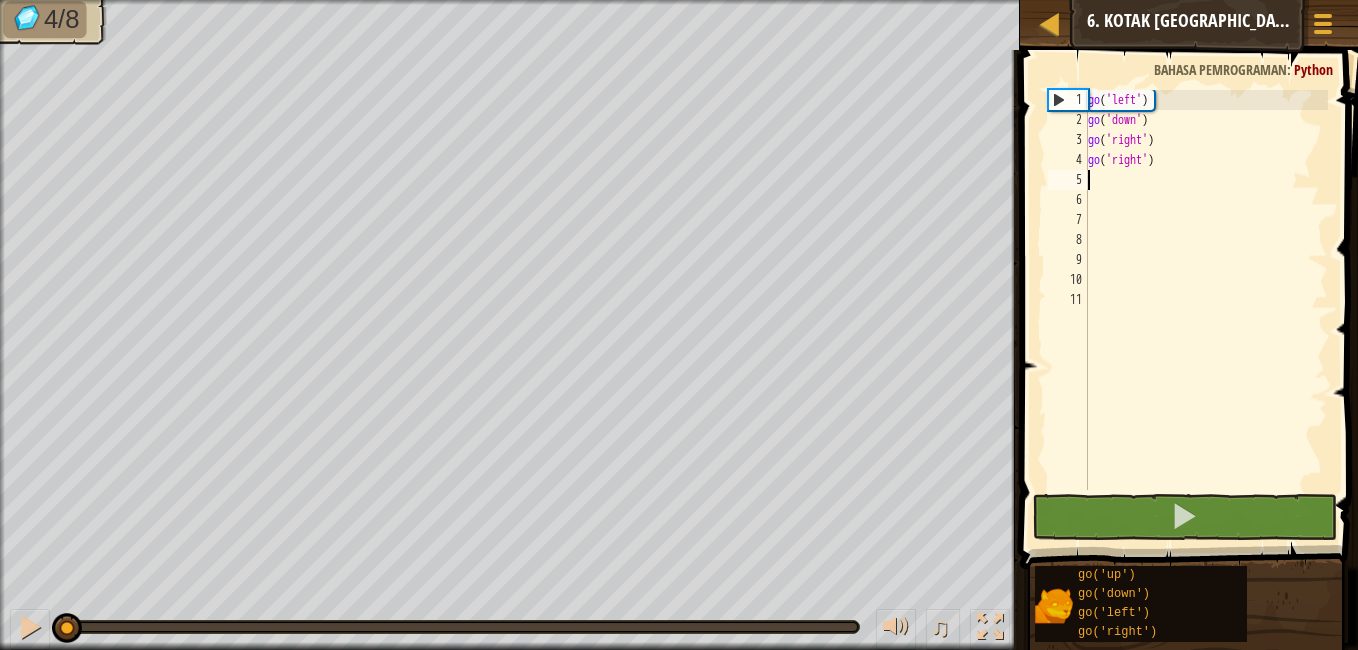 click on "go ( 'left' ) go ( 'down' ) go ( 'right' ) go ( 'right' )" at bounding box center (1206, 310) 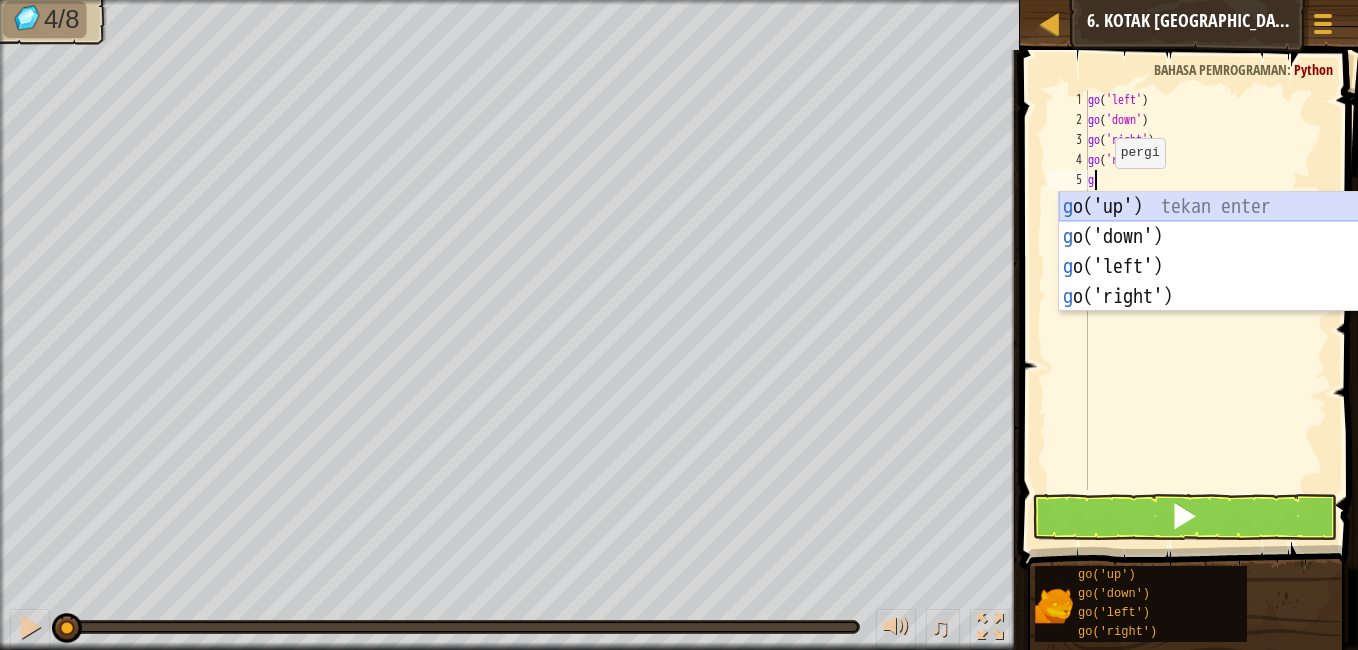click on "g o('up') tekan enter g o('down') tekan enter g o('left') tekan enter g o('right') tekan enter" at bounding box center (1248, 282) 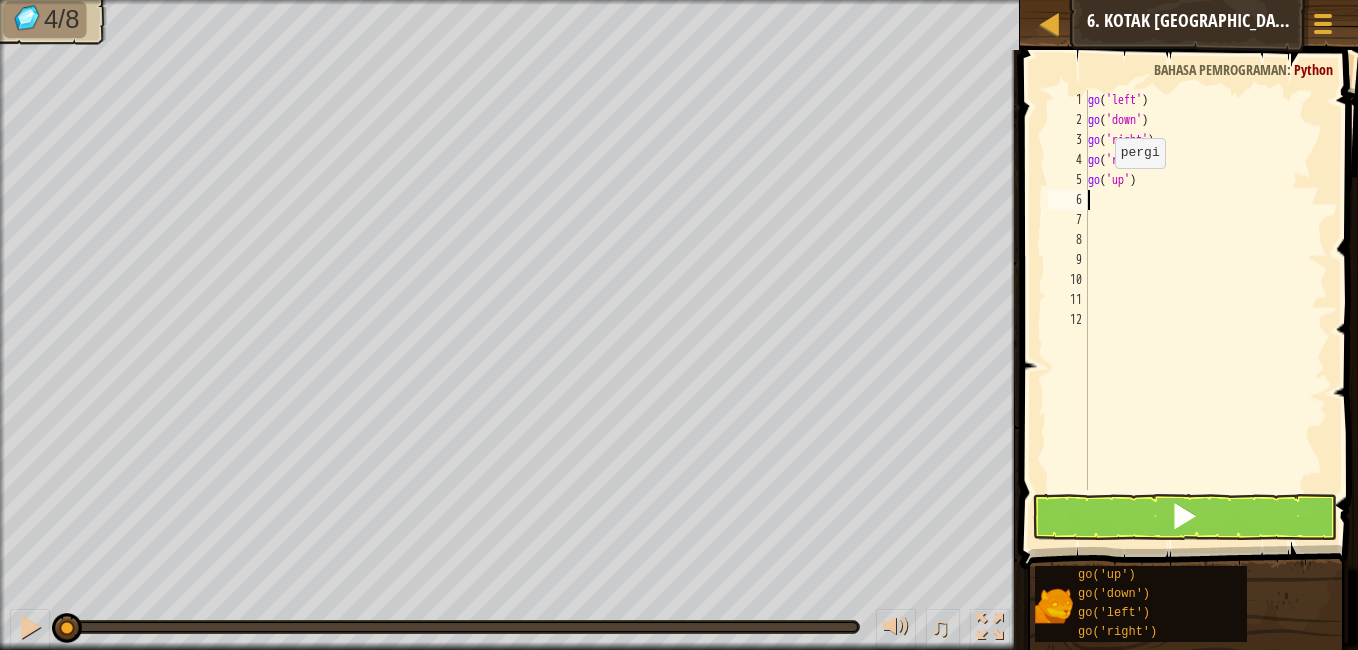 click on "go ( 'left' ) go ( 'down' ) go ( 'right' ) go ( 'right' ) go ( 'up' )" at bounding box center [1206, 310] 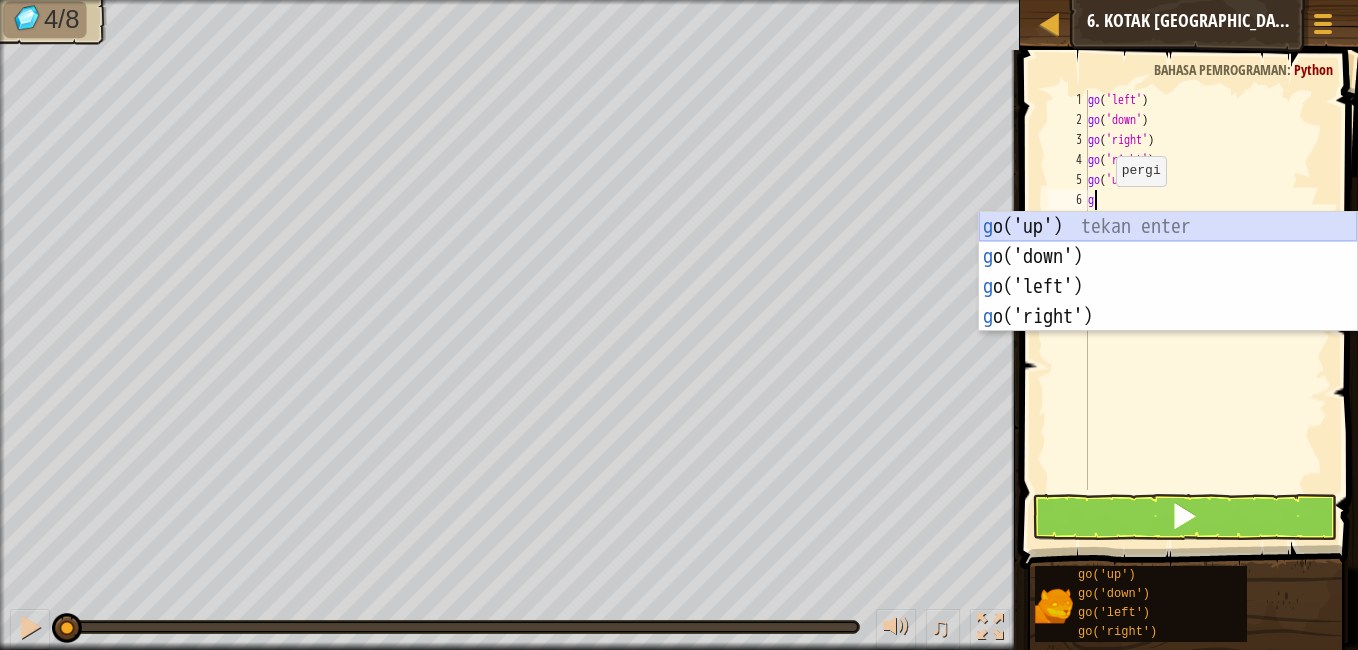 click on "g o('up') tekan enter g o('down') tekan enter g o('left') tekan enter g o('right') tekan enter" at bounding box center (1168, 302) 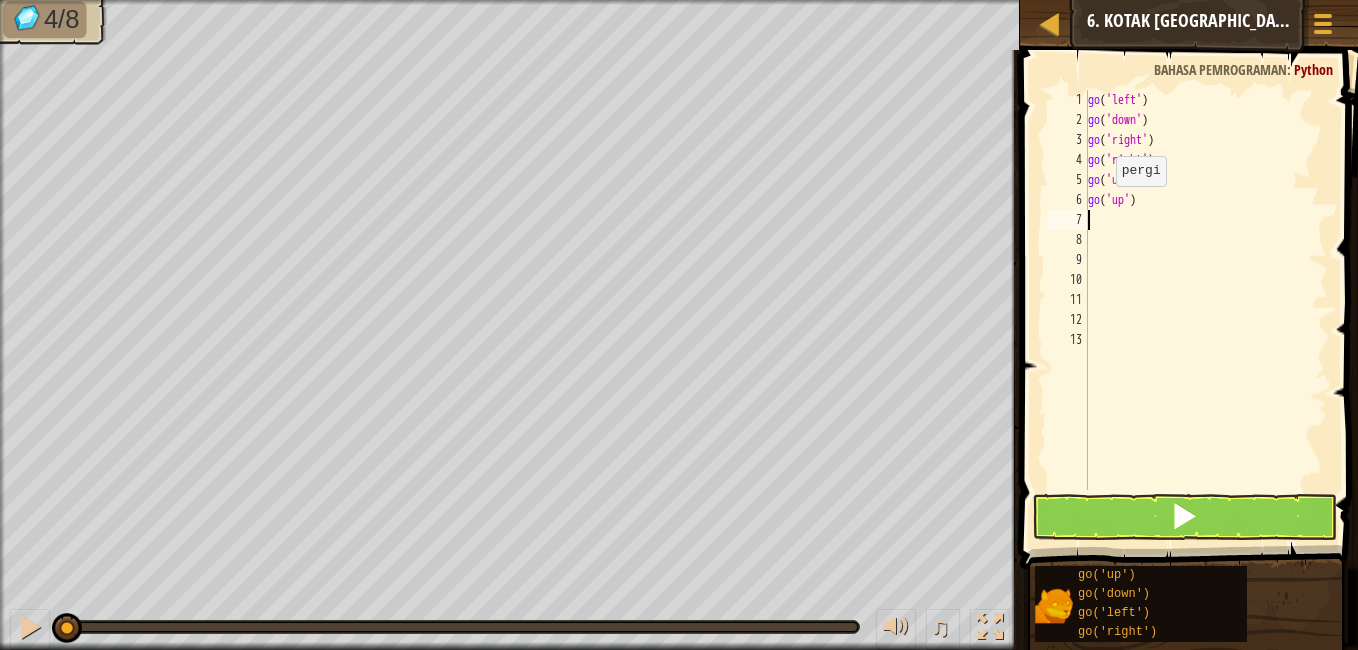 click on "go ( 'left' ) go ( 'down' ) go ( 'right' ) go ( 'right' ) go ( 'up' ) go ( 'up' )" at bounding box center (1206, 310) 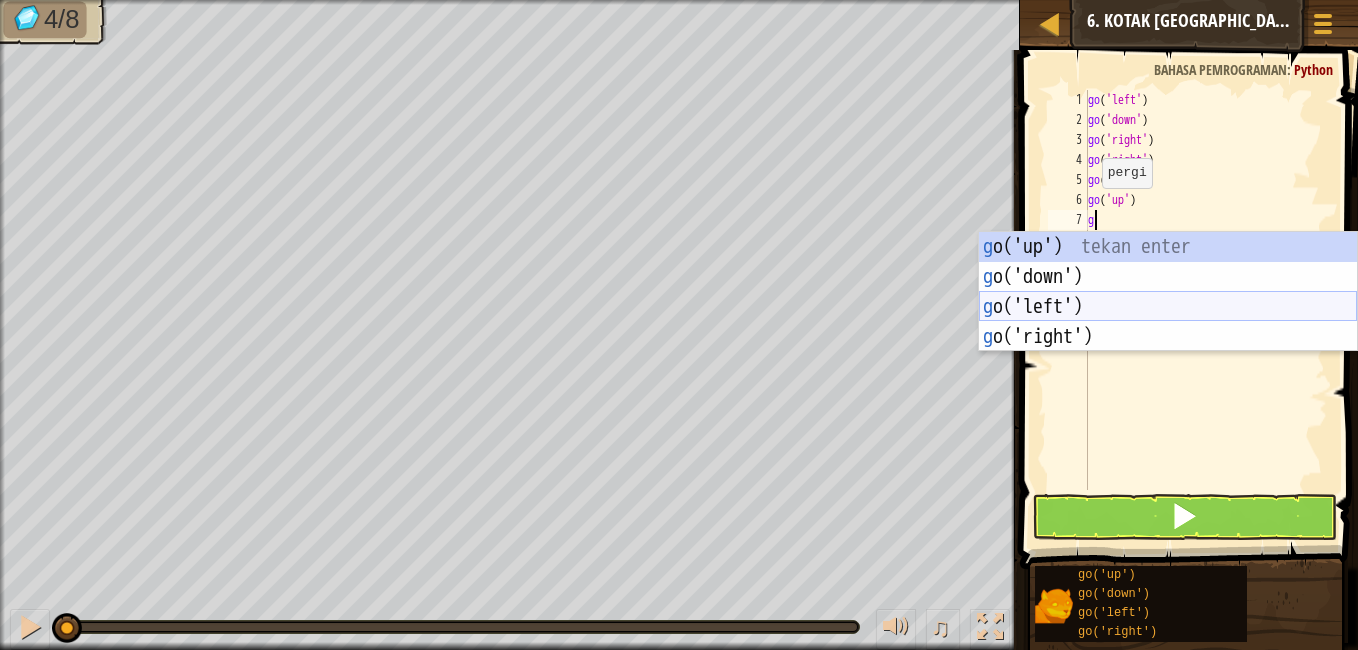 click on "g o('up') tekan enter g o('down') tekan enter g o('left') tekan enter g o('right') tekan enter" at bounding box center (1168, 322) 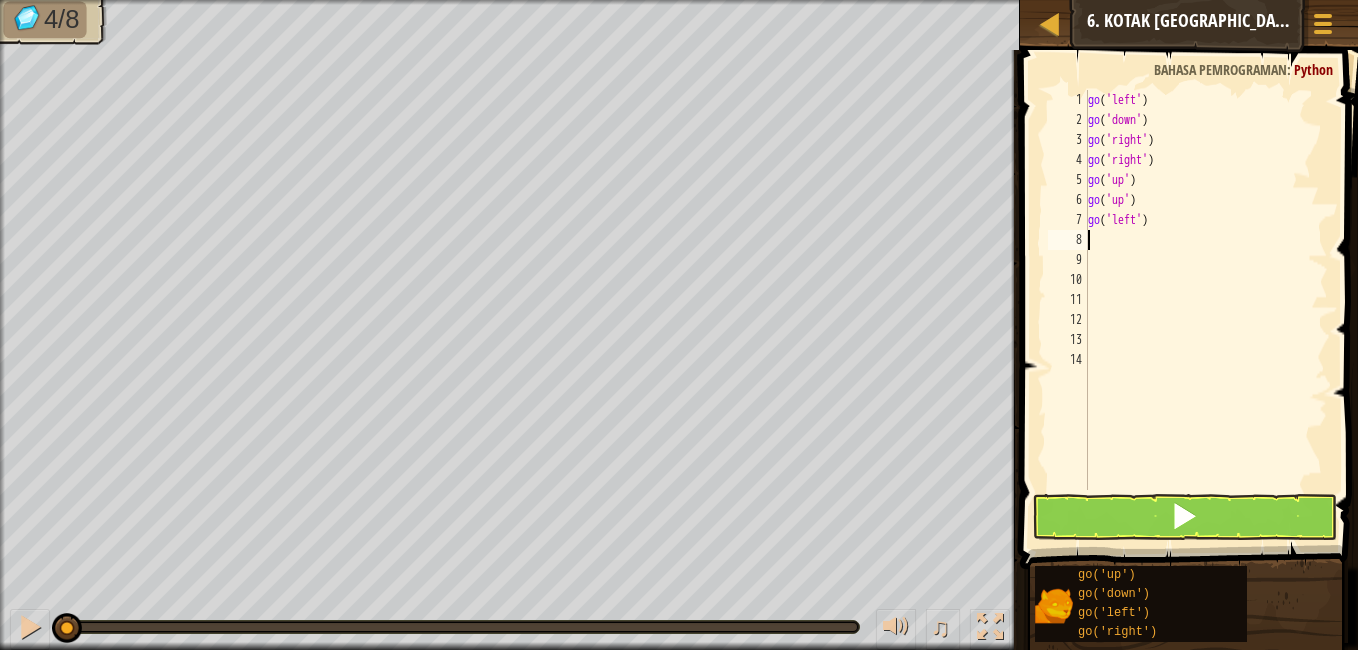 click on "go ( 'left' ) go ( 'down' ) go ( 'right' ) go ( 'right' ) go ( 'up' ) go ( 'up' ) go ( 'left' )" at bounding box center [1206, 310] 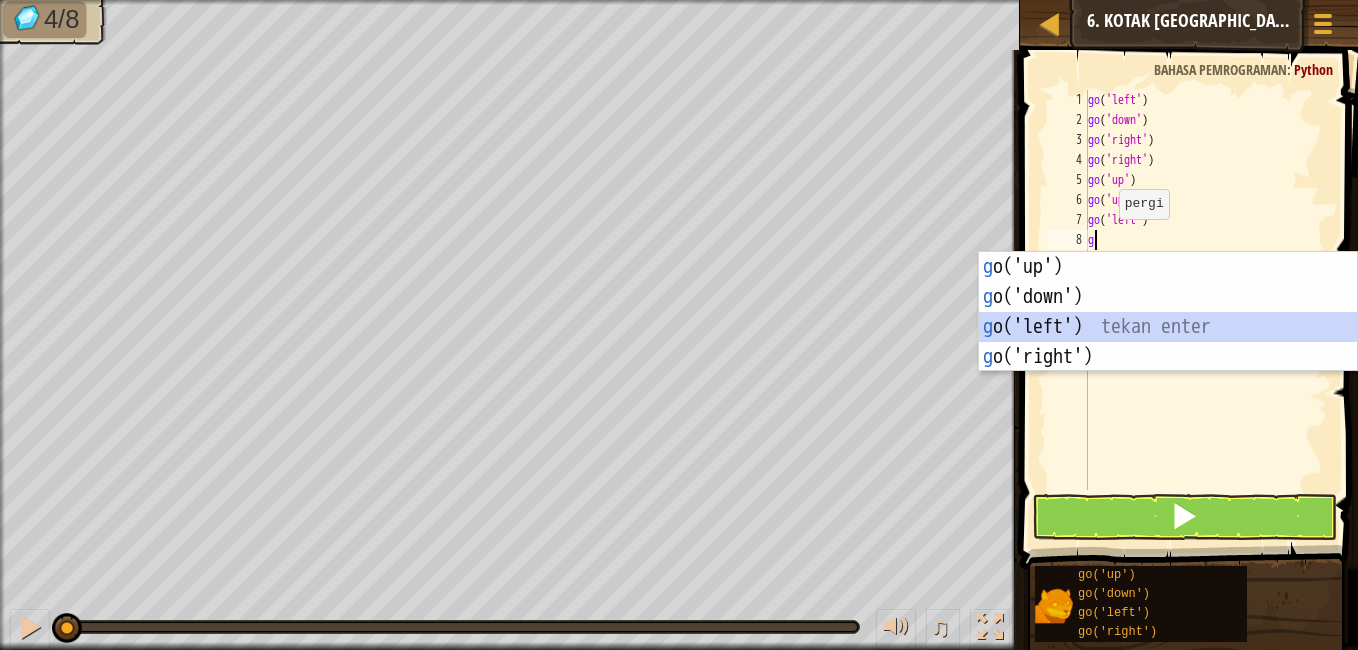 click on "g o('up') tekan enter g o('down') tekan enter g o('left') tekan enter g o('right') tekan enter" at bounding box center [1168, 342] 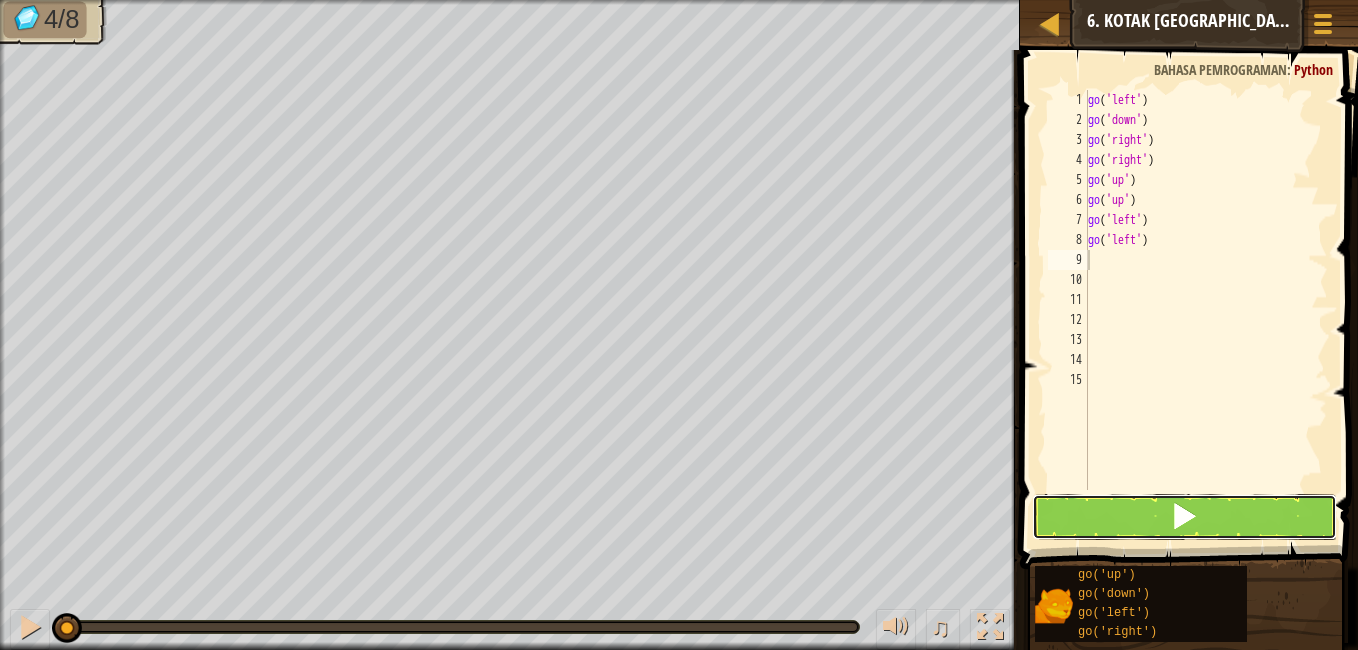 click at bounding box center [1184, 517] 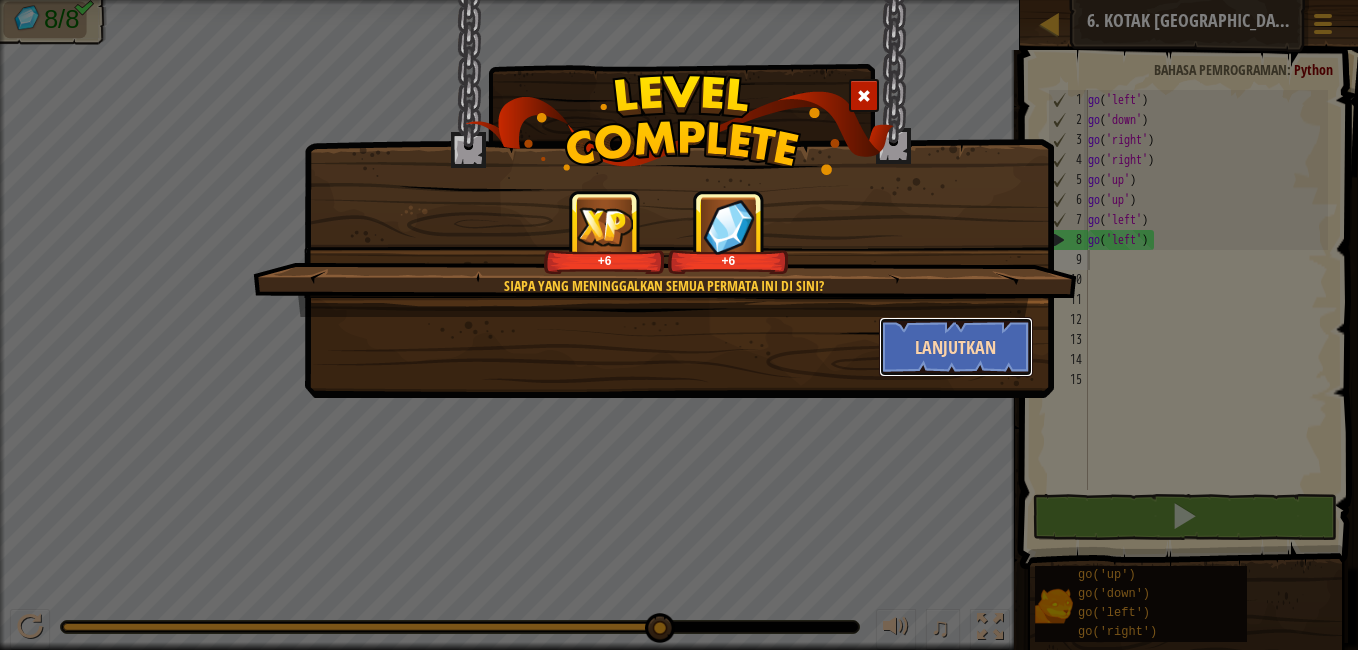click on "Lanjutkan" at bounding box center (956, 347) 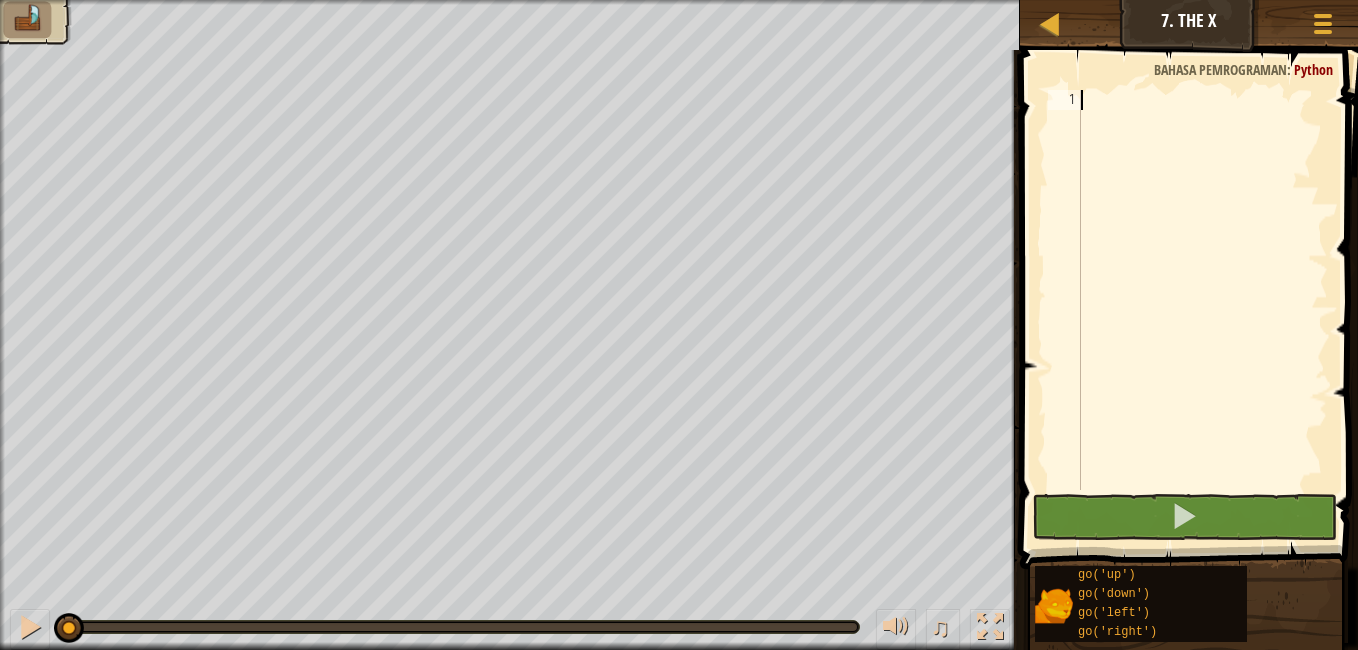 click at bounding box center (1202, 310) 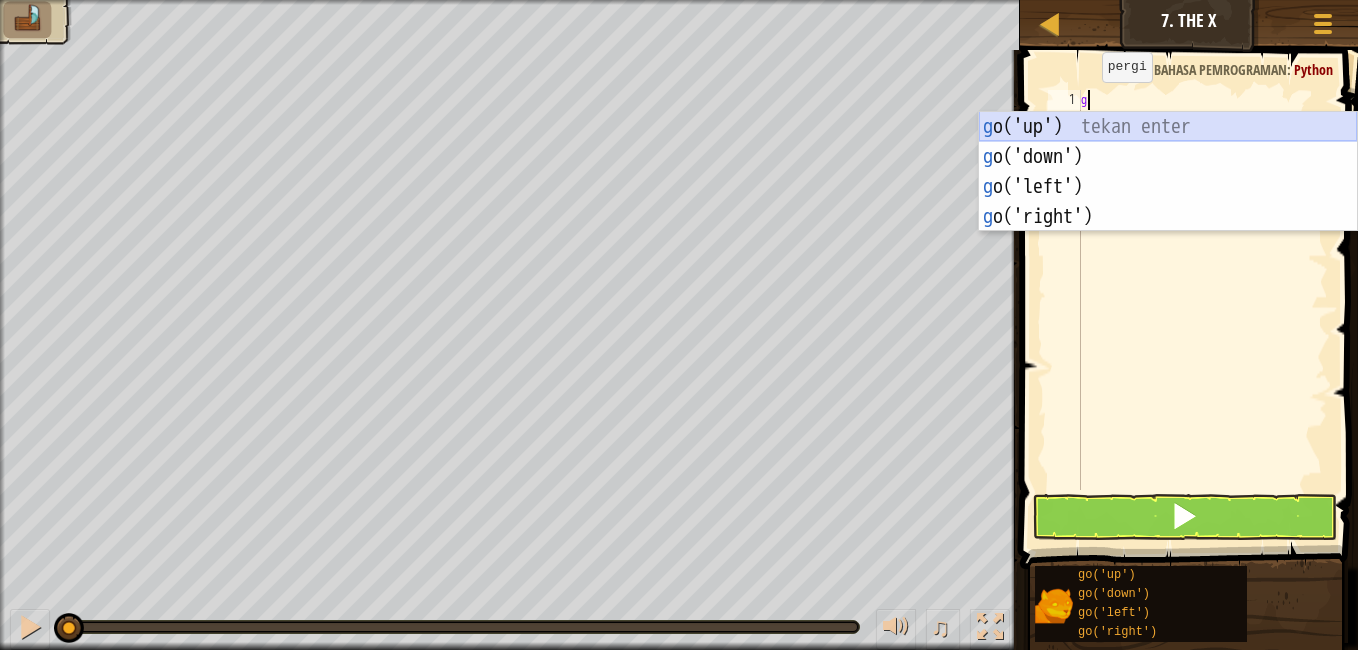 click on "g o('up') tekan enter g o('down') tekan enter g o('left') tekan enter g o('right') tekan enter" at bounding box center [1168, 202] 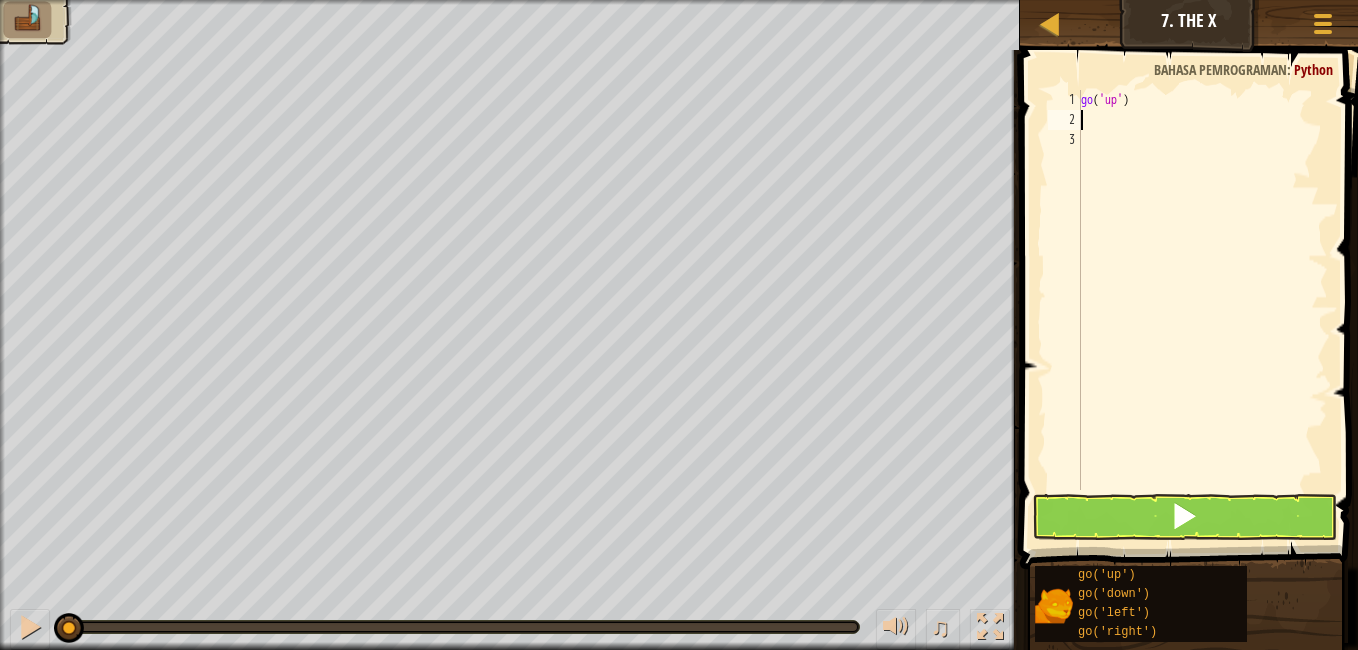 click on "go ( 'up' )" at bounding box center (1202, 310) 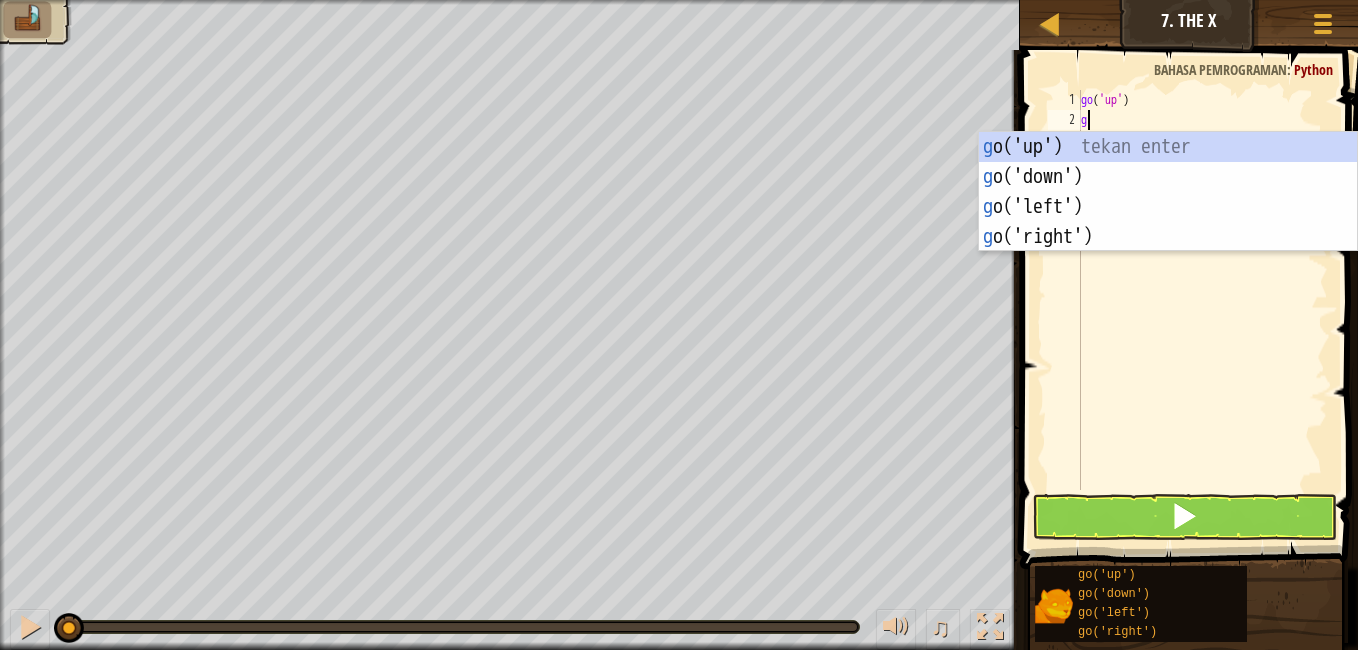 type on "go" 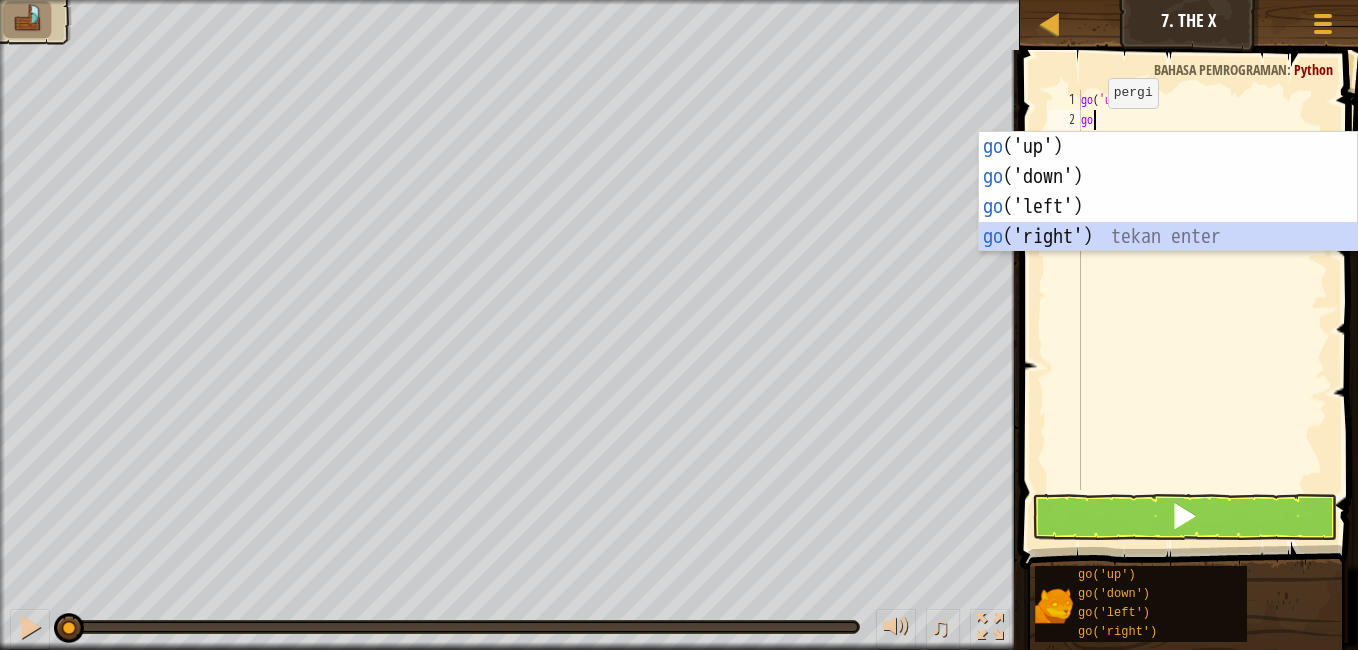 click on "go ('up') tekan enter go ('down') tekan enter go ('left') tekan enter go ('right') tekan enter" at bounding box center (1168, 222) 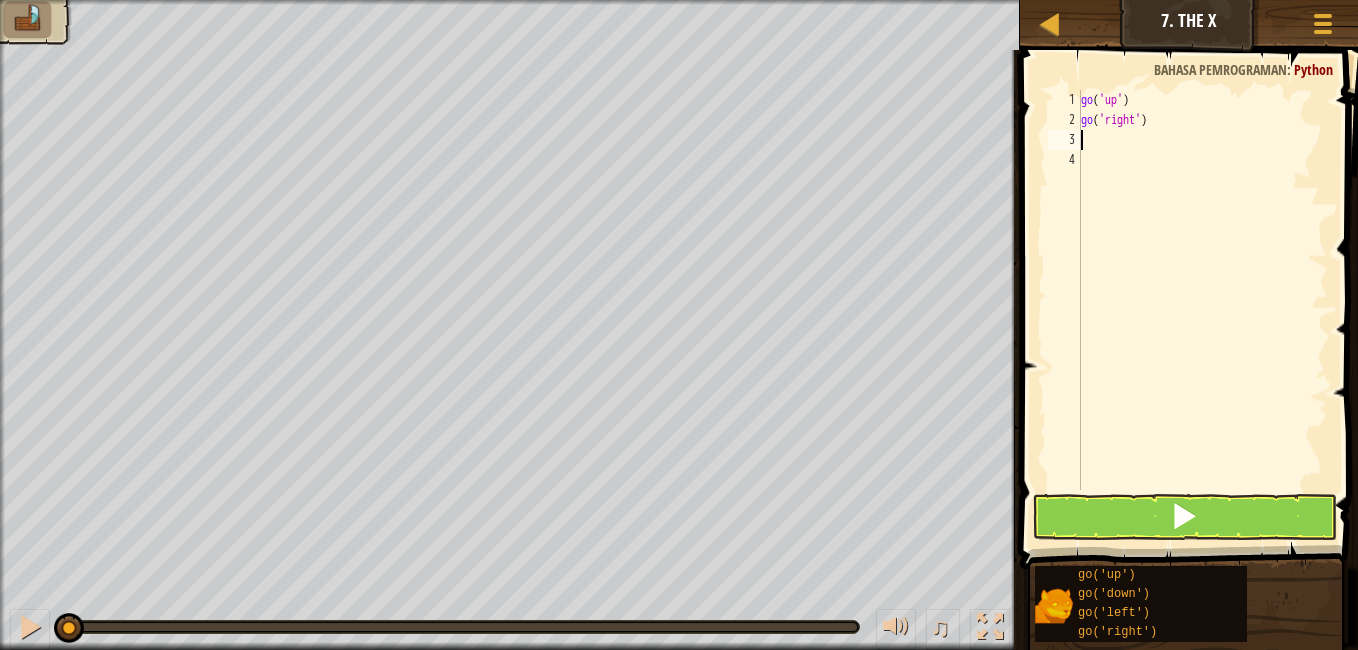 click on "go ( 'up' ) go ( 'right' )" at bounding box center [1202, 310] 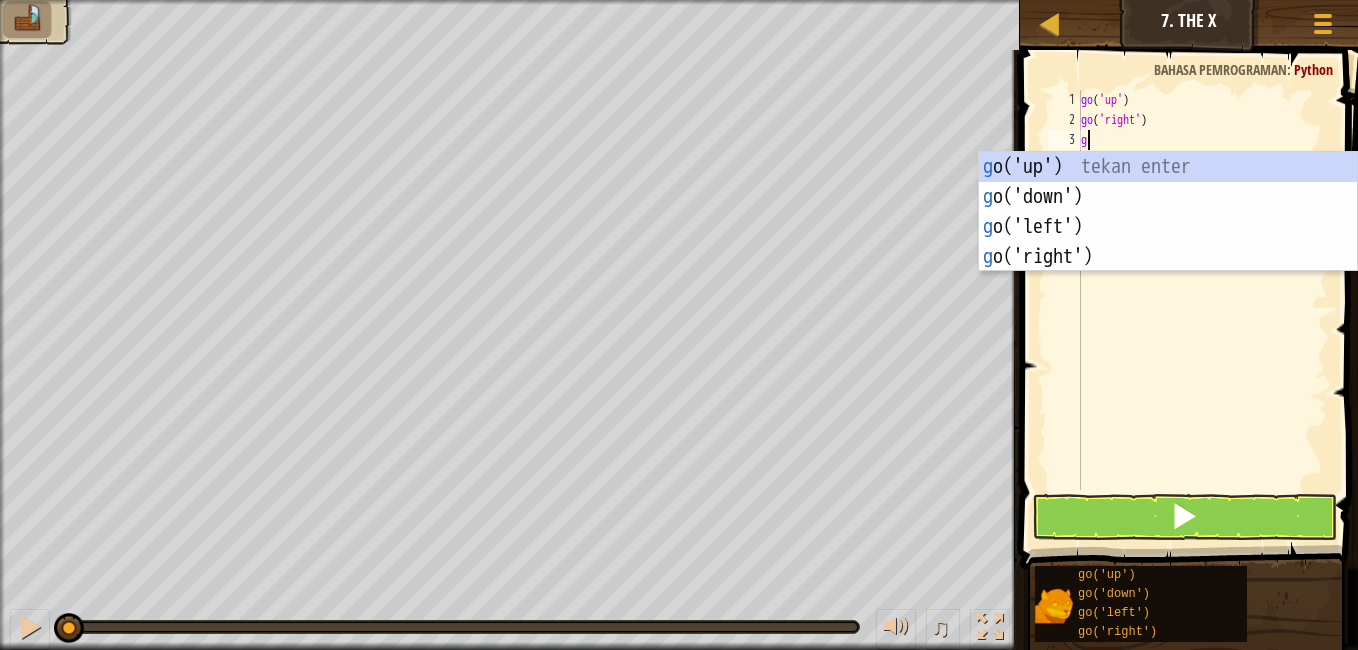 type on "go" 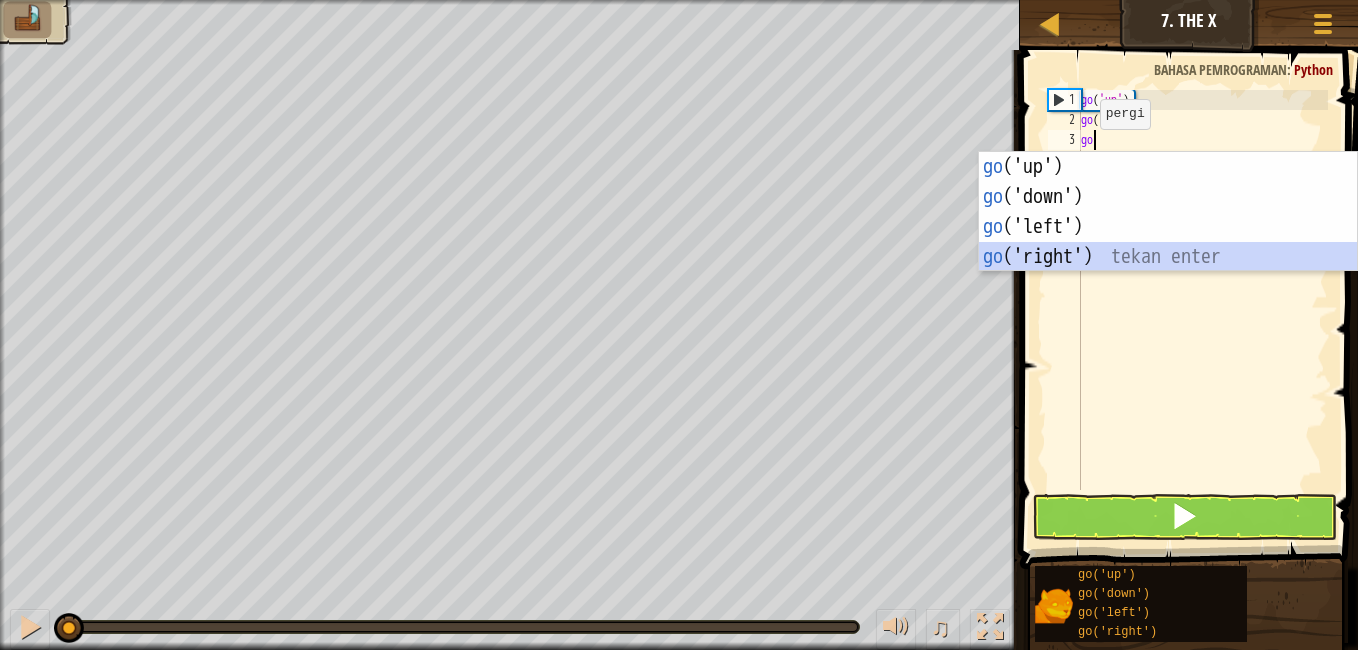 click on "go ('up') tekan enter go ('down') tekan enter go ('left') tekan enter go ('right') tekan enter" at bounding box center [1168, 242] 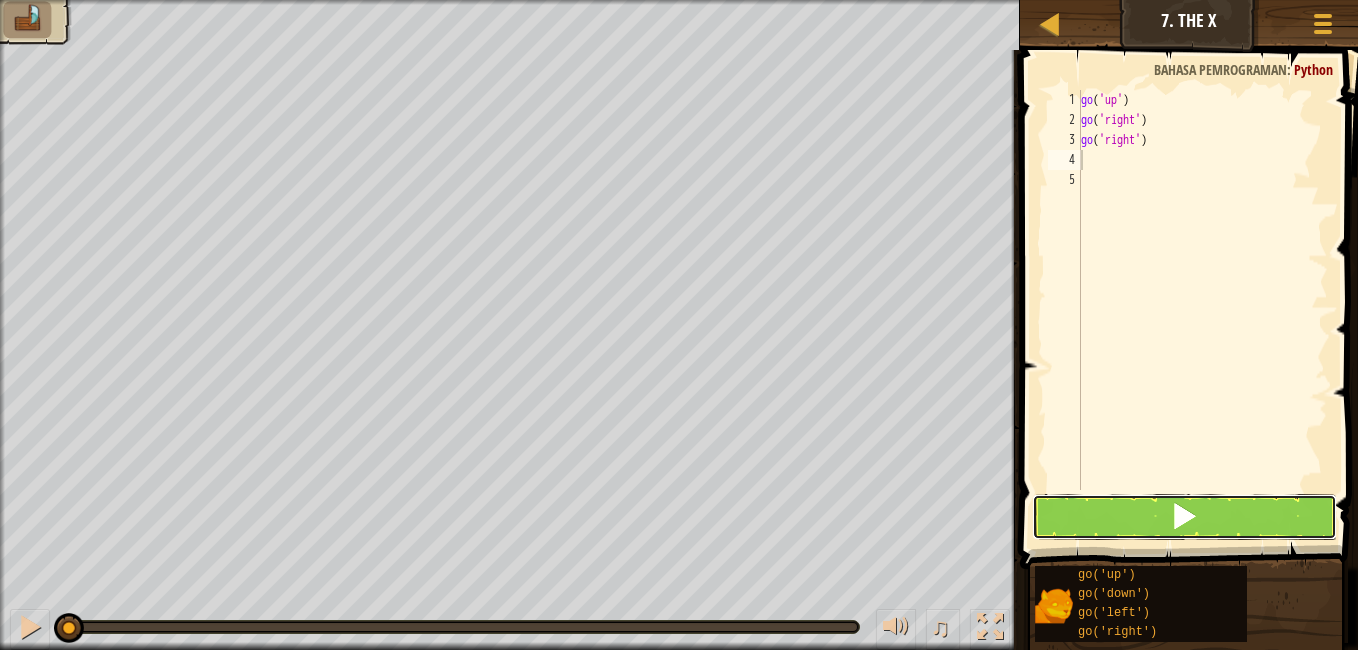 click at bounding box center [1184, 517] 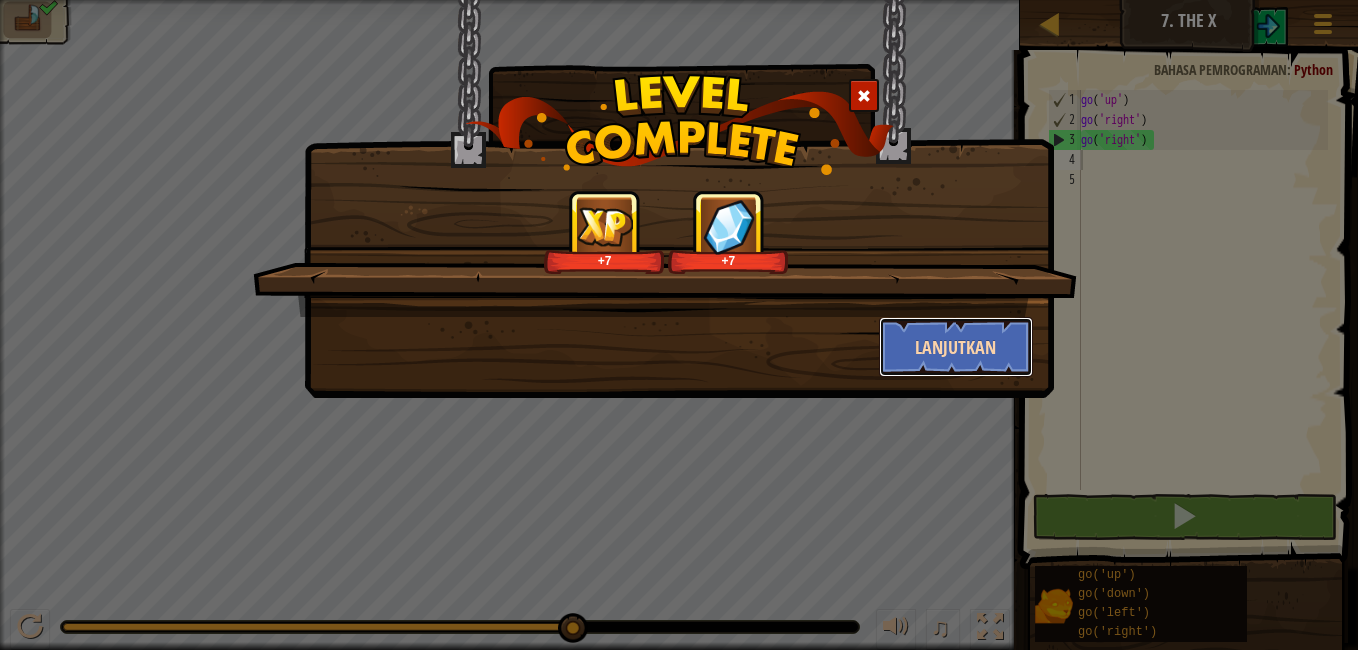 click on "Lanjutkan" at bounding box center (956, 347) 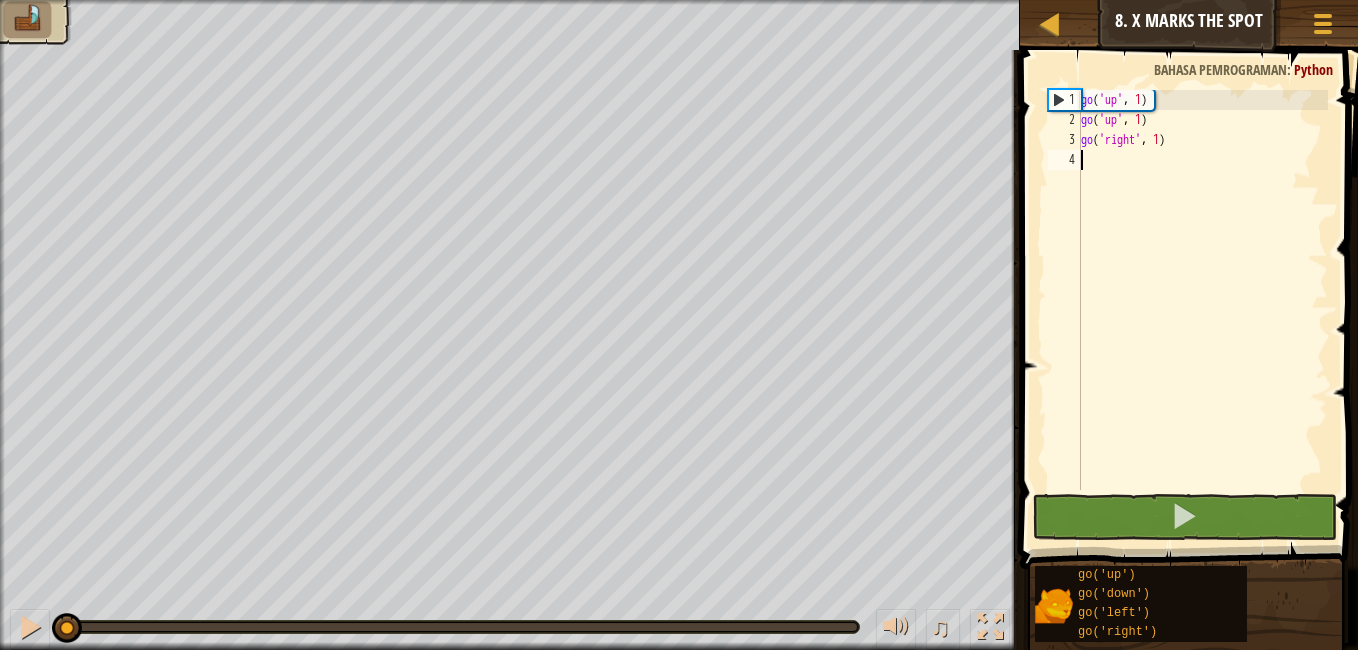 click on "go ( 'up' ,   1 ) go ( 'up' ,   1 ) go ( 'right' ,   1 )" at bounding box center (1202, 310) 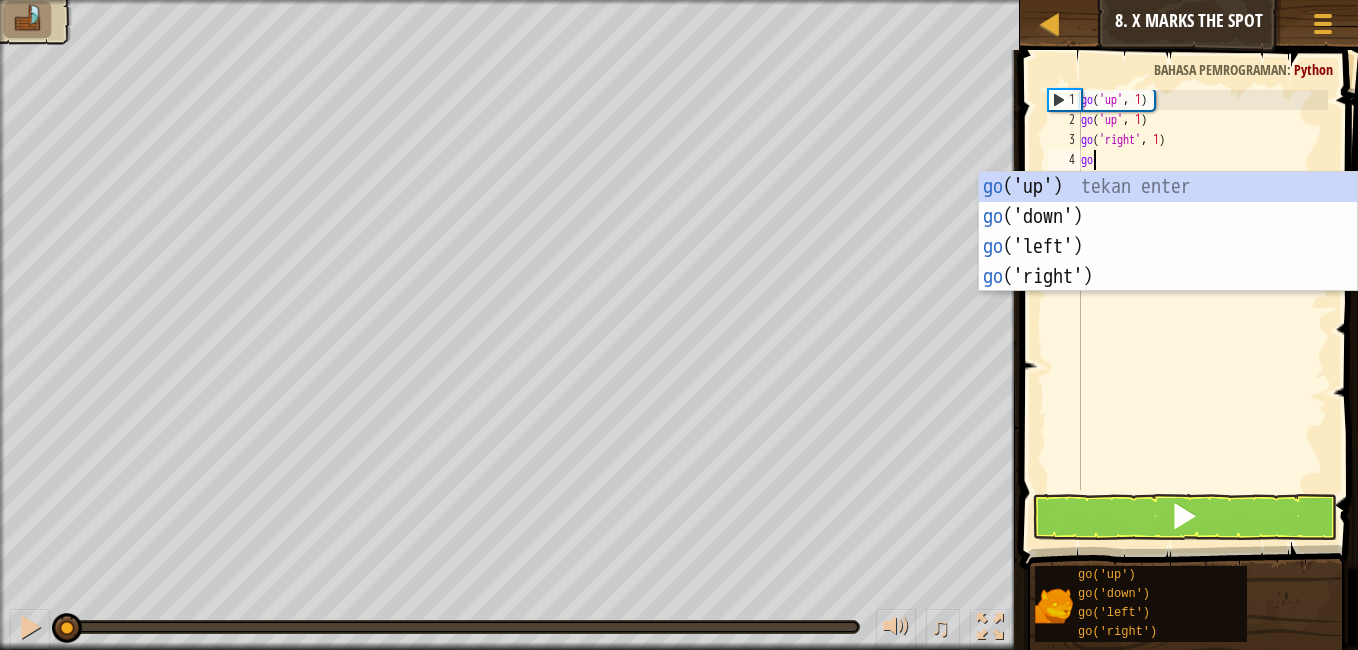 type on "g" 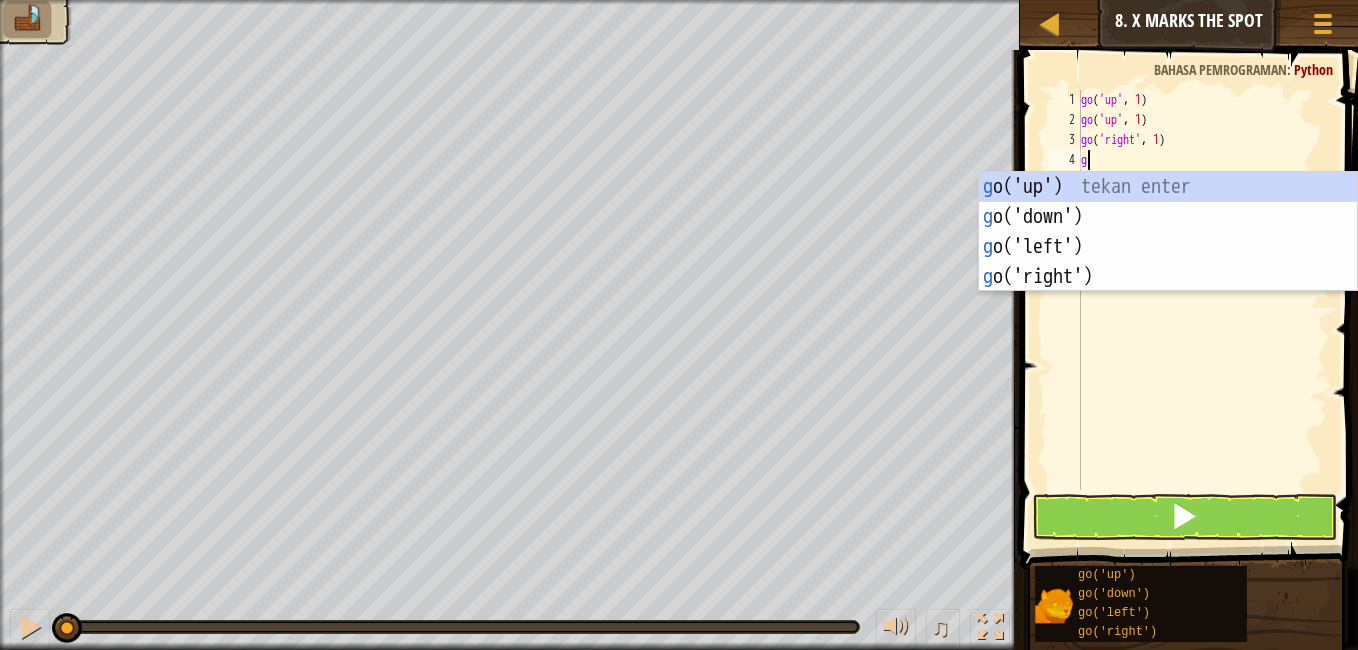 type on "go" 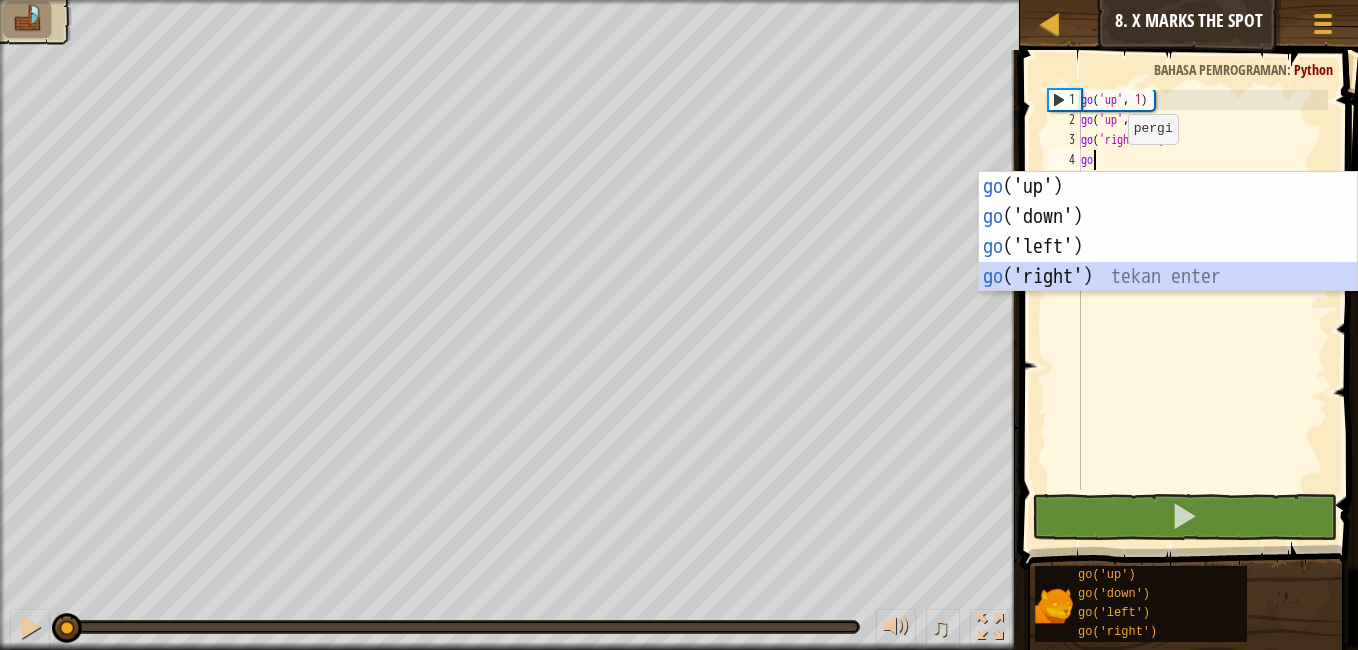 click on "go ('up') tekan enter go ('down') tekan enter go ('left') tekan enter go ('right') tekan enter" at bounding box center (1168, 262) 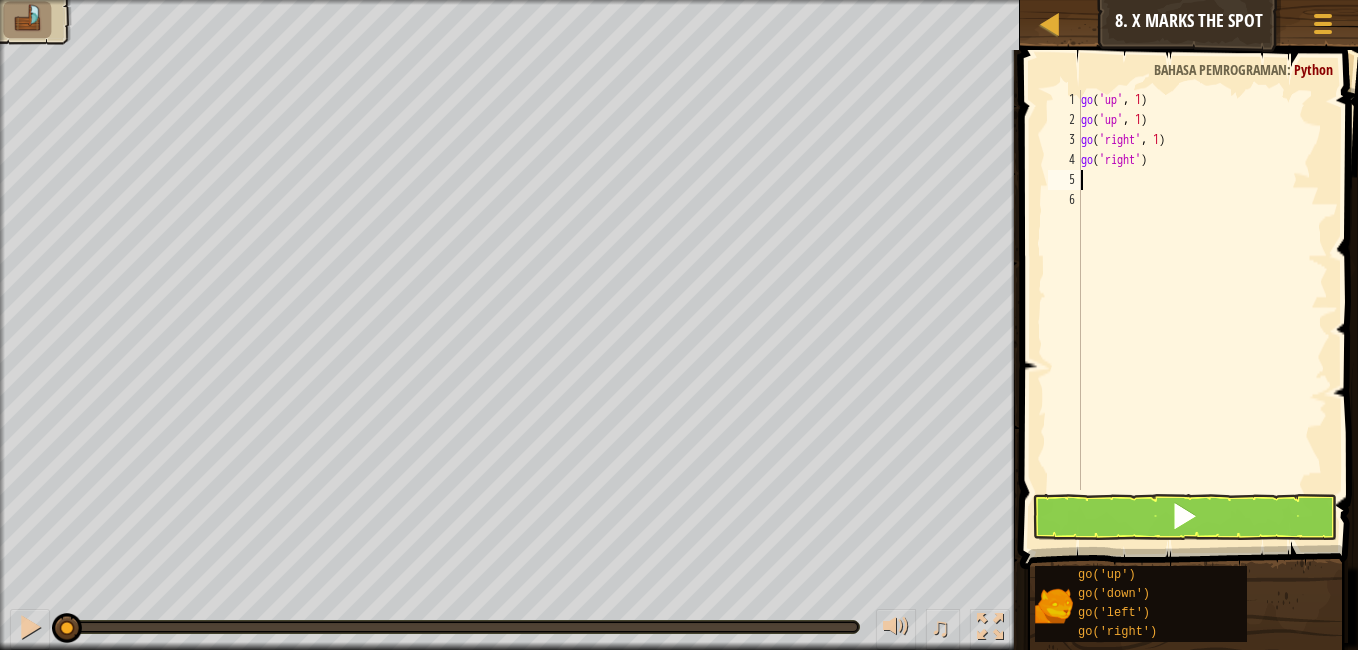 click on "go ( 'up' ,   1 ) go ( 'up' ,   1 ) go ( 'right' ,   1 ) go ( 'right' )" at bounding box center (1202, 310) 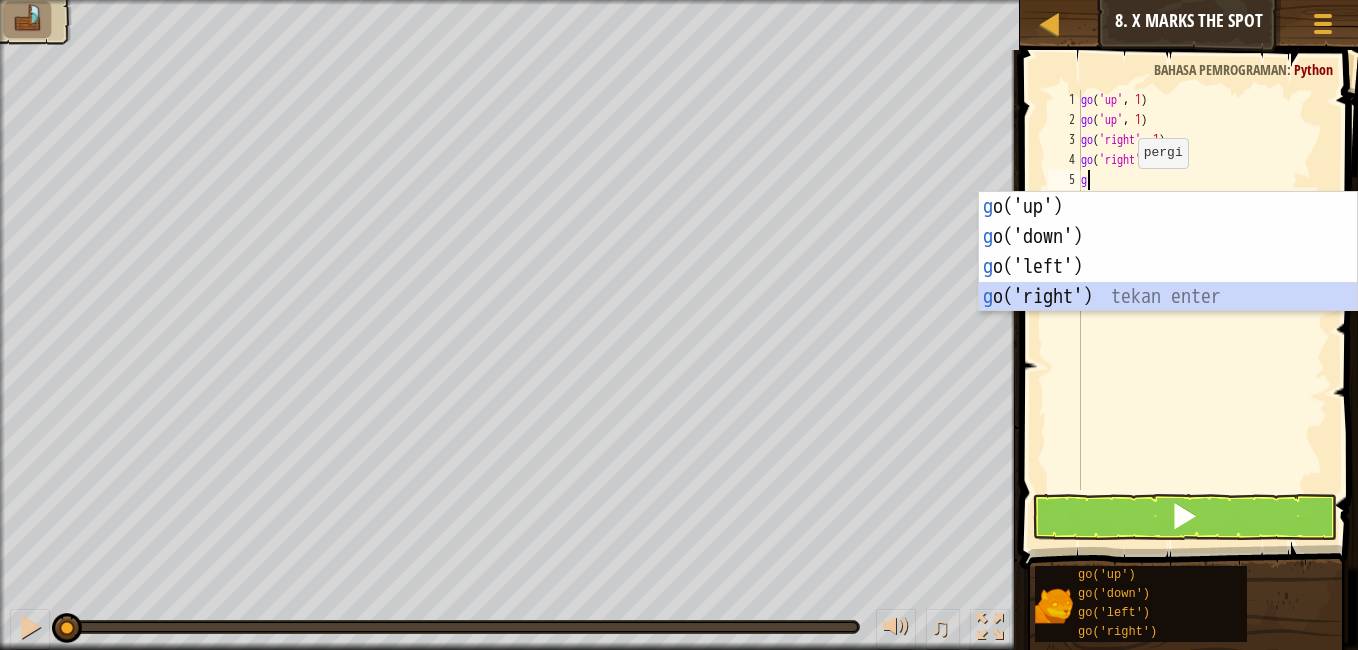 click on "g o('up') tekan enter g o('down') tekan enter g o('left') tekan enter g o('right') tekan enter" at bounding box center (1168, 282) 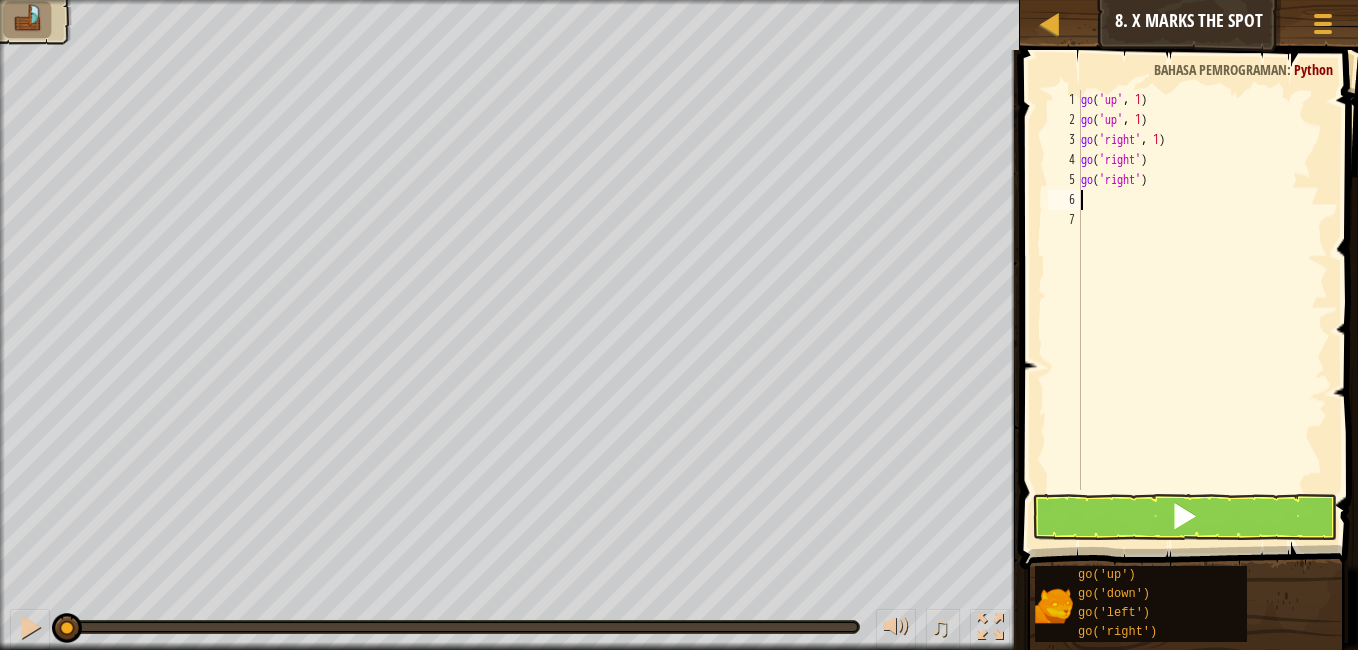 click on "go ( 'up' ,   1 ) go ( 'up' ,   1 ) go ( 'right' ,   1 ) go ( 'right' ) go ( 'right' )" at bounding box center (1202, 310) 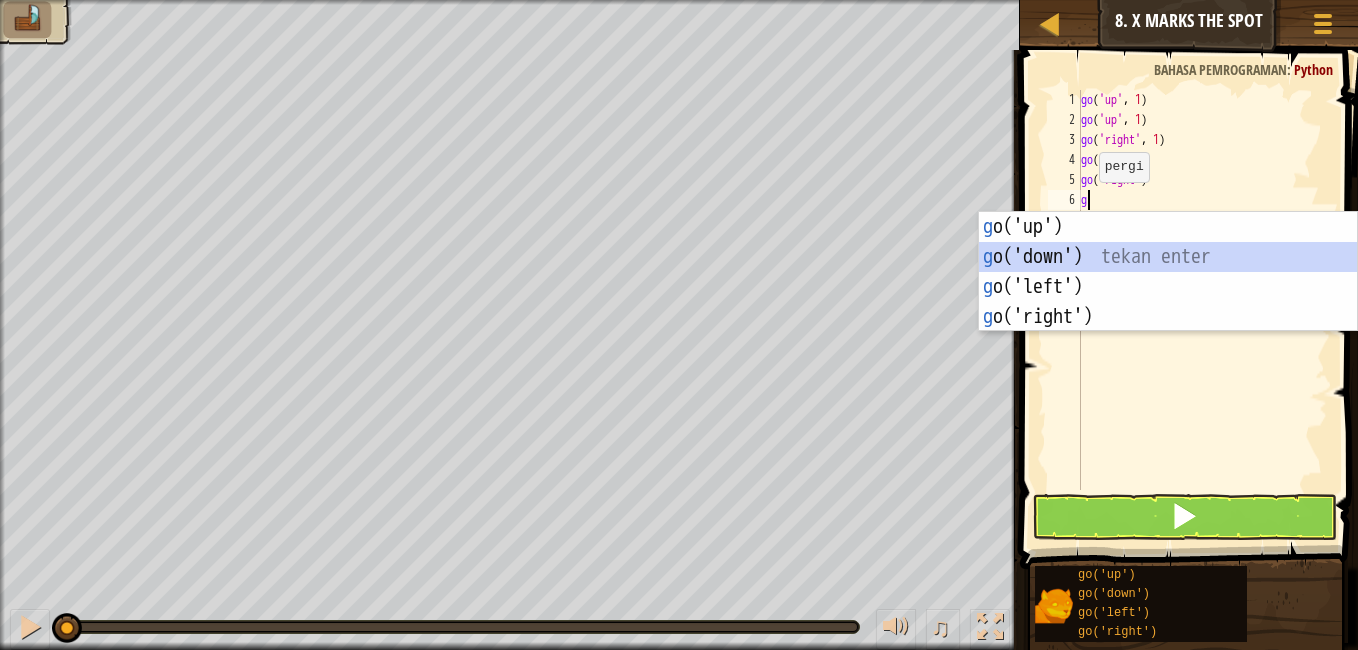click on "g o('up') tekan enter g o('down') tekan enter g o('left') tekan enter g o('right') tekan enter" at bounding box center [1168, 302] 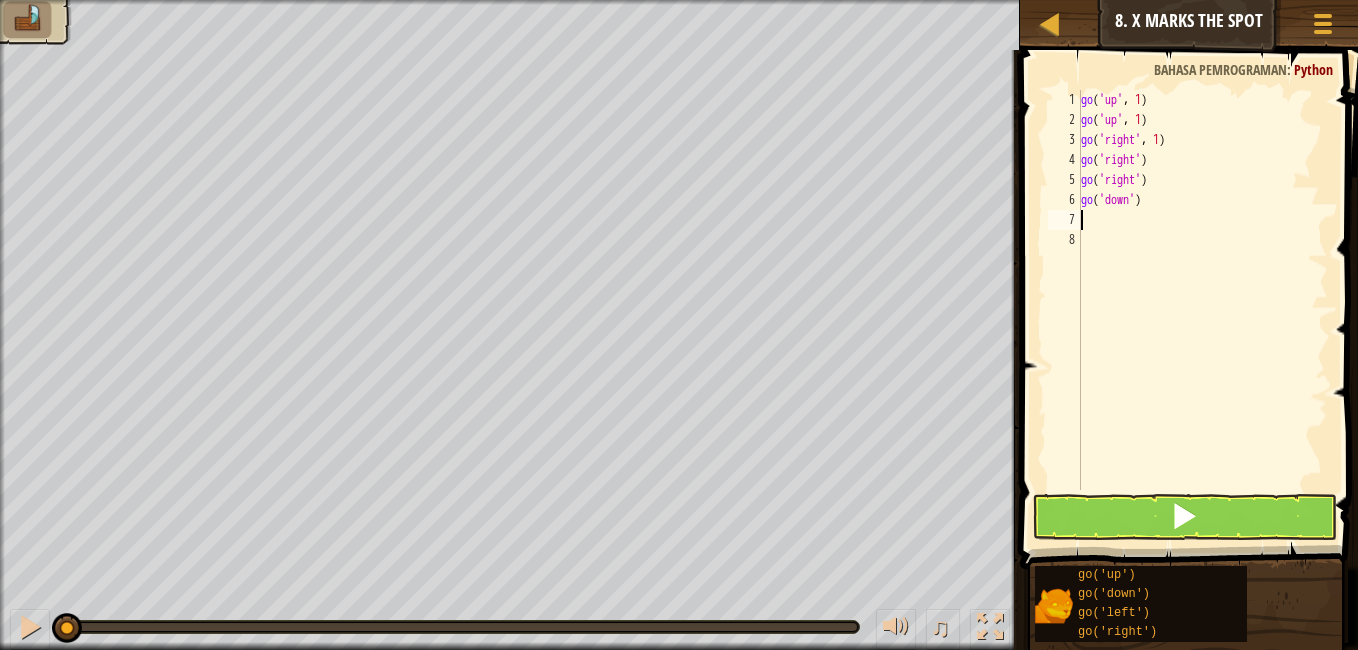 click on "go ( 'up' ,   1 ) go ( 'up' ,   1 ) go ( 'right' ,   1 ) go ( 'right' ) go ( 'right' ) go ( 'down' )" at bounding box center [1202, 310] 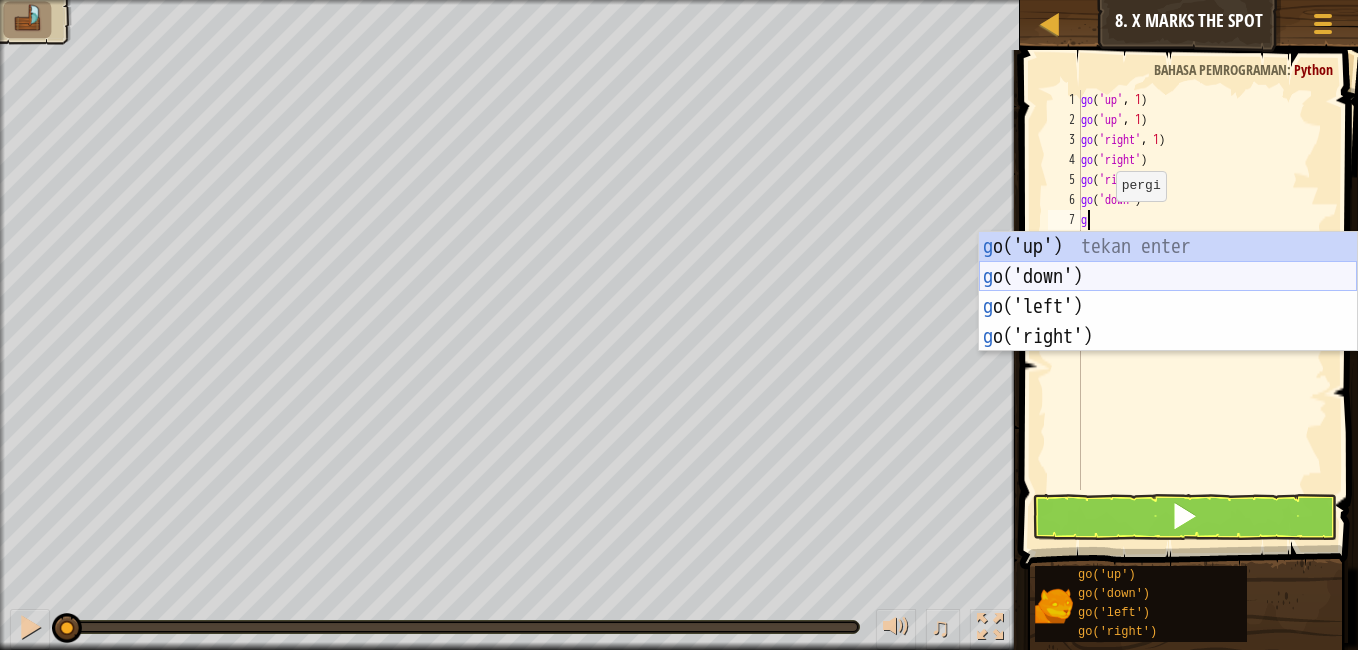 click on "g o('up') tekan enter g o('down') tekan enter g o('left') tekan enter g o('right') tekan enter" at bounding box center [1168, 322] 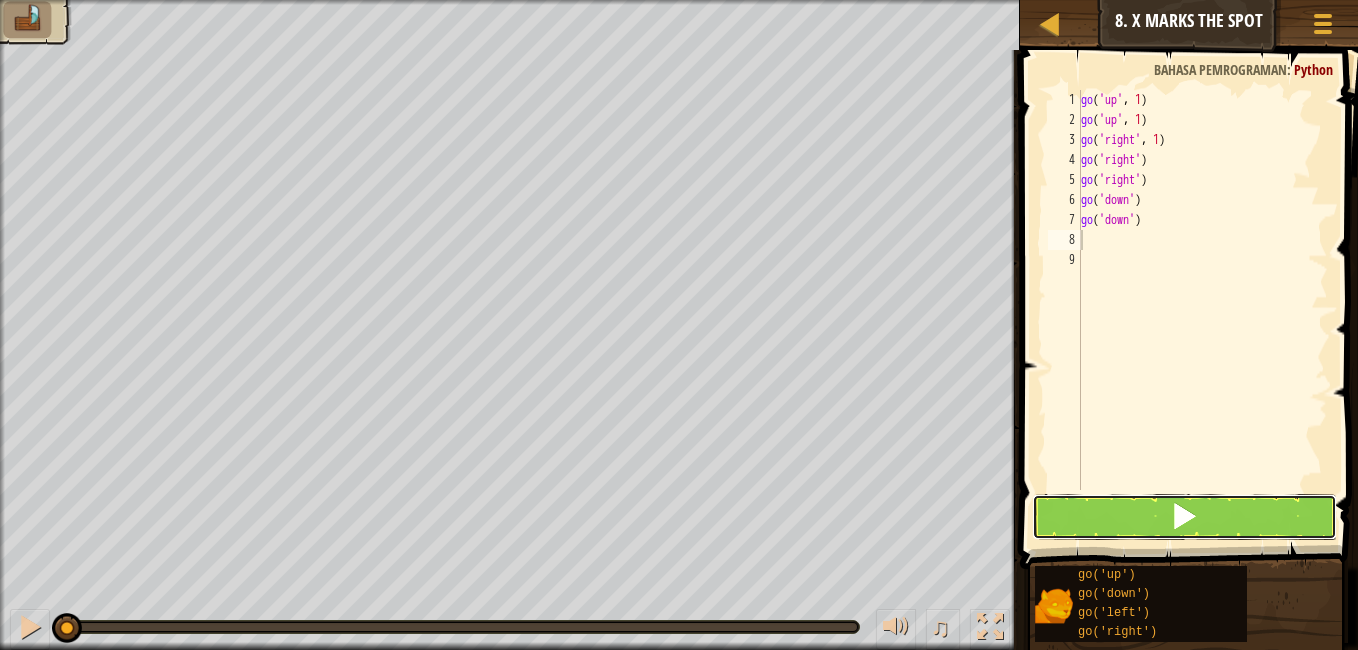 click at bounding box center (1184, 516) 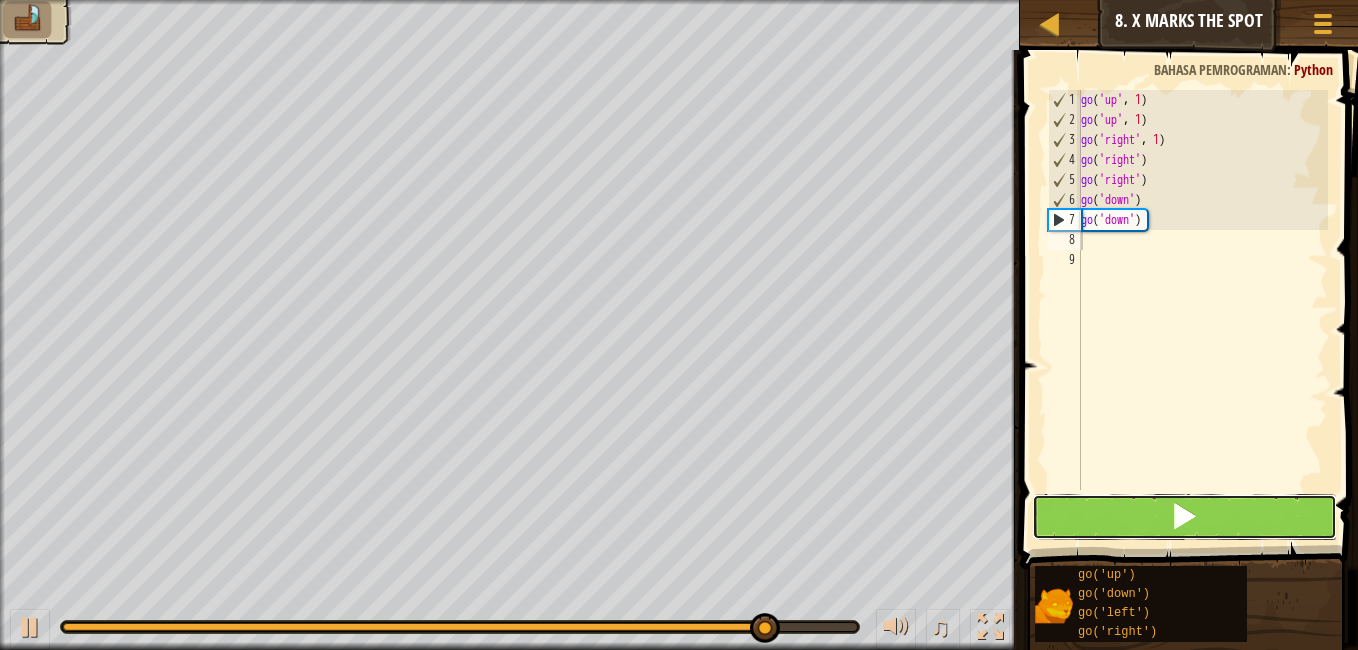 click at bounding box center [1184, 517] 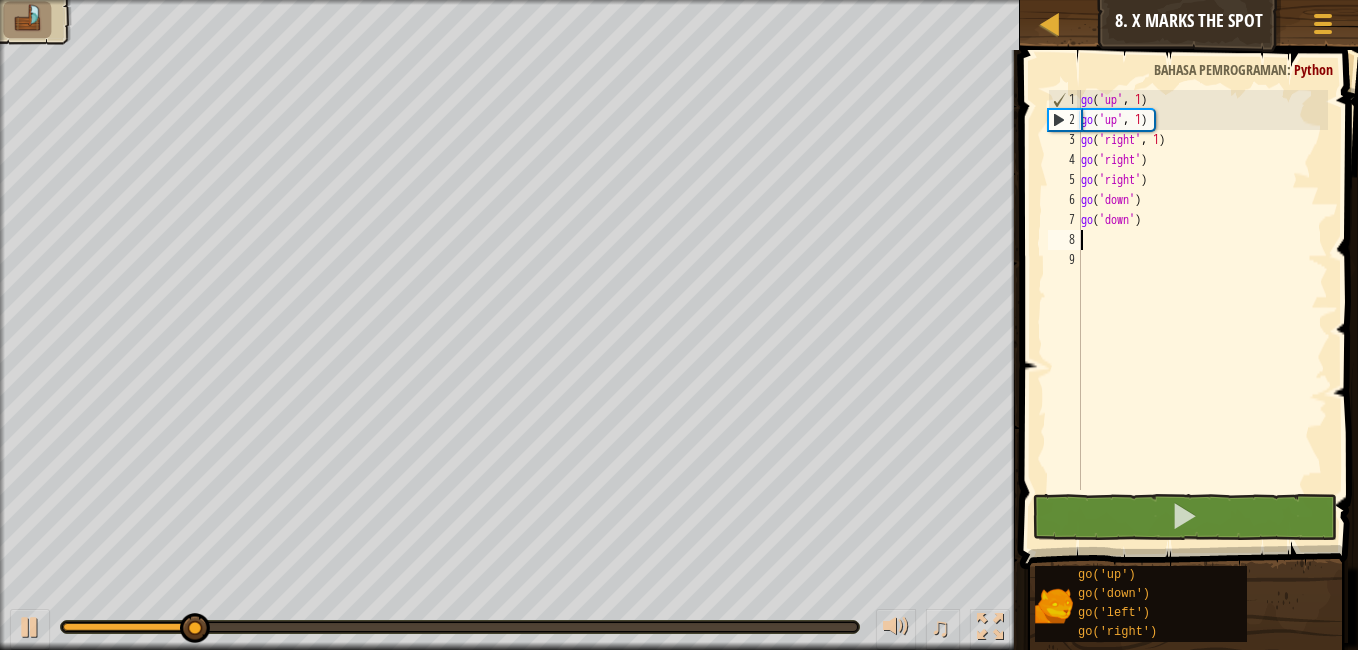 click on "go ( 'up' ,   1 ) go ( 'up' ,   1 ) go ( 'right' ,   1 ) go ( 'right' ) go ( 'right' ) go ( 'down' ) go ( 'down' )" at bounding box center (1202, 310) 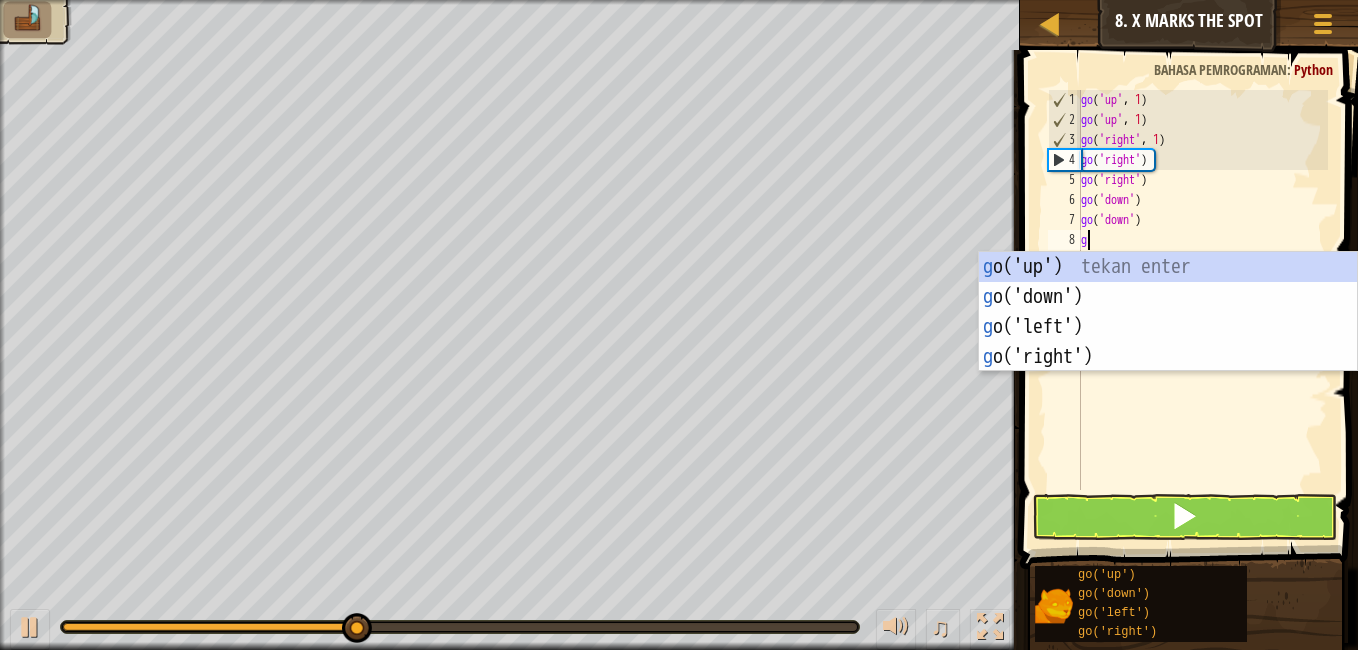 type on "go" 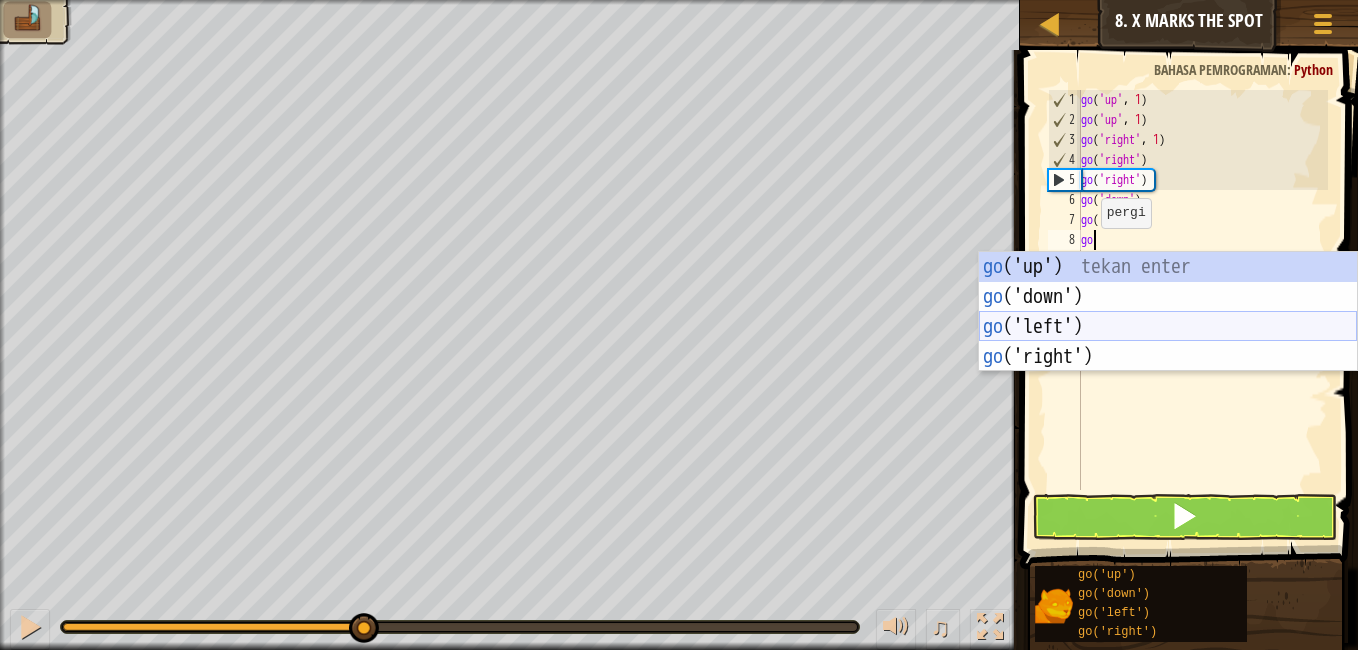 click on "go ('up') tekan enter go ('down') tekan enter go ('left') tekan enter go ('right') tekan enter" at bounding box center [1168, 342] 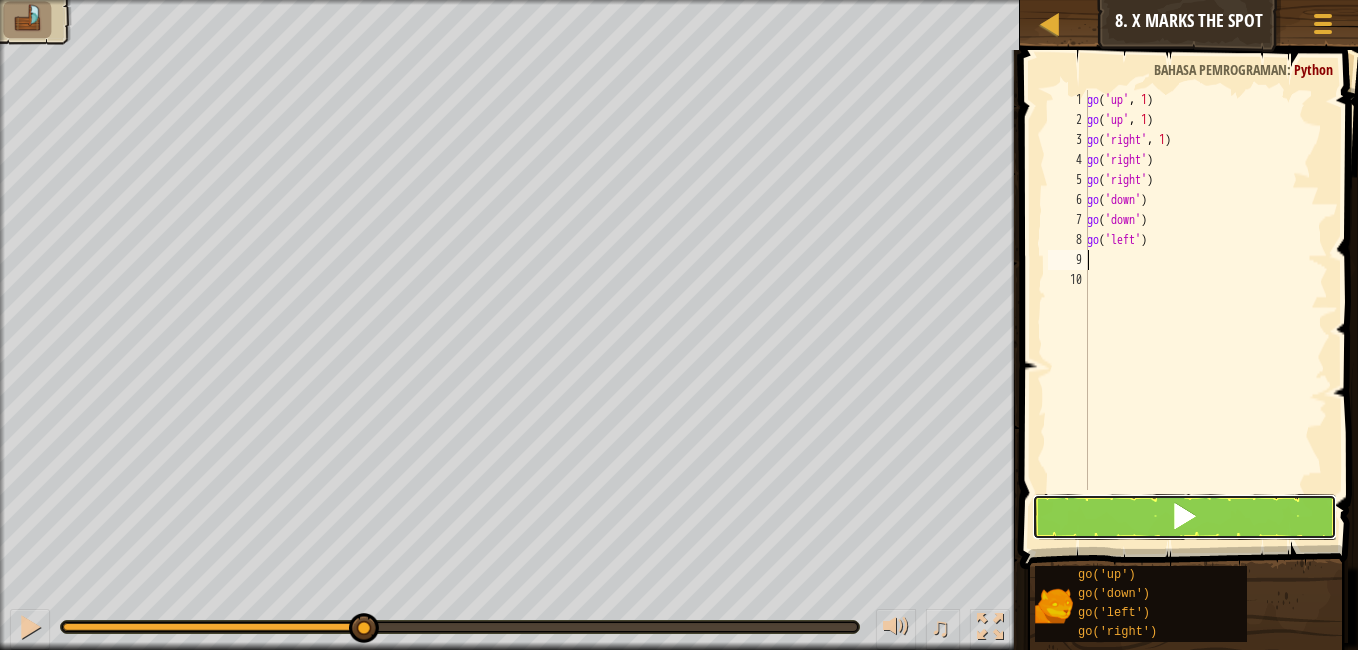 click at bounding box center (1184, 517) 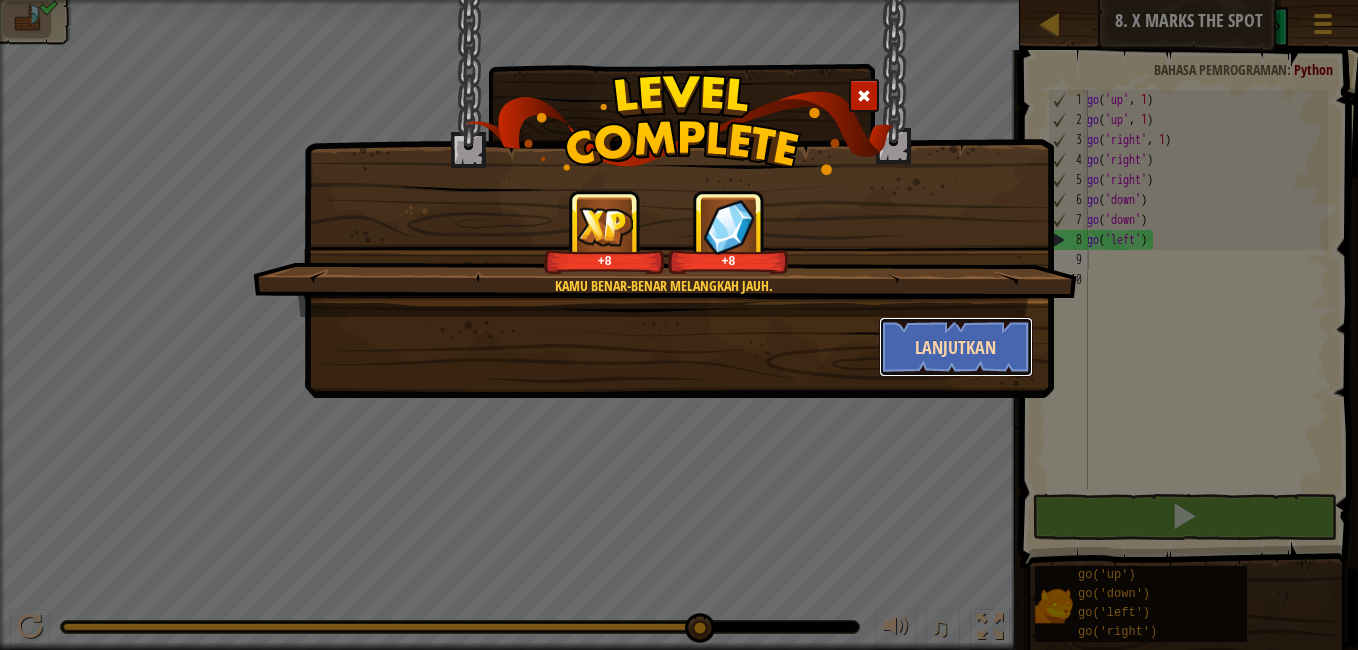 click on "Lanjutkan" at bounding box center (956, 347) 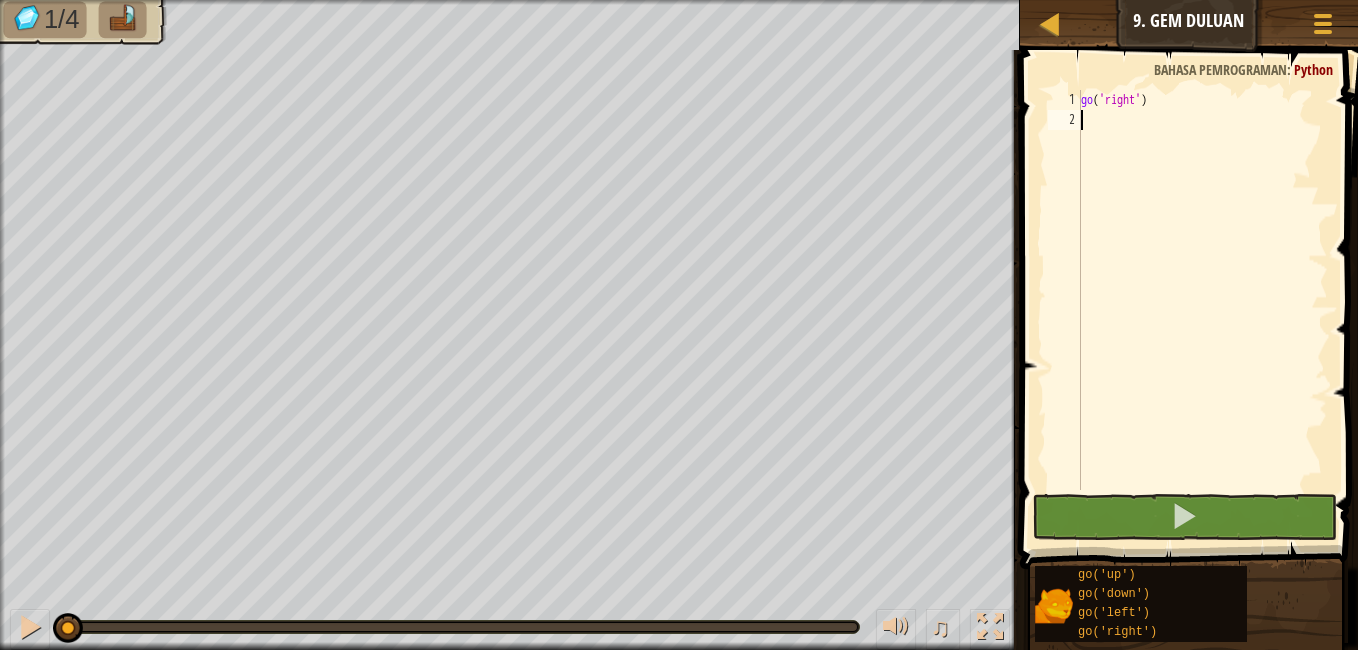 click on "go ( 'right' )" at bounding box center [1202, 310] 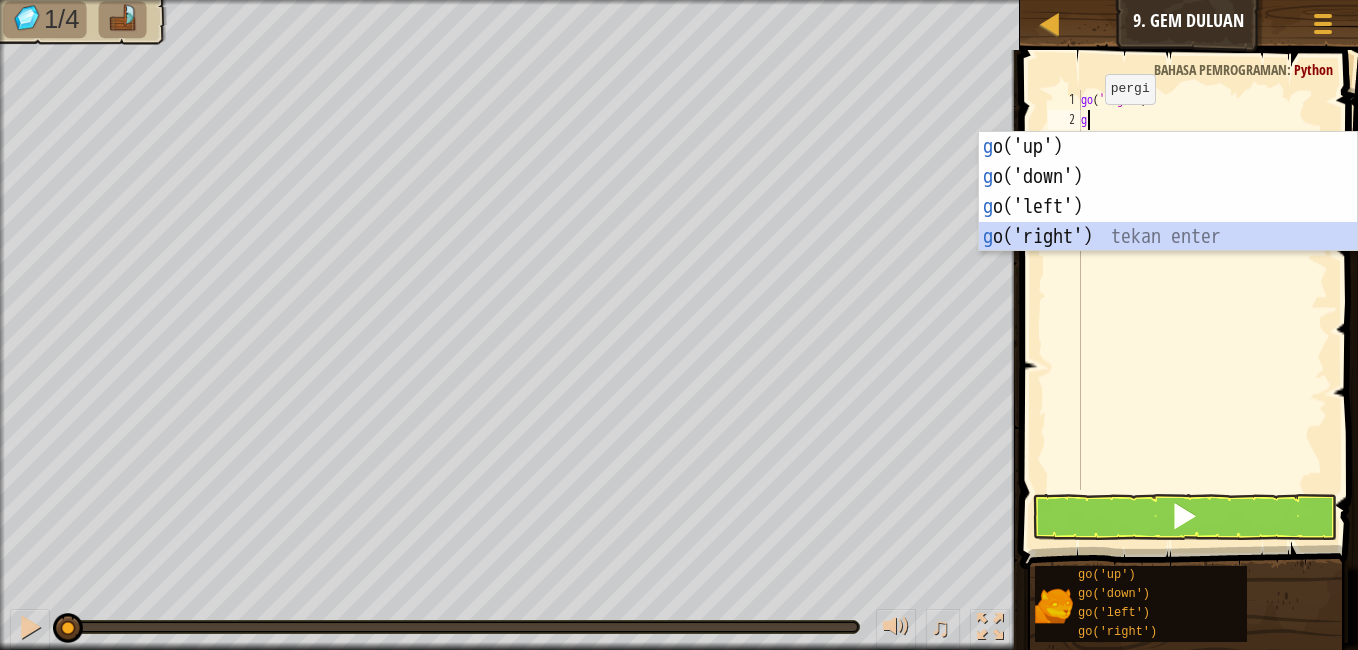 click on "g o('up') tekan enter g o('down') tekan enter g o('left') tekan enter g o('right') tekan enter" at bounding box center (1168, 222) 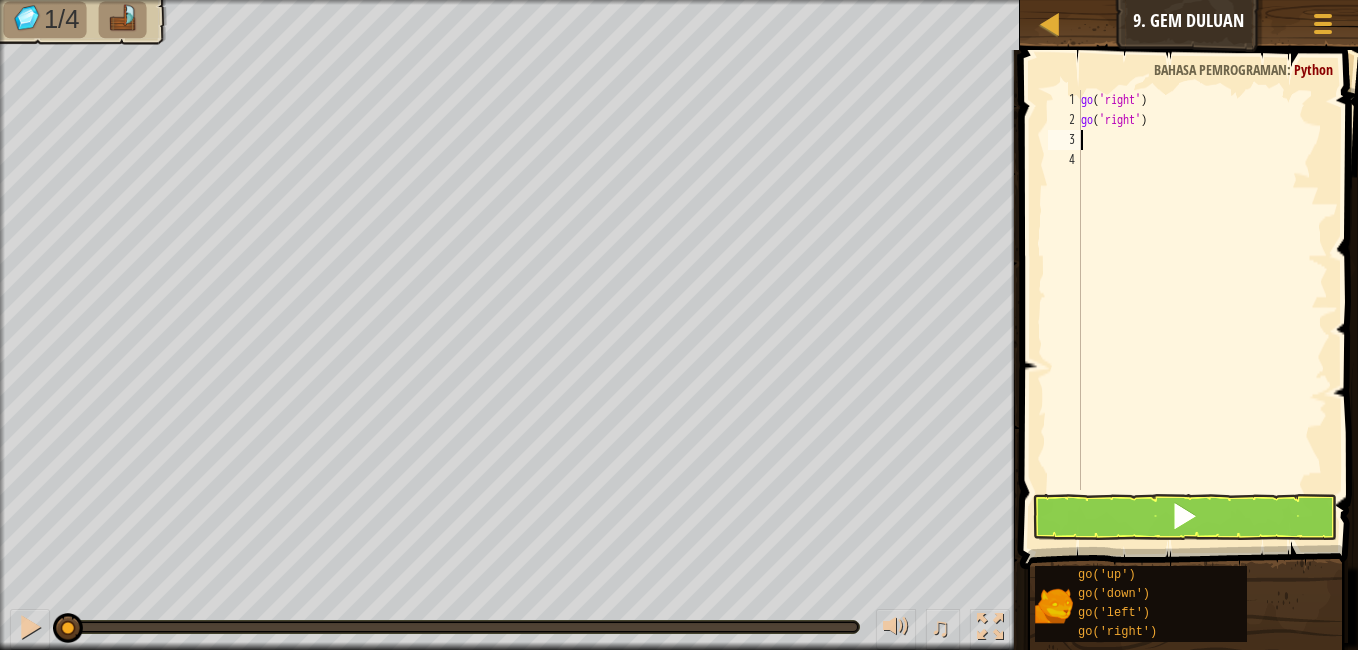 click on "go ( 'right' ) go ( 'right' )" at bounding box center [1202, 310] 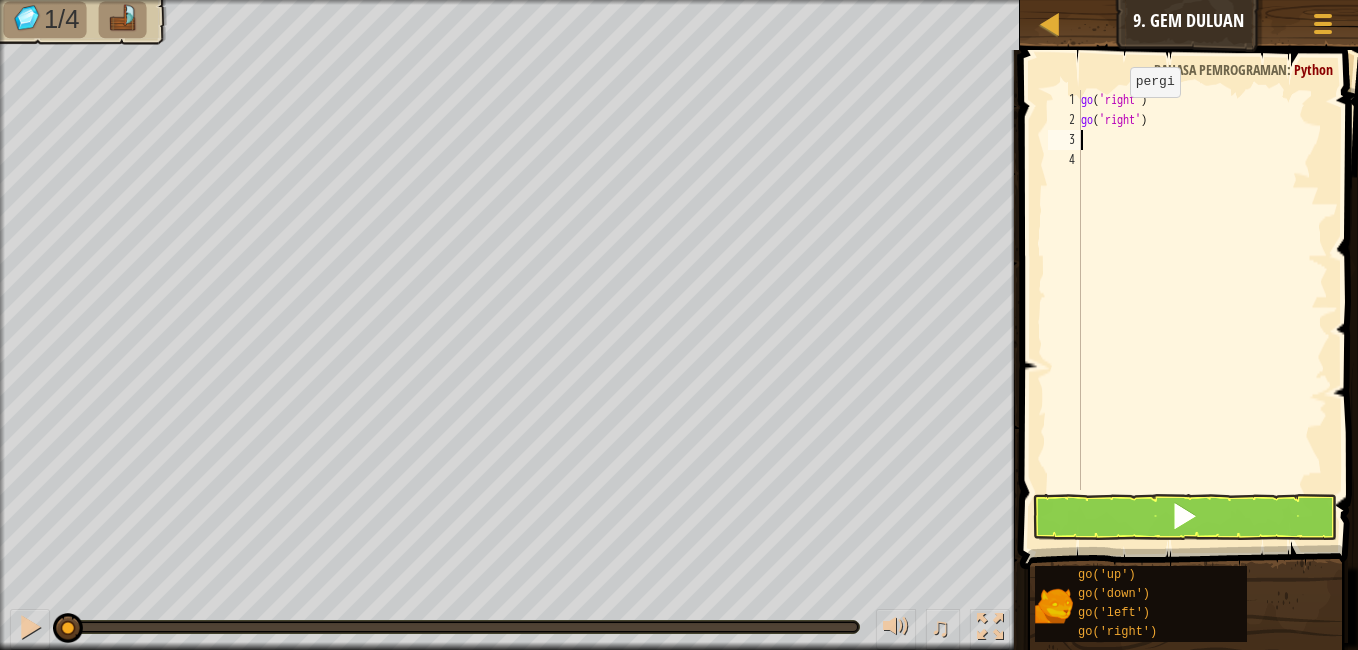 type on "g" 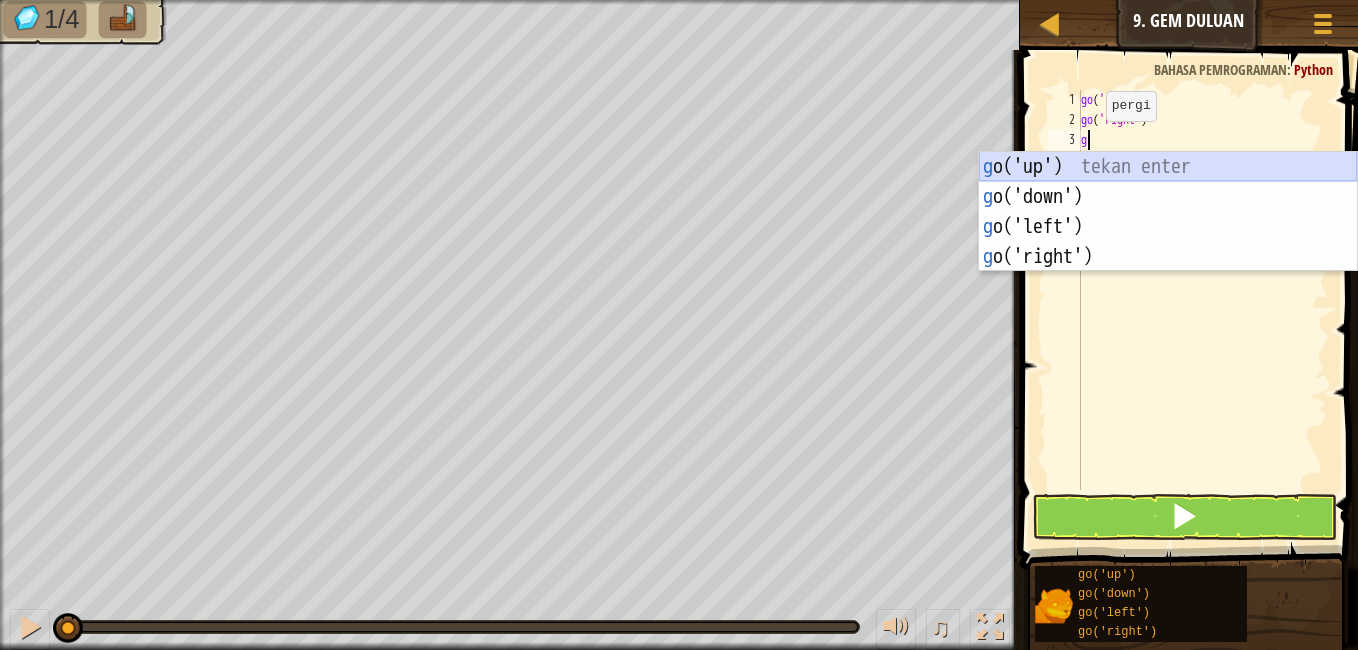 click on "g o('up') tekan enter g o('down') tekan enter g o('left') tekan enter g o('right') tekan enter" at bounding box center [1168, 242] 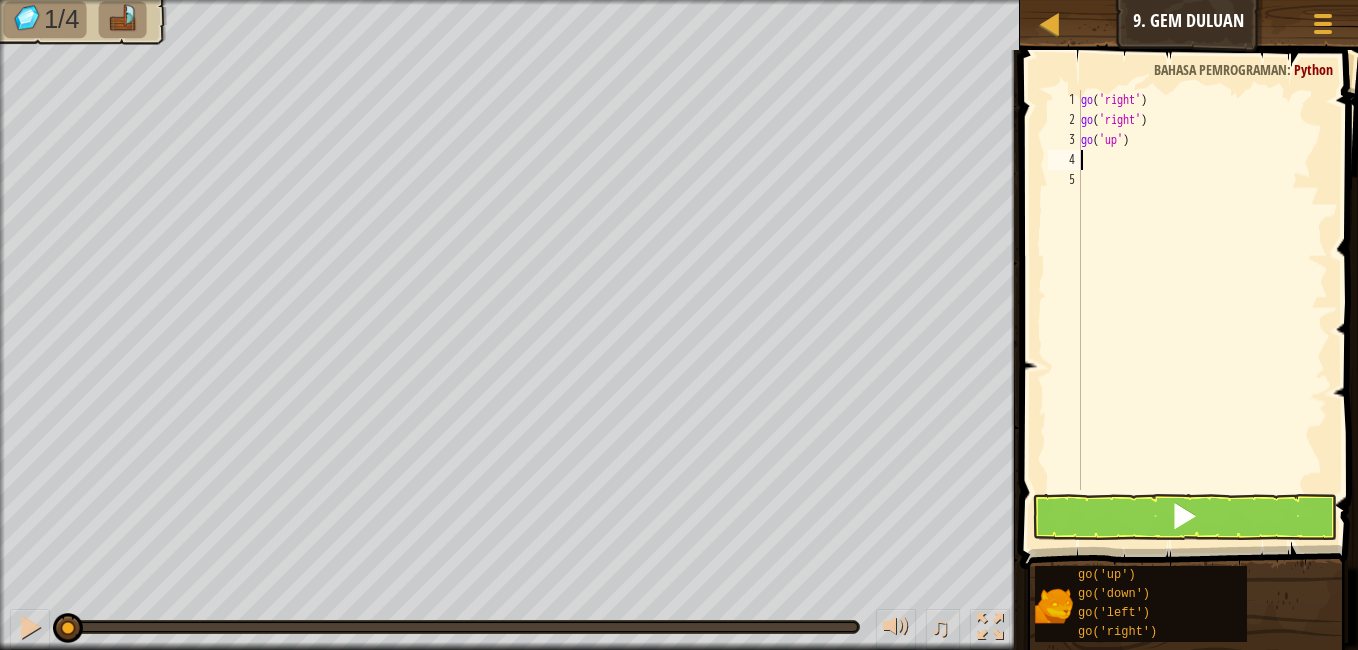 click on "go ( 'right' ) go ( 'right' ) go ( 'up' )" at bounding box center [1202, 310] 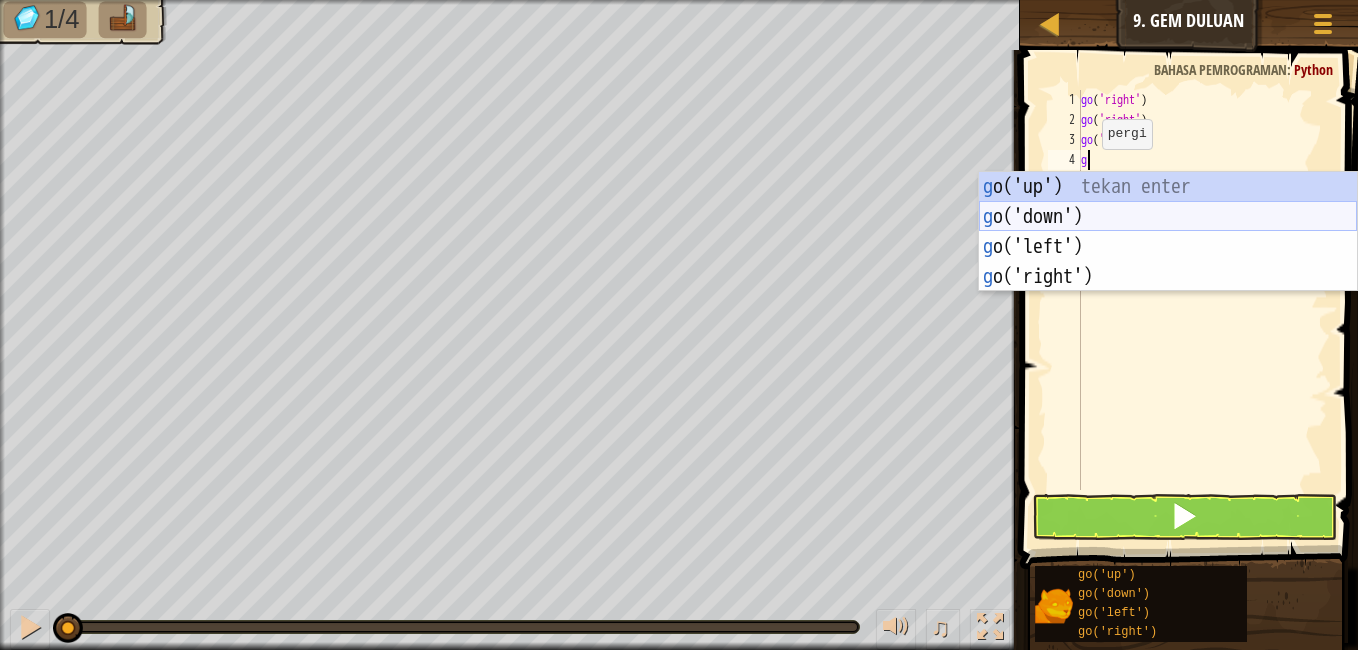click on "g o('up') tekan enter g o('down') tekan enter g o('left') tekan enter g o('right') tekan enter" at bounding box center [1168, 262] 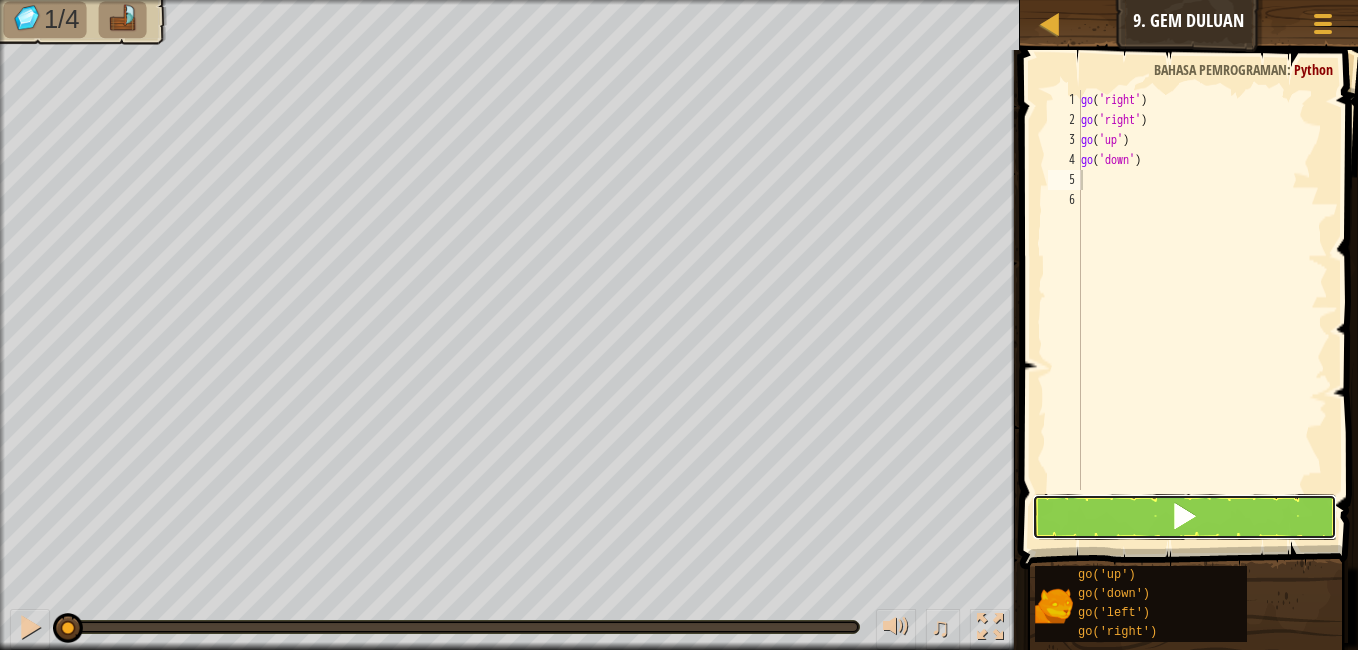 click at bounding box center [1184, 516] 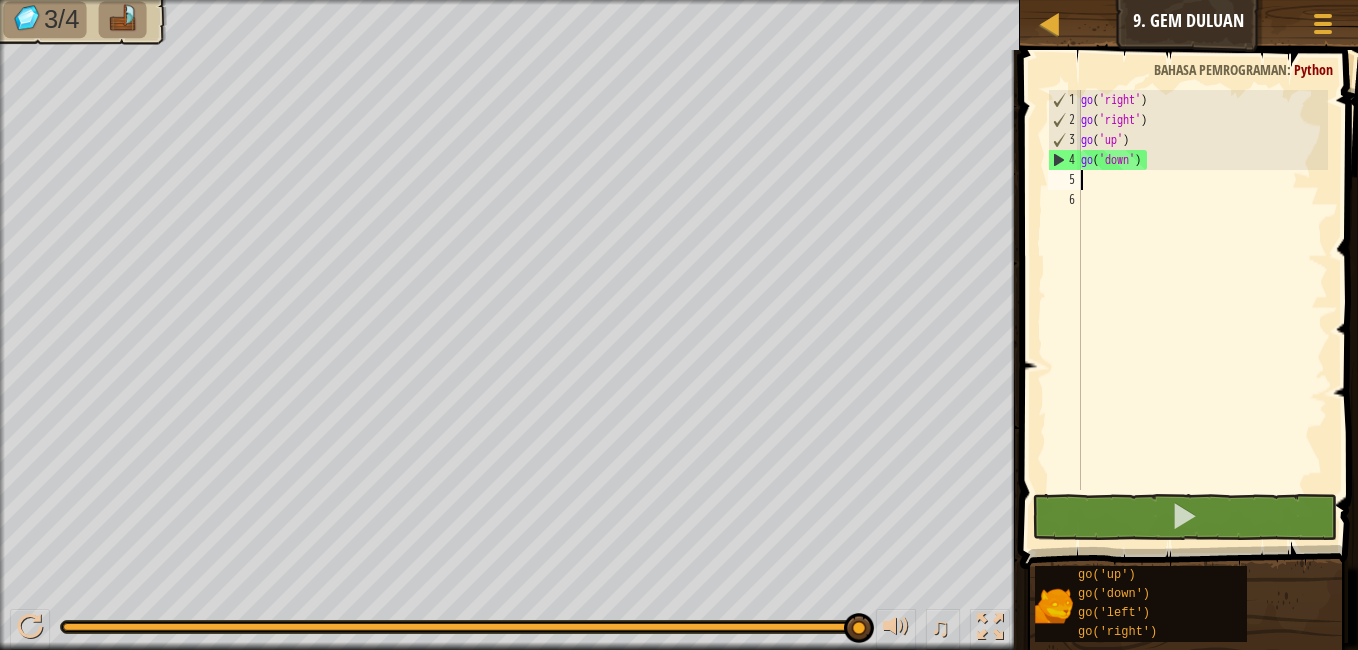click on "go ( 'right' ) go ( 'right' ) go ( 'up' ) go ( 'down' )" at bounding box center (1202, 310) 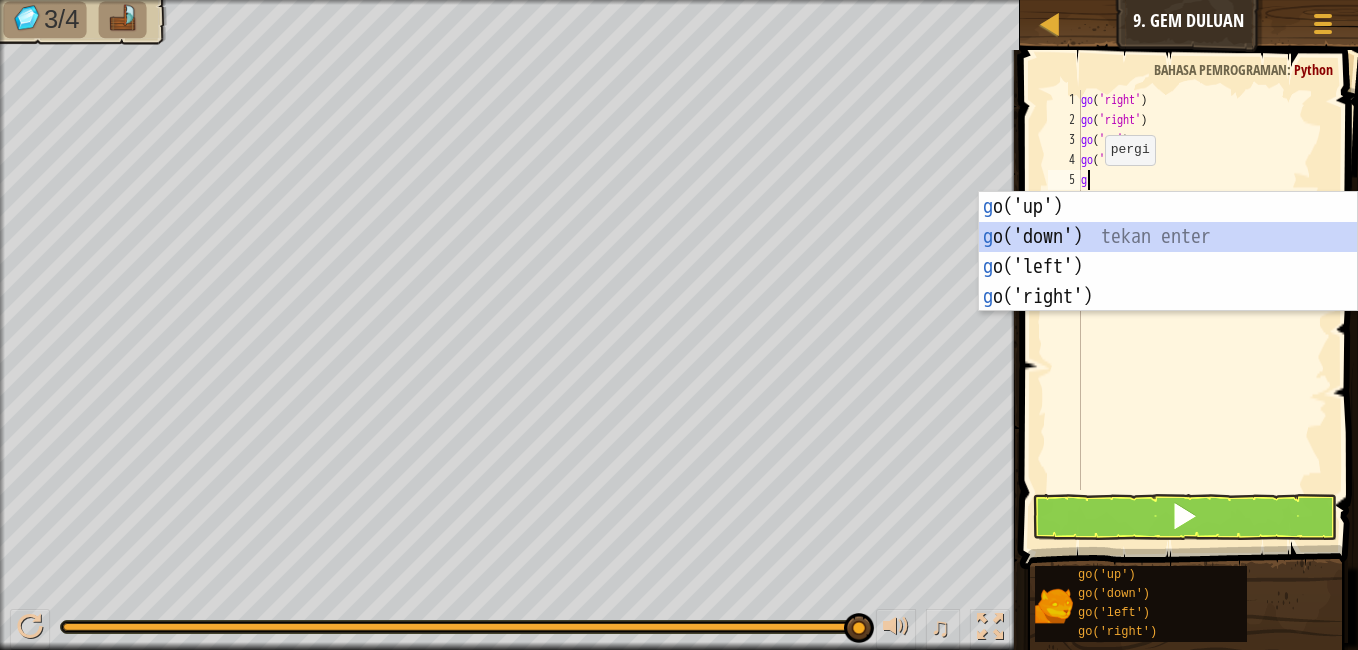 click on "g o('up') tekan enter g o('down') tekan enter g o('left') tekan enter g o('right') tekan enter" at bounding box center [1168, 282] 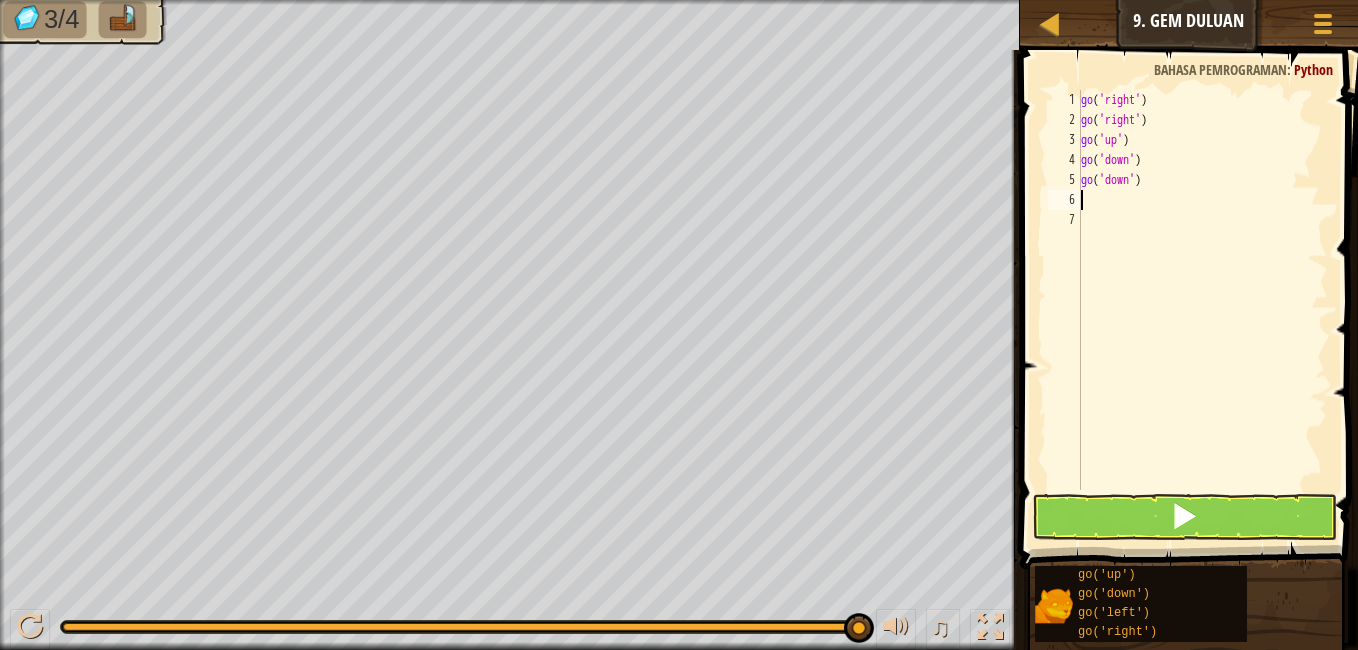 click on "go ( 'right' ) go ( 'right' ) go ( 'up' ) go ( 'down' ) go ( 'down' )" at bounding box center (1202, 310) 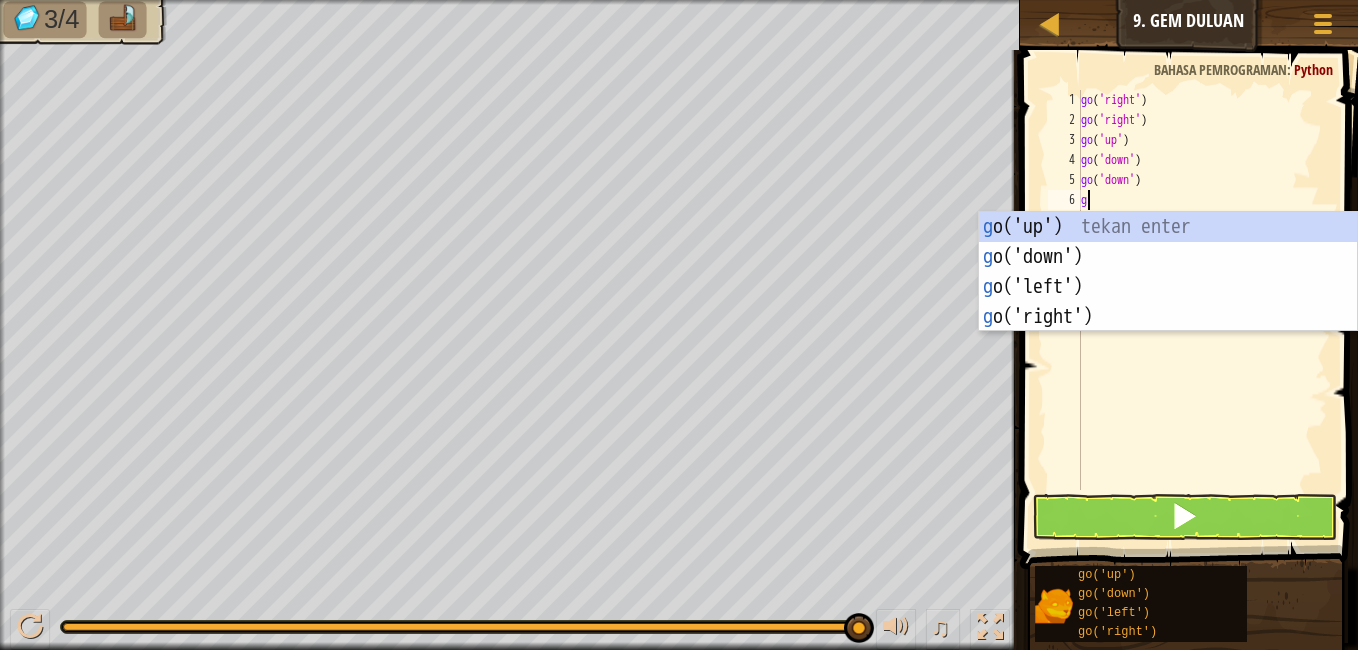 type on "go" 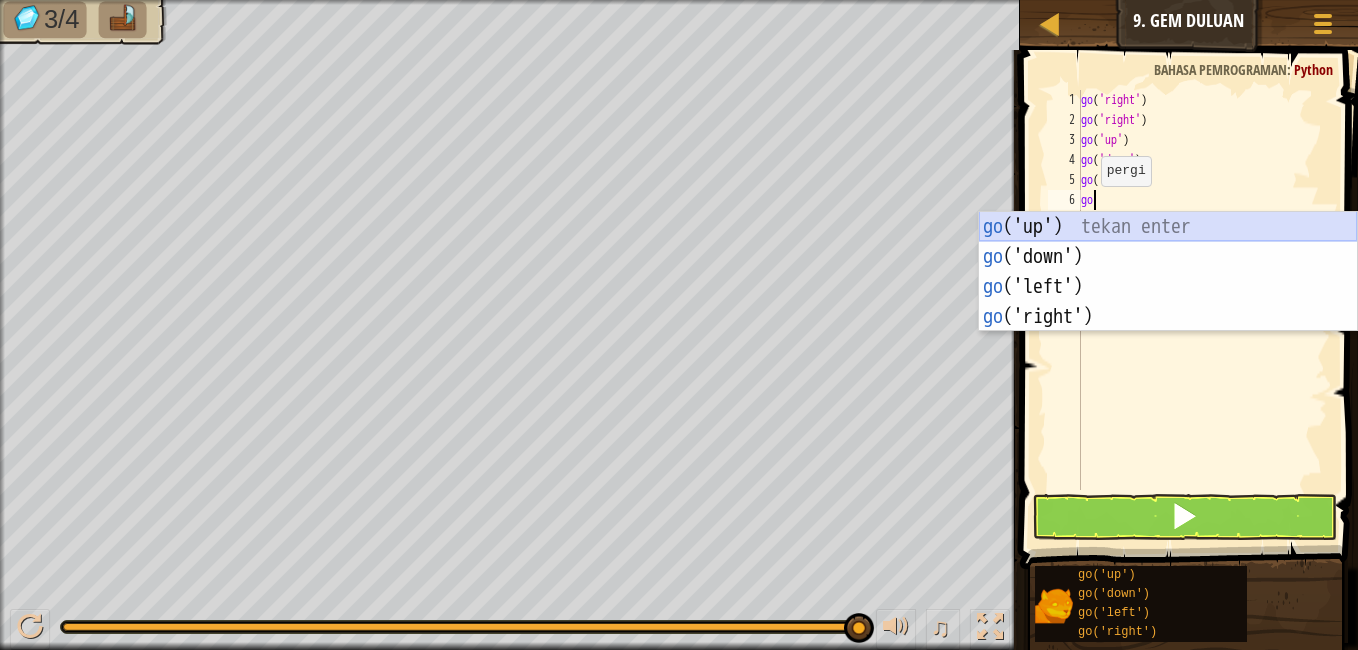 click on "go ('up') tekan enter go ('down') tekan enter go ('left') tekan enter go ('right') tekan enter" at bounding box center [1168, 302] 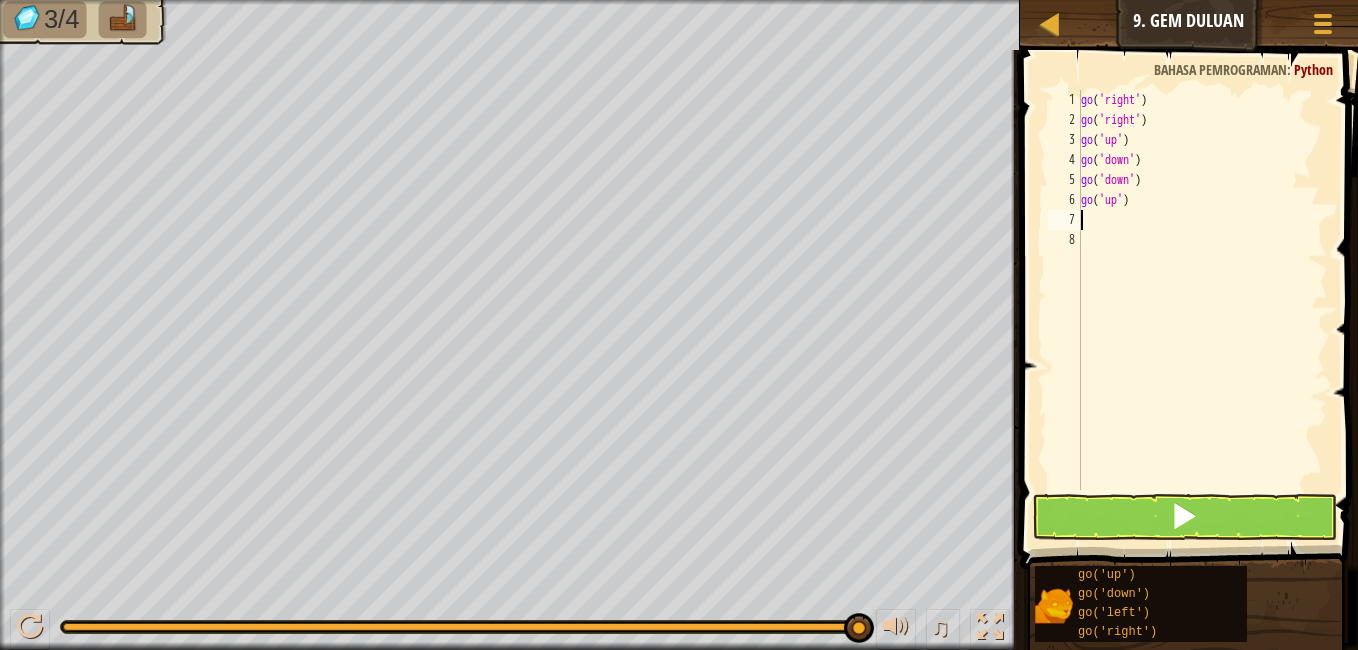 click on "go ( 'right' ) go ( 'right' ) go ( 'up' ) go ( 'down' ) go ( 'down' ) go ( 'up' )" at bounding box center [1202, 310] 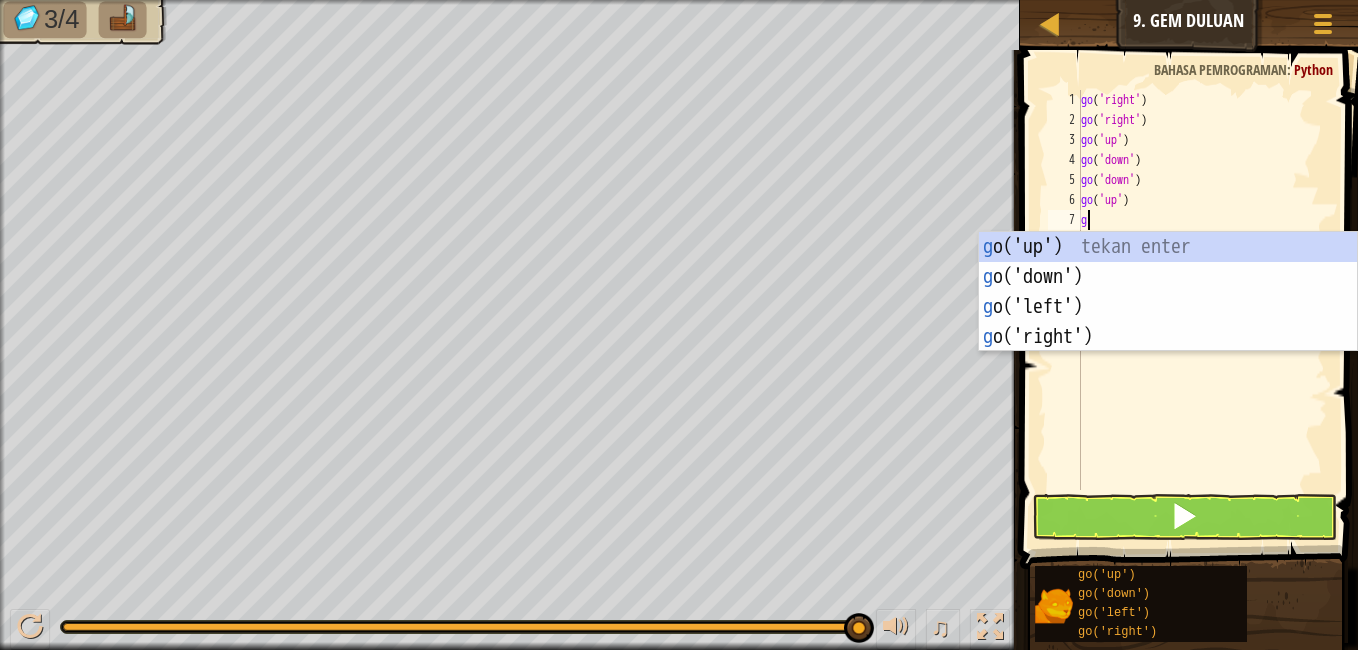 type on "go" 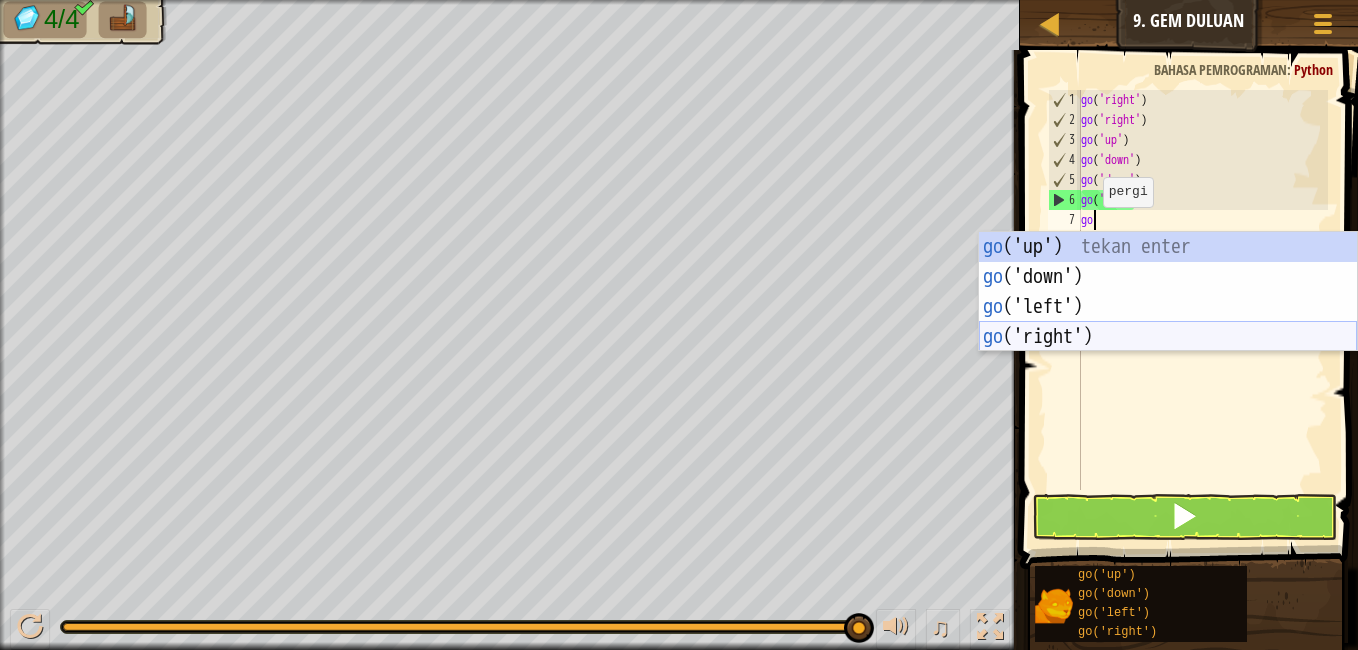 click on "go ('up') tekan enter go ('down') tekan enter go ('left') tekan enter go ('right') tekan enter" at bounding box center (1168, 322) 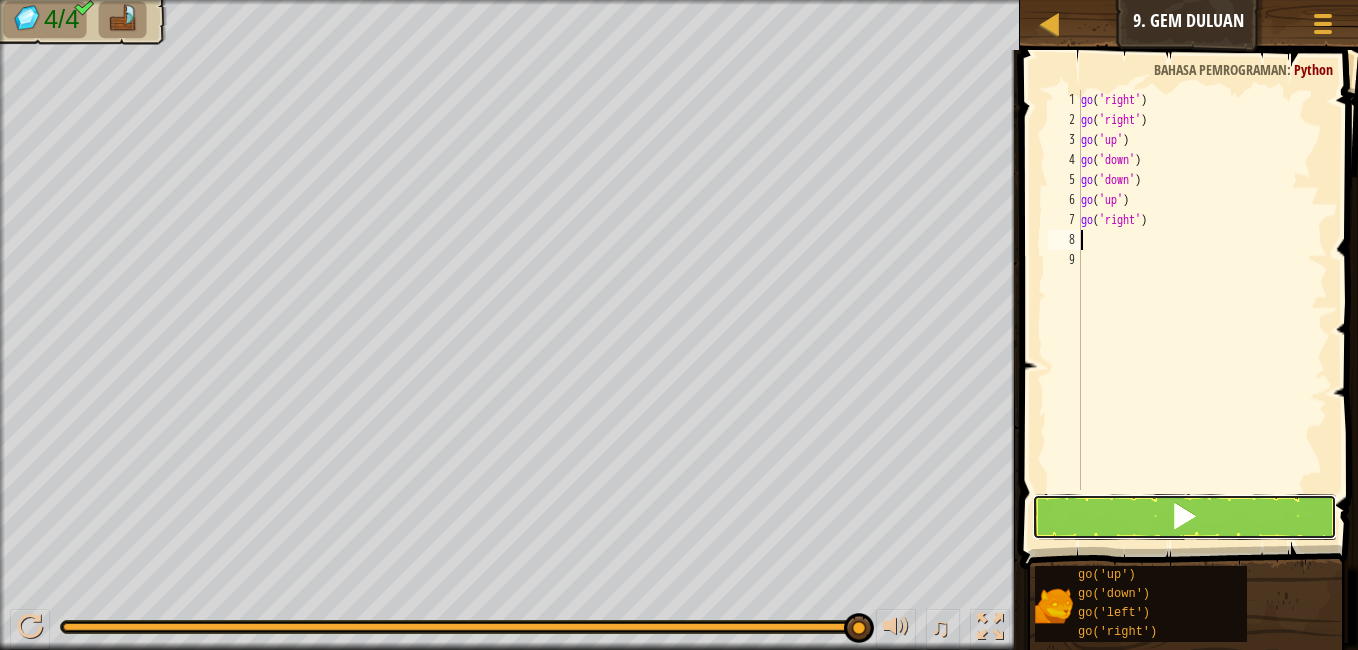 click at bounding box center [1184, 517] 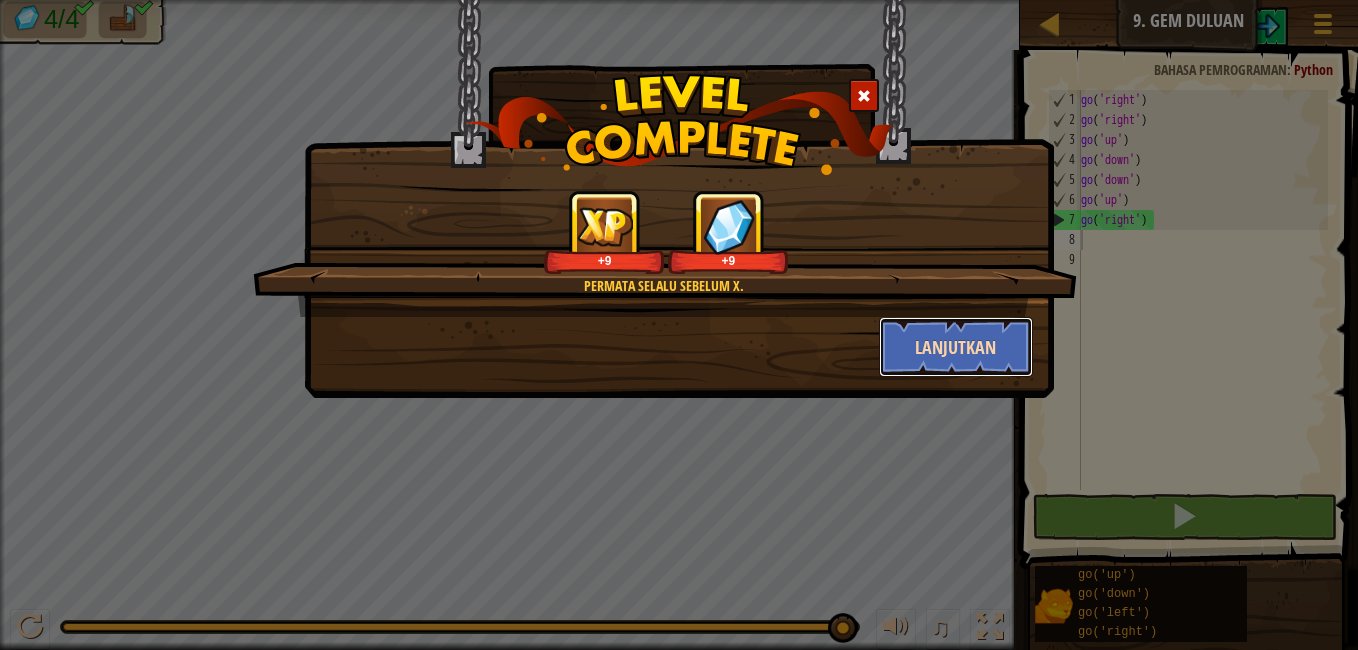 click on "Lanjutkan" at bounding box center (956, 347) 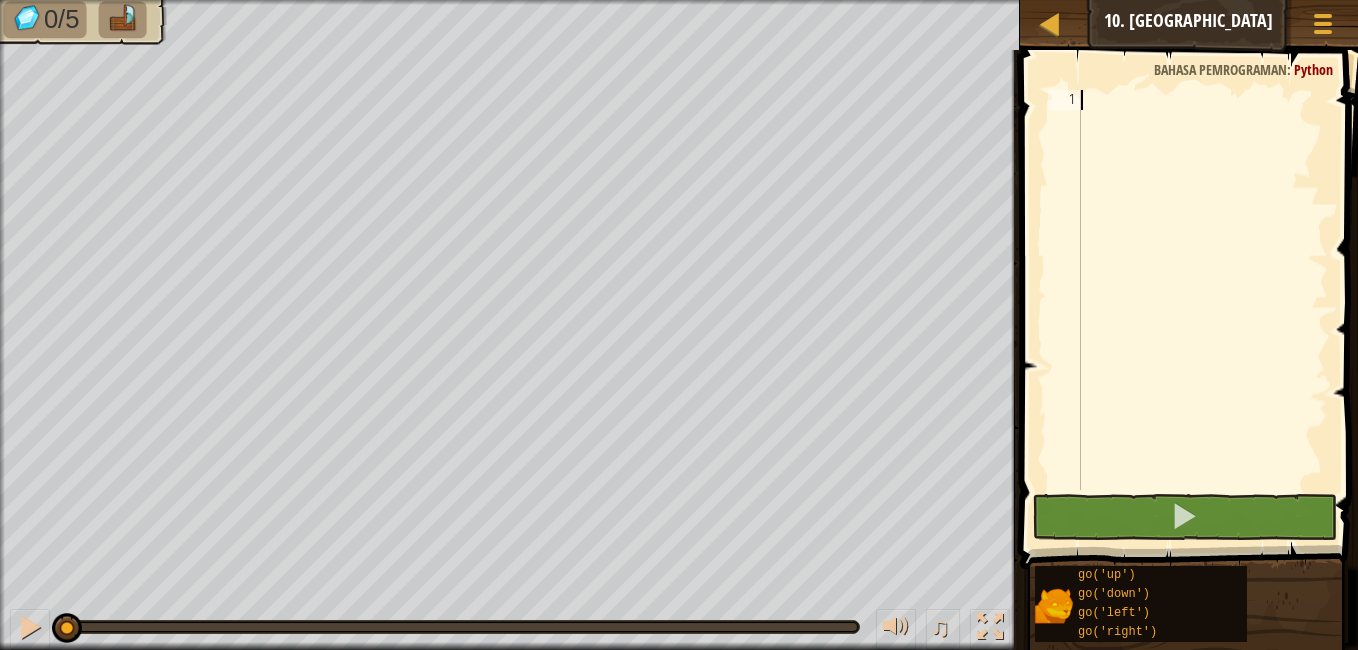 click at bounding box center (1202, 310) 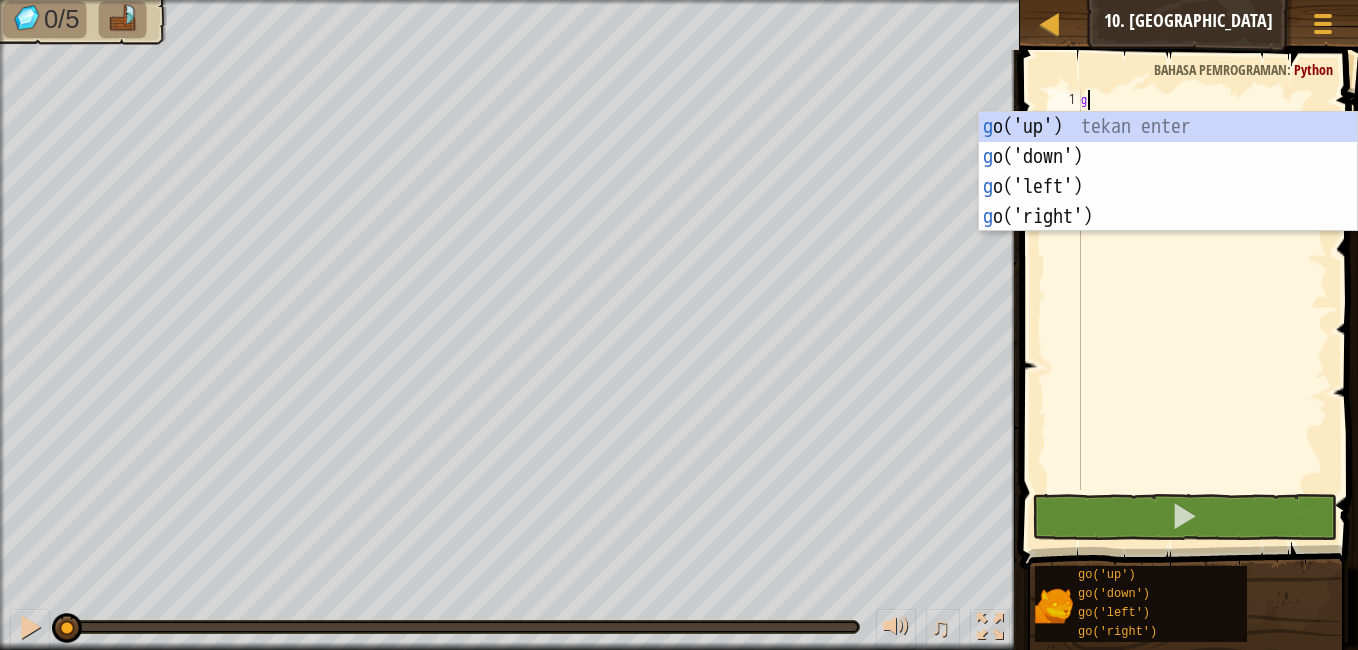scroll, scrollTop: 9, scrollLeft: 0, axis: vertical 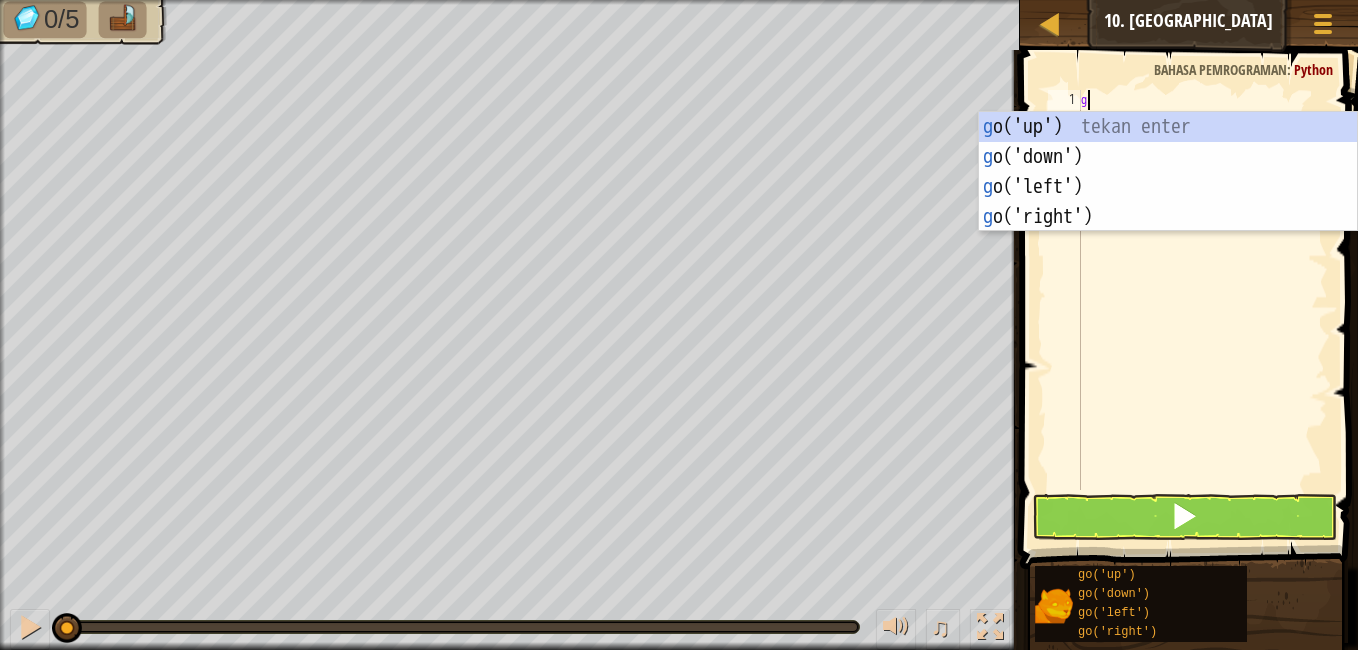 type on "go" 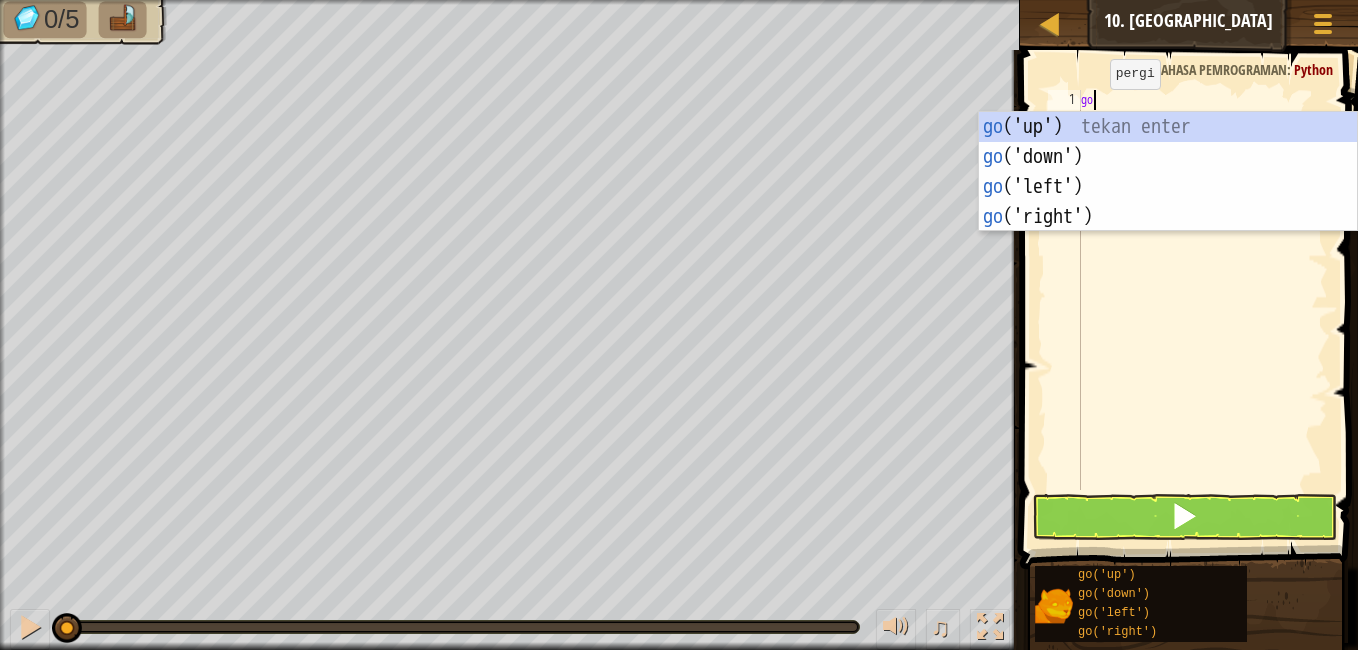 click on "go ('up') tekan enter go ('down') tekan enter go ('left') tekan enter go ('right') tekan enter" at bounding box center (1168, 202) 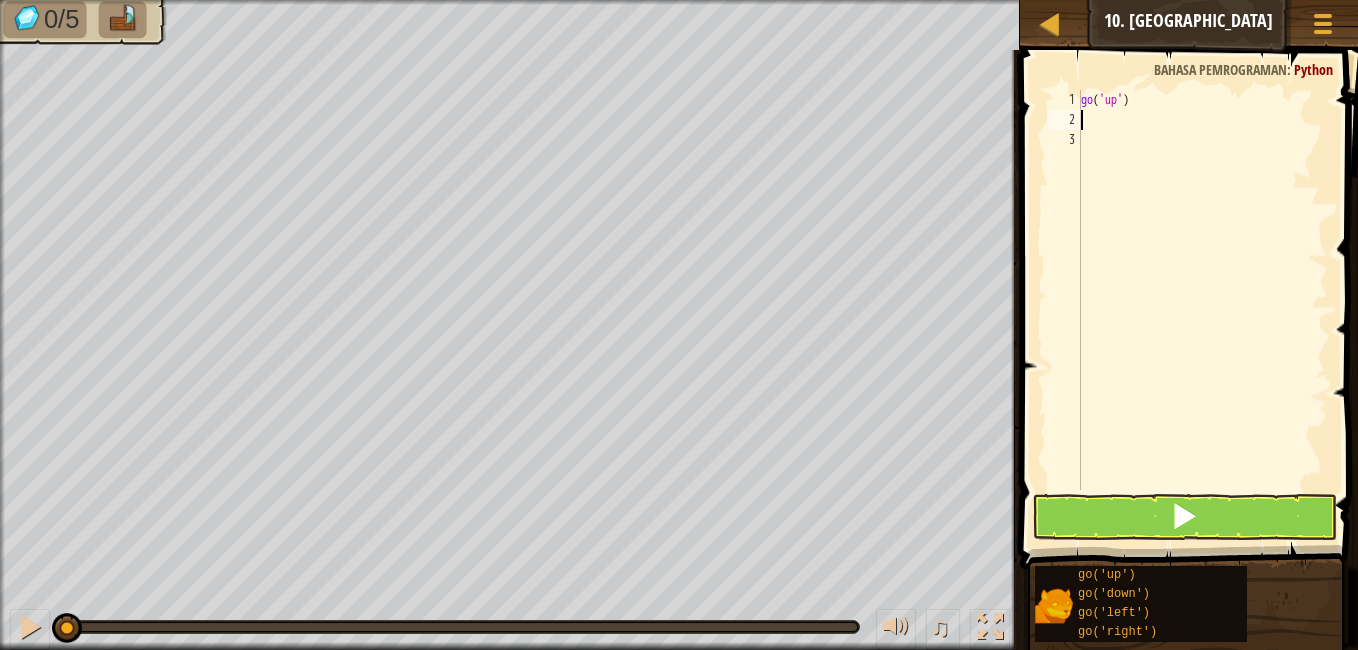 click on "go ( 'up' )" at bounding box center (1202, 310) 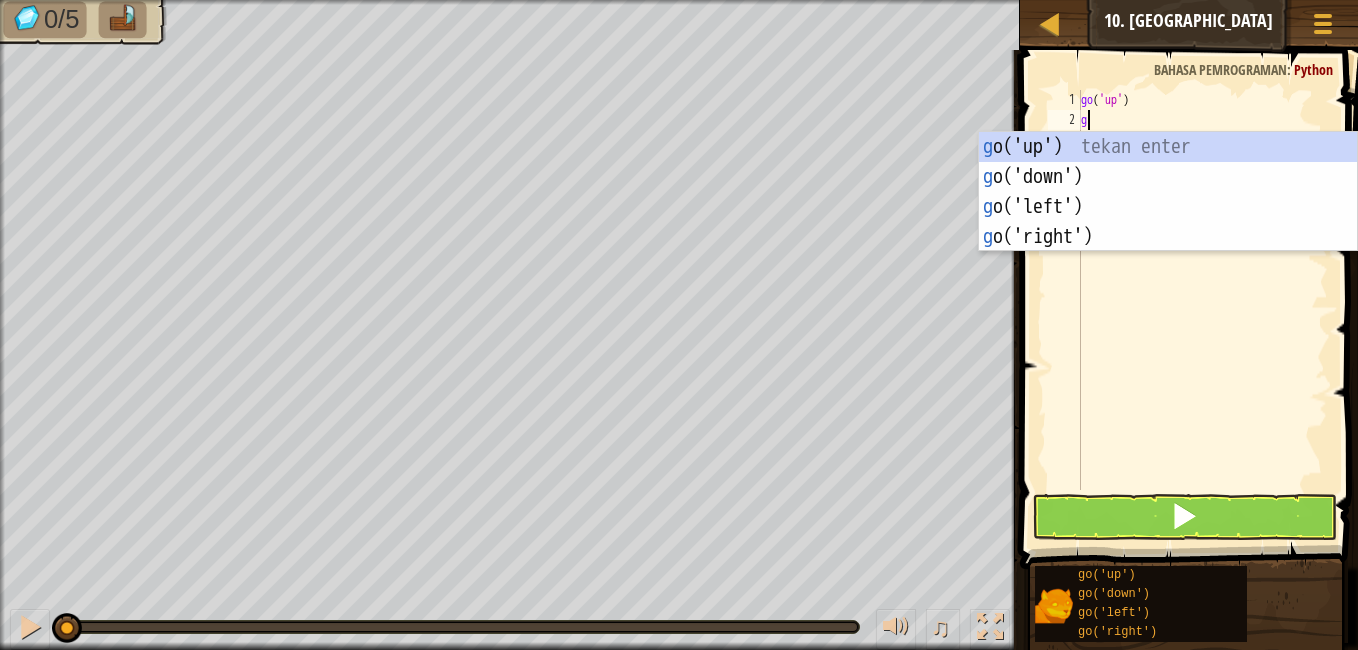 type on "go" 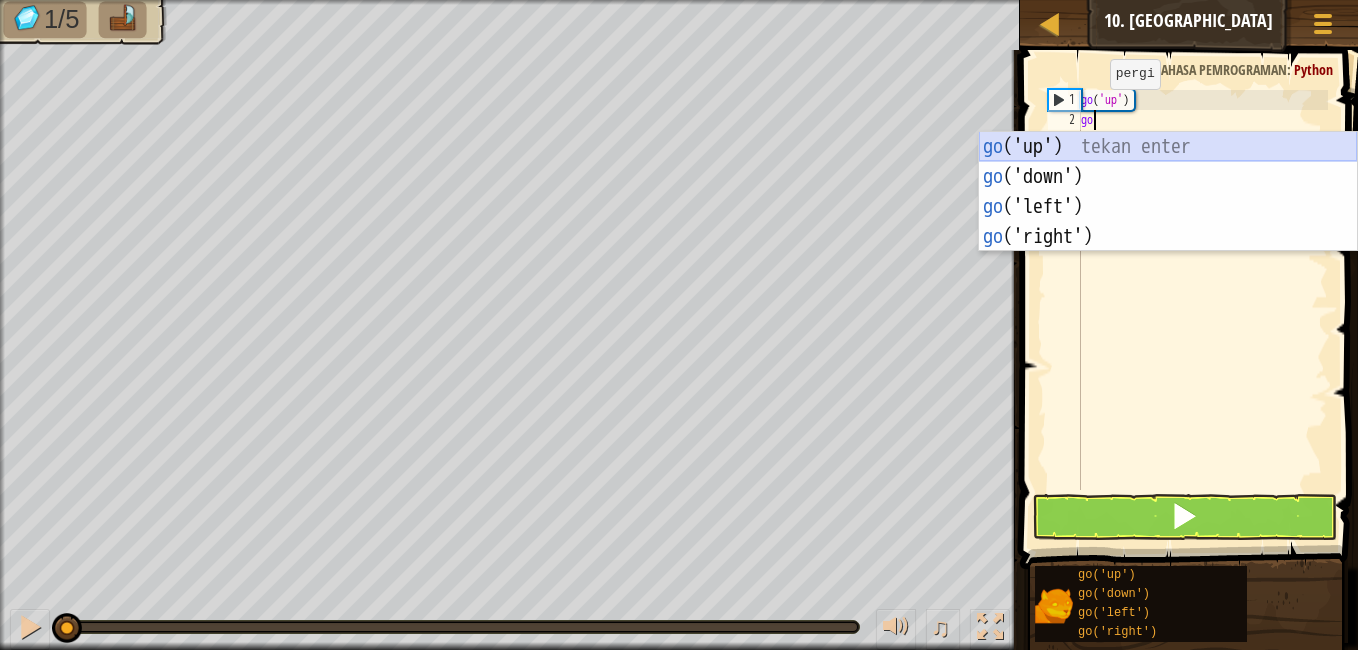 click on "go ('up') tekan enter go ('down') tekan enter go ('left') tekan enter go ('right') tekan enter" at bounding box center (1168, 222) 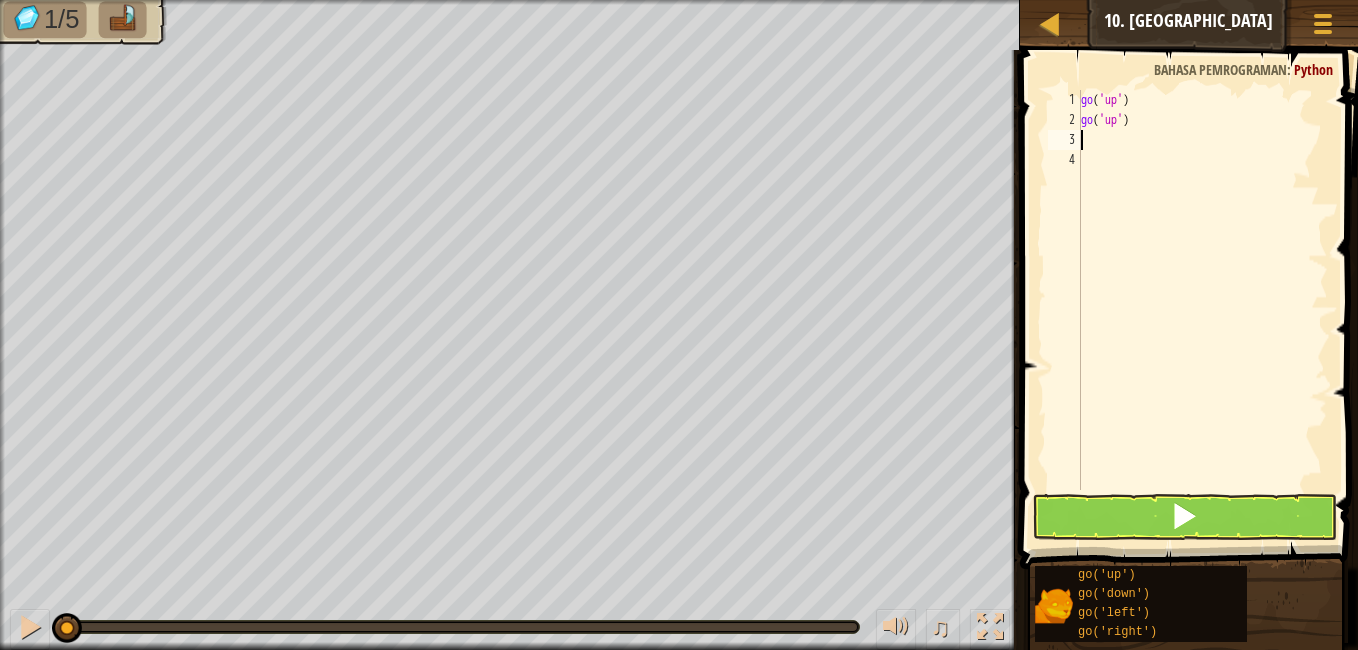 click on "go ( 'up' ) go ( 'up' )" at bounding box center [1202, 310] 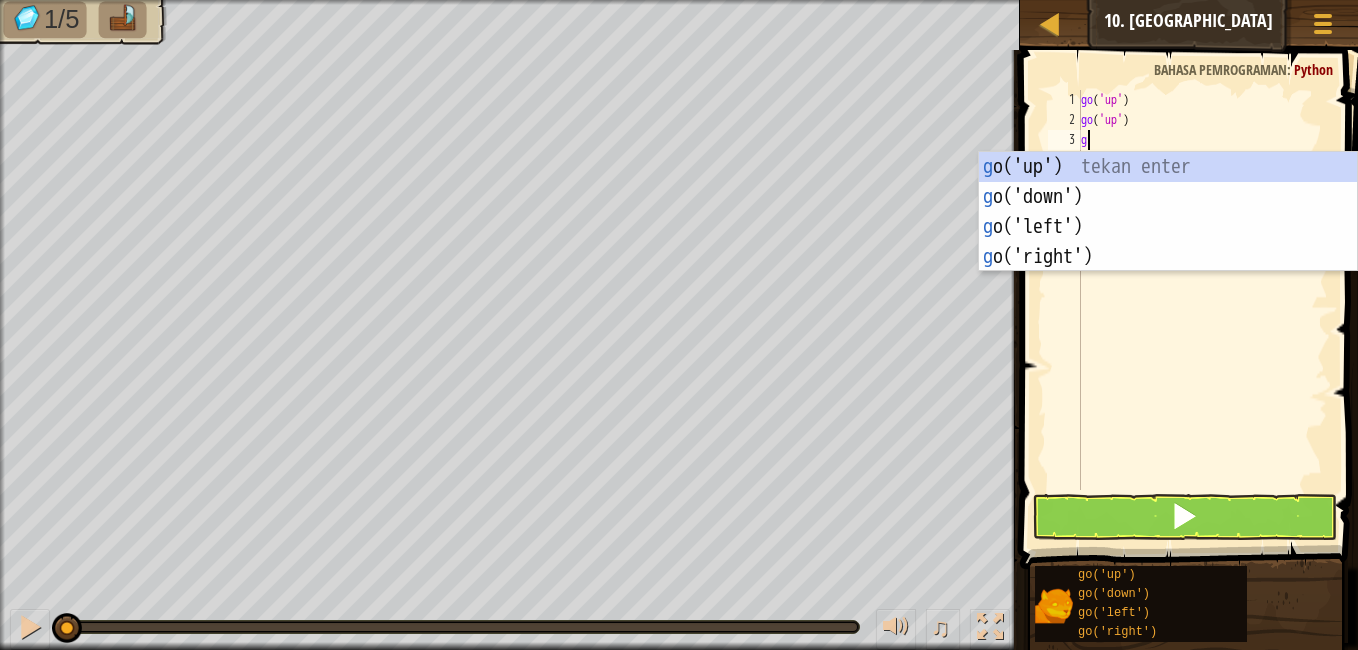 type on "go" 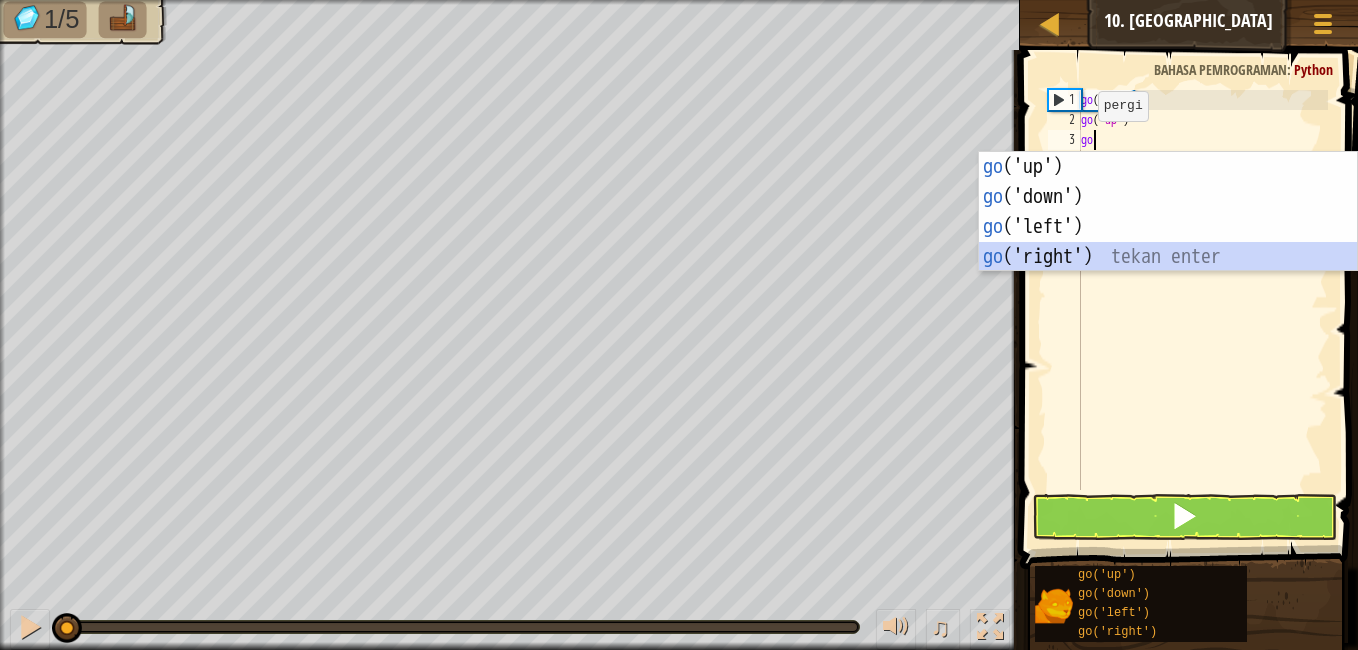 click on "go ('up') tekan enter go ('down') tekan enter go ('left') tekan enter go ('right') tekan enter" at bounding box center (1168, 242) 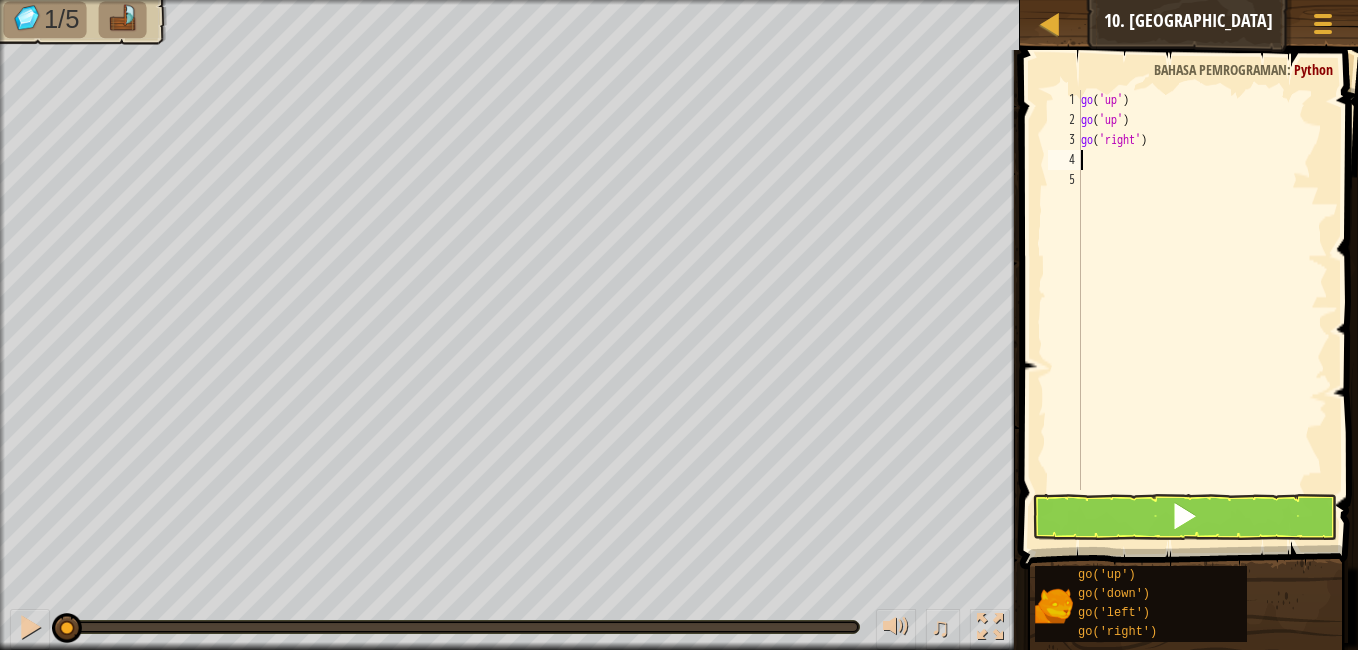 click on "go ( 'up' ) go ( 'up' ) go ( 'right' )" at bounding box center [1202, 310] 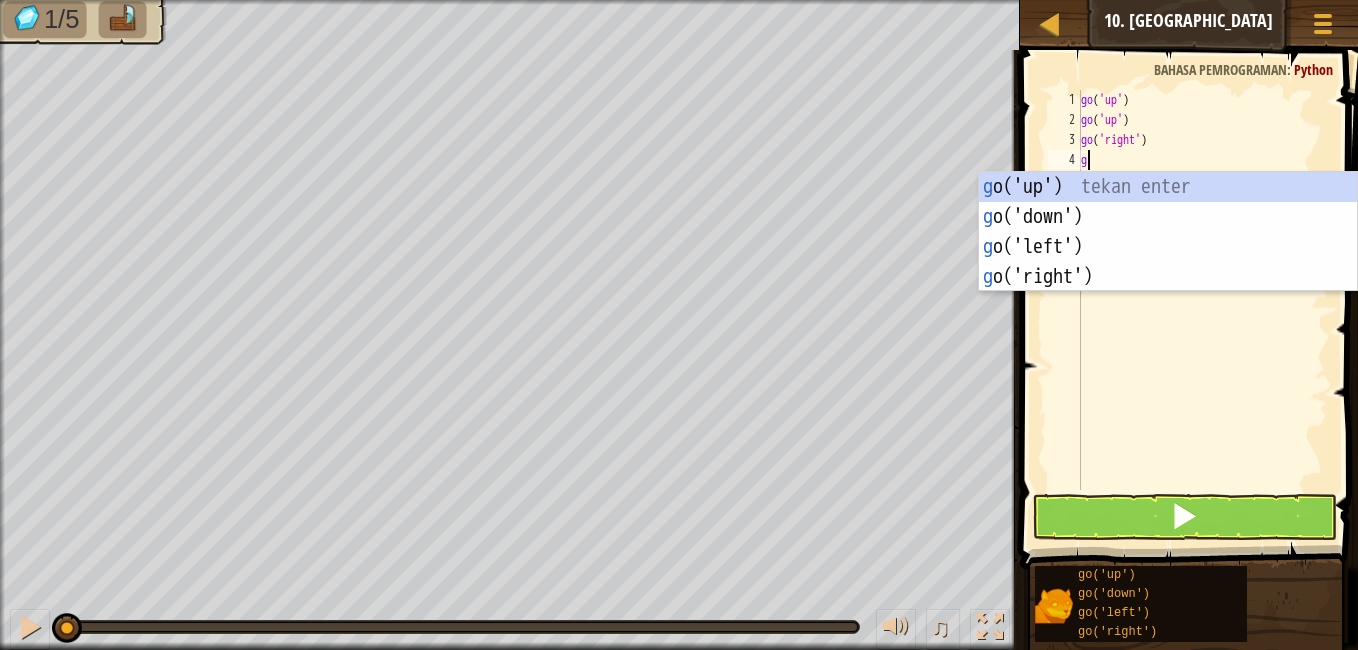 type on "go" 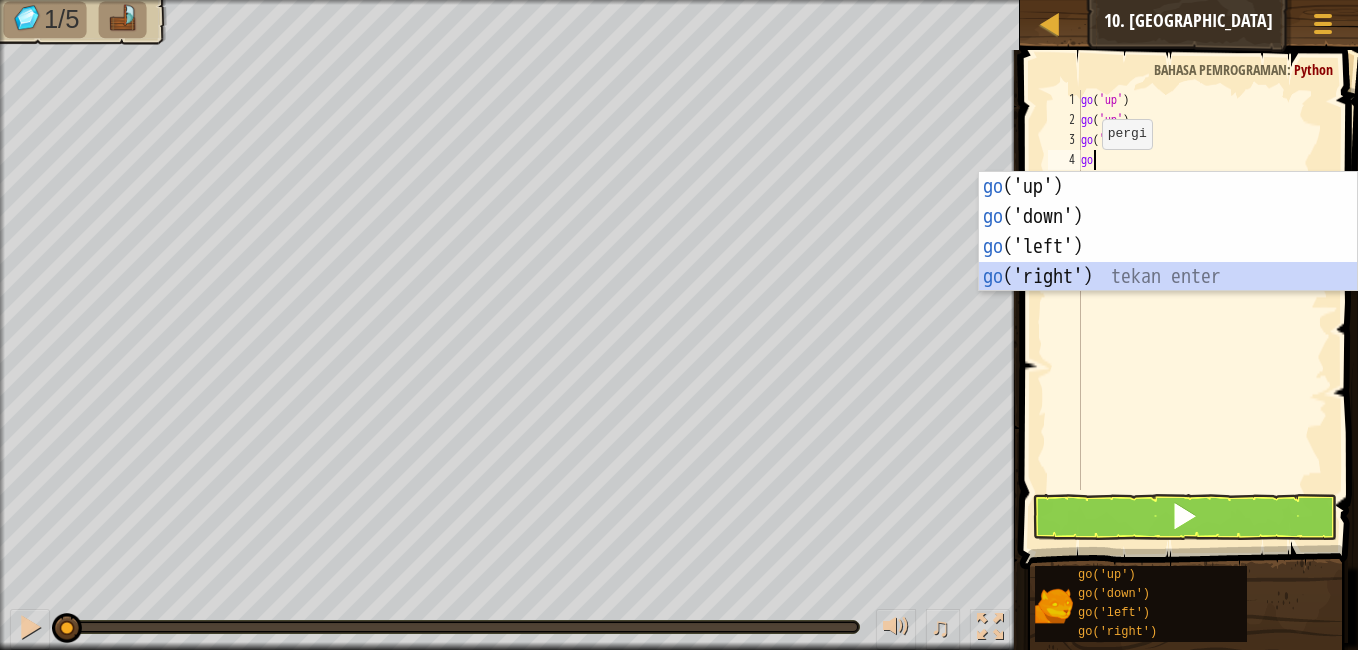 click on "go ('up') tekan enter go ('down') tekan enter go ('left') tekan enter go ('right') tekan enter" at bounding box center (1168, 262) 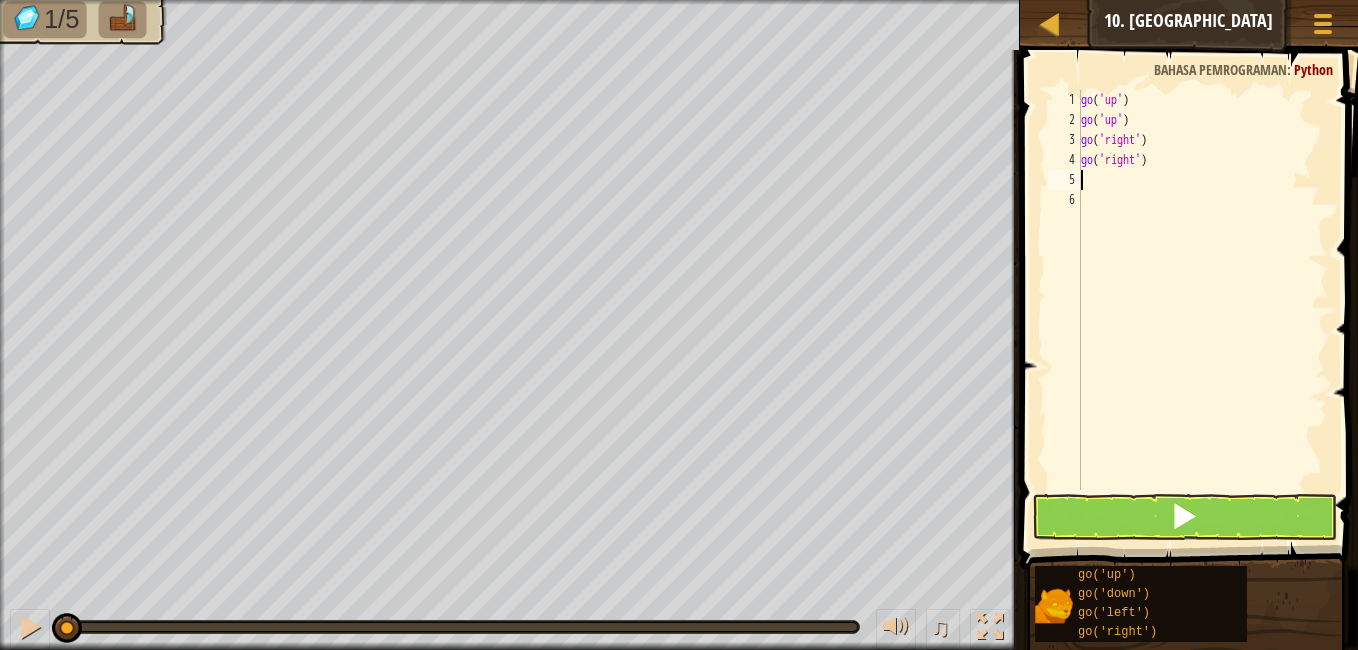 click on "go ( 'up' ) go ( 'up' ) go ( 'right' ) go ( 'right' )" at bounding box center [1202, 310] 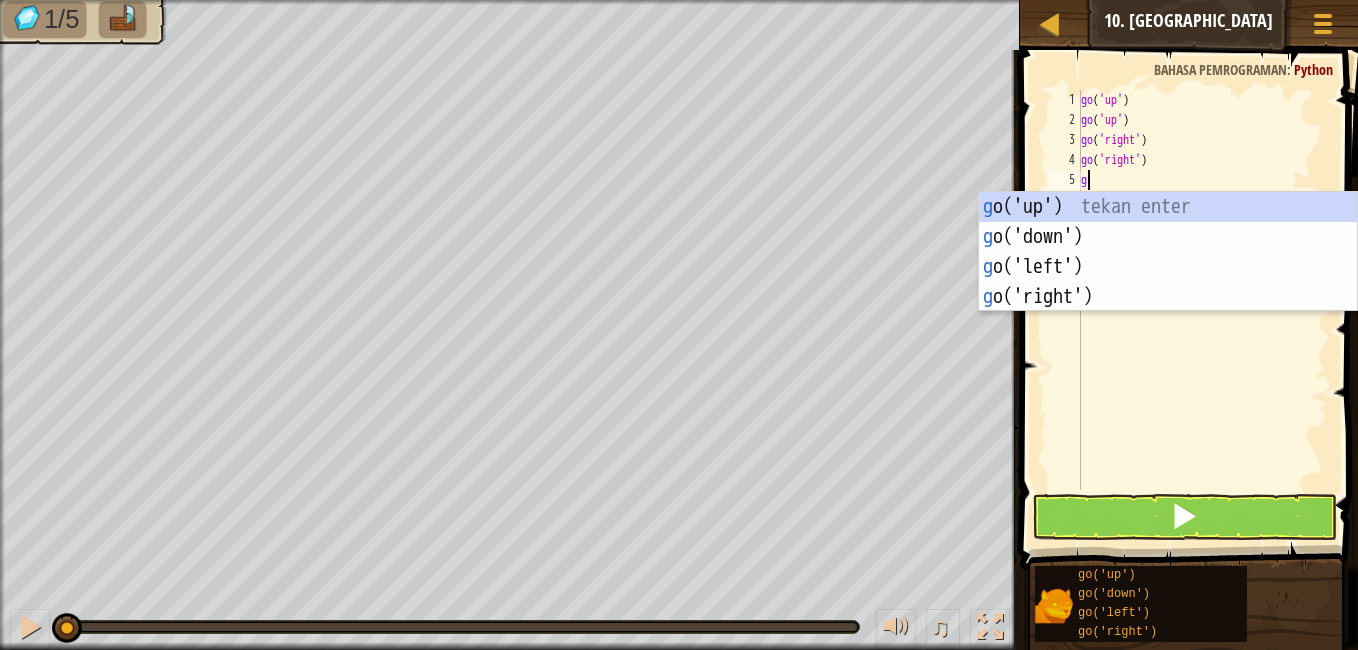 type on "go" 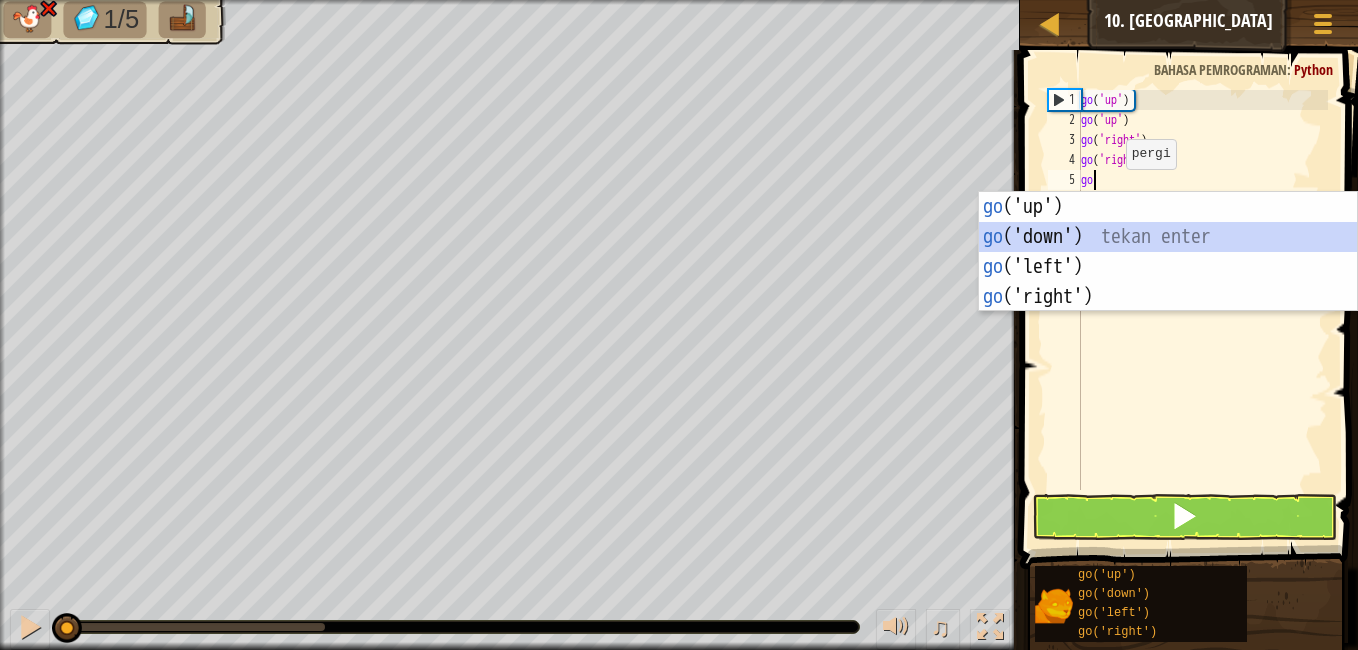 click on "go ('up') tekan enter go ('down') tekan enter go ('left') tekan enter go ('right') tekan enter" at bounding box center (1168, 282) 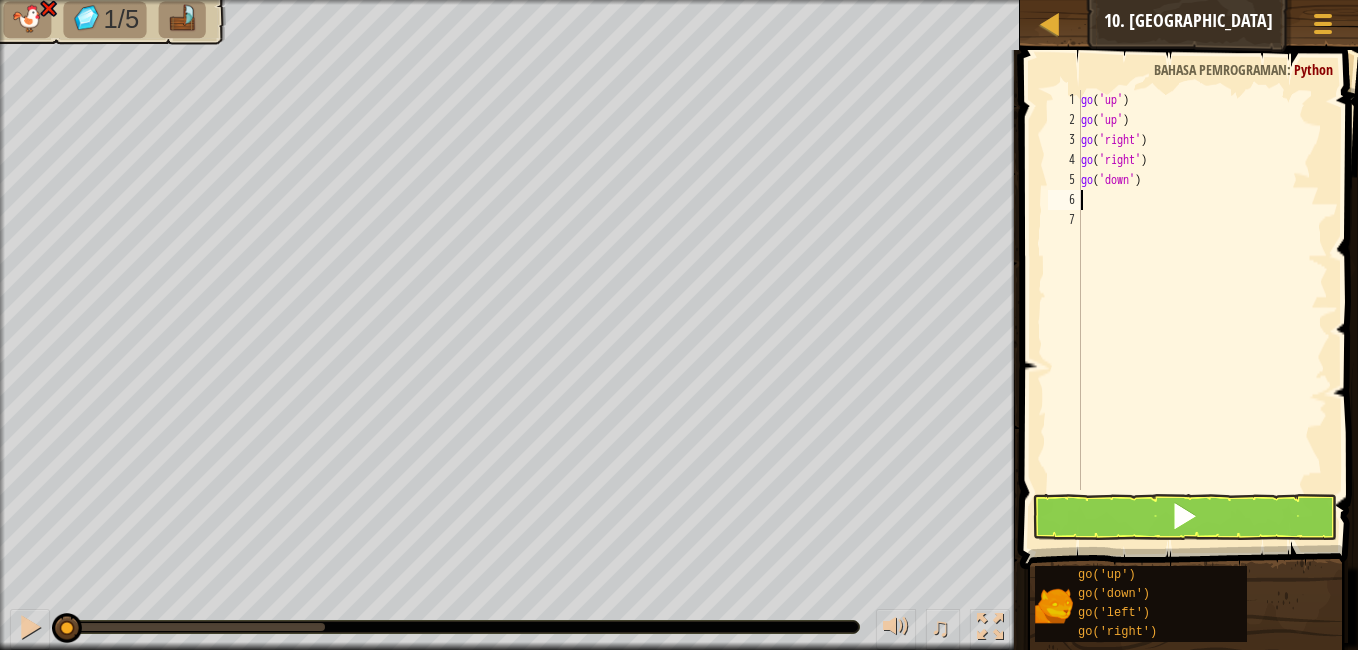 click on "go ( 'up' ) go ( 'up' ) go ( 'right' ) go ( 'right' ) go ( 'down' )" at bounding box center (1202, 310) 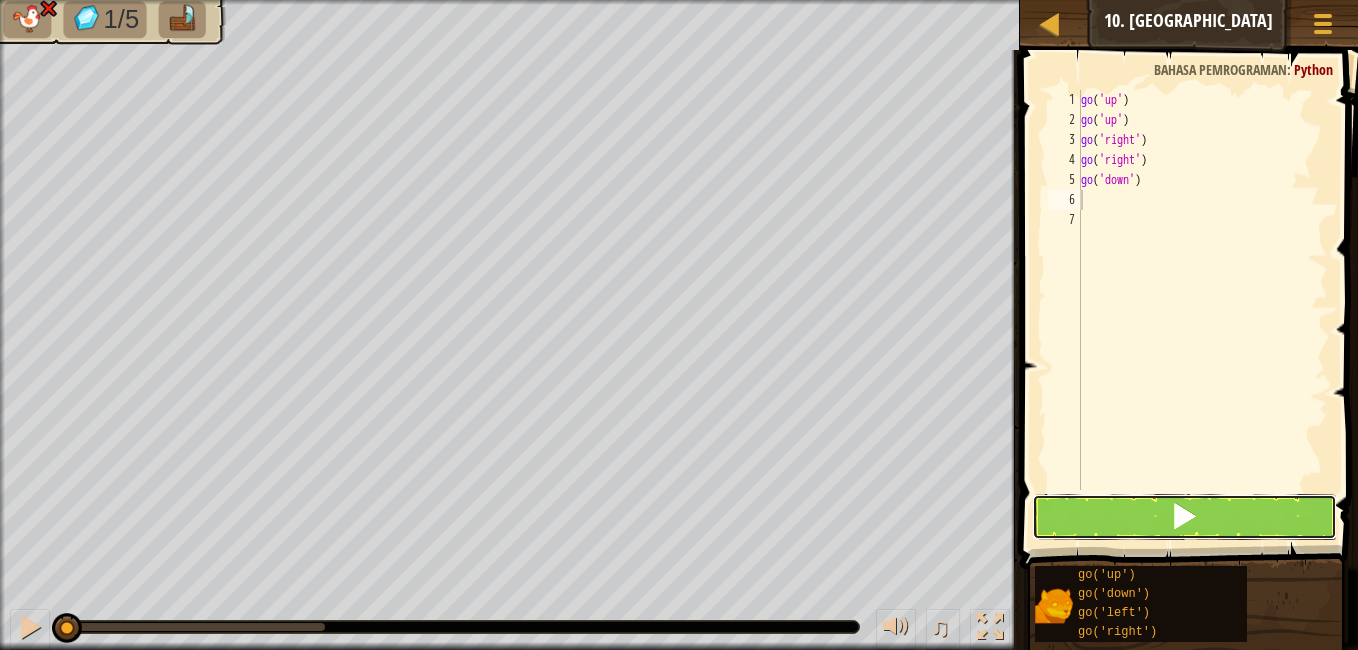 click at bounding box center [1184, 516] 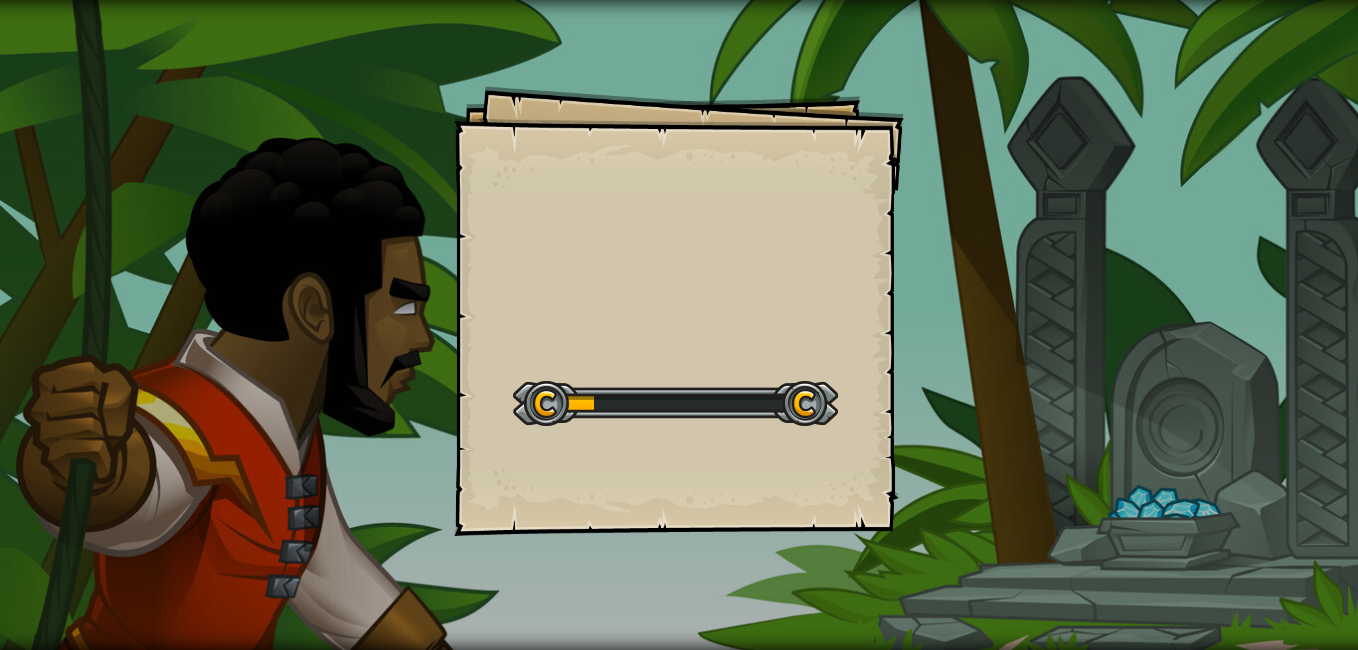 scroll, scrollTop: 0, scrollLeft: 0, axis: both 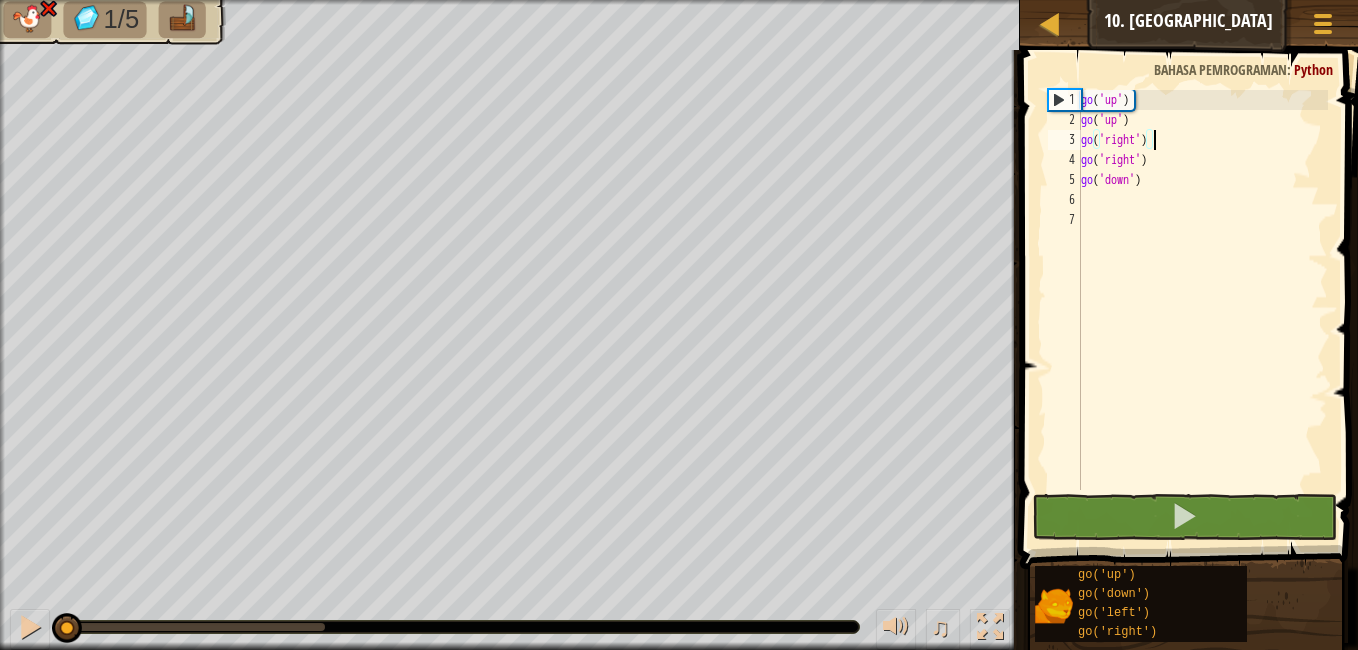 click on "go ( 'up' ) go ( 'up' ) go ( 'right' ) go ( 'right' ) go ( 'down' )" at bounding box center (1202, 310) 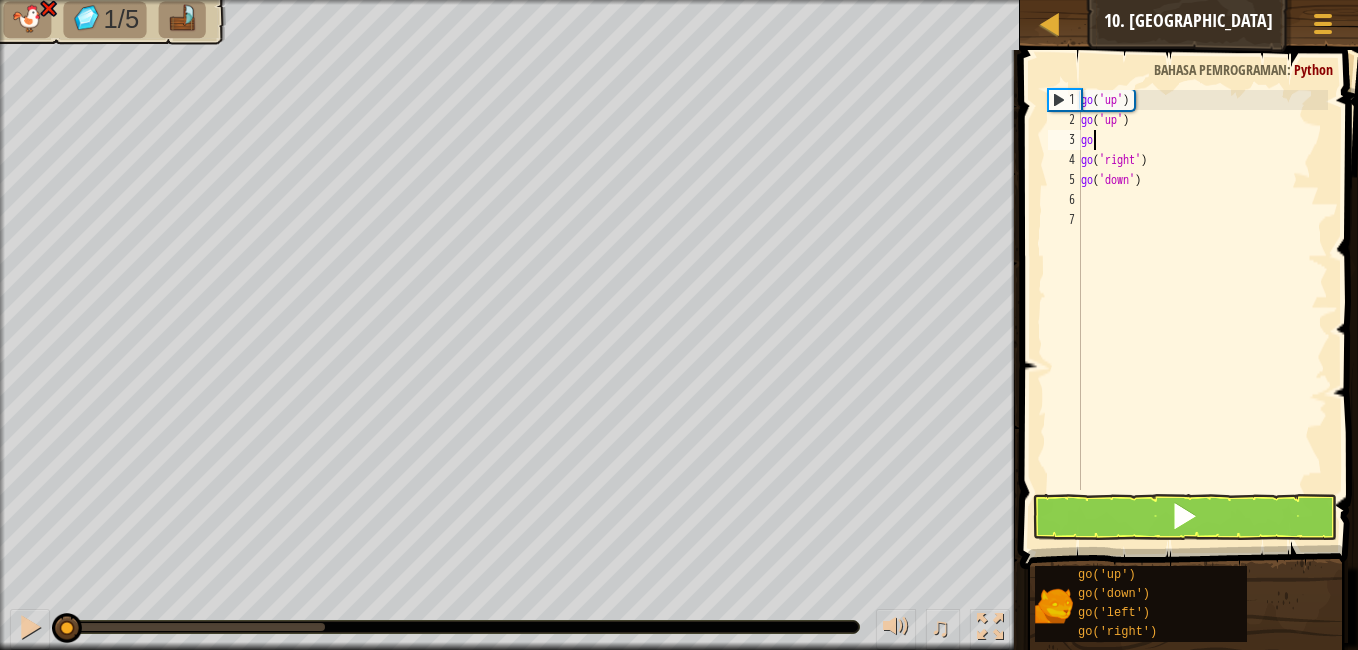 type on "g" 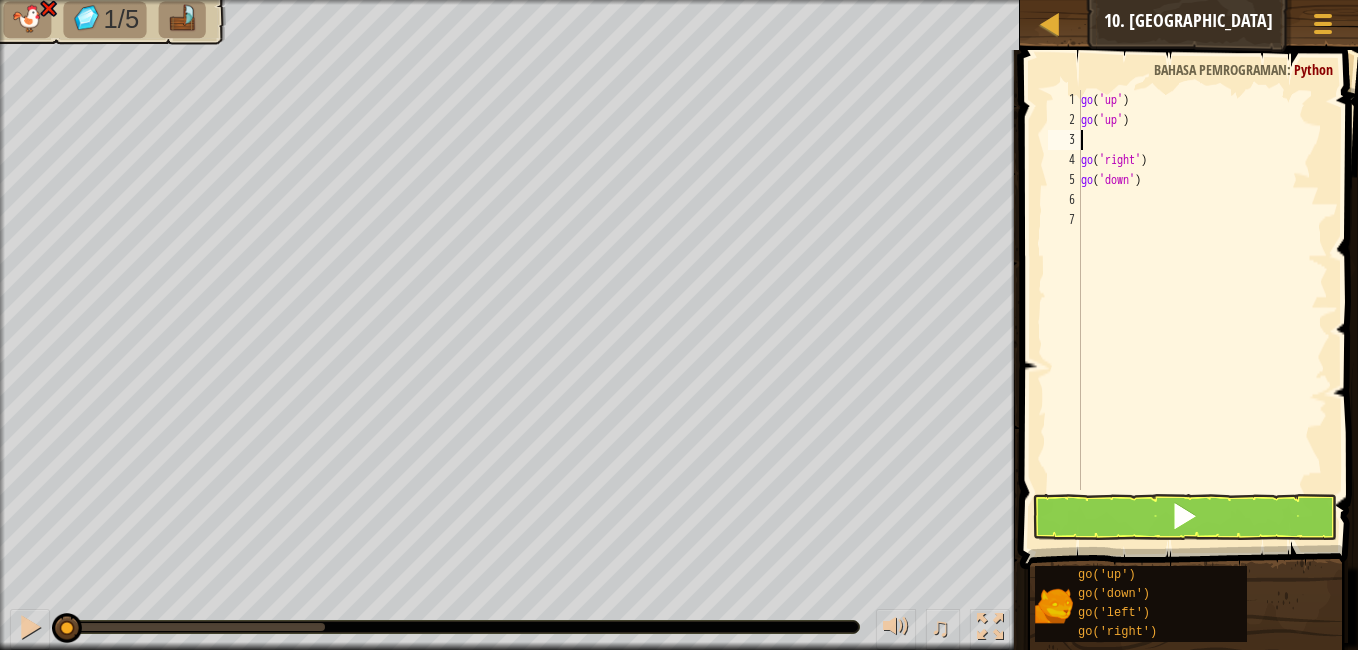 scroll, scrollTop: 9, scrollLeft: 0, axis: vertical 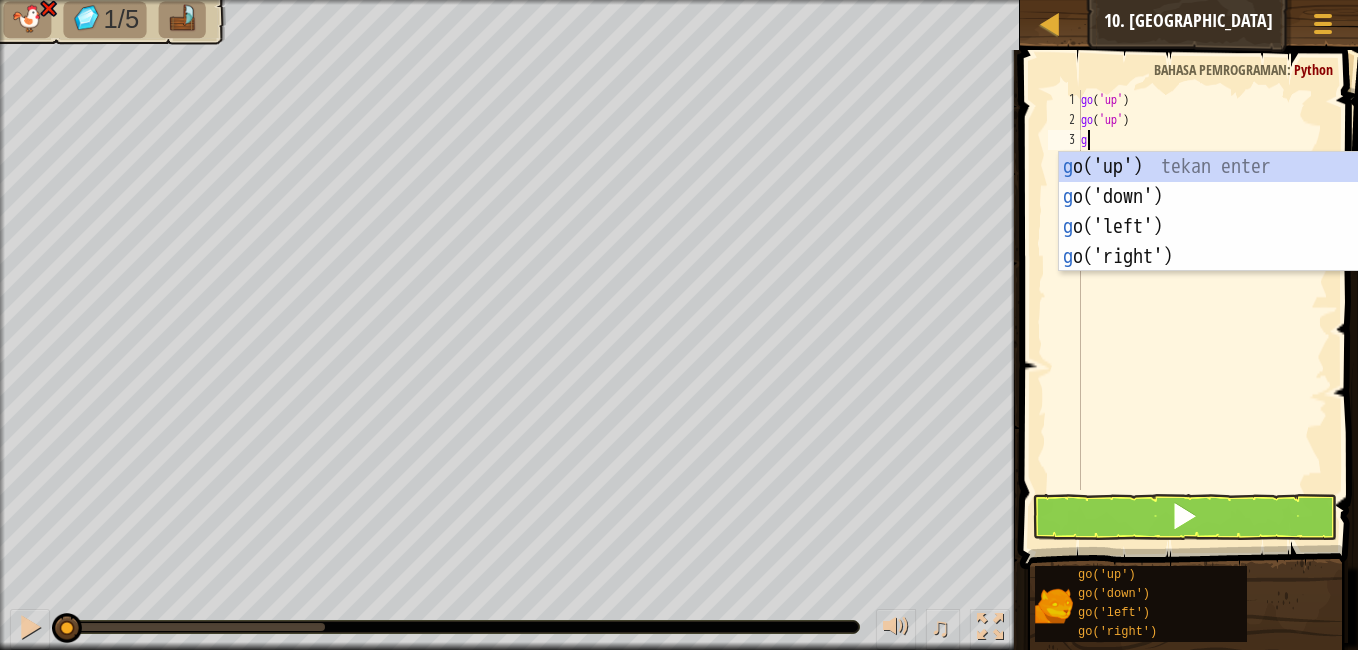 type on "go" 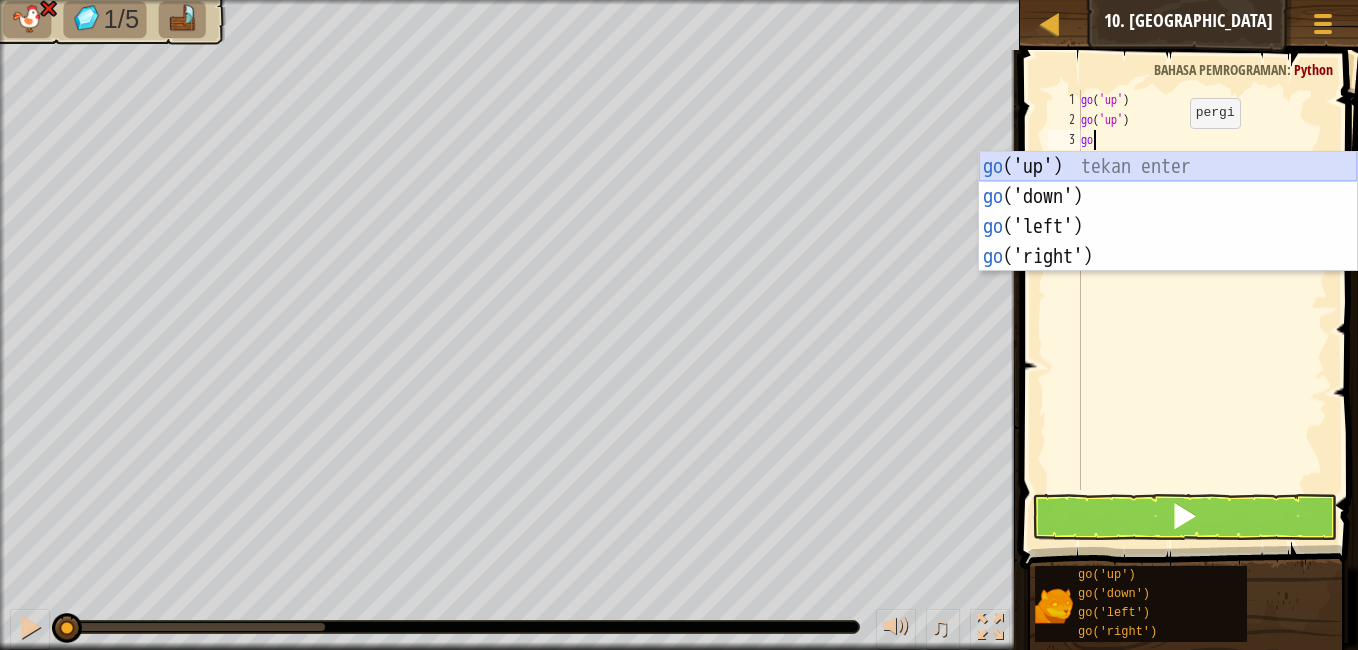 click on "go ('up') tekan enter go ('down') tekan enter go ('left') tekan enter go ('right') tekan enter" at bounding box center [1168, 242] 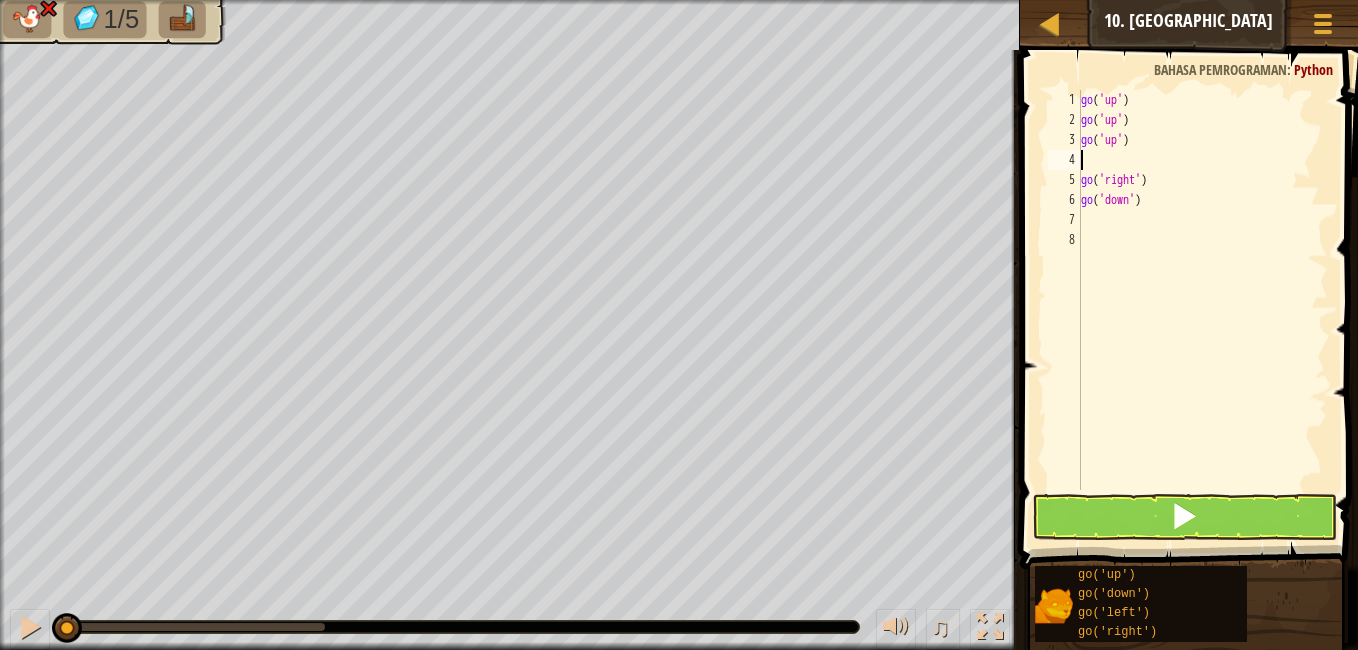 click on "go ( 'up' ) go ( 'up' ) go ( 'up' ) go ( 'right' ) go ( 'down' )" at bounding box center (1202, 310) 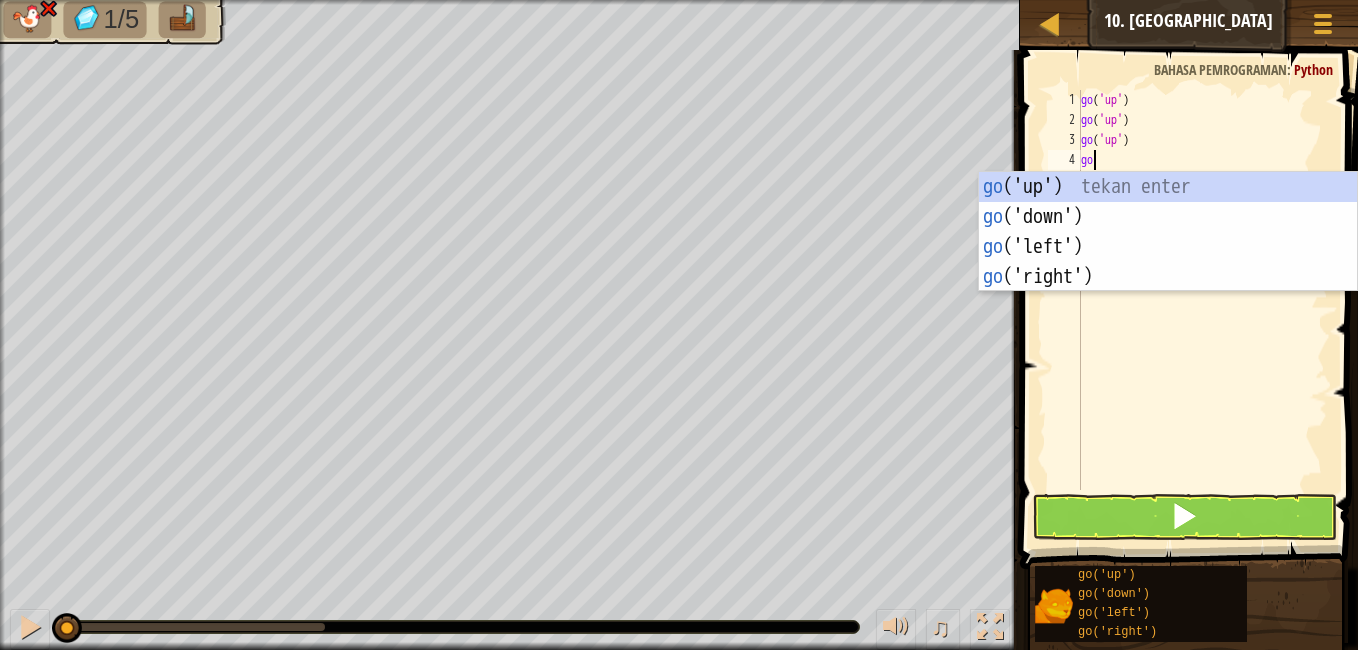 type on "go" 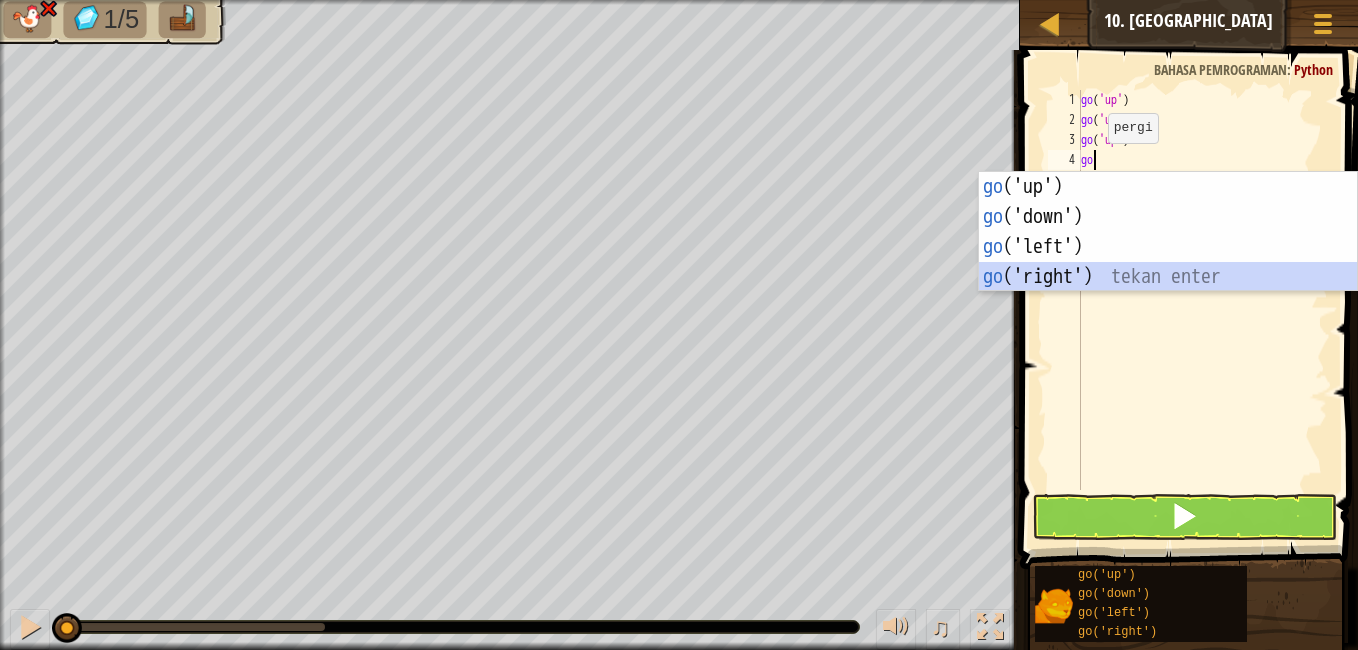 click on "go ('up') tekan enter go ('down') tekan enter go ('left') tekan enter go ('right') tekan enter" at bounding box center (1168, 262) 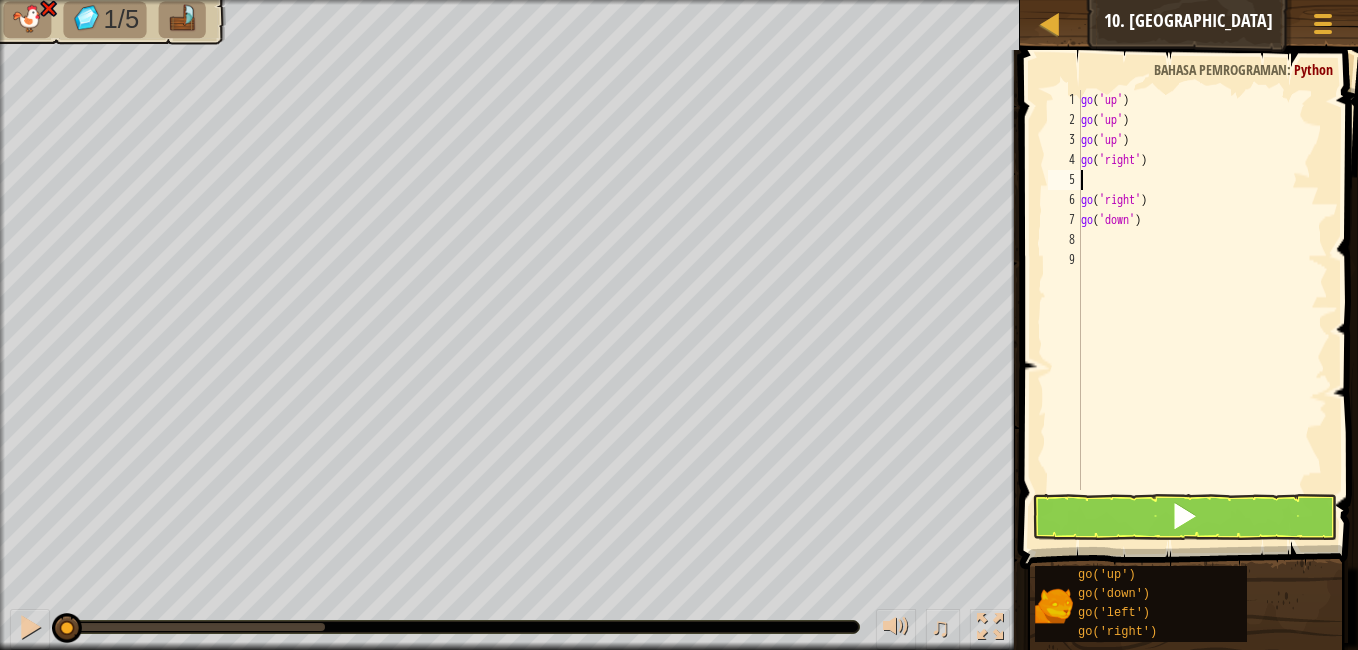click on "go ( 'up' ) go ( 'up' ) go ( 'up' ) go ( 'right' ) go ( 'right' ) go ( 'down' )" at bounding box center [1202, 310] 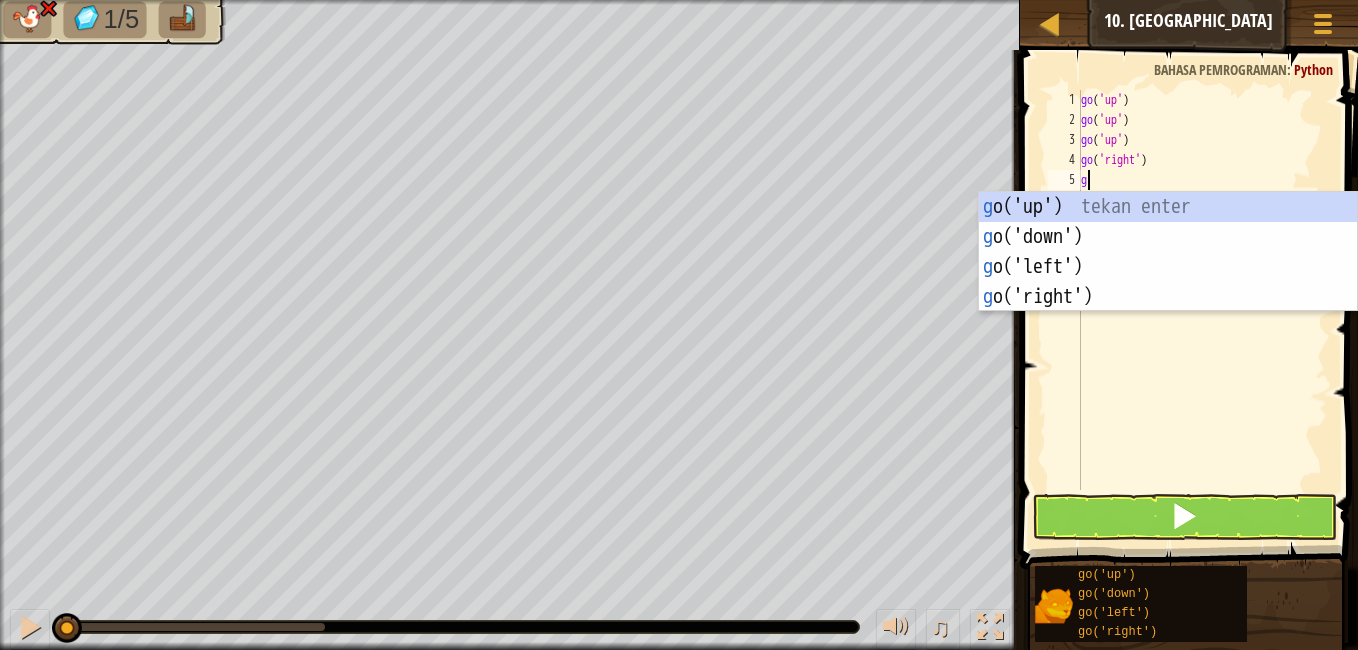 type on "go" 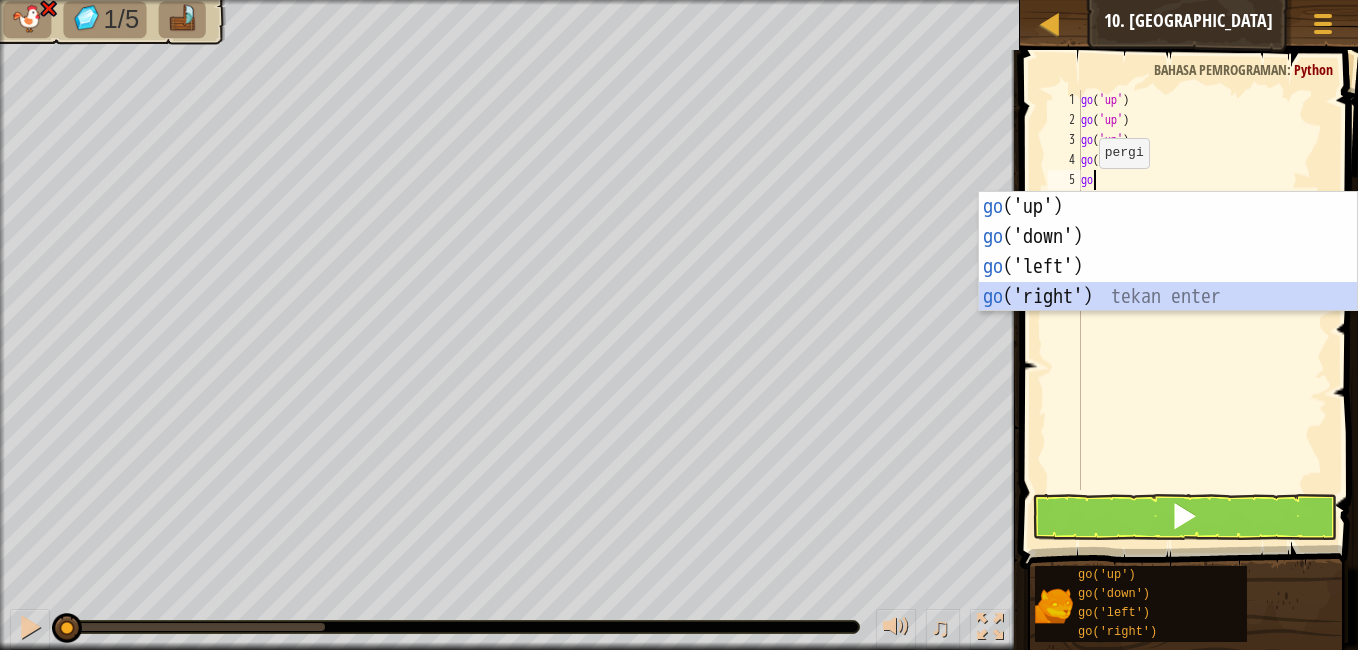 click on "go ('up') tekan enter go ('down') tekan enter go ('left') tekan enter go ('right') tekan enter" at bounding box center [1168, 282] 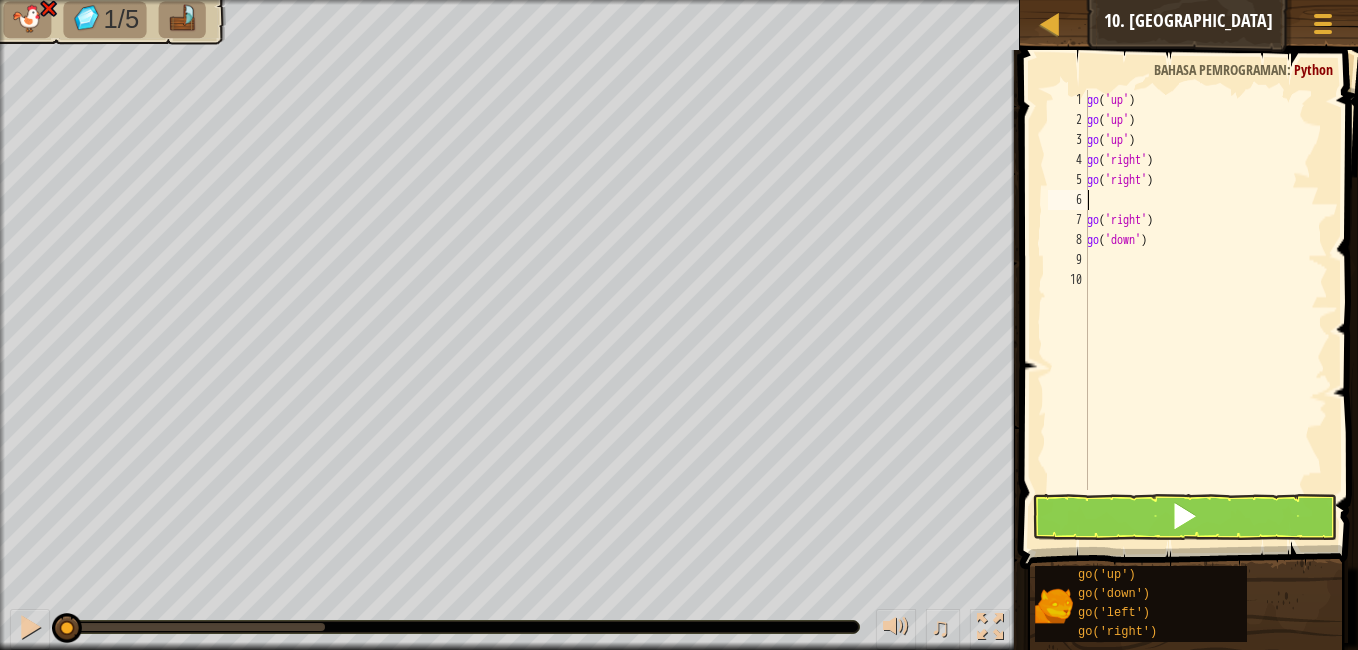 click on "go ( 'up' ) go ( 'up' ) go ( 'up' ) go ( 'right' ) go ( 'right' ) go ( 'right' ) go ( 'down' )" at bounding box center [1205, 310] 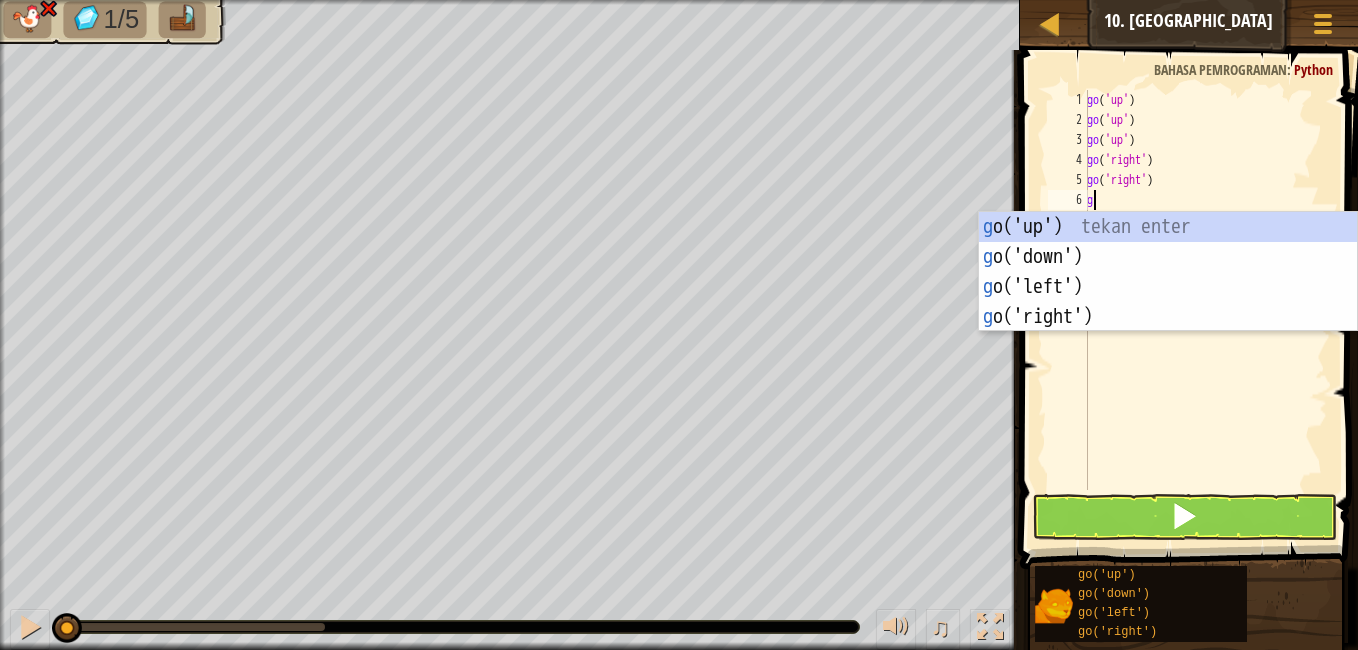 type on "go" 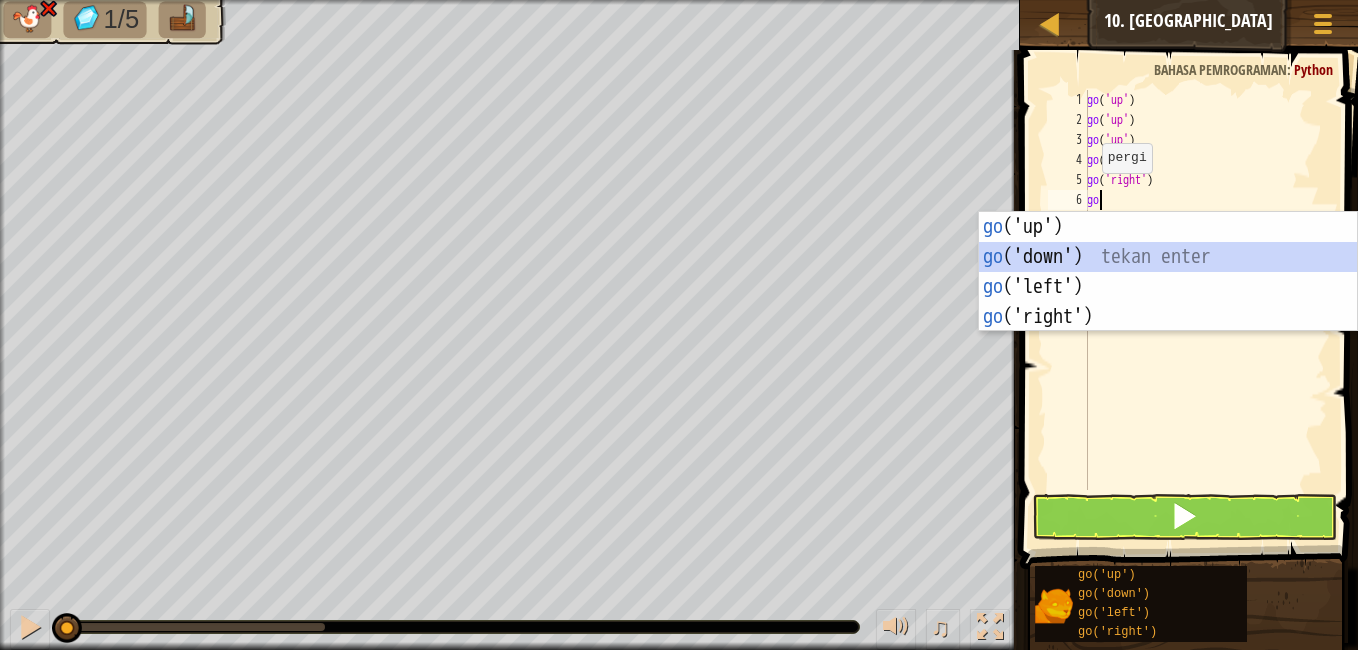 click on "go ('up') tekan enter go ('down') tekan enter go ('left') tekan enter go ('right') tekan enter" at bounding box center [1168, 302] 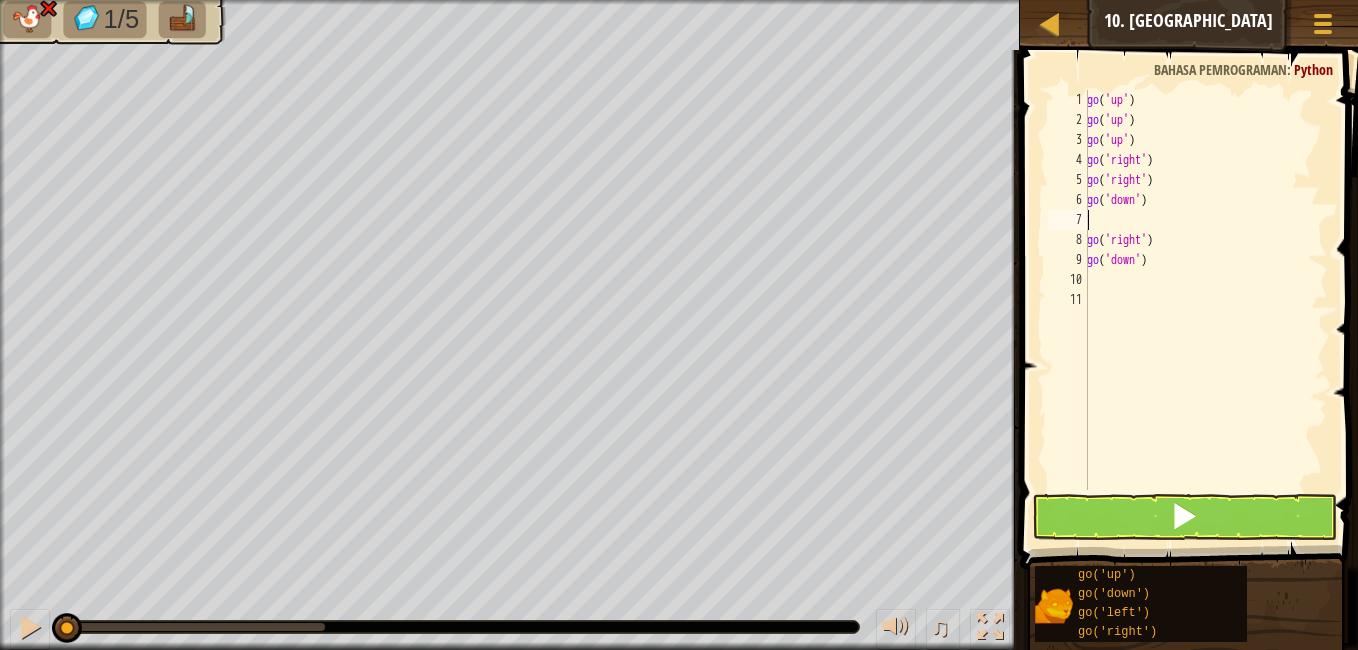 click on "go ( 'up' ) go ( 'up' ) go ( 'up' ) go ( 'right' ) go ( 'right' ) go ( 'down' ) go ( 'right' ) go ( 'down' )" at bounding box center [1205, 310] 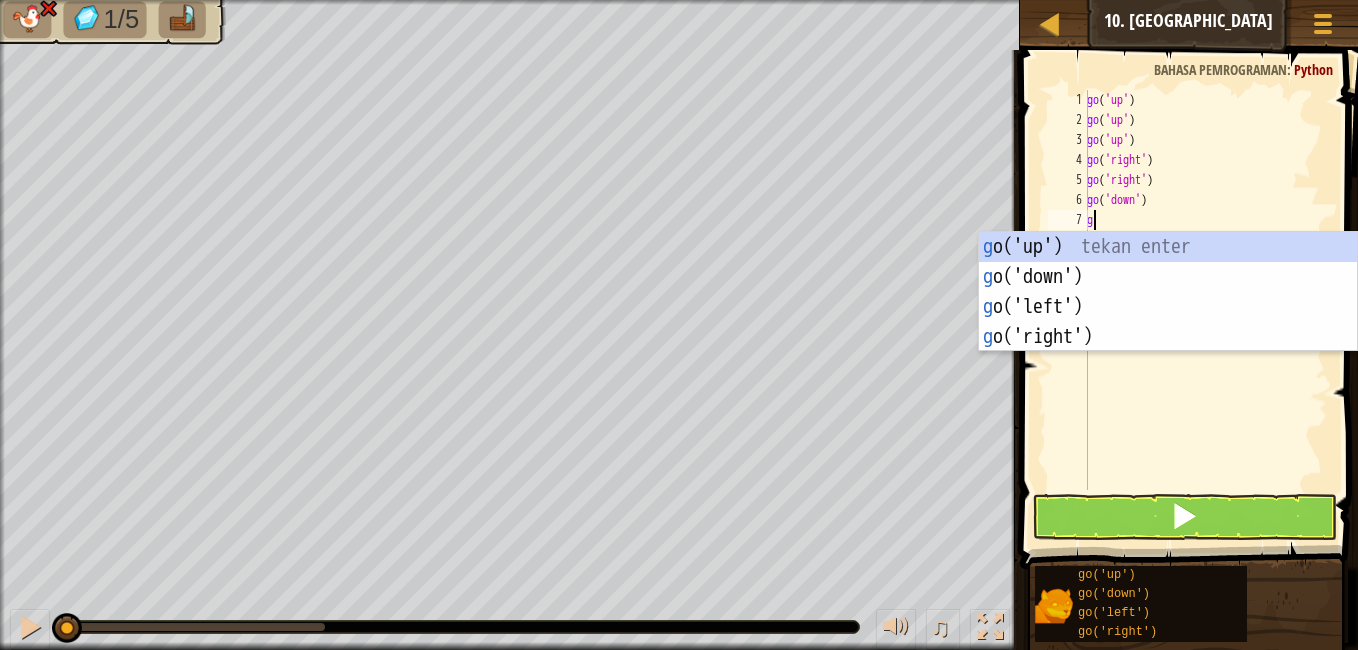 type on "go" 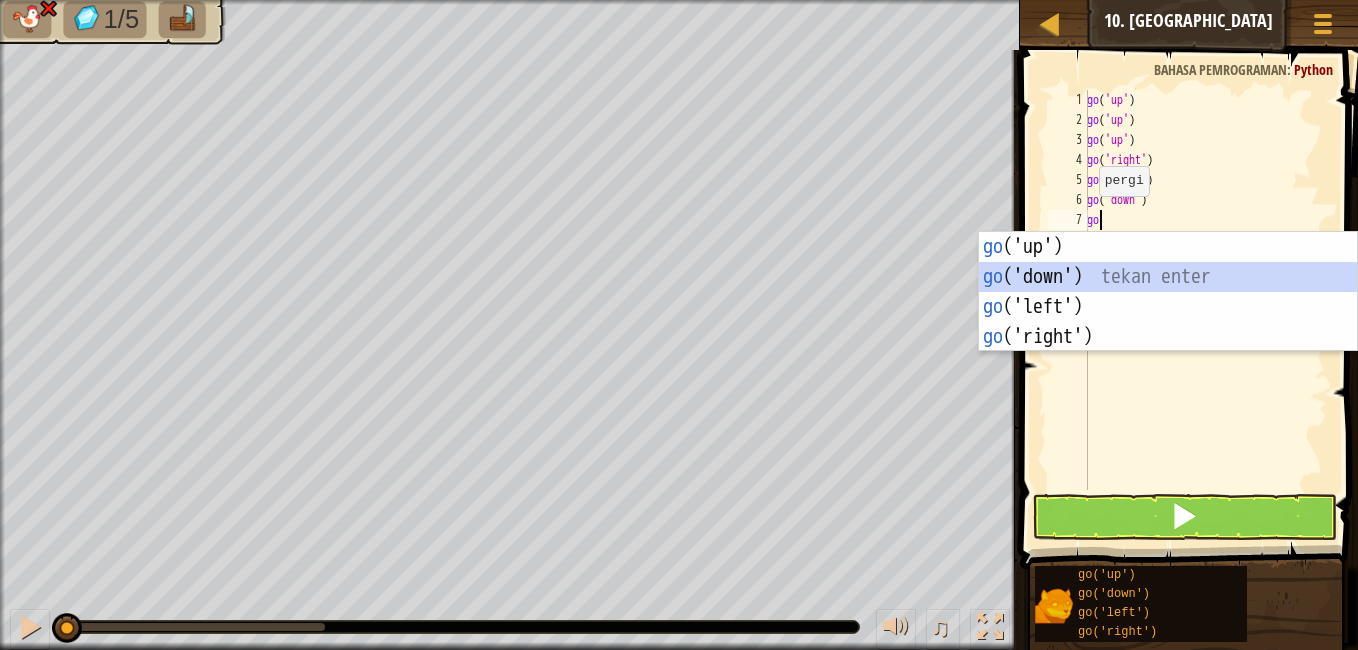 click on "go ('up') tekan enter go ('down') tekan enter go ('left') tekan enter go ('right') tekan enter" at bounding box center (1168, 322) 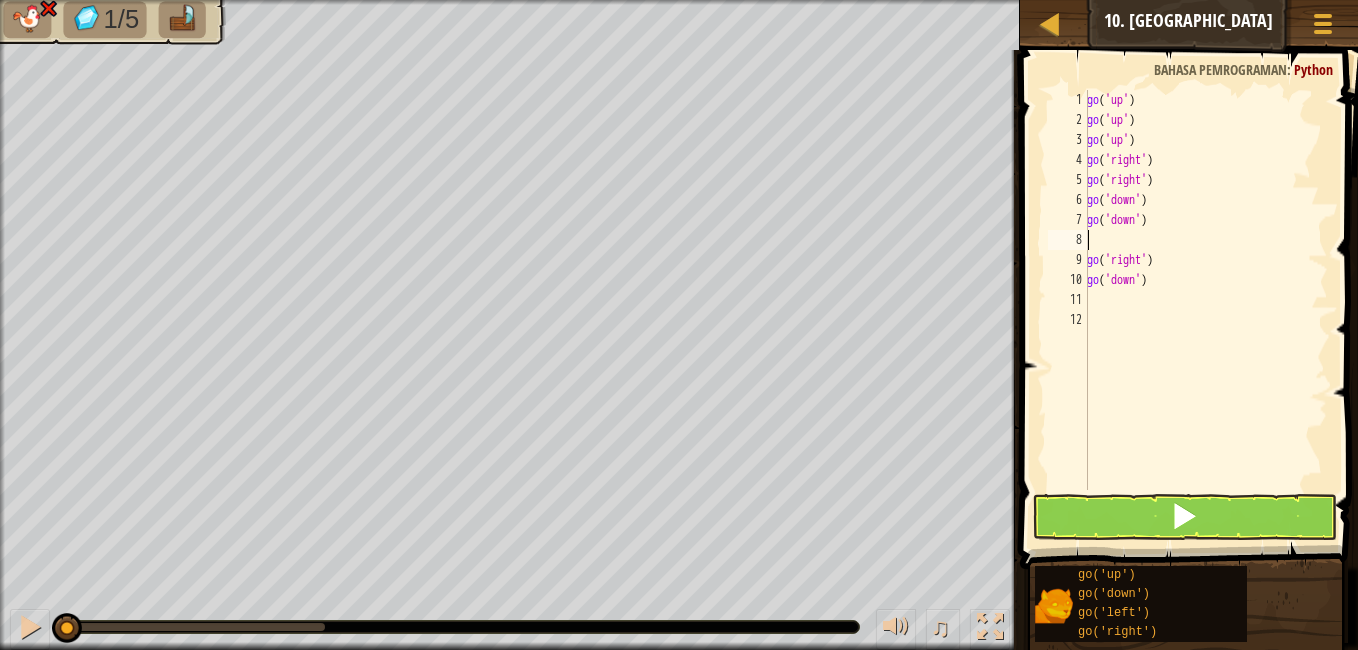 click on "go ( 'up' ) go ( 'up' ) go ( 'up' ) go ( 'right' ) go ( 'right' ) go ( 'down' ) go ( 'down' ) go ( 'right' ) go ( 'down' )" at bounding box center [1205, 310] 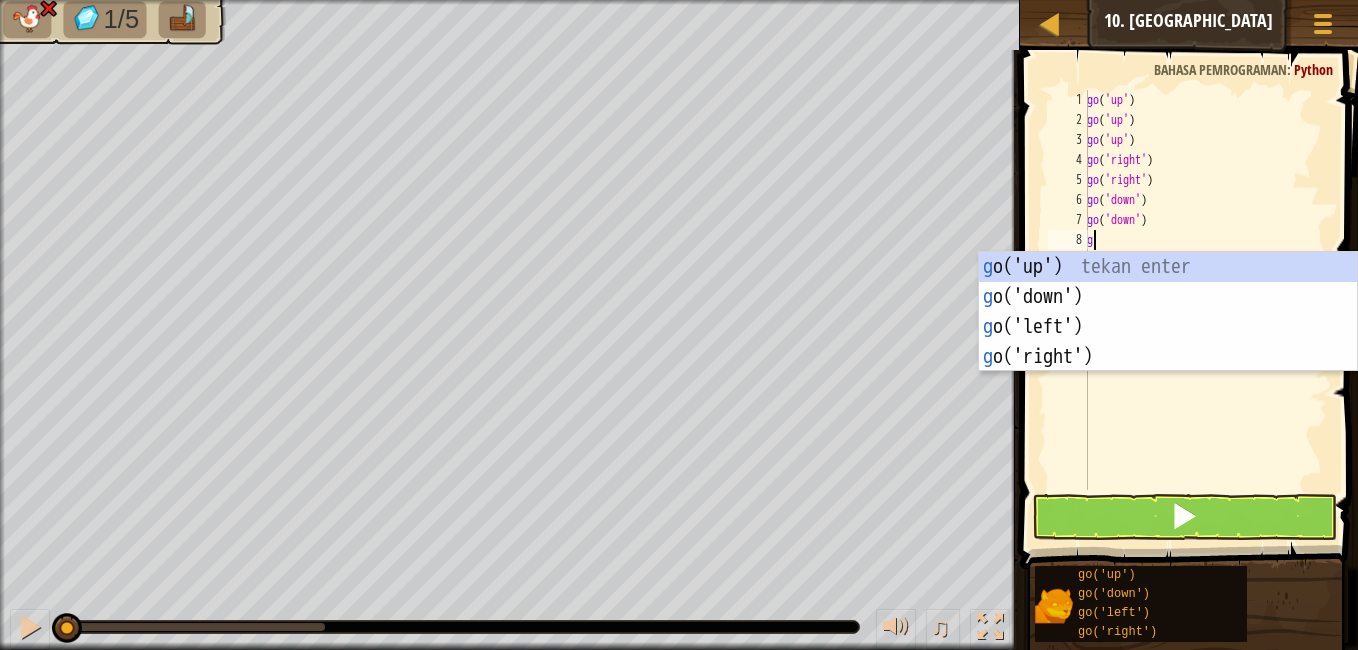 type on "go" 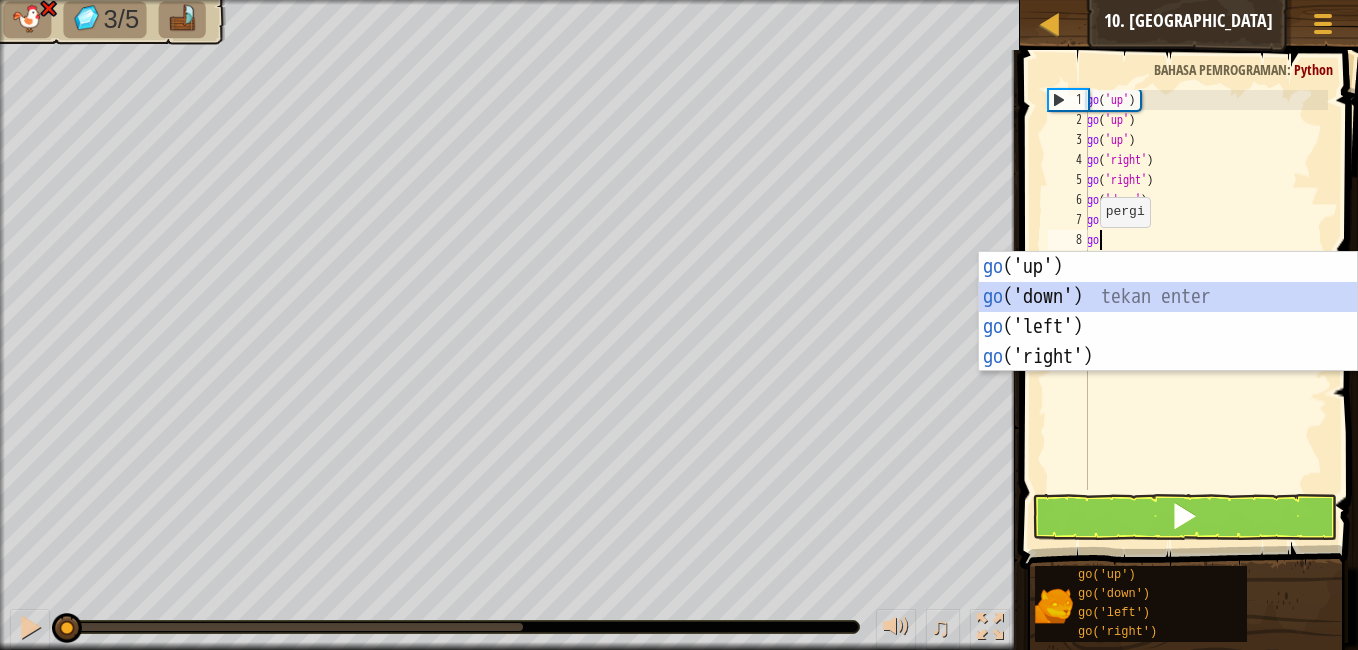 click on "go ('up') tekan enter go ('down') tekan enter go ('left') tekan enter go ('right') tekan enter" at bounding box center (1168, 342) 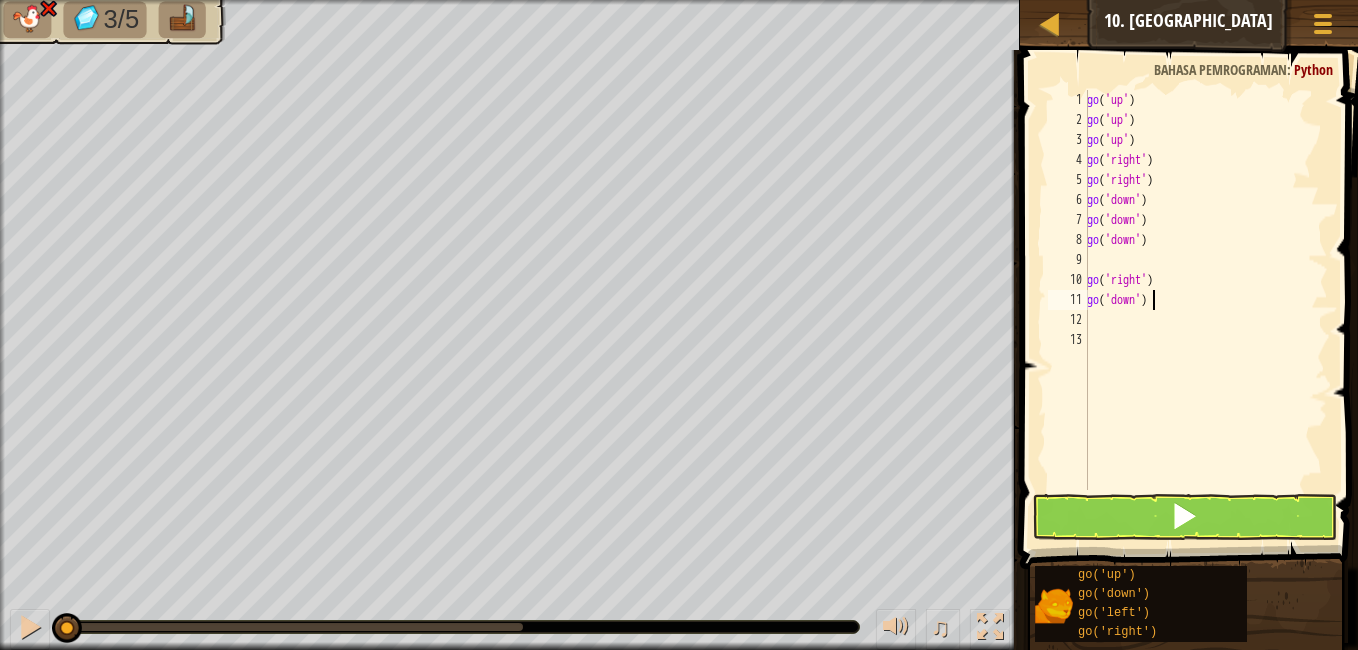 click on "go ( 'up' ) go ( 'up' ) go ( 'up' ) go ( 'right' ) go ( 'right' ) go ( 'down' ) go ( 'down' ) go ( 'down' ) go ( 'right' ) go ( 'down' )" at bounding box center [1205, 310] 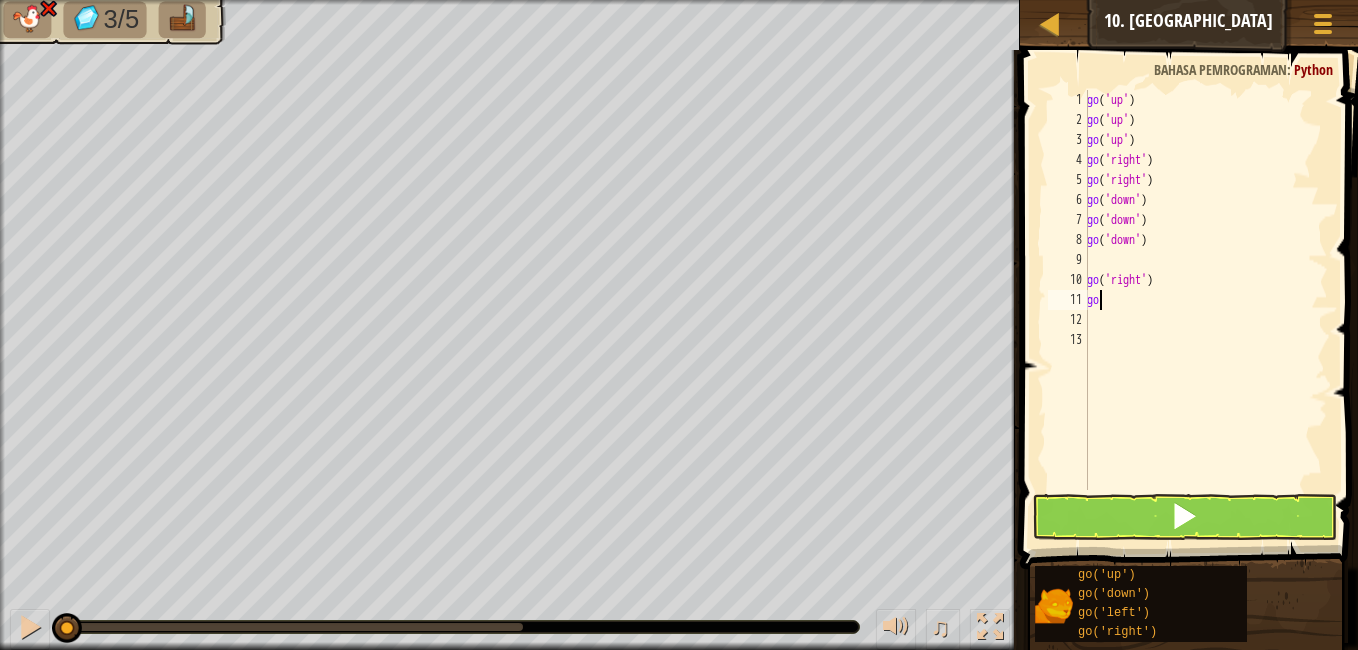 type on "g" 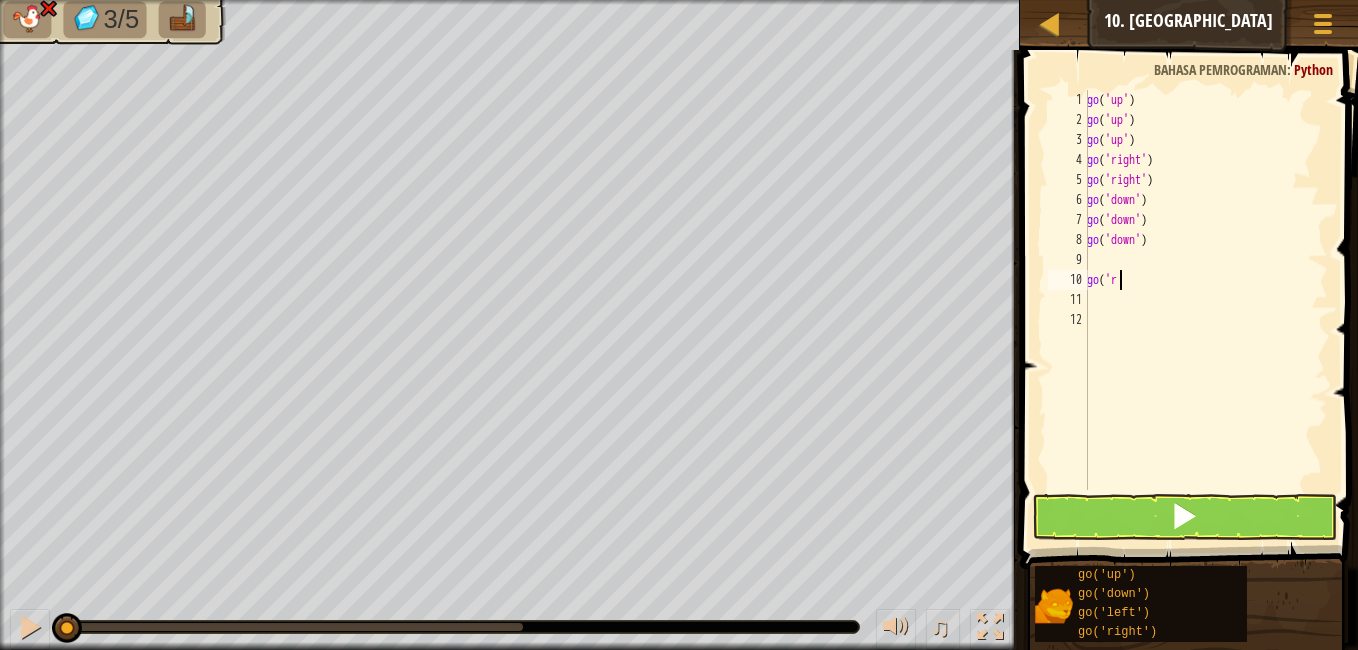 type on "g" 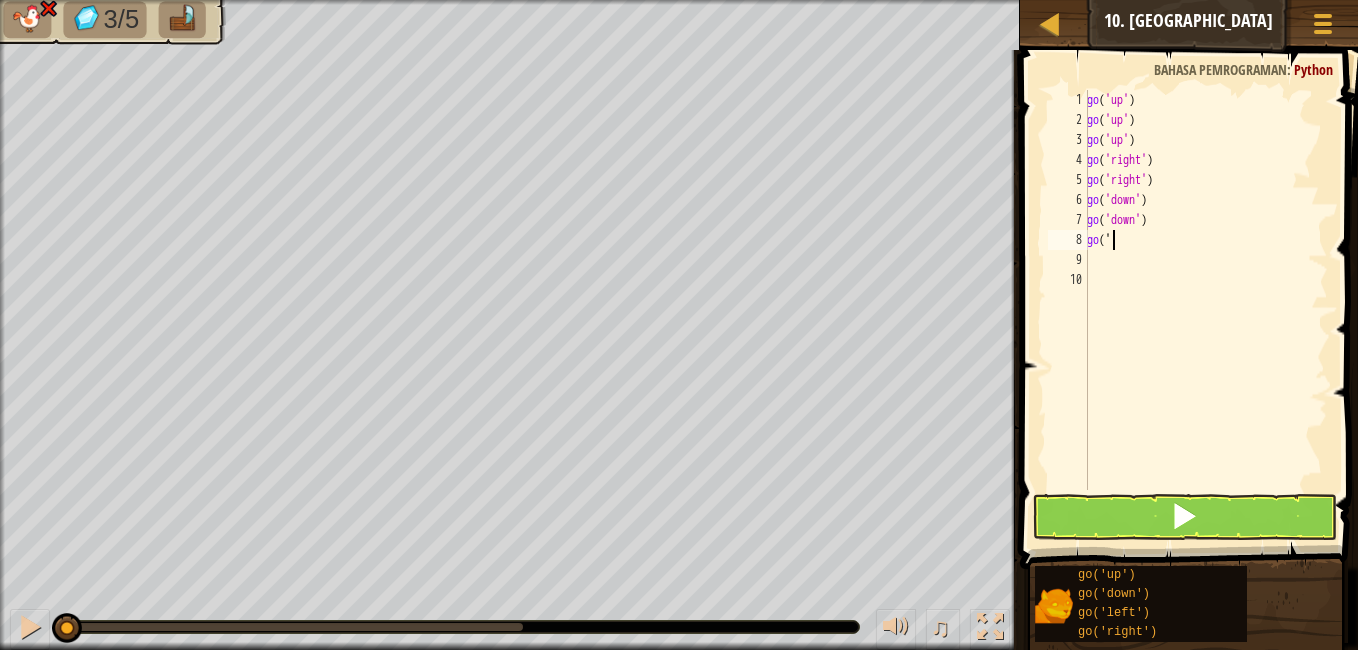 type on "g" 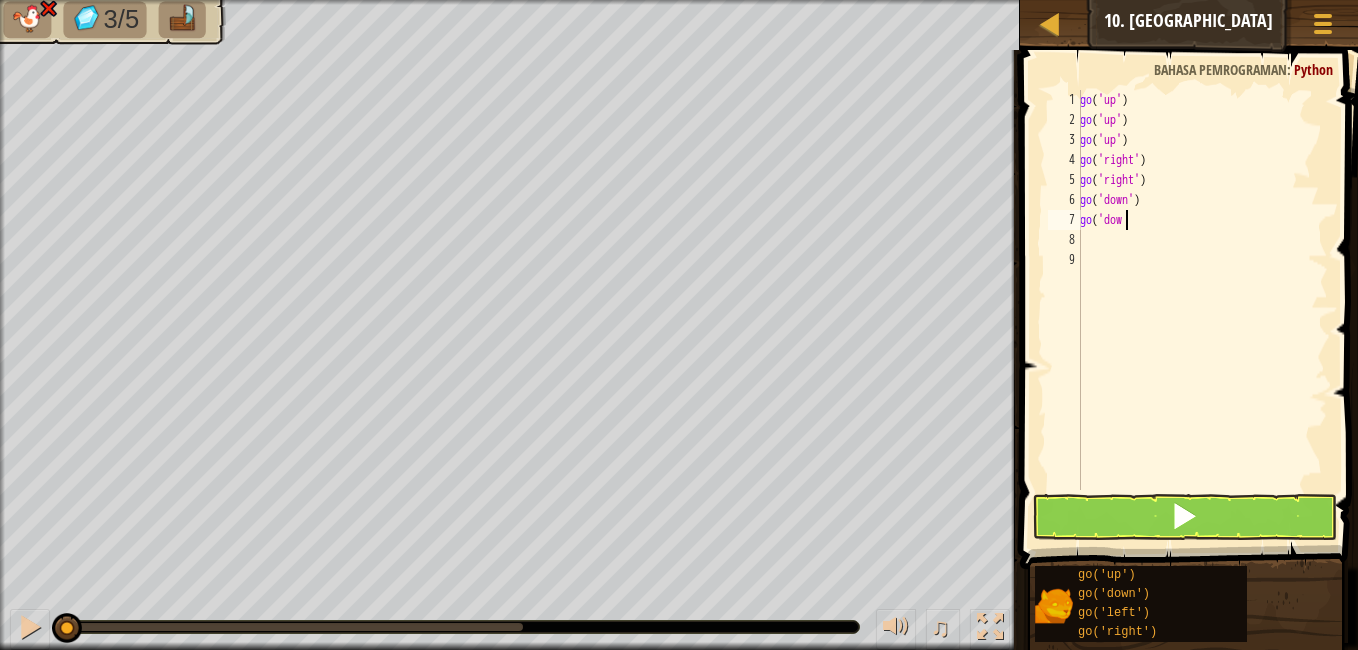 type on "g" 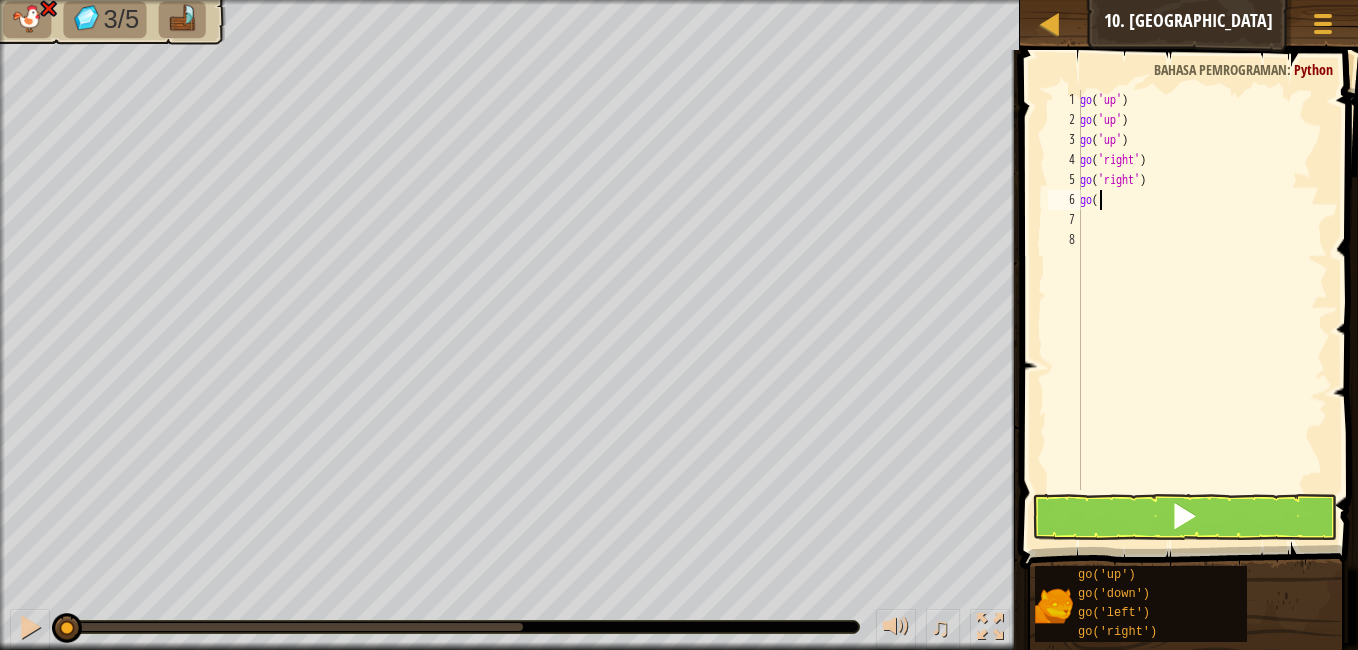 type on "g" 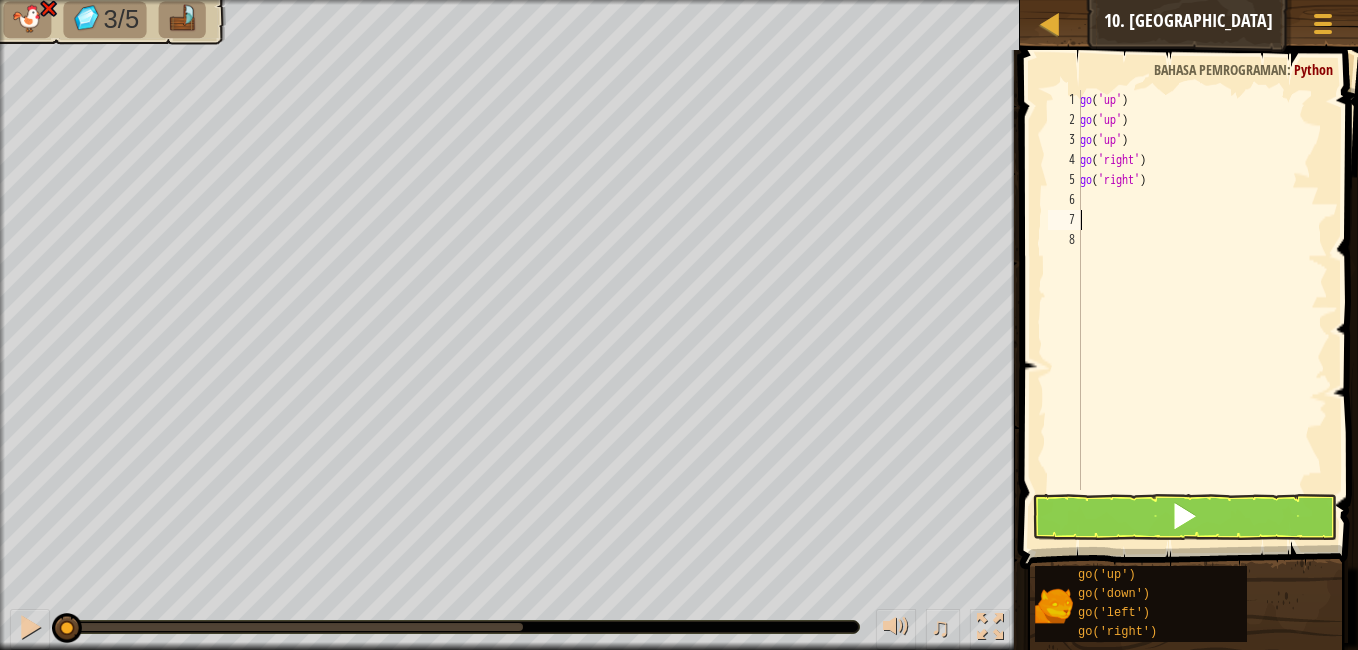 click on "go ( 'up' ) go ( 'up' ) go ( 'up' ) go ( 'right' ) go ( 'right' )" at bounding box center [1202, 310] 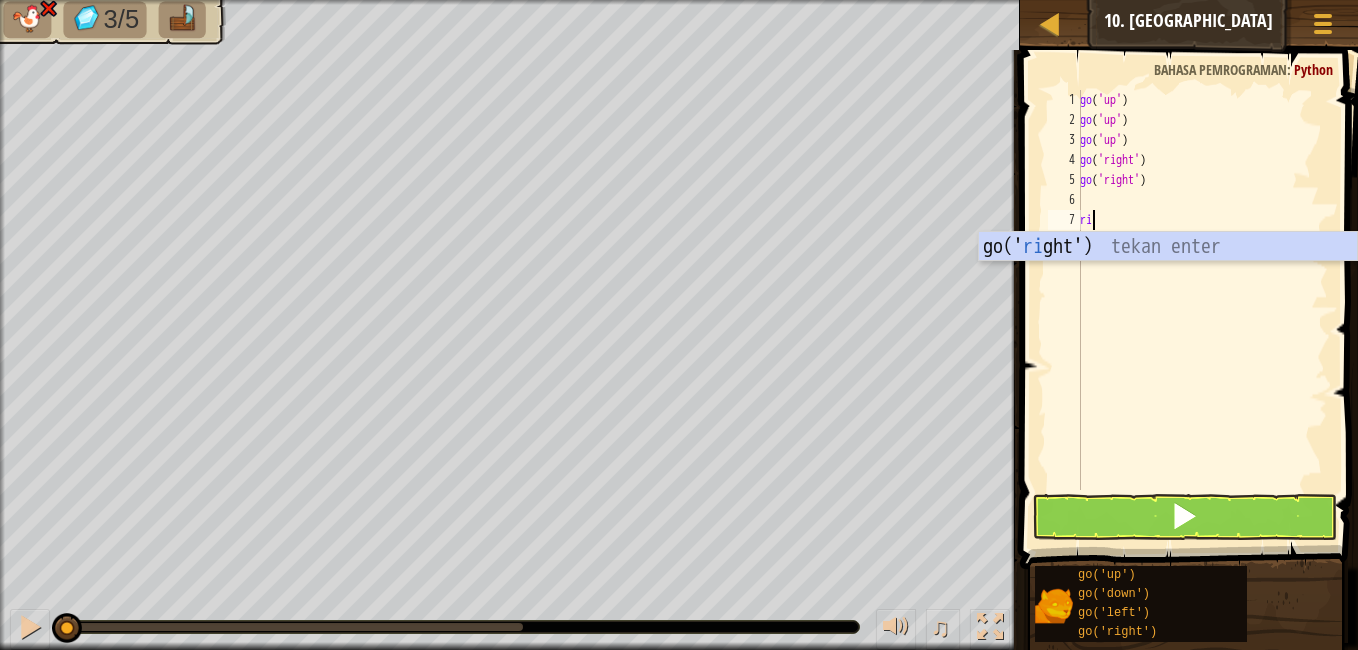 type on "rig" 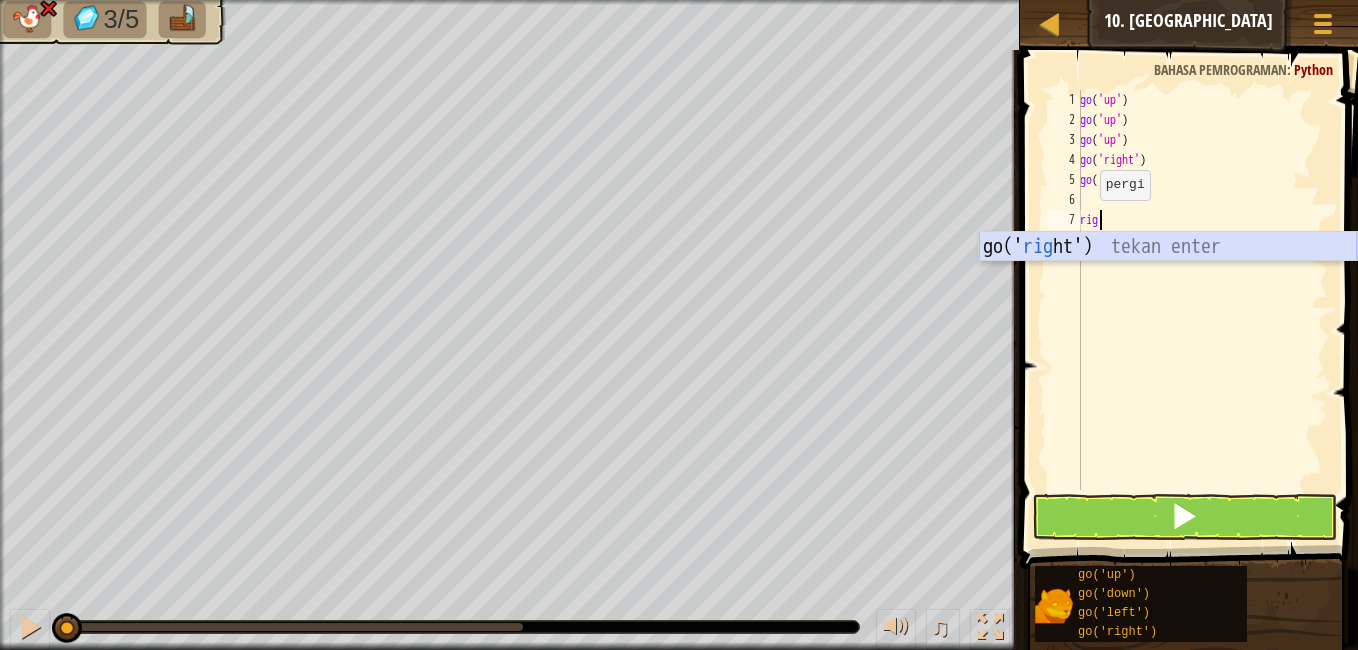 click on "go(' rig ht') tekan enter" at bounding box center (1168, 277) 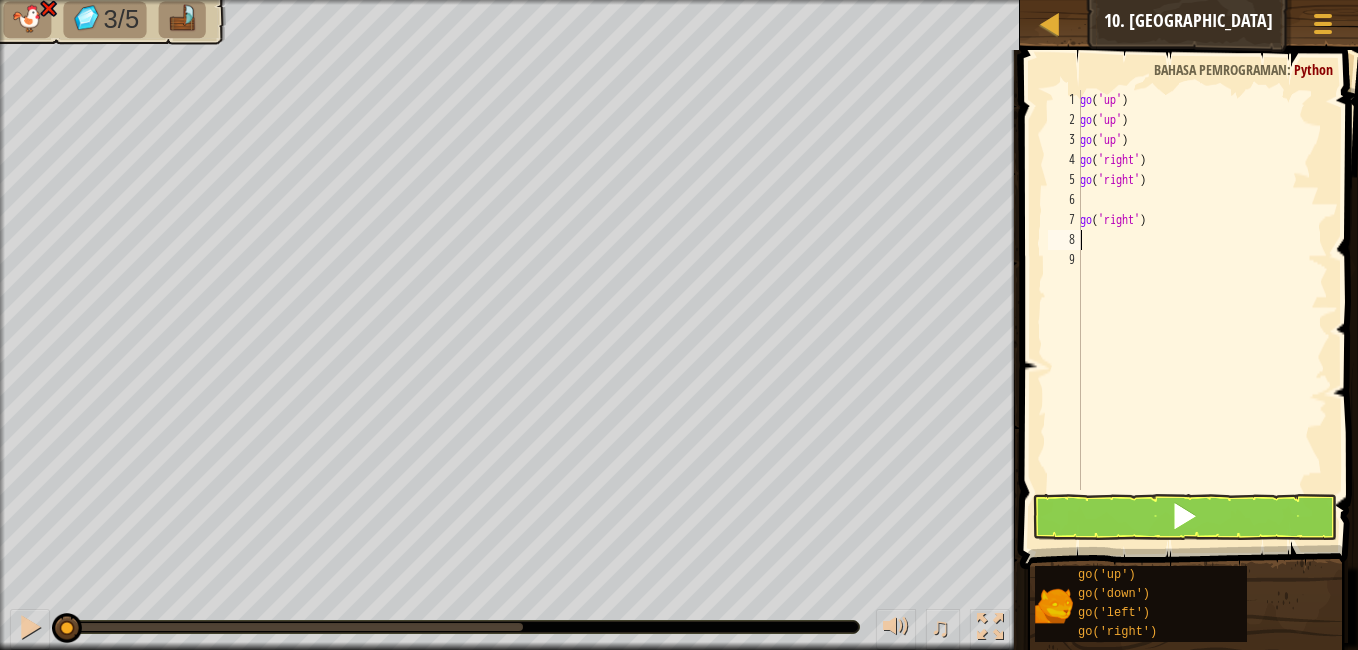 click on "go ( 'up' ) go ( 'up' ) go ( 'up' ) go ( 'right' ) go ( 'right' ) go ( 'right' )" at bounding box center [1202, 310] 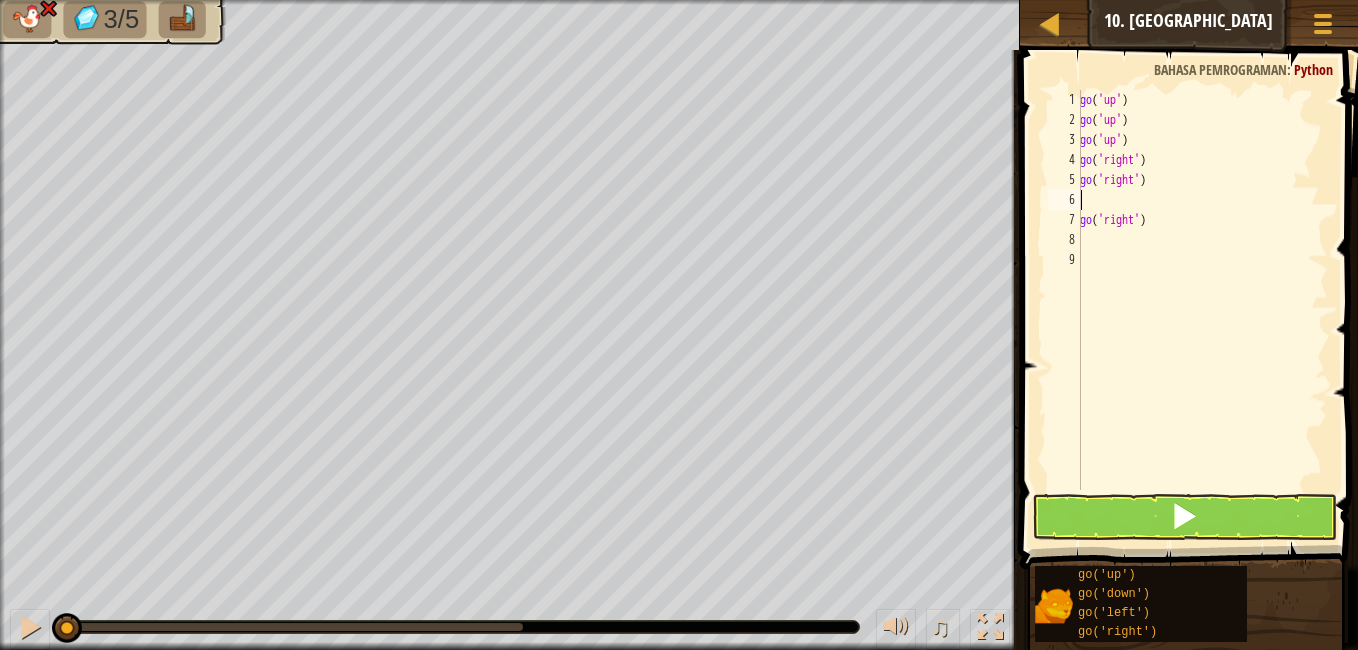 type on "g" 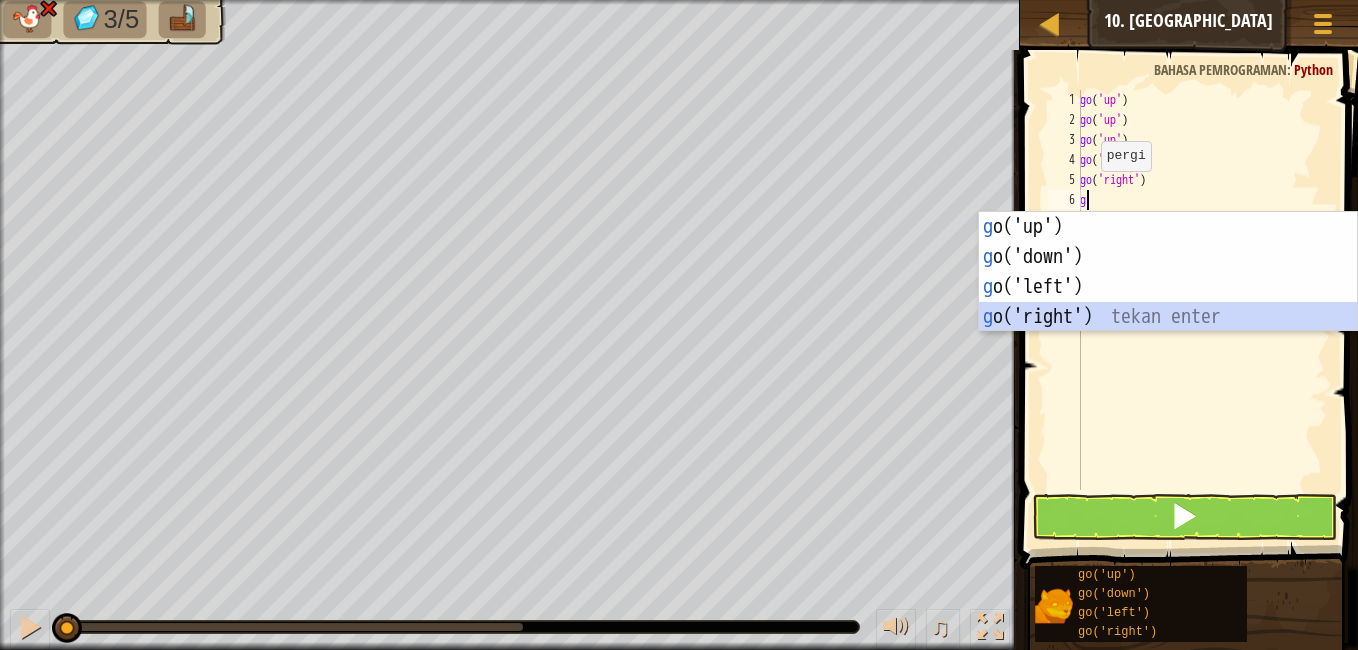 click on "g o('up') tekan enter g o('down') tekan enter g o('left') tekan enter g o('right') tekan enter" at bounding box center (1168, 302) 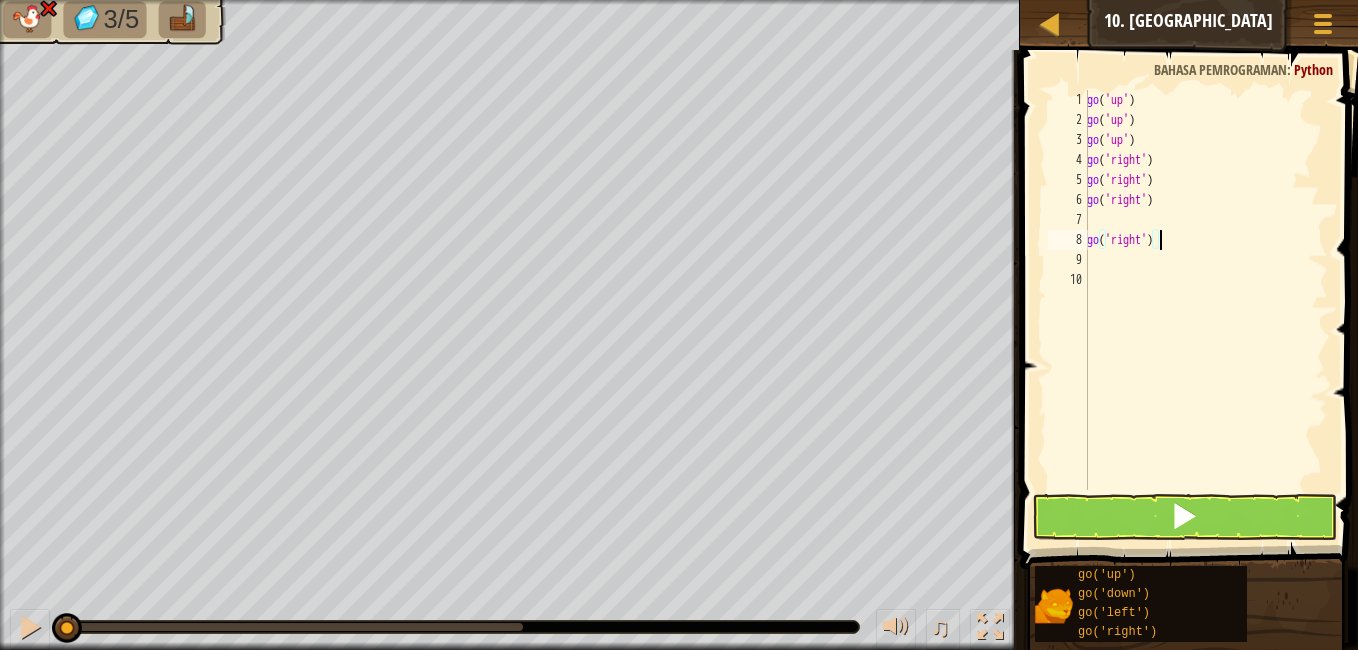 click on "go ( 'up' ) go ( 'up' ) go ( 'up' ) go ( 'right' ) go ( 'right' ) go ( 'right' ) go ( 'right' )" at bounding box center (1205, 310) 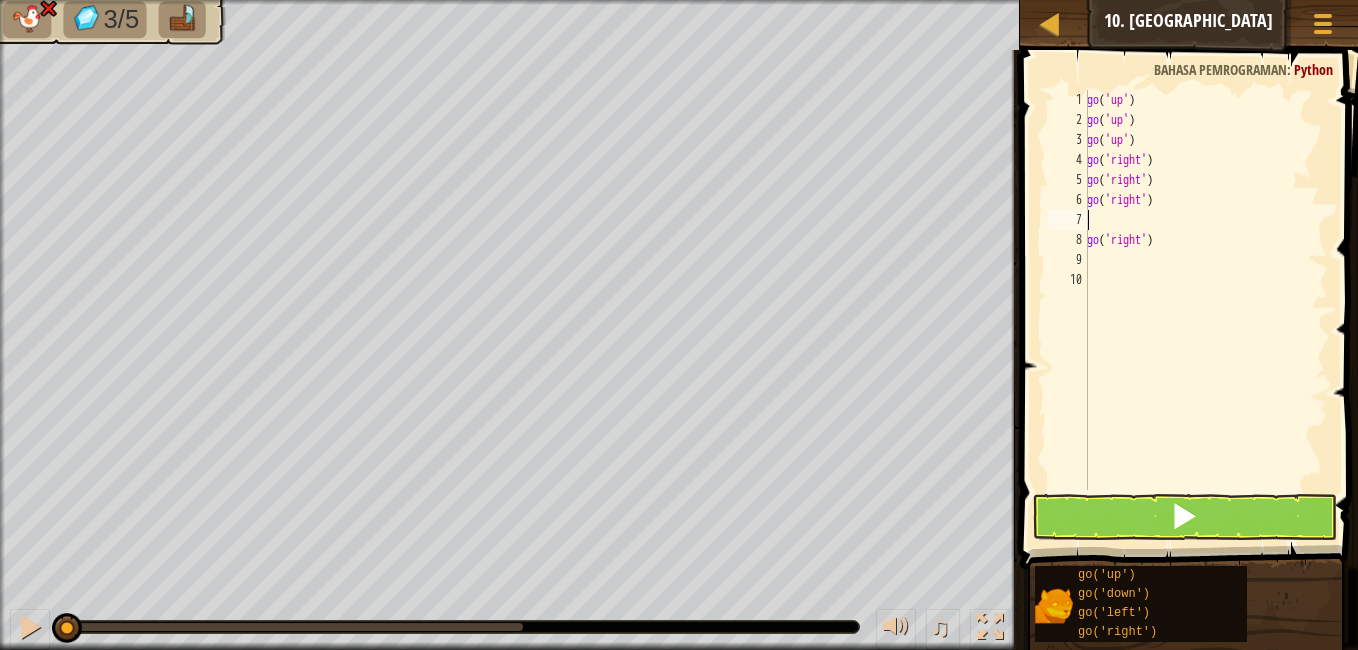 click on "go ( 'up' ) go ( 'up' ) go ( 'up' ) go ( 'right' ) go ( 'right' ) go ( 'right' ) go ( 'right' )" at bounding box center (1205, 310) 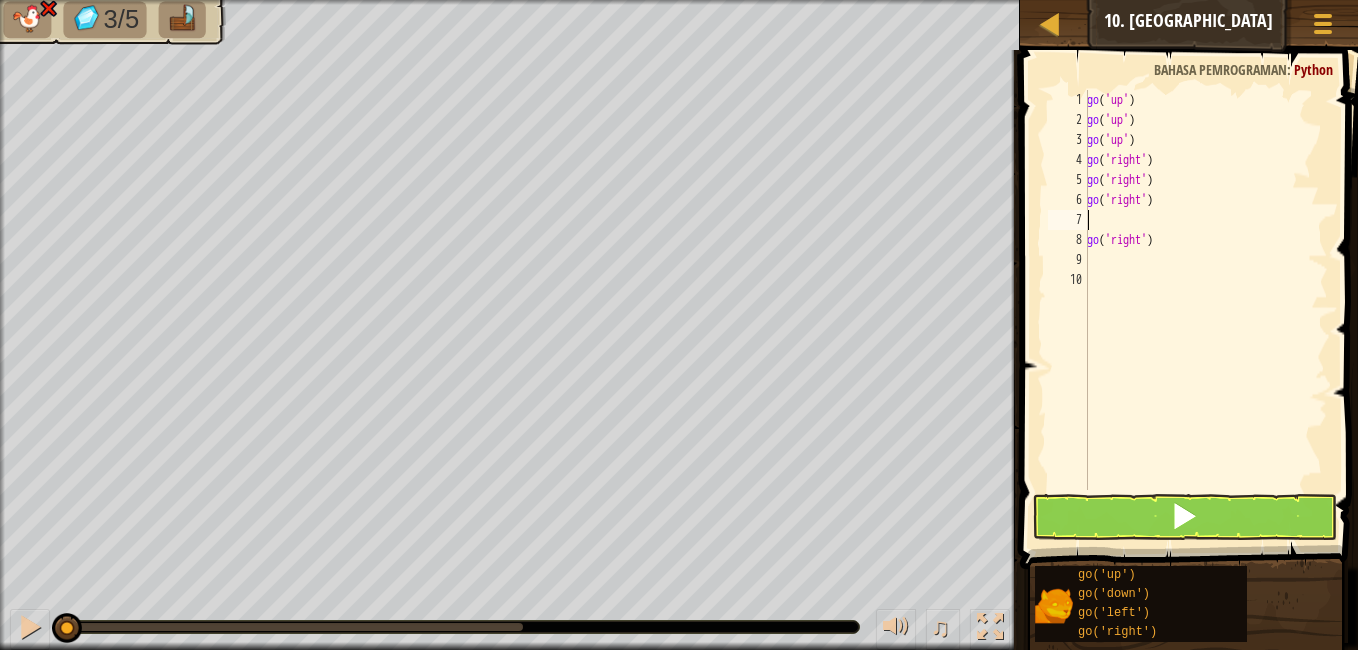 type on "g" 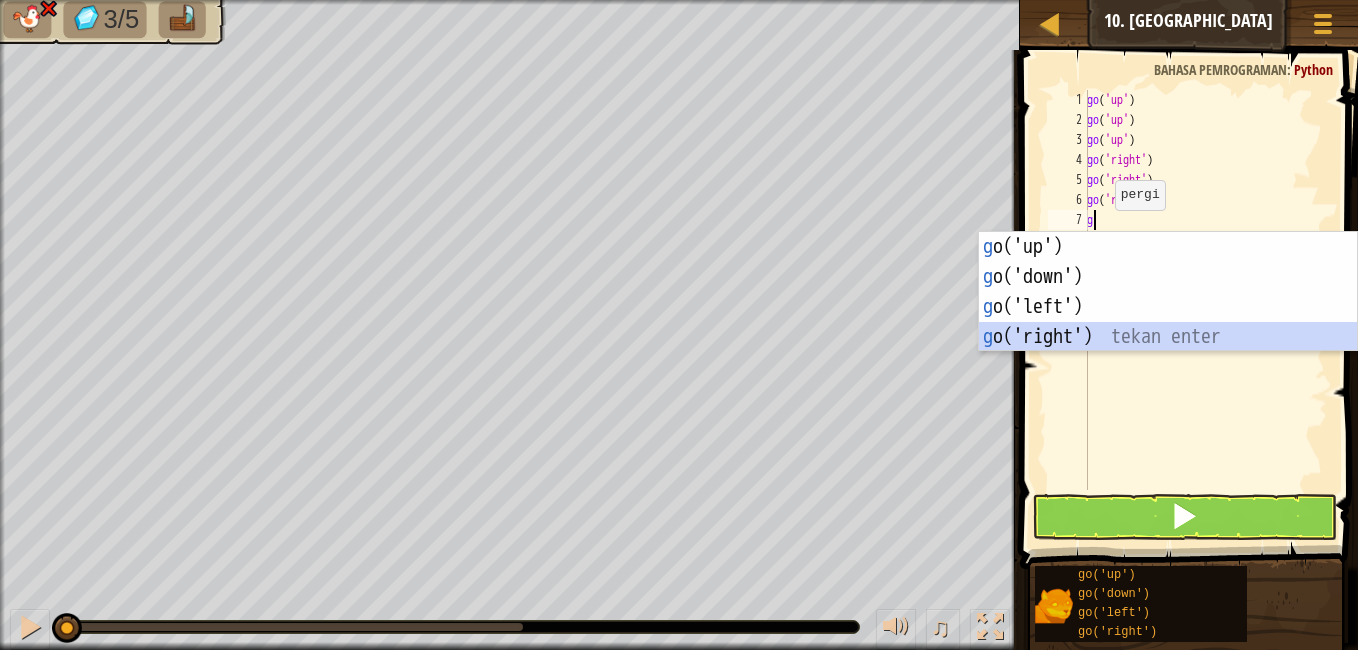 click on "g o('up') tekan enter g o('down') tekan enter g o('left') tekan enter g o('right') tekan enter" at bounding box center [1168, 322] 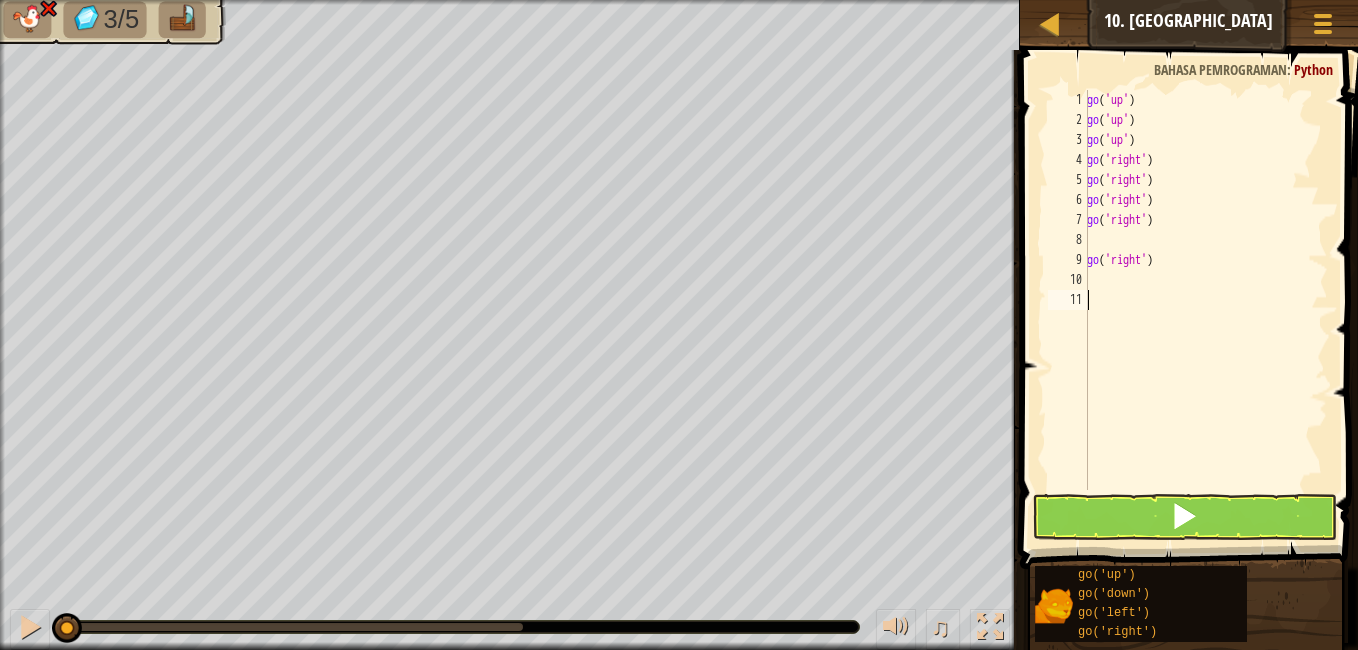 click on "go ( 'up' ) go ( 'up' ) go ( 'up' ) go ( 'right' ) go ( 'right' ) go ( 'right' ) go ( 'right' ) go ( 'right' )" at bounding box center (1205, 310) 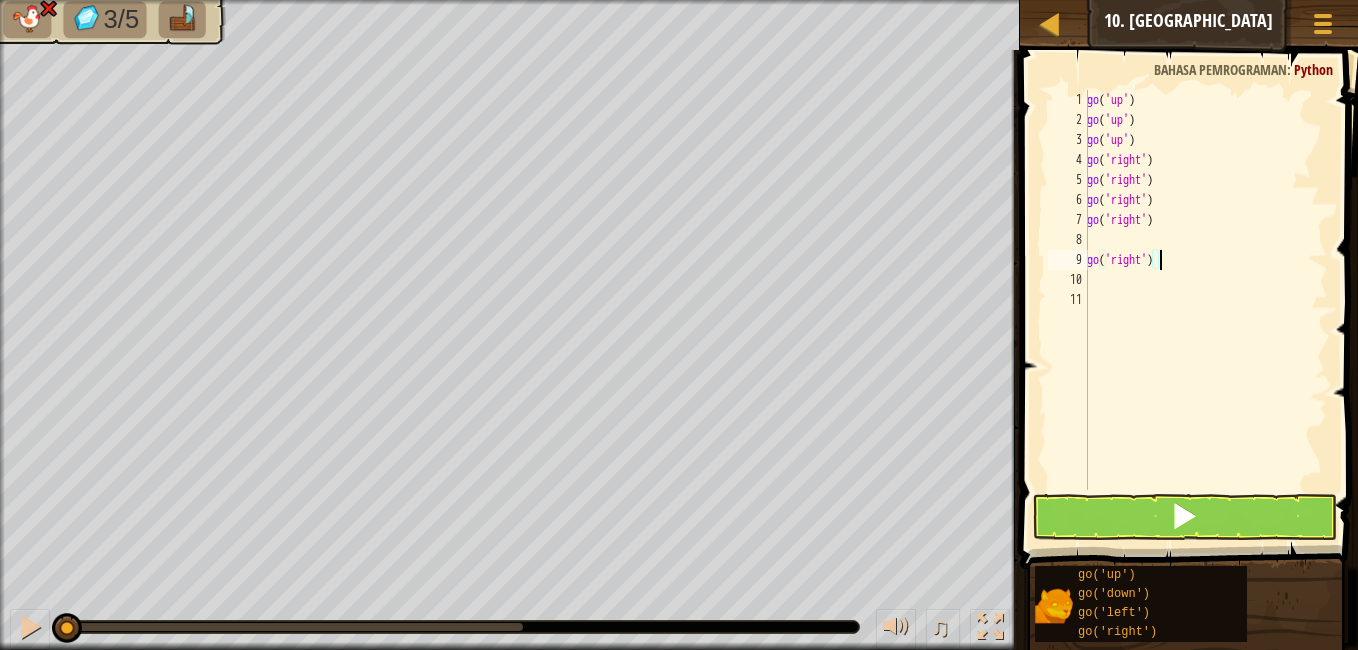click on "go ( 'up' ) go ( 'up' ) go ( 'up' ) go ( 'right' ) go ( 'right' ) go ( 'right' ) go ( 'right' ) go ( 'right' )" at bounding box center (1205, 310) 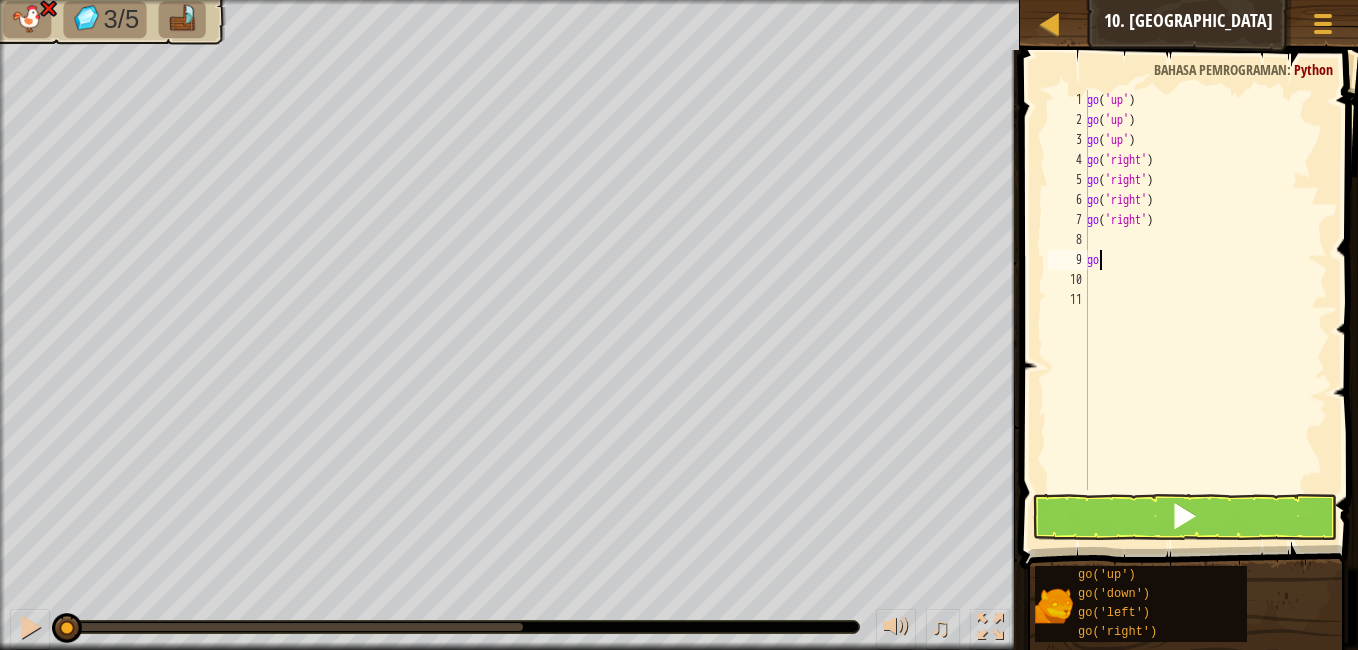 type on "g" 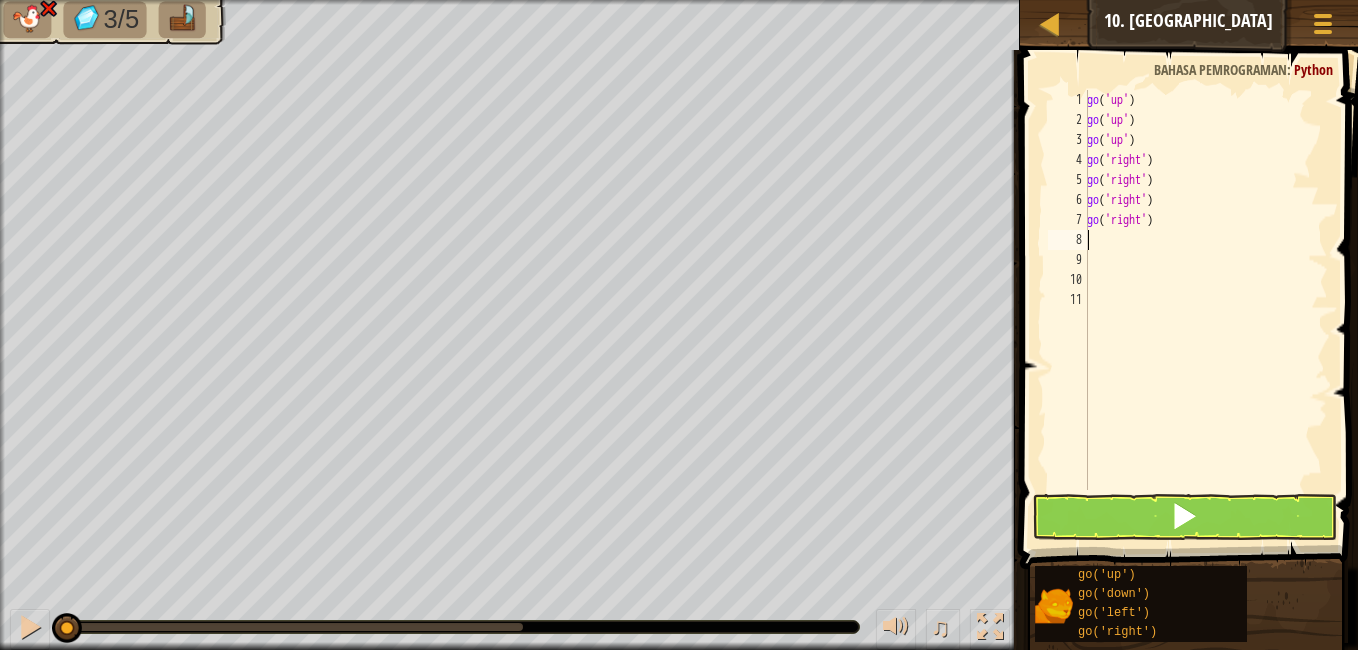 click on "go ( 'up' ) go ( 'up' ) go ( 'up' ) go ( 'right' ) go ( 'right' ) go ( 'right' ) go ( 'right' )" at bounding box center [1205, 310] 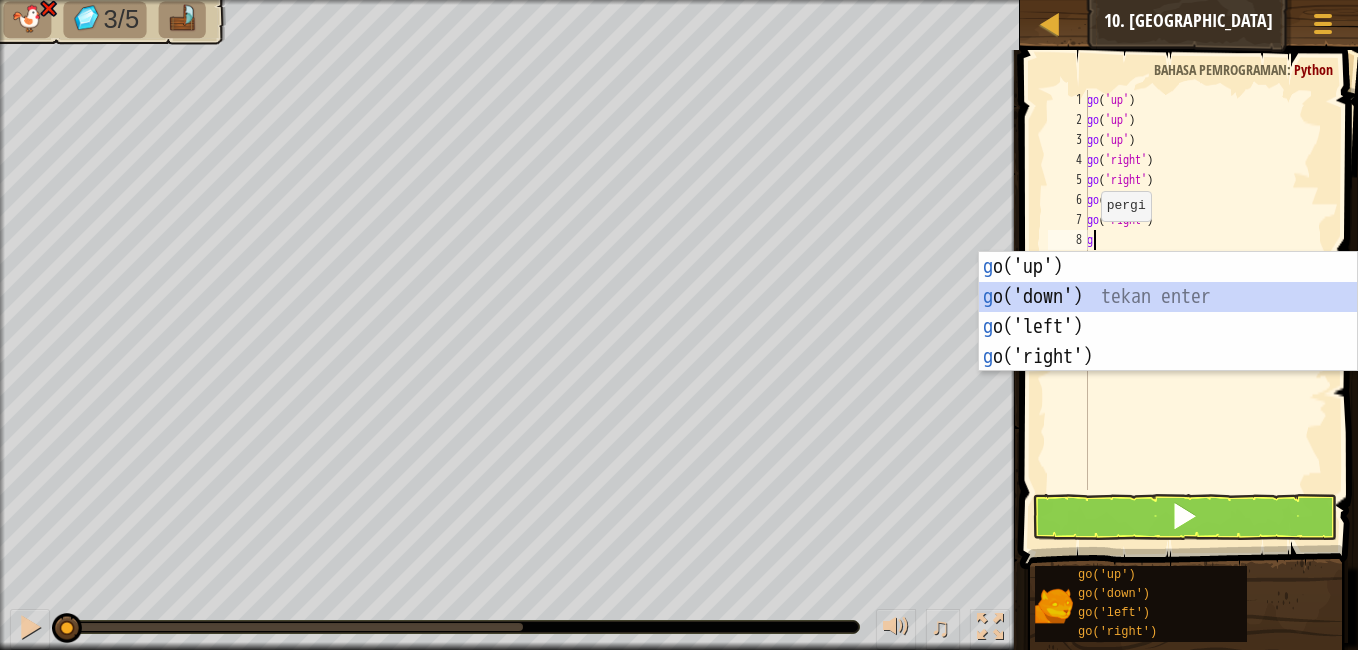 click on "g o('up') tekan enter g o('down') tekan enter g o('left') tekan enter g o('right') tekan enter" at bounding box center (1168, 342) 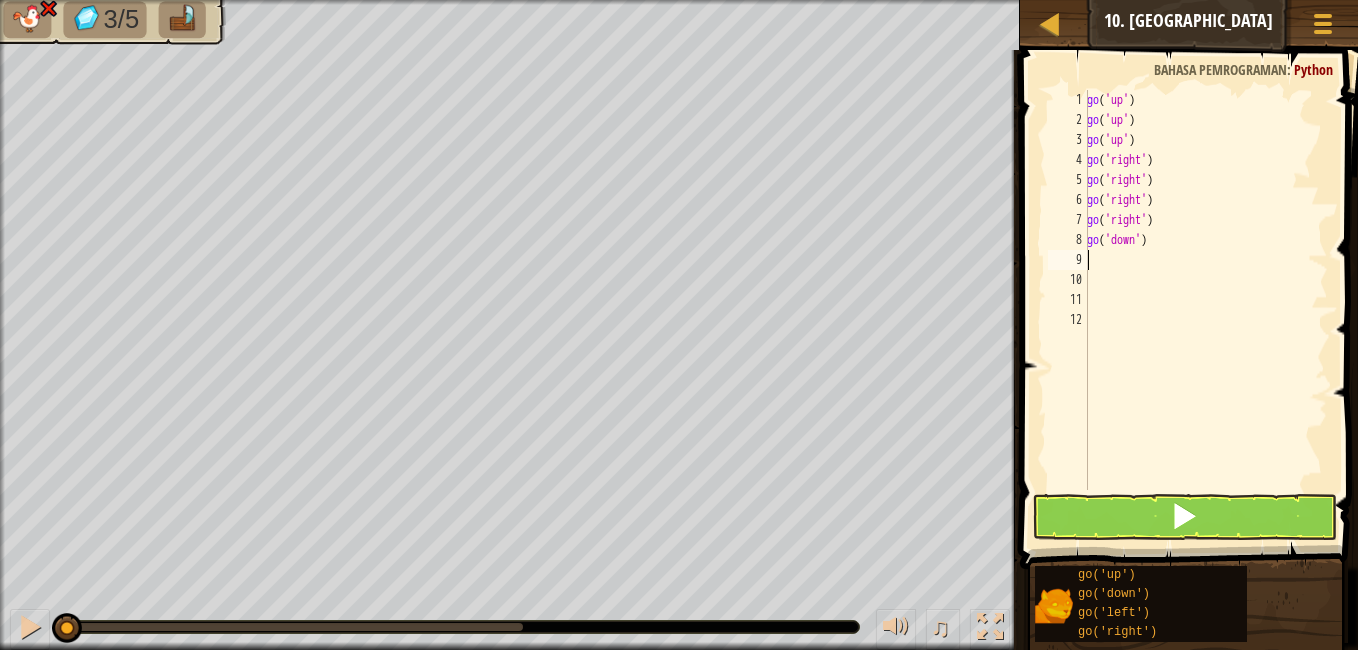 click on "go ( 'up' ) go ( 'up' ) go ( 'up' ) go ( 'right' ) go ( 'right' ) go ( 'right' ) go ( 'right' ) go ( 'down' )" at bounding box center [1205, 310] 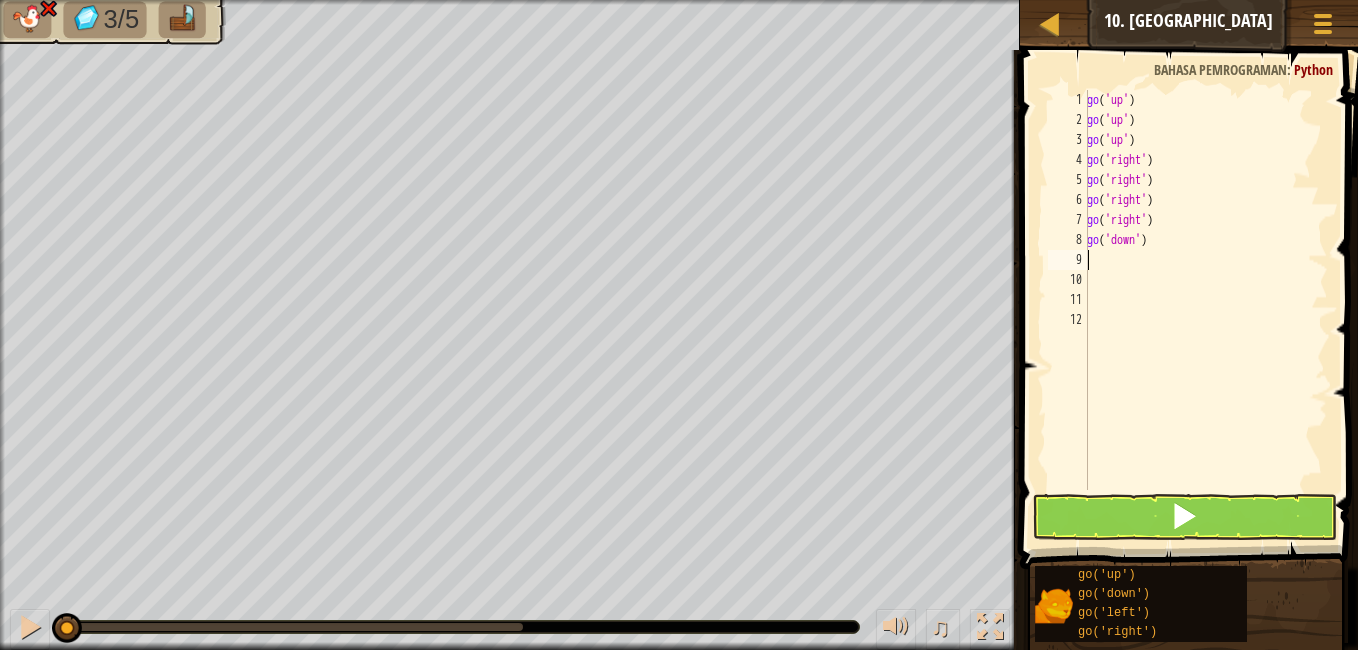 type on "g" 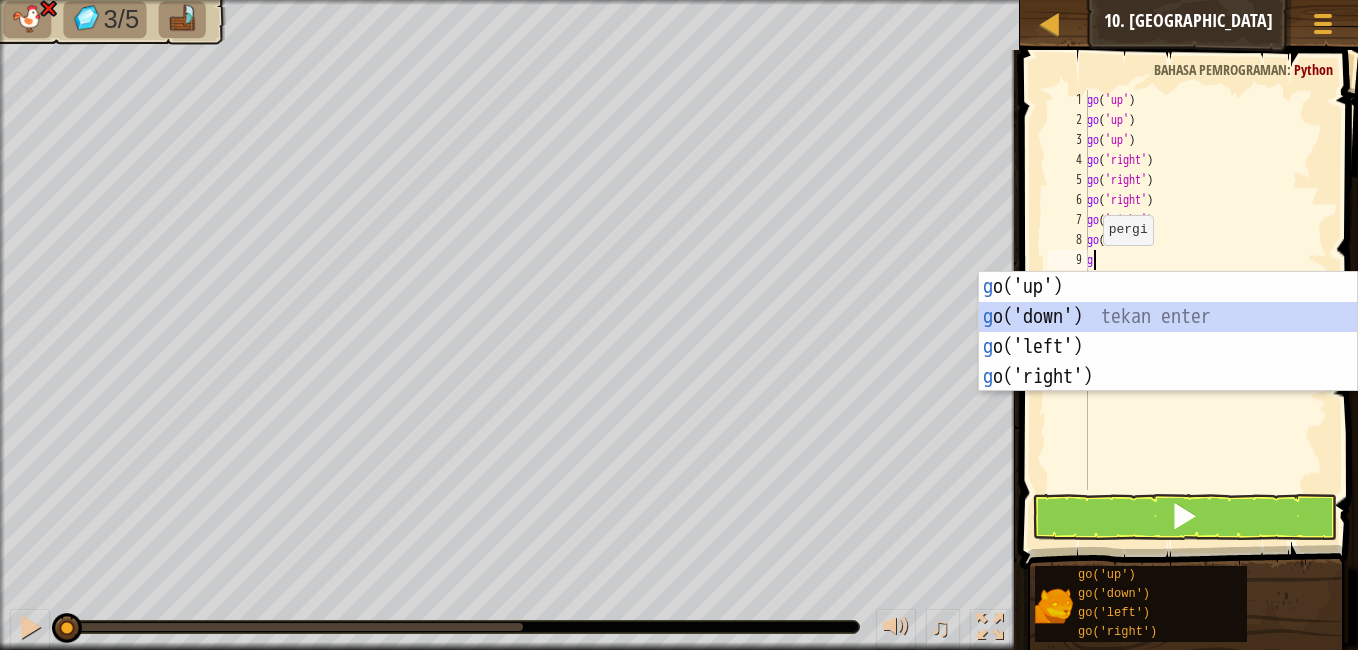 click on "g o('up') tekan enter g o('down') tekan enter g o('left') tekan enter g o('right') tekan enter" at bounding box center (1168, 362) 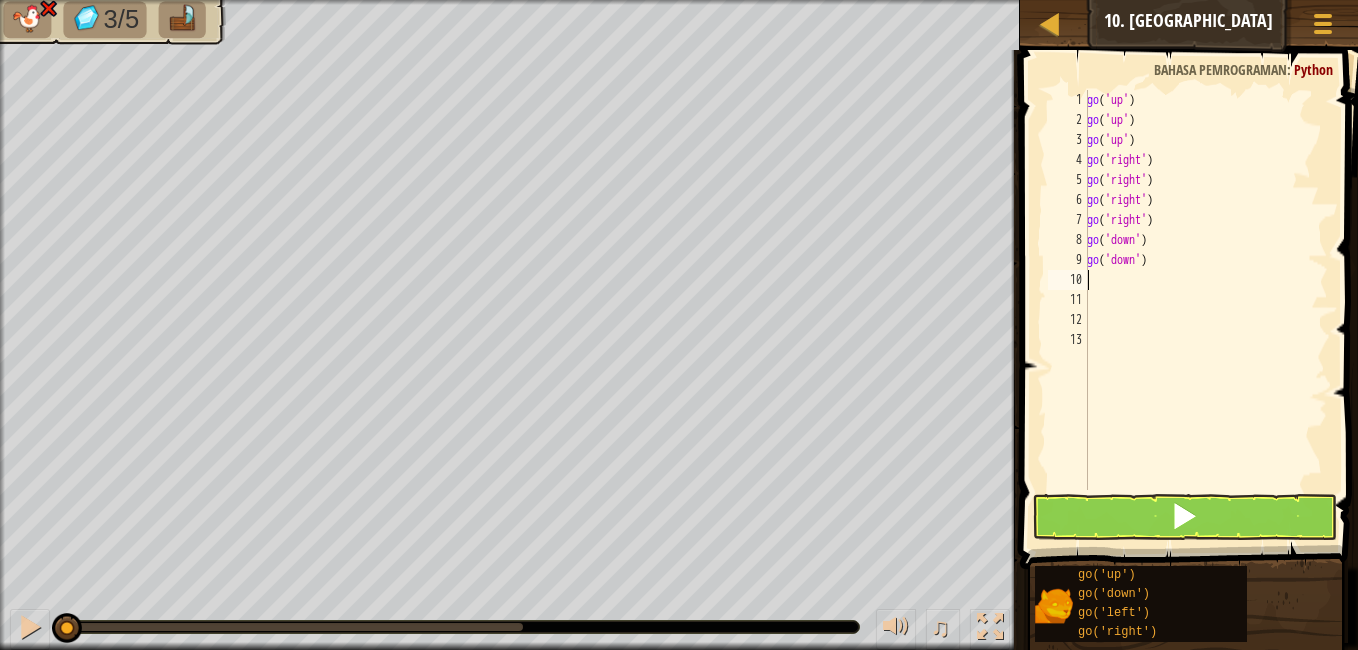 click on "go ( 'up' ) go ( 'up' ) go ( 'up' ) go ( 'right' ) go ( 'right' ) go ( 'right' ) go ( 'right' ) go ( 'down' ) go ( 'down' )" at bounding box center [1205, 310] 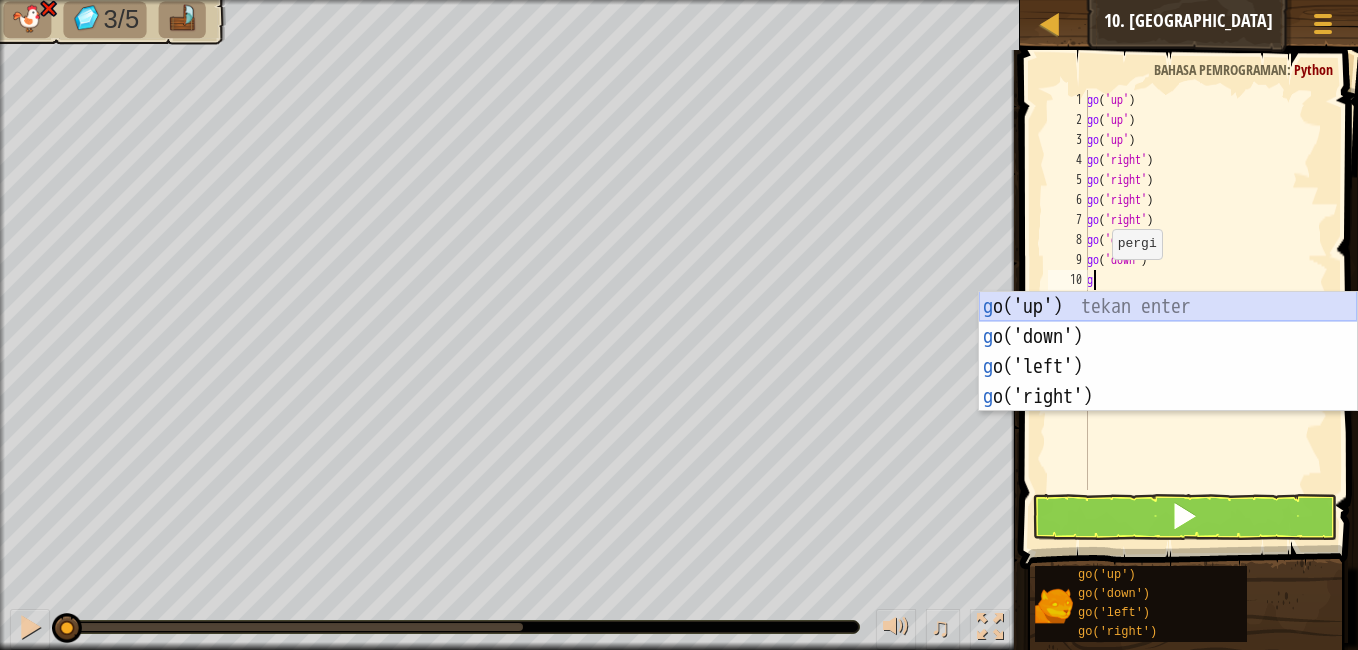 click on "g o('up') tekan enter g o('down') tekan enter g o('left') tekan enter g o('right') tekan enter" at bounding box center (1168, 382) 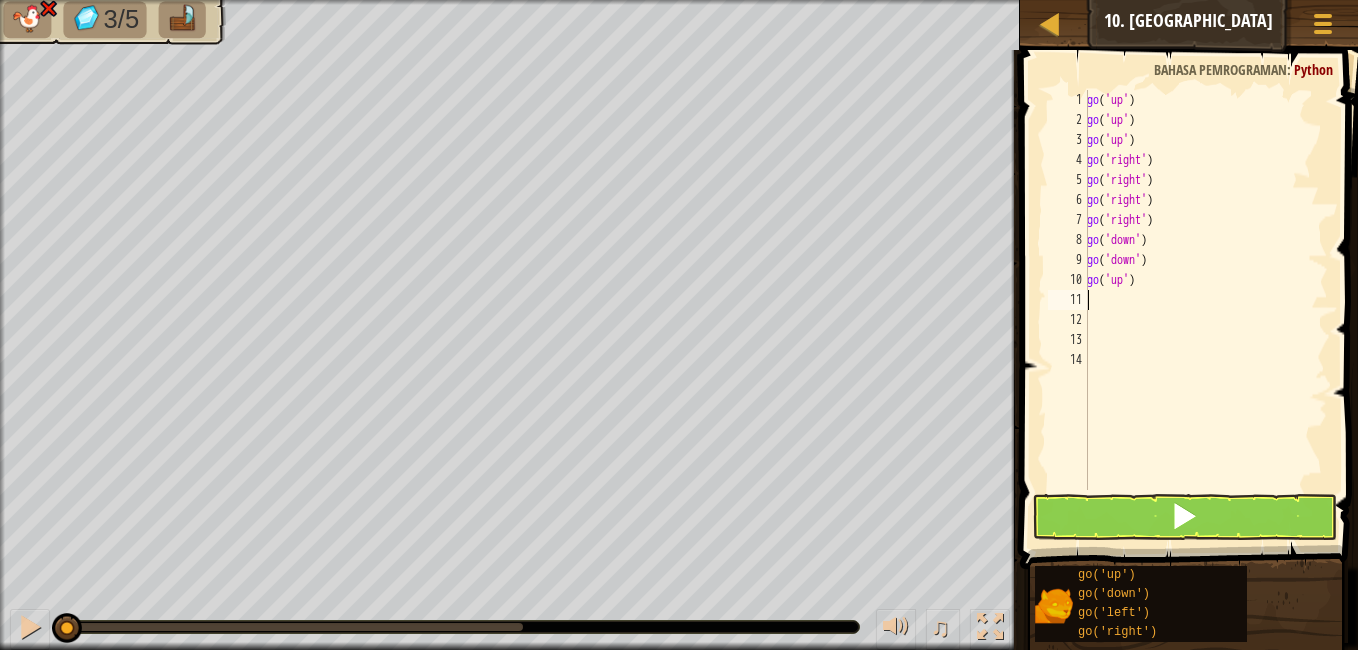 click on "go ( 'up' ) go ( 'up' ) go ( 'up' ) go ( 'right' ) go ( 'right' ) go ( 'right' ) go ( 'right' ) go ( 'down' ) go ( 'down' ) go ( 'up' )" at bounding box center [1205, 310] 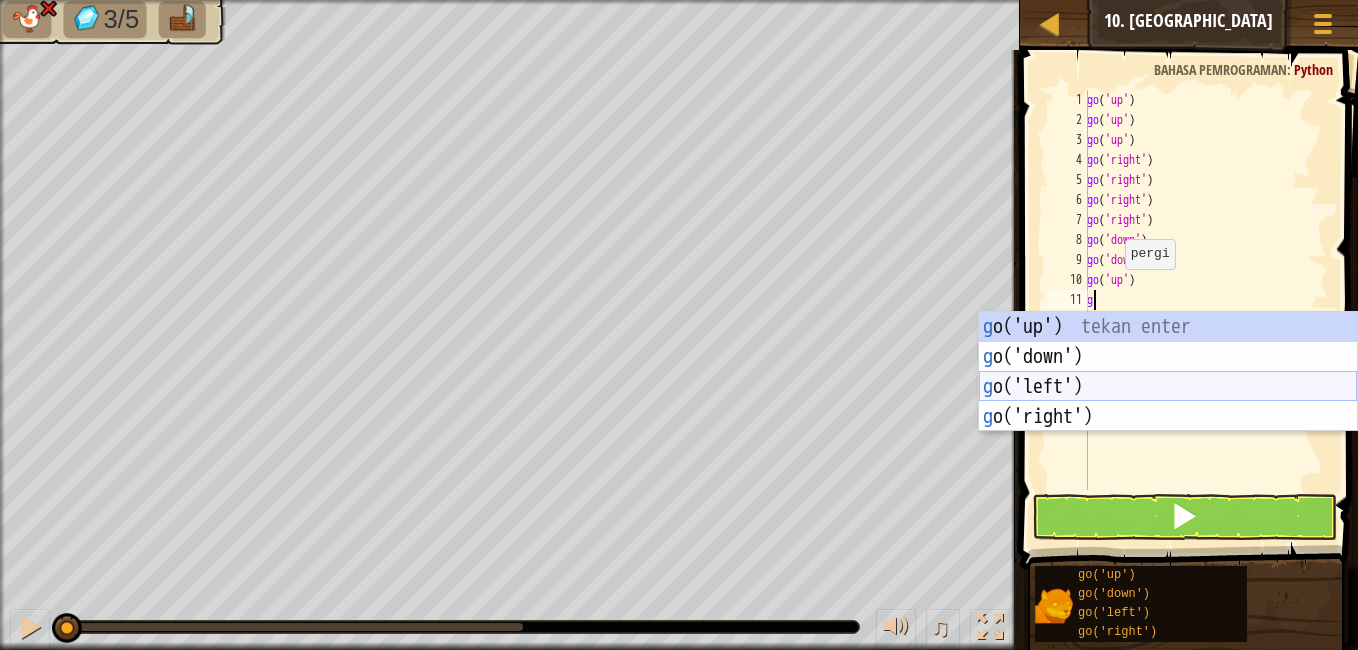 click on "g o('up') tekan enter g o('down') tekan enter g o('left') tekan enter g o('right') tekan enter" at bounding box center (1168, 402) 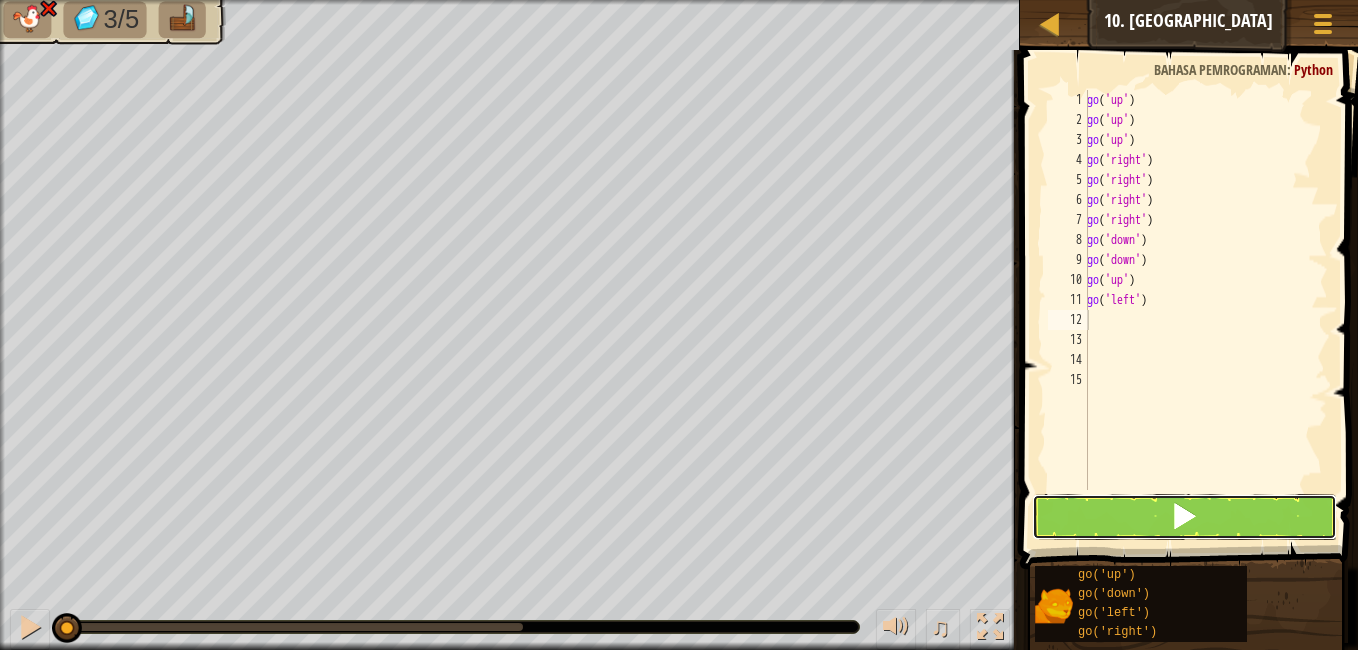 click at bounding box center (1184, 517) 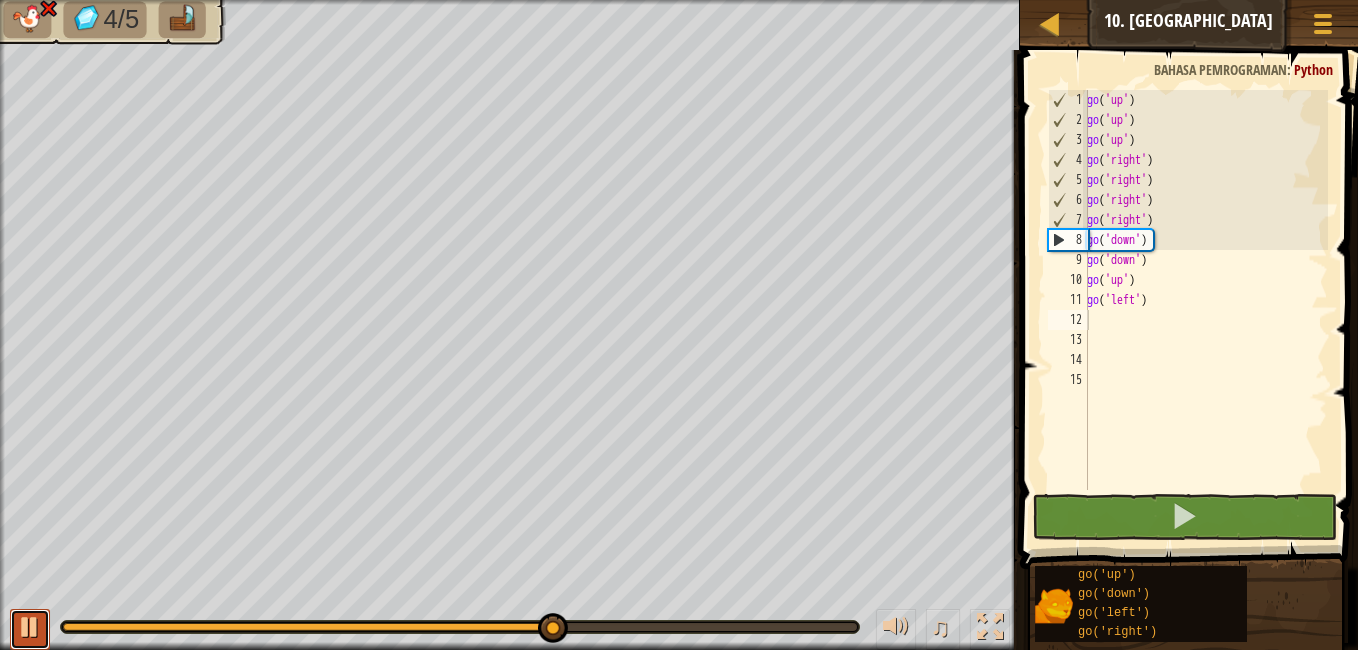 click at bounding box center [30, 627] 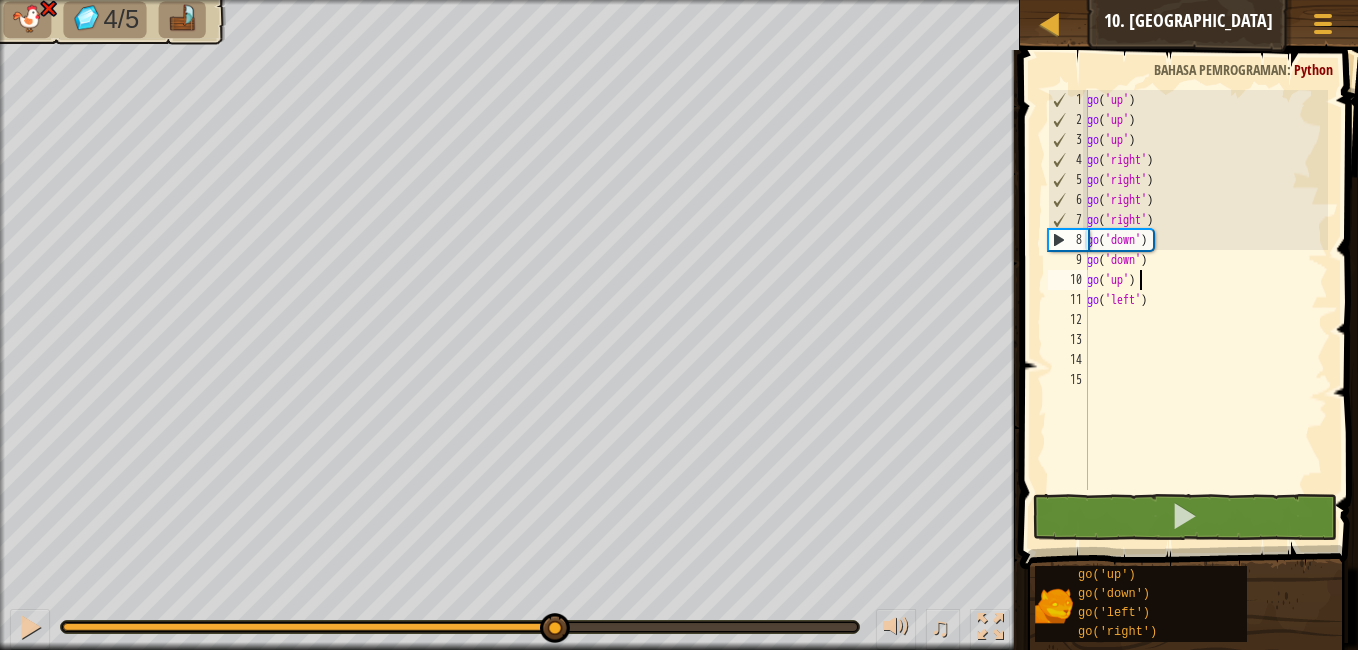 click on "go ( 'up' ) go ( 'up' ) go ( 'up' ) go ( 'right' ) go ( 'right' ) go ( 'right' ) go ( 'right' ) go ( 'down' ) go ( 'down' ) go ( 'up' ) go ( 'left' )" at bounding box center (1205, 310) 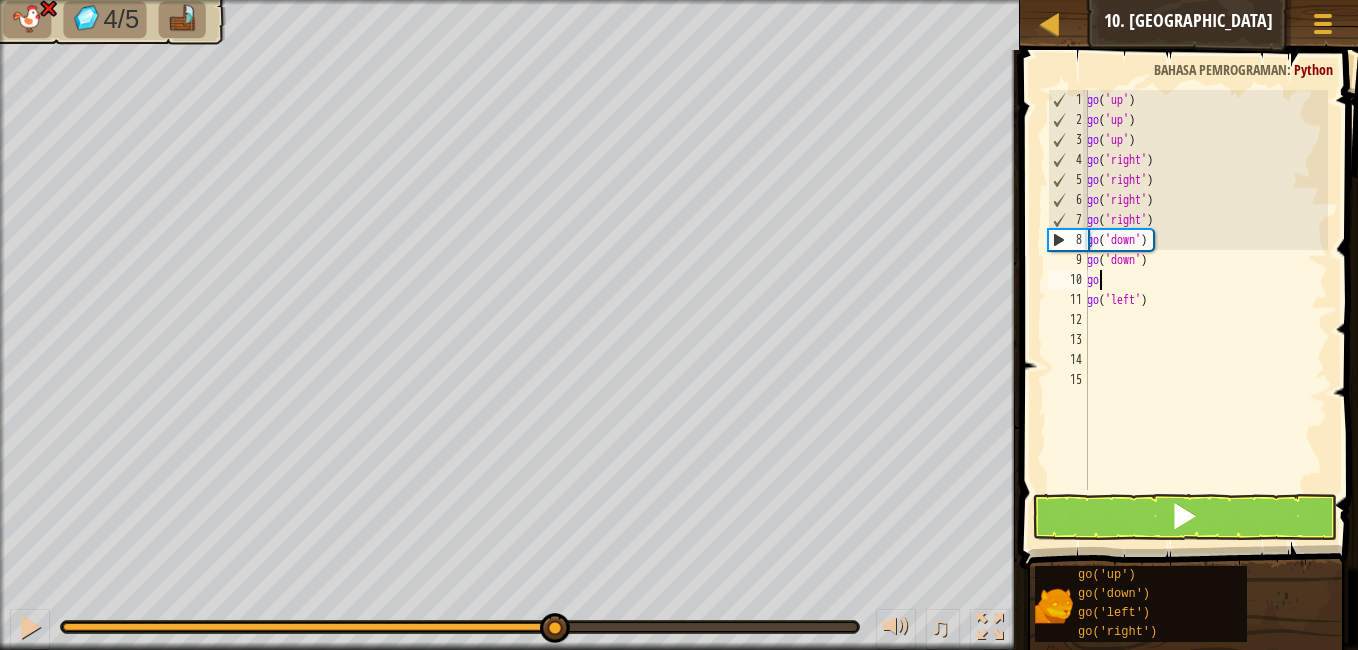 type on "g" 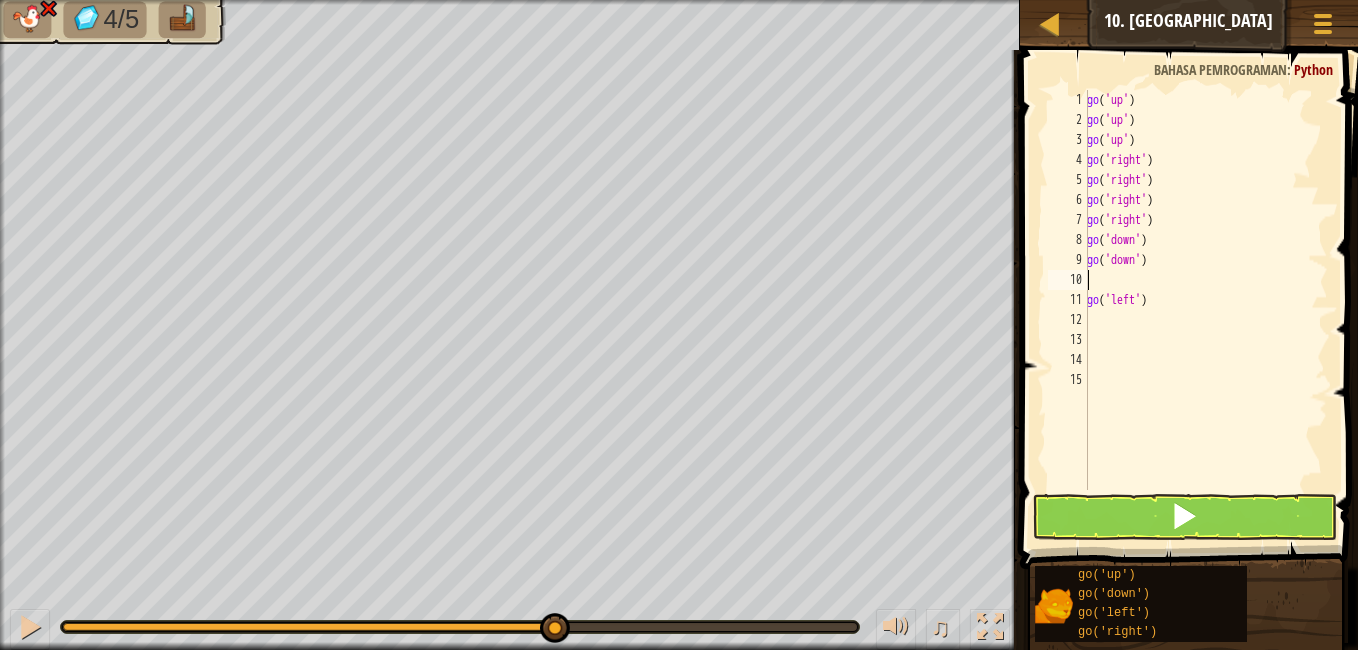 type on "g" 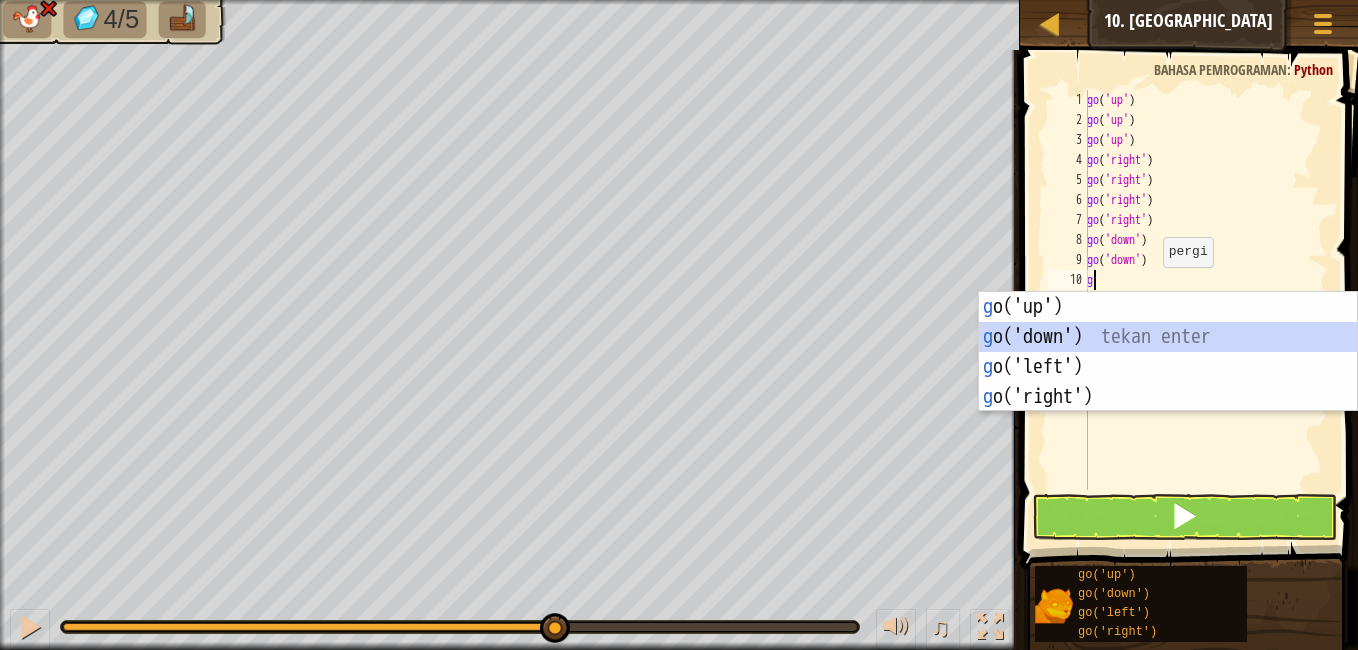 click on "g o('up') tekan enter g o('down') tekan enter g o('left') tekan enter g o('right') tekan enter" at bounding box center [1168, 382] 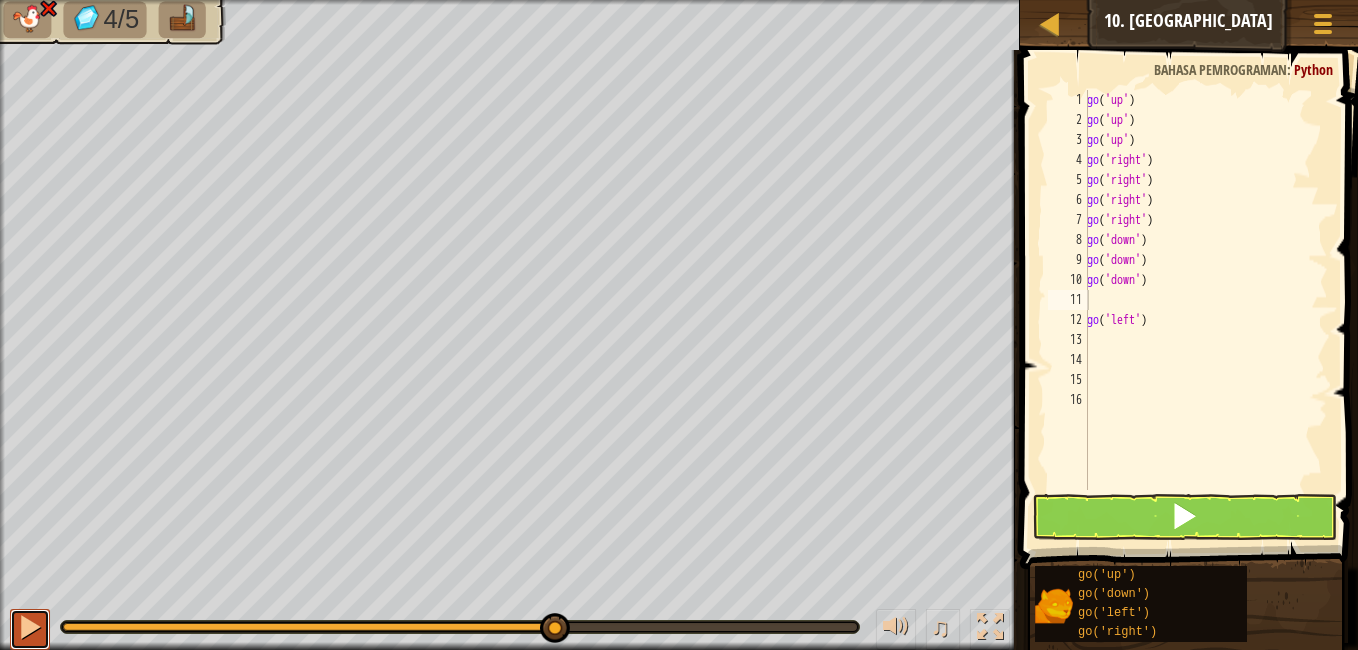 click at bounding box center [30, 627] 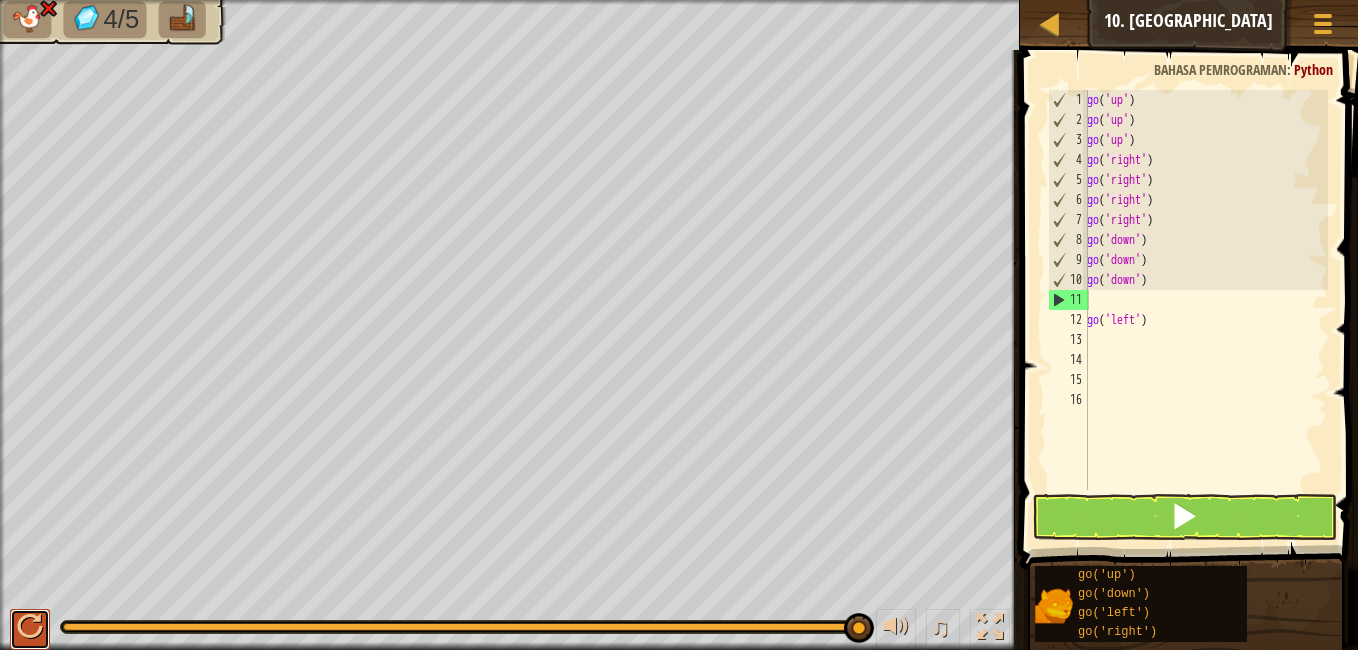 click at bounding box center (30, 627) 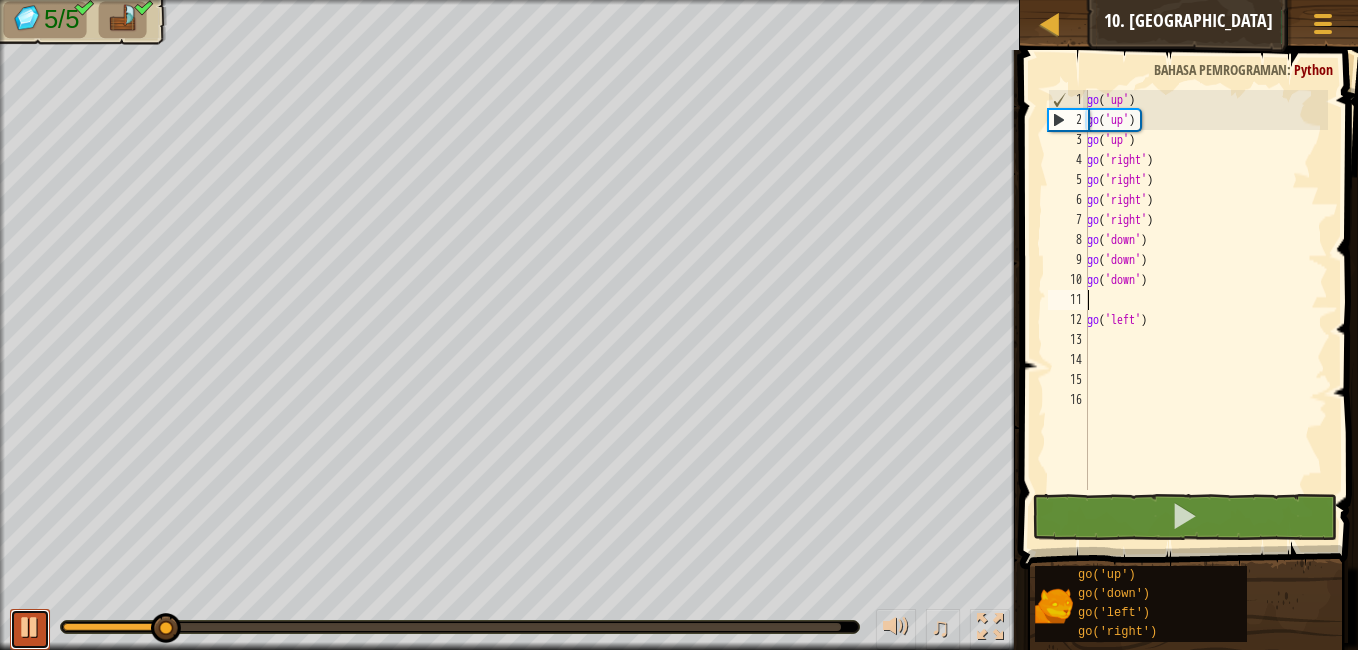 click at bounding box center (30, 627) 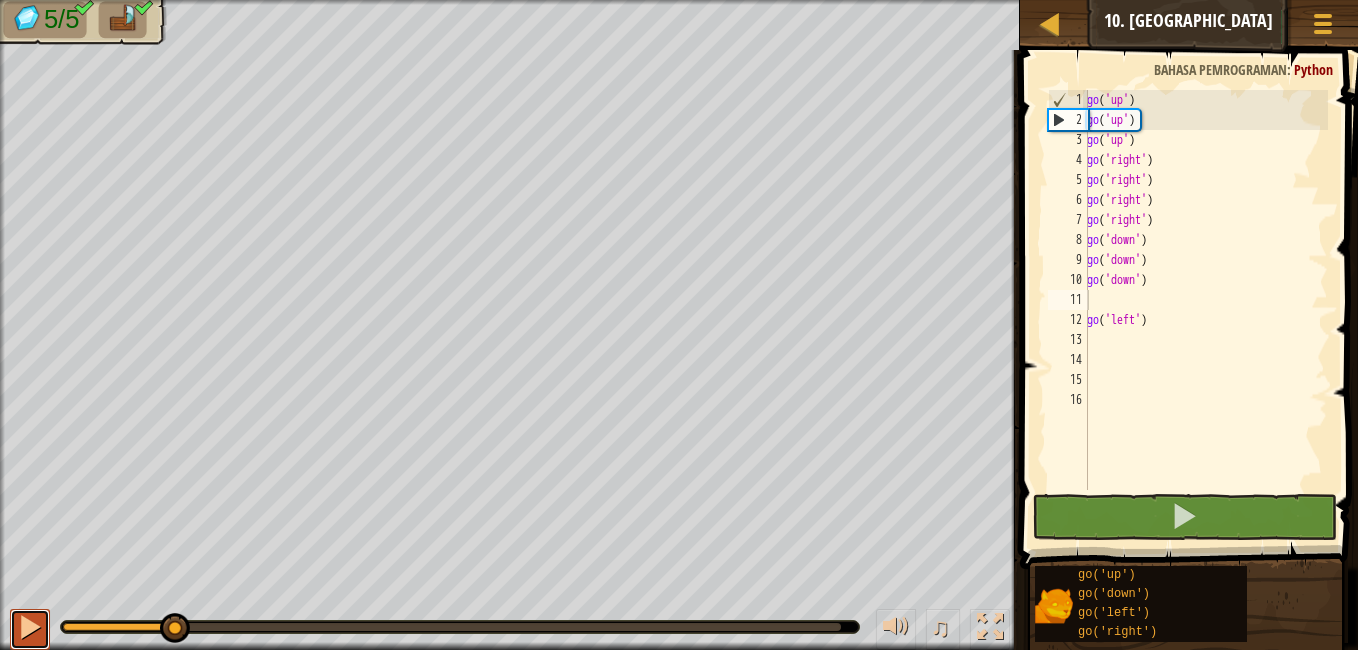 click at bounding box center (30, 627) 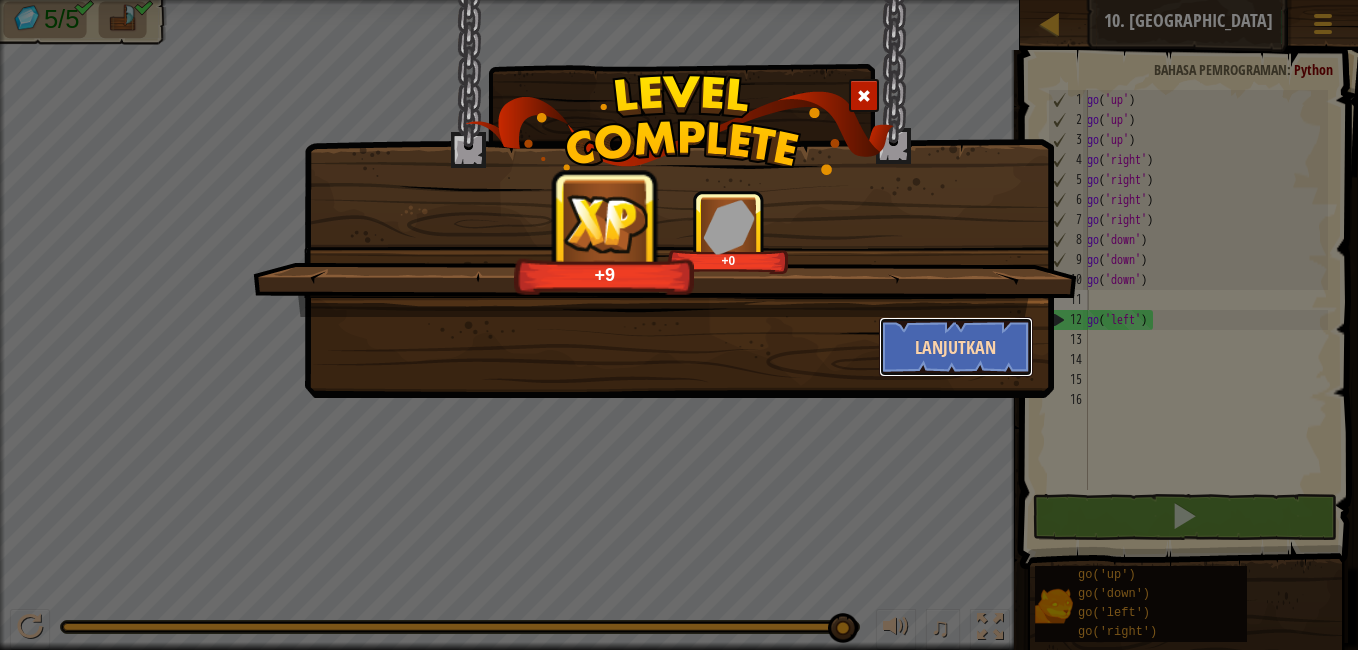 click on "Lanjutkan" at bounding box center [956, 347] 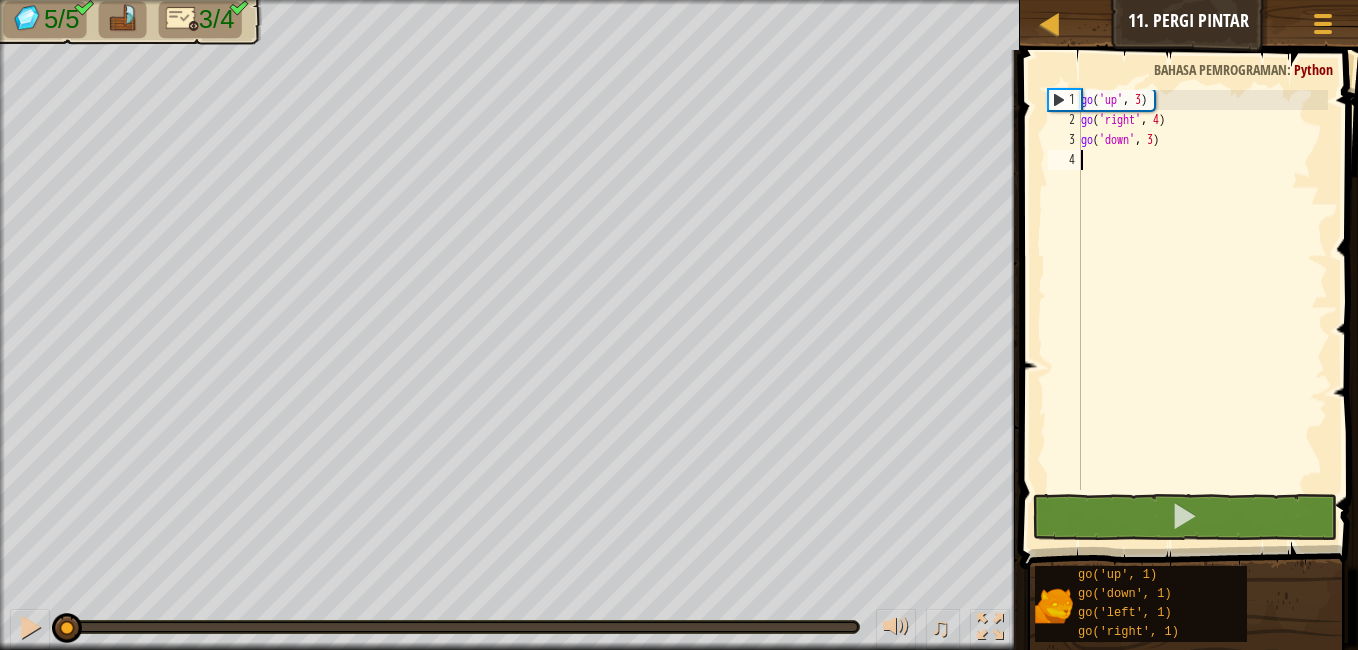 click on "go ( 'up' ,   3 ) go ( 'right' ,   4 ) go ( 'down' ,   3 )" at bounding box center (1202, 310) 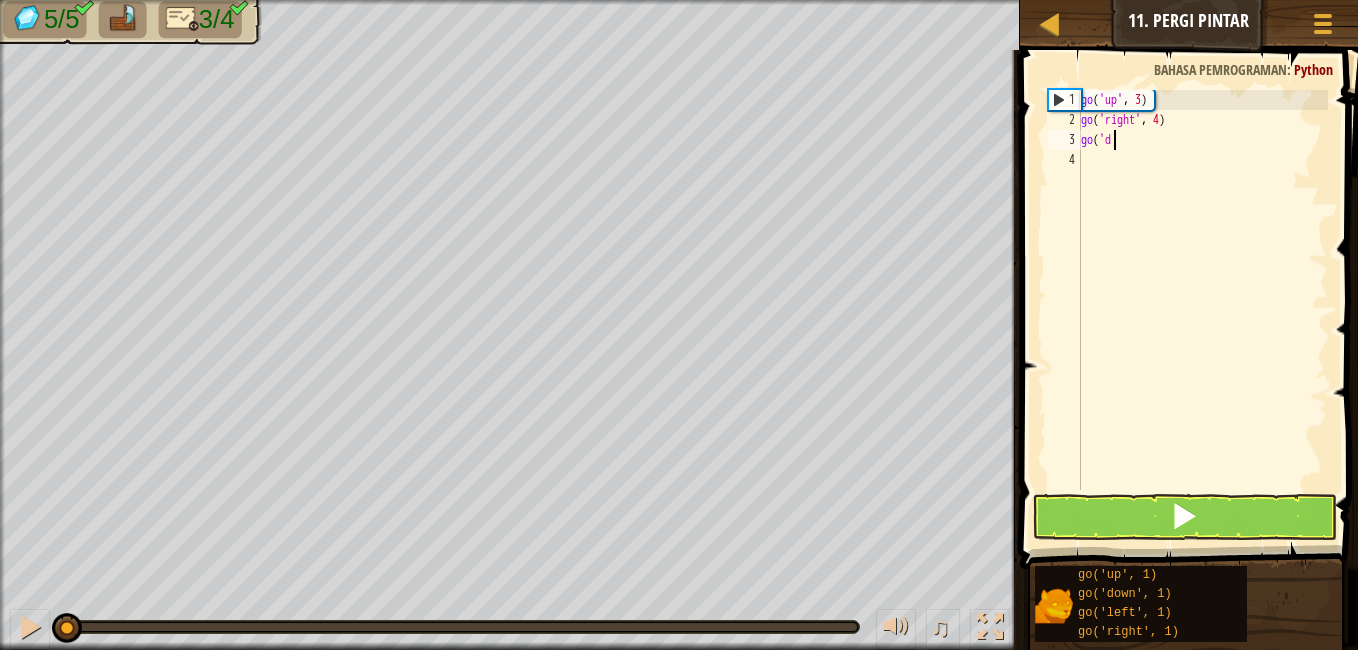 type on "g" 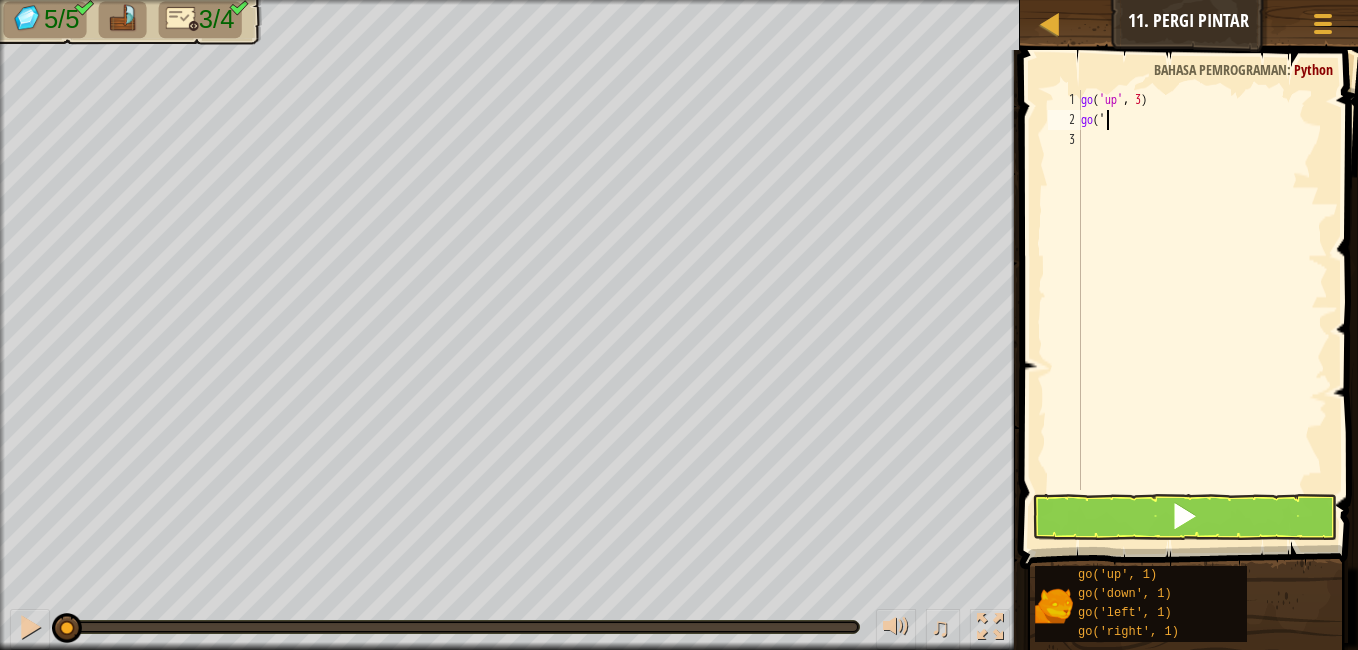 type on "g" 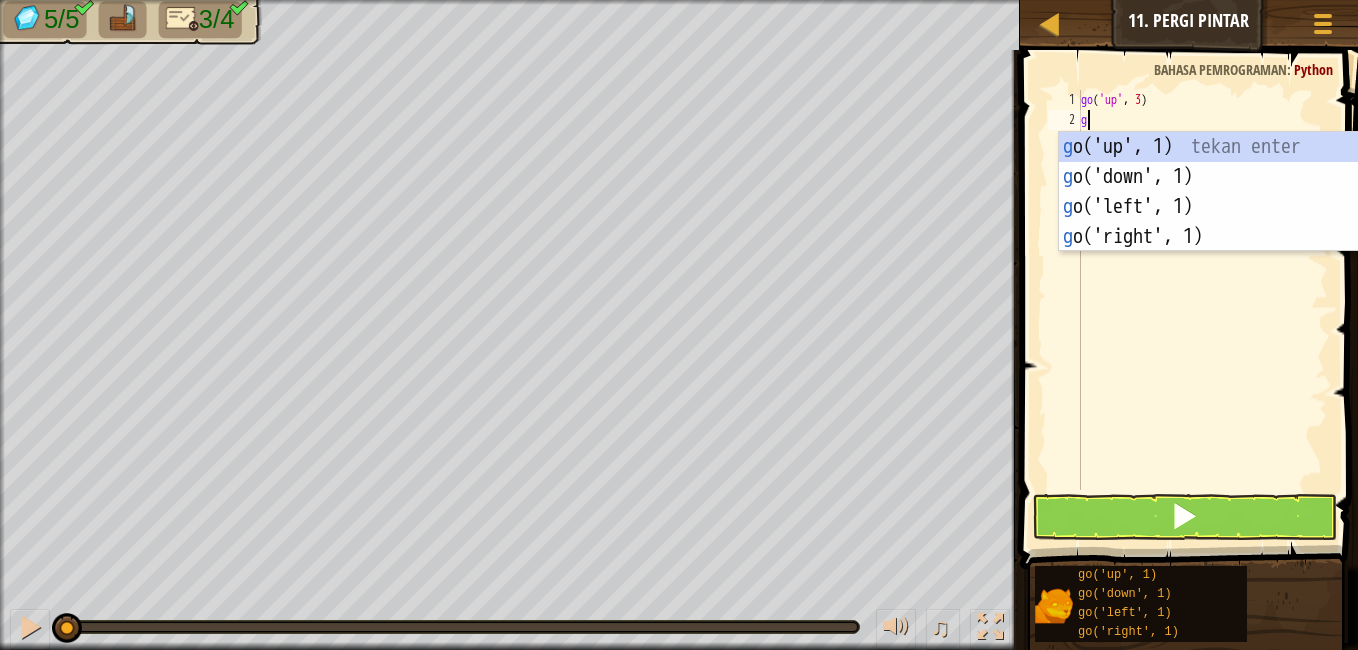 scroll, scrollTop: 9, scrollLeft: 0, axis: vertical 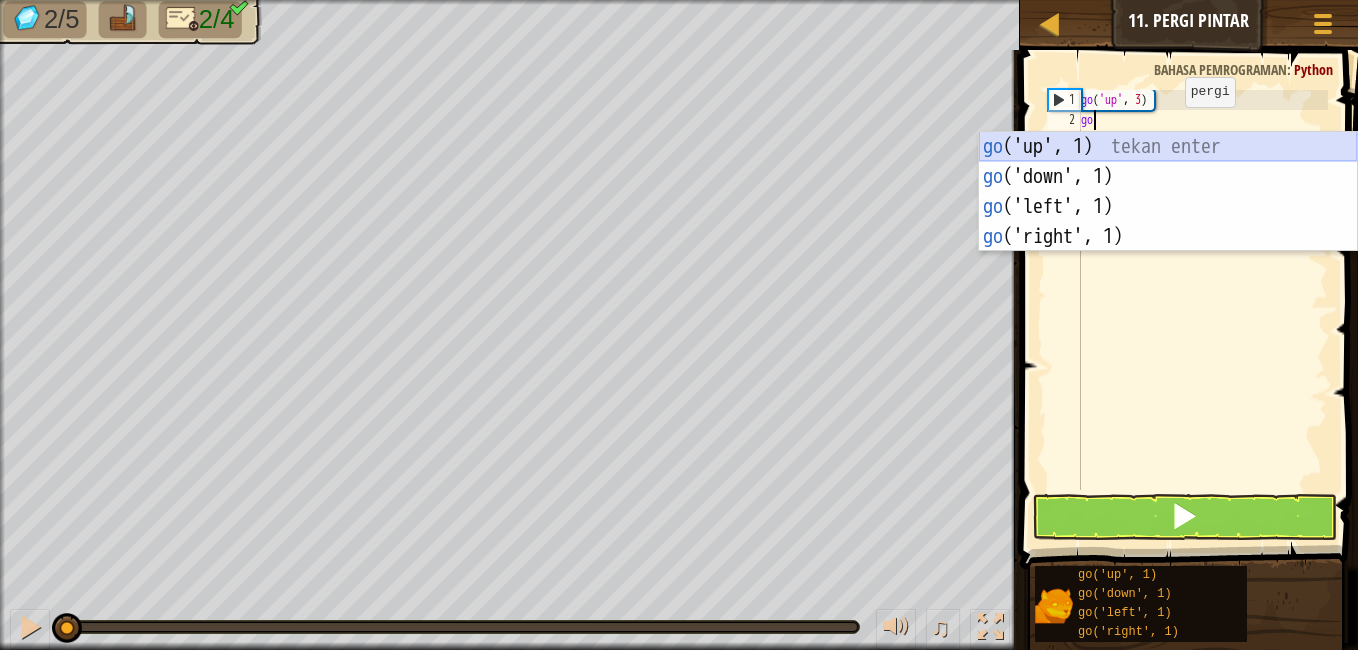 click on "go ('up', 1) tekan enter go ('down', 1) tekan enter go ('left', 1) tekan enter go ('right', 1) tekan enter" at bounding box center [1168, 222] 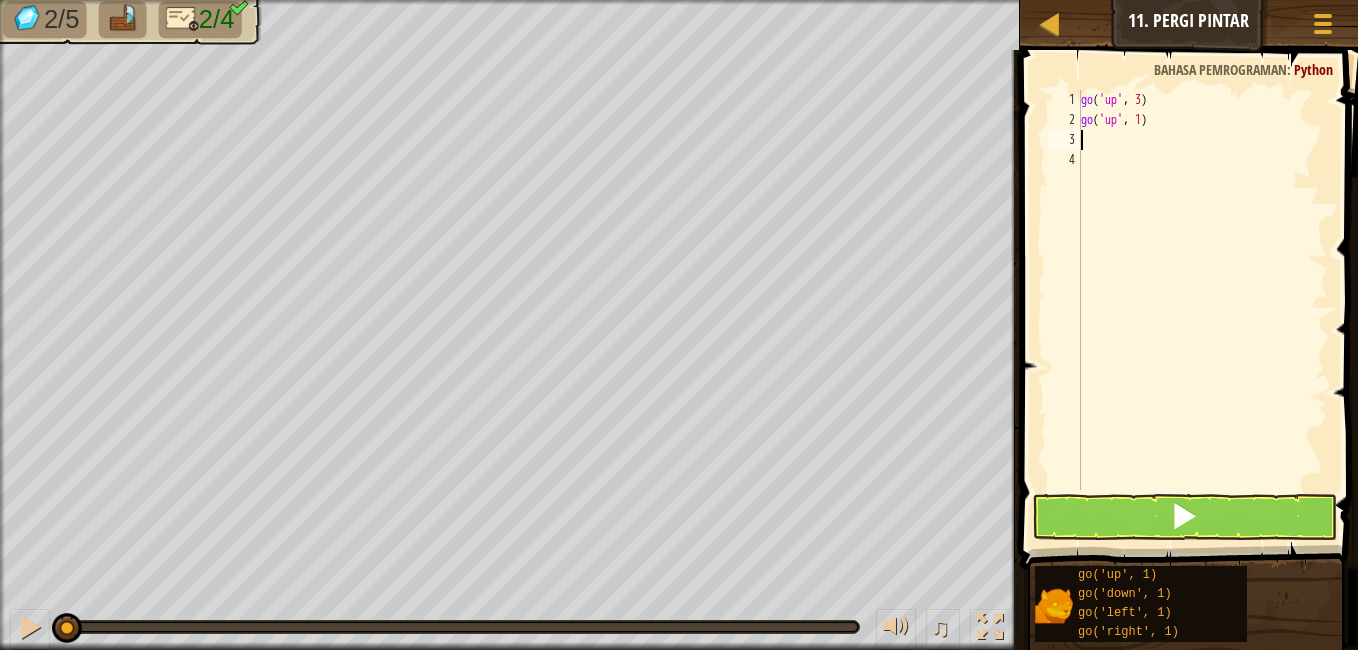 click on "go ( 'up' ,   3 ) go ( 'up' ,   1 )" at bounding box center [1202, 310] 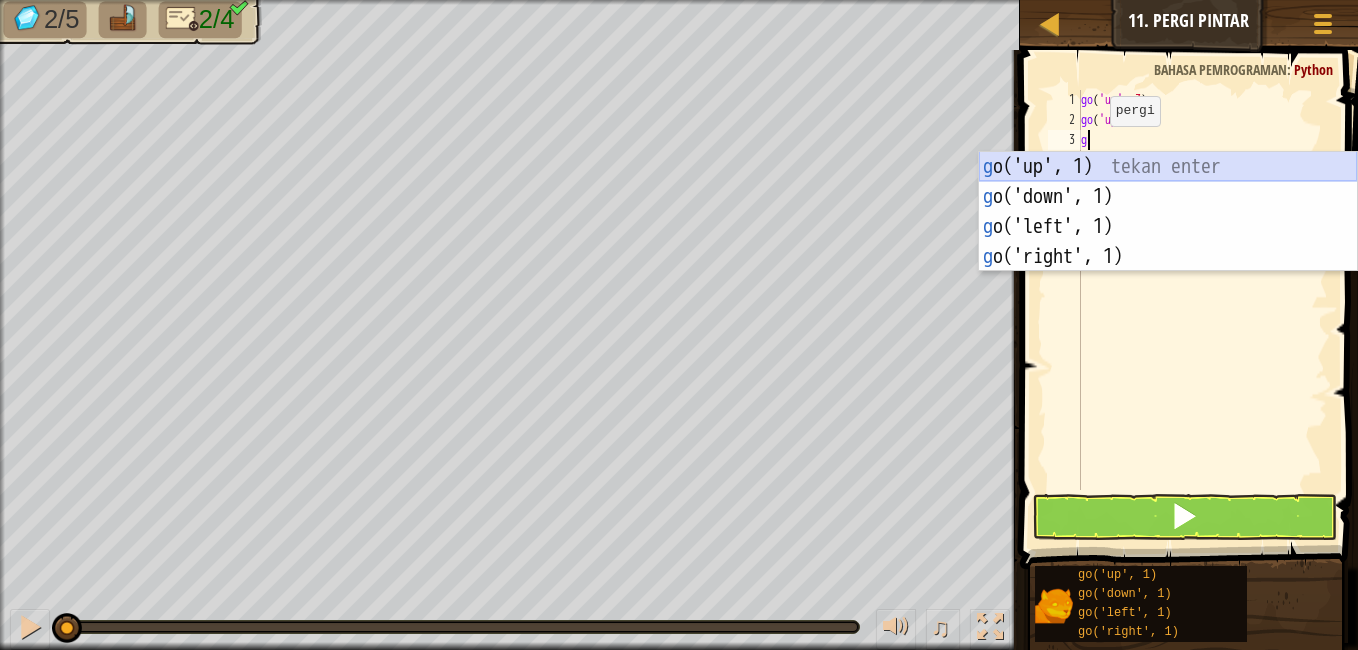click on "g o('up', 1) tekan enter g o('down', 1) tekan enter g o('left', 1) tekan enter g o('right', 1) tekan enter" at bounding box center (1168, 242) 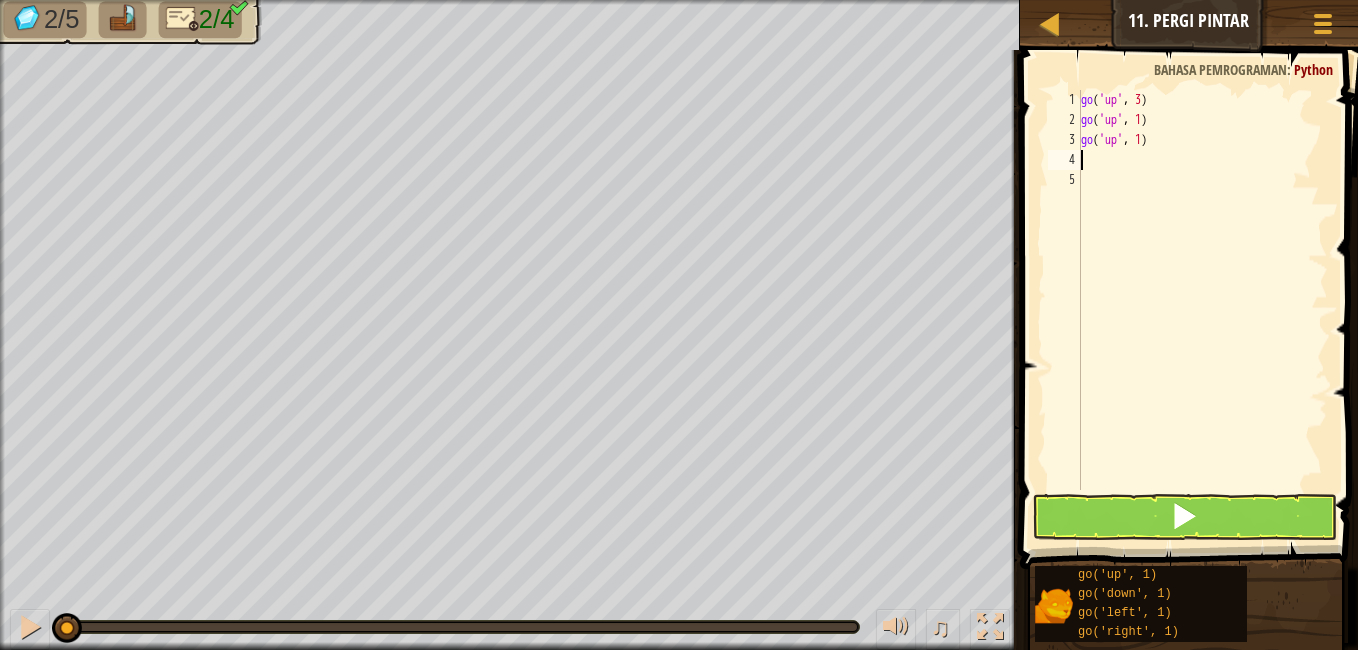 click on "go ( 'up' ,   3 ) go ( 'up' ,   1 ) go ( 'up' ,   1 )" at bounding box center [1202, 310] 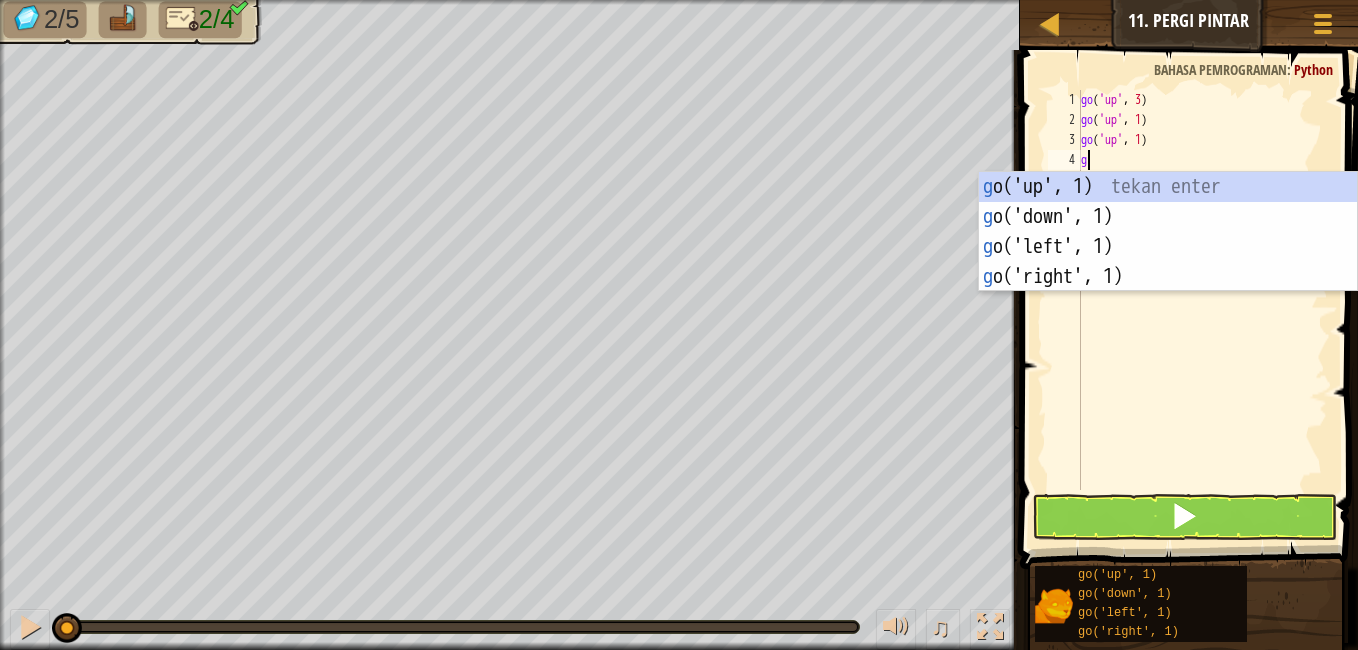 type on "go" 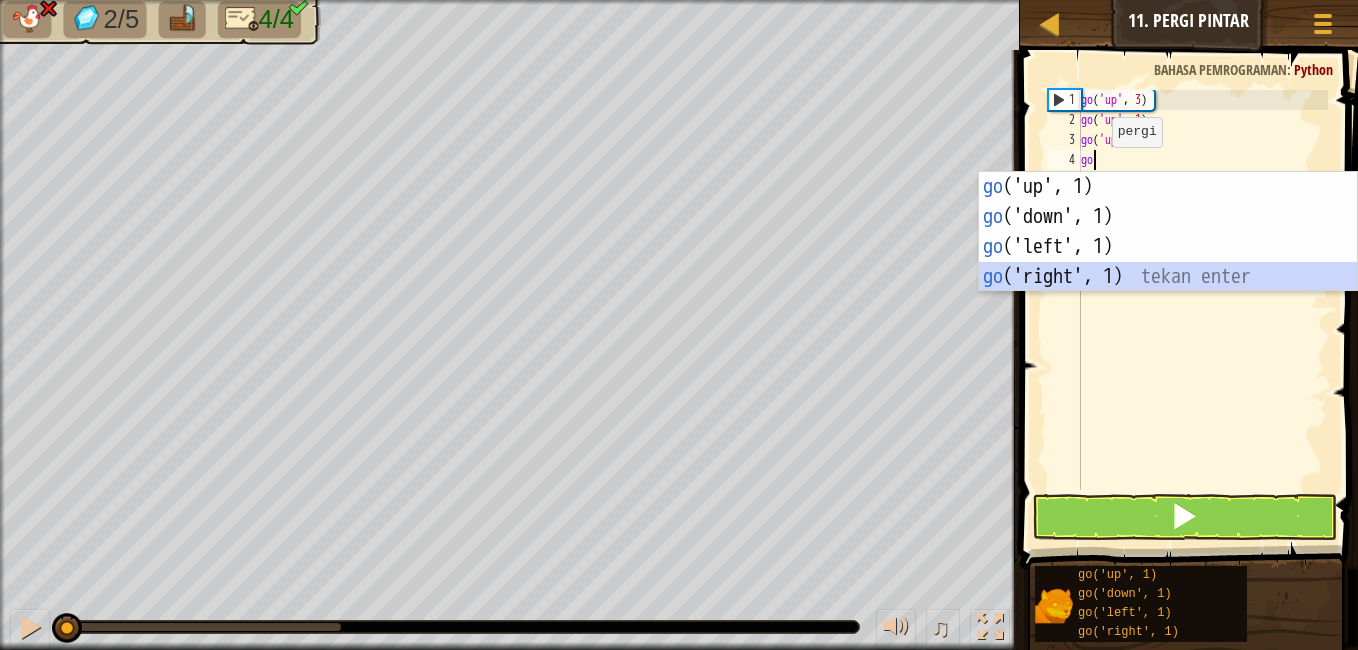 click on "go ('up', 1) tekan enter go ('down', 1) tekan enter go ('left', 1) tekan enter go ('right', 1) tekan enter" at bounding box center [1168, 262] 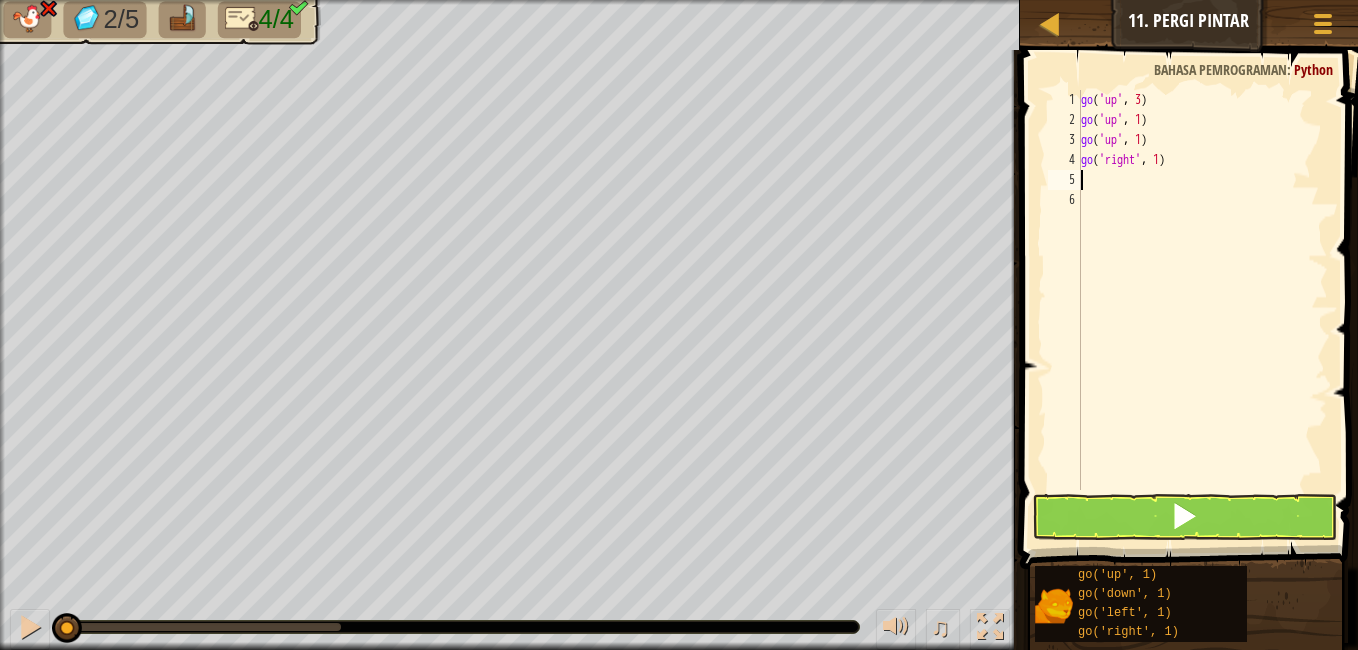 click on "go ( 'up' ,   3 ) go ( 'up' ,   1 ) go ( 'up' ,   1 ) go ( 'right' ,   1 )" at bounding box center (1202, 310) 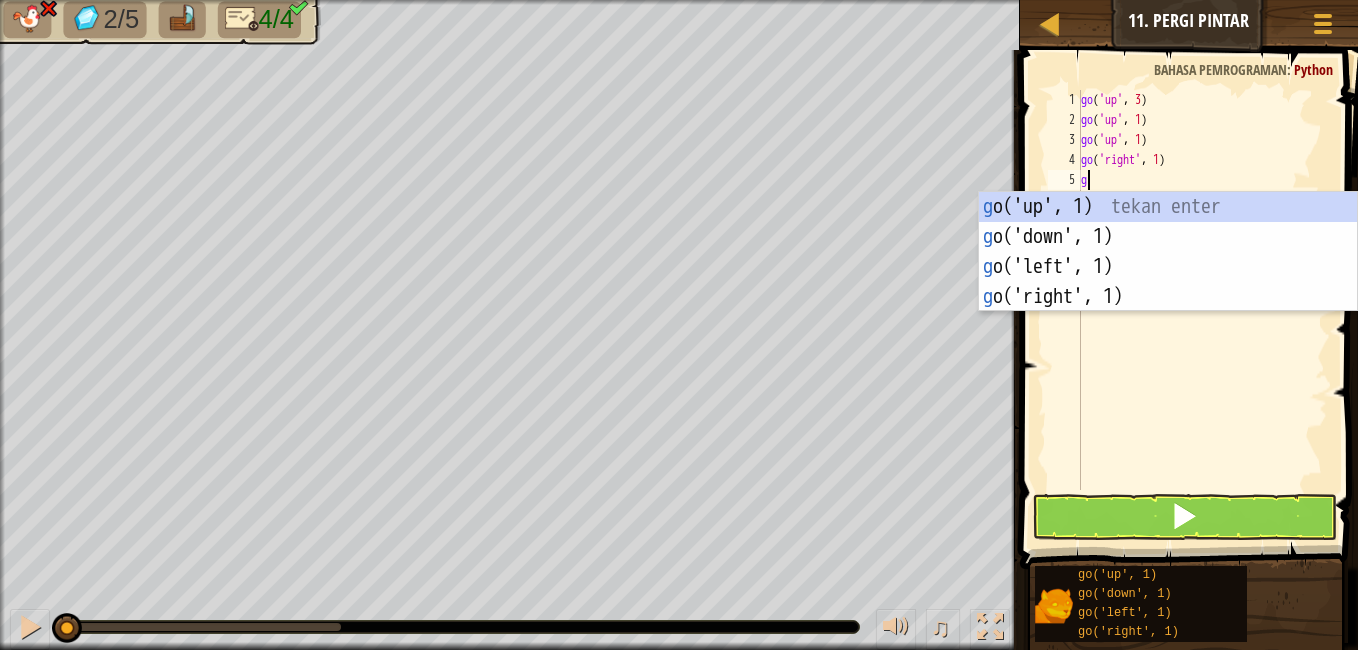 type on "go" 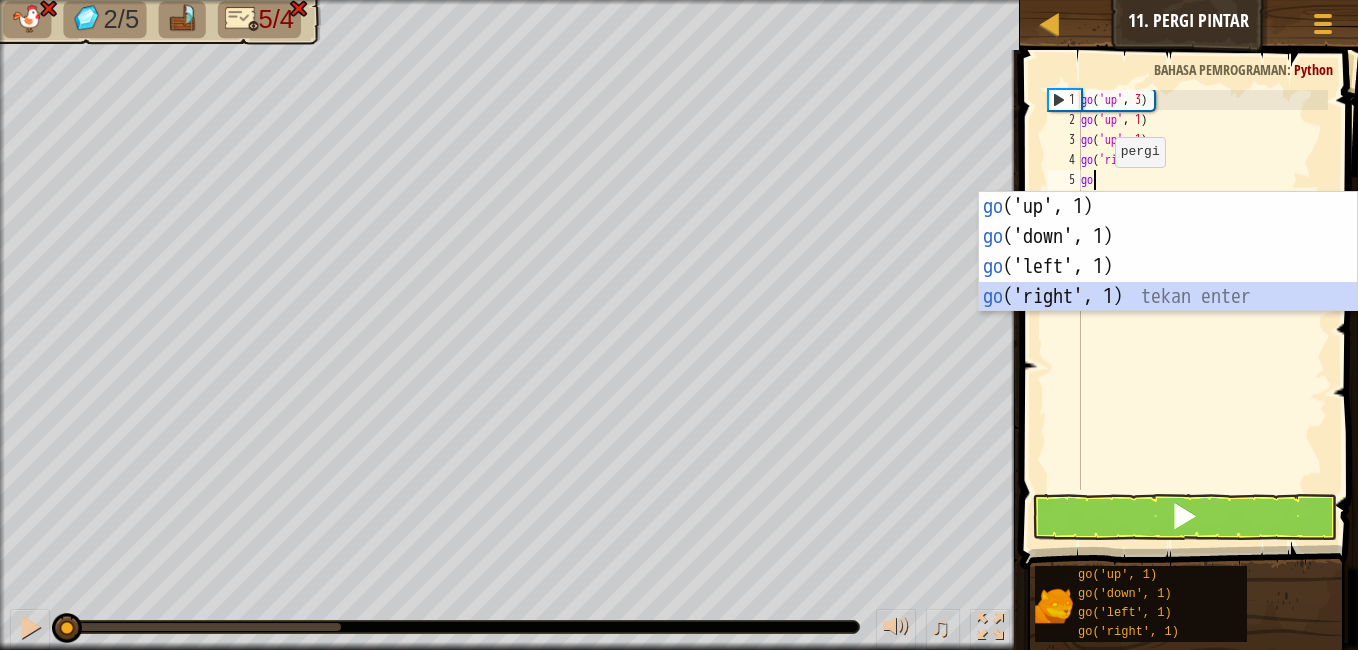 click on "go ('up', 1) tekan enter go ('down', 1) tekan enter go ('left', 1) tekan enter go ('right', 1) tekan enter" at bounding box center [1168, 282] 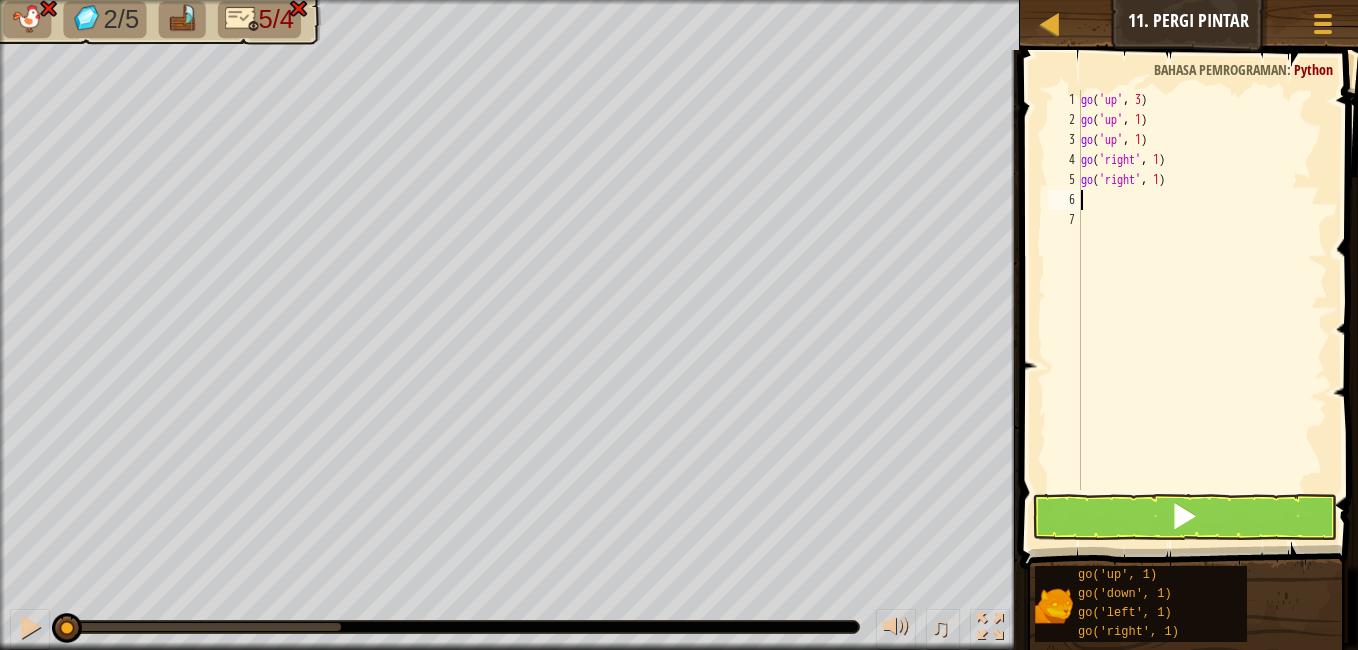 click on "go ( 'up' ,   3 ) go ( 'up' ,   1 ) go ( 'up' ,   1 ) go ( 'right' ,   1 ) go ( 'right' ,   1 )" at bounding box center [1202, 310] 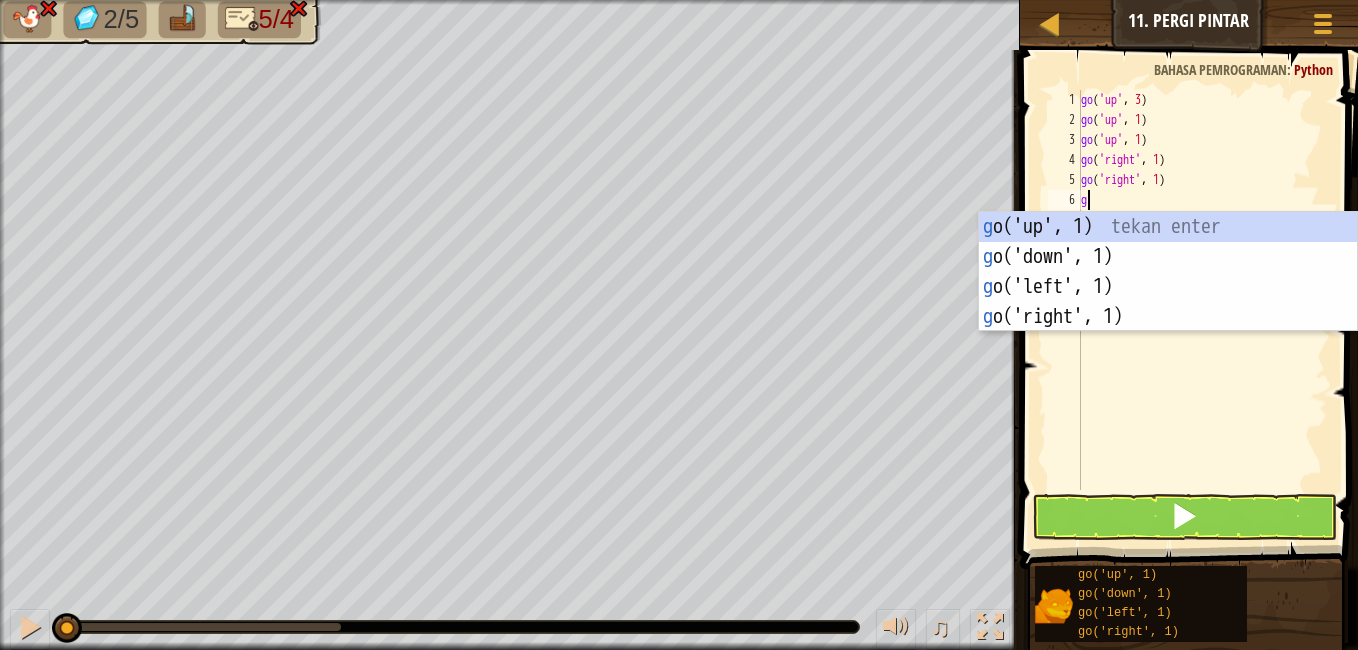 type on "go" 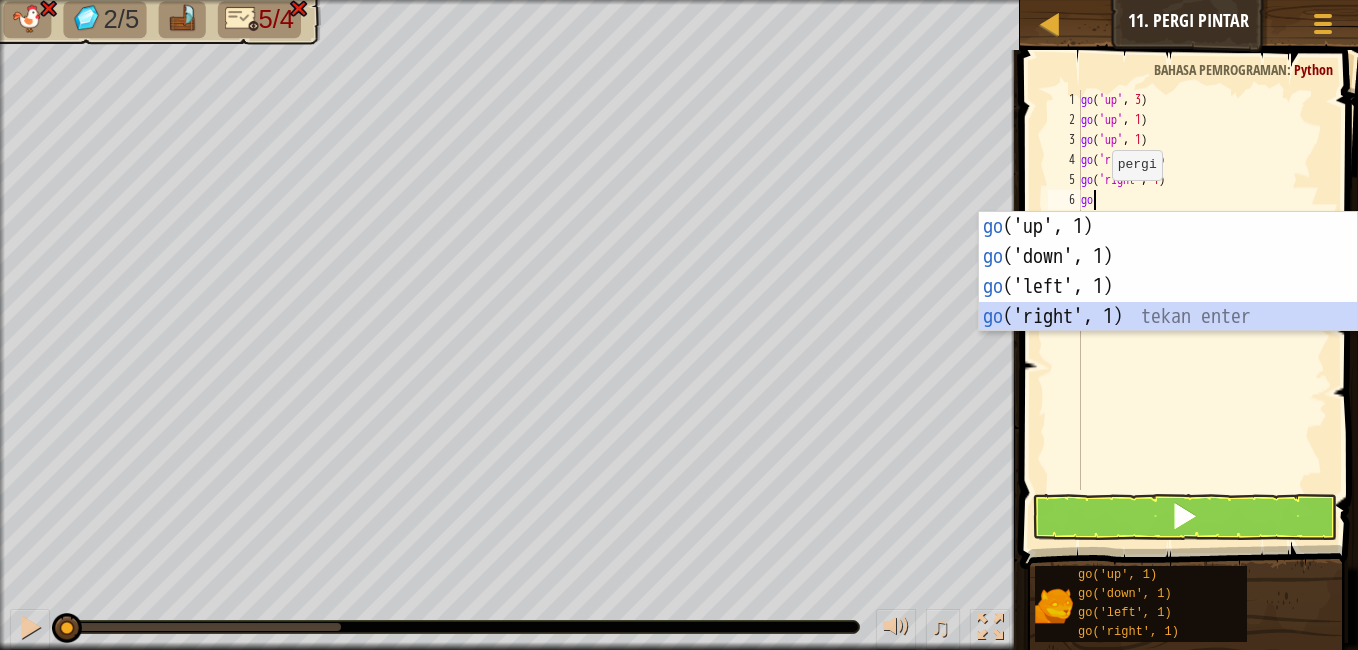 click on "go ('up', 1) tekan enter go ('down', 1) tekan enter go ('left', 1) tekan enter go ('right', 1) tekan enter" at bounding box center (1168, 302) 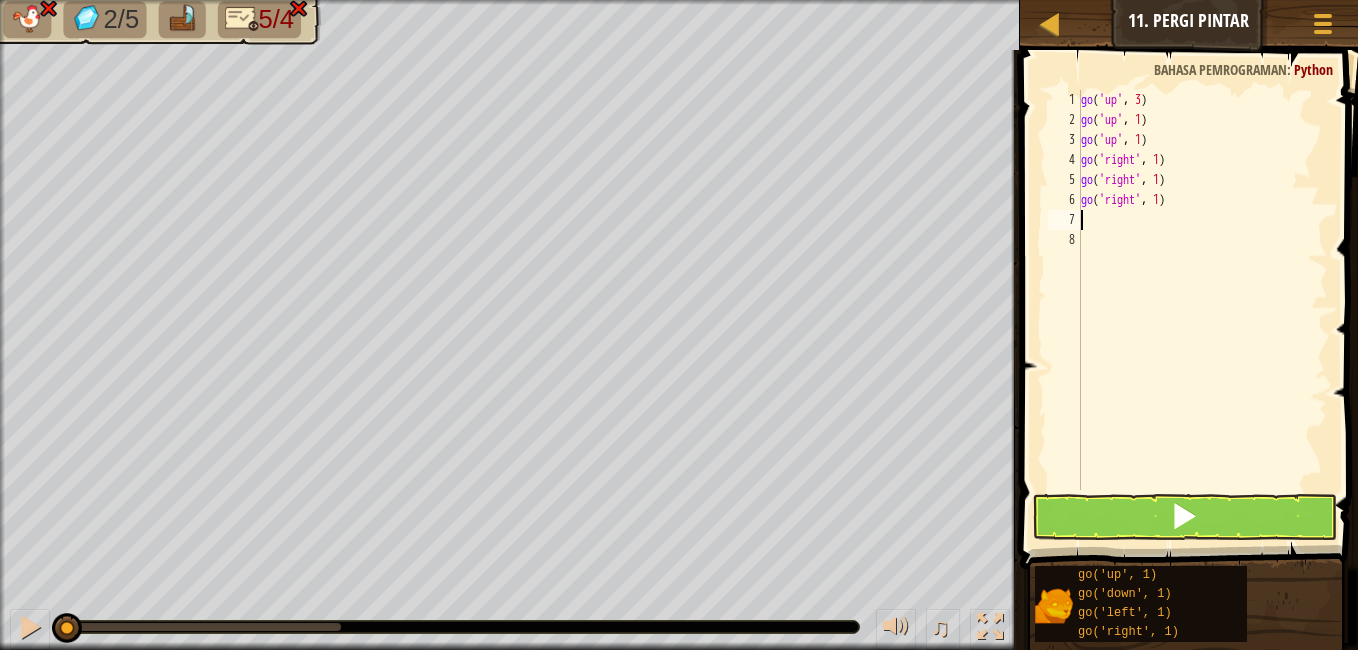 click on "go ( 'up' ,   3 ) go ( 'up' ,   1 ) go ( 'up' ,   1 ) go ( 'right' ,   1 ) go ( 'right' ,   1 ) go ( 'right' ,   1 )" at bounding box center [1202, 310] 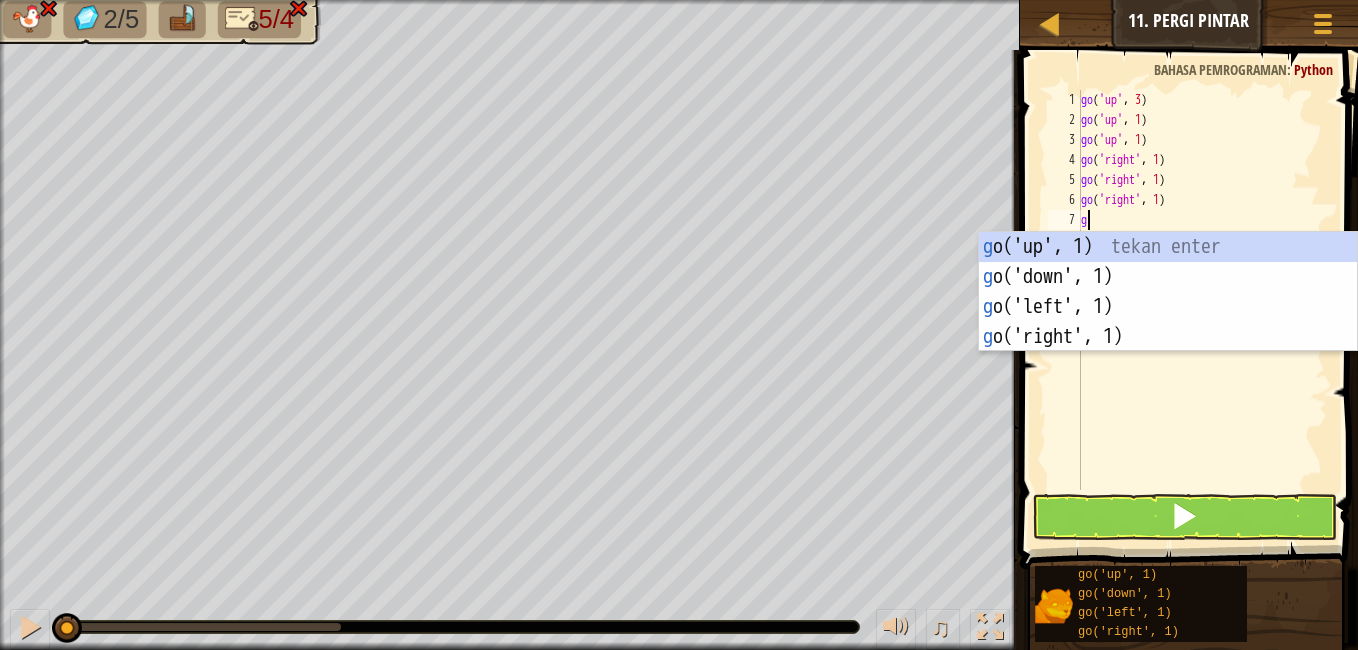 type on "go" 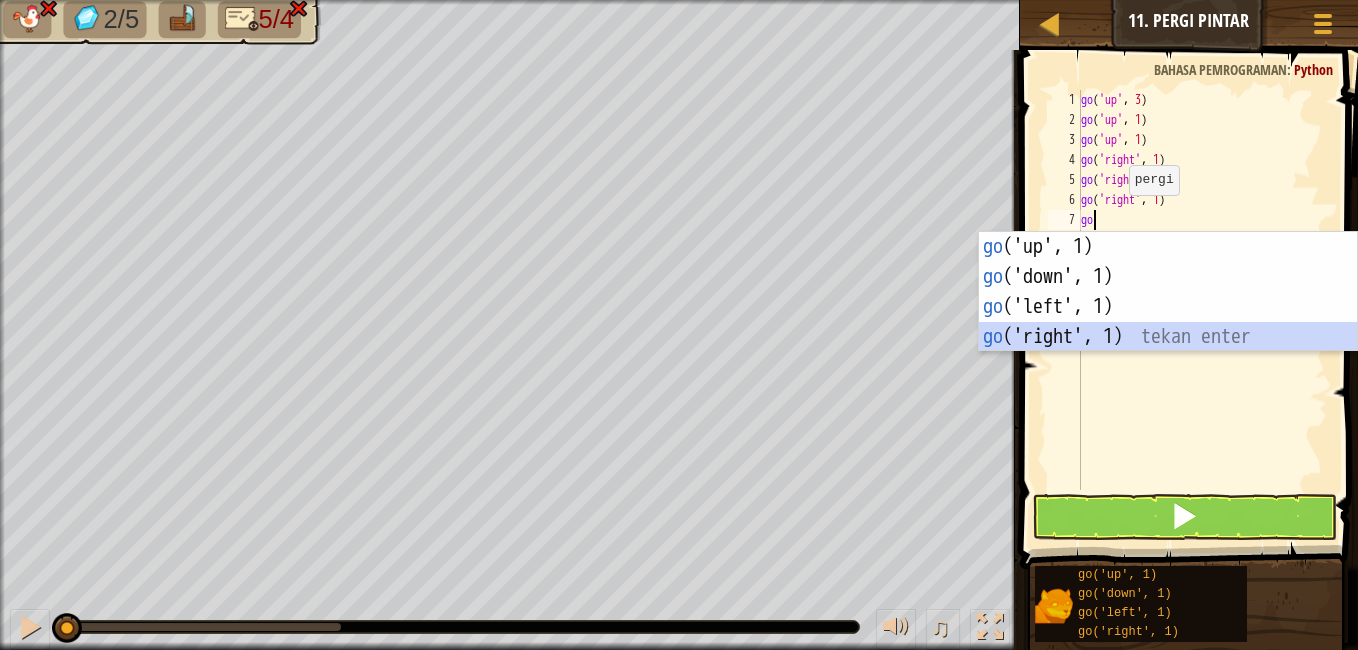 click on "go ('up', 1) tekan enter go ('down', 1) tekan enter go ('left', 1) tekan enter go ('right', 1) tekan enter" at bounding box center (1168, 322) 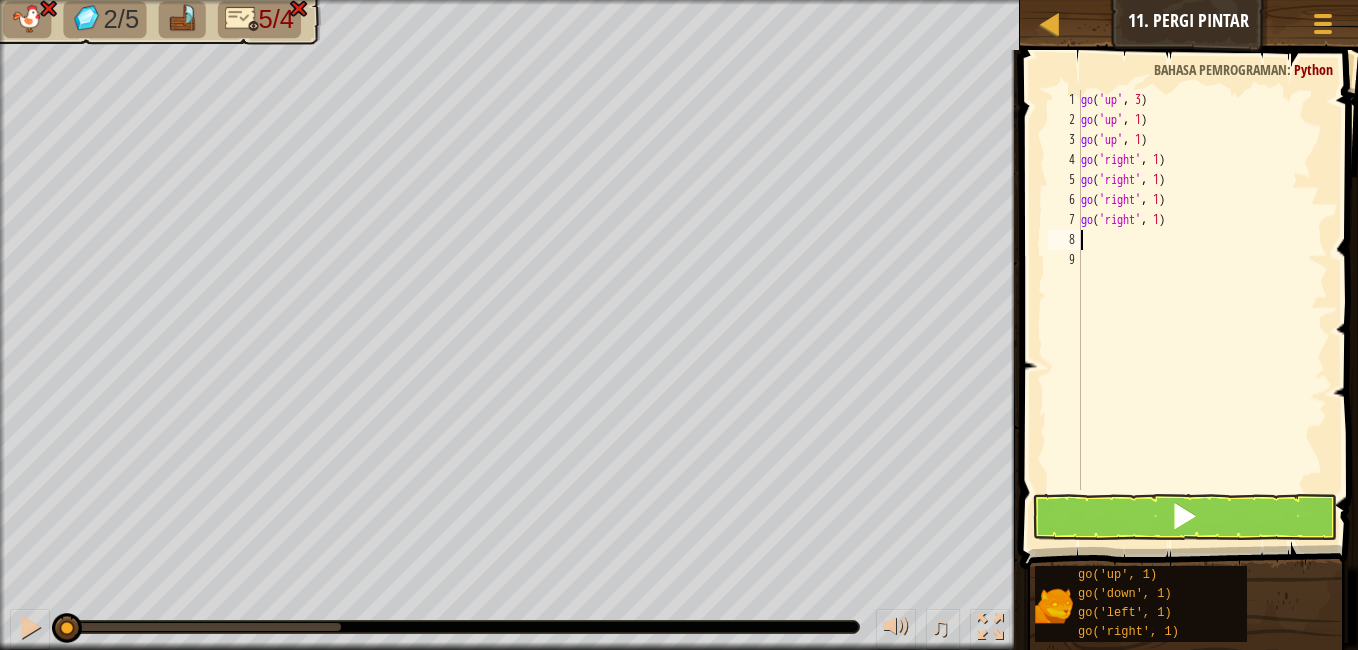 click on "go ( 'up' ,   3 ) go ( 'up' ,   1 ) go ( 'up' ,   1 ) go ( 'right' ,   1 ) go ( 'right' ,   1 ) go ( 'right' ,   1 ) go ( 'right' ,   1 )" at bounding box center [1202, 310] 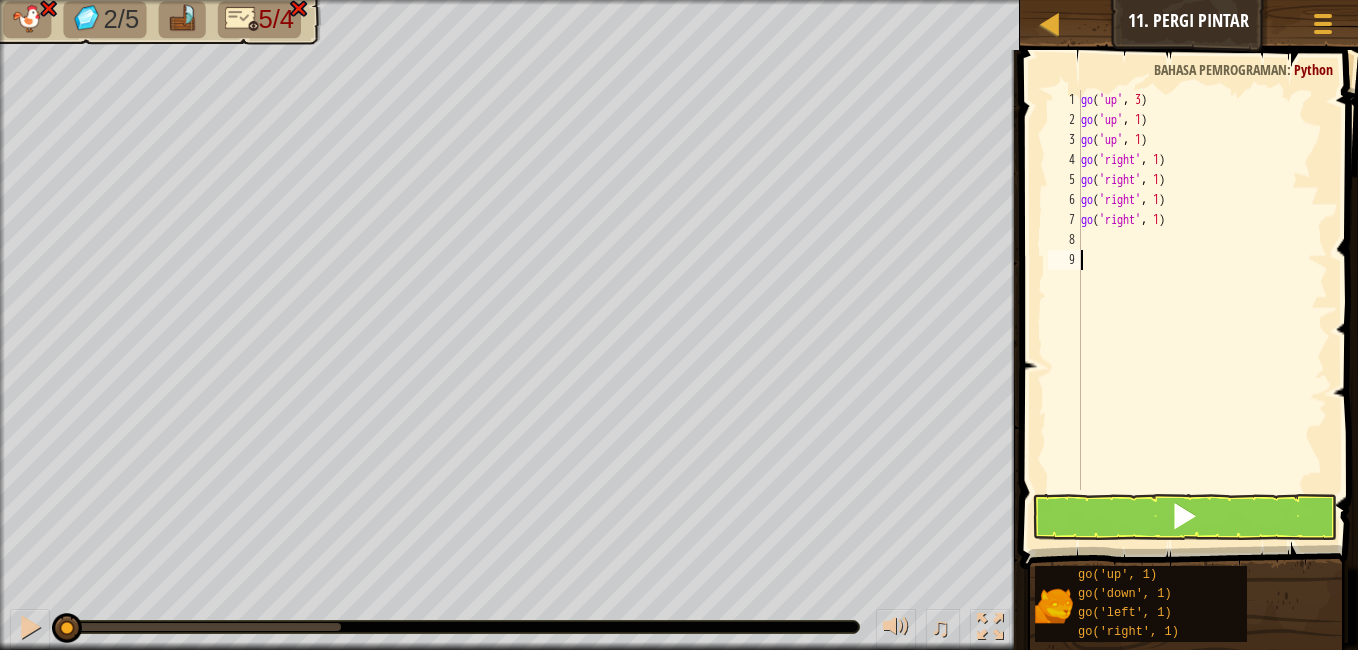 click on "go ( 'up' ,   3 ) go ( 'up' ,   1 ) go ( 'up' ,   1 ) go ( 'right' ,   1 ) go ( 'right' ,   1 ) go ( 'right' ,   1 ) go ( 'right' ,   1 )" at bounding box center [1202, 310] 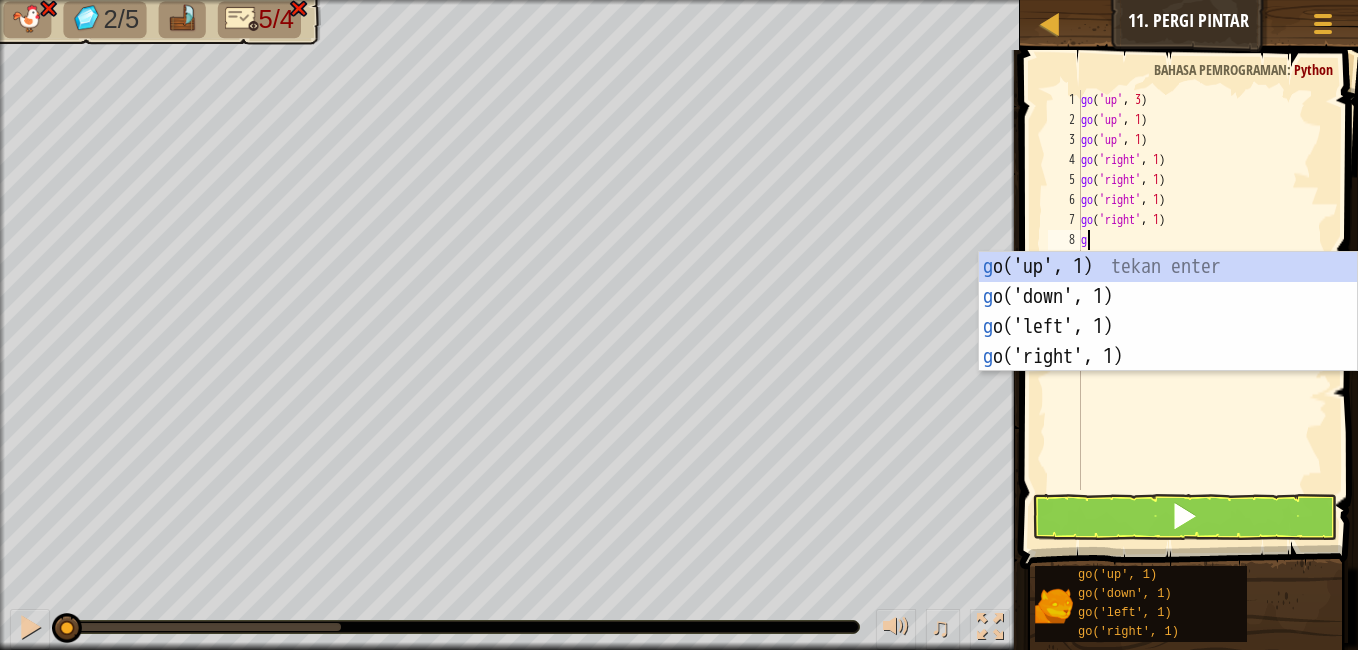 type on "go" 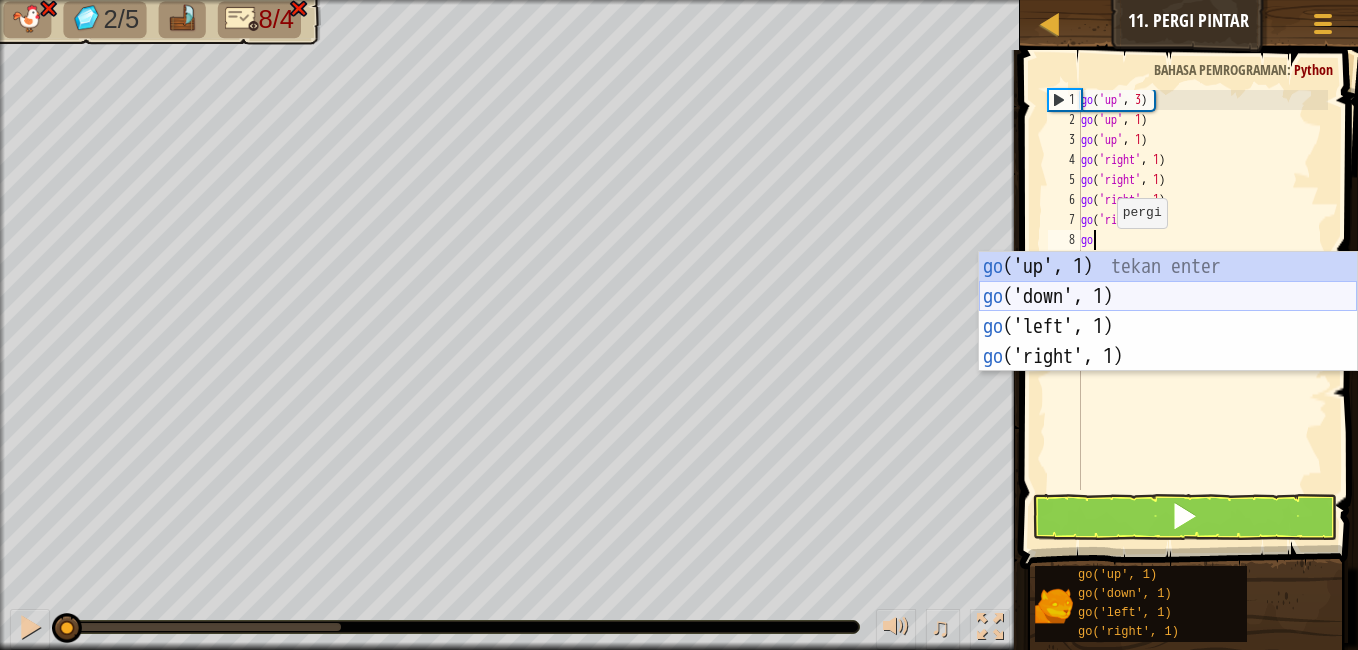 click on "go ('up', 1) tekan enter go ('down', 1) tekan enter go ('left', 1) tekan enter go ('right', 1) tekan enter" at bounding box center (1168, 342) 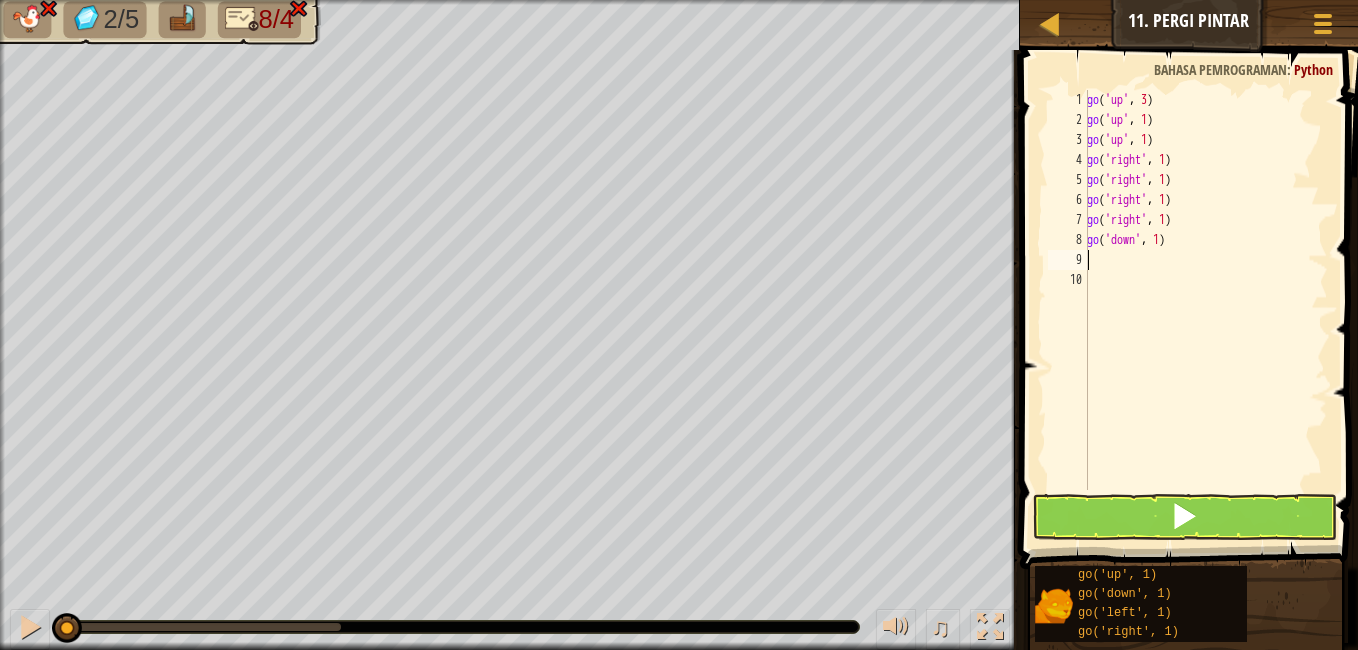 click on "go ( 'up' ,   3 ) go ( 'up' ,   1 ) go ( 'up' ,   1 ) go ( 'right' ,   1 ) go ( 'right' ,   1 ) go ( 'right' ,   1 ) go ( 'right' ,   1 ) go ( 'down' ,   1 )" at bounding box center [1205, 310] 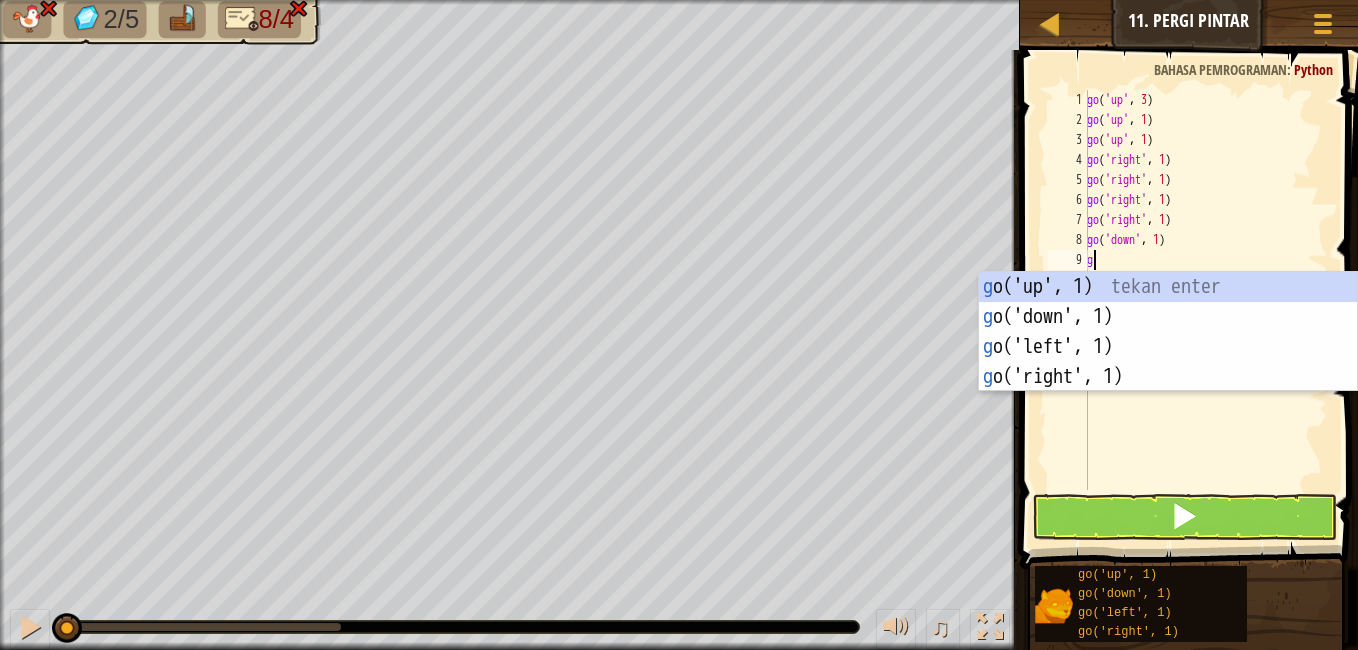 type on "go" 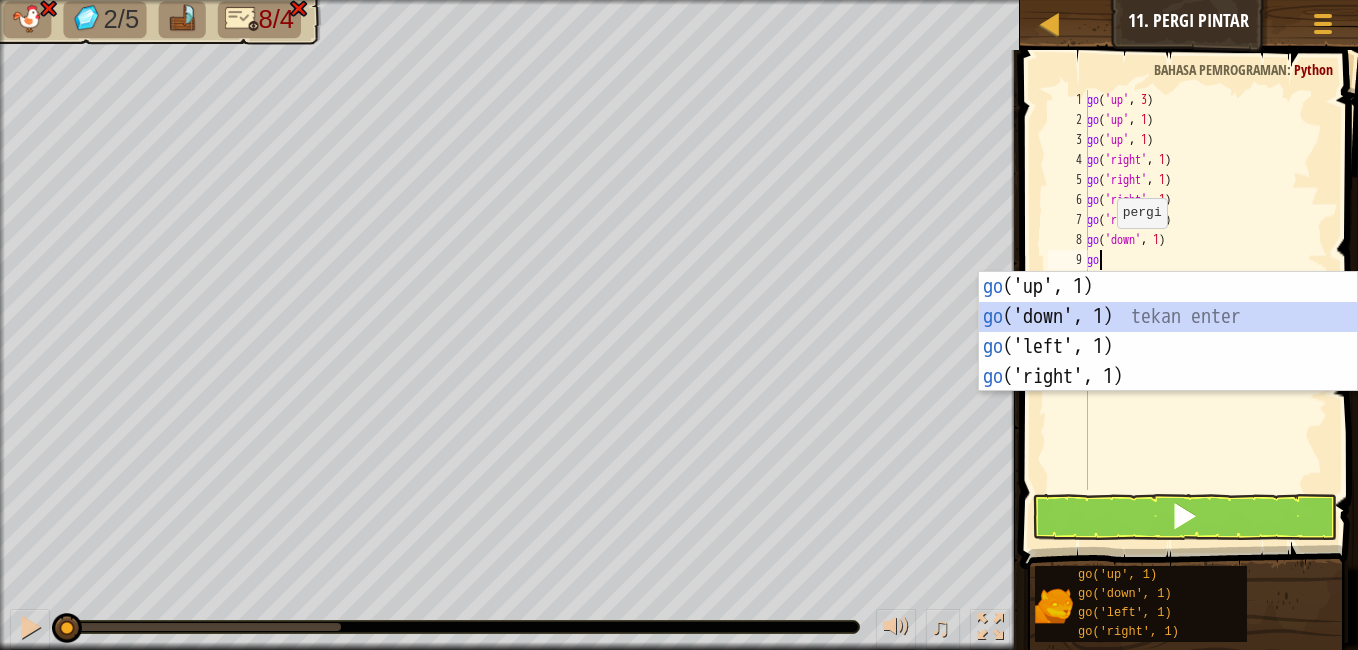 click on "go ('up', 1) tekan enter go ('down', 1) tekan enter go ('left', 1) tekan enter go ('right', 1) tekan enter" at bounding box center [1168, 362] 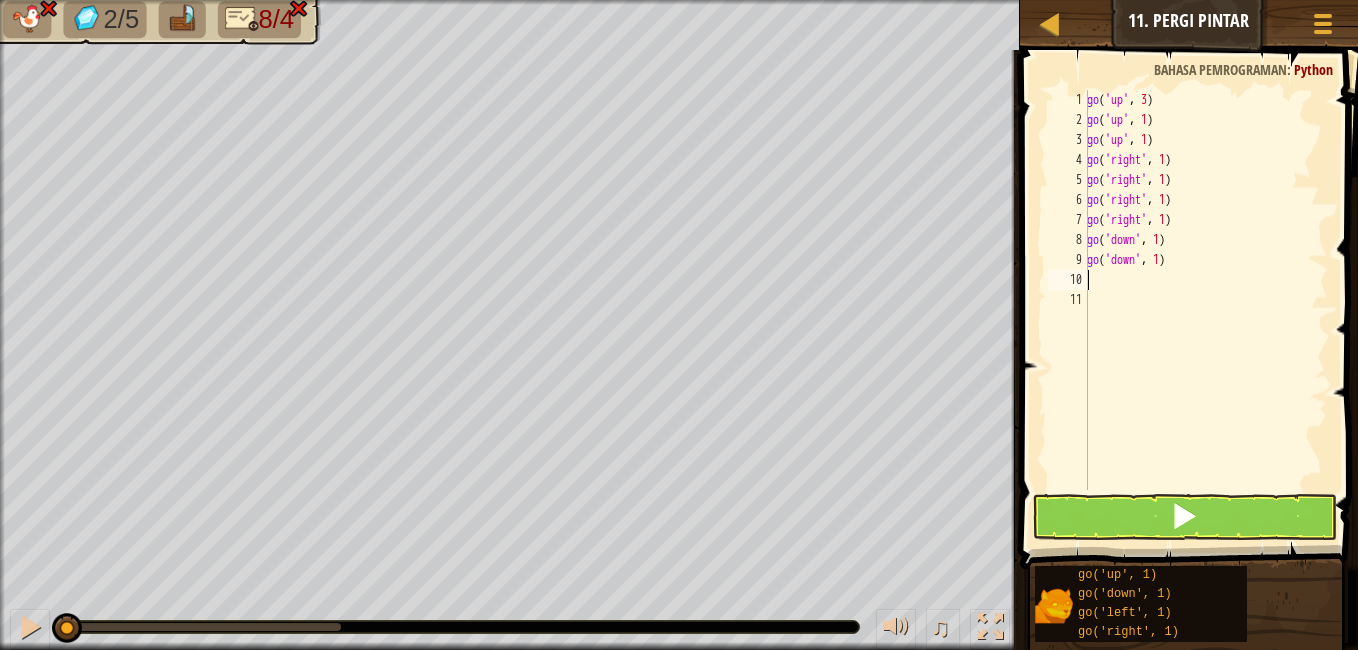 click on "go ( 'up' ,   3 ) go ( 'up' ,   1 ) go ( 'up' ,   1 ) go ( 'right' ,   1 ) go ( 'right' ,   1 ) go ( 'right' ,   1 ) go ( 'right' ,   1 ) go ( 'down' ,   1 ) go ( 'down' ,   1 )" at bounding box center [1205, 310] 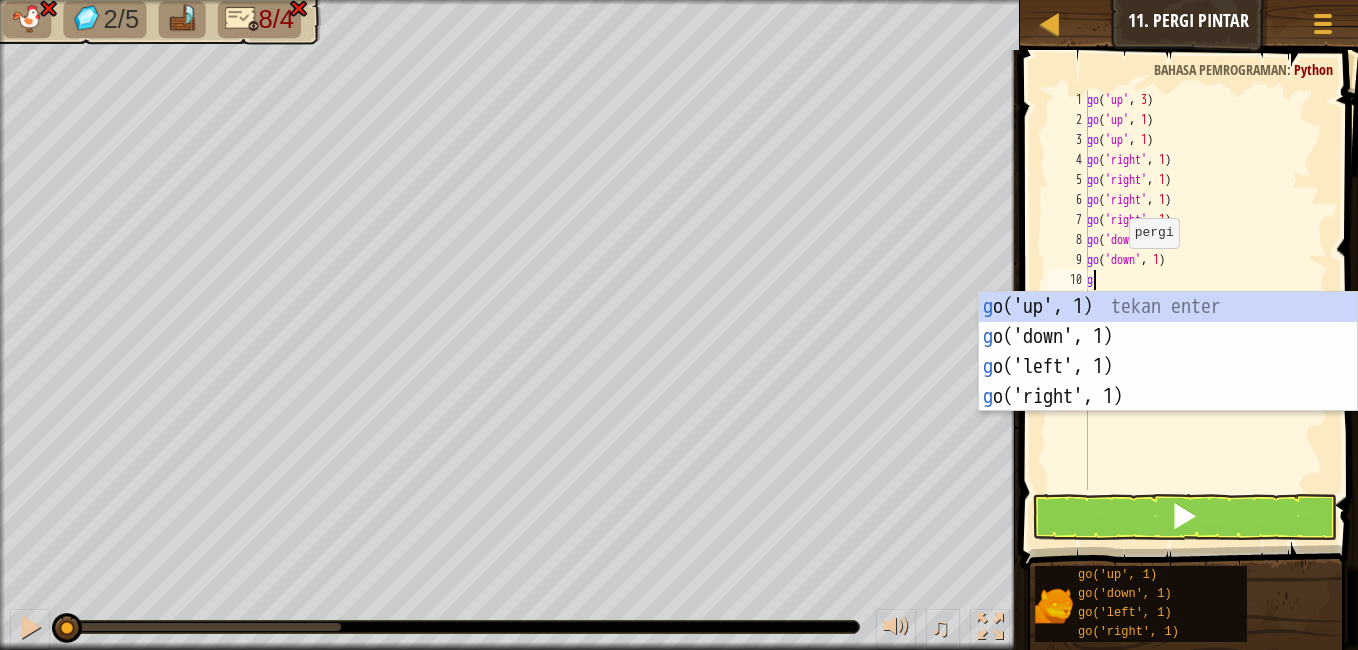type on "go" 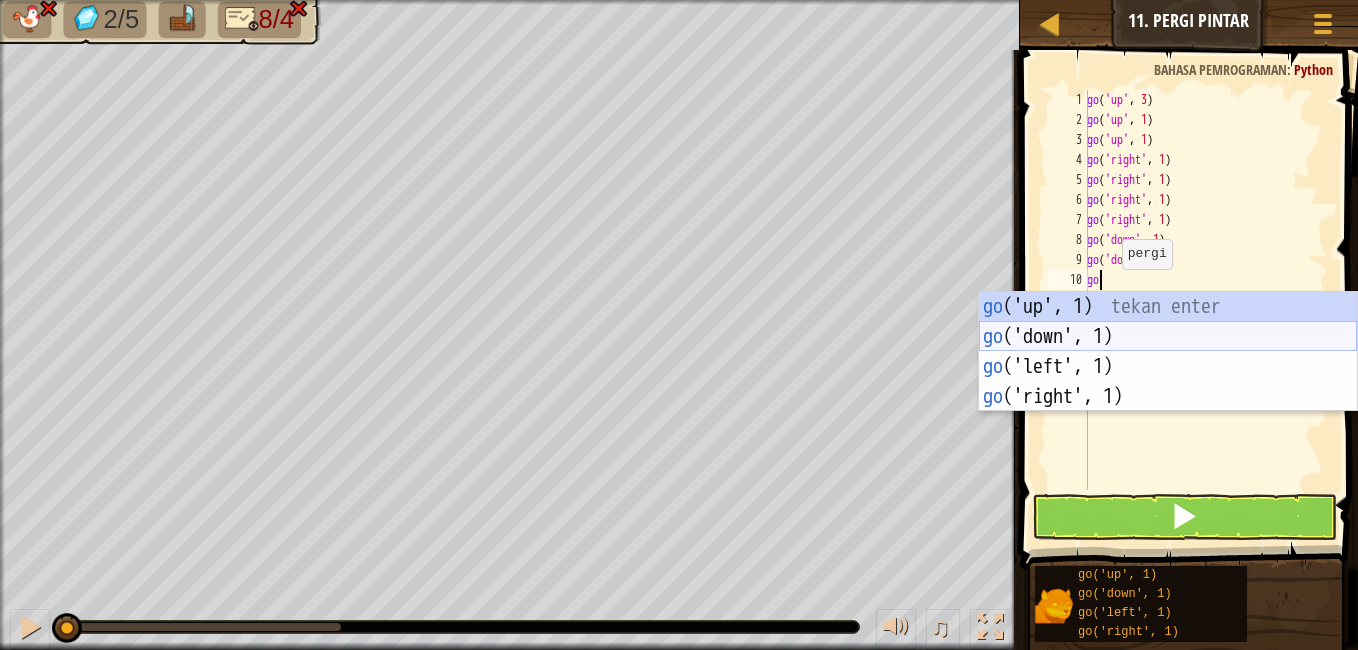 click on "go ('up', 1) tekan enter go ('down', 1) tekan enter go ('left', 1) tekan enter go ('right', 1) tekan enter" at bounding box center [1168, 382] 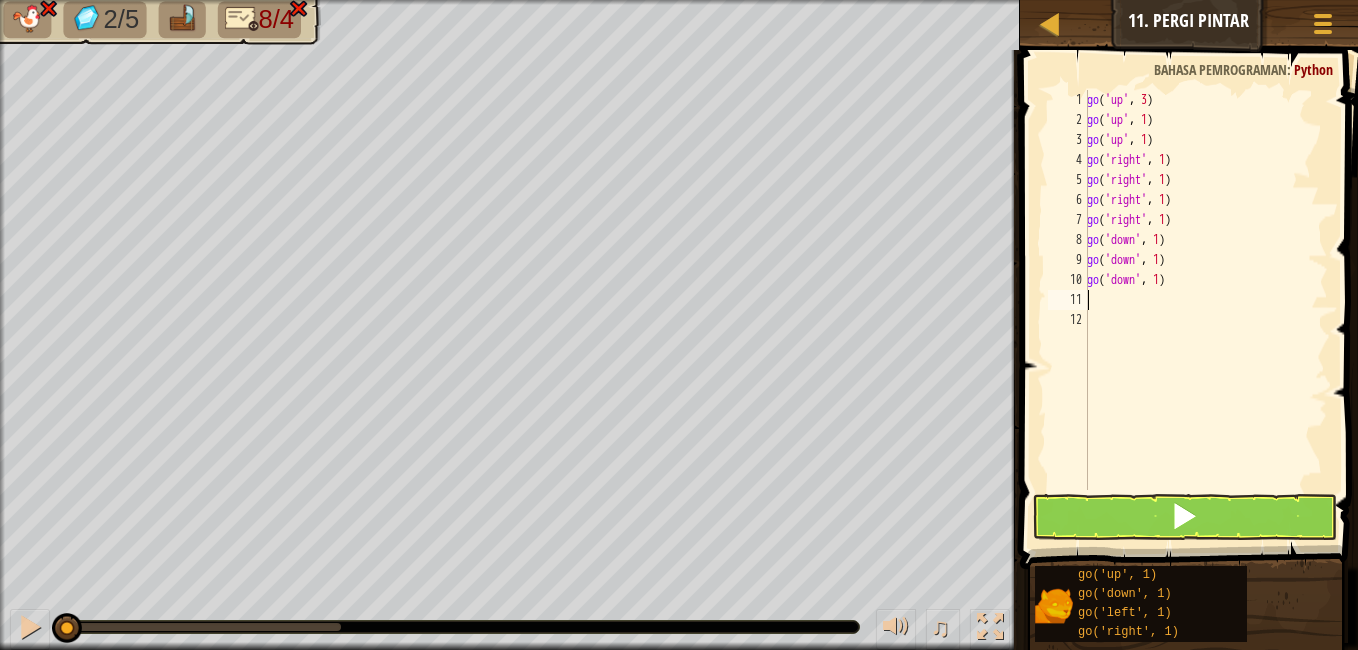 click on "go ( 'up' ,   3 ) go ( 'up' ,   1 ) go ( 'up' ,   1 ) go ( 'right' ,   1 ) go ( 'right' ,   1 ) go ( 'right' ,   1 ) go ( 'right' ,   1 ) go ( 'down' ,   1 ) go ( 'down' ,   1 ) go ( 'down' ,   1 )" at bounding box center [1205, 310] 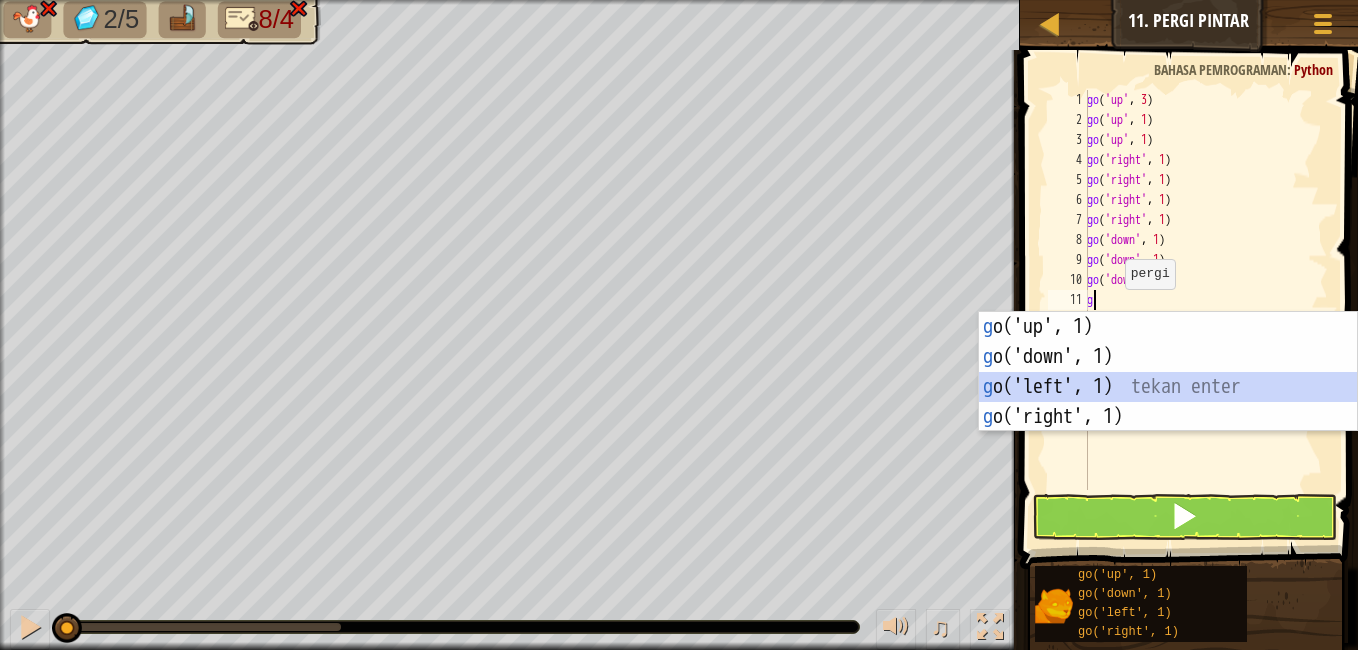 click on "g o('up', 1) tekan enter g o('down', 1) tekan enter g o('left', 1) tekan enter g o('right', 1) tekan enter" at bounding box center (1168, 402) 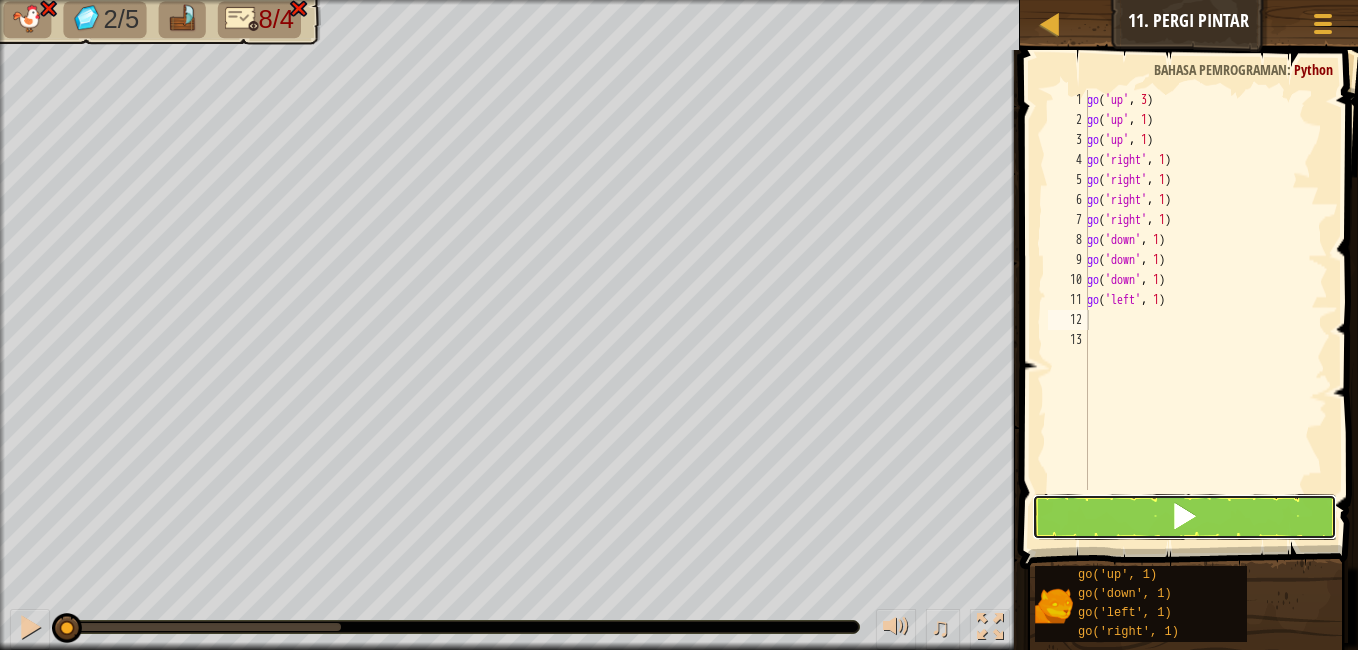 click at bounding box center [1184, 516] 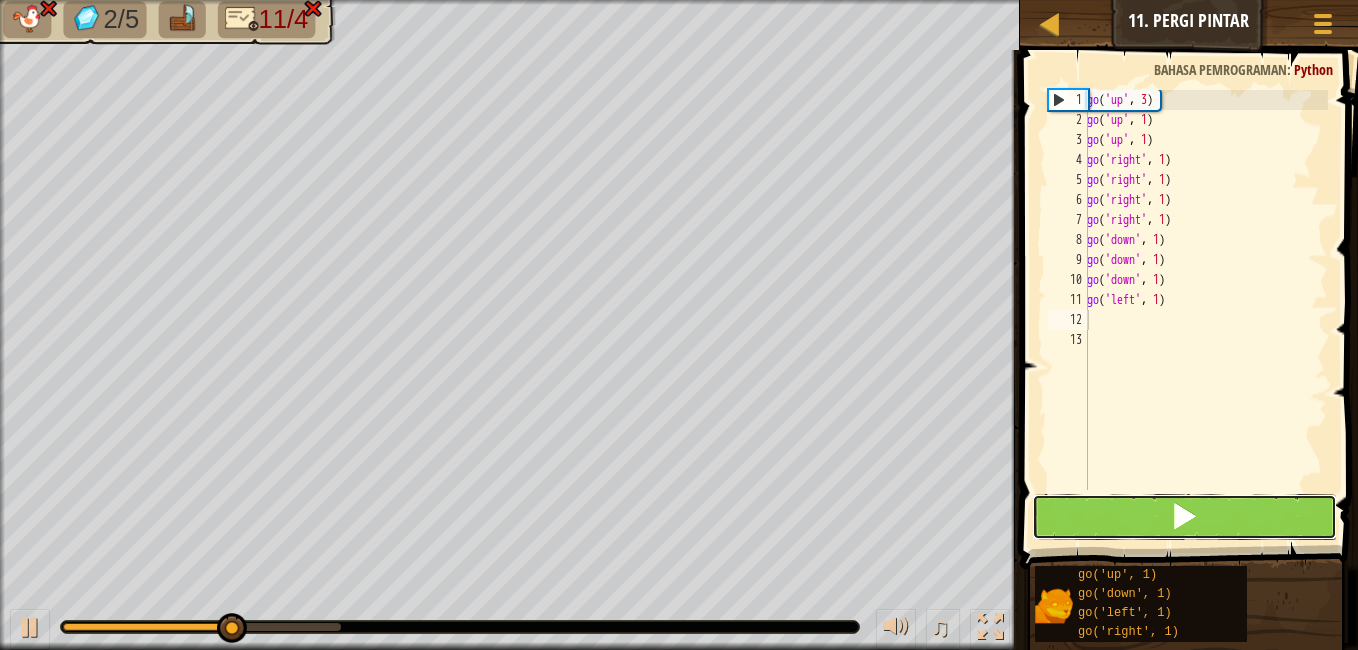 click at bounding box center [1184, 516] 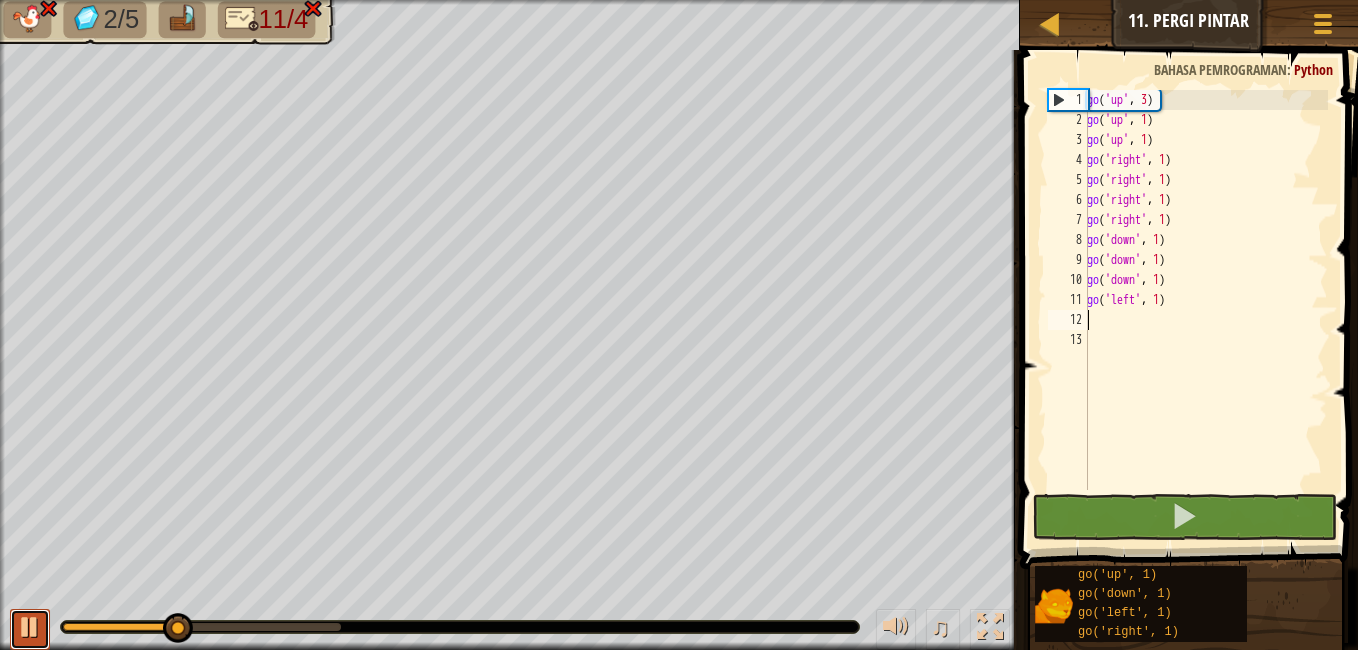 click at bounding box center [30, 629] 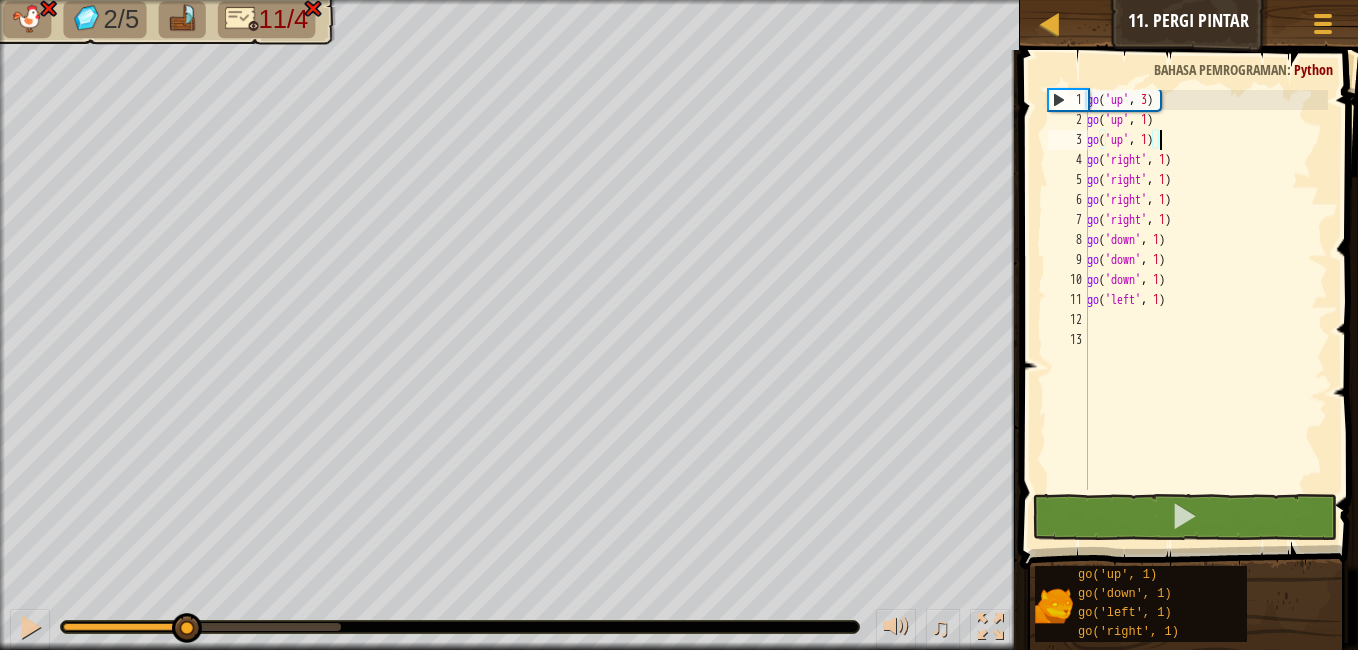 click on "go ( 'up' ,   3 ) go ( 'up' ,   1 ) go ( 'up' ,   1 ) go ( 'right' ,   1 ) go ( 'right' ,   1 ) go ( 'right' ,   1 ) go ( 'right' ,   1 ) go ( 'down' ,   1 ) go ( 'down' ,   1 ) go ( 'down' ,   1 ) go ( 'left' ,   1 )" at bounding box center (1205, 310) 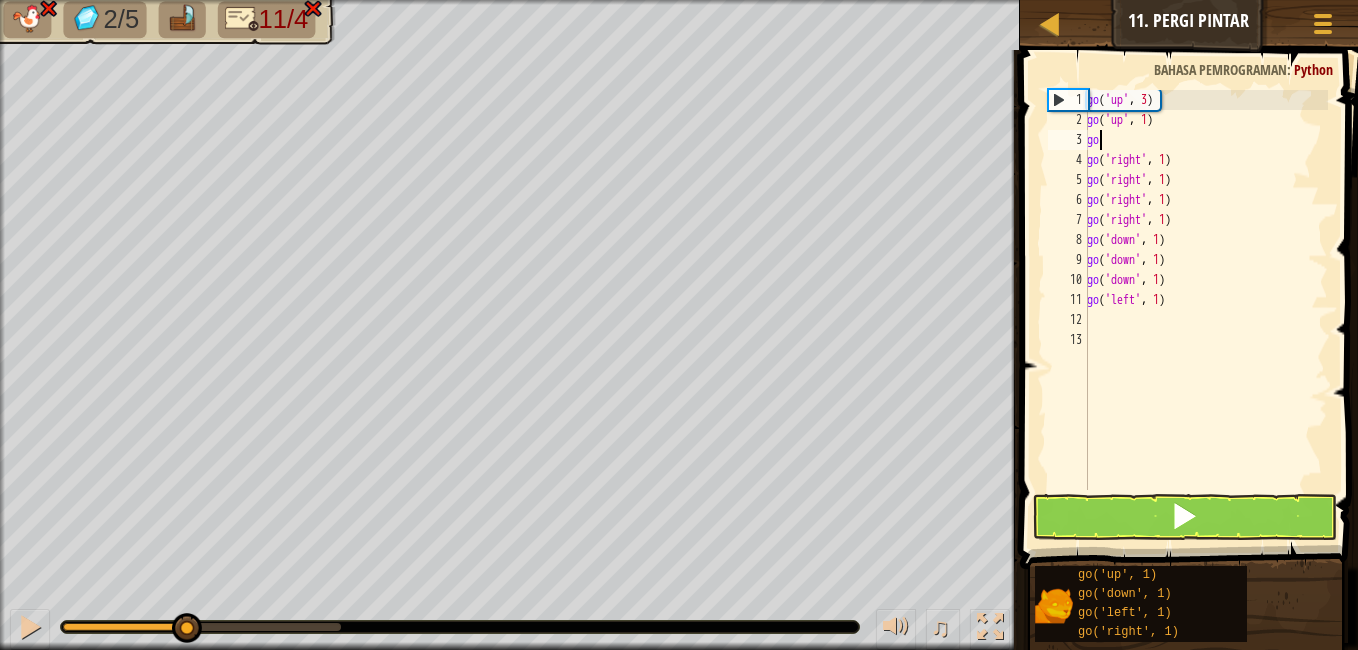 type on "g" 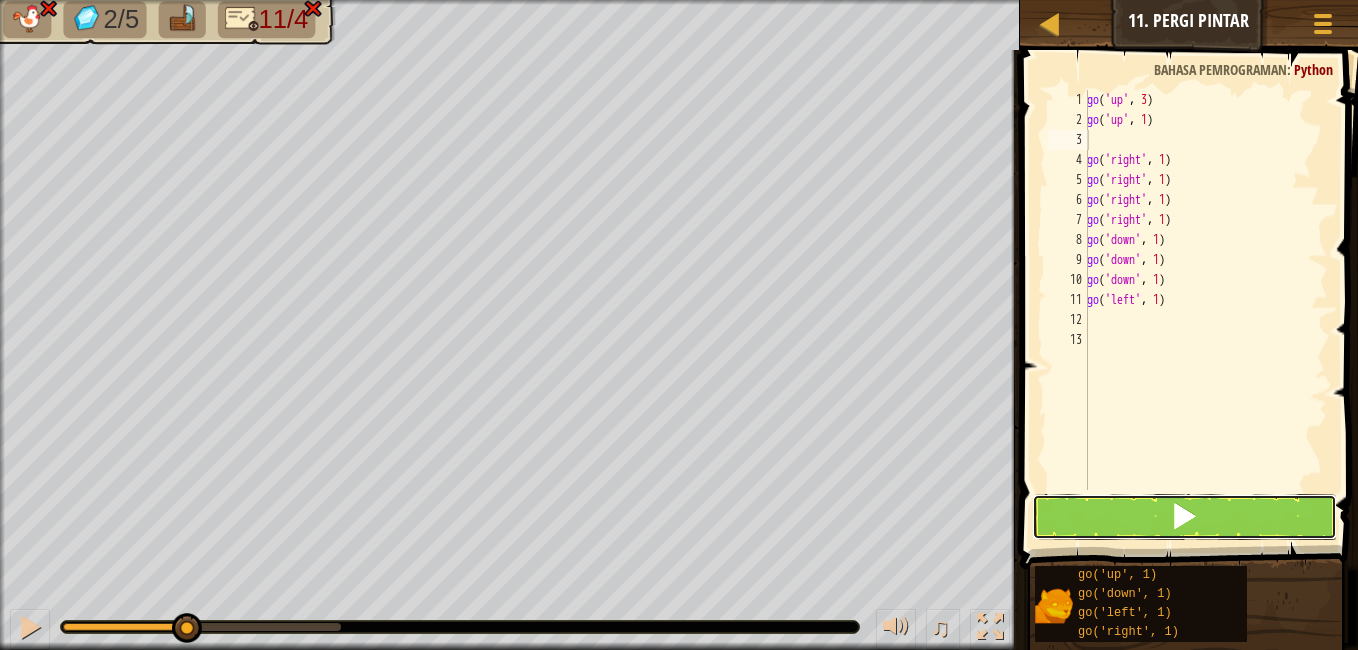 click at bounding box center (1184, 517) 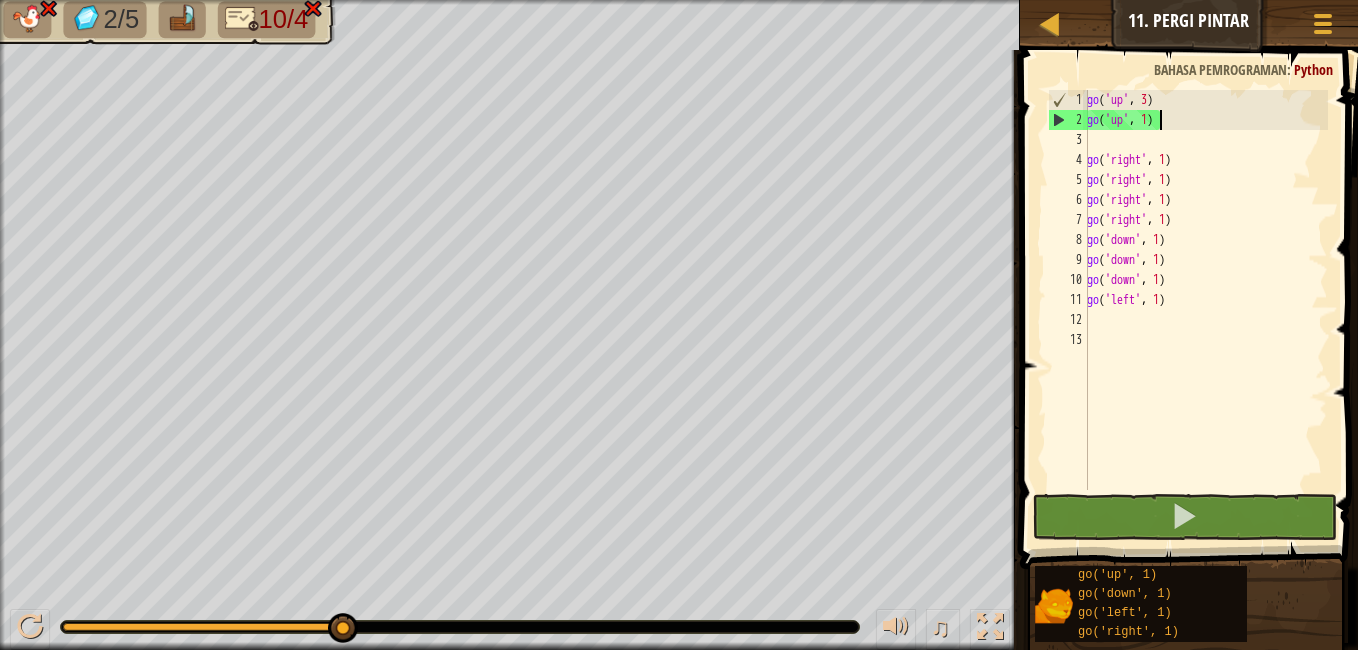 click on "go ( 'up' ,   3 ) go ( 'up' ,   1 ) go ( 'right' ,   1 ) go ( 'right' ,   1 ) go ( 'right' ,   1 ) go ( 'right' ,   1 ) go ( 'down' ,   1 ) go ( 'down' ,   1 ) go ( 'down' ,   1 ) go ( 'left' ,   1 )" at bounding box center (1205, 310) 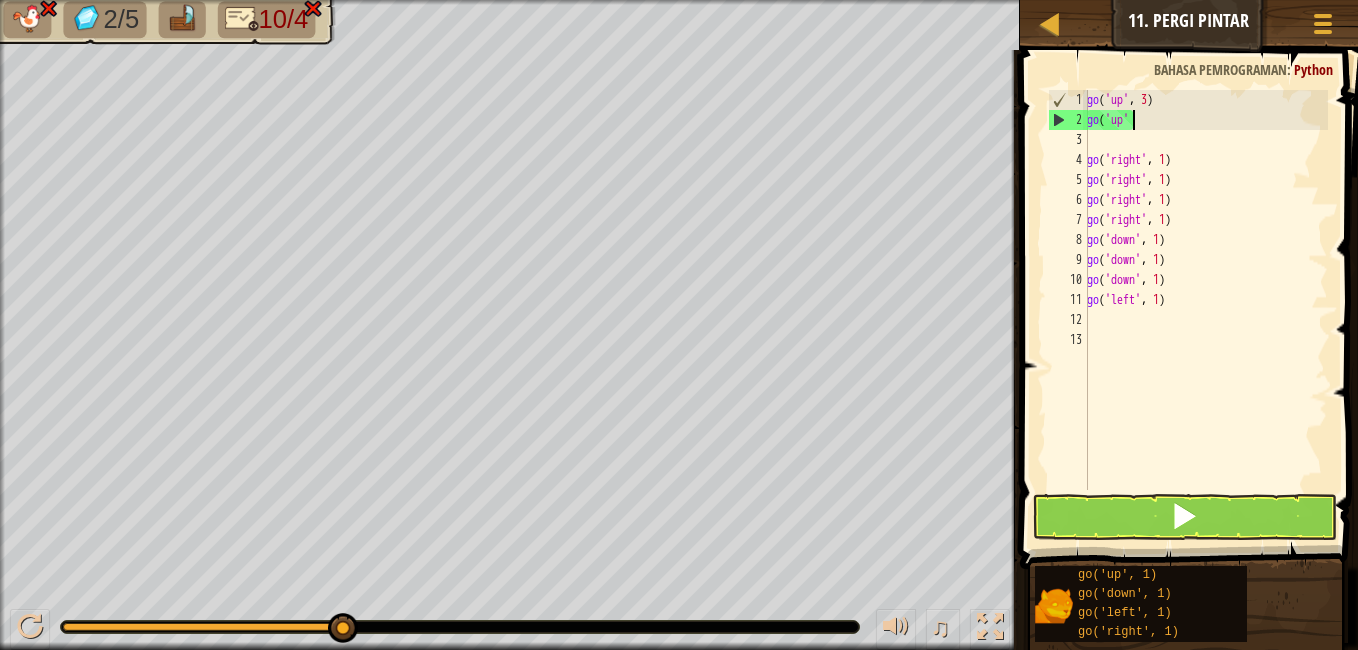 type on "g" 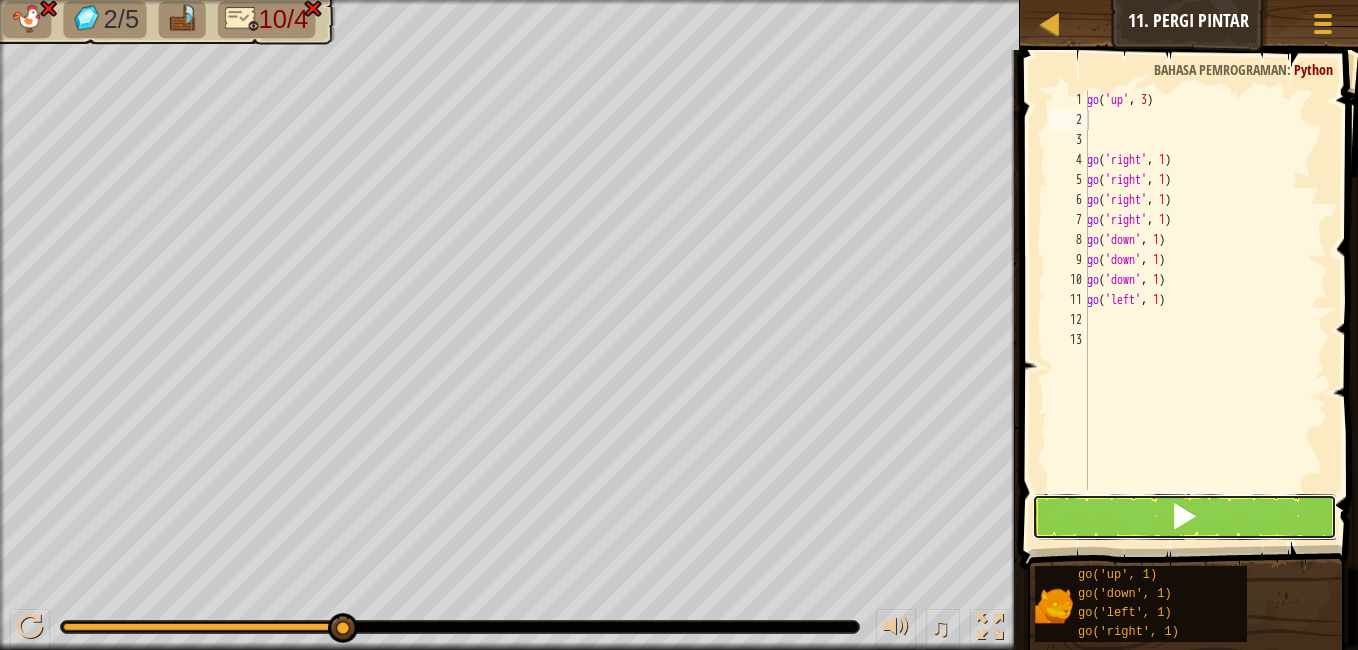 click at bounding box center [1184, 517] 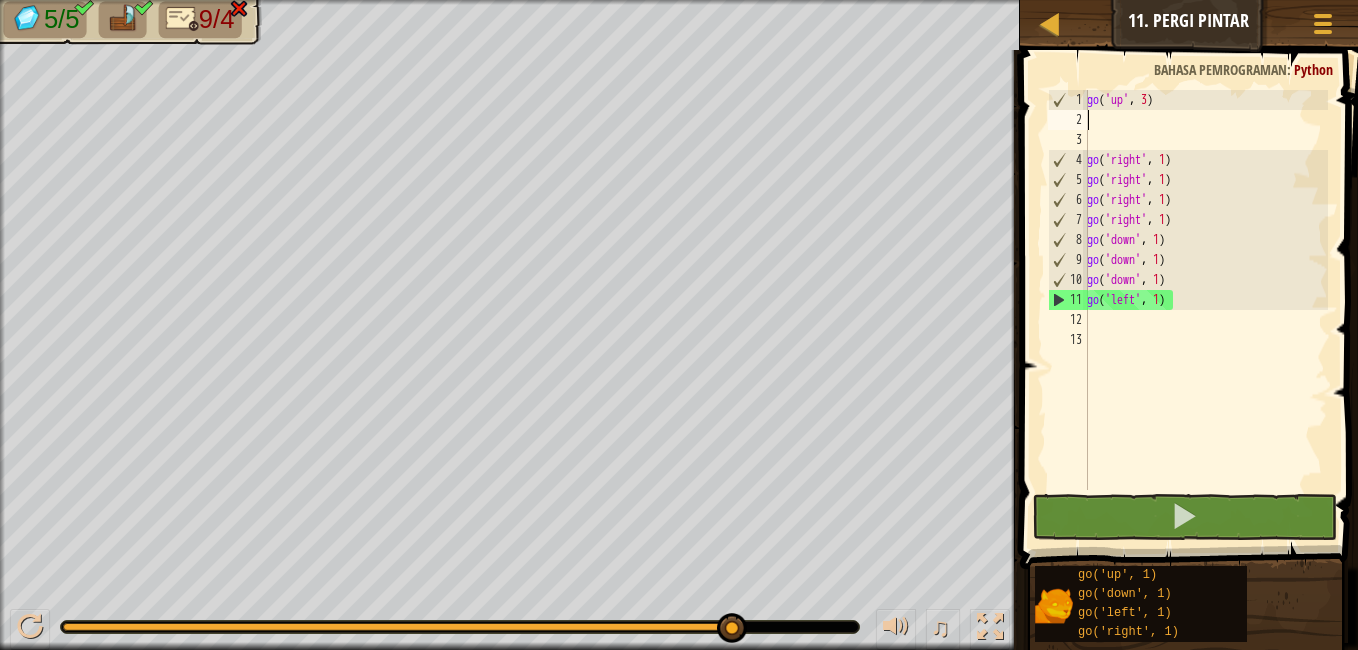 click on "go ( 'up' ,   3 ) go ( 'right' ,   1 ) go ( 'right' ,   1 ) go ( 'right' ,   1 ) go ( 'right' ,   1 ) go ( 'down' ,   1 ) go ( 'down' ,   1 ) go ( 'down' ,   1 ) go ( 'left' ,   1 )" at bounding box center (1205, 310) 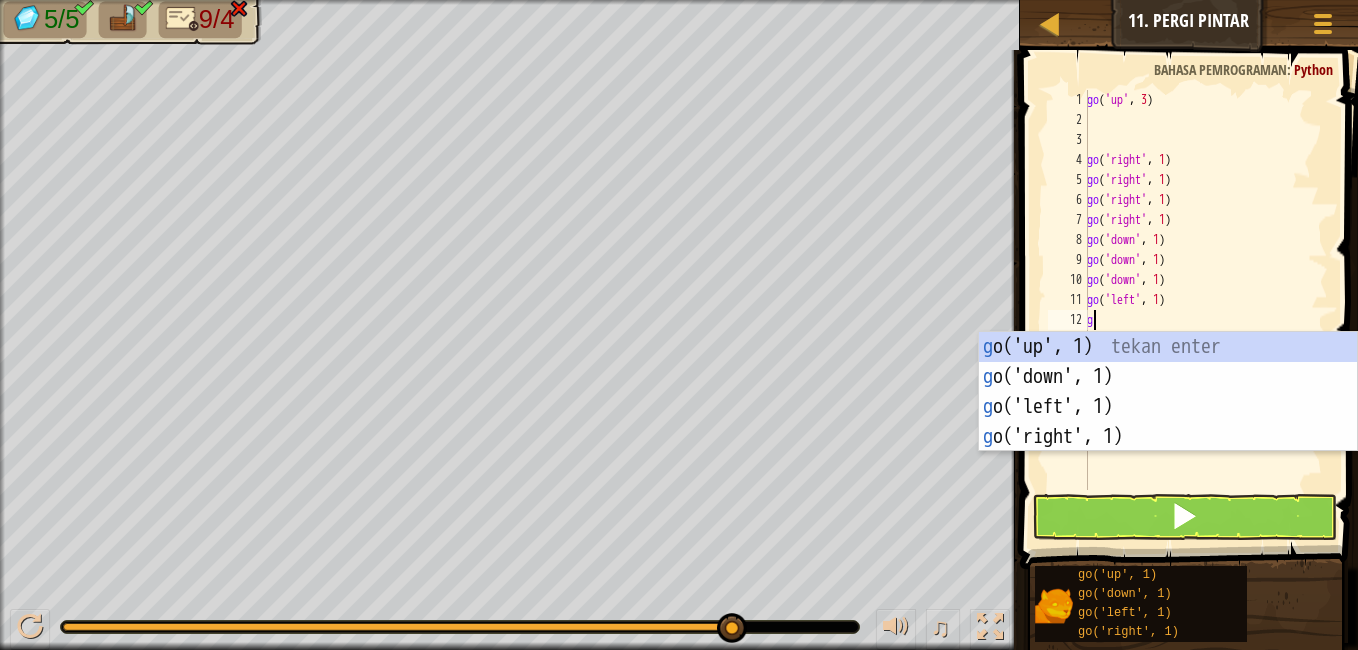 type on "go" 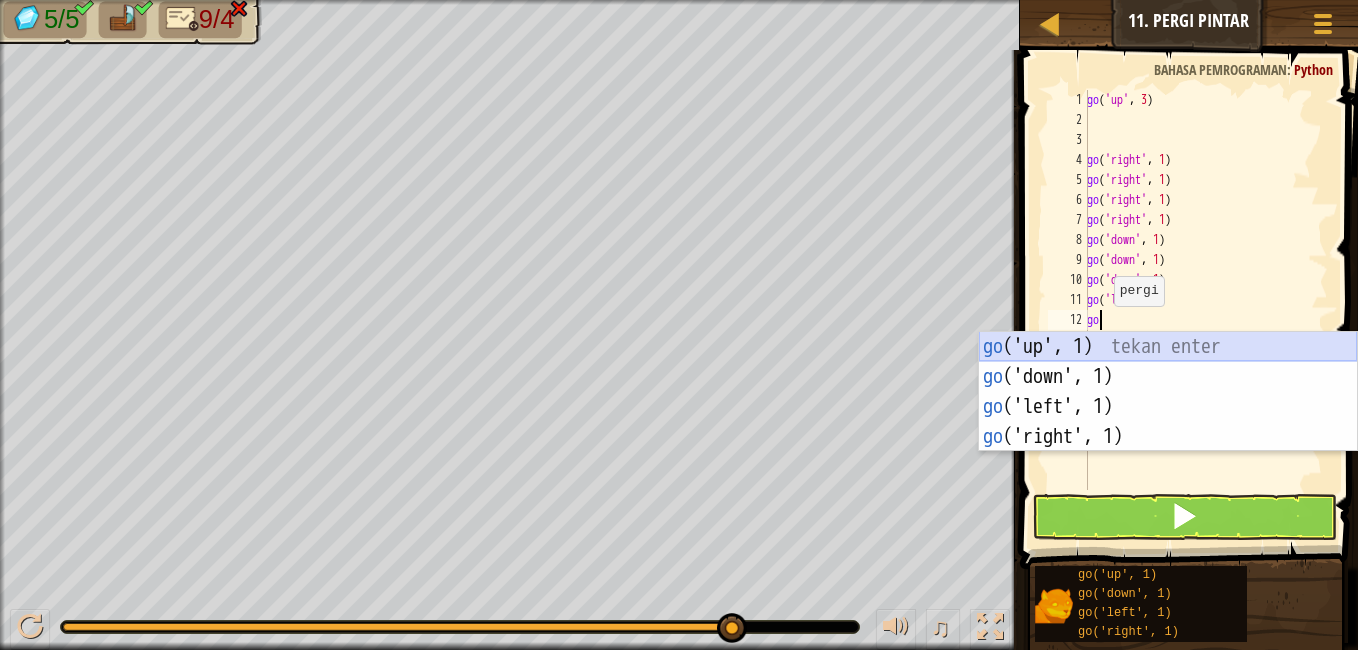 click on "go ('up', 1) tekan enter go ('down', 1) tekan enter go ('left', 1) tekan enter go ('right', 1) tekan enter" at bounding box center [1168, 422] 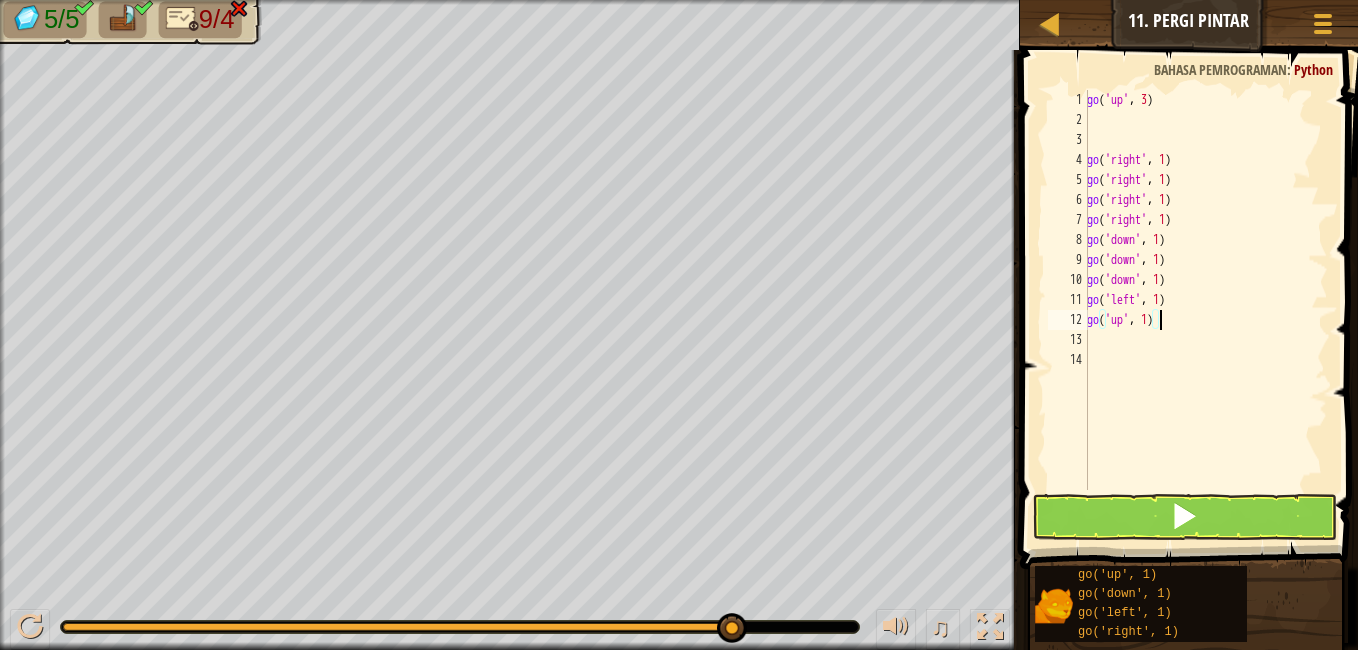 click on "go ( 'up' ,   3 ) go ( 'right' ,   1 ) go ( 'right' ,   1 ) go ( 'right' ,   1 ) go ( 'right' ,   1 ) go ( 'down' ,   1 ) go ( 'down' ,   1 ) go ( 'down' ,   1 ) go ( 'left' ,   1 ) go ( 'up' ,   1 )" at bounding box center [1205, 310] 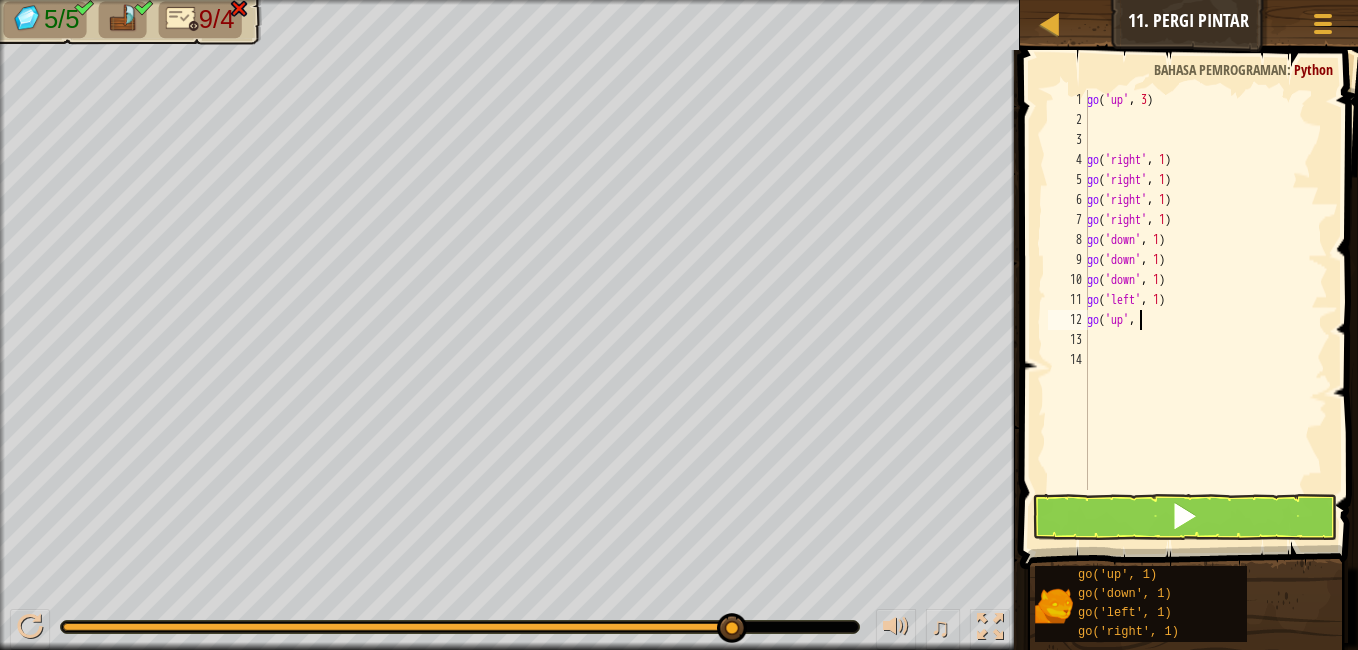 type on "g" 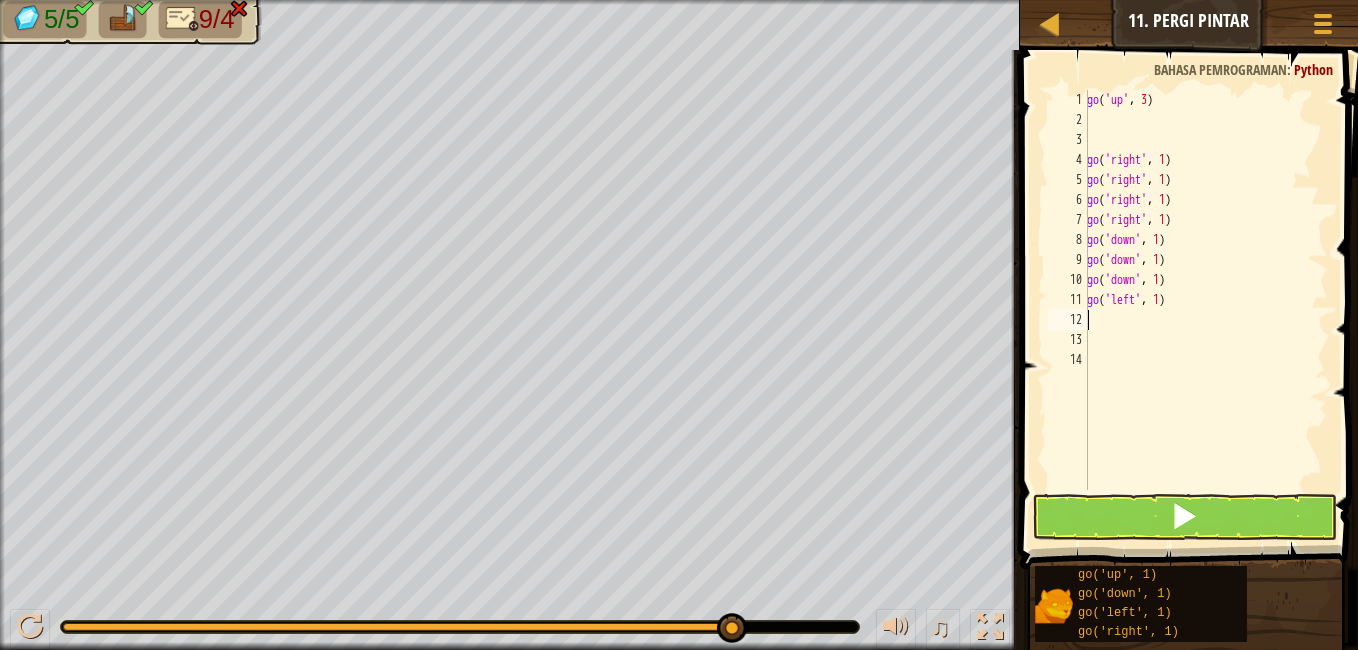type on "g" 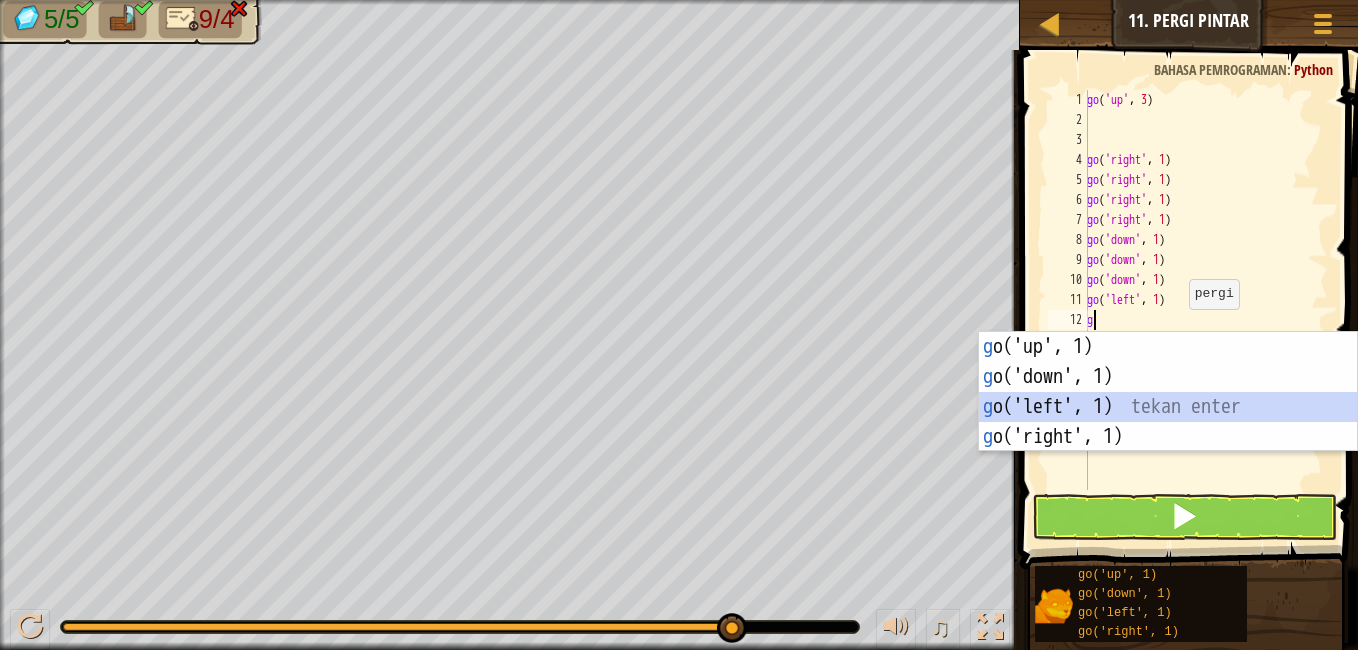 click on "g o('up', 1) tekan enter g o('down', 1) tekan enter g o('left', 1) tekan enter g o('right', 1) tekan enter" at bounding box center (1168, 422) 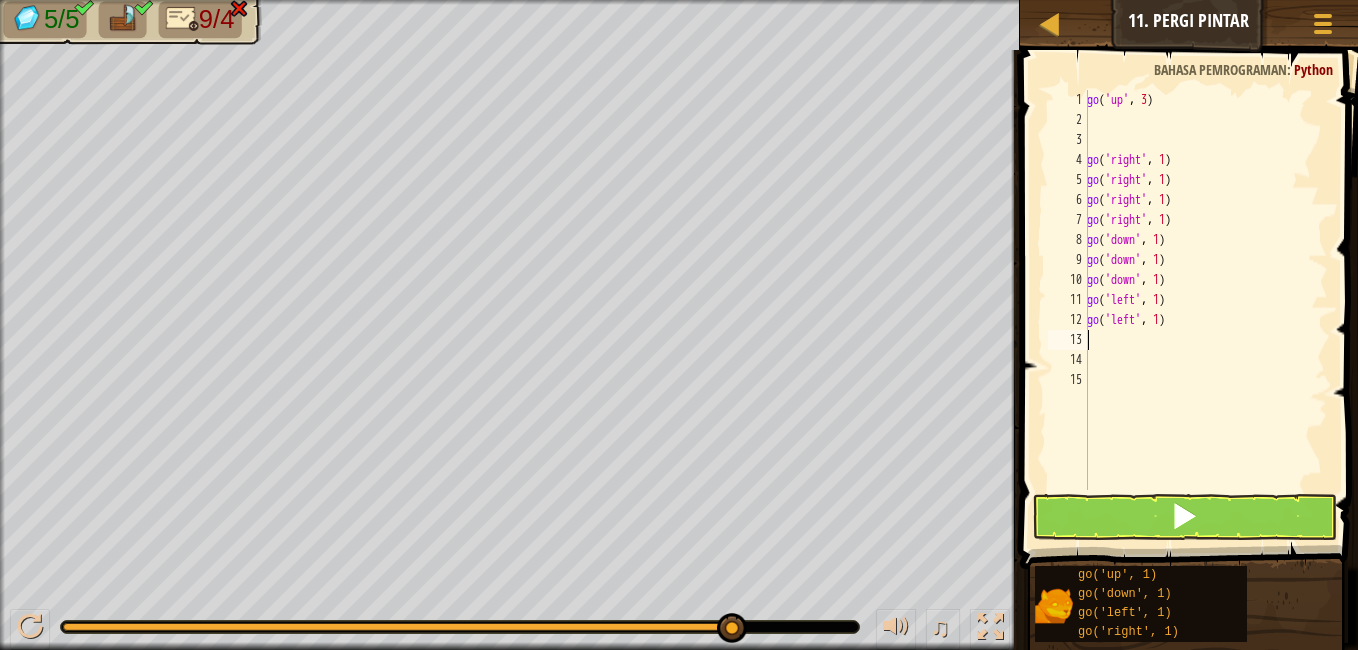 click on "go ( 'up' ,   3 ) go ( 'right' ,   1 ) go ( 'right' ,   1 ) go ( 'right' ,   1 ) go ( 'right' ,   1 ) go ( 'down' ,   1 ) go ( 'down' ,   1 ) go ( 'down' ,   1 ) go ( 'left' ,   1 ) go ( 'left' ,   1 )" at bounding box center (1205, 310) 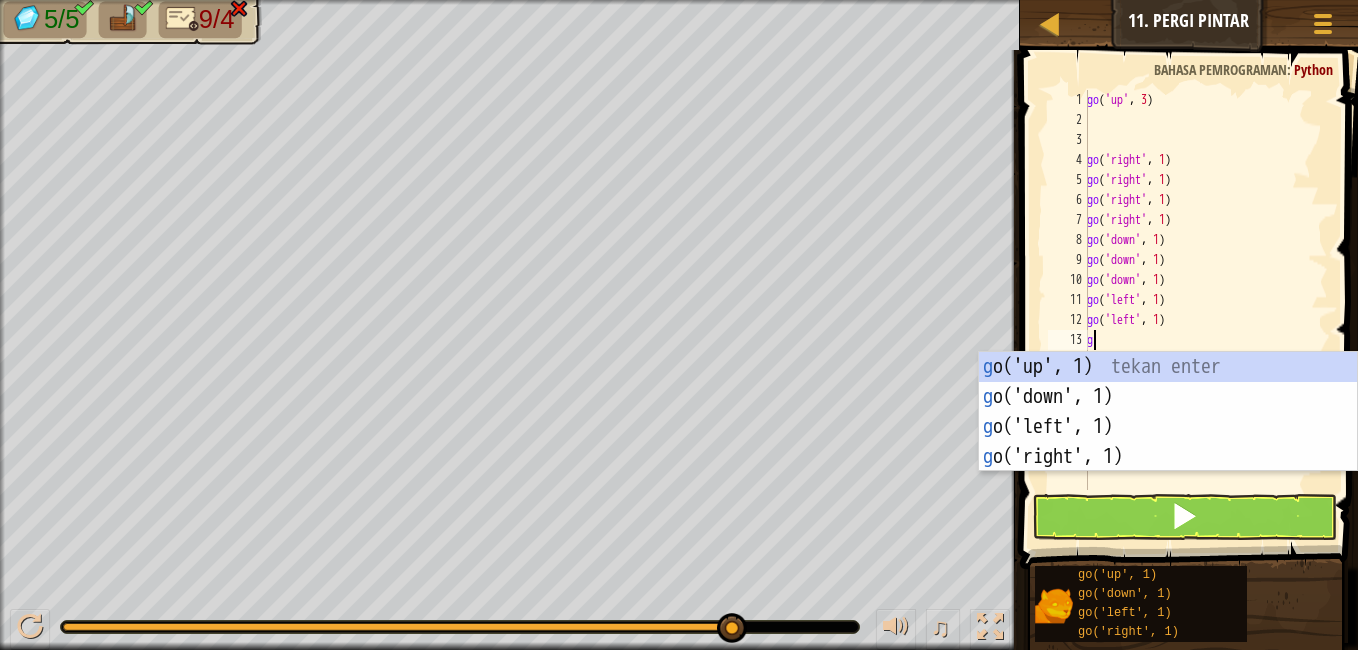type on "go" 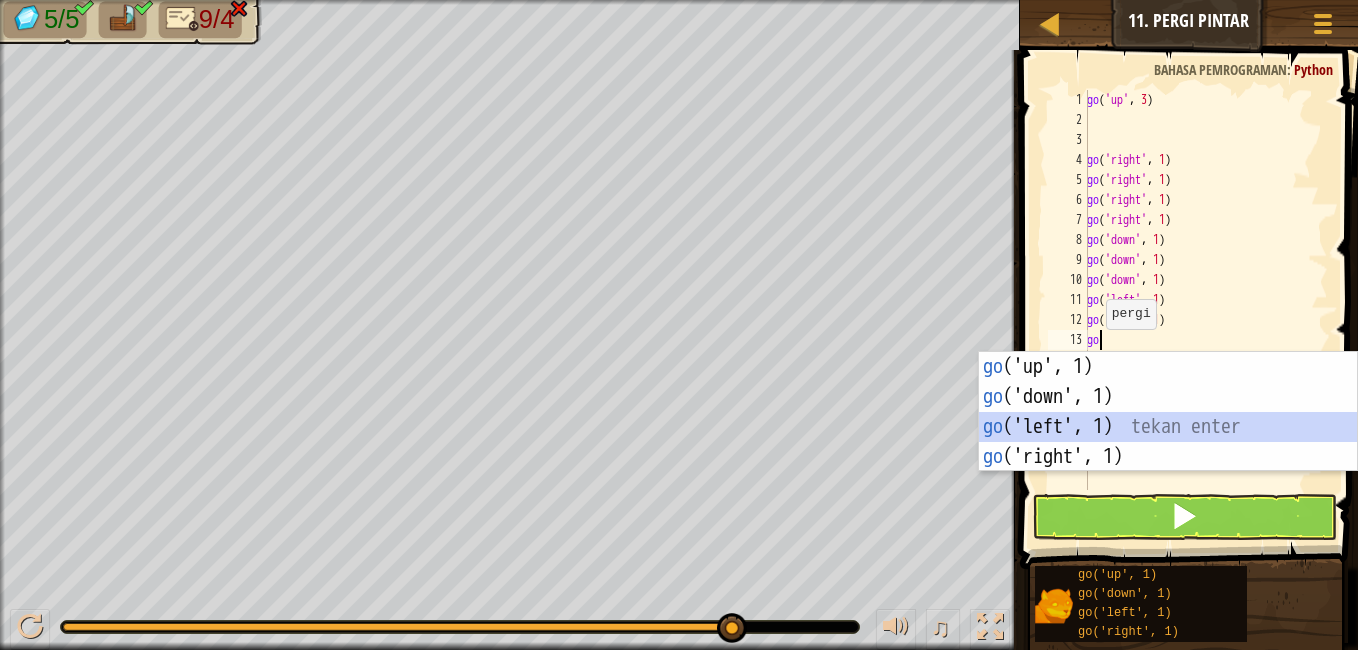 click on "go ('up', 1) tekan enter go ('down', 1) tekan enter go ('left', 1) tekan enter go ('right', 1) tekan enter" at bounding box center [1168, 442] 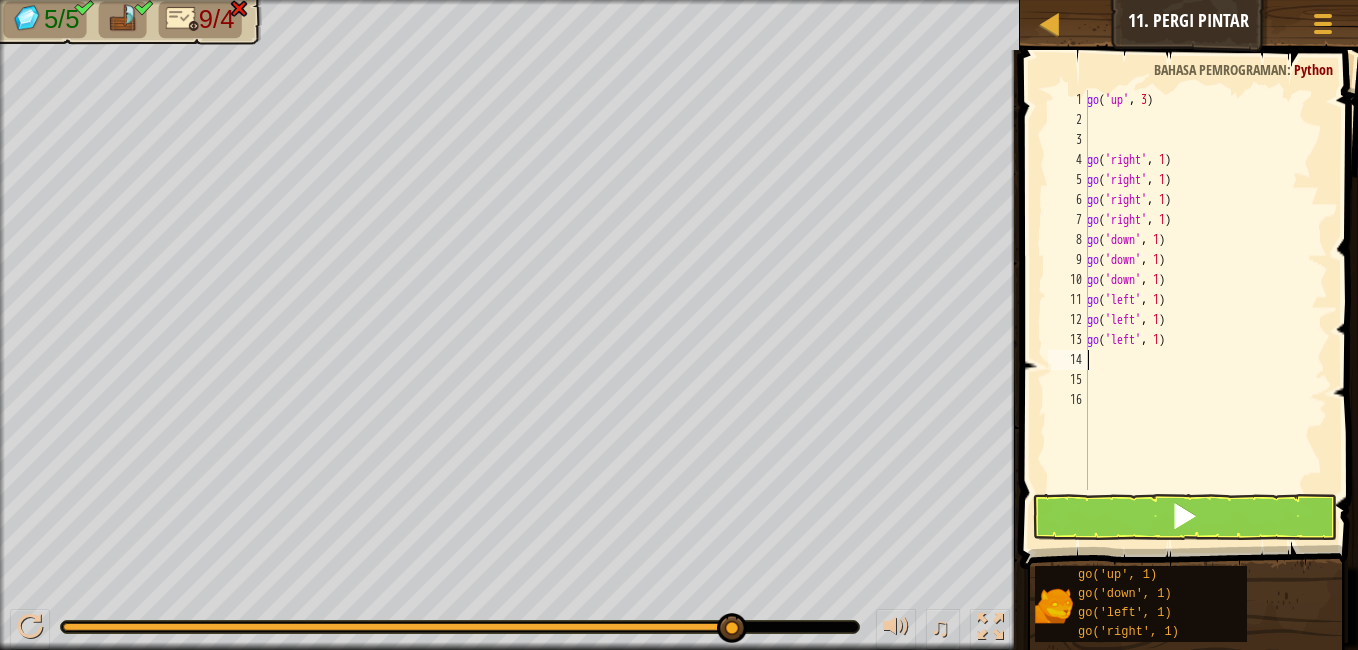 click on "go ( 'up' ,   3 ) go ( 'right' ,   1 ) go ( 'right' ,   1 ) go ( 'right' ,   1 ) go ( 'right' ,   1 ) go ( 'down' ,   1 ) go ( 'down' ,   1 ) go ( 'down' ,   1 ) go ( 'left' ,   1 ) go ( 'left' ,   1 ) go ( 'left' ,   1 )" at bounding box center (1205, 310) 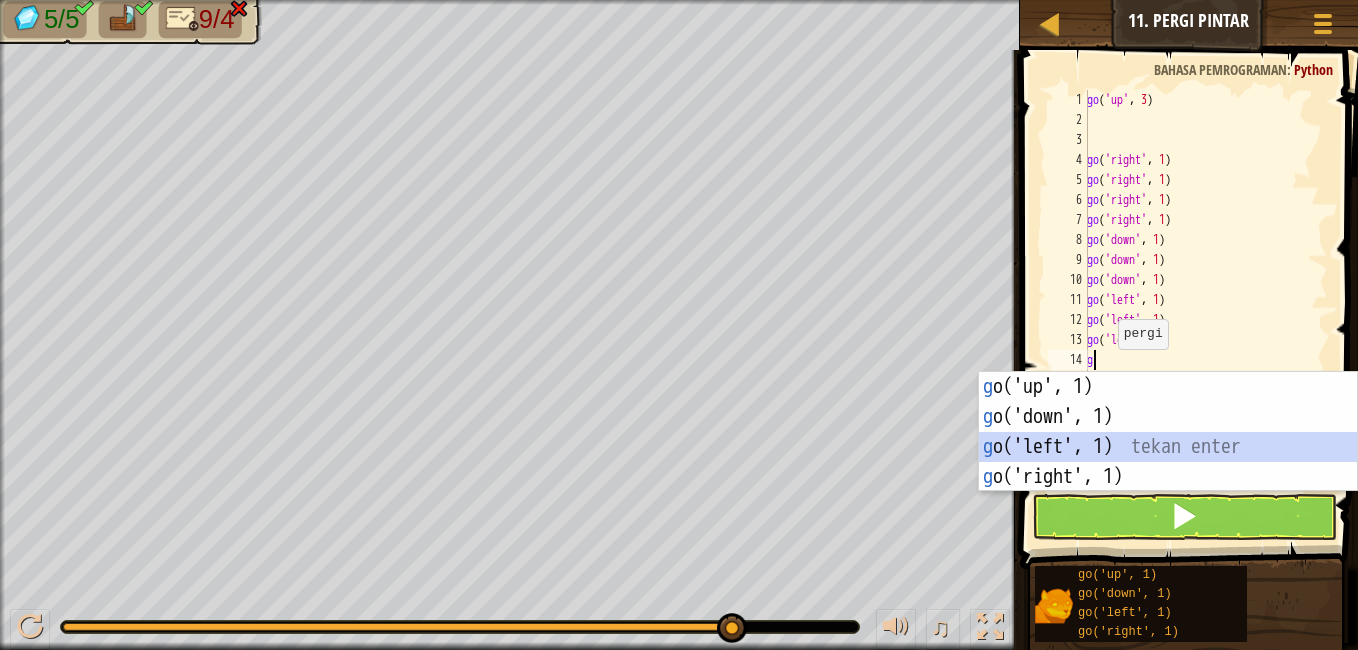 click on "g o('up', 1) tekan enter g o('down', 1) tekan enter g o('left', 1) tekan enter g o('right', 1) tekan enter" at bounding box center (1168, 462) 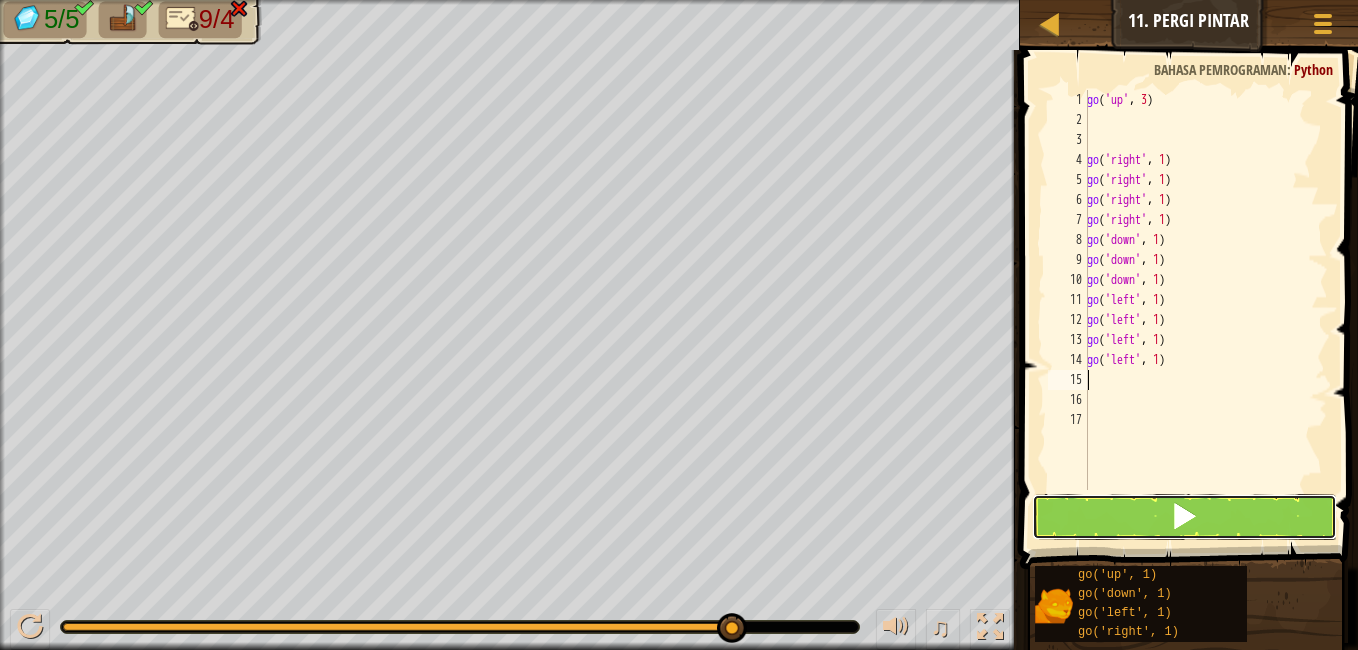 click at bounding box center (1184, 516) 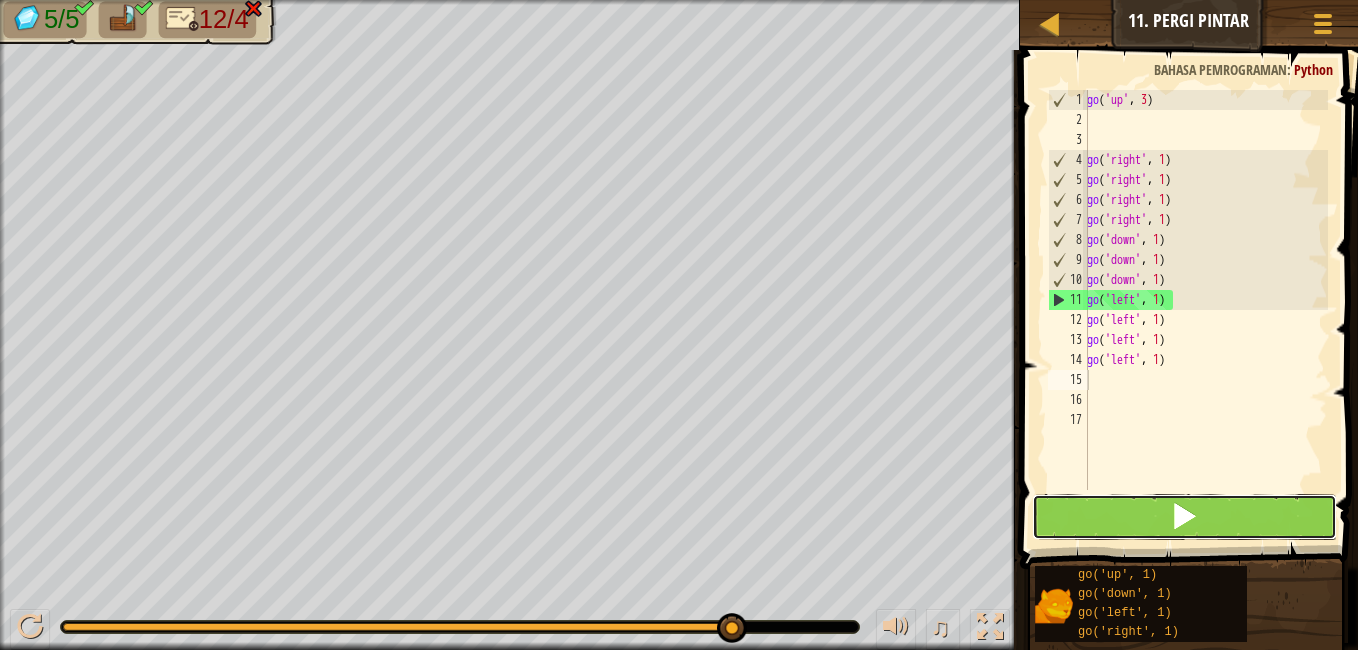 click at bounding box center [1184, 516] 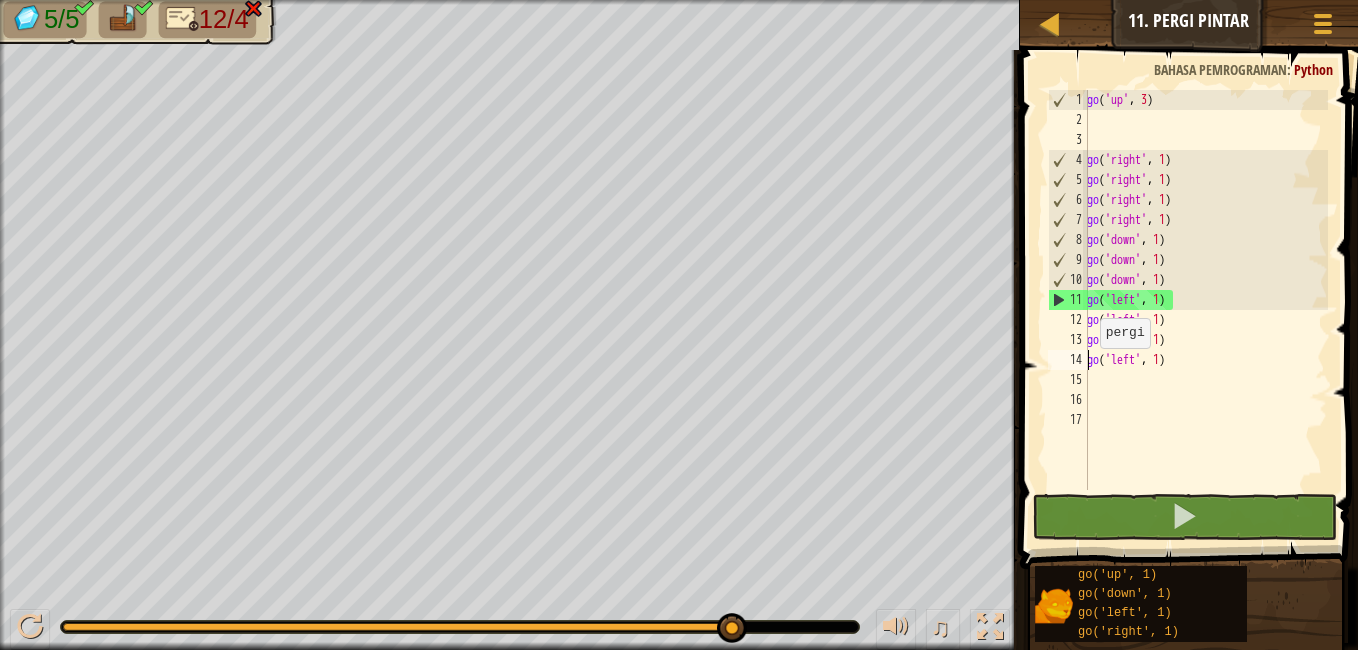 click on "go ( 'up' ,   3 ) go ( 'right' ,   1 ) go ( 'right' ,   1 ) go ( 'right' ,   1 ) go ( 'right' ,   1 ) go ( 'down' ,   1 ) go ( 'down' ,   1 ) go ( 'down' ,   1 ) go ( 'left' ,   1 ) go ( 'left' ,   1 ) go ( 'left' ,   1 ) go ( 'left' ,   1 )" at bounding box center (1205, 310) 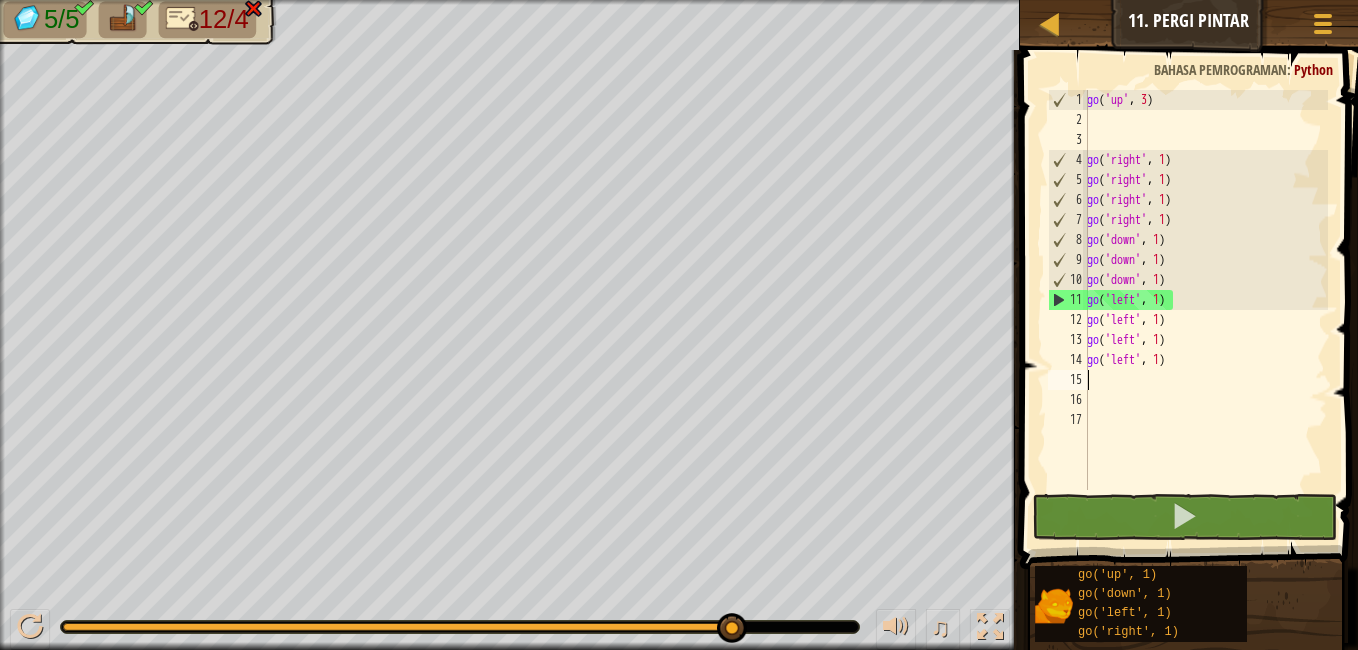 click on "go ( 'up' ,   3 ) go ( 'right' ,   1 ) go ( 'right' ,   1 ) go ( 'right' ,   1 ) go ( 'right' ,   1 ) go ( 'down' ,   1 ) go ( 'down' ,   1 ) go ( 'down' ,   1 ) go ( 'left' ,   1 ) go ( 'left' ,   1 ) go ( 'left' ,   1 ) go ( 'left' ,   1 )" at bounding box center [1205, 310] 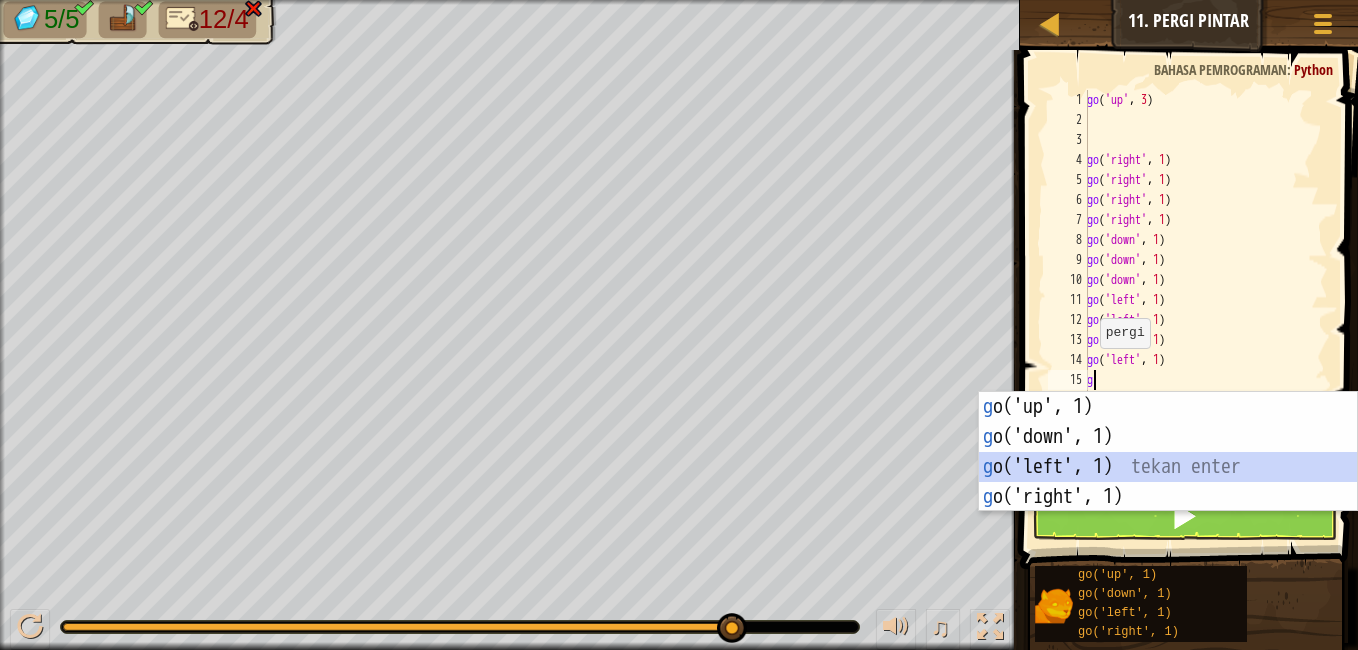 click on "g o('up', 1) tekan enter g o('down', 1) tekan enter g o('left', 1) tekan enter g o('right', 1) tekan enter" at bounding box center [1168, 482] 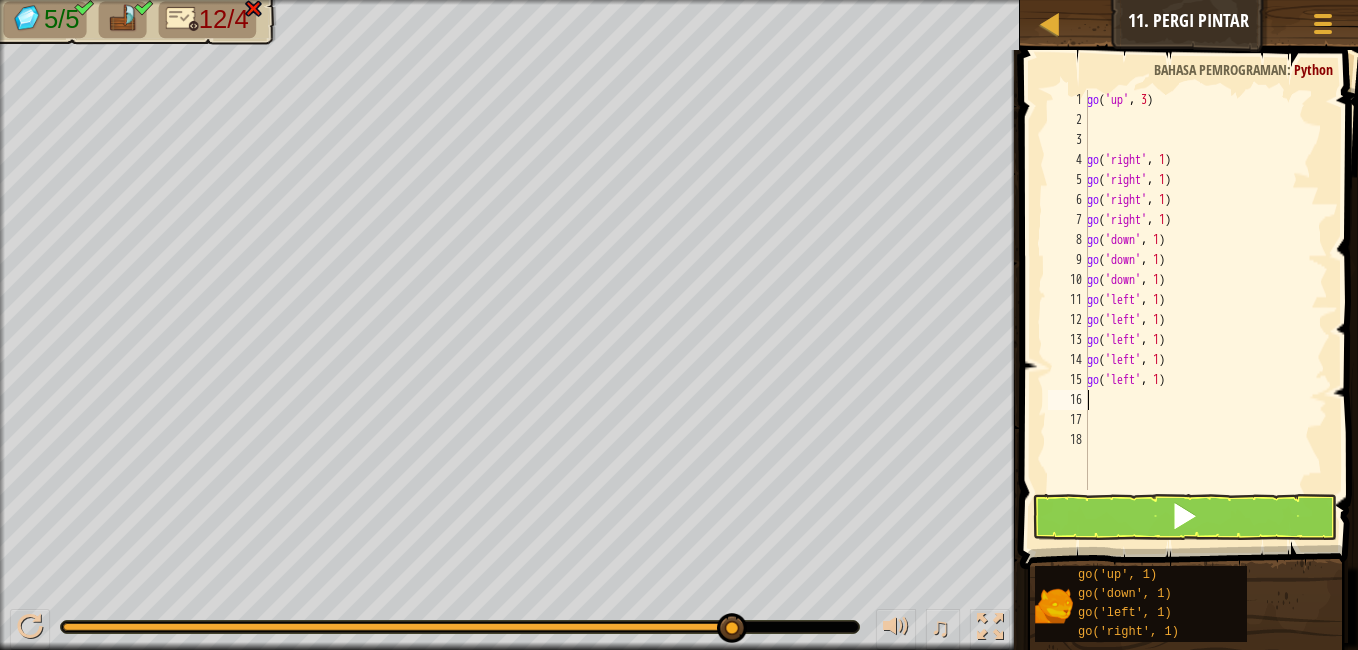 click on "go ( 'up' ,   3 ) go ( 'right' ,   1 ) go ( 'right' ,   1 ) go ( 'right' ,   1 ) go ( 'right' ,   1 ) go ( 'down' ,   1 ) go ( 'down' ,   1 ) go ( 'down' ,   1 ) go ( 'left' ,   1 ) go ( 'left' ,   1 ) go ( 'left' ,   1 ) go ( 'left' ,   1 ) go ( 'left' ,   1 )" at bounding box center [1205, 310] 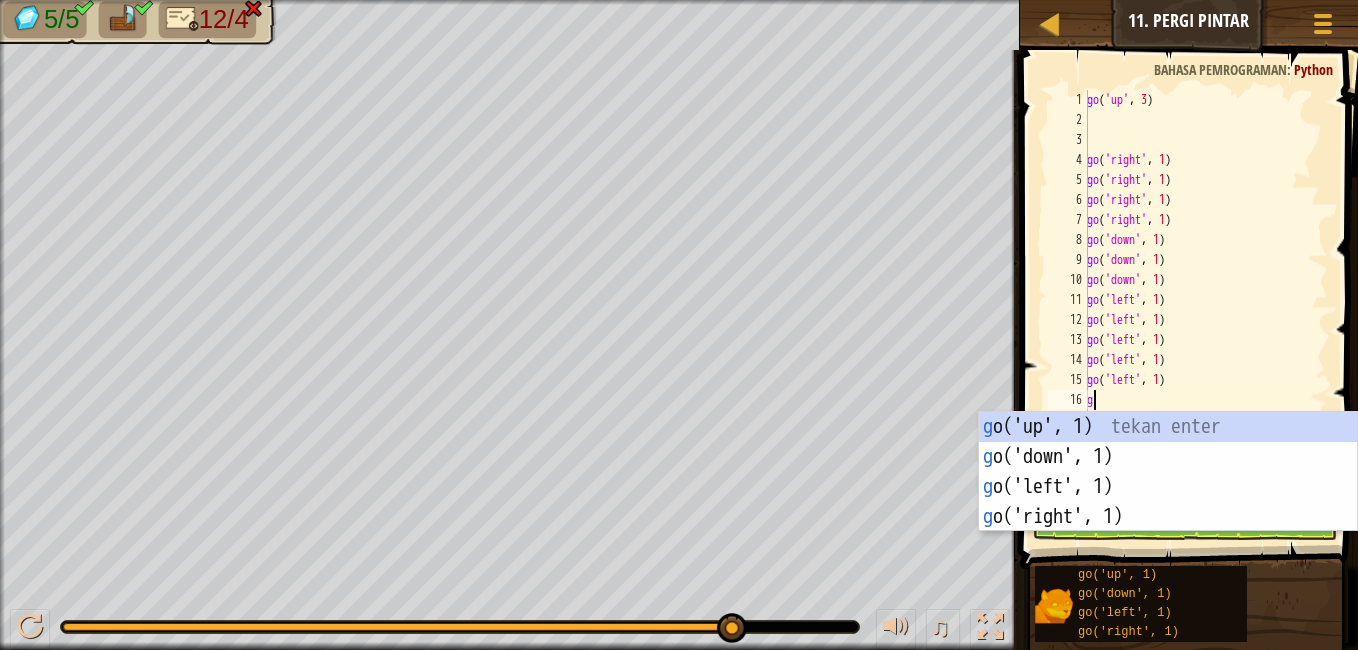 type on "go" 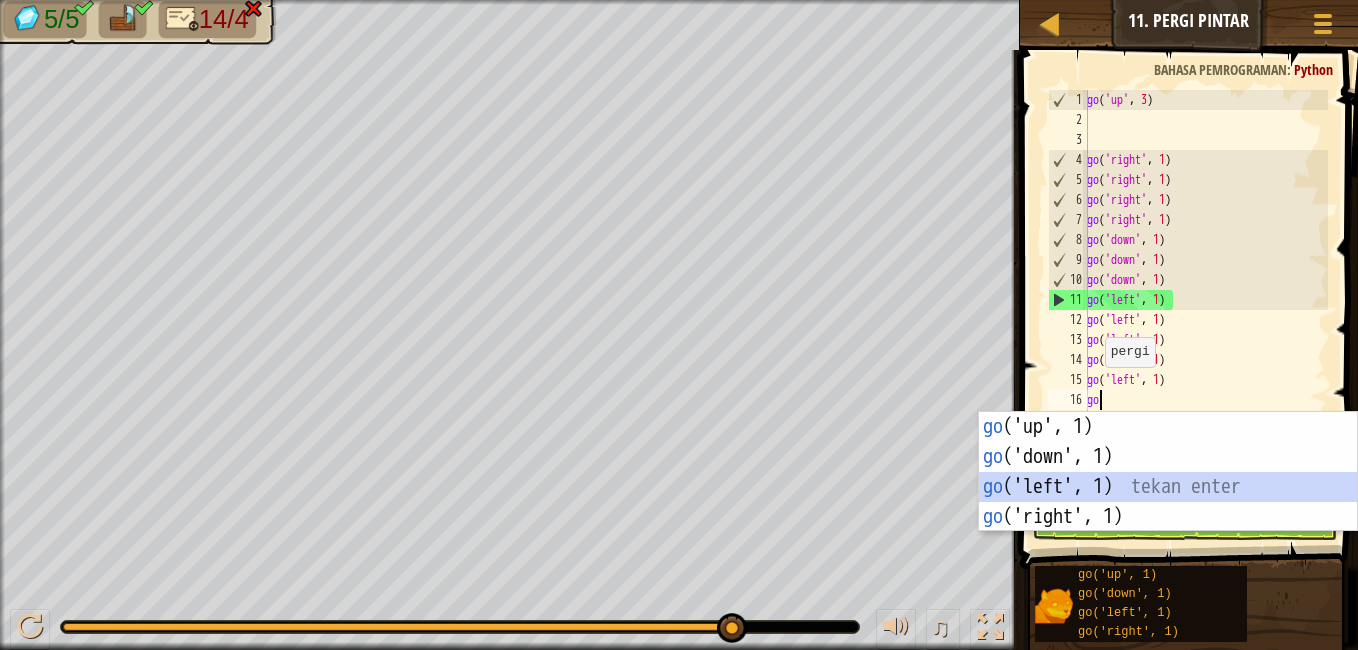 click on "go ('up', 1) tekan enter go ('down', 1) tekan enter go ('left', 1) tekan enter go ('right', 1) tekan enter" at bounding box center [1168, 502] 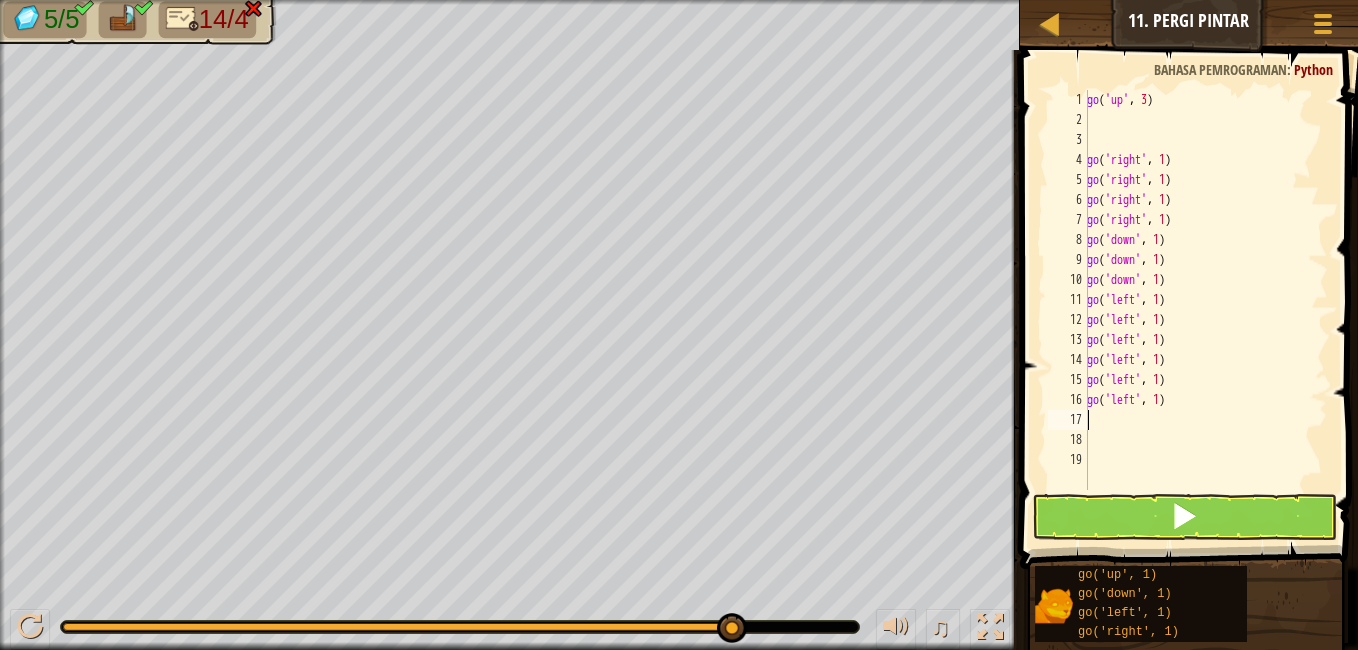 click on "go ( 'up' ,   3 ) go ( 'right' ,   1 ) go ( 'right' ,   1 ) go ( 'right' ,   1 ) go ( 'right' ,   1 ) go ( 'down' ,   1 ) go ( 'down' ,   1 ) go ( 'down' ,   1 ) go ( 'left' ,   1 ) go ( 'left' ,   1 ) go ( 'left' ,   1 ) go ( 'left' ,   1 ) go ( 'left' ,   1 ) go ( 'left' ,   1 )" at bounding box center [1205, 310] 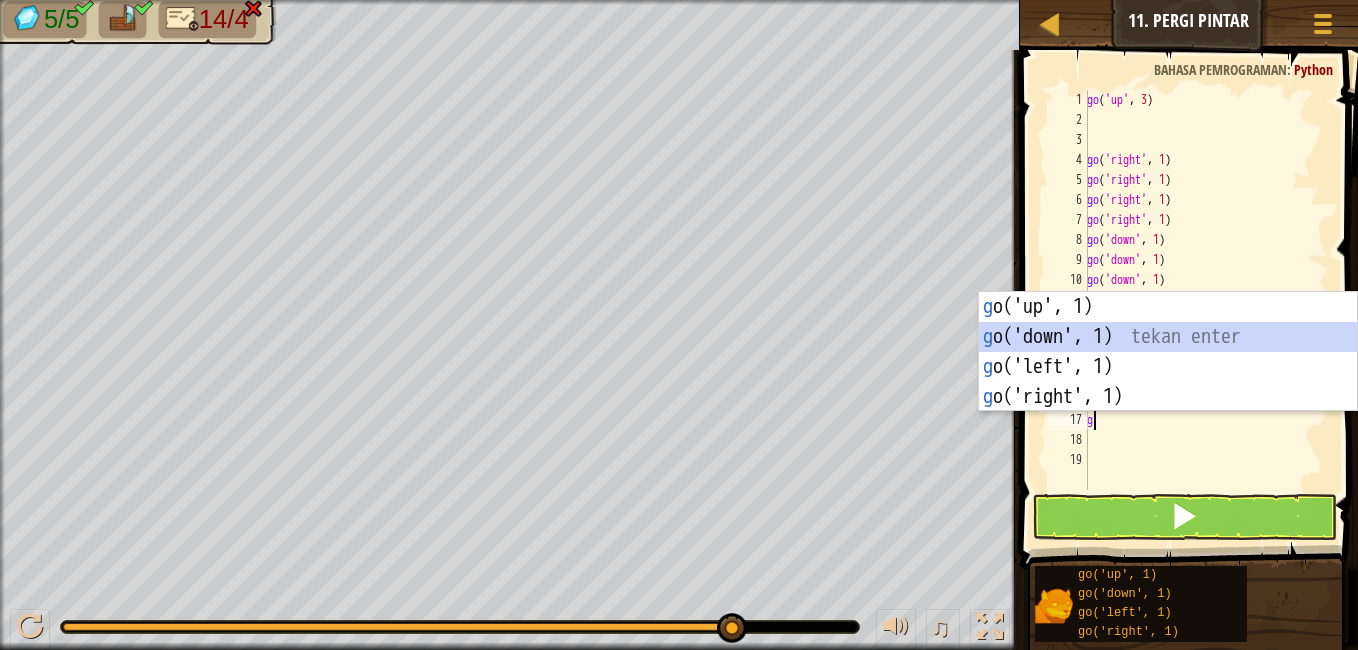 click on "g o('up', 1) tekan enter g o('down', 1) tekan enter g o('left', 1) tekan enter g o('right', 1) tekan enter" at bounding box center (1168, 382) 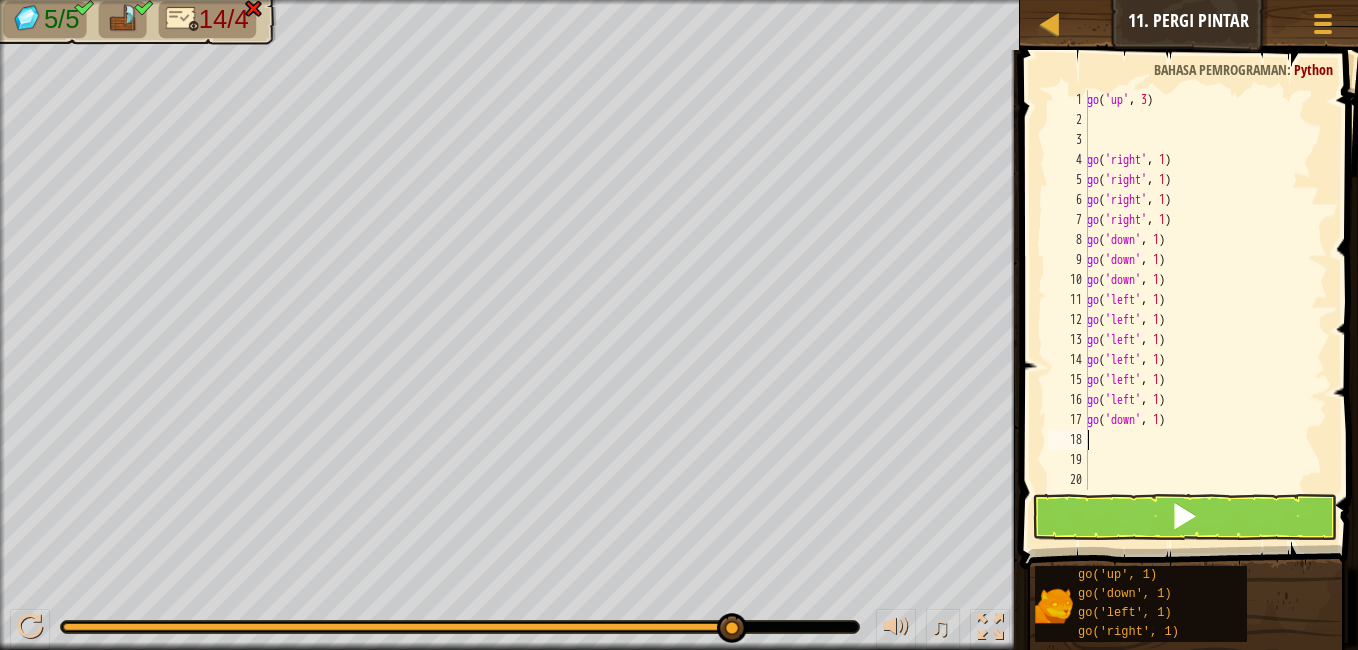 click on "go ( 'up' ,   3 ) go ( 'right' ,   1 ) go ( 'right' ,   1 ) go ( 'right' ,   1 ) go ( 'right' ,   1 ) go ( 'down' ,   1 ) go ( 'down' ,   1 ) go ( 'down' ,   1 ) go ( 'left' ,   1 ) go ( 'left' ,   1 ) go ( 'left' ,   1 ) go ( 'left' ,   1 ) go ( 'left' ,   1 ) go ( 'left' ,   1 ) go ( 'down' ,   1 )" at bounding box center [1205, 310] 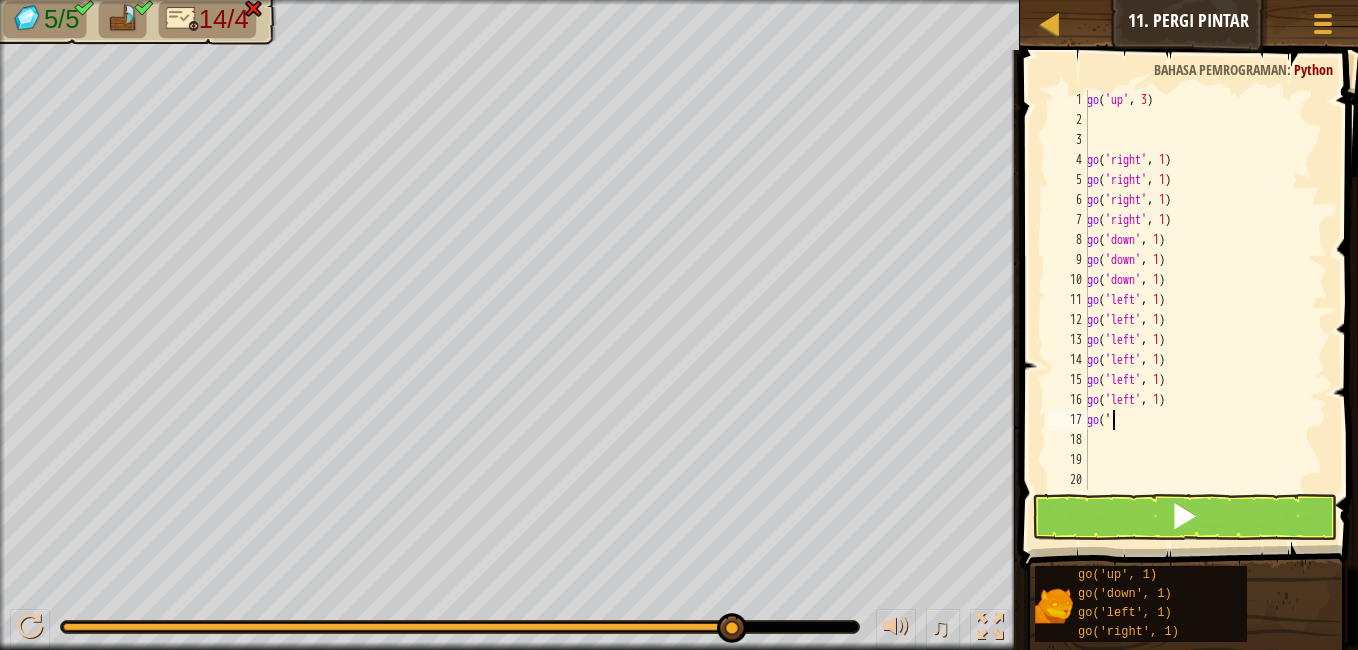 type on "g" 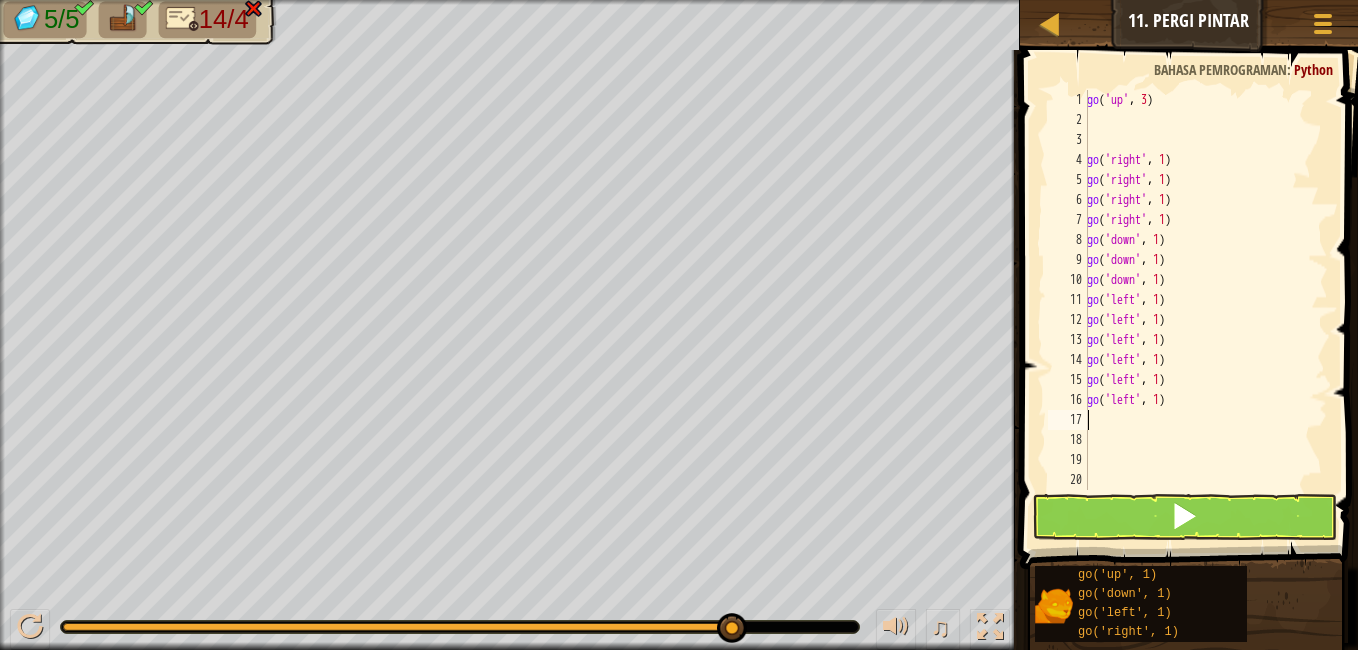 type on "g" 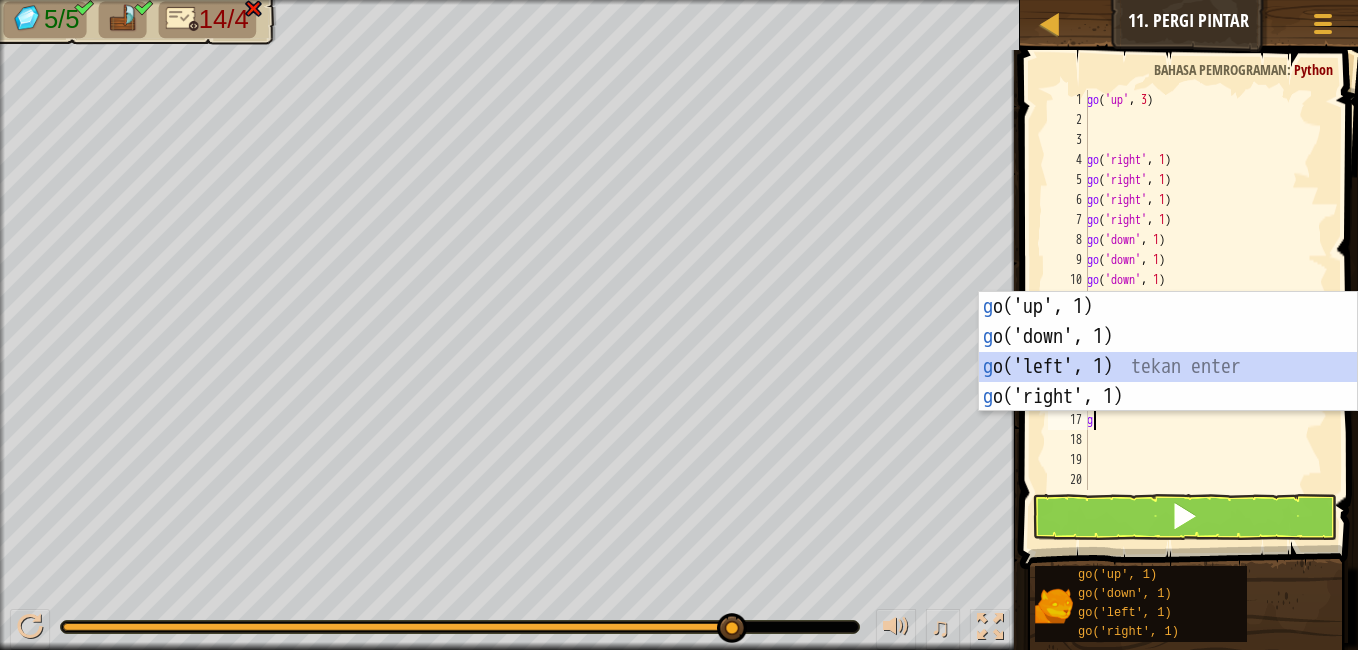 click on "g o('up', 1) tekan enter g o('down', 1) tekan enter g o('left', 1) tekan enter g o('right', 1) tekan enter" at bounding box center (1168, 382) 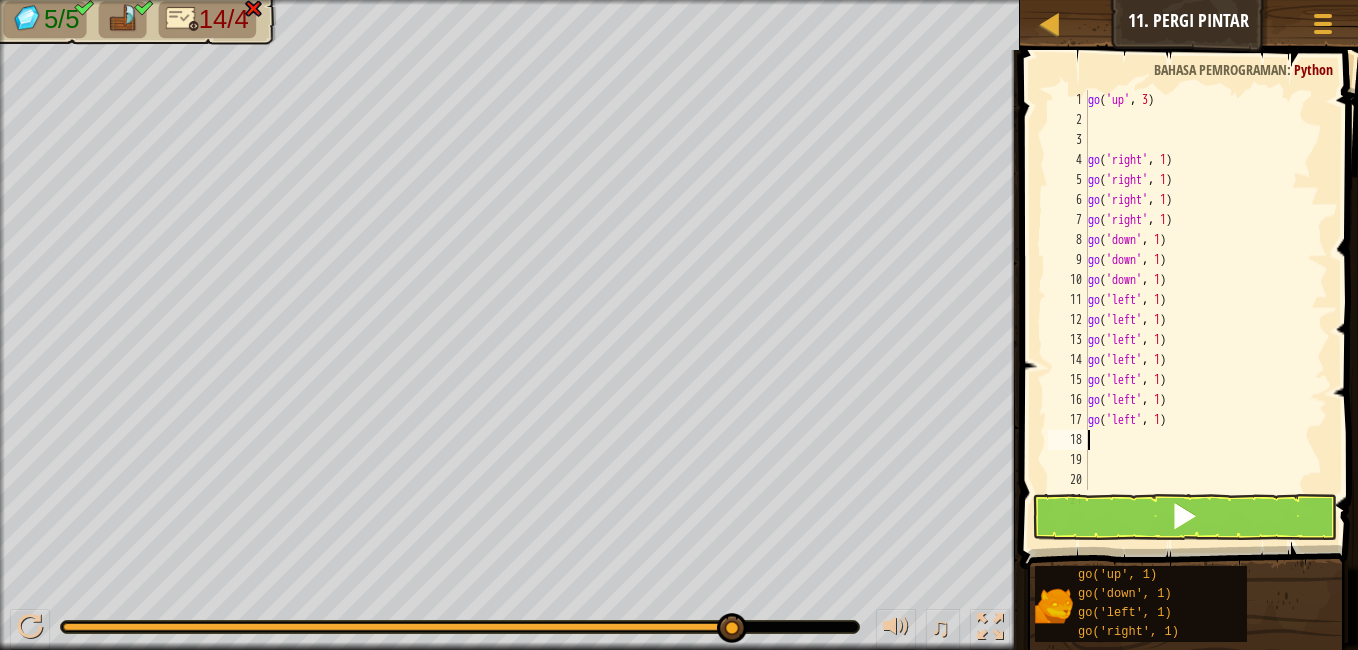 click on "go ( 'up' ,   3 ) go ( 'right' ,   1 ) go ( 'right' ,   1 ) go ( 'right' ,   1 ) go ( 'right' ,   1 ) go ( 'down' ,   1 ) go ( 'down' ,   1 ) go ( 'down' ,   1 ) go ( 'left' ,   1 ) go ( 'left' ,   1 ) go ( 'left' ,   1 ) go ( 'left' ,   1 ) go ( 'left' ,   1 ) go ( 'left' ,   1 ) go ( 'left' ,   1 )" at bounding box center [1198, 310] 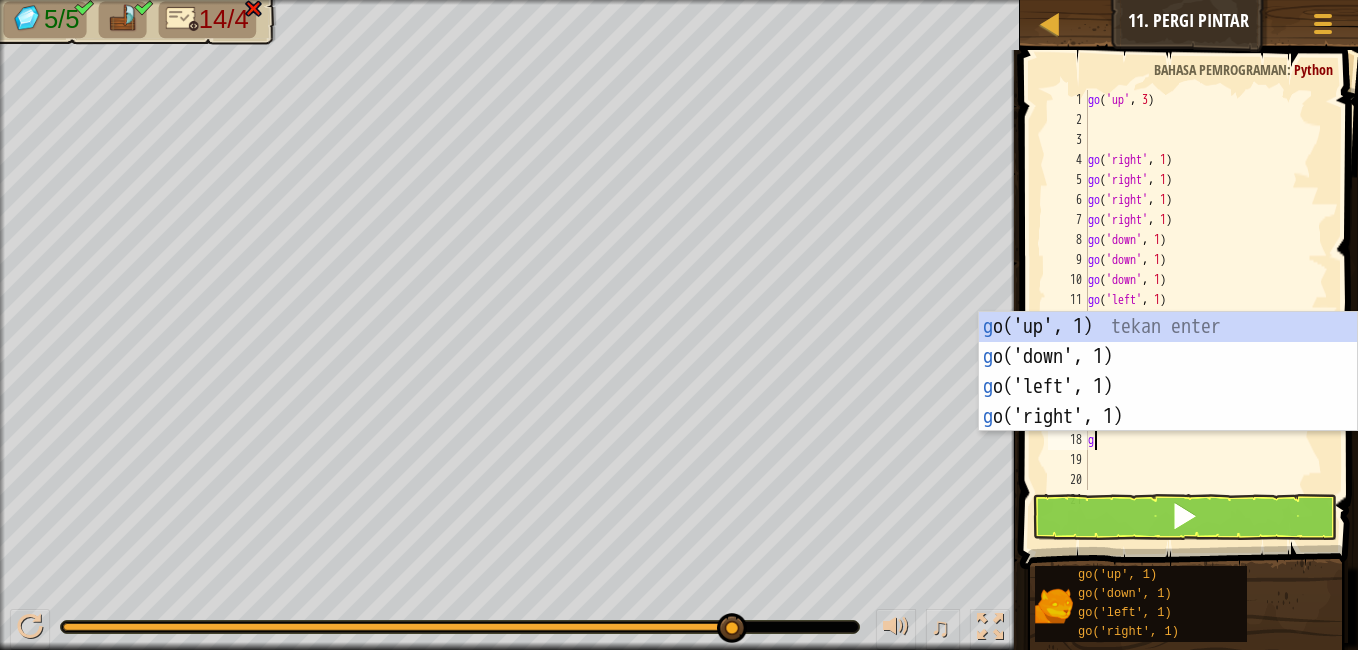 type on "go" 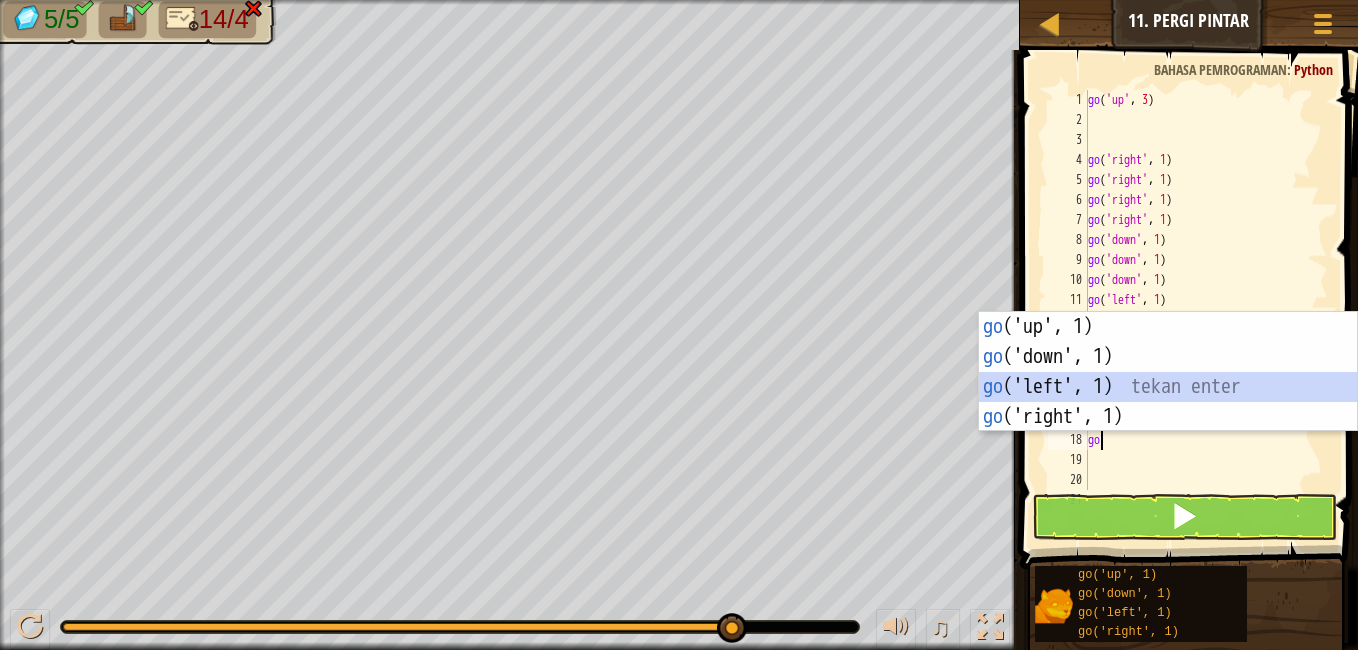 click on "go ('up', 1) tekan enter go ('down', 1) tekan enter go ('left', 1) tekan enter go ('right', 1) tekan enter" at bounding box center [1168, 402] 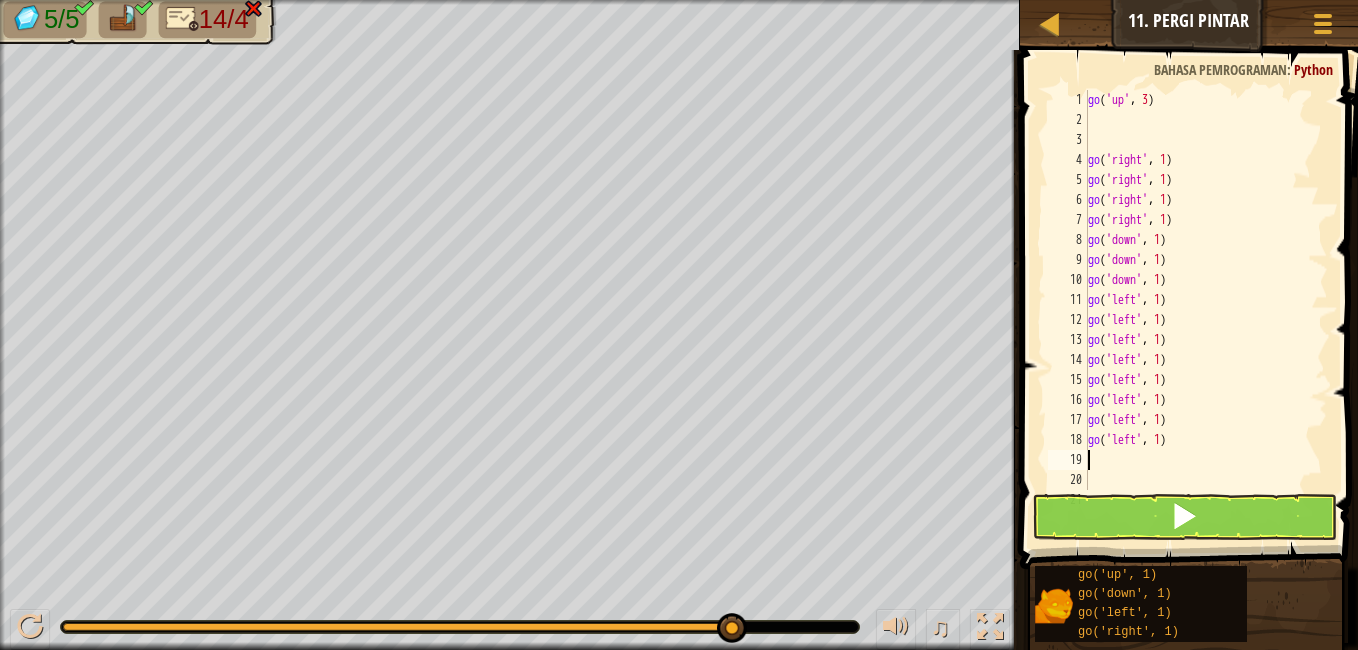 click on "go ( 'up' ,   3 ) go ( 'right' ,   1 ) go ( 'right' ,   1 ) go ( 'right' ,   1 ) go ( 'right' ,   1 ) go ( 'down' ,   1 ) go ( 'down' ,   1 ) go ( 'down' ,   1 ) go ( 'left' ,   1 ) go ( 'left' ,   1 ) go ( 'left' ,   1 ) go ( 'left' ,   1 ) go ( 'left' ,   1 ) go ( 'left' ,   1 ) go ( 'left' ,   1 ) go ( 'left' ,   1 )" at bounding box center [1198, 310] 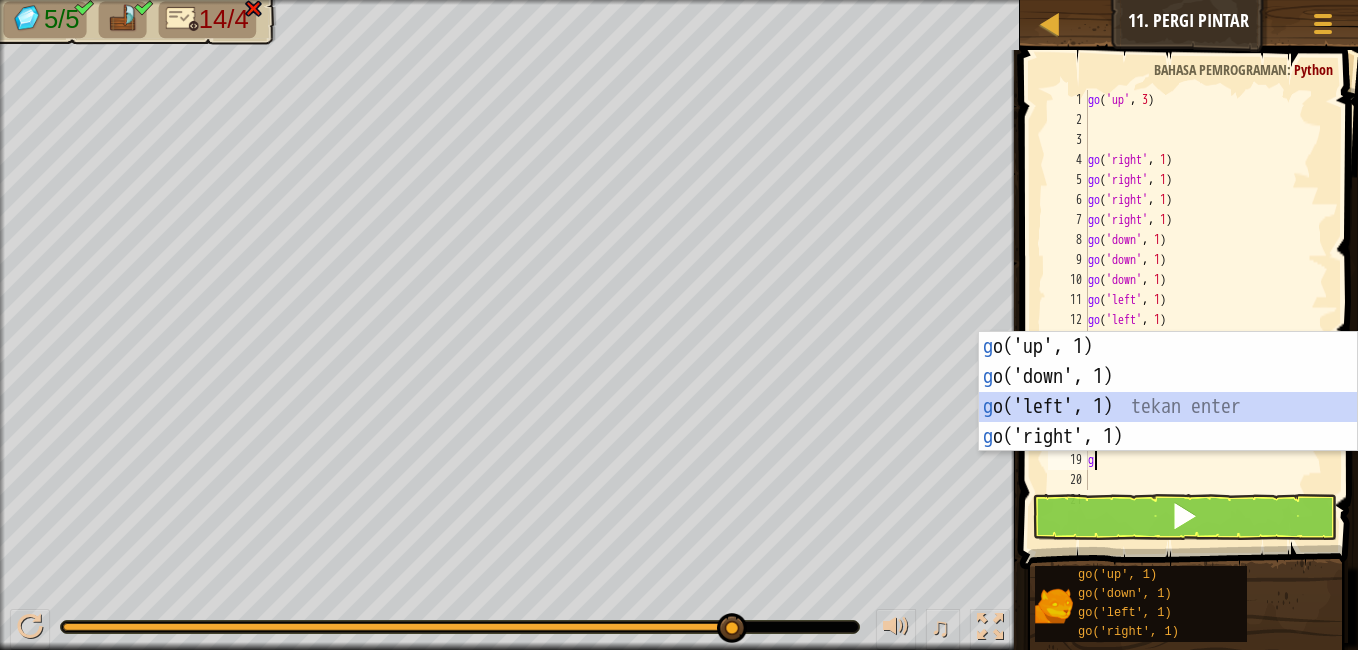 click on "g o('up', 1) tekan enter g o('down', 1) tekan enter g o('left', 1) tekan enter g o('right', 1) tekan enter" at bounding box center [1168, 422] 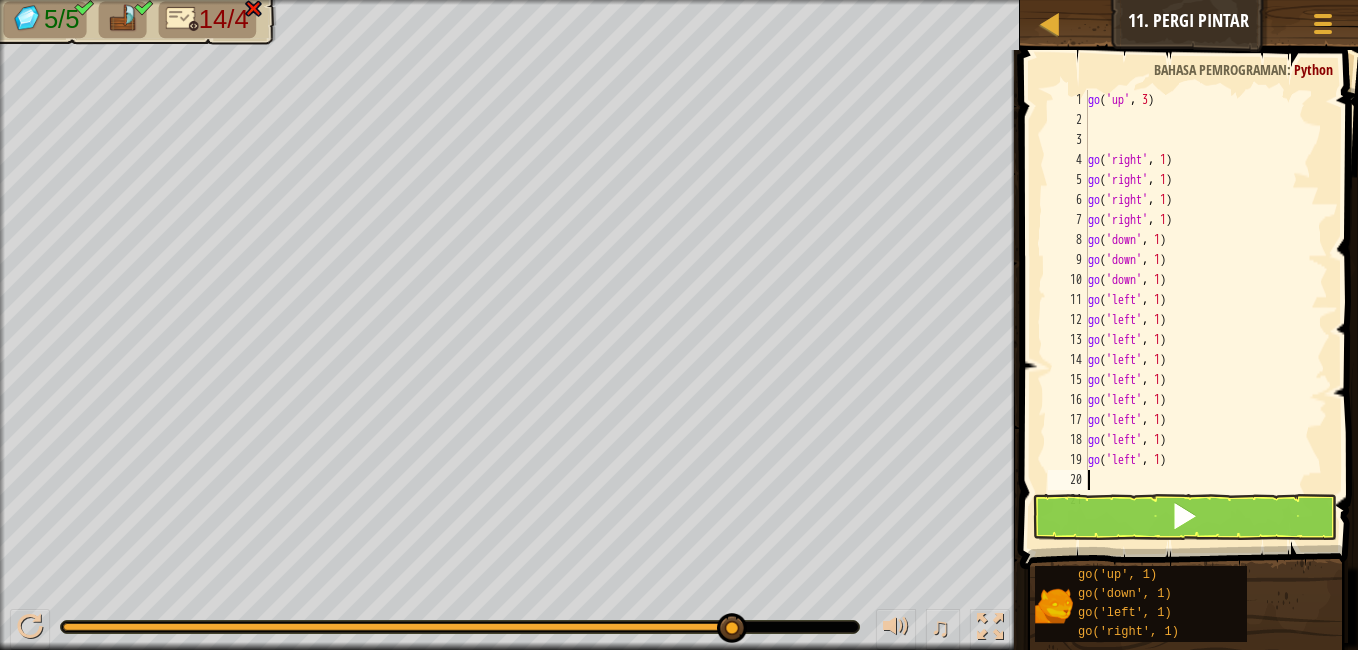 click on "go ( 'up' ,   3 ) go ( 'right' ,   1 ) go ( 'right' ,   1 ) go ( 'right' ,   1 ) go ( 'right' ,   1 ) go ( 'down' ,   1 ) go ( 'down' ,   1 ) go ( 'down' ,   1 ) go ( 'left' ,   1 ) go ( 'left' ,   1 ) go ( 'left' ,   1 ) go ( 'left' ,   1 ) go ( 'left' ,   1 ) go ( 'left' ,   1 ) go ( 'left' ,   1 ) go ( 'left' ,   1 ) go ( 'left' ,   1 )" at bounding box center (1198, 310) 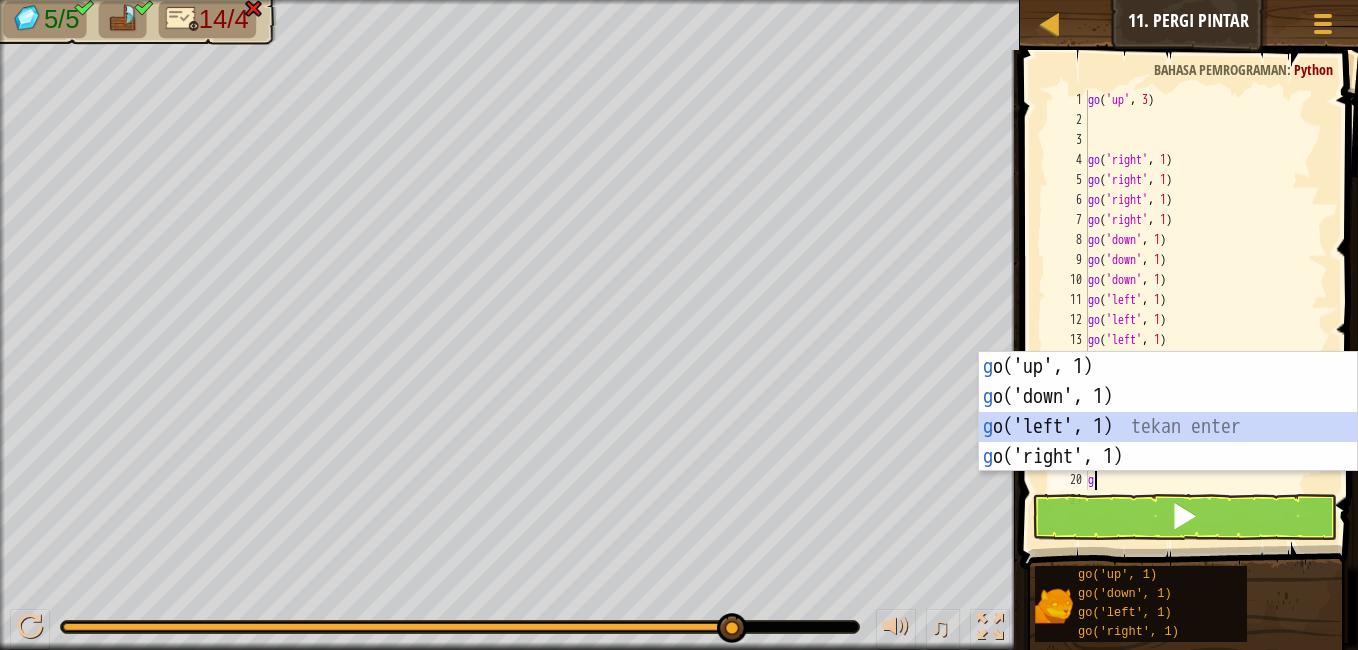 click on "g o('up', 1) tekan enter g o('down', 1) tekan enter g o('left', 1) tekan enter g o('right', 1) tekan enter" at bounding box center [1168, 442] 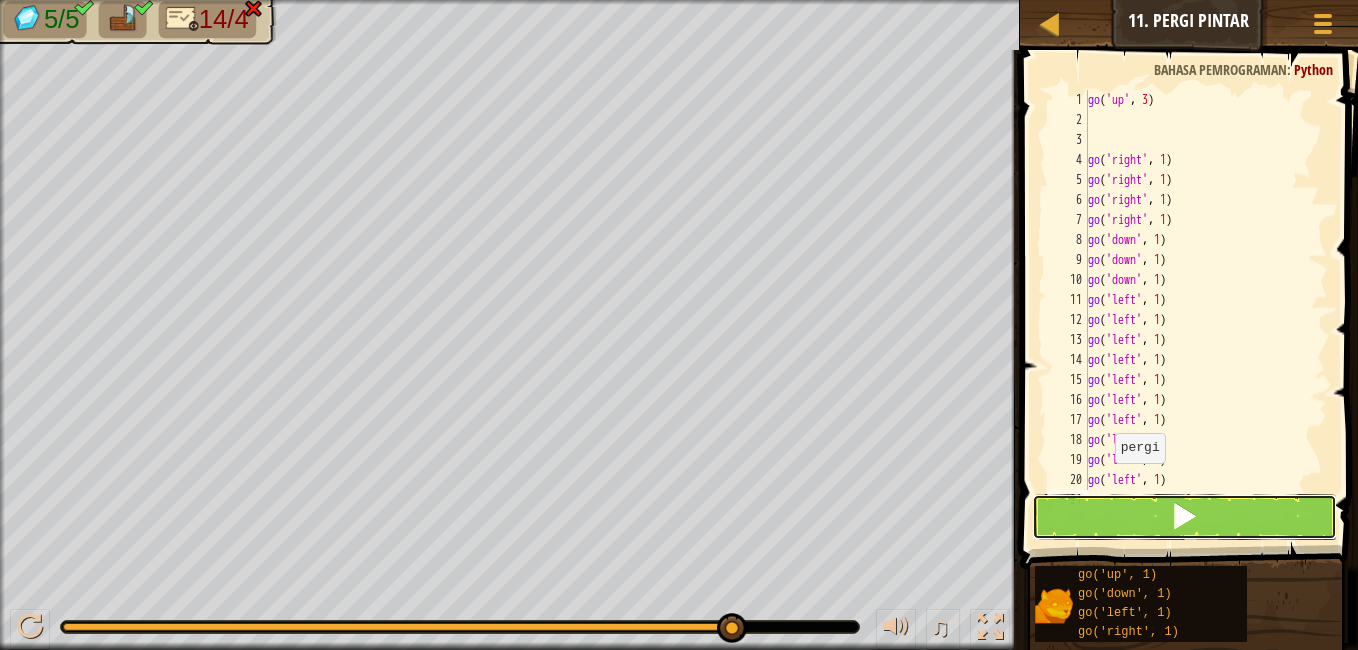 click at bounding box center (1184, 517) 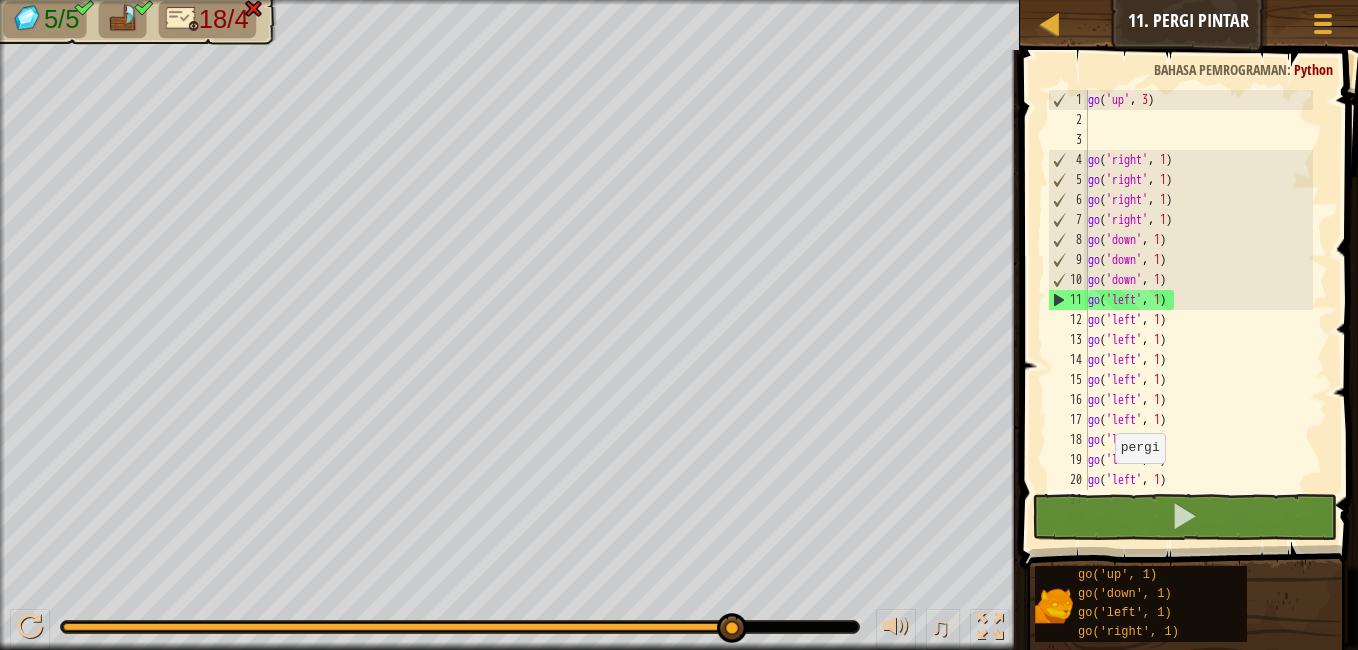 drag, startPoint x: 743, startPoint y: 622, endPoint x: 838, endPoint y: 645, distance: 97.74457 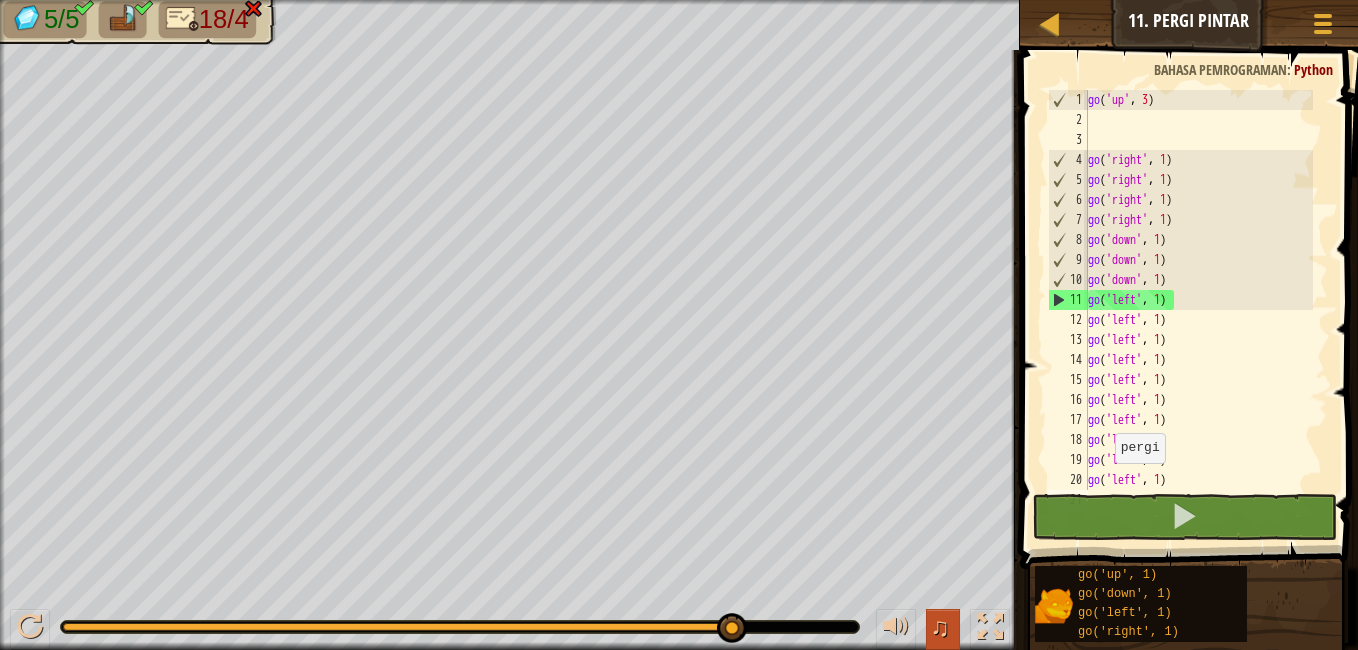 click on "♫" at bounding box center (940, 627) 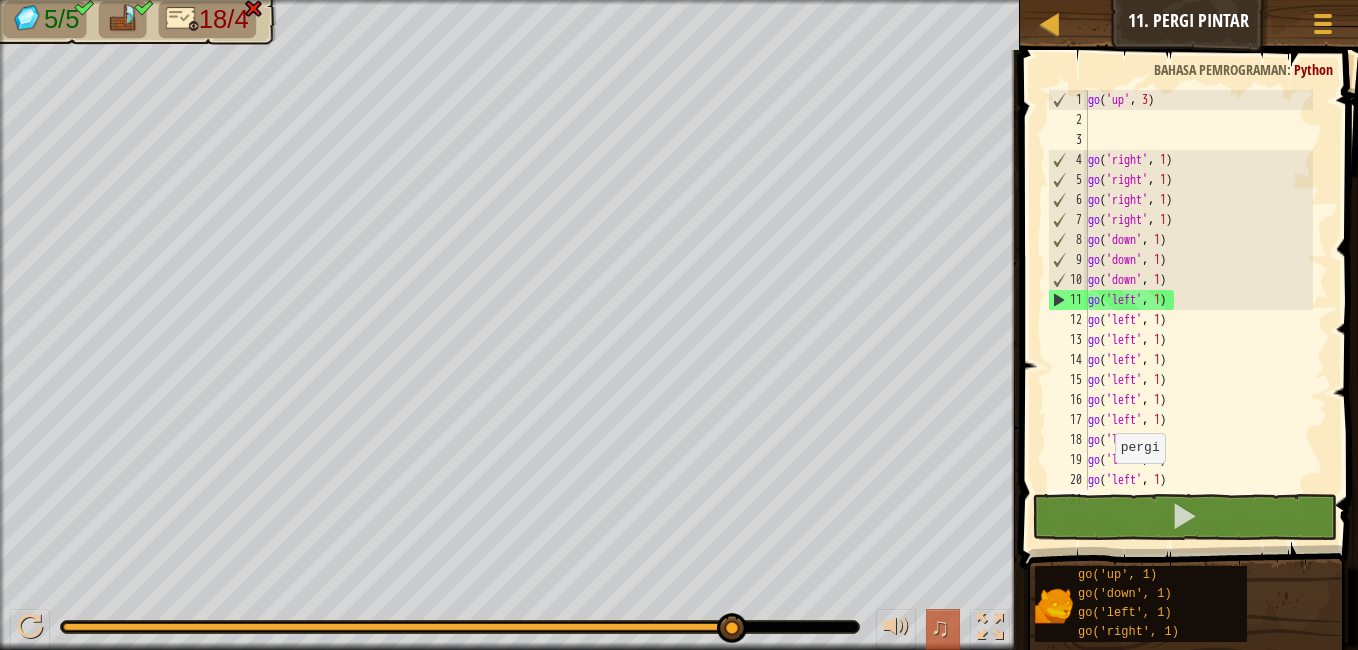 click on "♫" at bounding box center (940, 627) 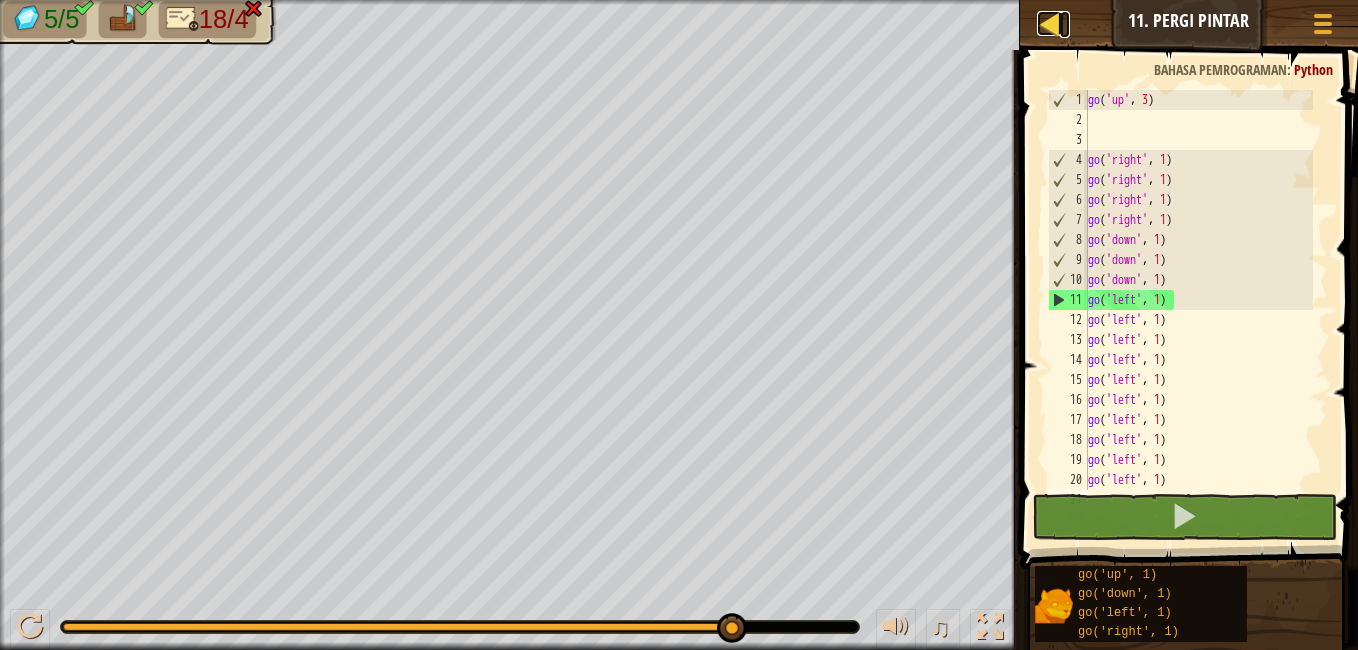 click at bounding box center (1049, 23) 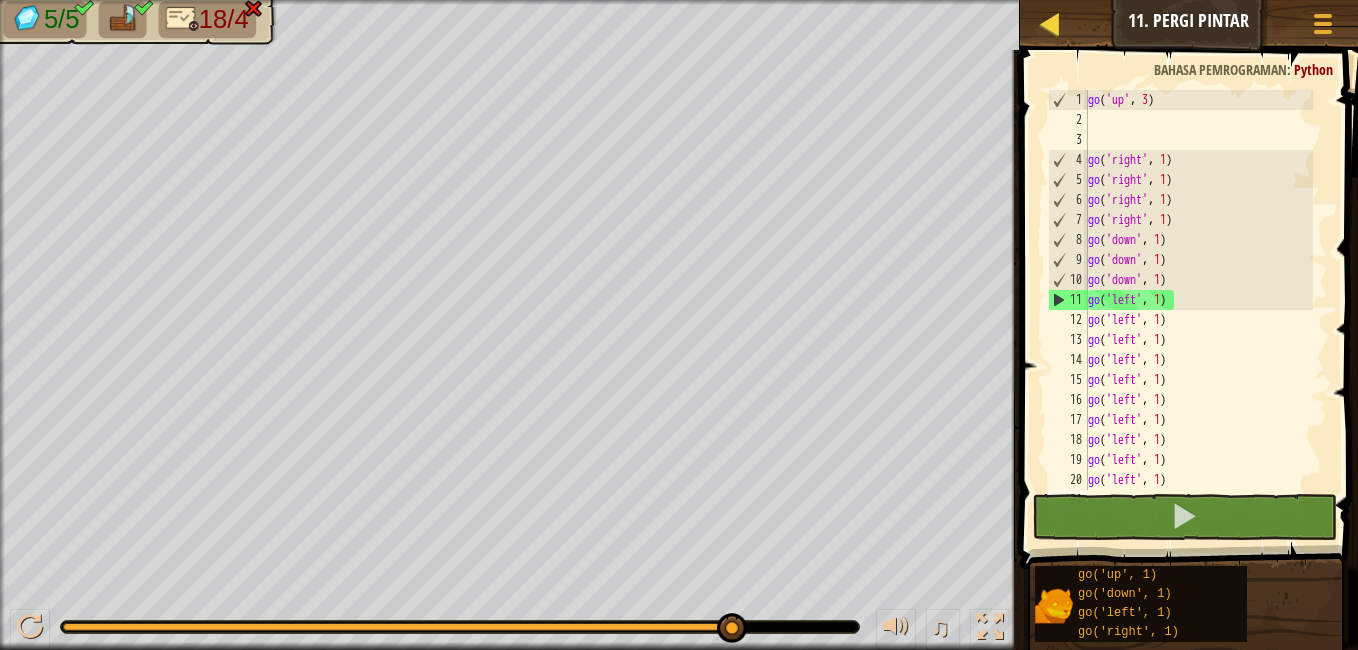 select on "id" 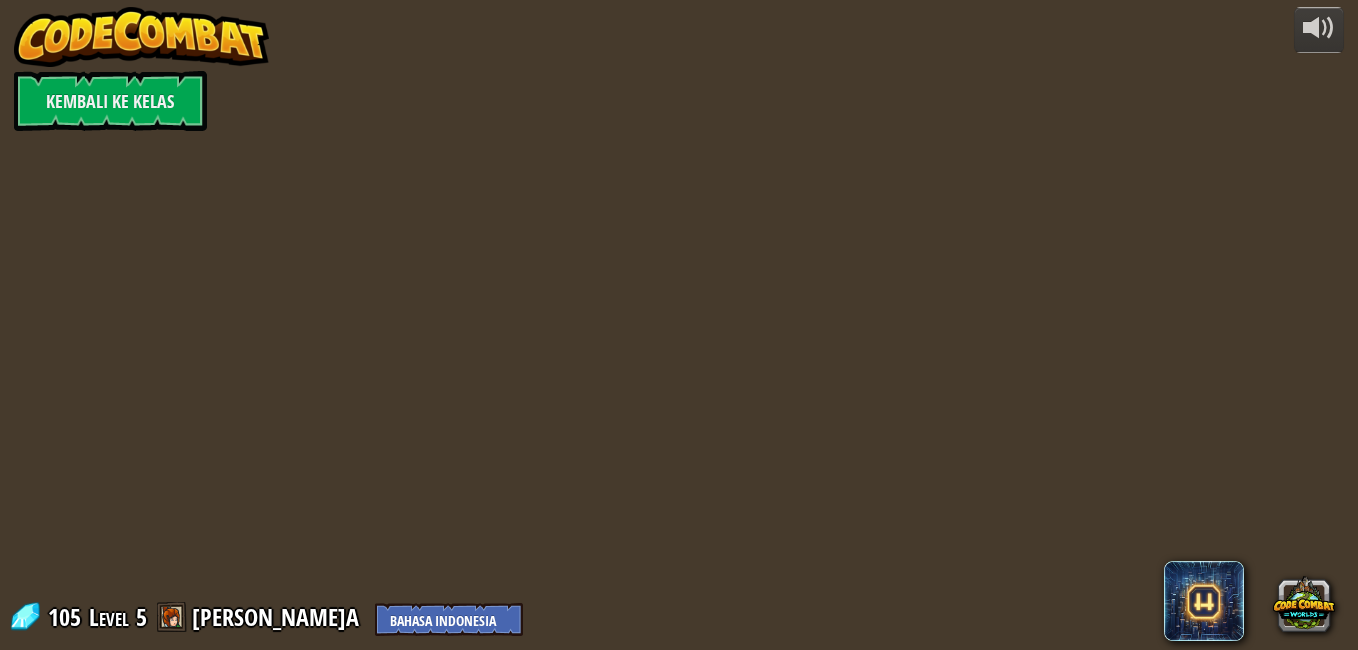 select on "id" 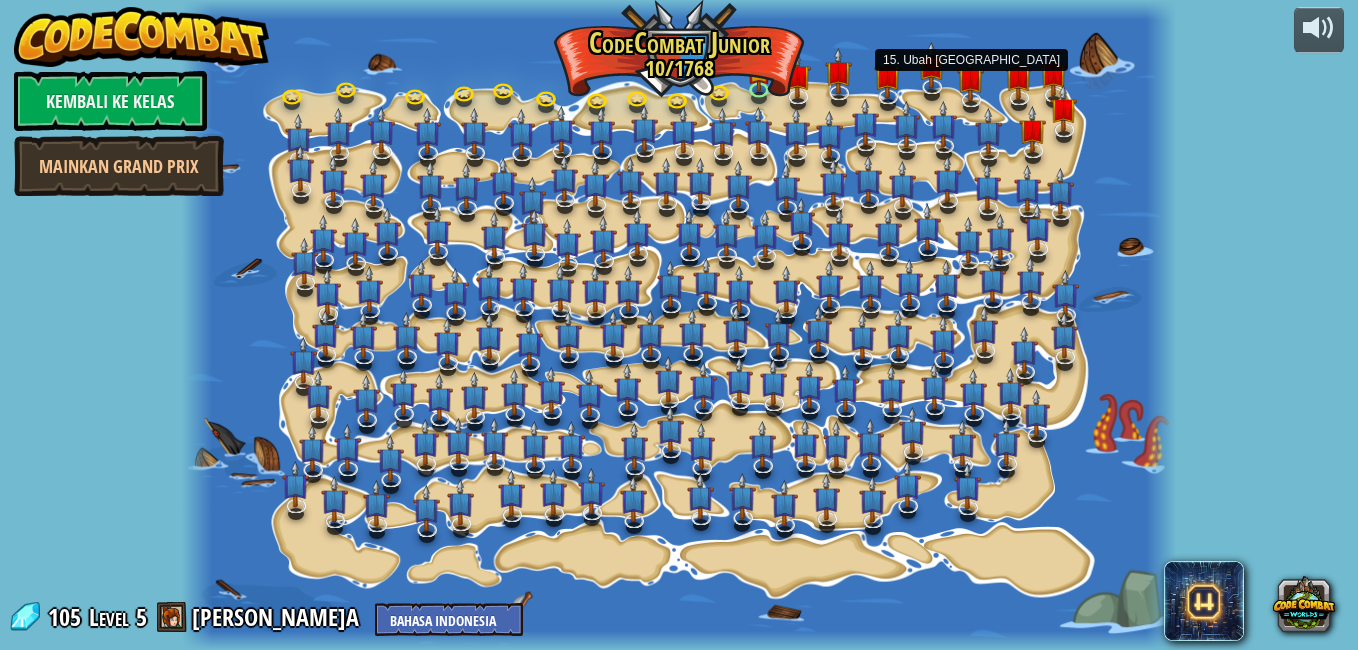 select on "id" 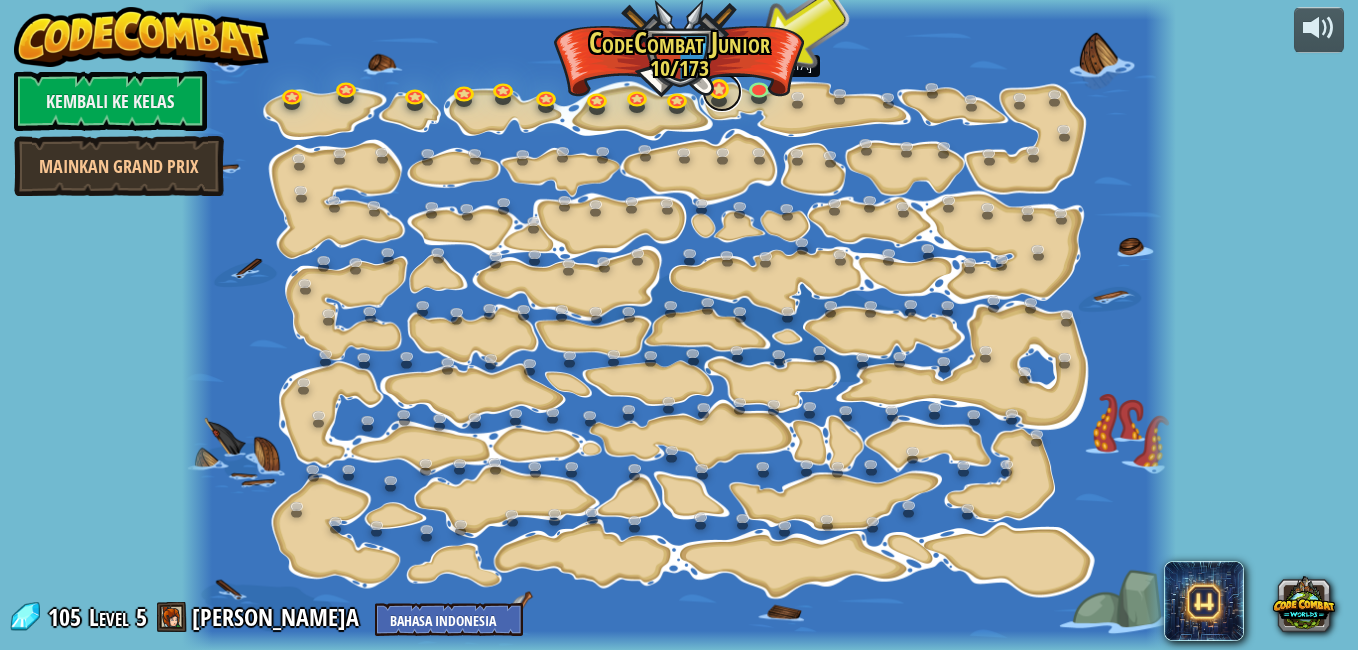 click at bounding box center (722, 92) 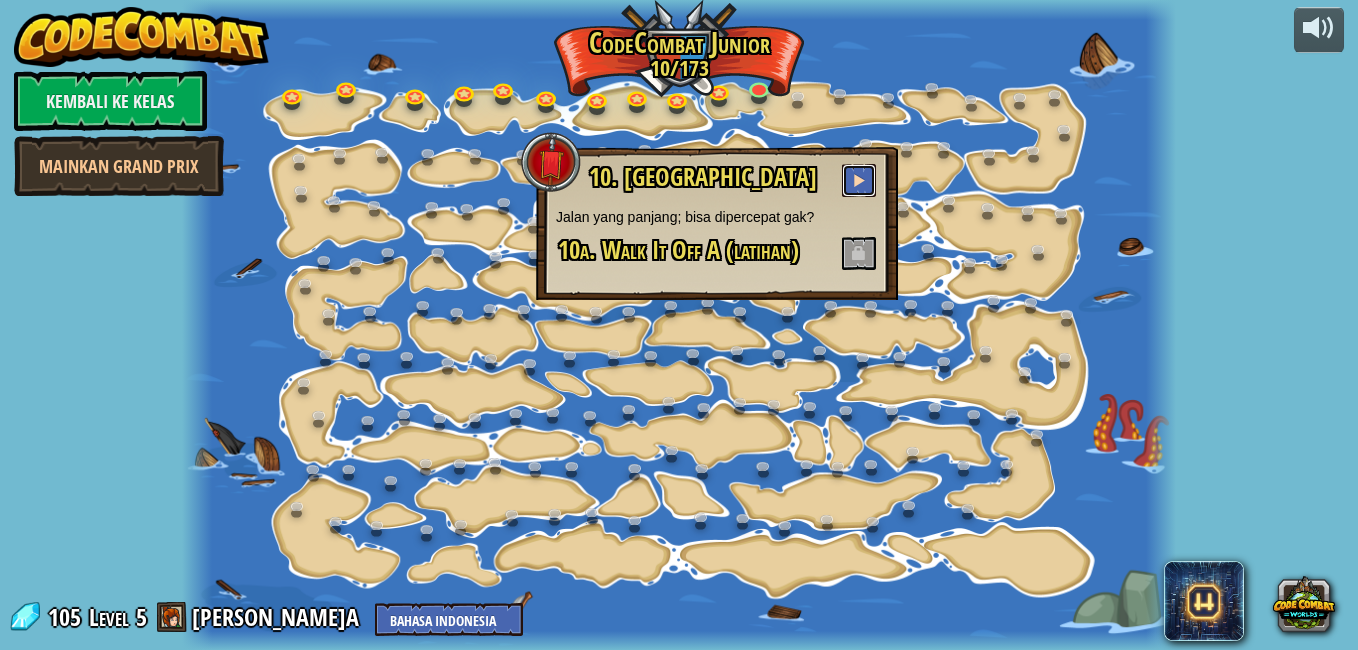 click at bounding box center [859, 180] 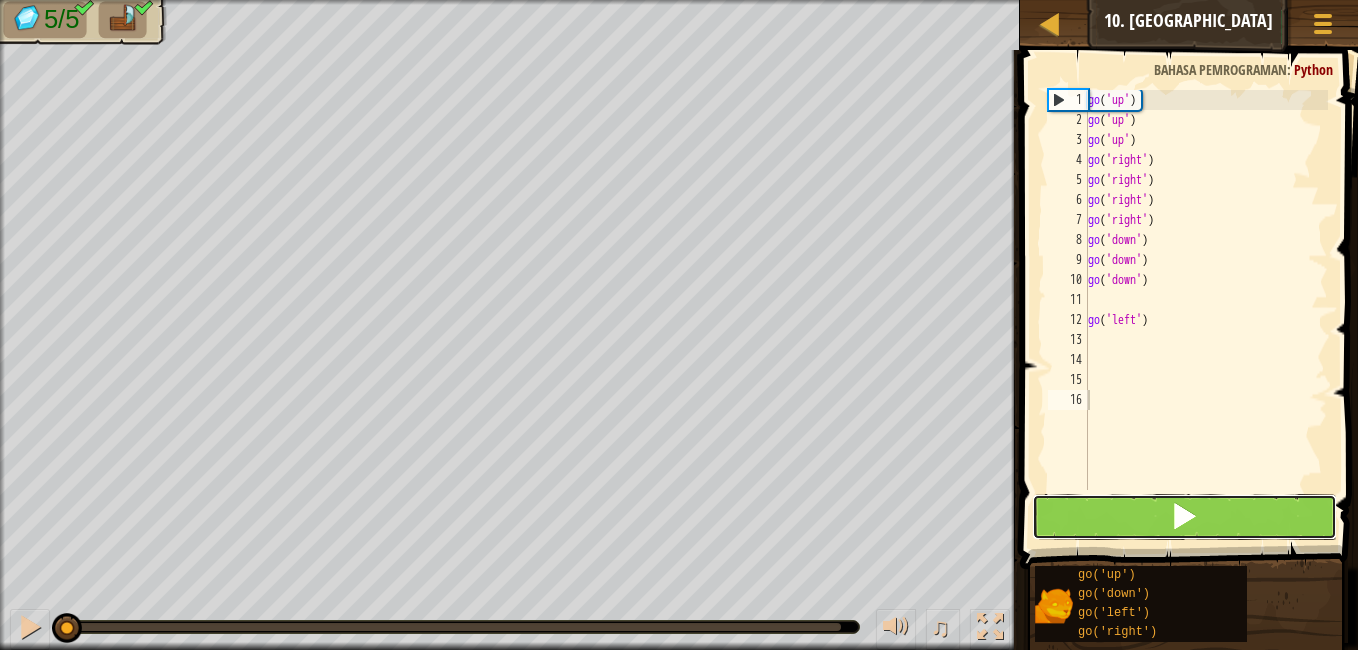 click at bounding box center [1184, 517] 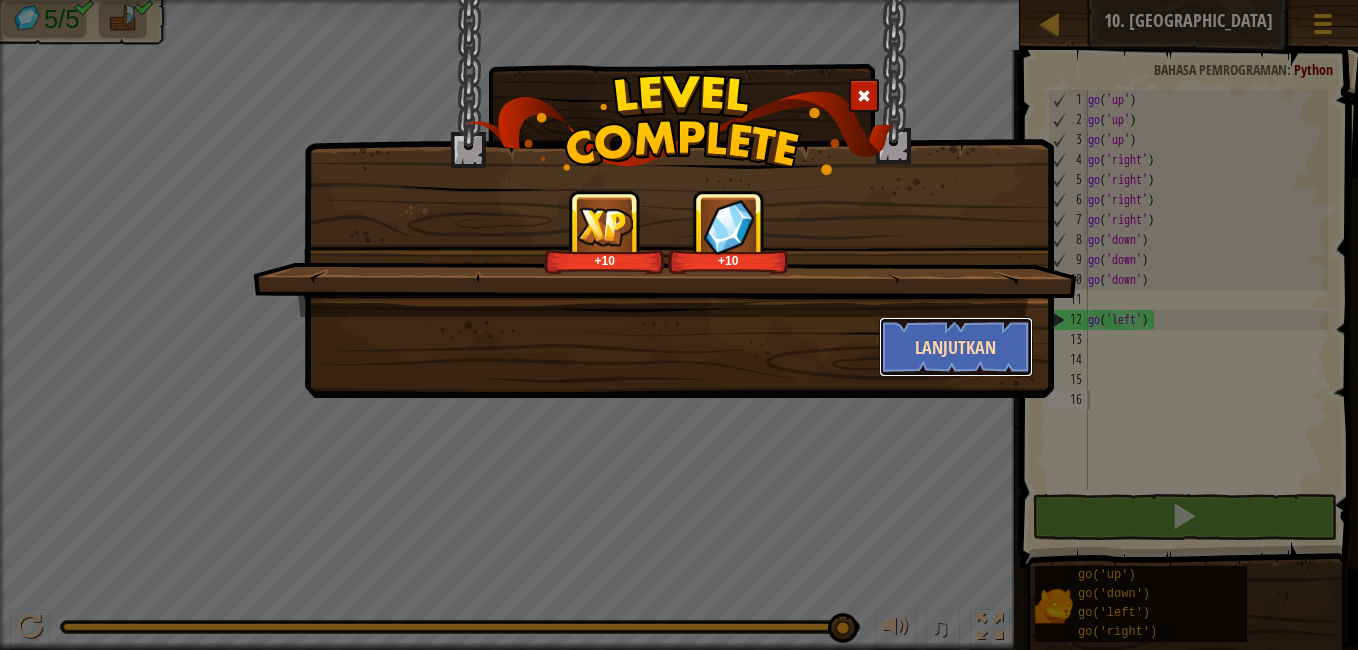click on "Lanjutkan" at bounding box center (956, 347) 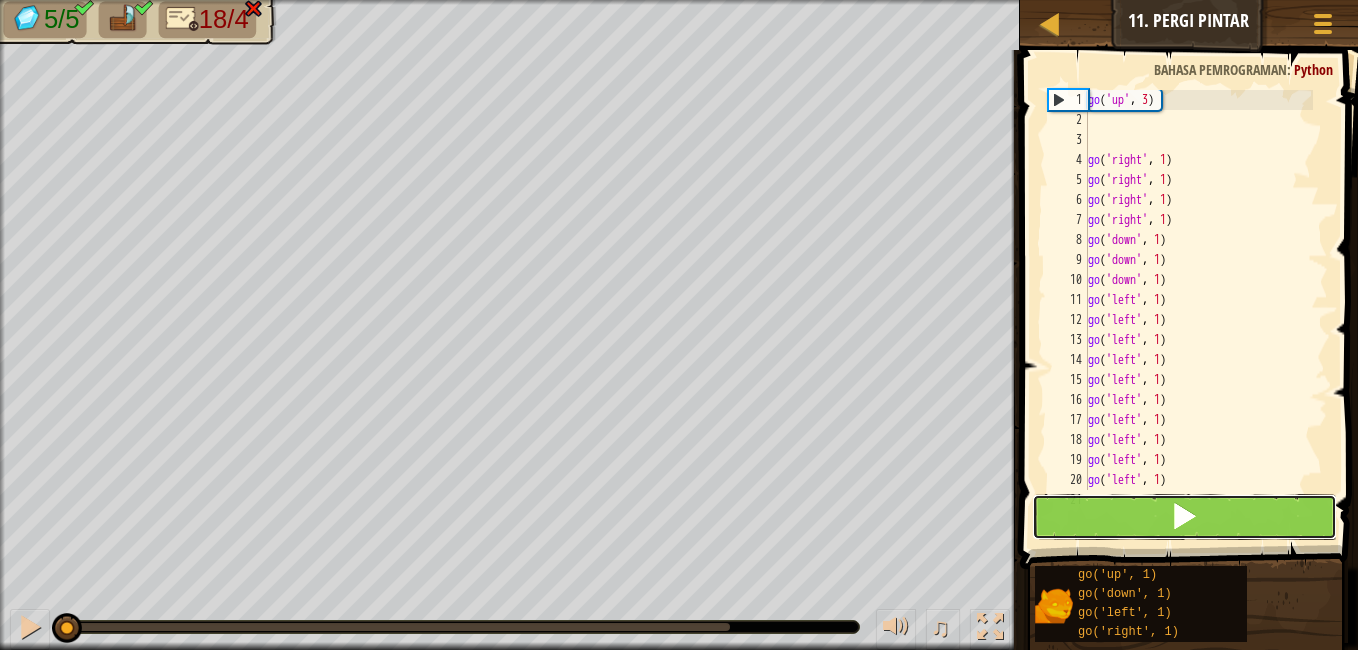 click at bounding box center (1184, 516) 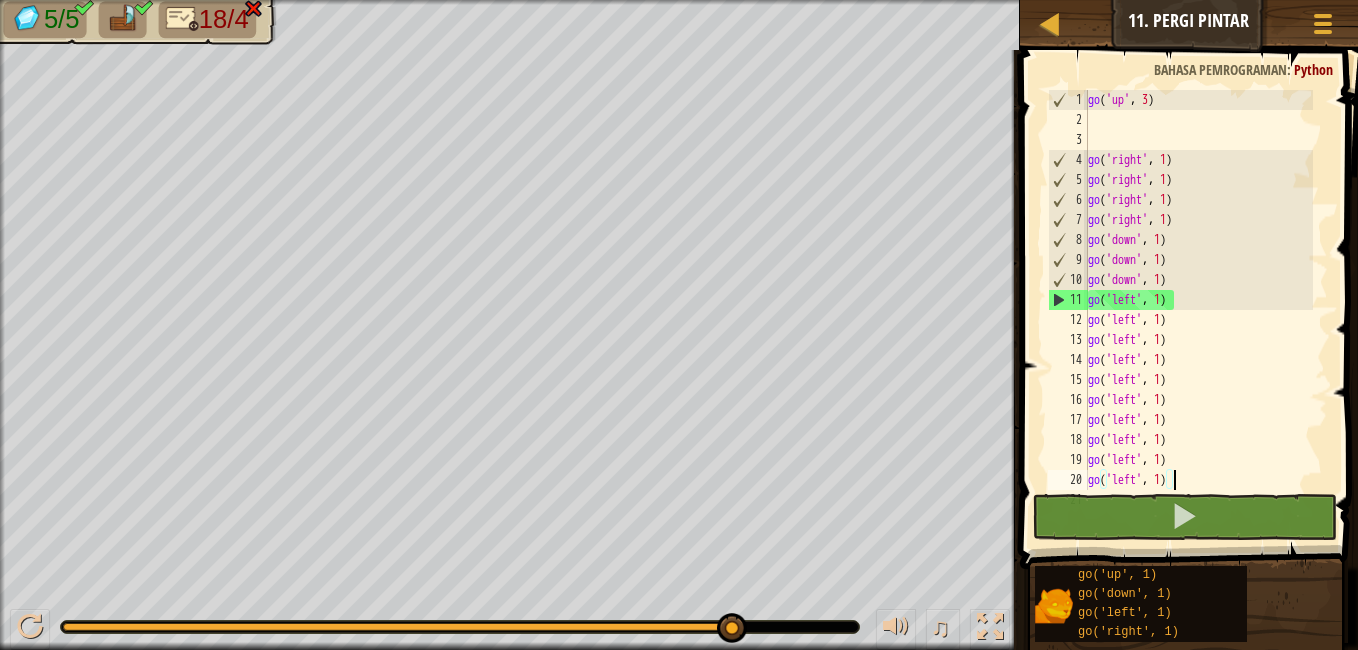 click on "go ( 'up' ,   3 ) go ( 'right' ,   1 ) go ( 'right' ,   1 ) go ( 'right' ,   1 ) go ( 'right' ,   1 ) go ( 'down' ,   1 ) go ( 'down' ,   1 ) go ( 'down' ,   1 ) go ( 'left' ,   1 ) go ( 'left' ,   1 ) go ( 'left' ,   1 ) go ( 'left' ,   1 ) go ( 'left' ,   1 ) go ( 'left' ,   1 ) go ( 'left' ,   1 ) go ( 'left' ,   1 ) go ( 'left' ,   1 ) go ( 'left' ,   1 )" at bounding box center (1198, 310) 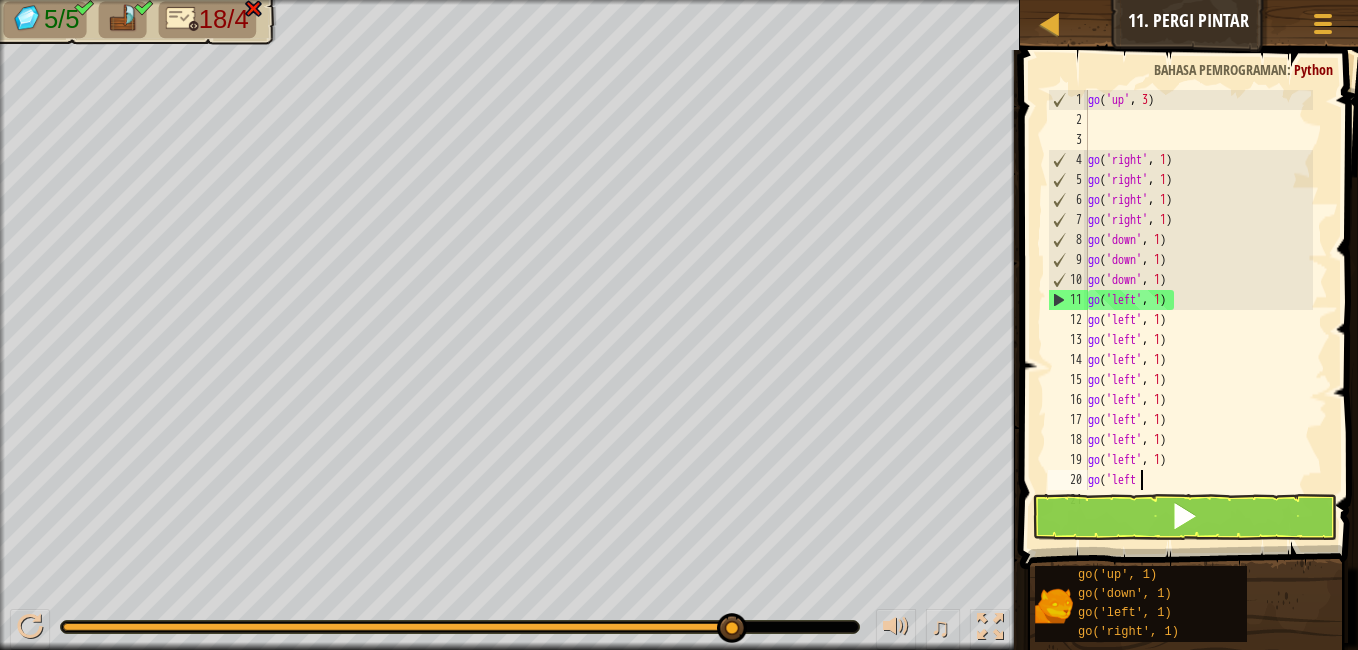 type on "g" 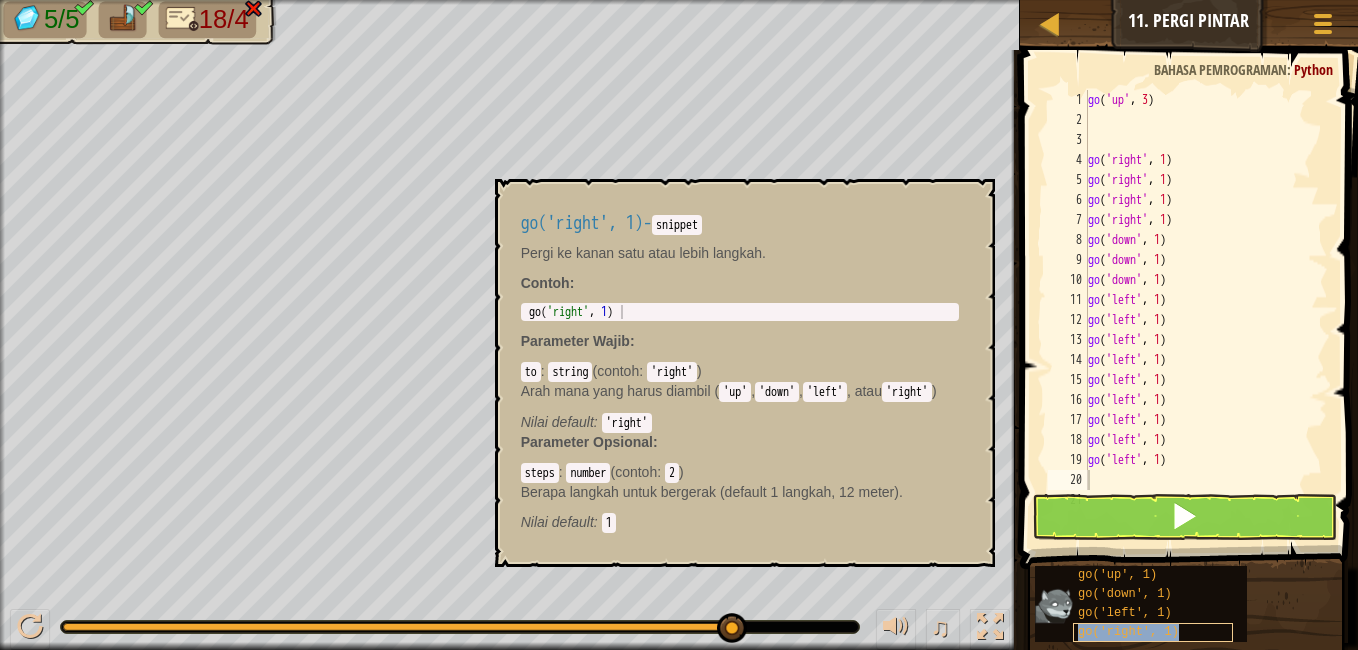 click on "go('right', 1)" at bounding box center (1153, 632) 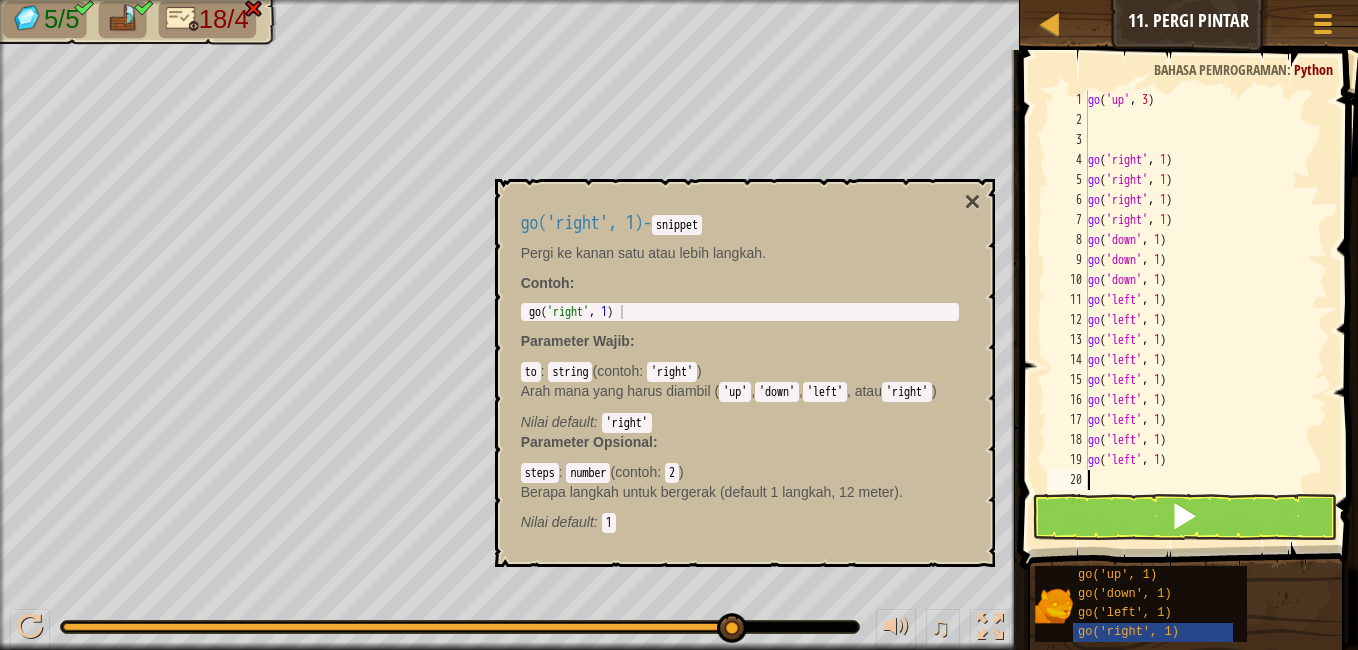 click on "go ( 'up' ,   3 ) go ( 'right' ,   1 ) go ( 'right' ,   1 ) go ( 'right' ,   1 ) go ( 'right' ,   1 ) go ( 'down' ,   1 ) go ( 'down' ,   1 ) go ( 'down' ,   1 ) go ( 'left' ,   1 ) go ( 'left' ,   1 ) go ( 'left' ,   1 ) go ( 'left' ,   1 ) go ( 'left' ,   1 ) go ( 'left' ,   1 ) go ( 'left' ,   1 ) go ( 'left' ,   1 ) go ( 'left' ,   1 )" at bounding box center [1198, 310] 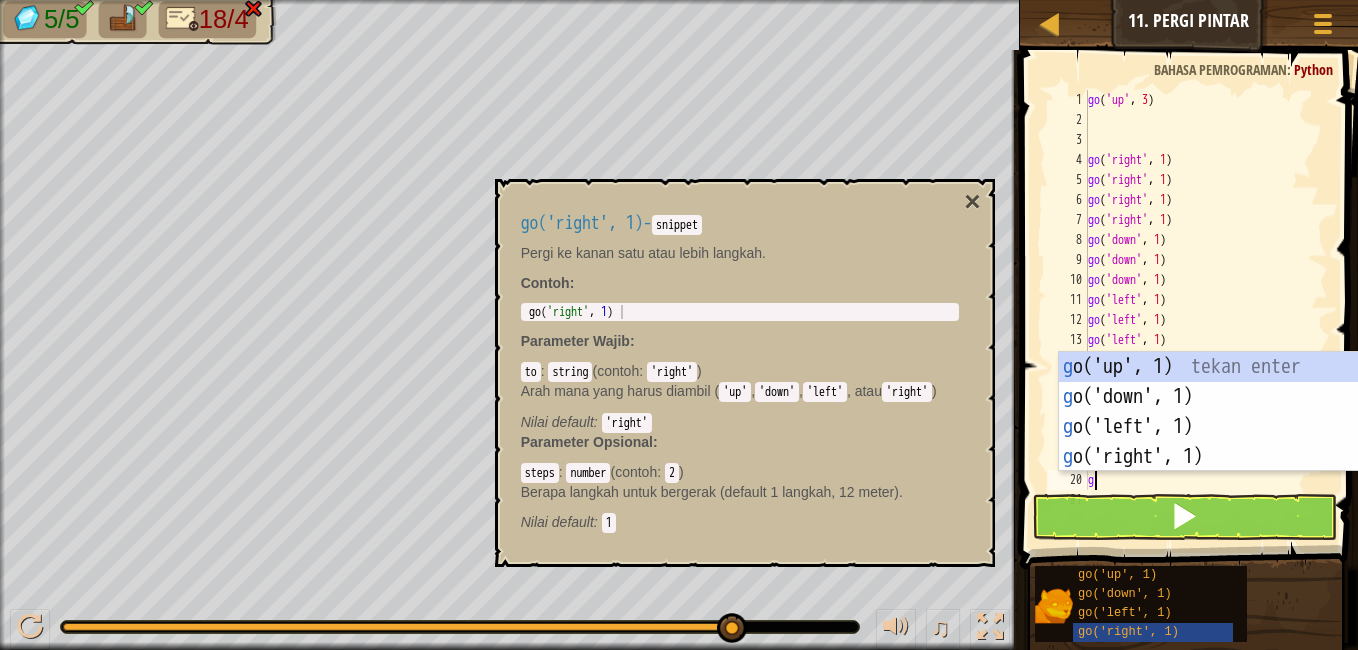 scroll, scrollTop: 9, scrollLeft: 0, axis: vertical 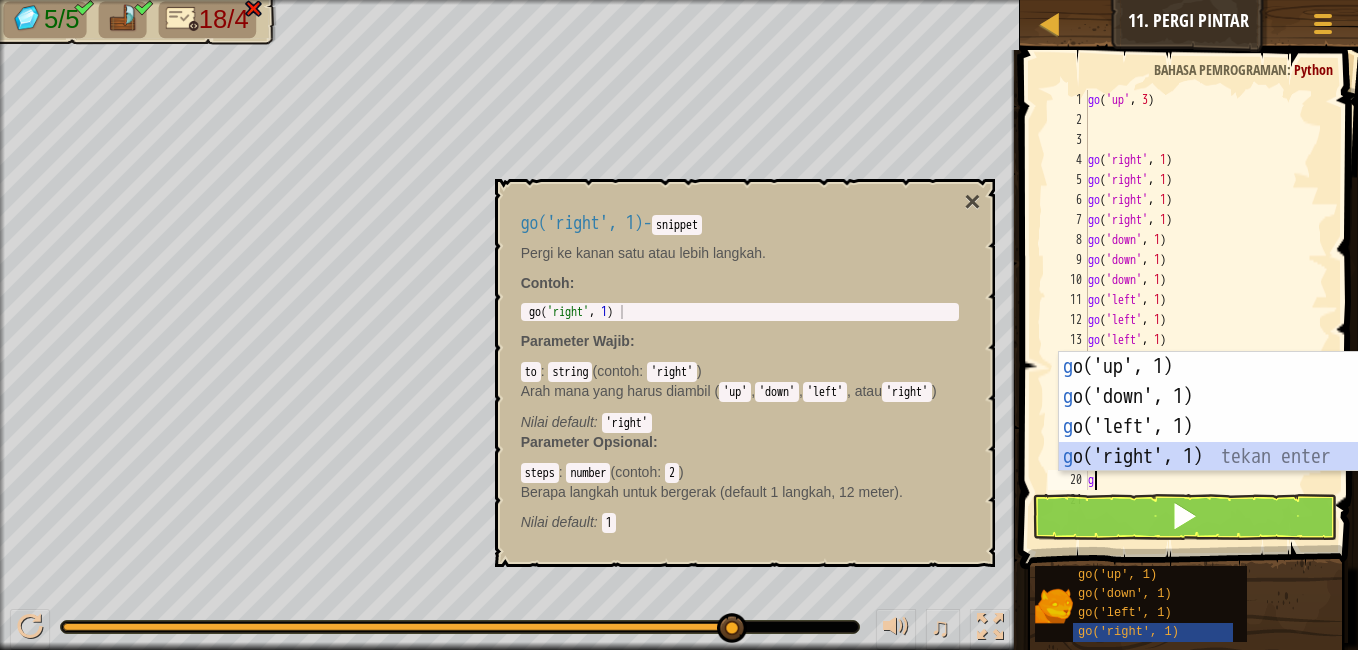 click on "g o('up', 1) tekan enter g o('down', 1) tekan enter g o('left', 1) tekan enter g o('right', 1) tekan enter" at bounding box center [1248, 442] 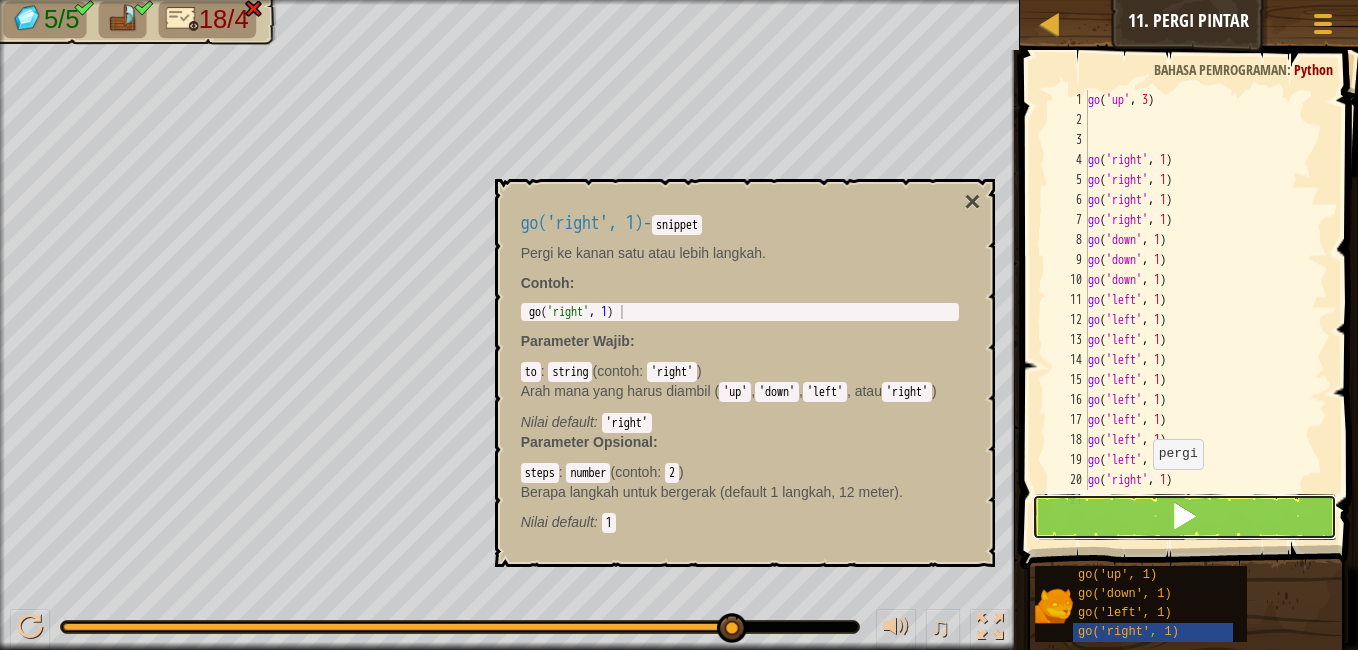 click at bounding box center (1184, 516) 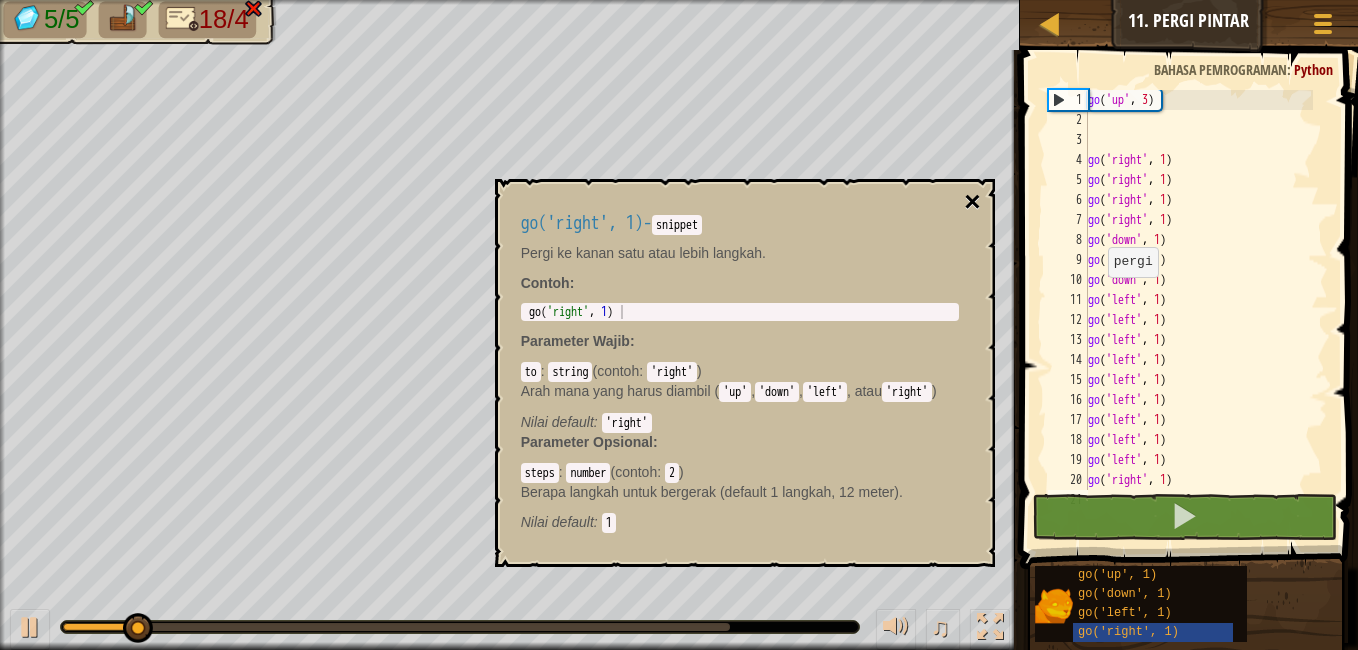 click on "×" at bounding box center [972, 202] 